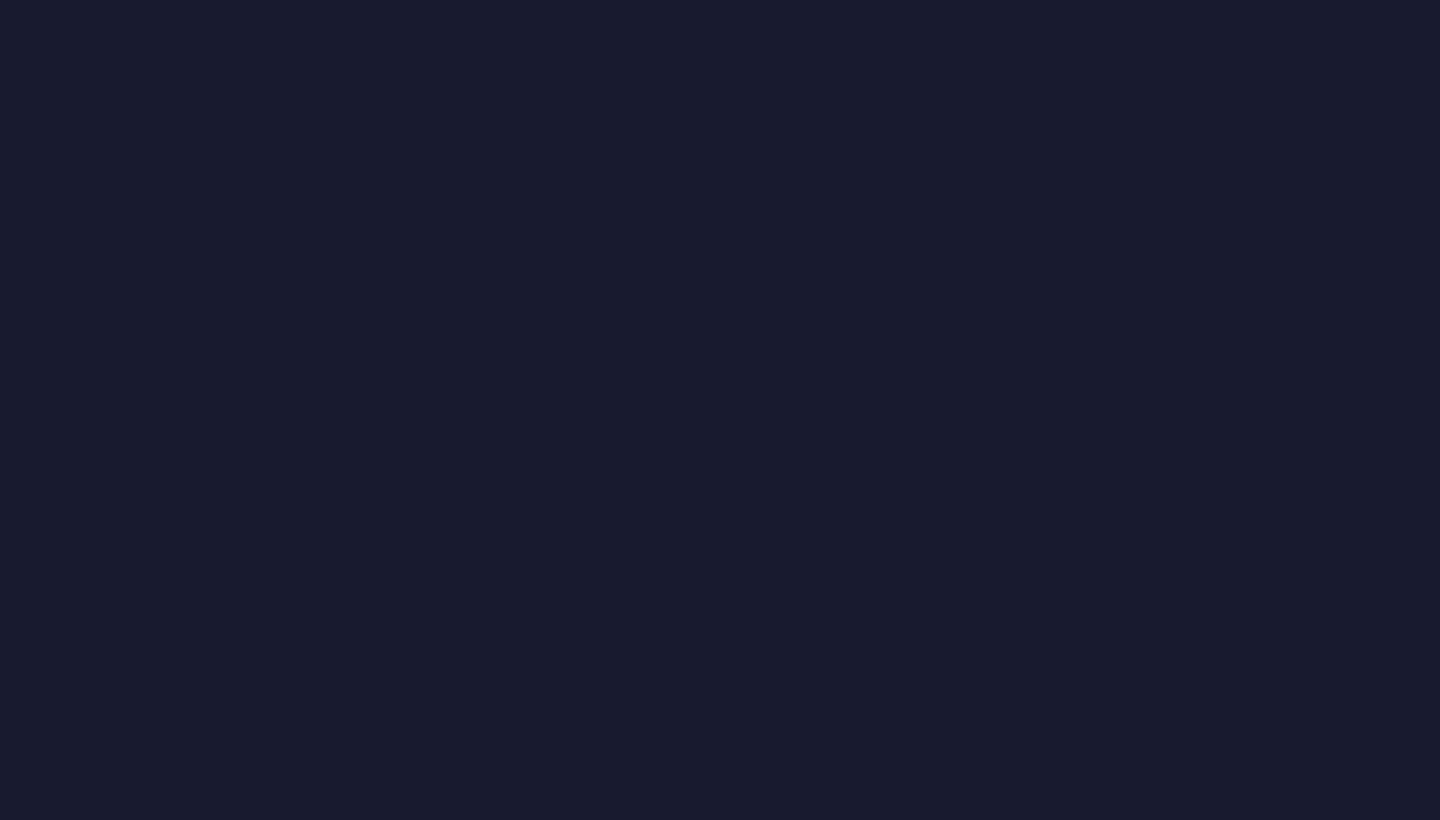 scroll, scrollTop: 0, scrollLeft: 0, axis: both 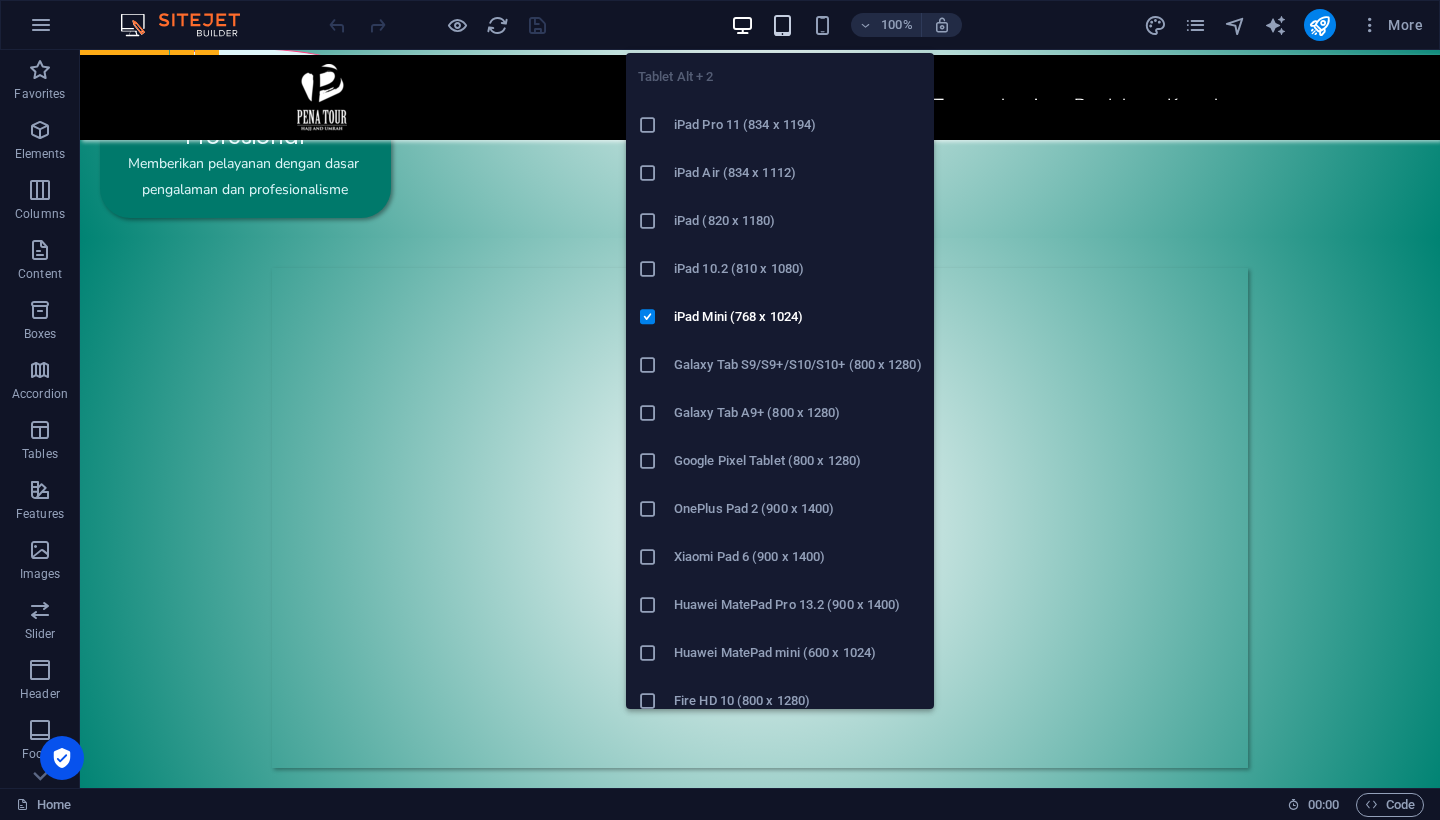 click at bounding box center [782, 25] 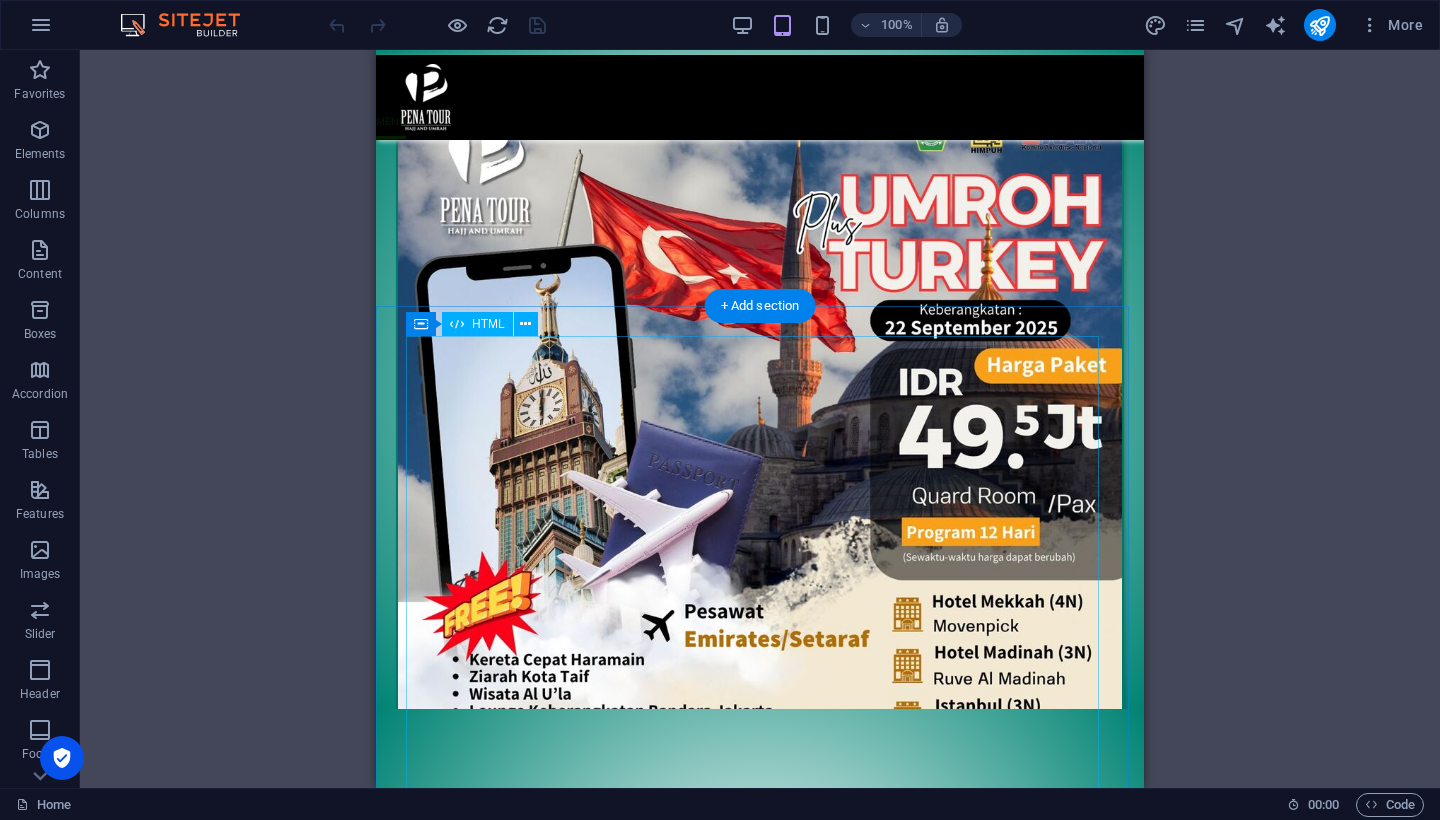 scroll, scrollTop: 1020, scrollLeft: 0, axis: vertical 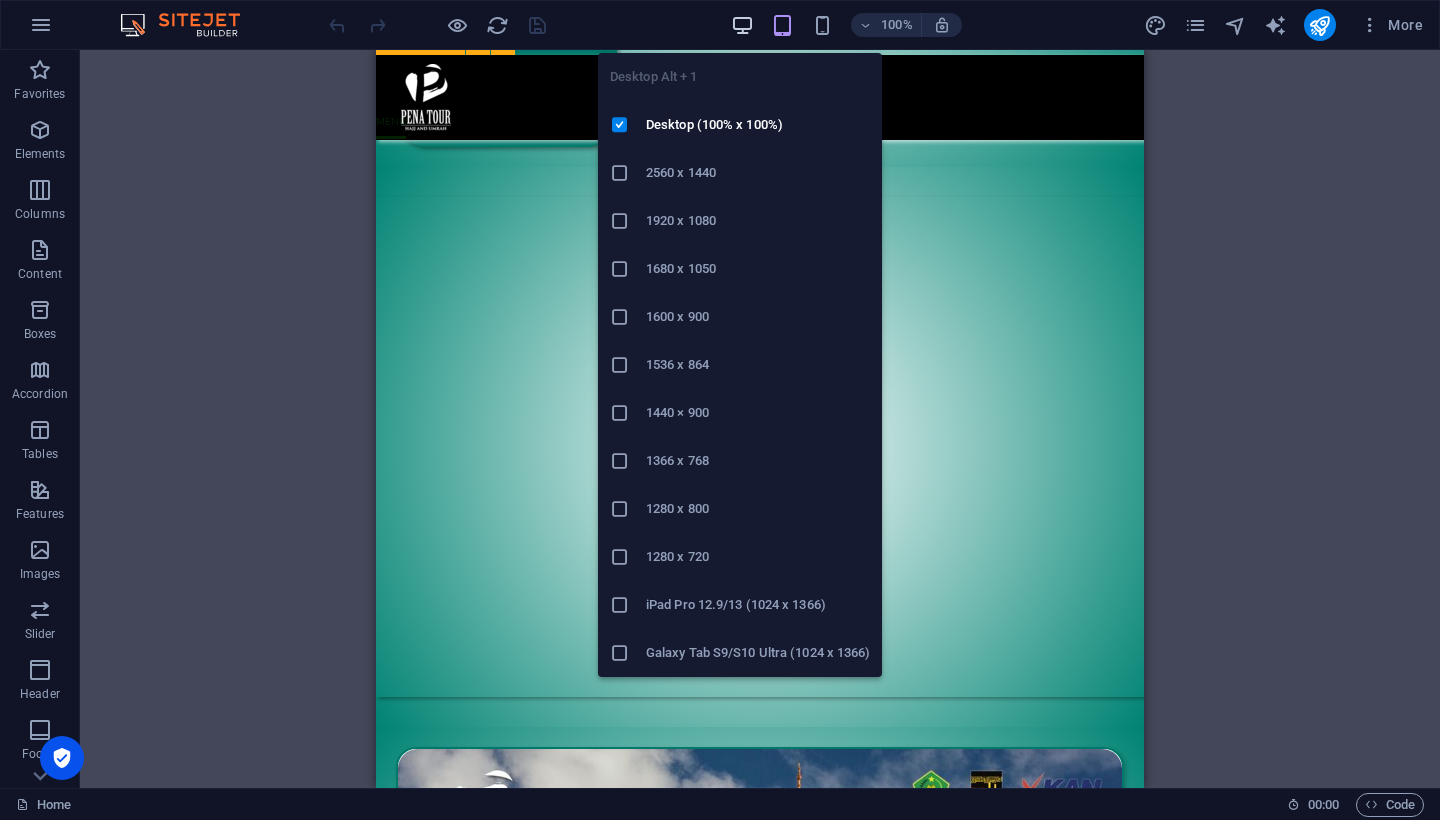 click at bounding box center [742, 25] 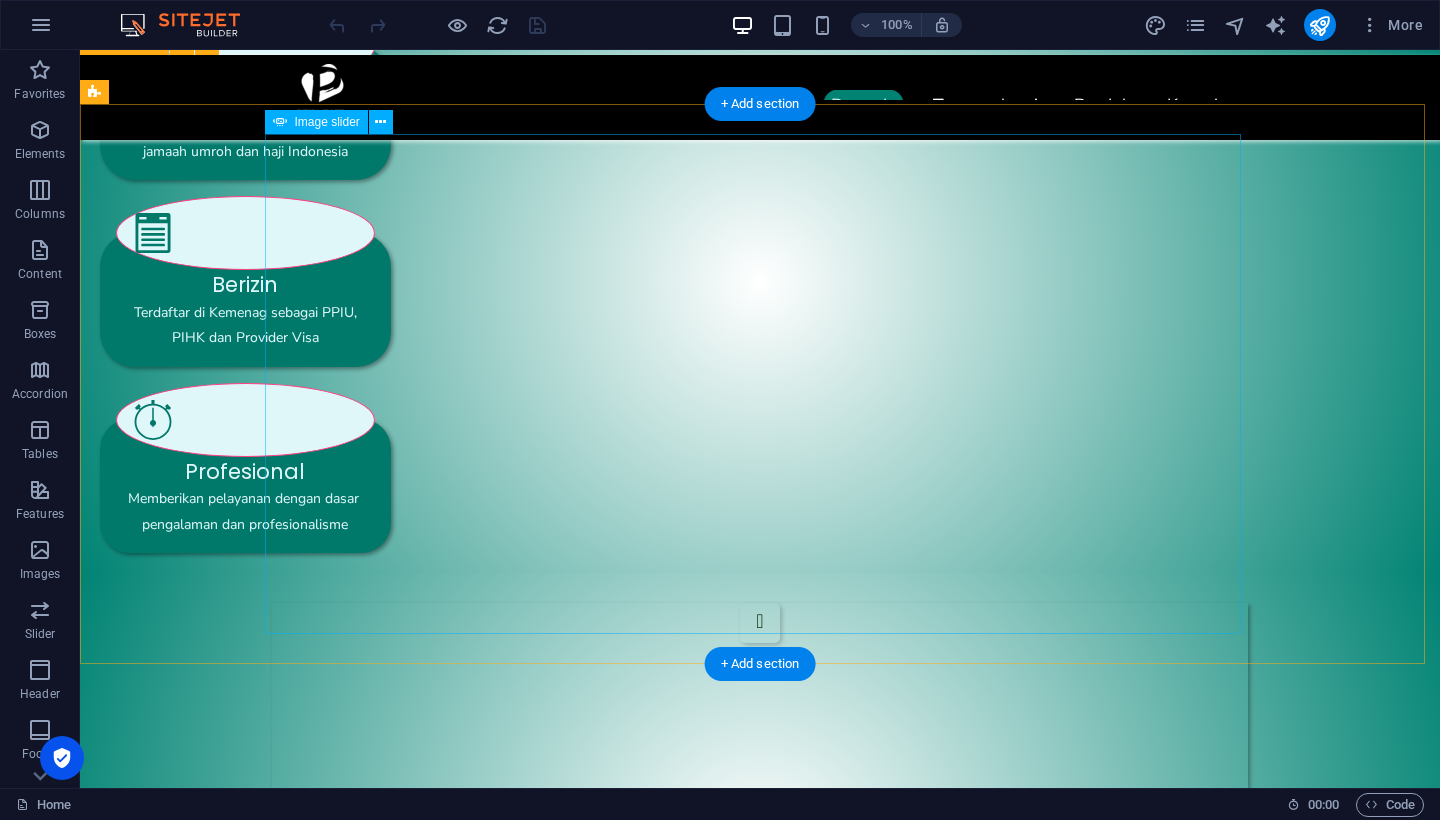 scroll, scrollTop: 261, scrollLeft: 0, axis: vertical 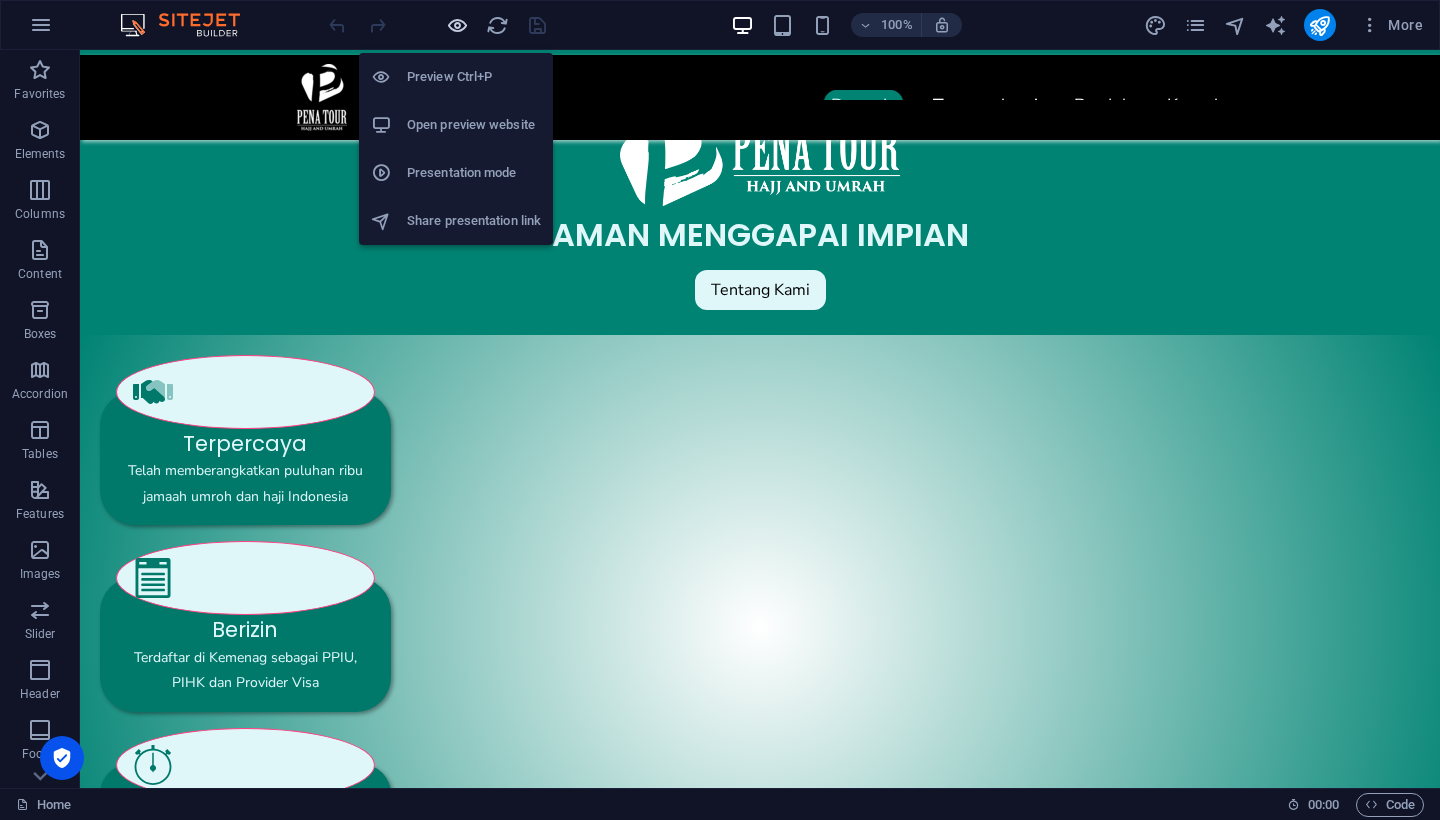 click at bounding box center [457, 25] 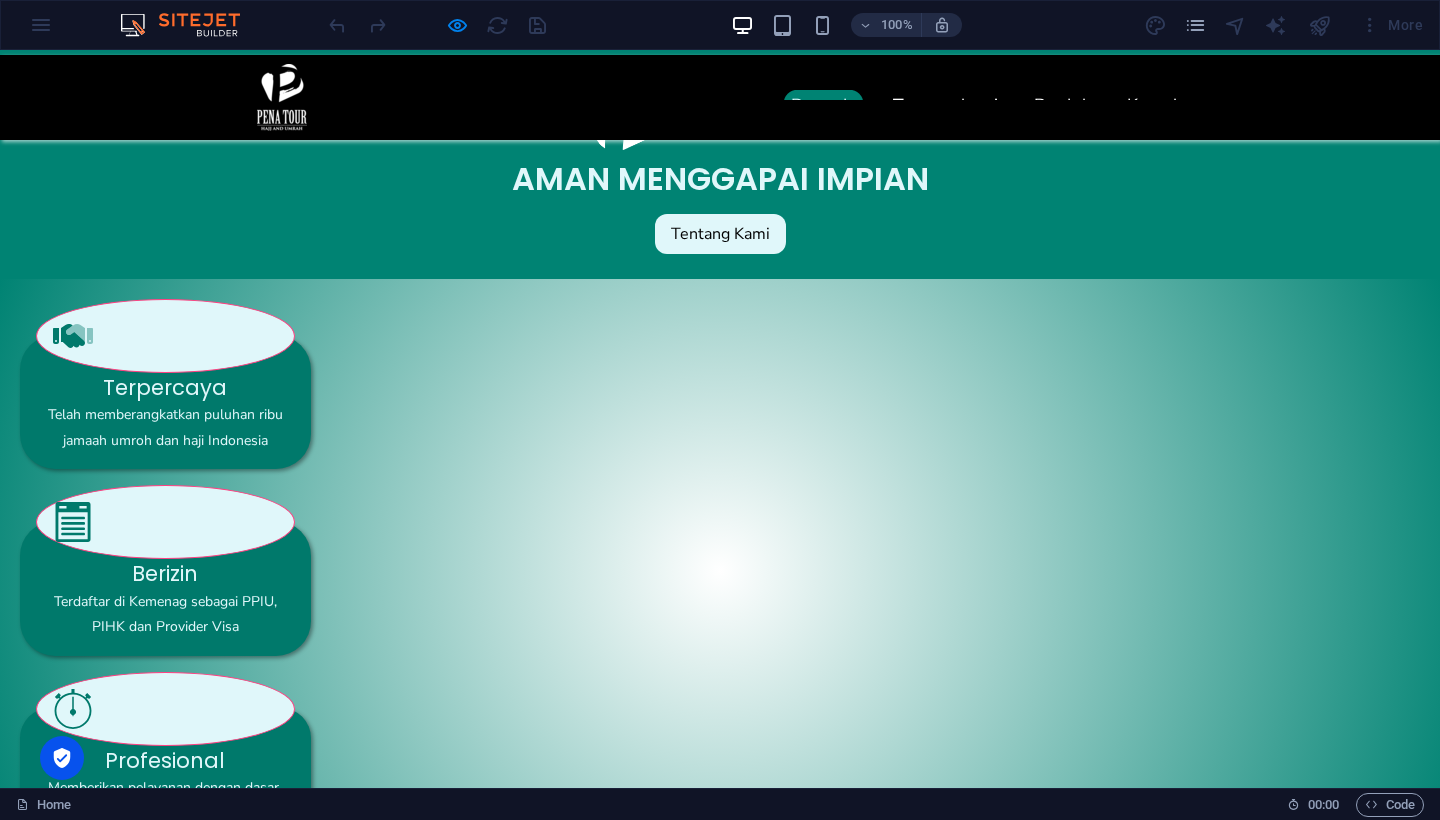 scroll, scrollTop: 0, scrollLeft: 0, axis: both 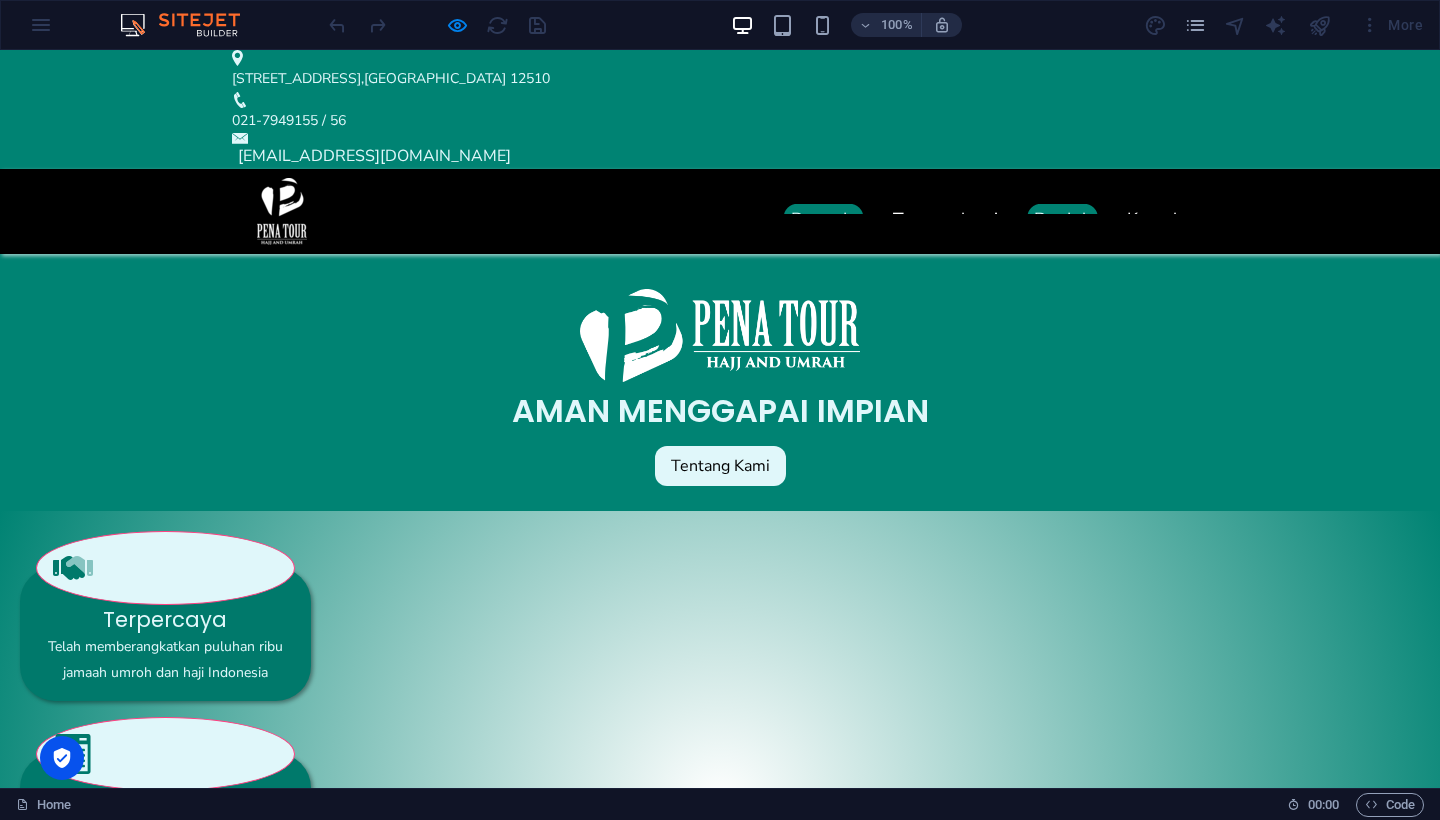 click on "Produk" at bounding box center [1062, 220] 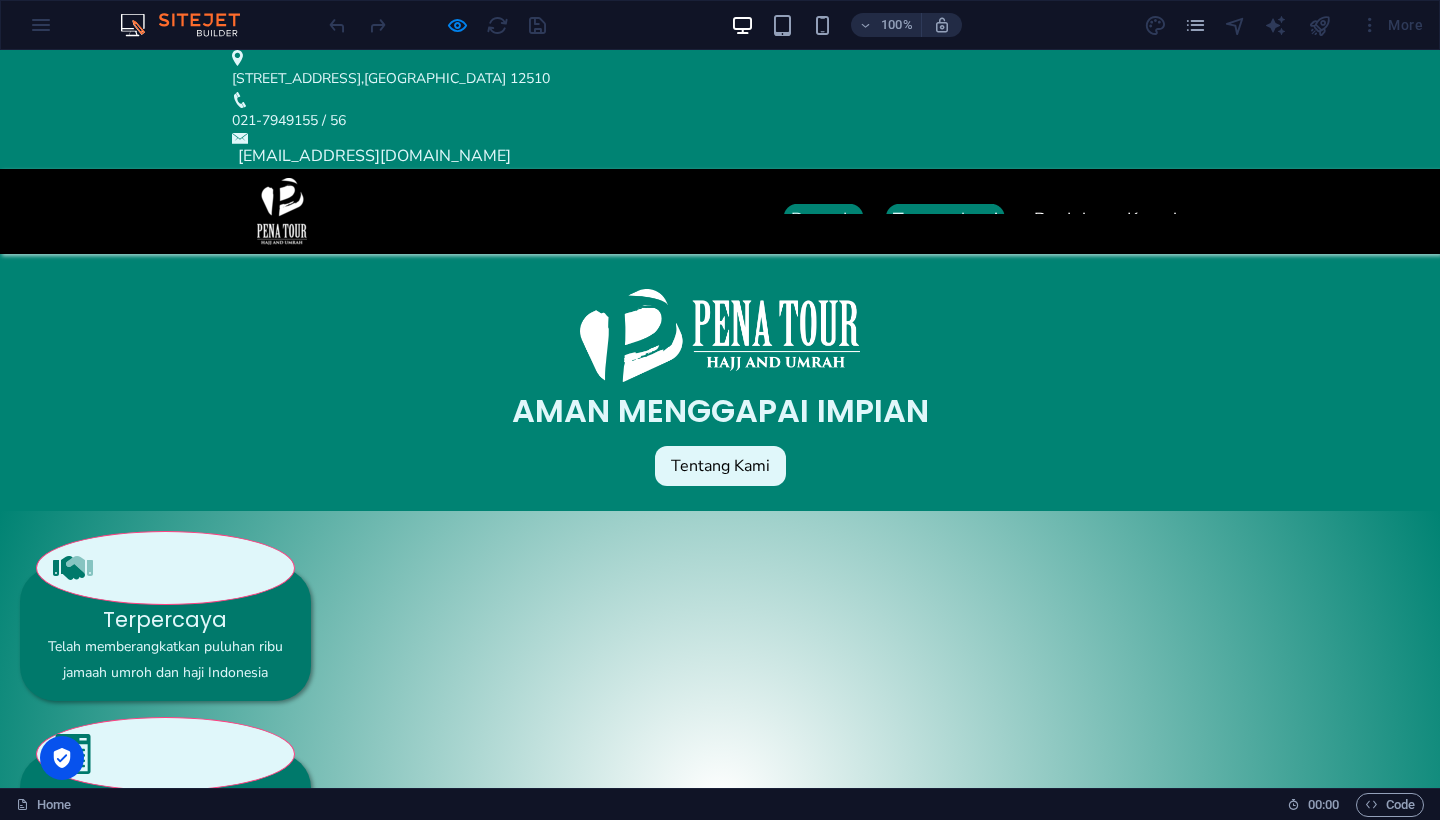 click on "Tentang kami" at bounding box center [945, 220] 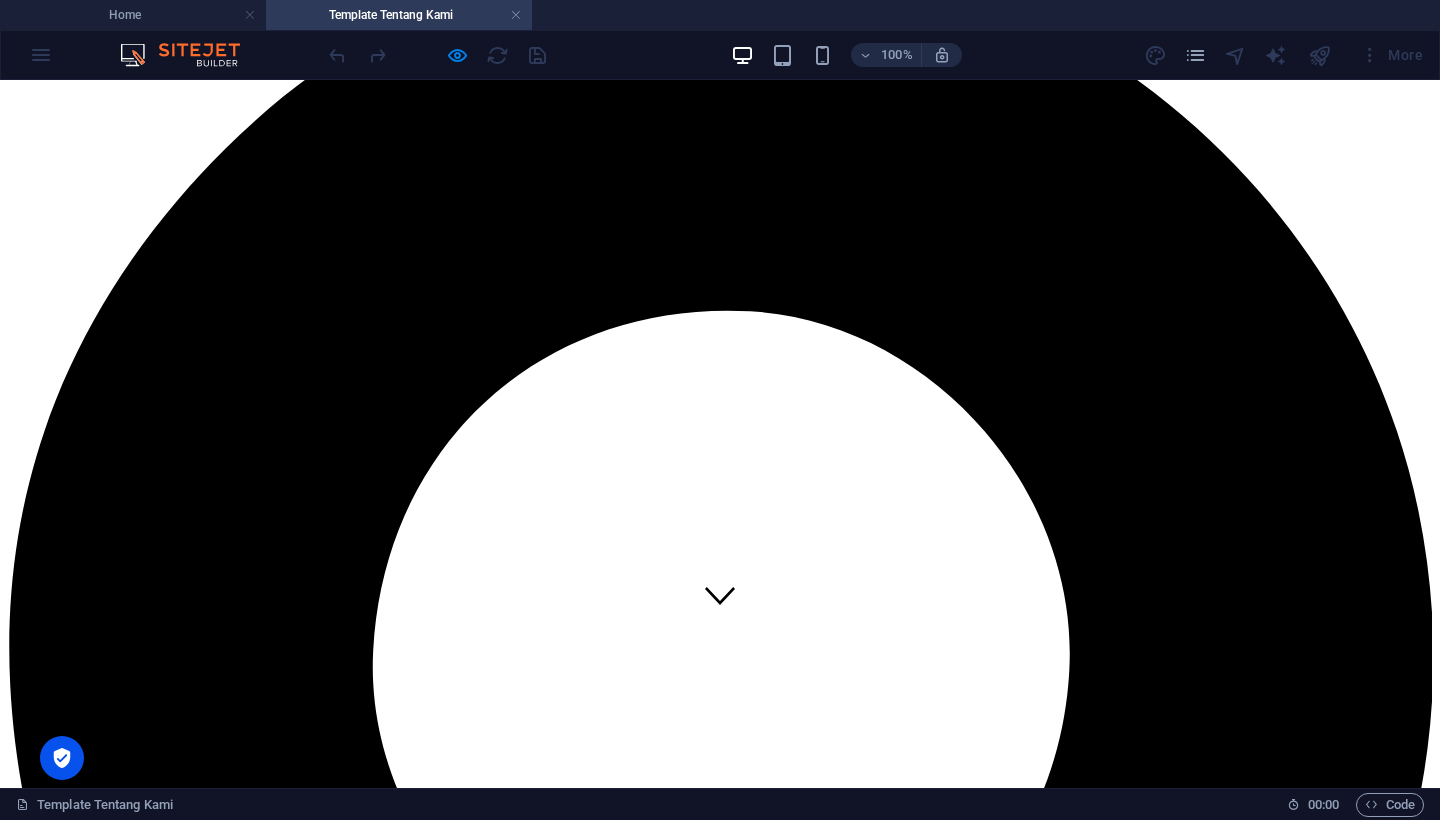 scroll, scrollTop: 0, scrollLeft: 0, axis: both 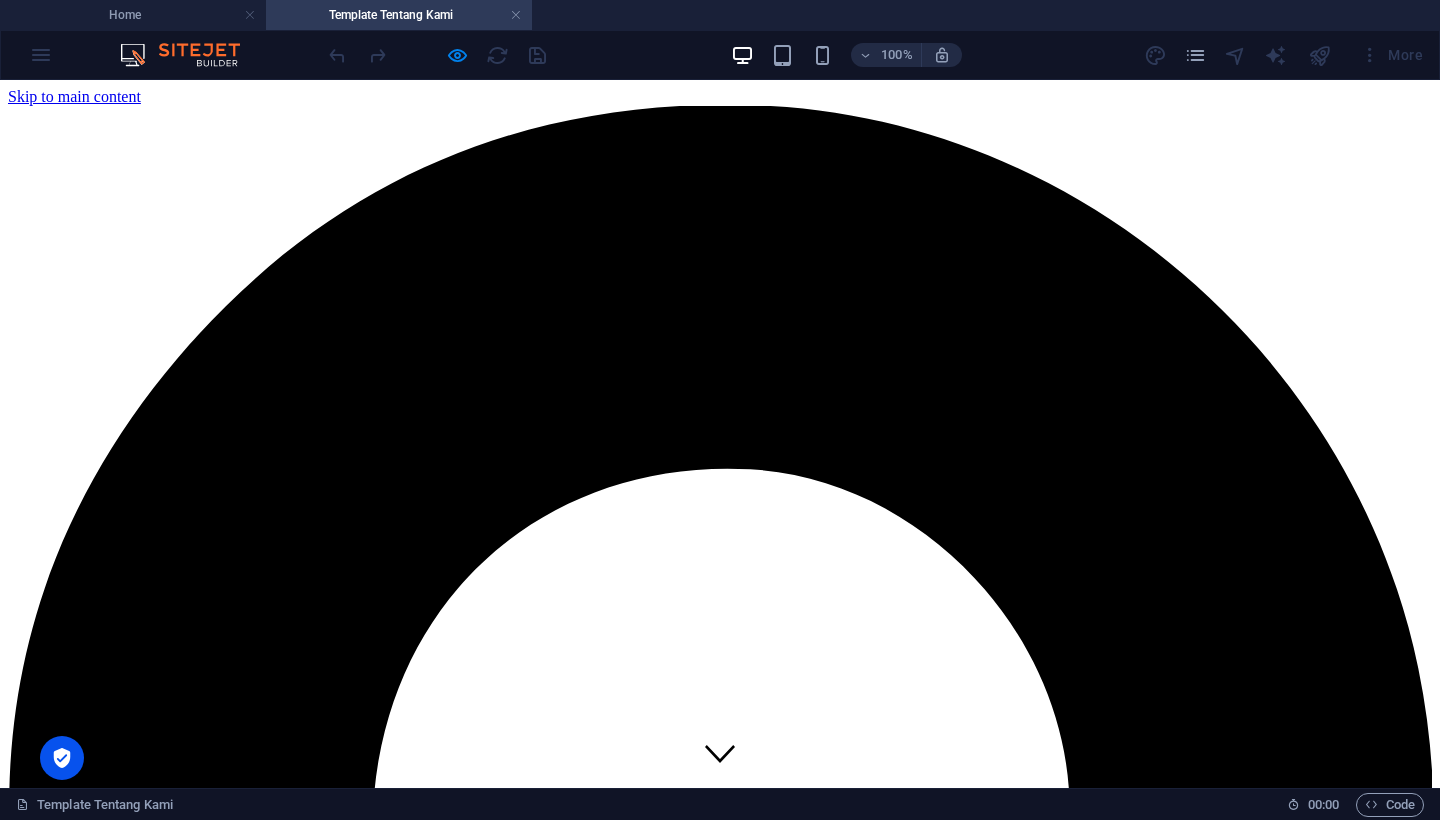 click on "Beranda Tentang kami Produk Kontak" at bounding box center (720, 7208) 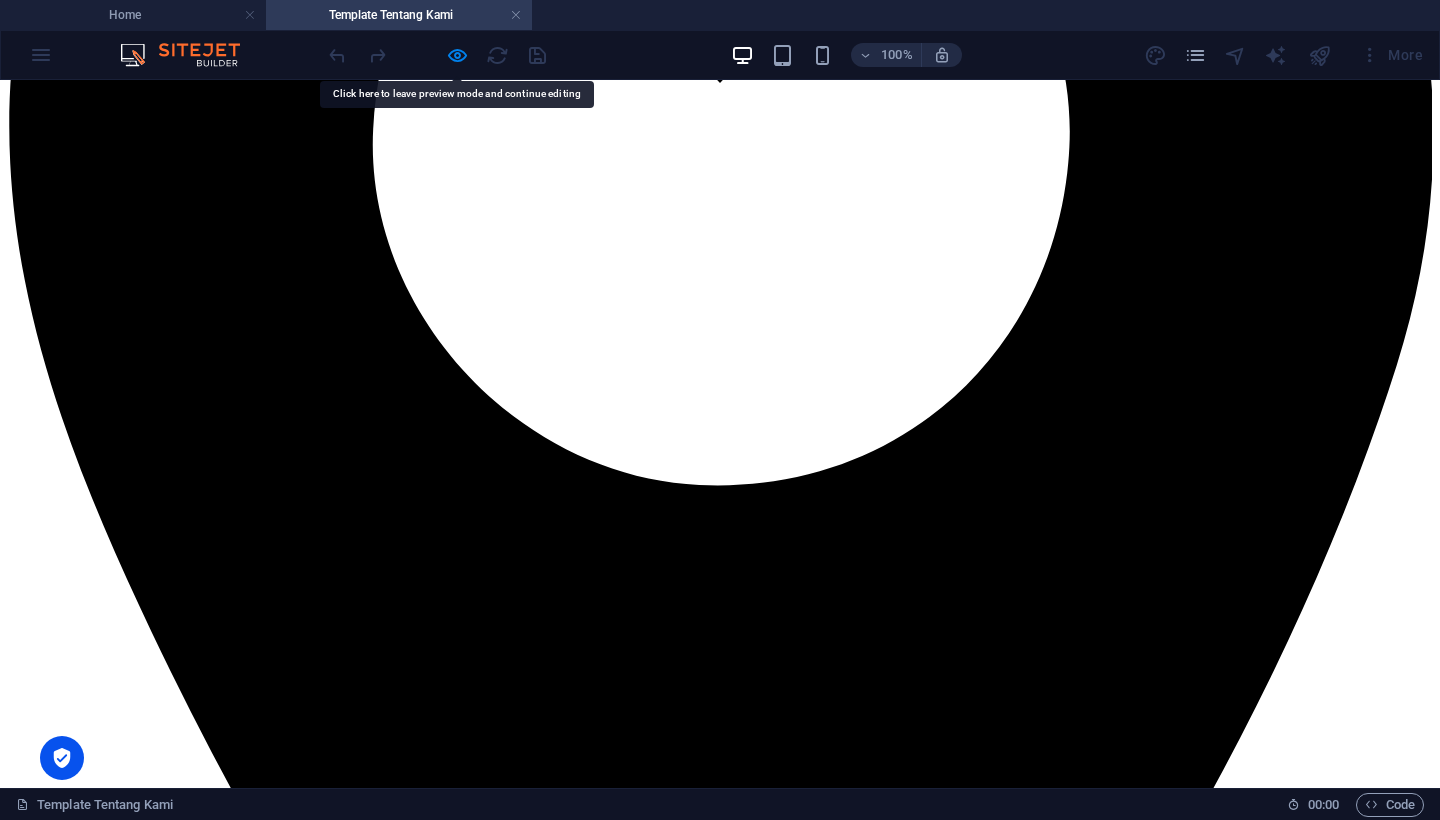 scroll, scrollTop: 1008, scrollLeft: 0, axis: vertical 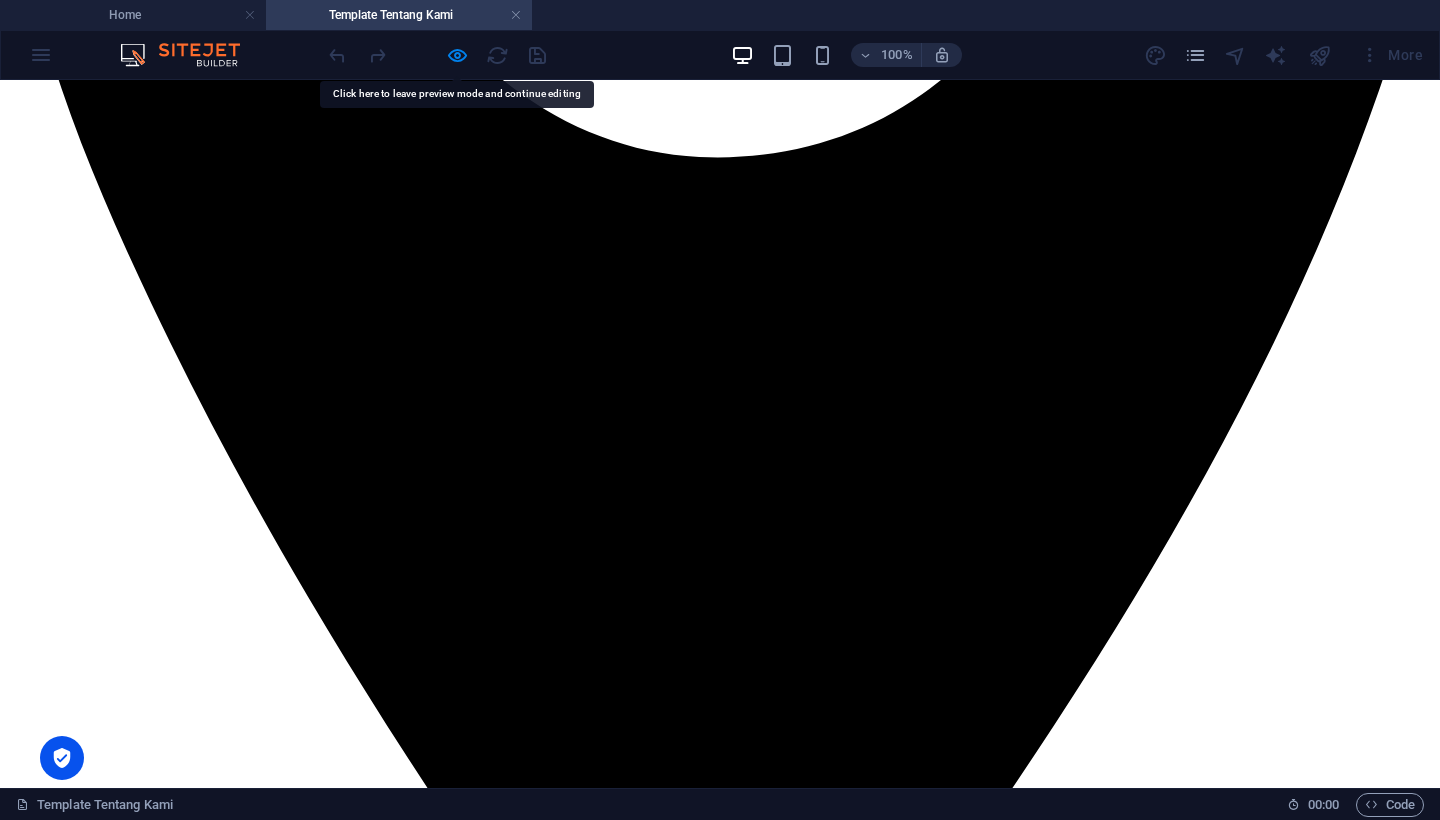 click on "Home About Service Contact" at bounding box center [720, 9437] 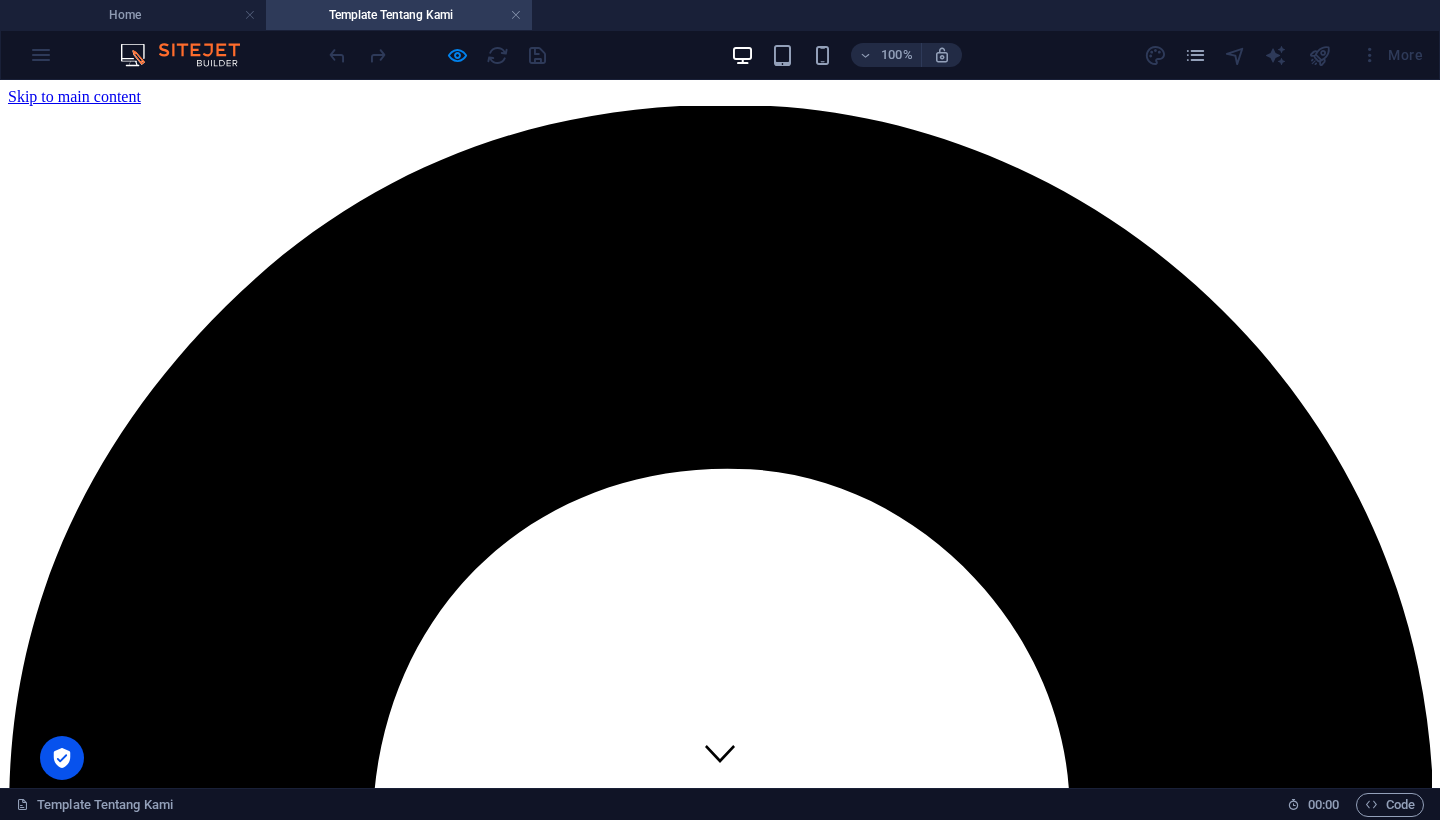 scroll, scrollTop: 1008, scrollLeft: 0, axis: vertical 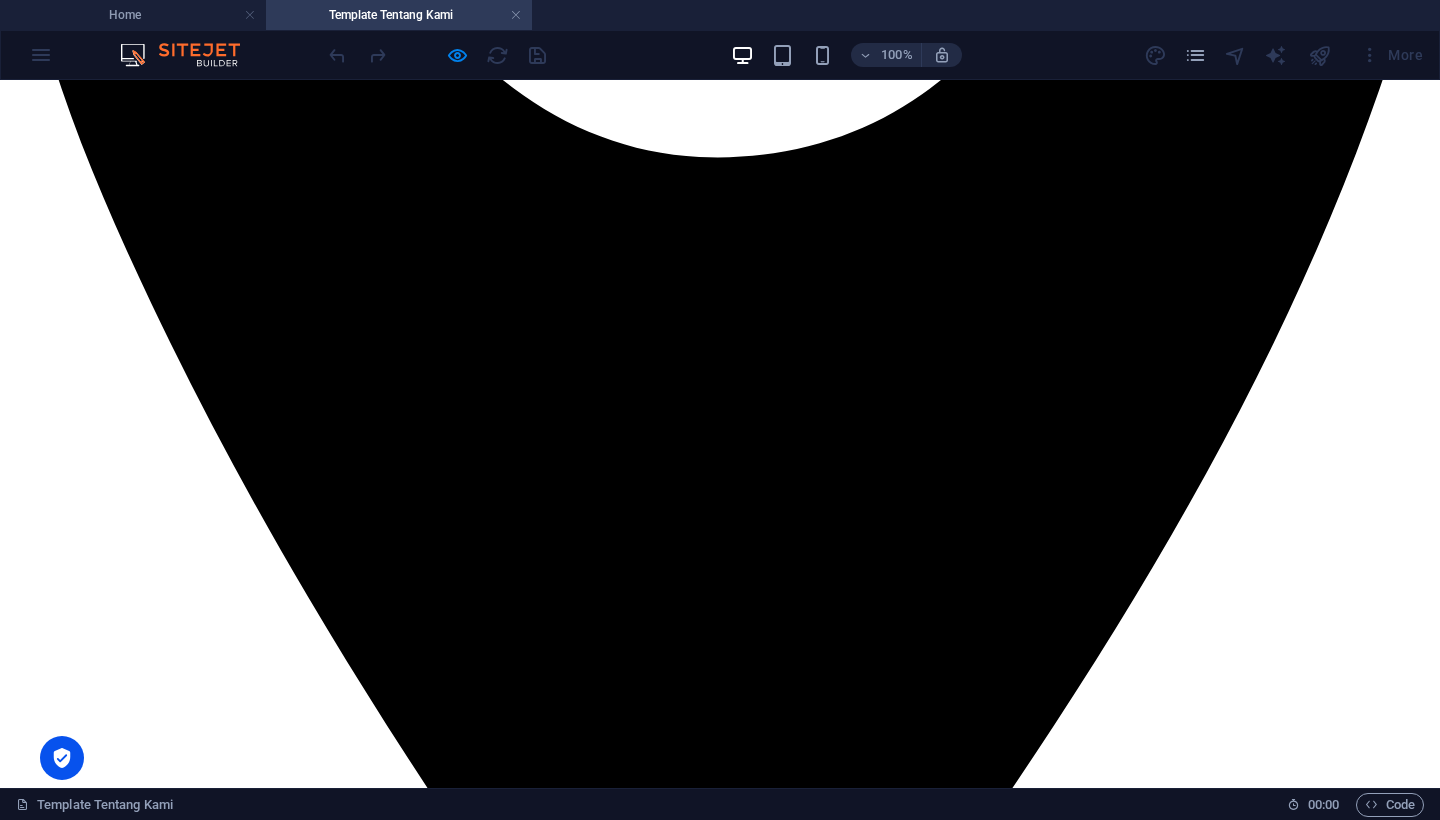 click on "Home About Service Contact" at bounding box center [720, 9437] 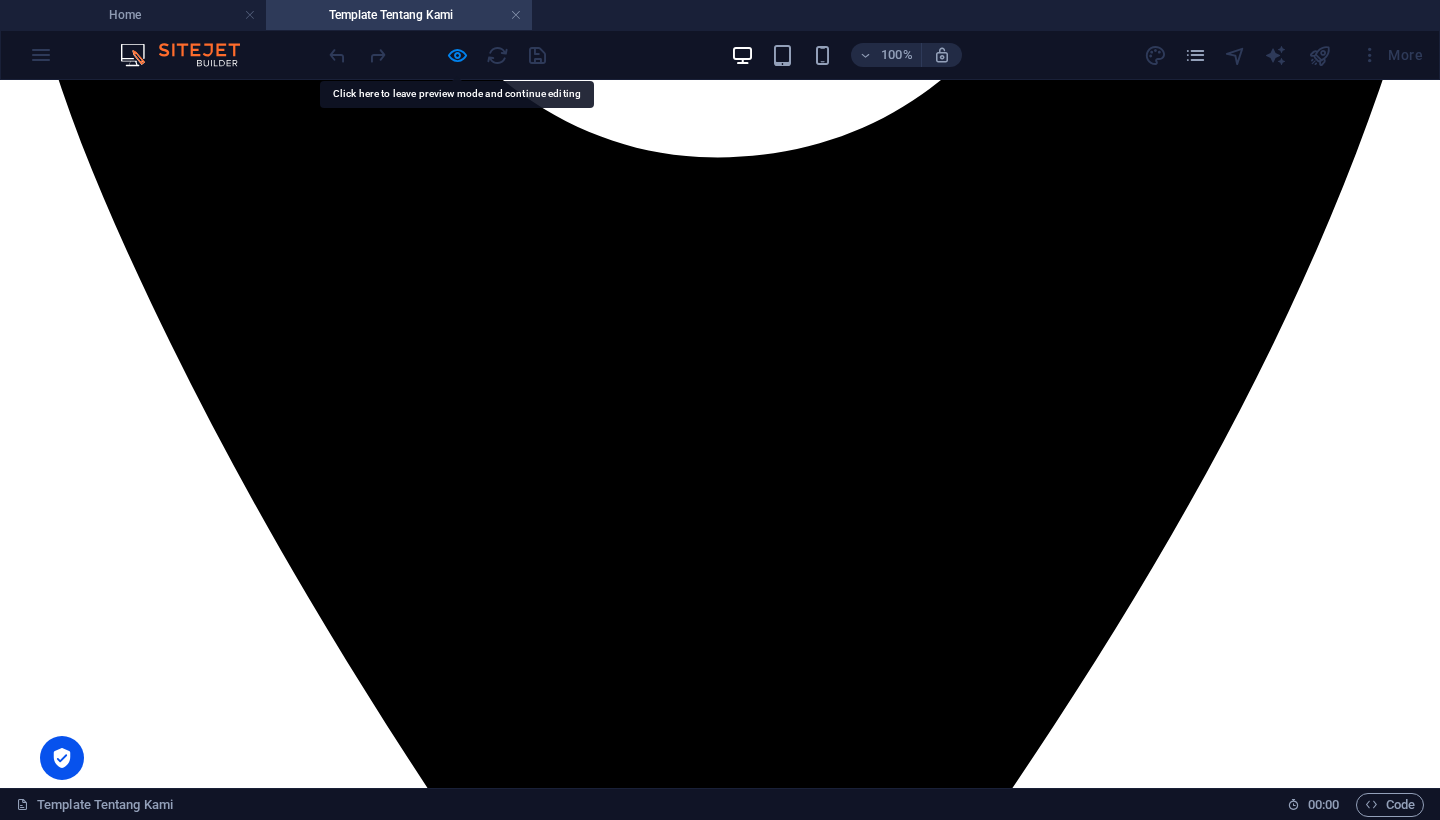 click on "Home About Service Contact" at bounding box center (720, 9437) 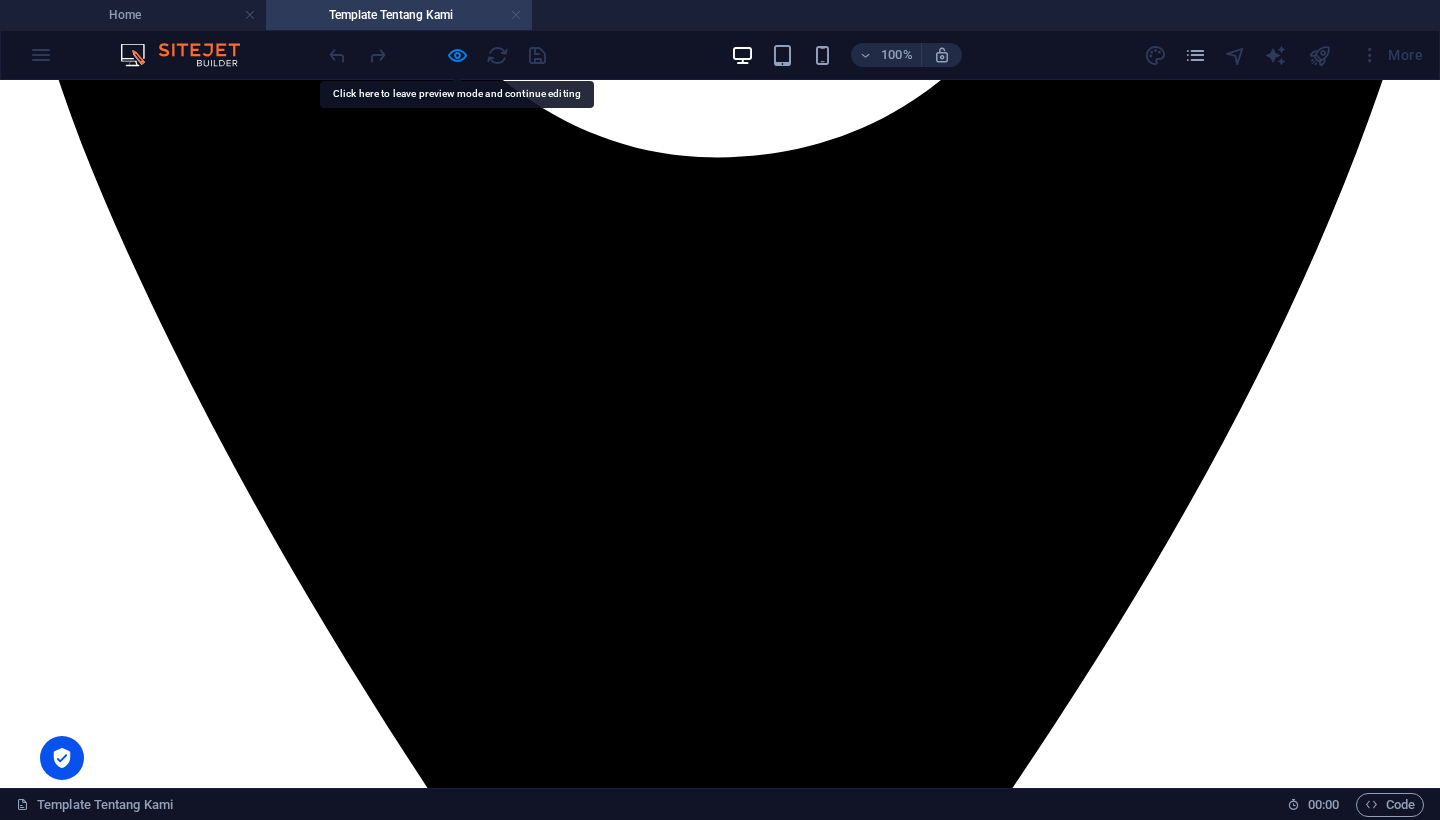 click at bounding box center (516, 15) 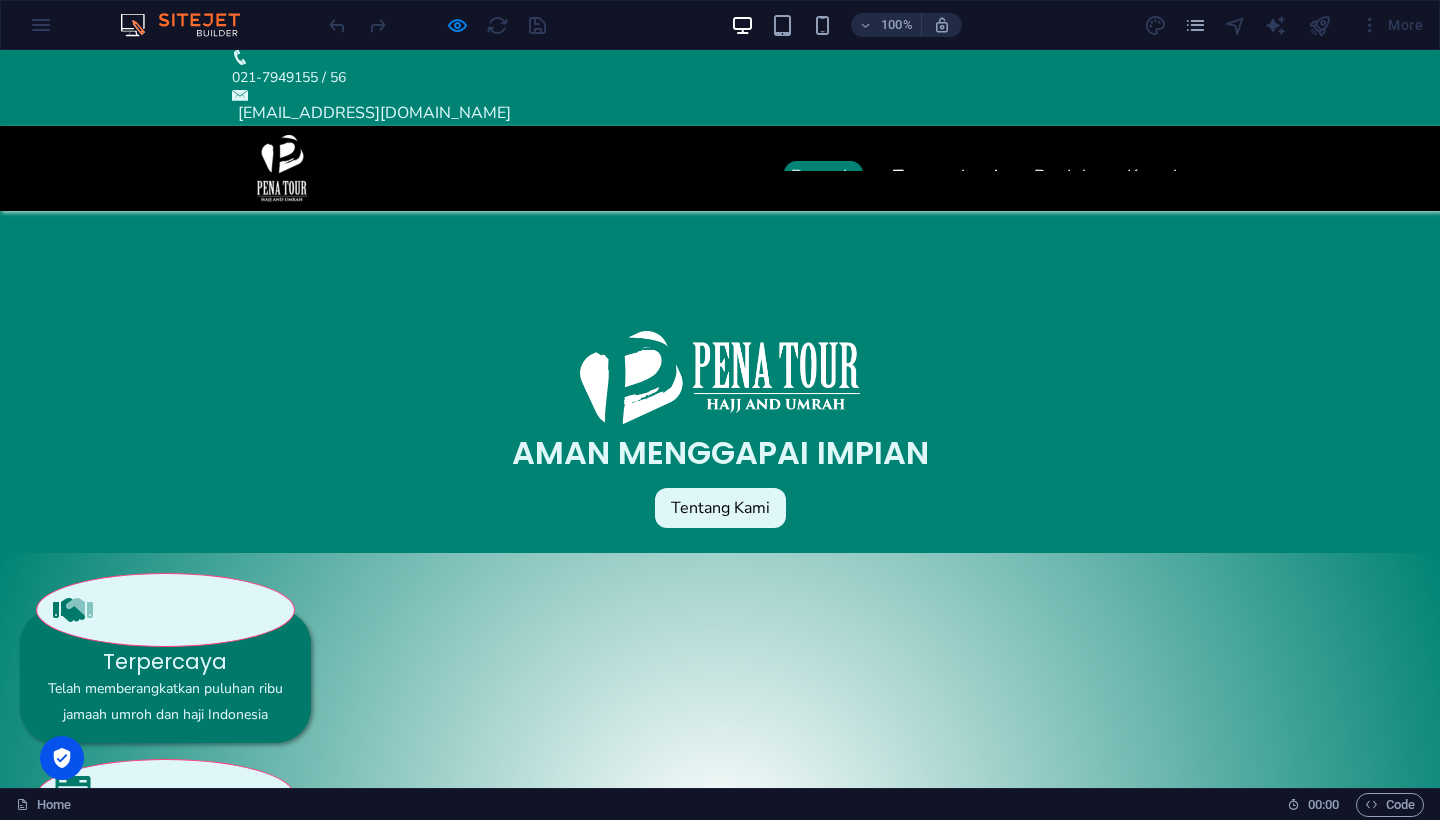 scroll, scrollTop: 0, scrollLeft: 0, axis: both 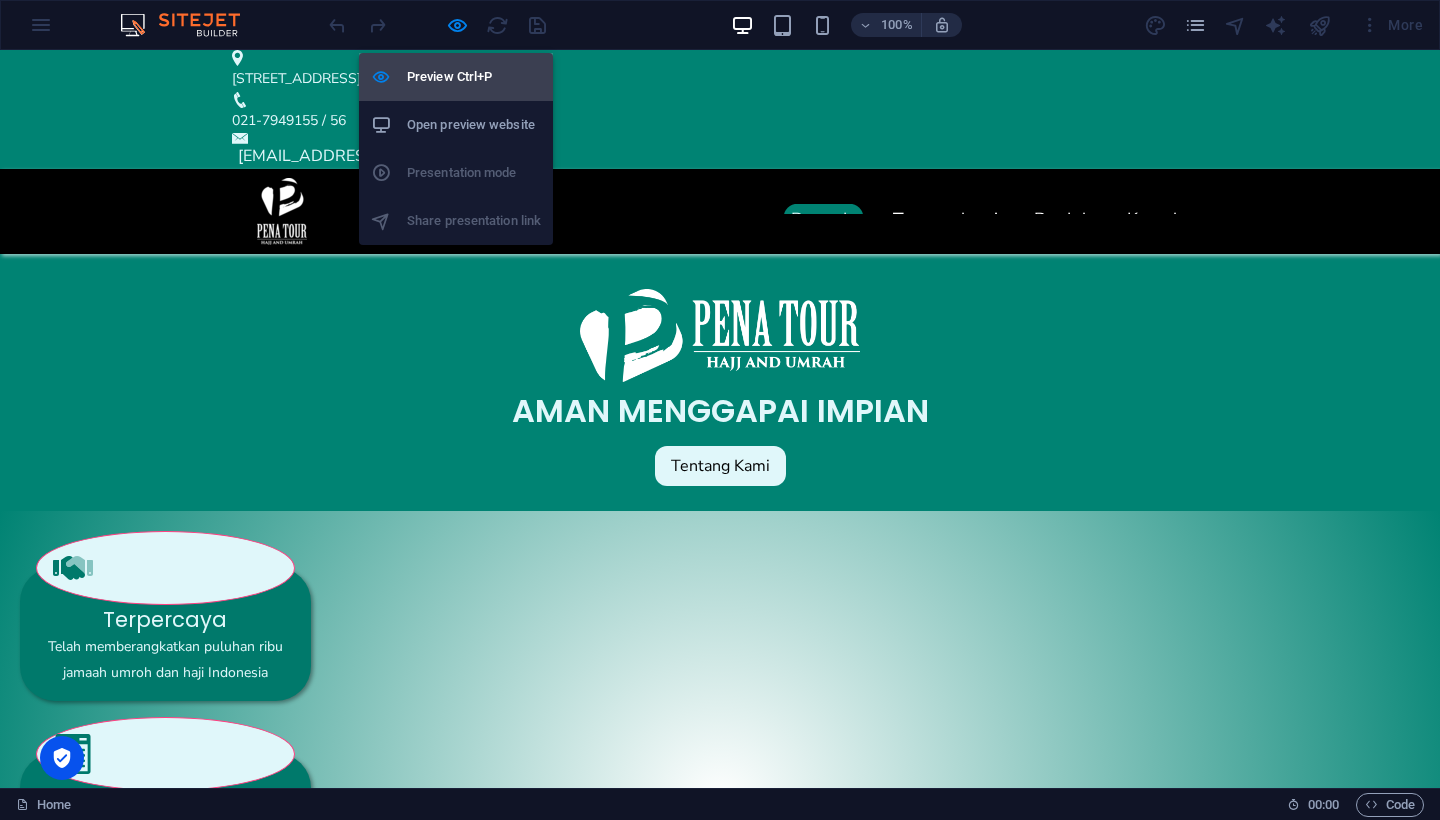 click on "Preview Ctrl+P" at bounding box center [474, 77] 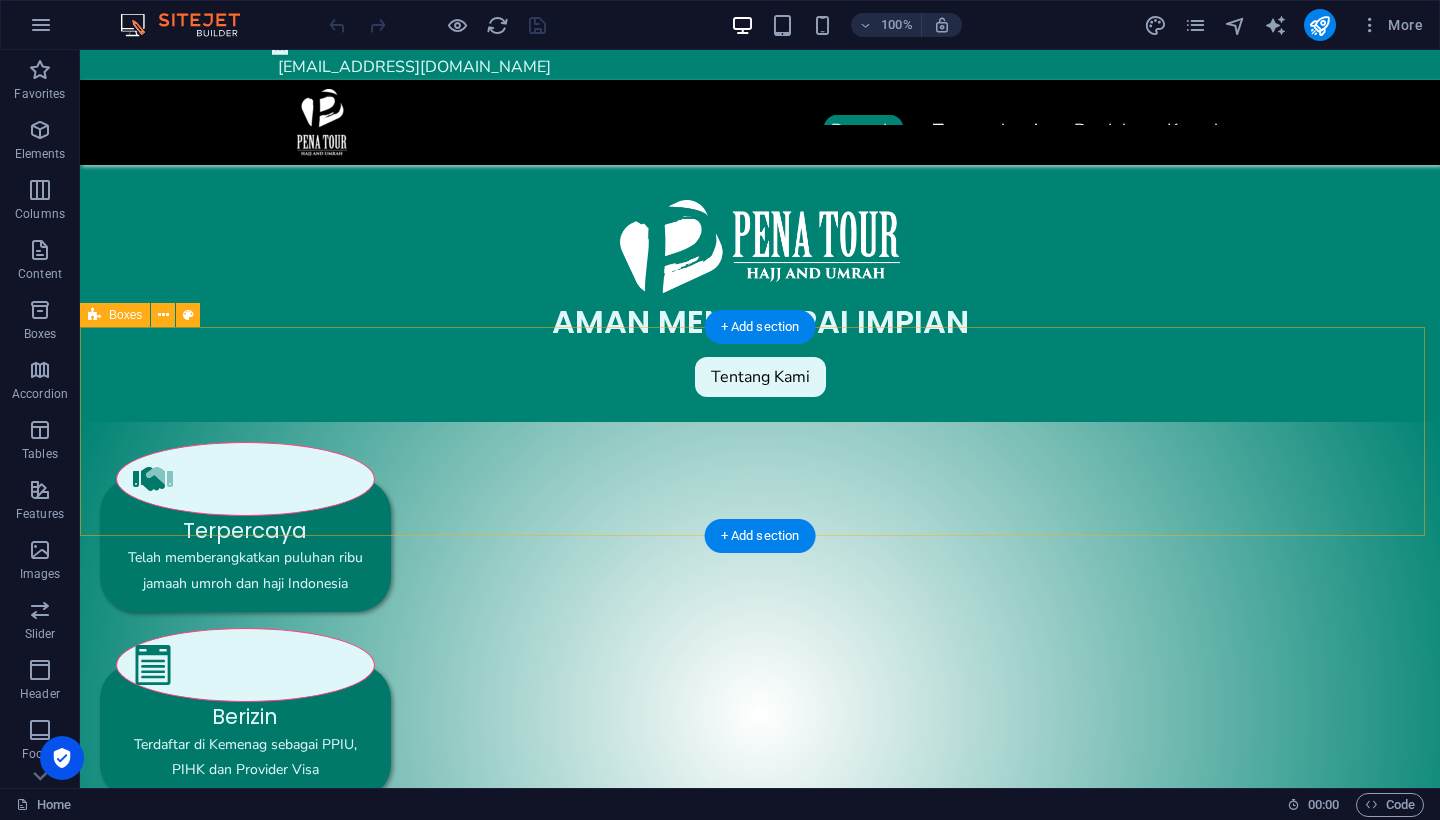 scroll, scrollTop: 0, scrollLeft: 0, axis: both 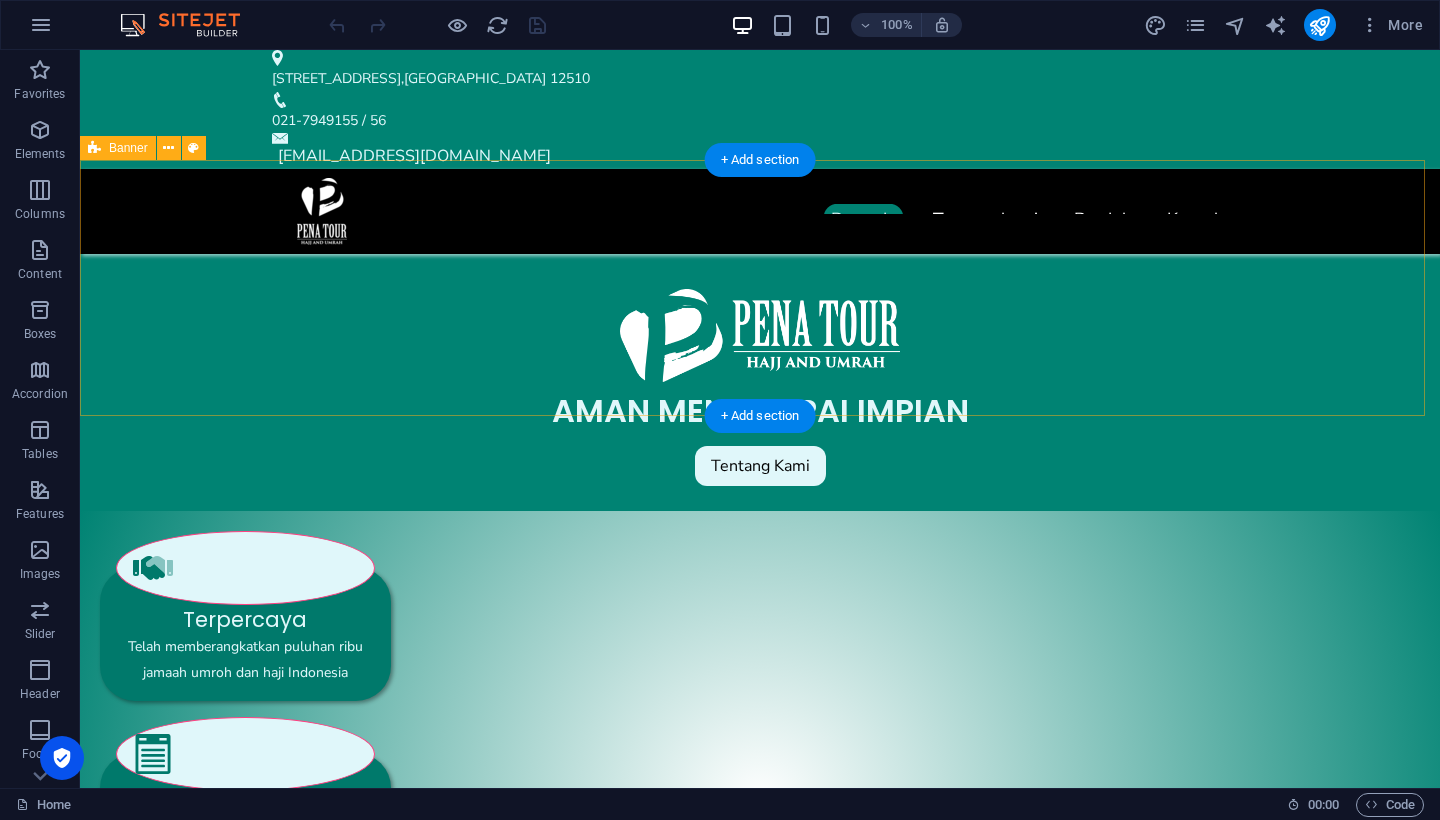 click on "Banner" at bounding box center [128, 148] 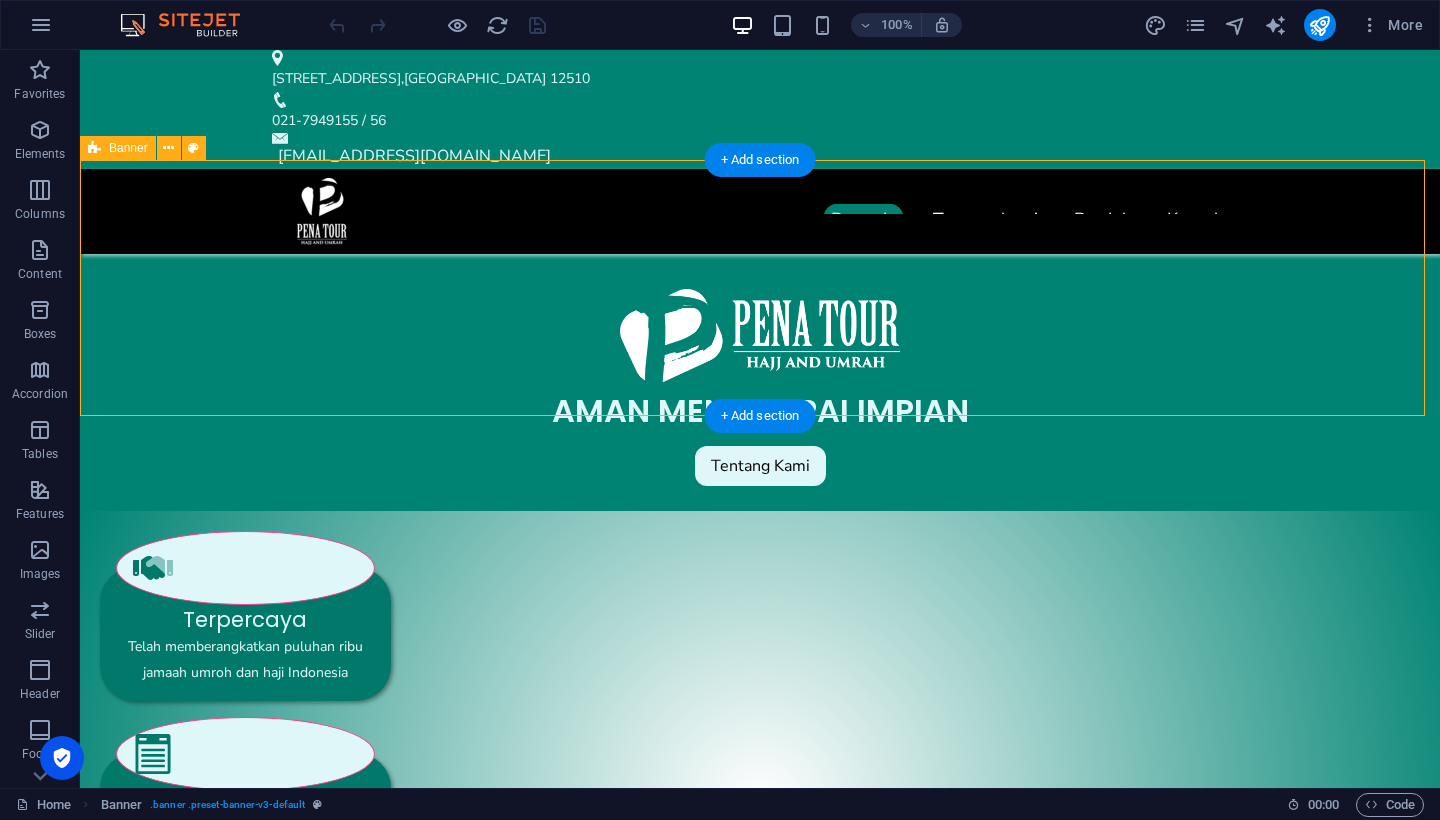 click on "Banner" at bounding box center (128, 148) 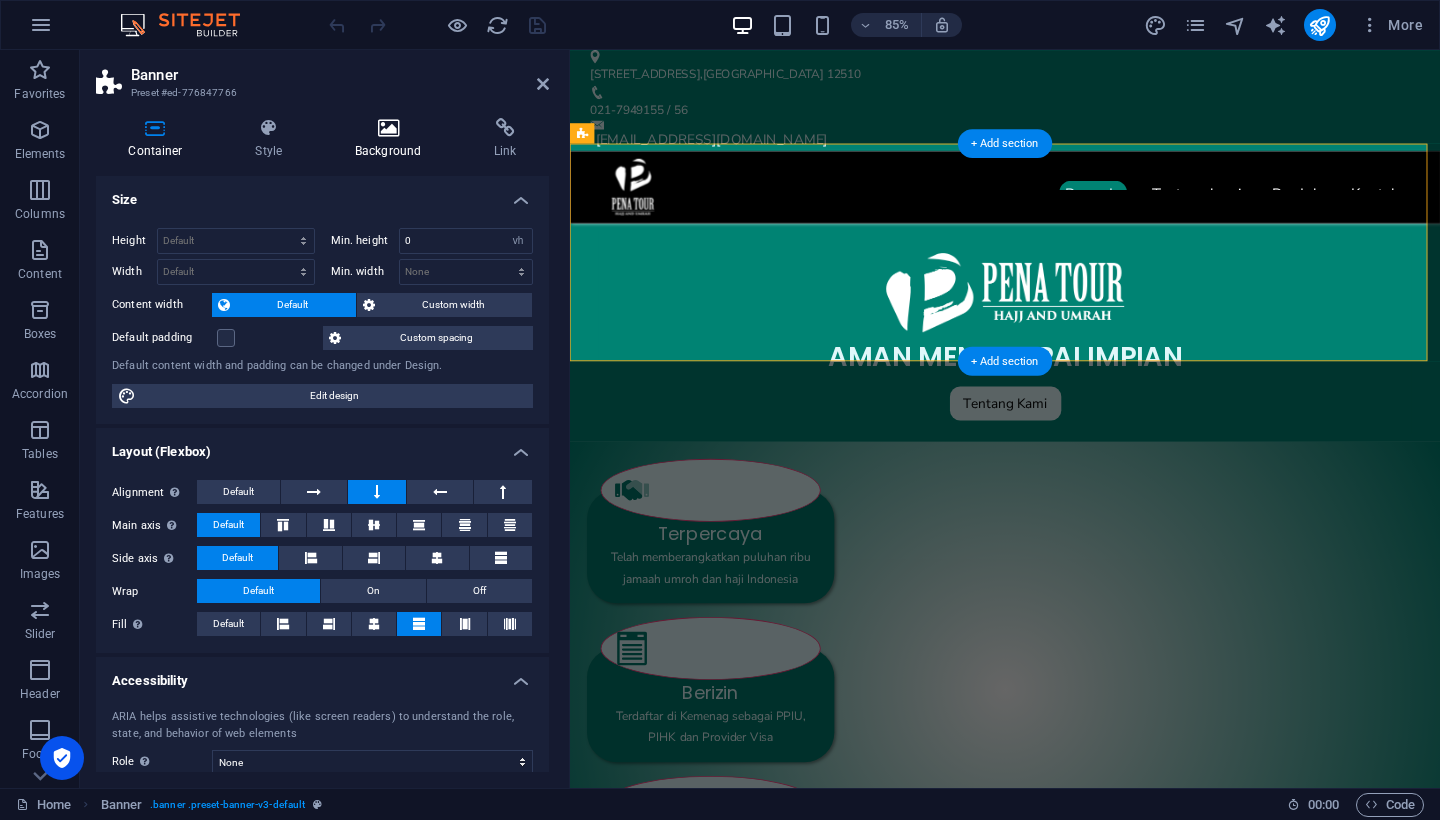 click on "Background" at bounding box center [392, 139] 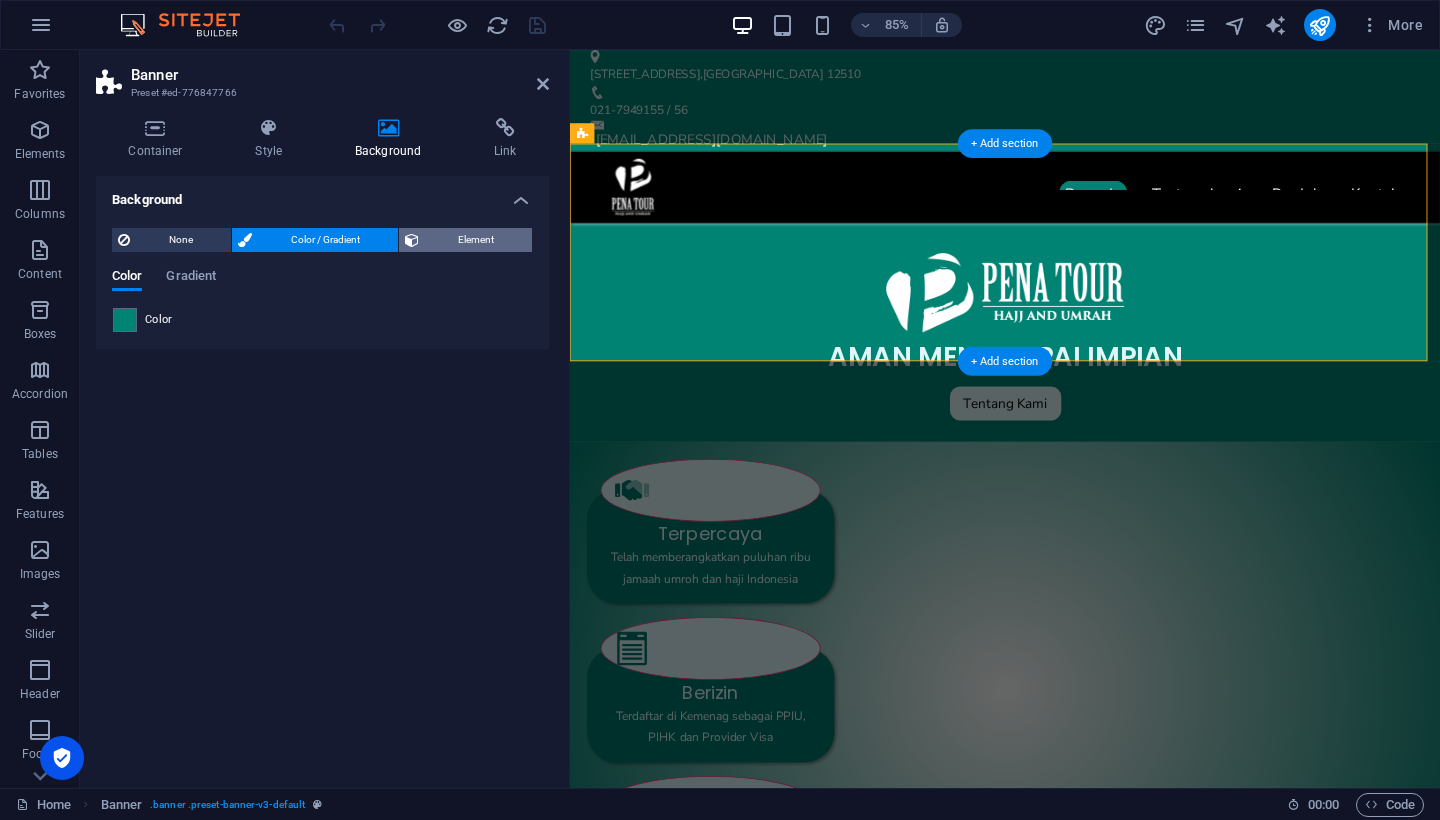 click on "Element" at bounding box center [475, 240] 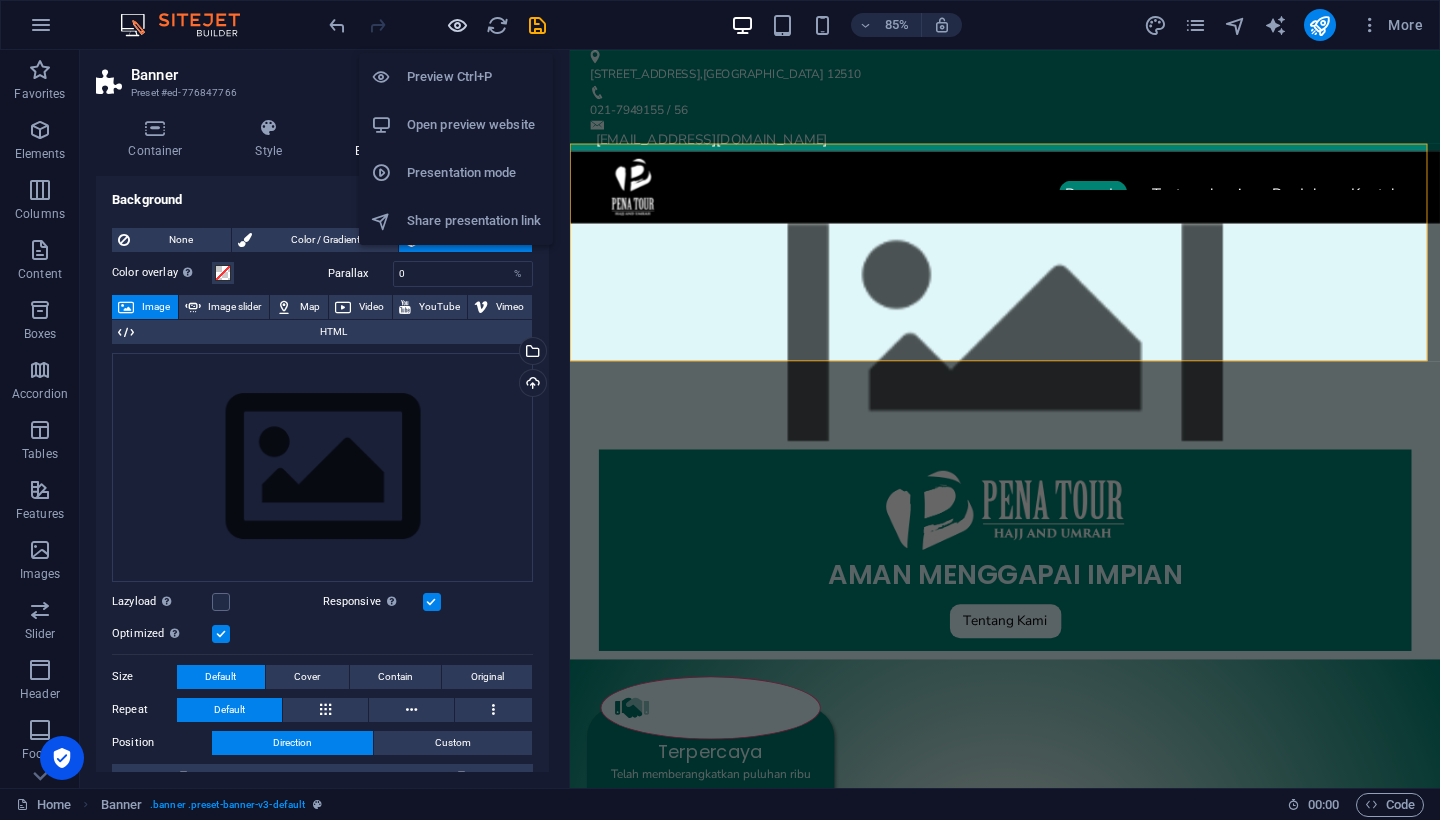 click at bounding box center (457, 25) 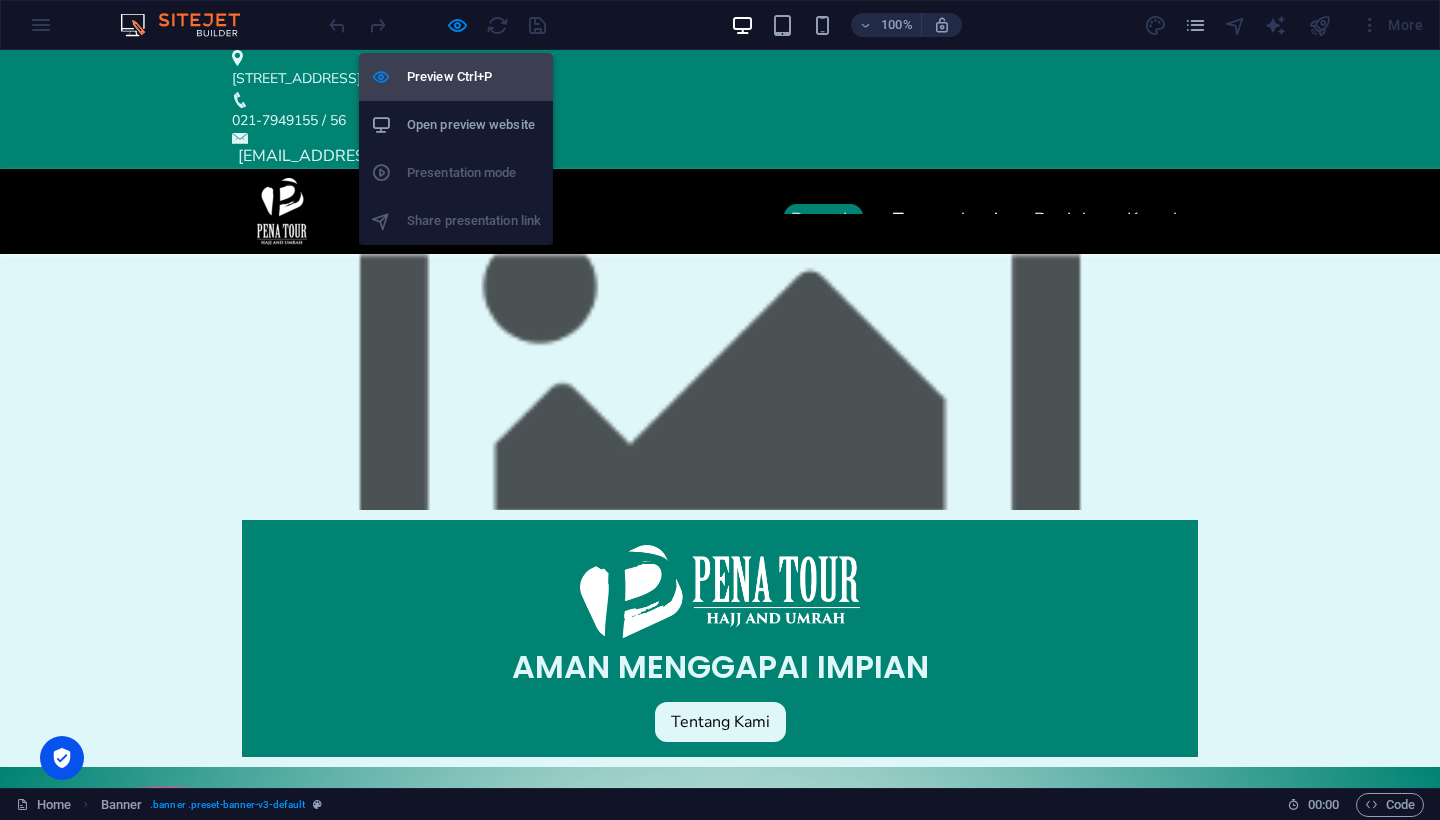 click on "Preview Ctrl+P" at bounding box center (474, 77) 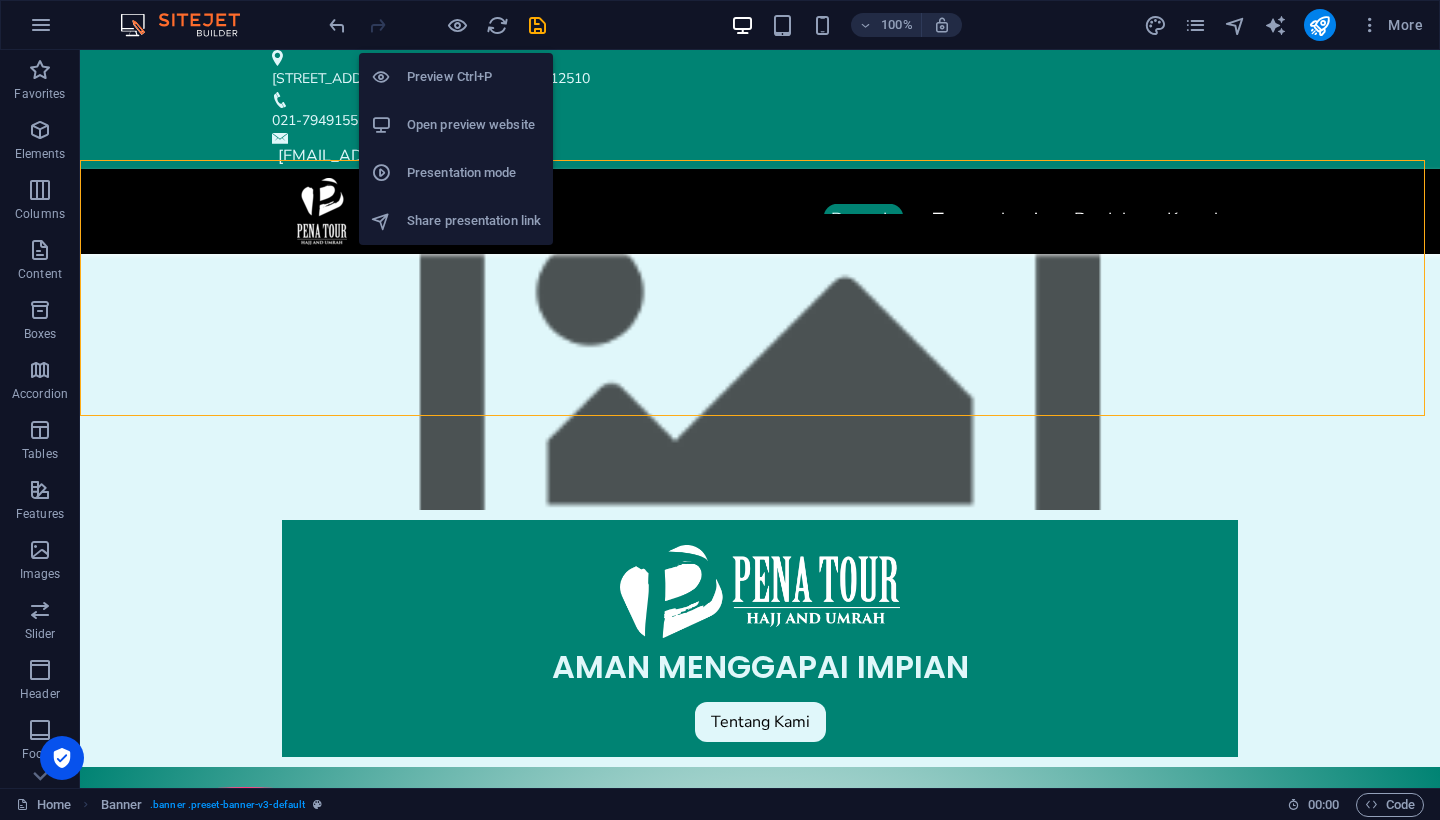 click on "Preview Ctrl+P" at bounding box center (474, 77) 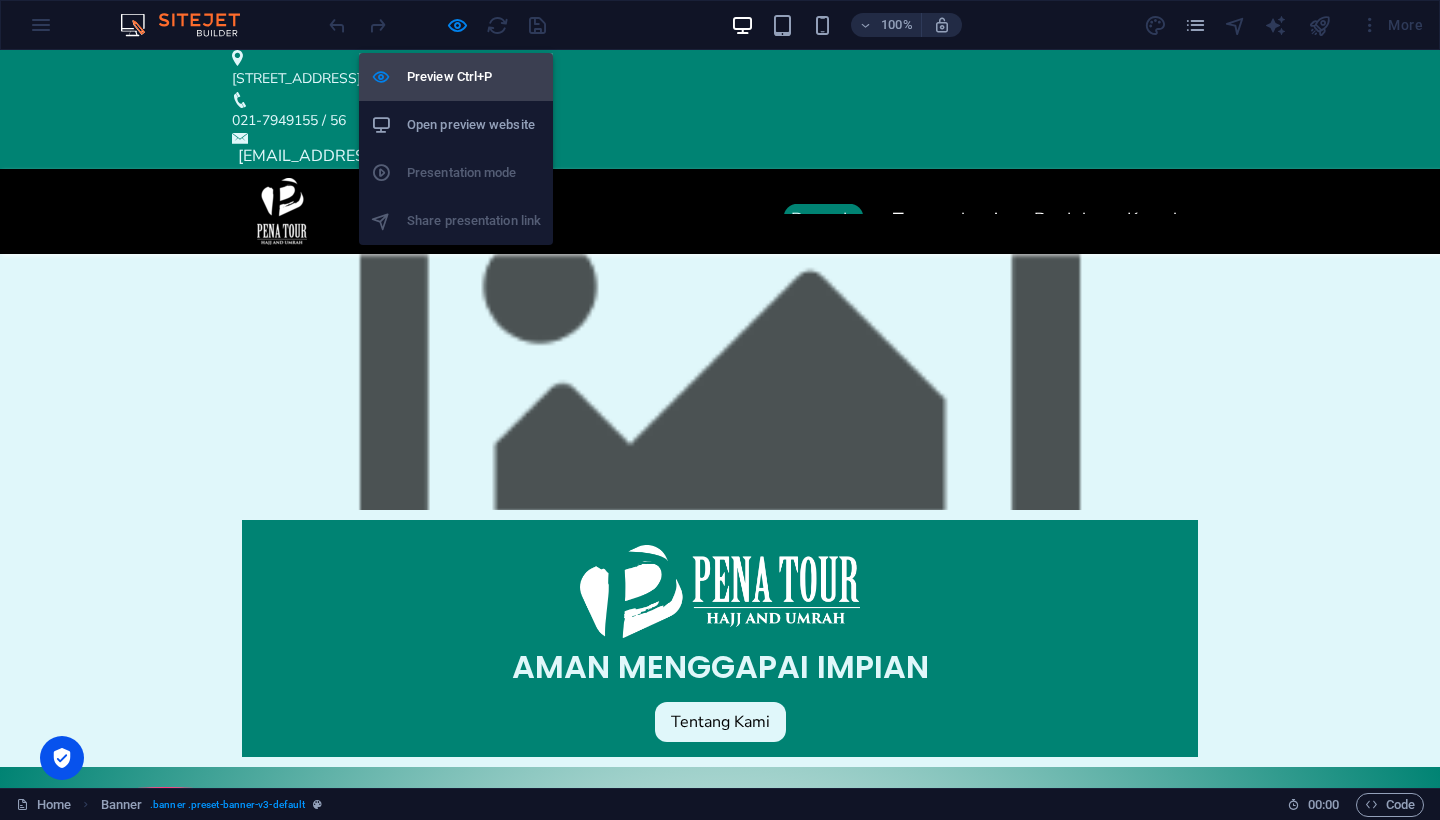 click on "Preview Ctrl+P" at bounding box center (474, 77) 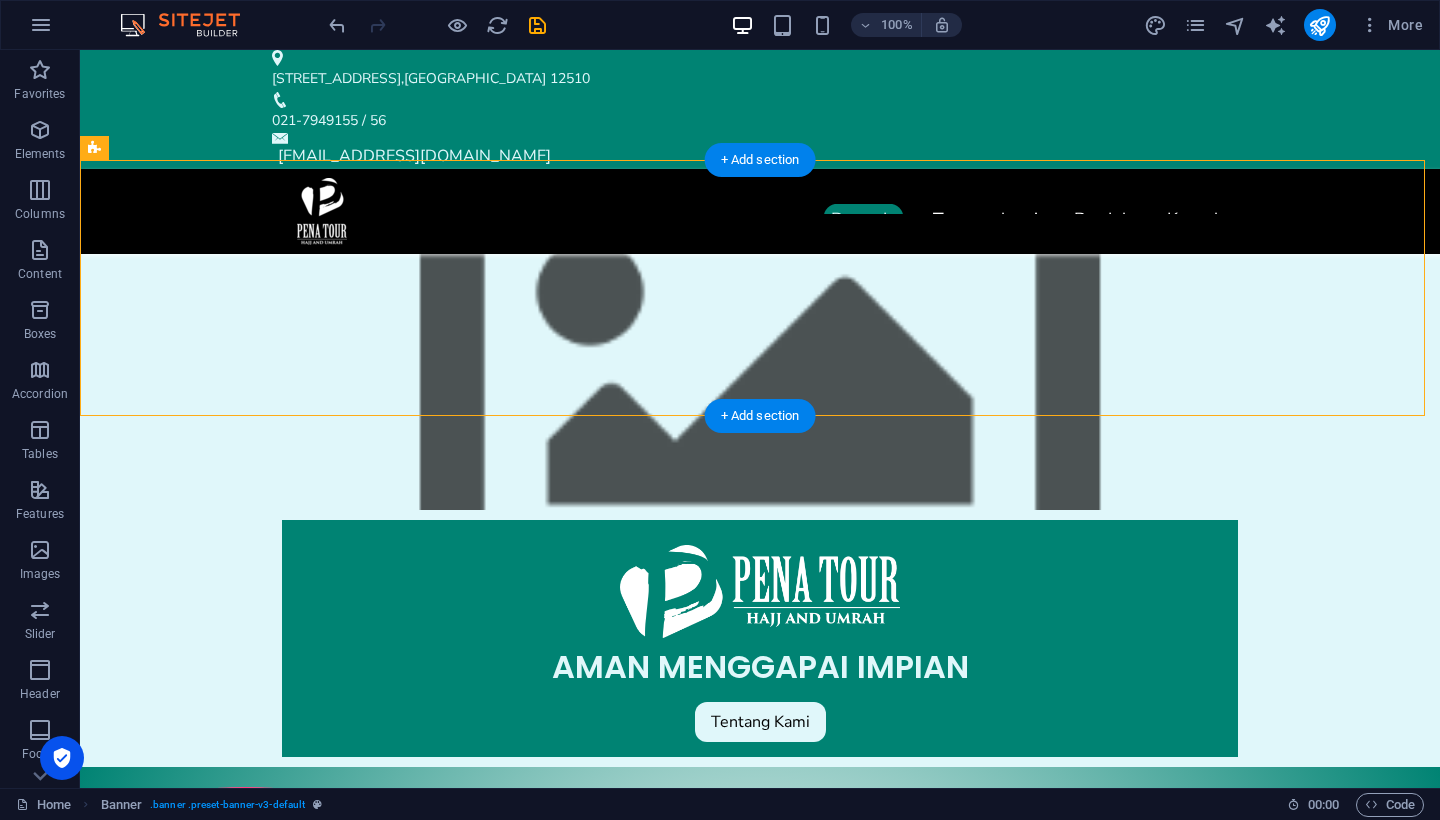 click on "Tentang Kami" at bounding box center [760, 722] 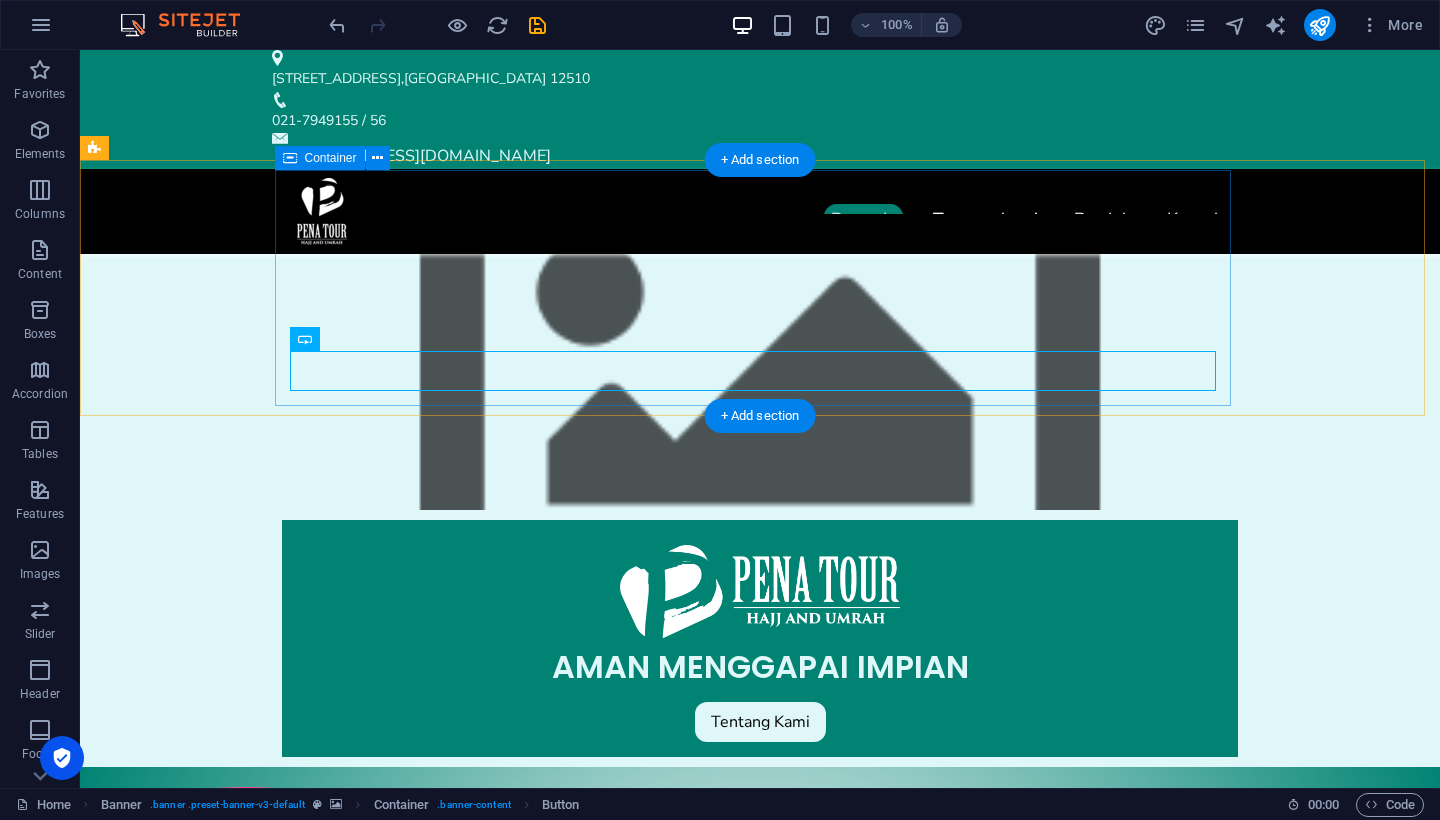 click on "Container" at bounding box center [331, 158] 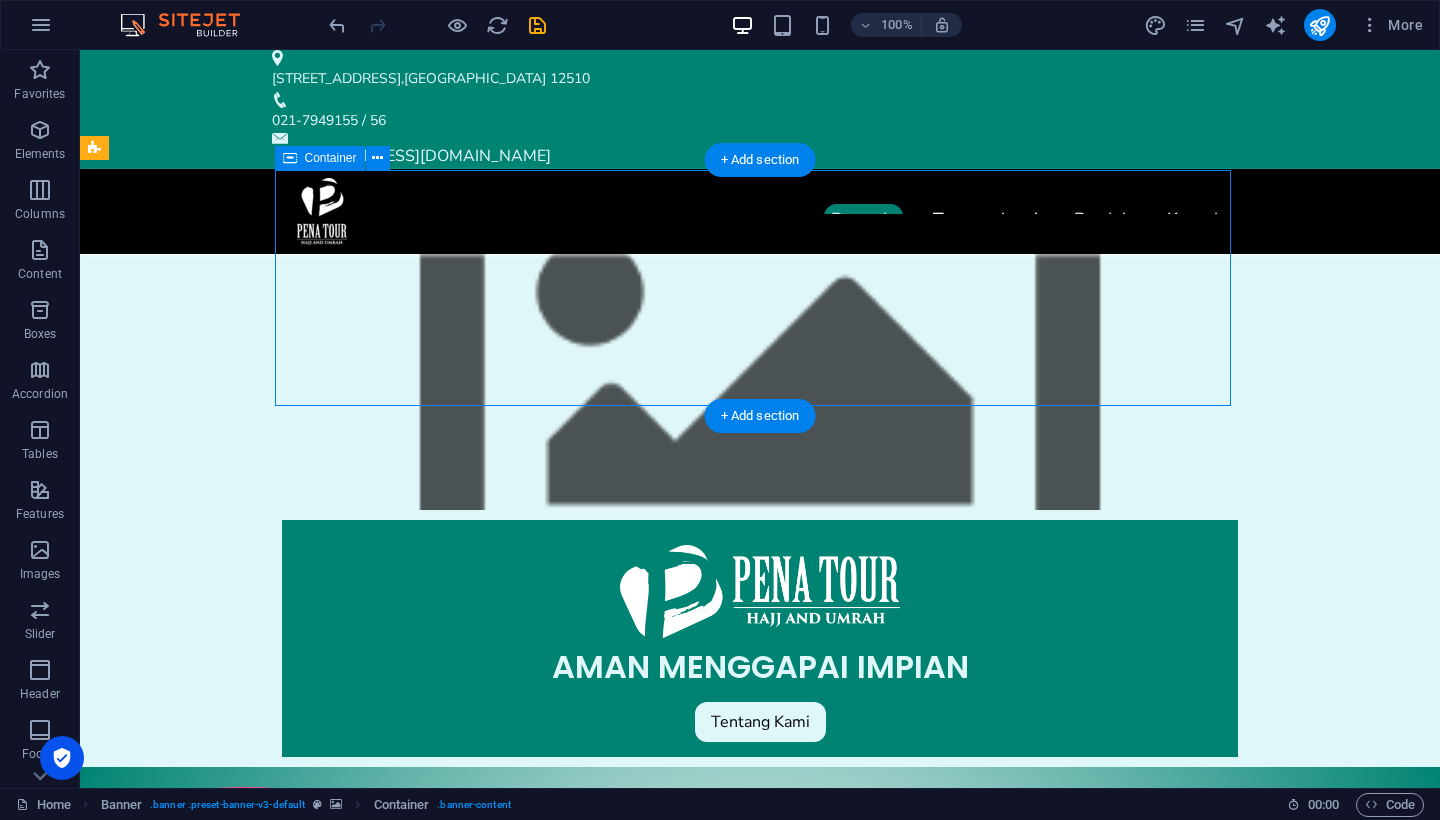 click on "Container" at bounding box center [331, 158] 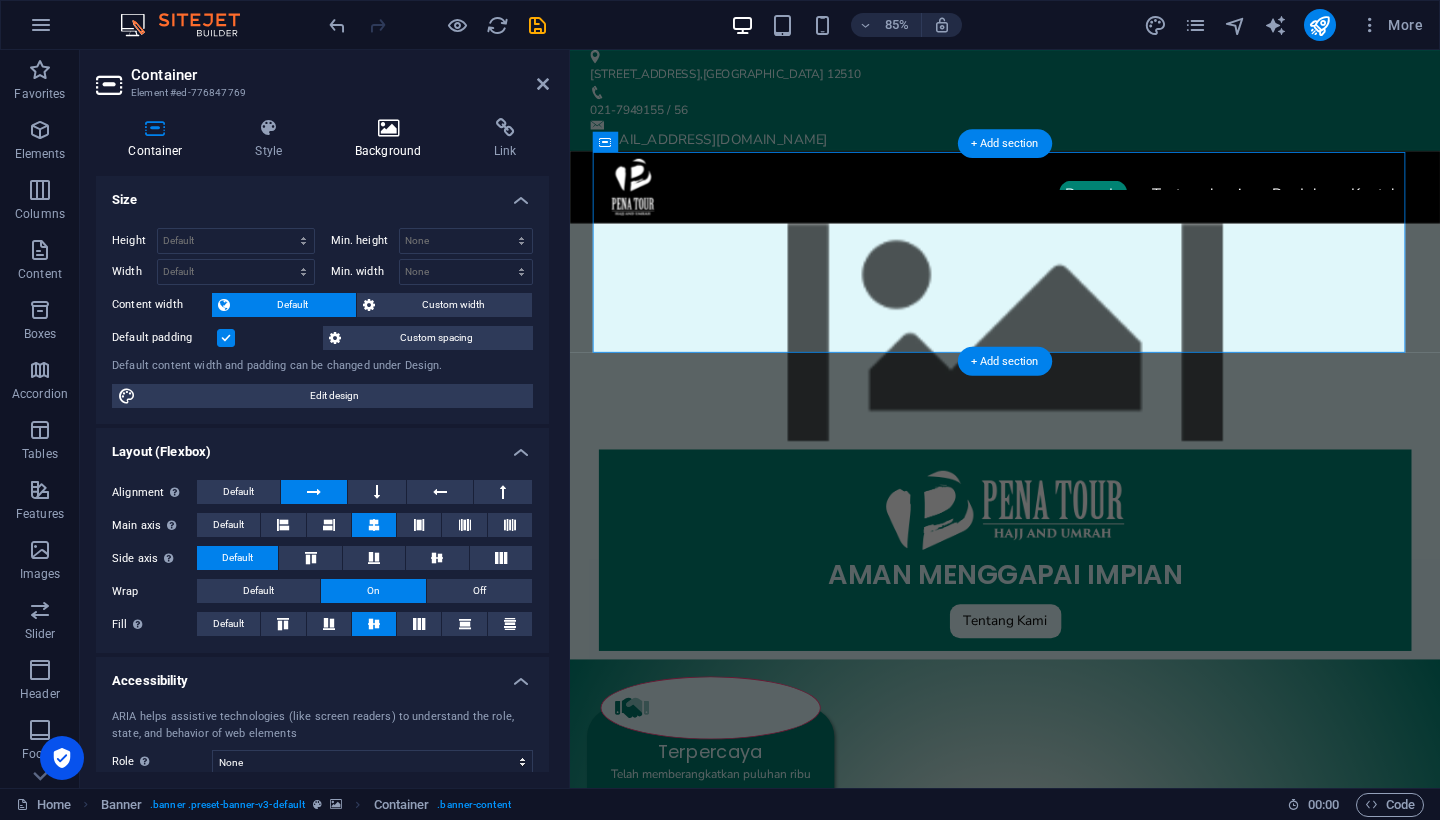 click at bounding box center (388, 128) 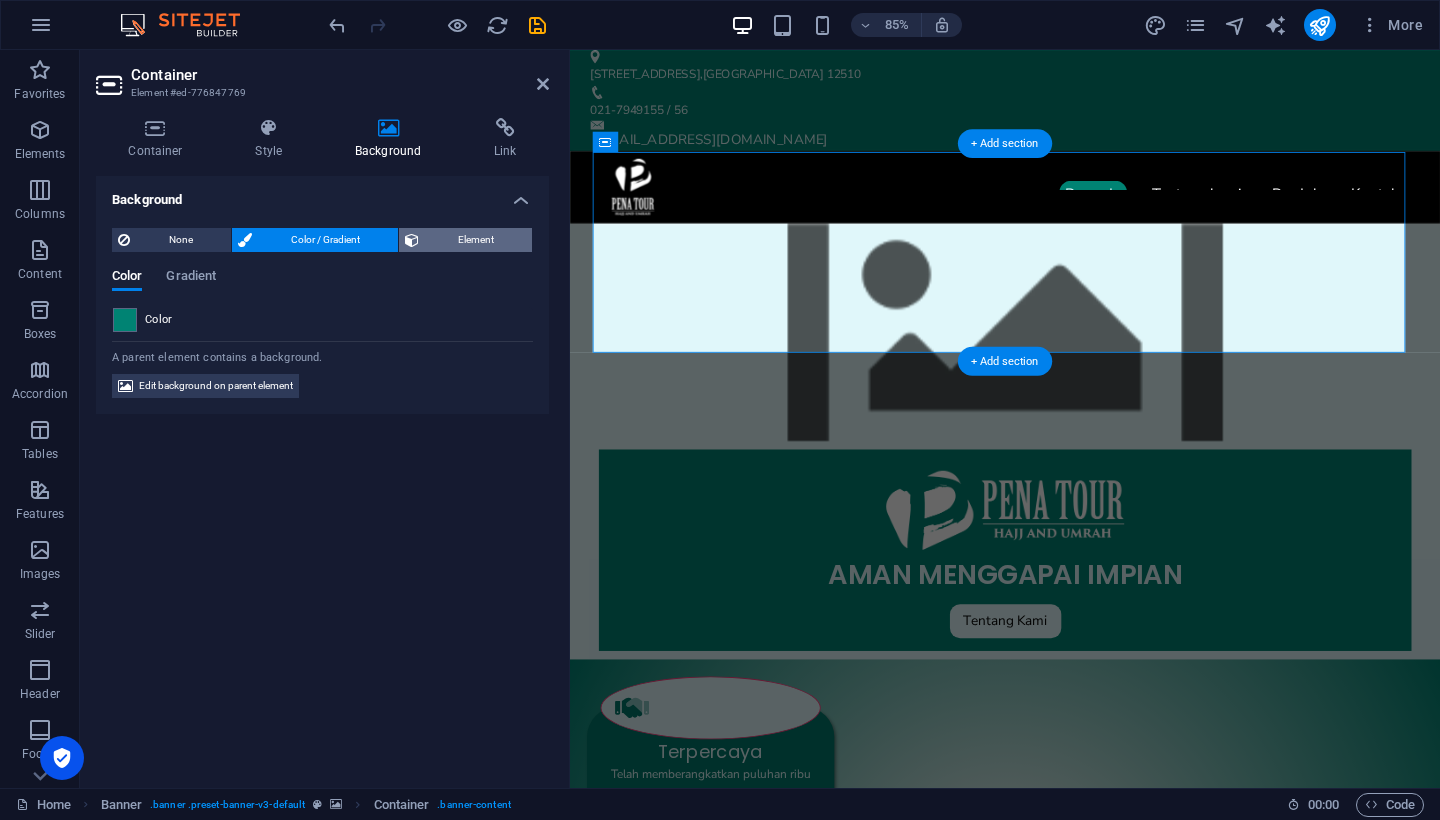 click on "Element" at bounding box center (475, 240) 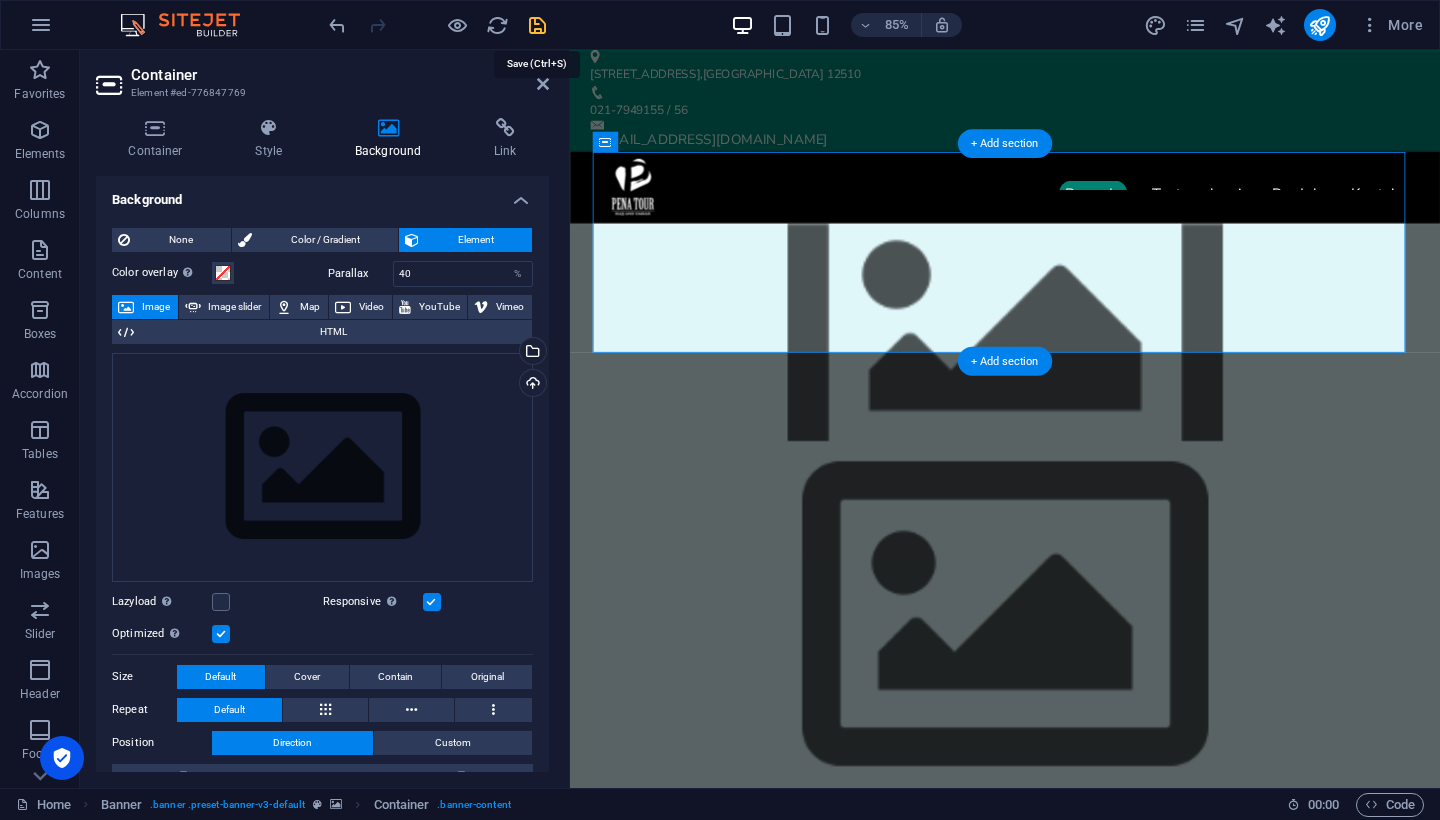 click at bounding box center (537, 25) 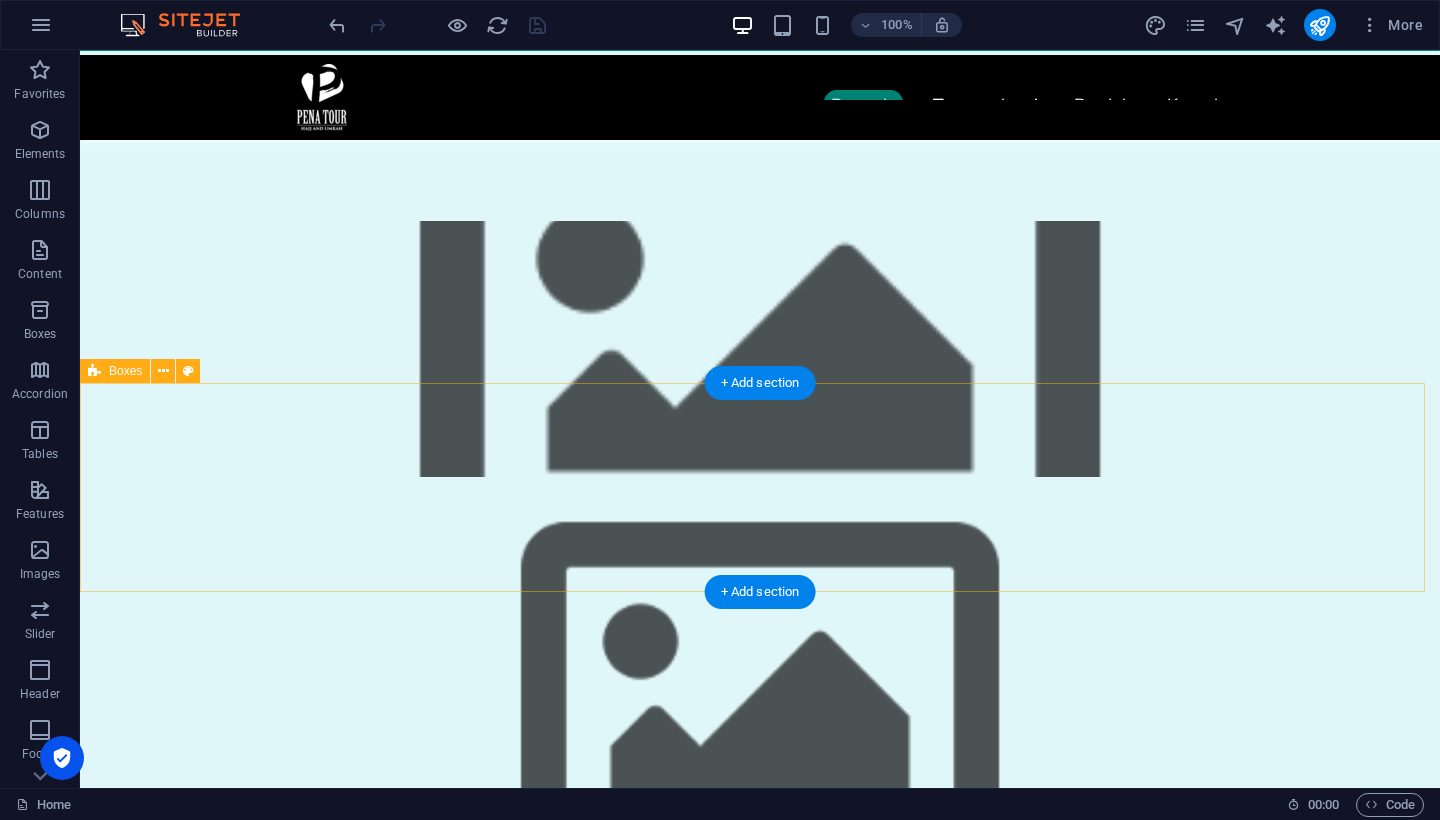 scroll, scrollTop: 0, scrollLeft: 0, axis: both 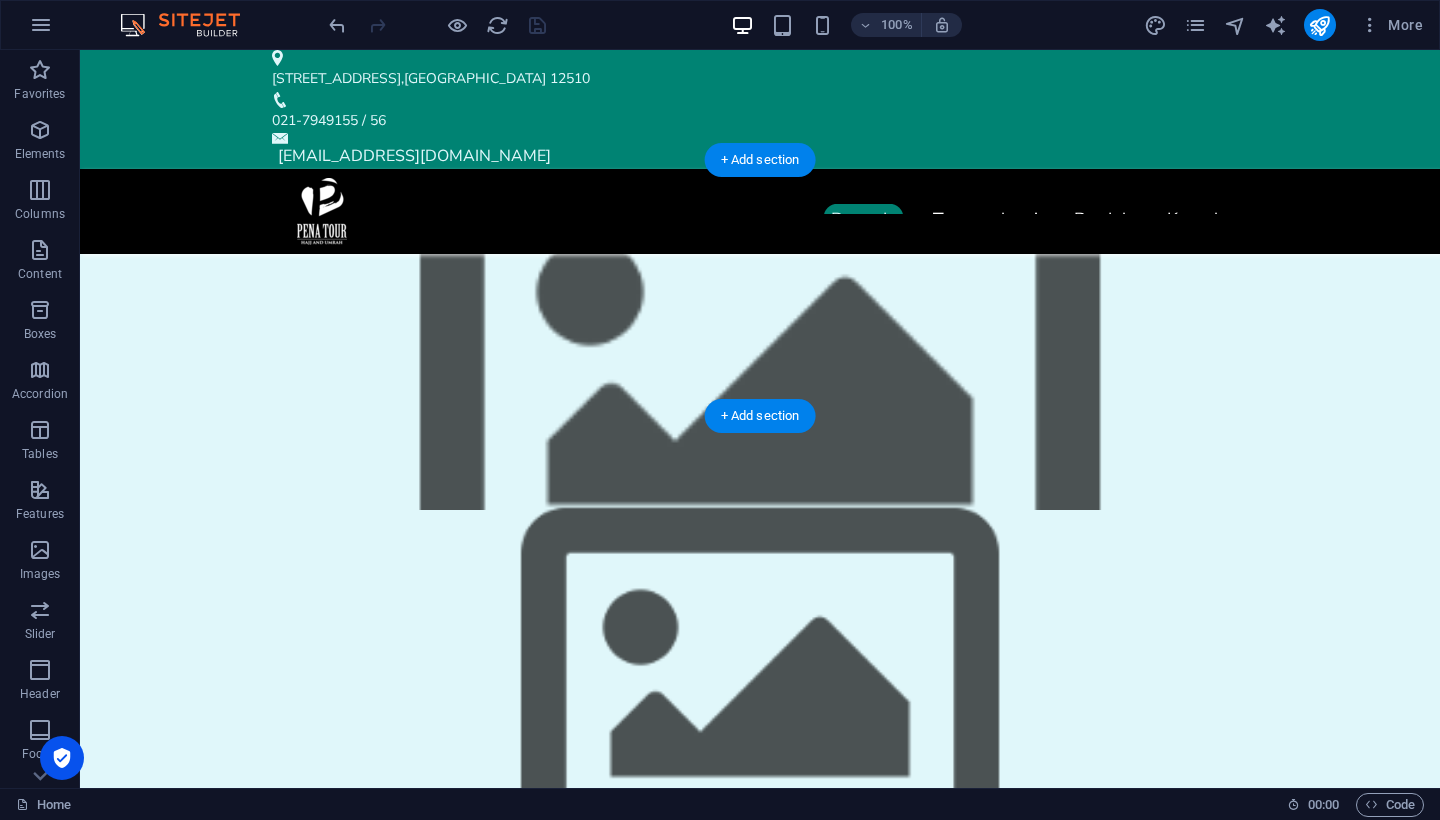 click at bounding box center (760, 382) 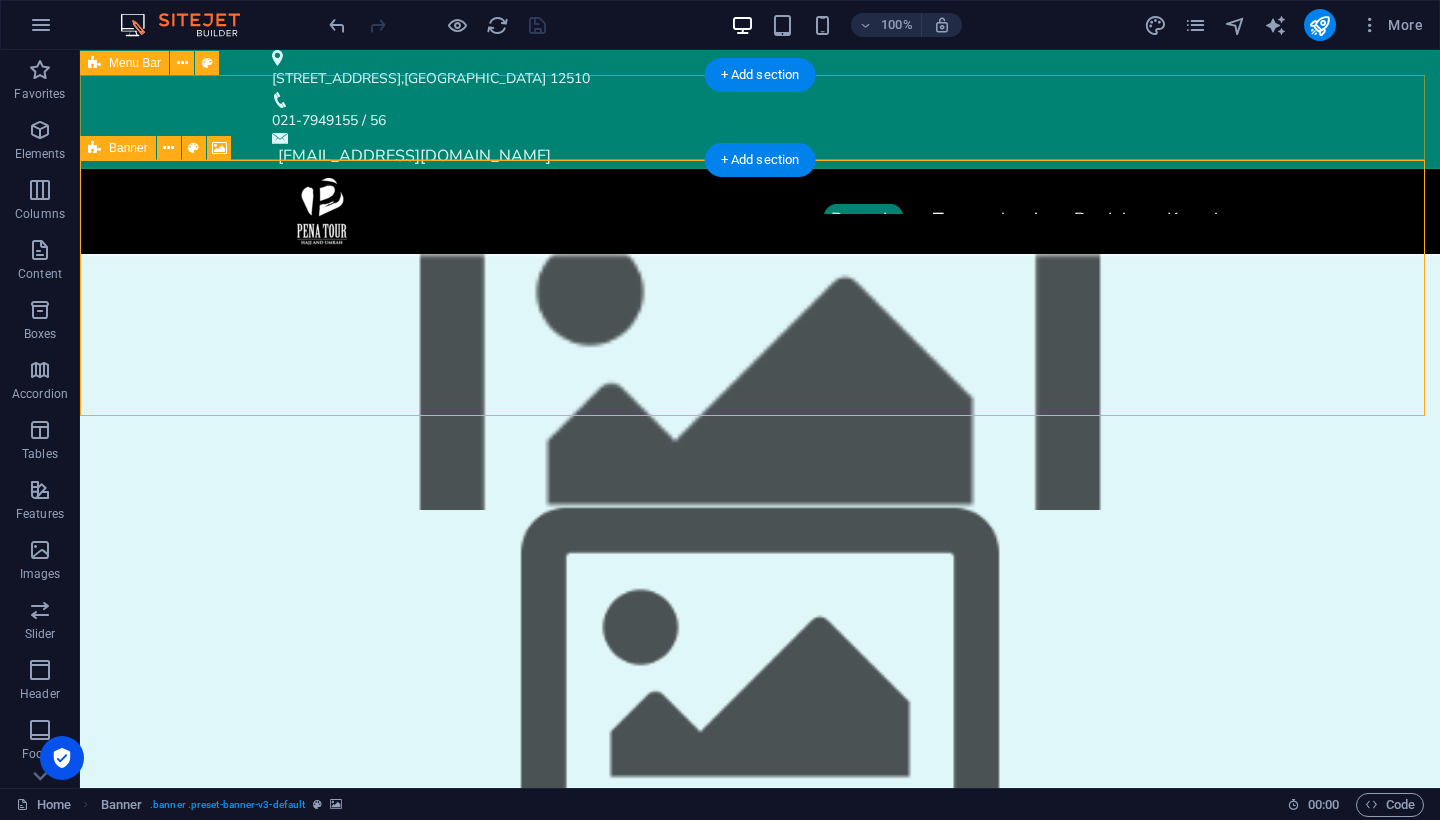 click on "Banner" at bounding box center [128, 148] 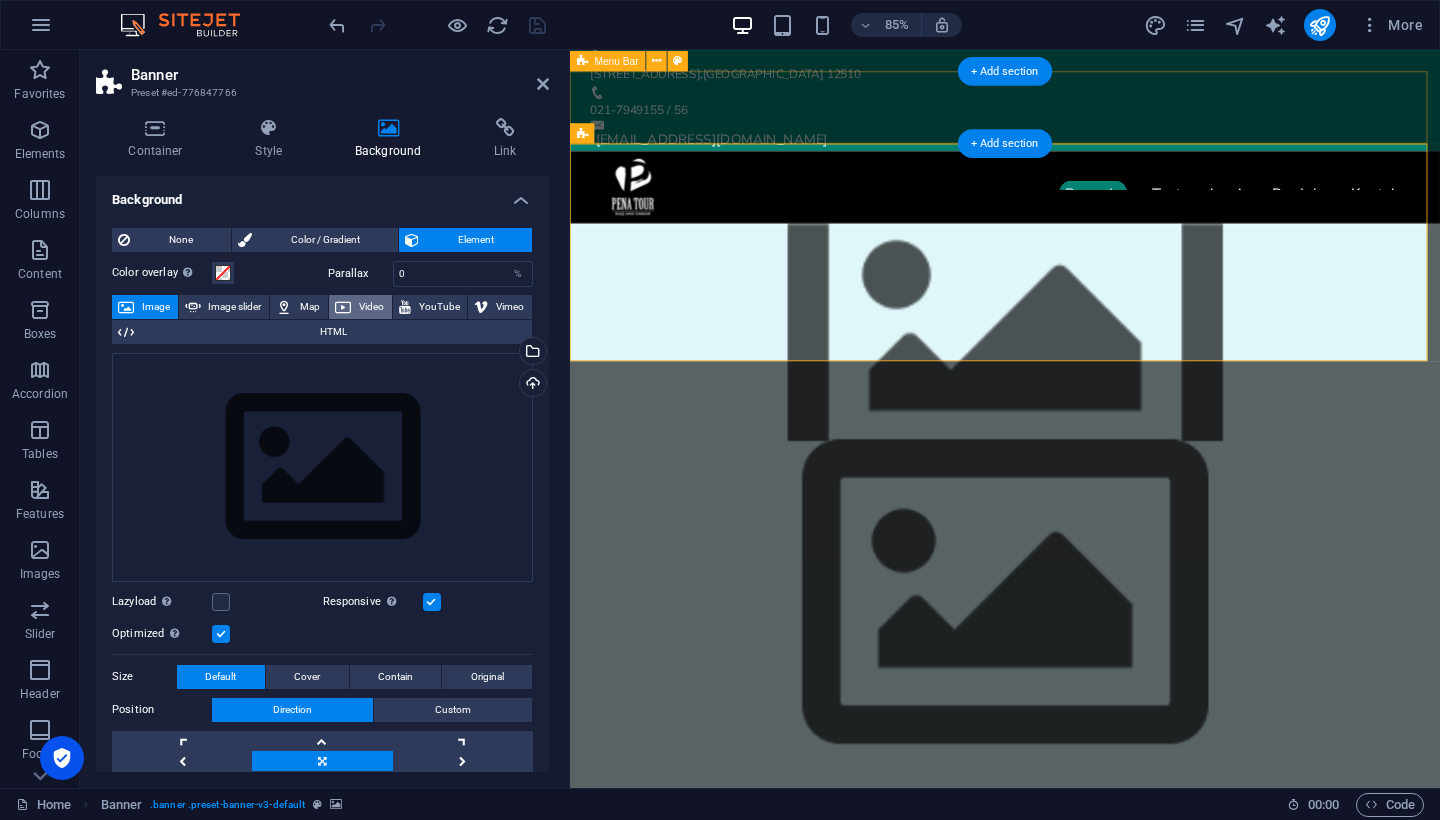 click on "Video" at bounding box center [371, 307] 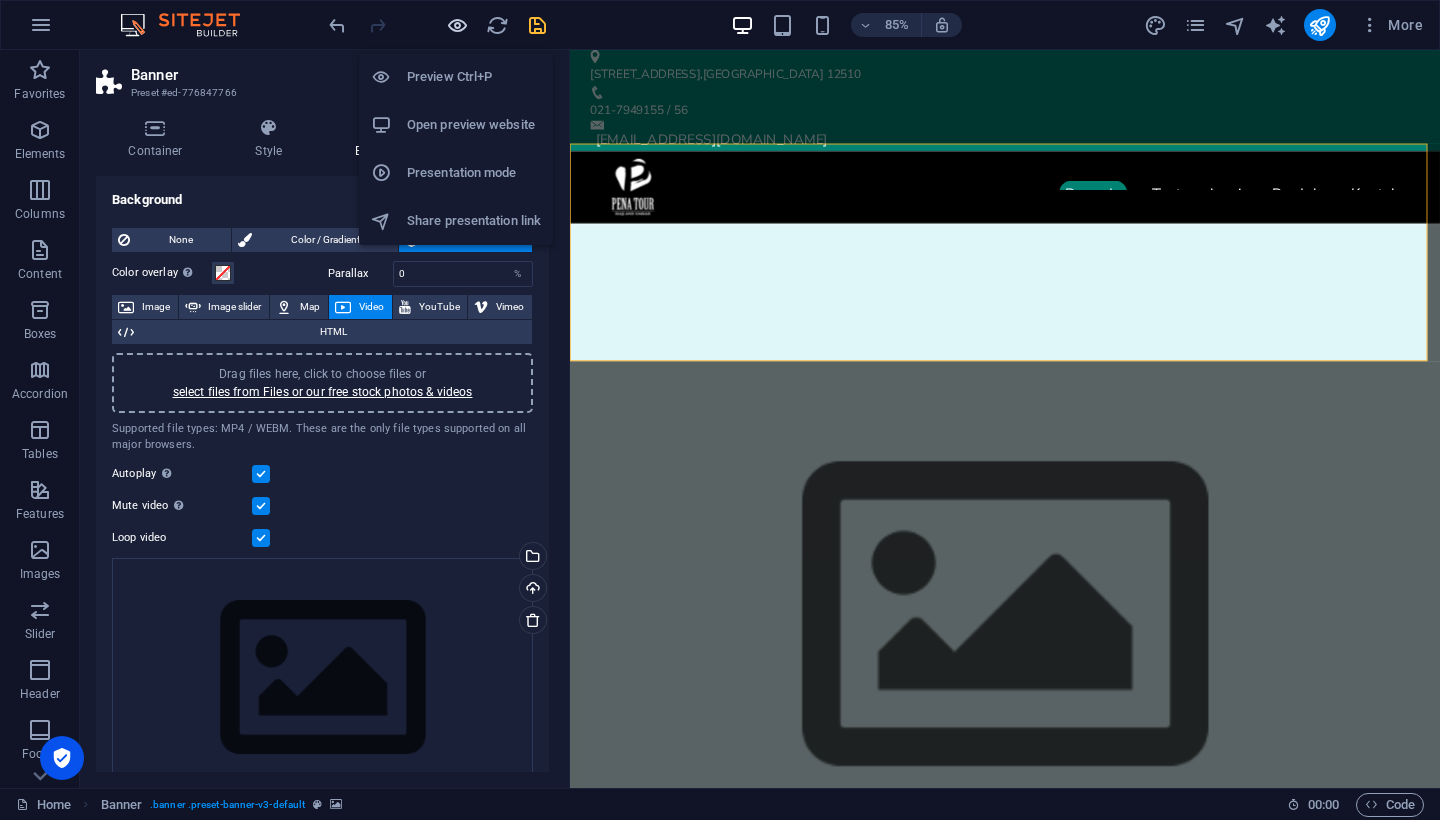 click at bounding box center (457, 25) 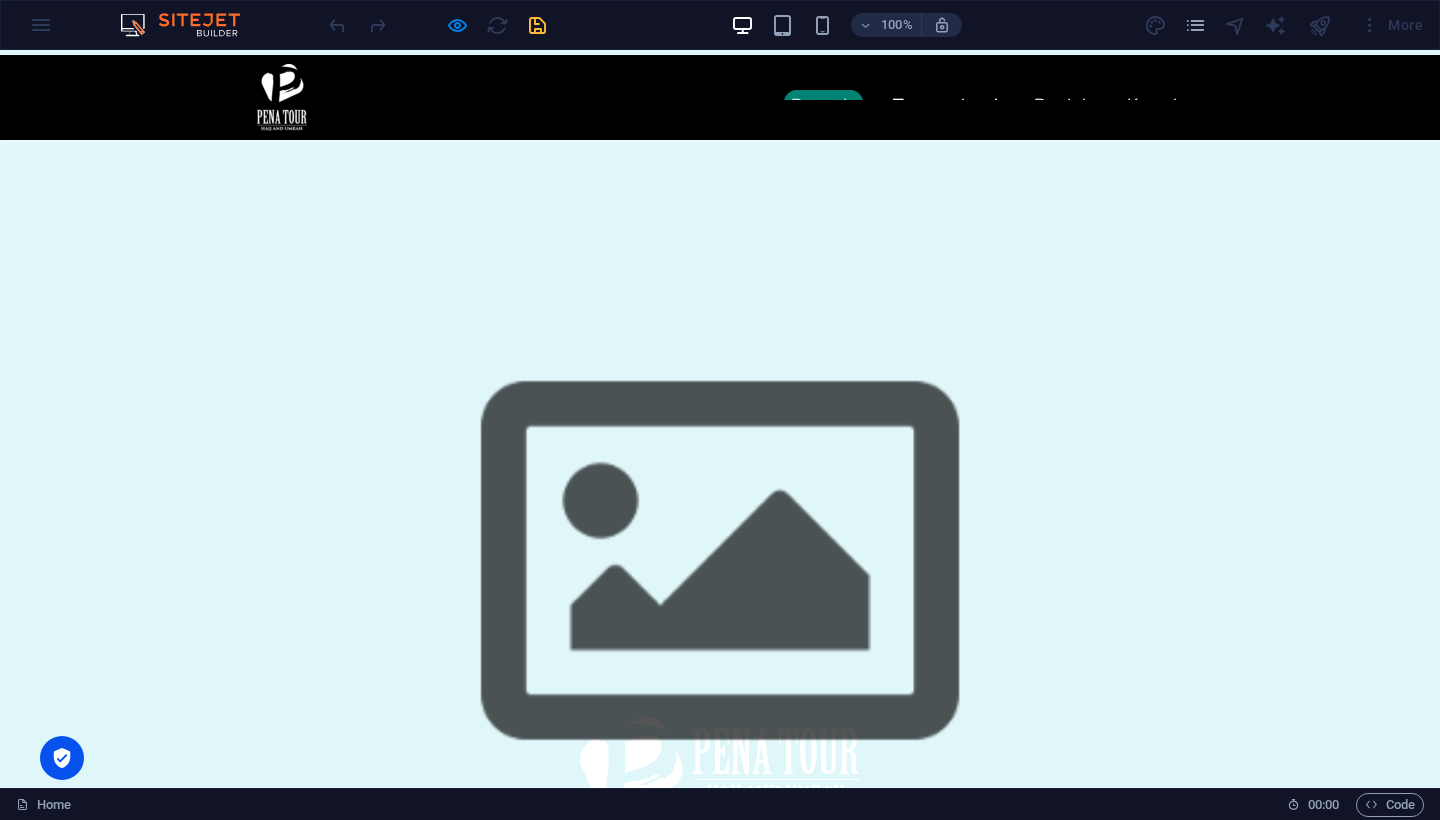 scroll, scrollTop: 0, scrollLeft: 0, axis: both 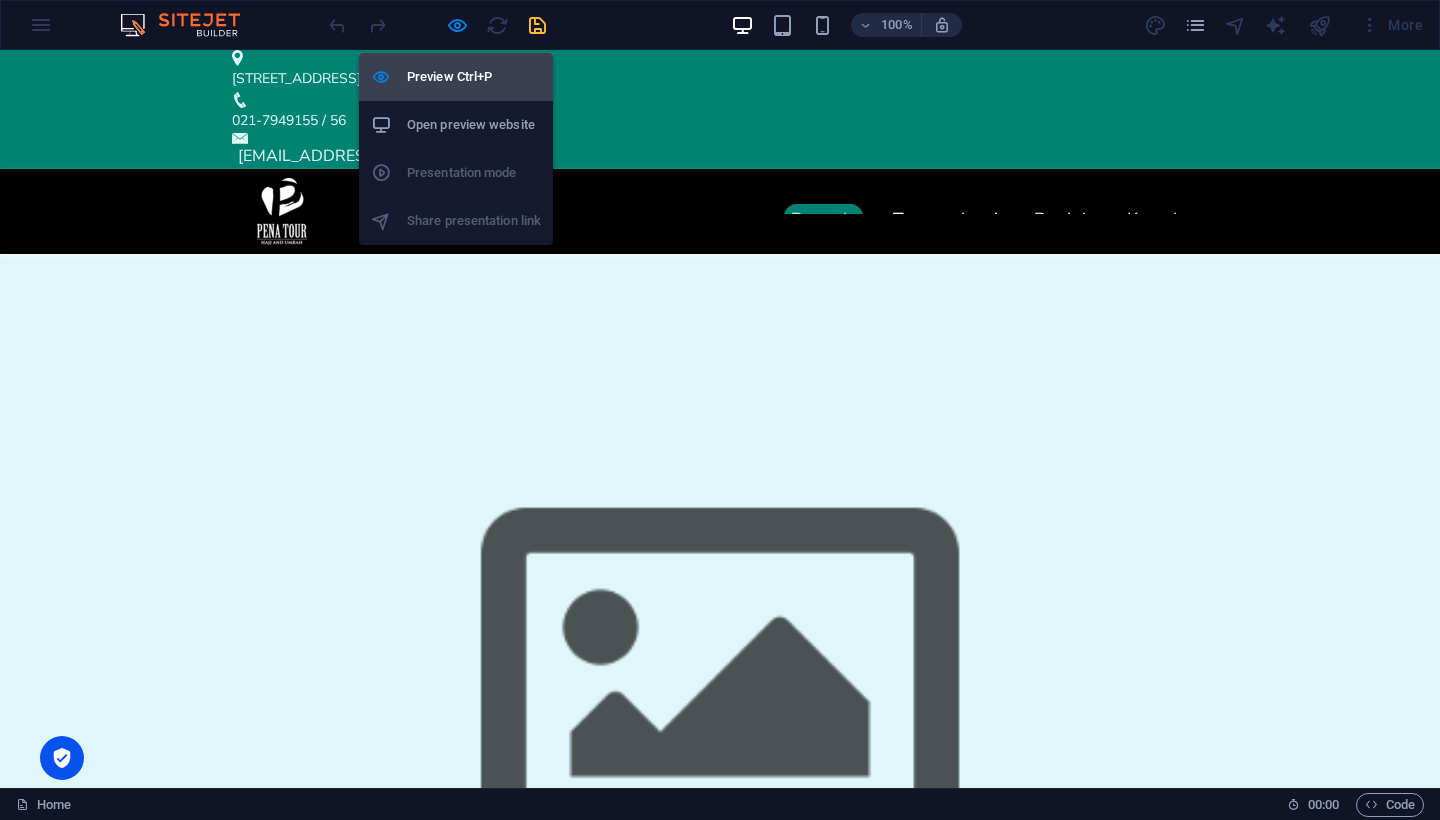 click on "Preview Ctrl+P" at bounding box center [456, 77] 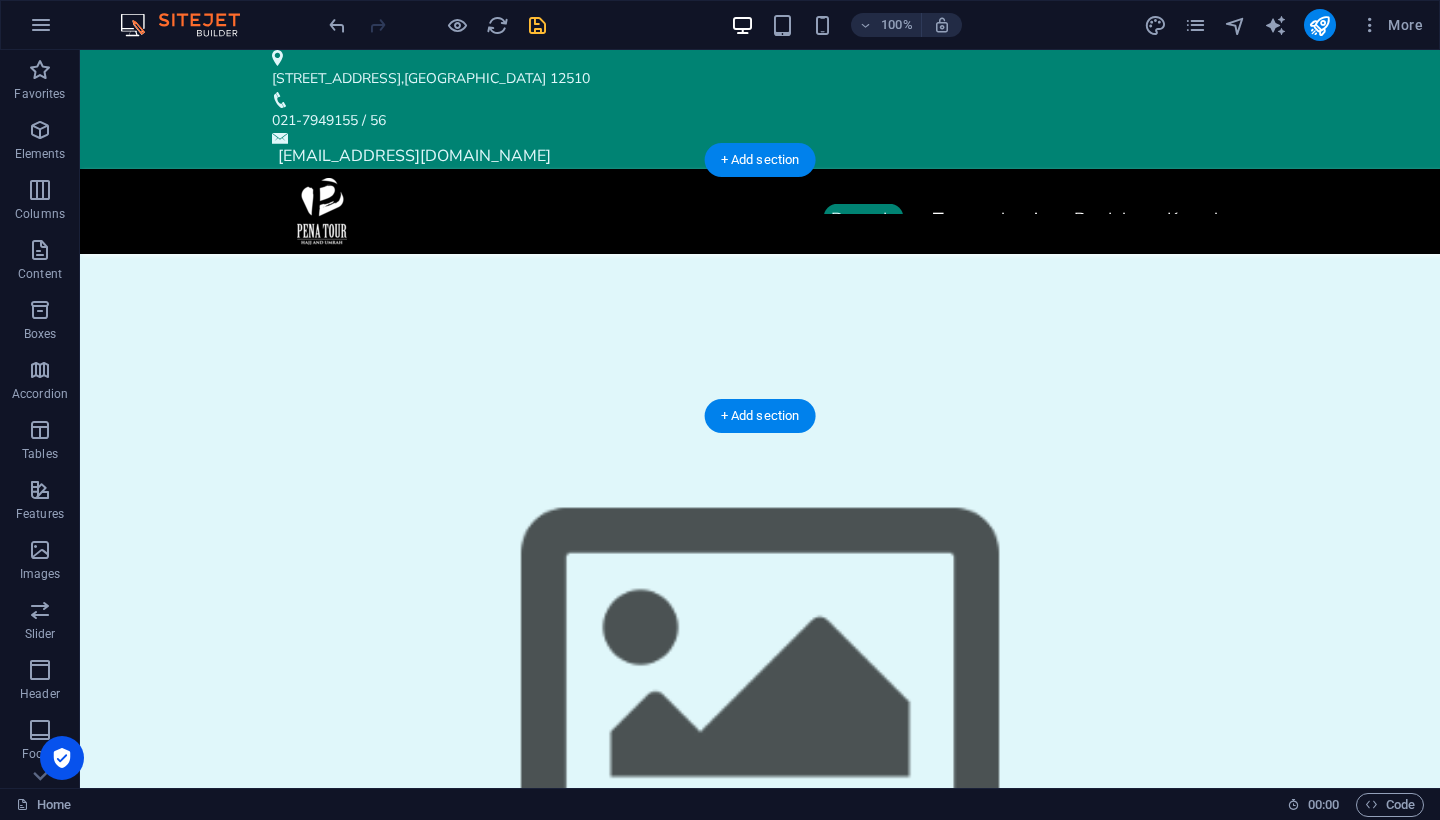 click at bounding box center [760, 382] 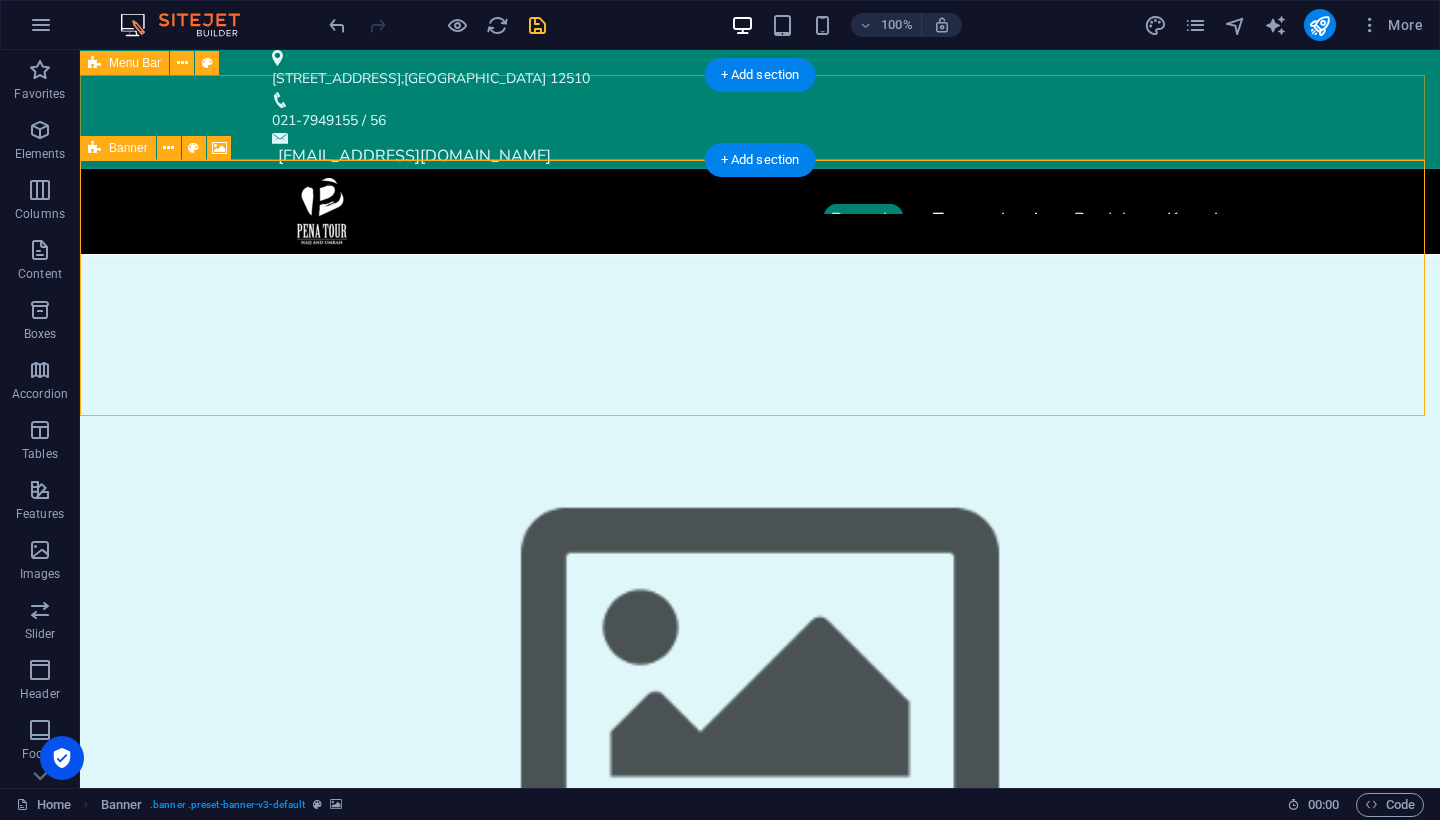 click on "Banner" at bounding box center (128, 148) 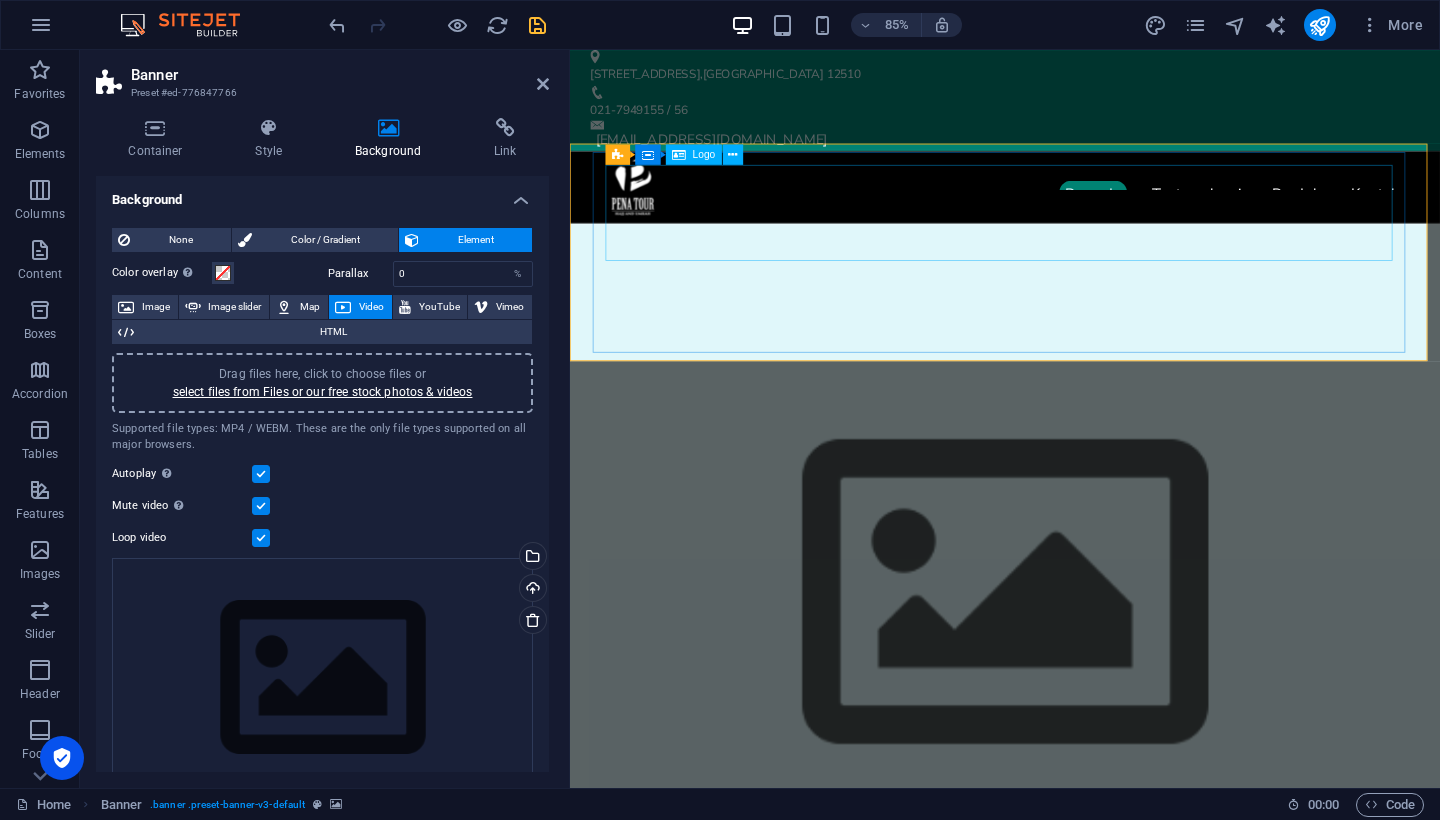 click at bounding box center (1082, 1028) 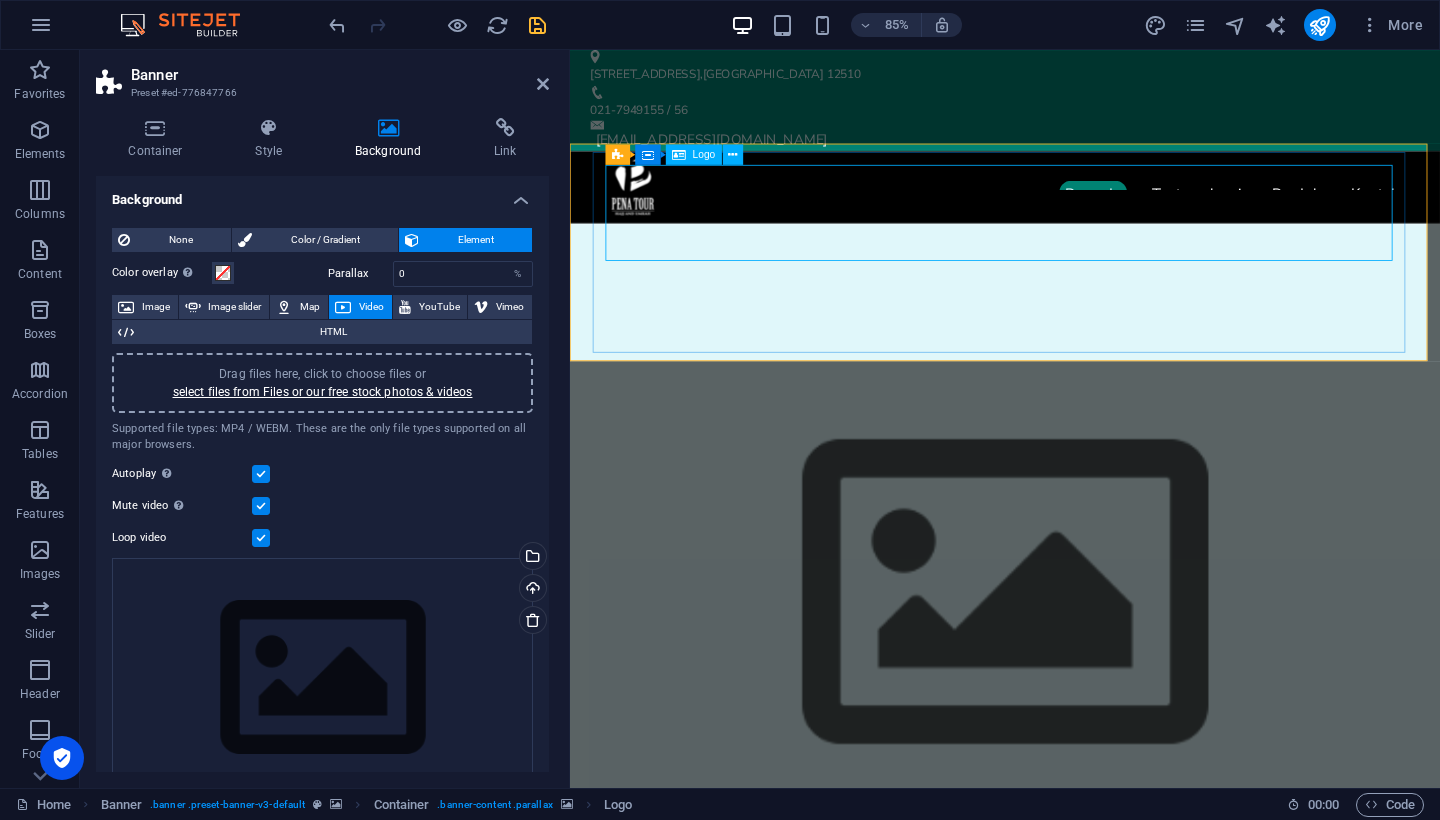 click on "Logo" at bounding box center [704, 154] 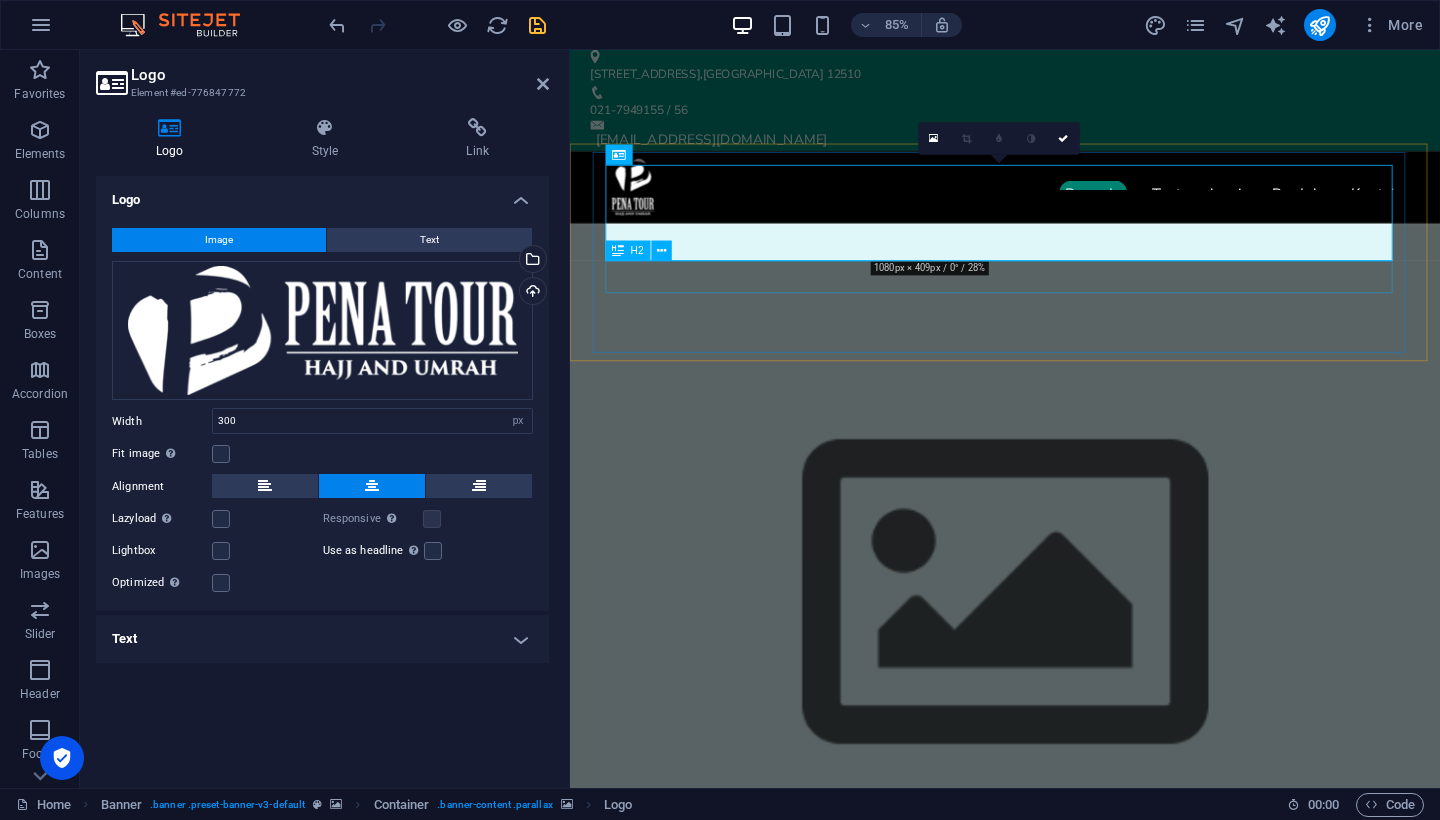 click on "AMAN MENGGAPAI IMPIAN" at bounding box center (1082, 1104) 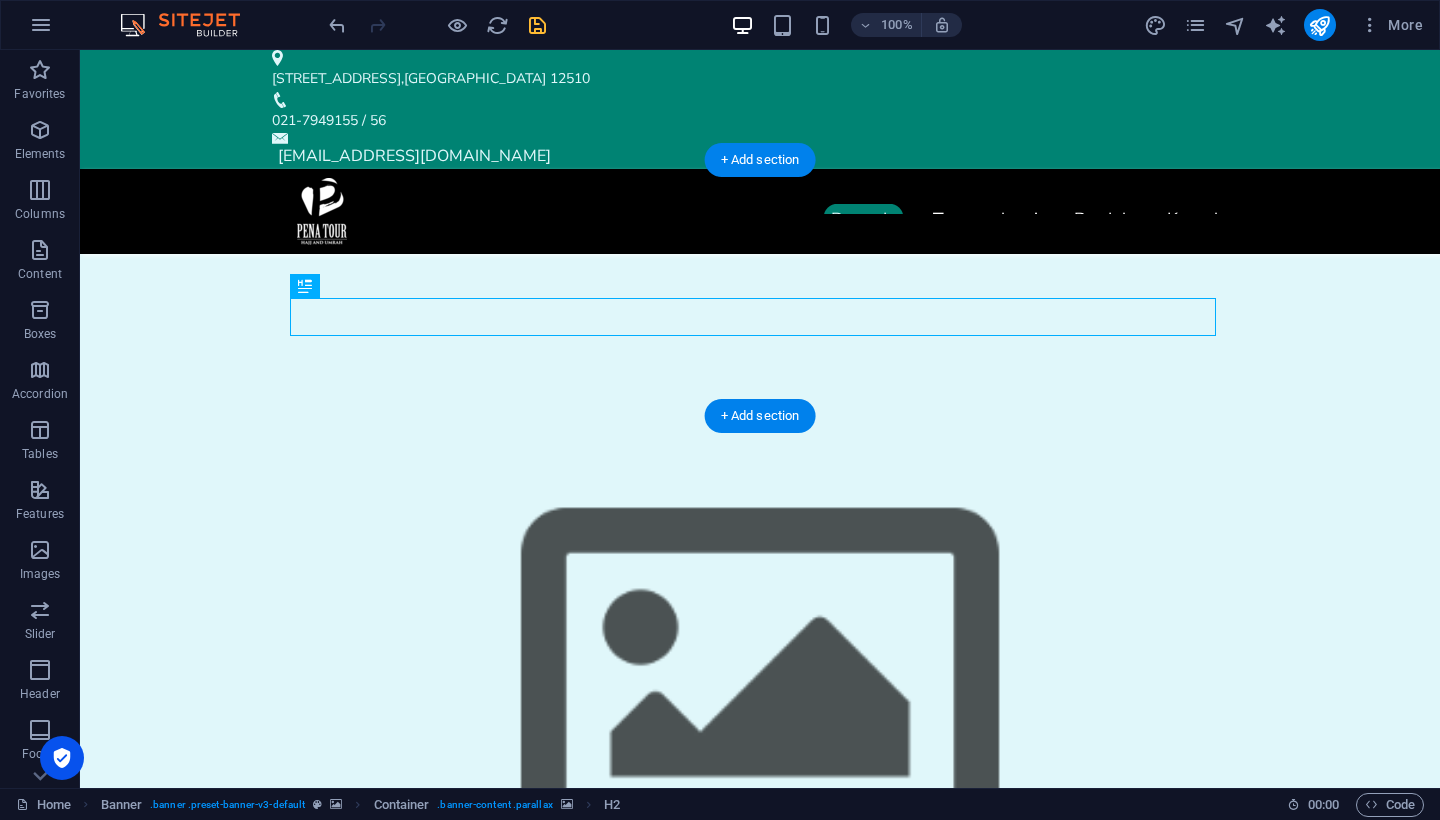click at bounding box center [760, 690] 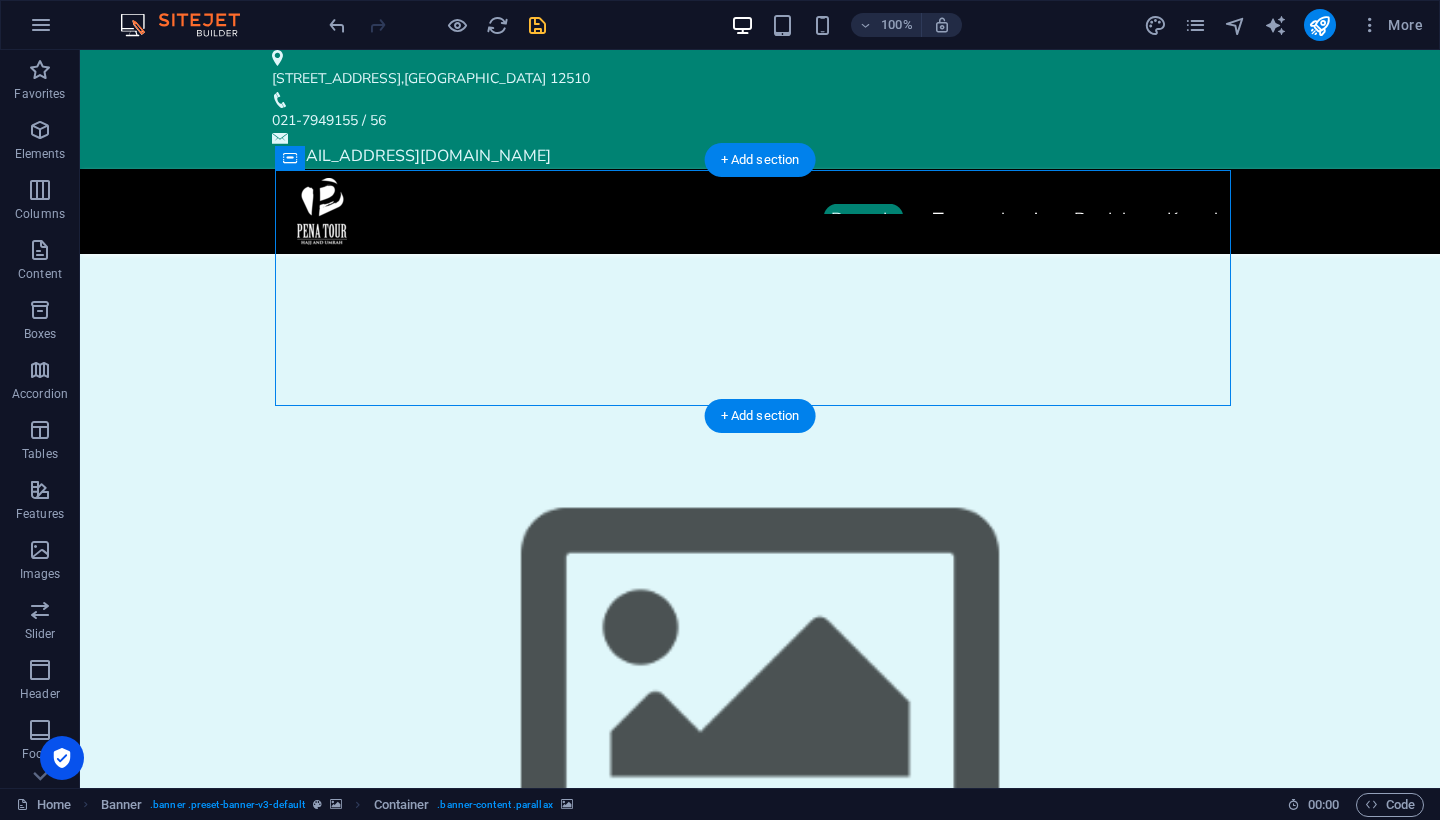 click at bounding box center (760, 382) 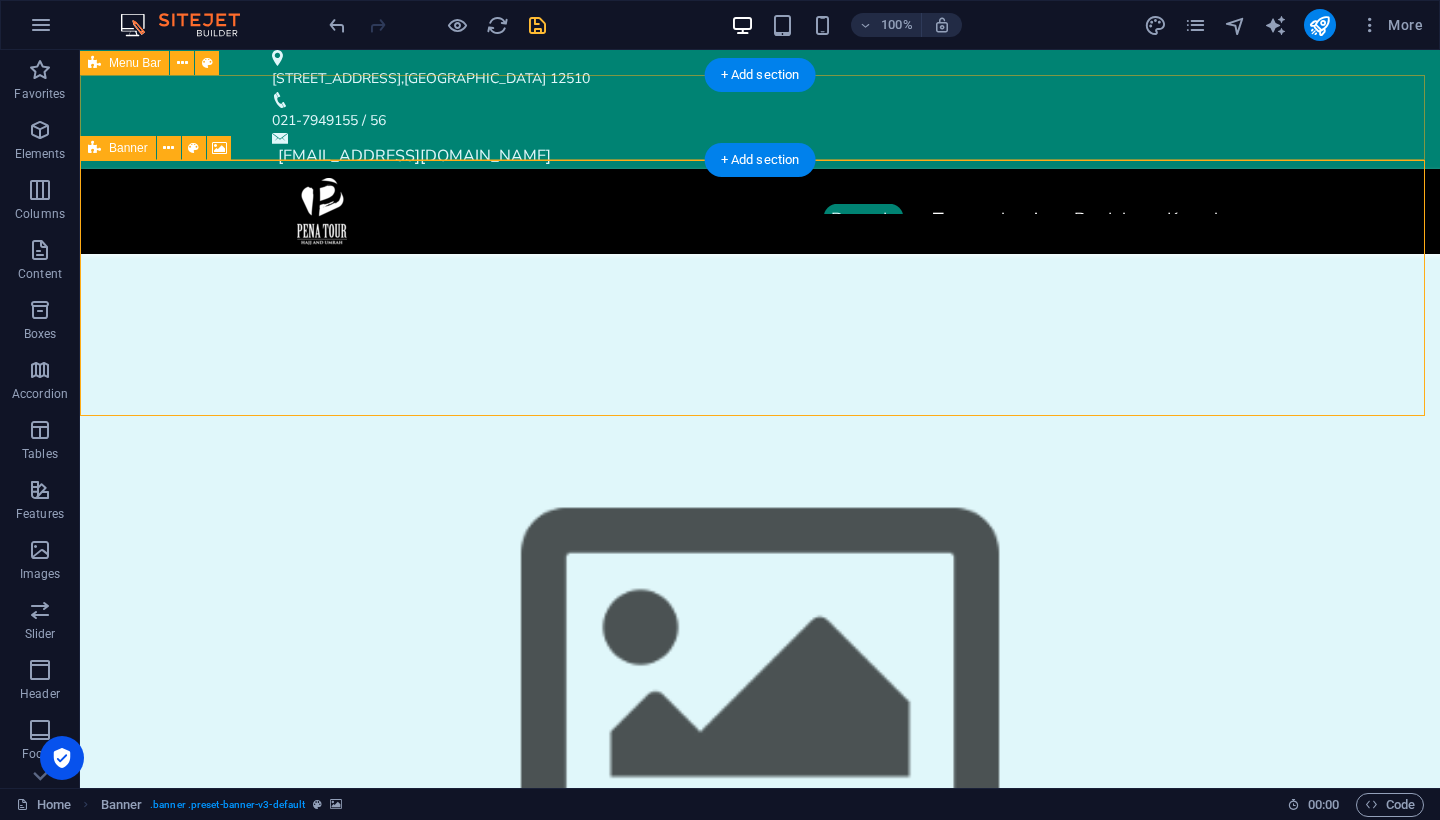 click on "Banner" at bounding box center [128, 148] 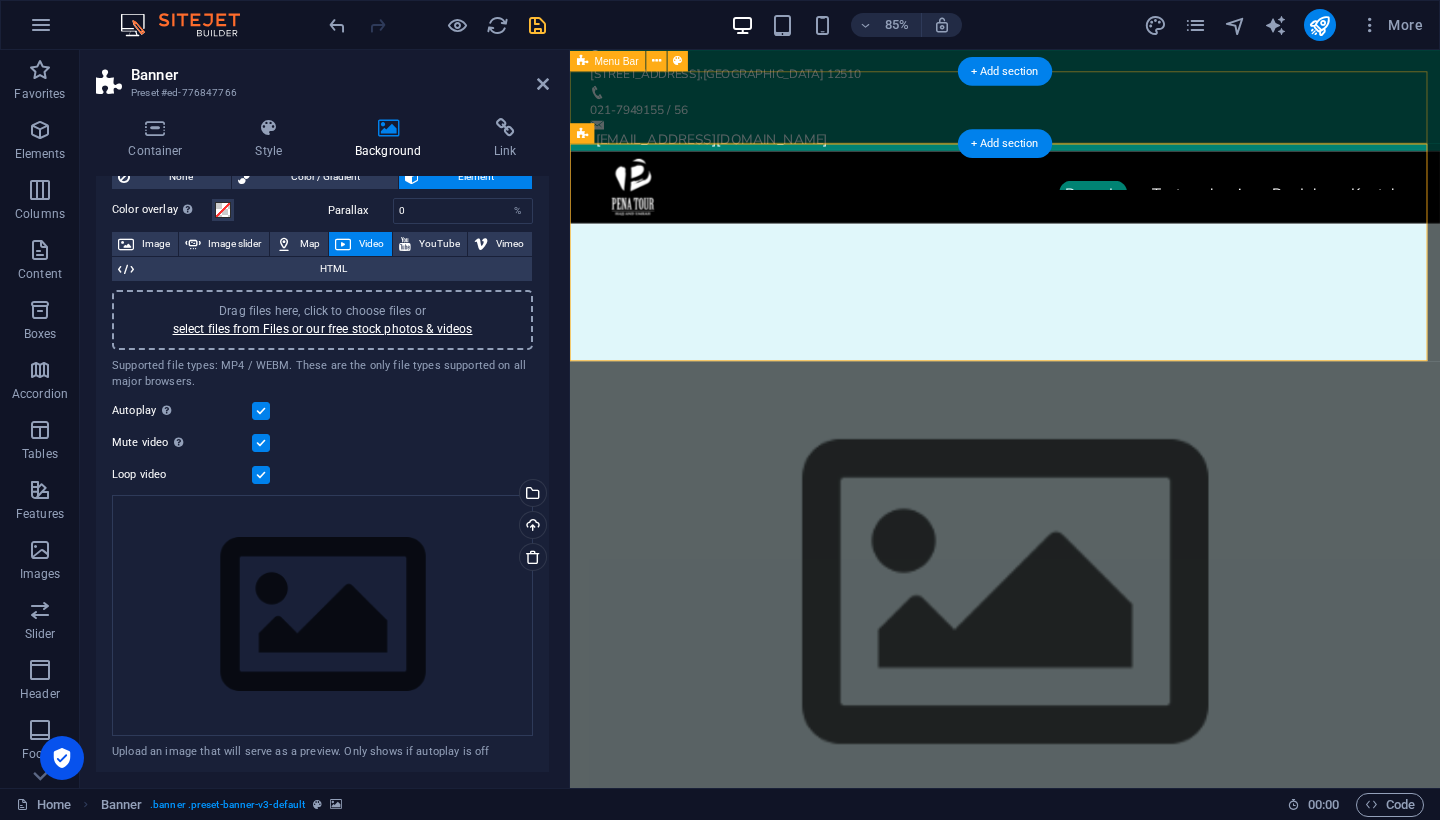 scroll, scrollTop: 0, scrollLeft: 0, axis: both 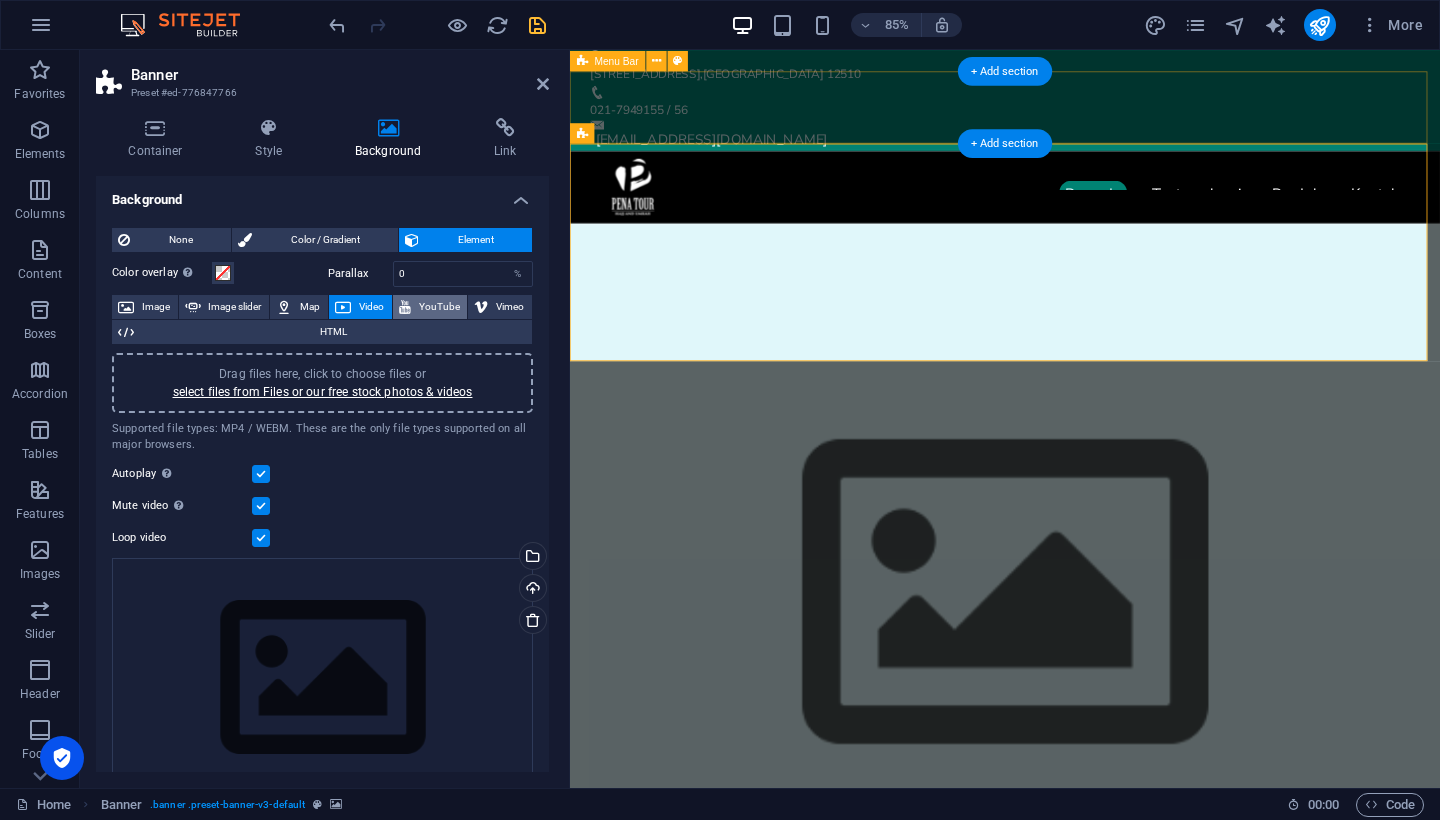 click on "YouTube" at bounding box center (439, 307) 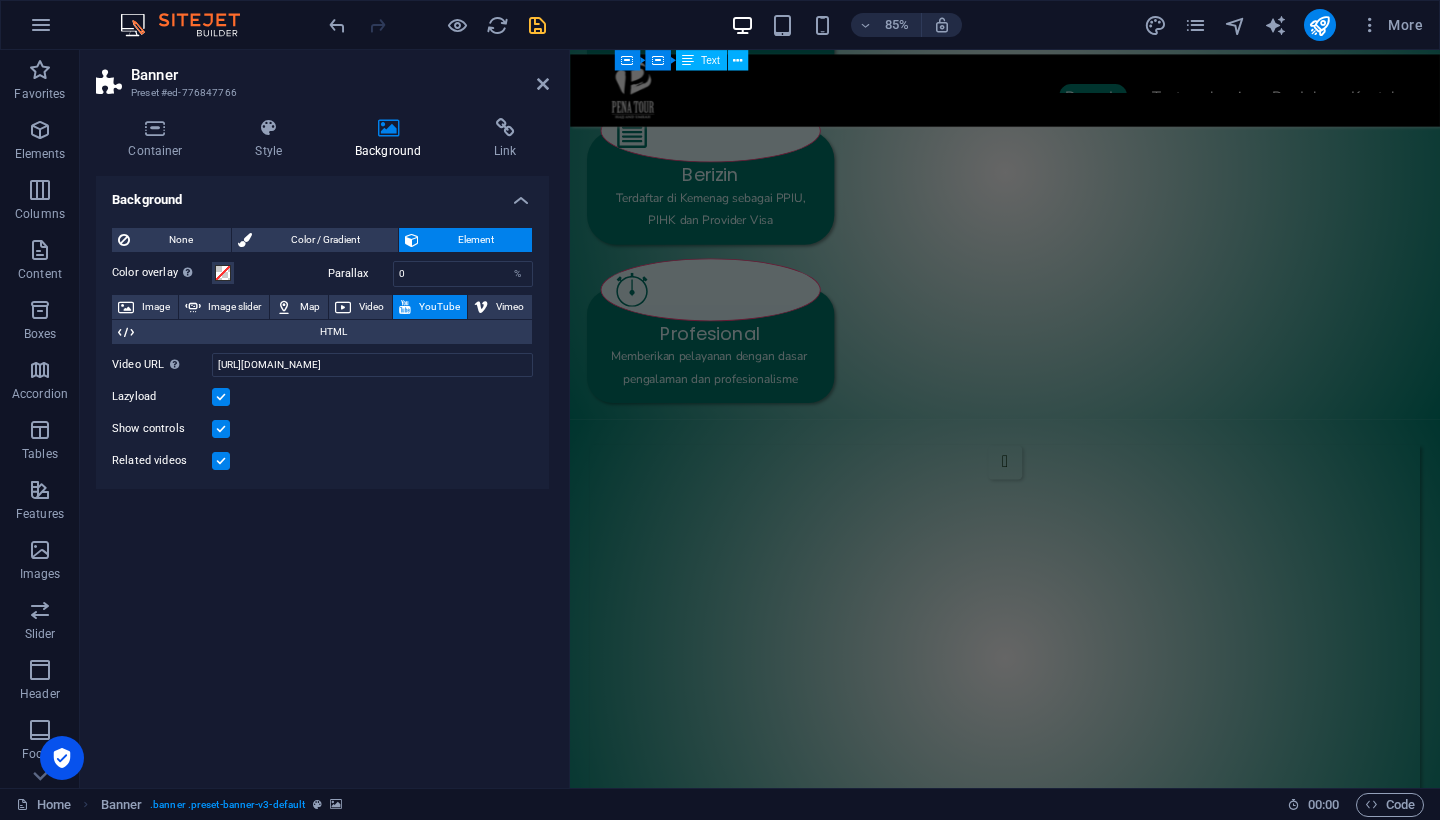 scroll, scrollTop: 1856, scrollLeft: 0, axis: vertical 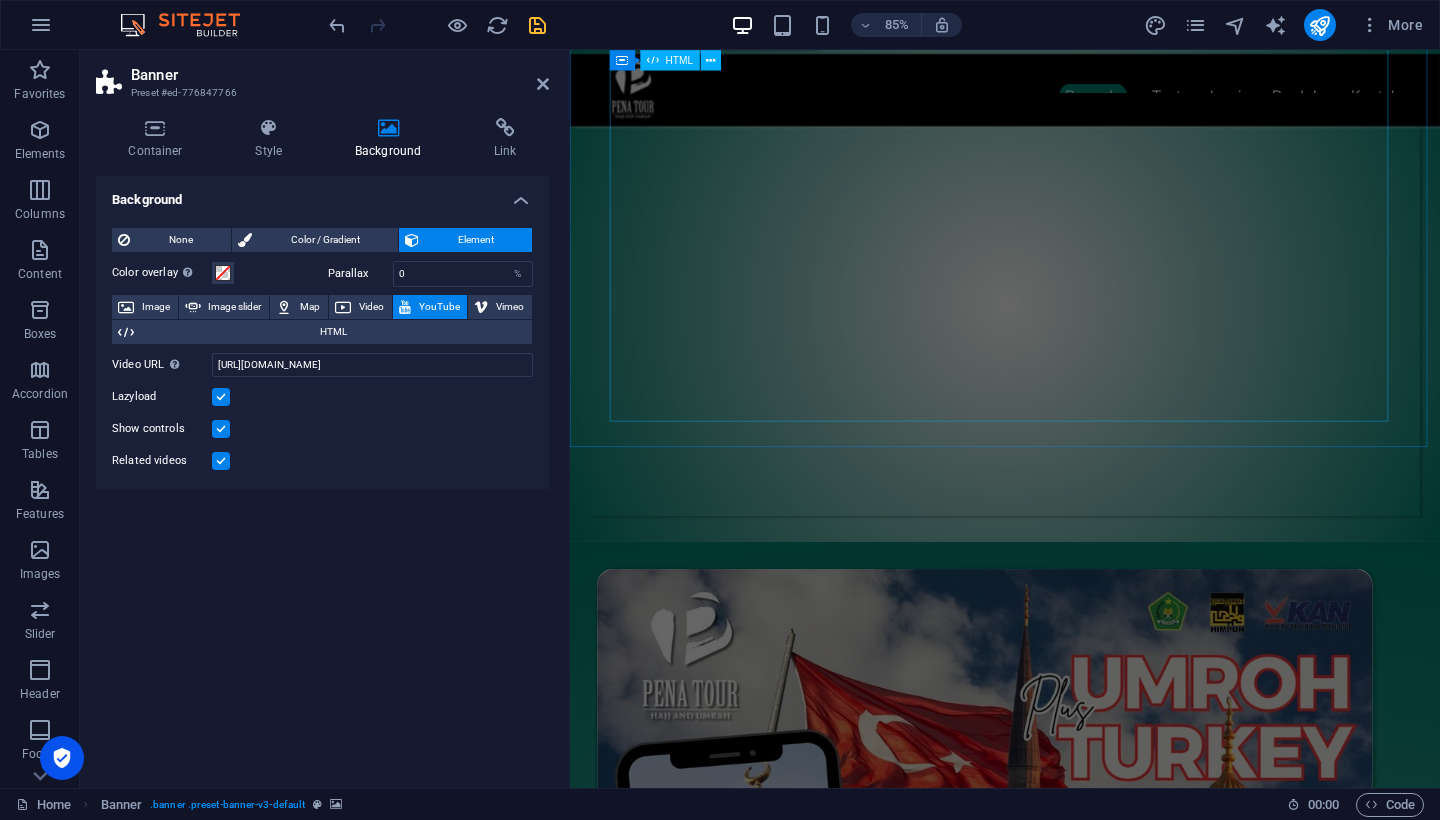 click at bounding box center [1082, 6073] 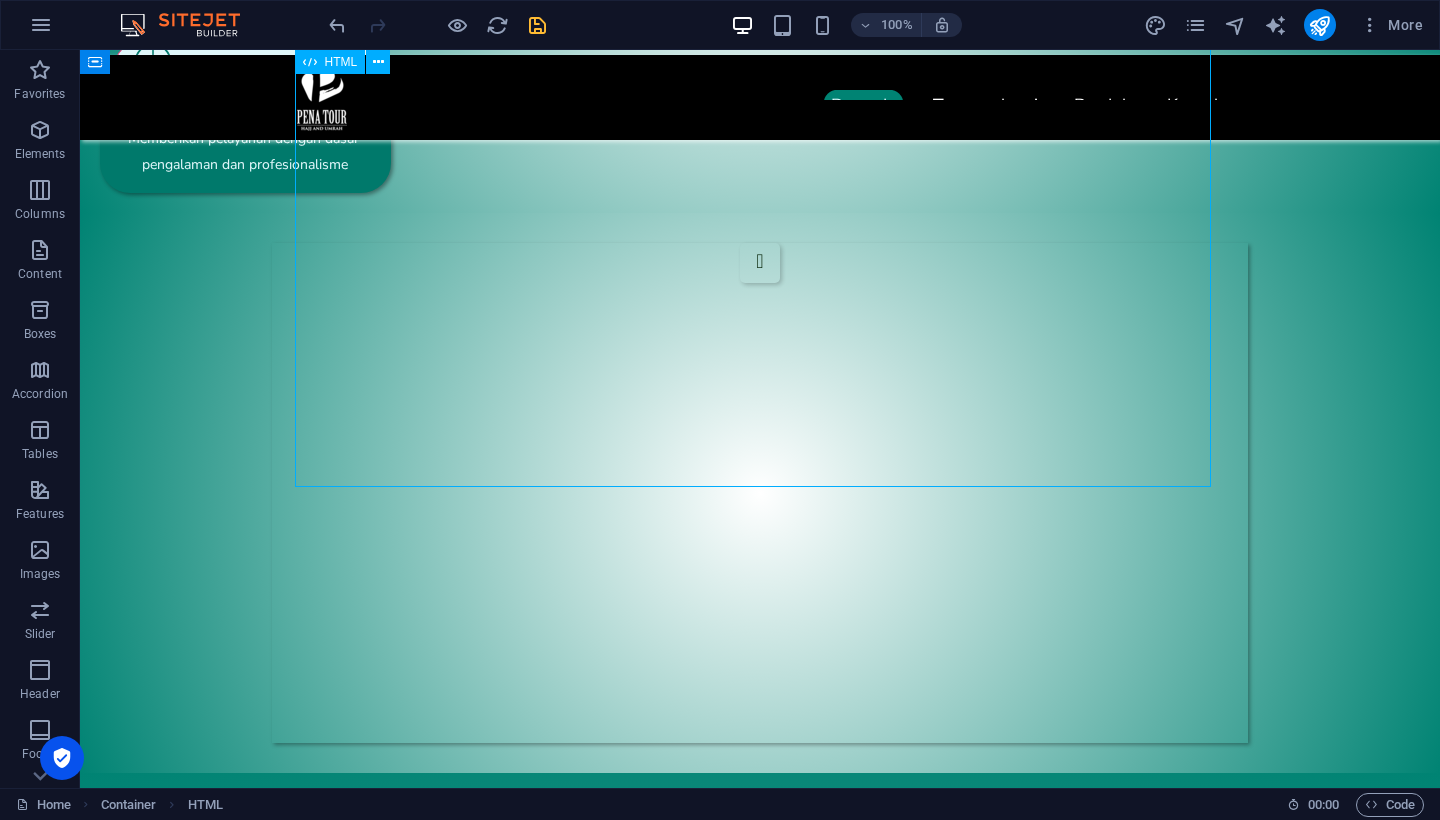 scroll, scrollTop: 1560, scrollLeft: 0, axis: vertical 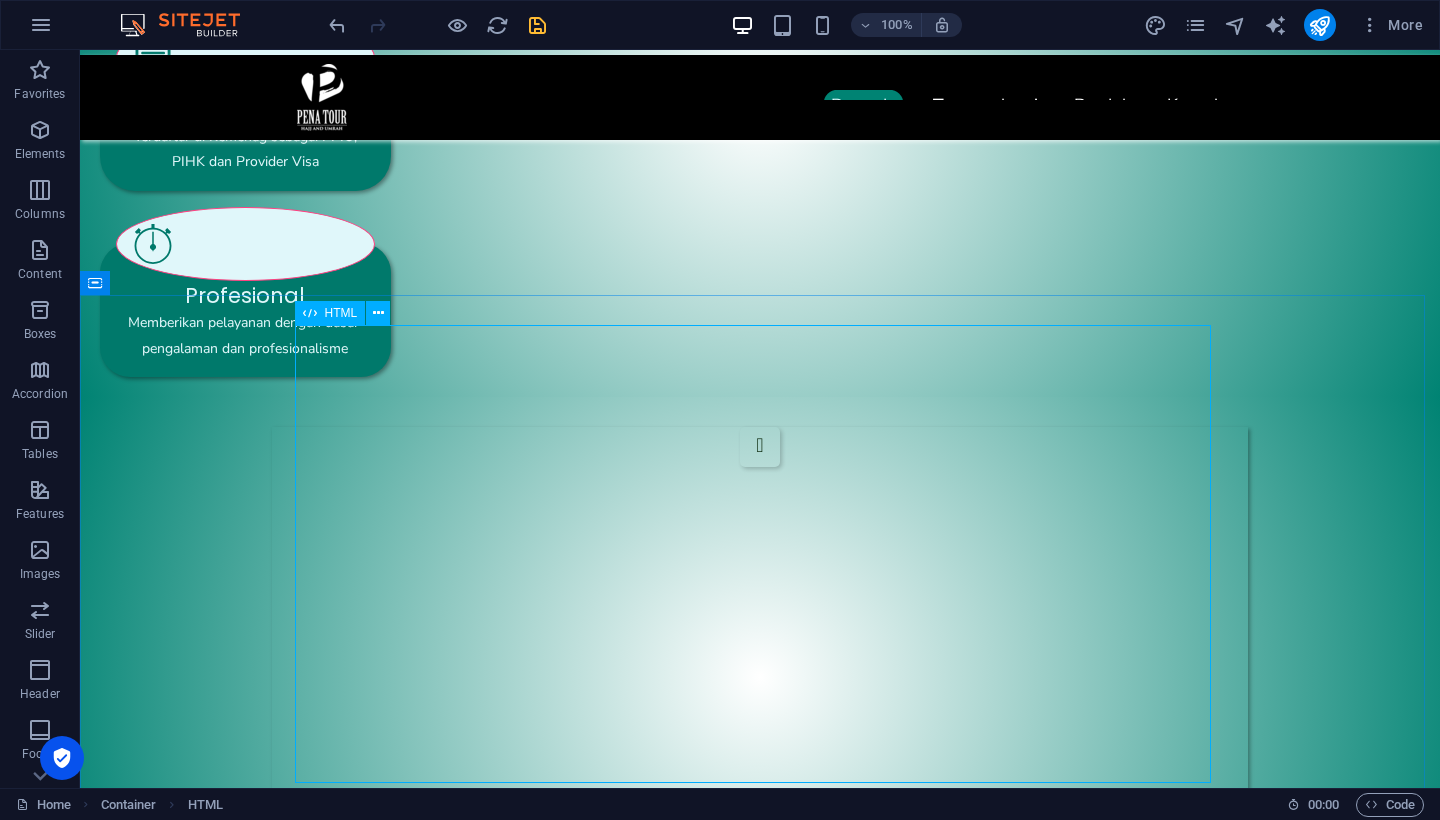 click on "HTML" at bounding box center [341, 313] 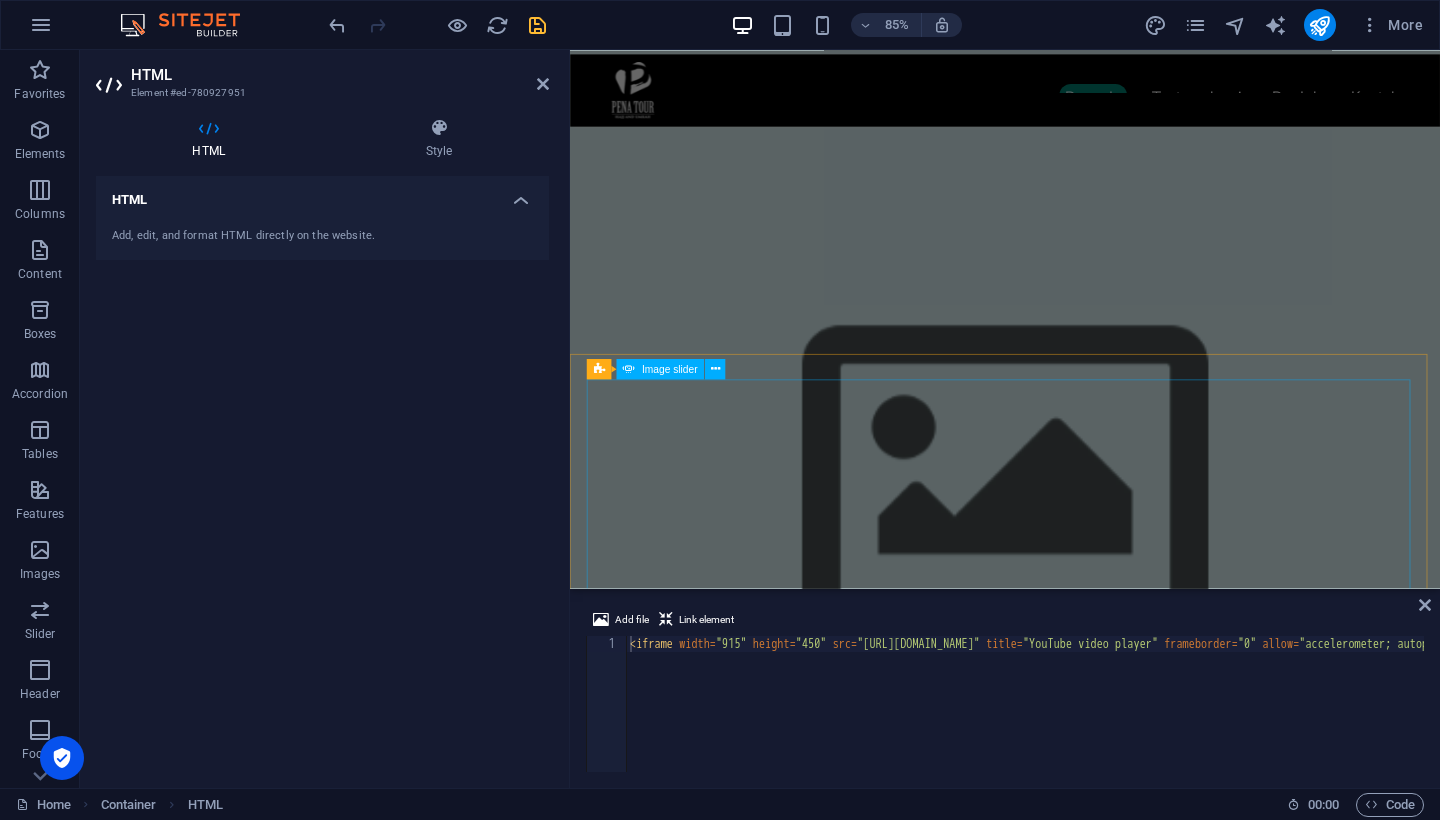scroll, scrollTop: 0, scrollLeft: 0, axis: both 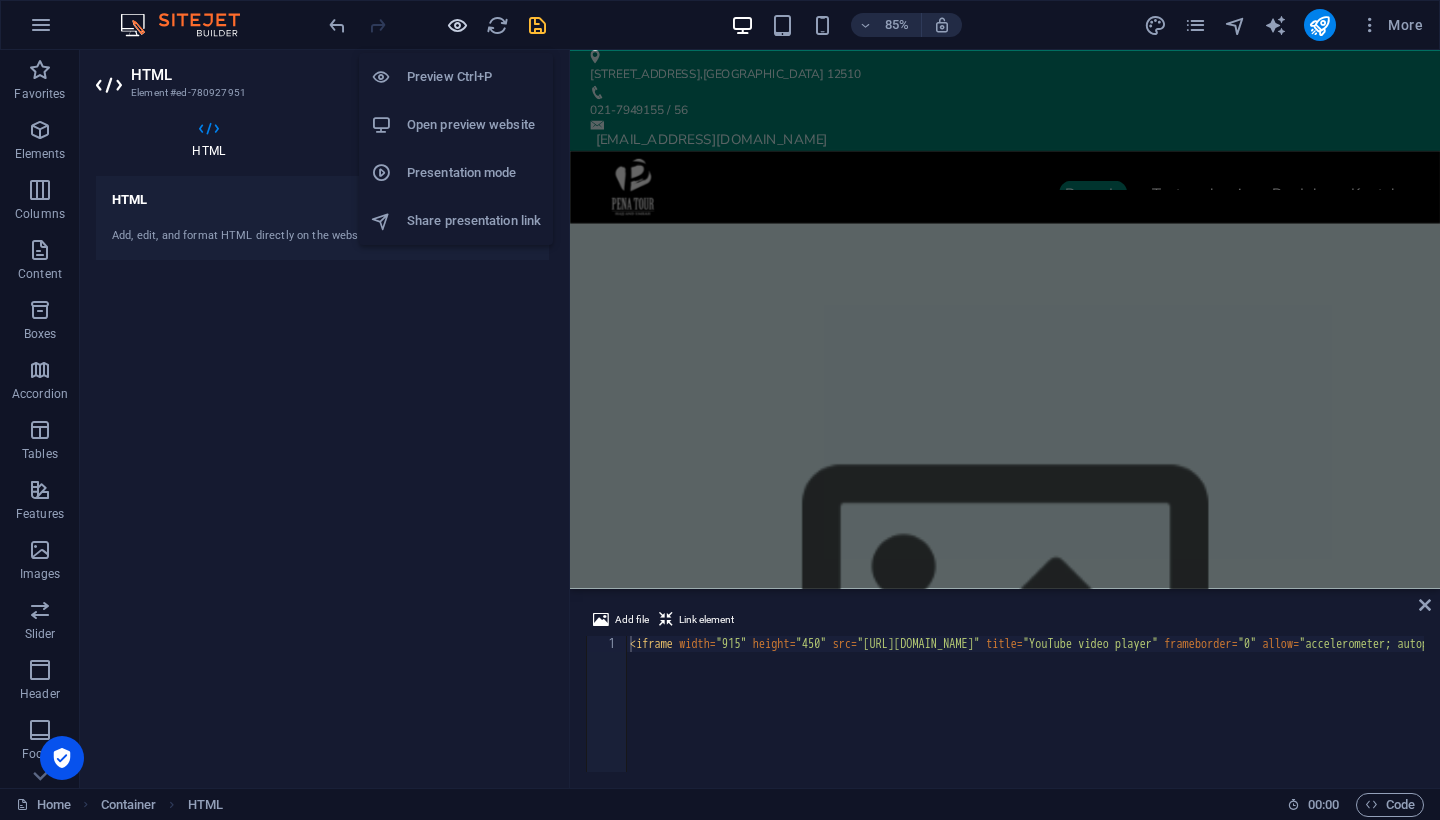 click at bounding box center (457, 25) 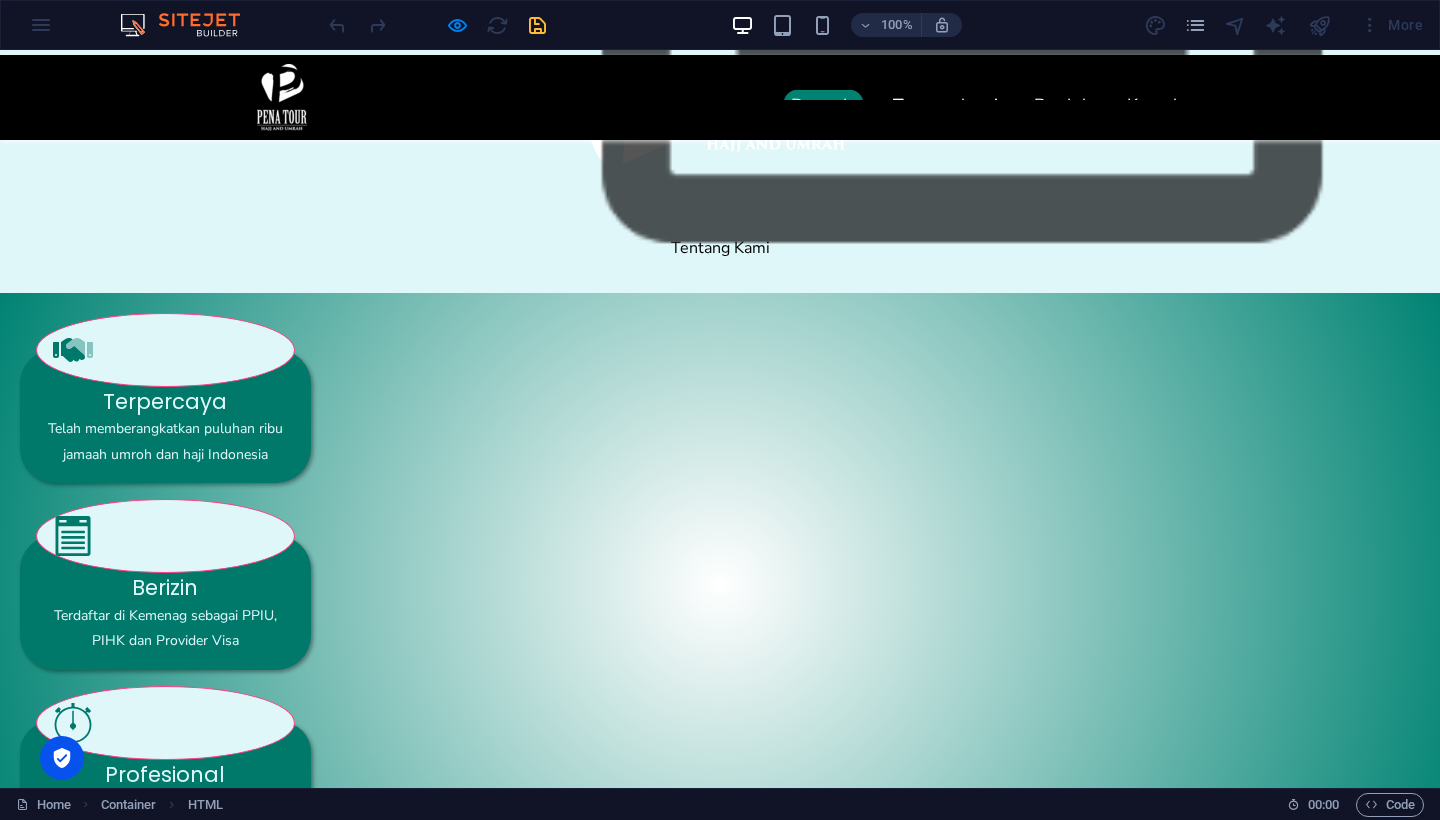 scroll, scrollTop: 0, scrollLeft: 0, axis: both 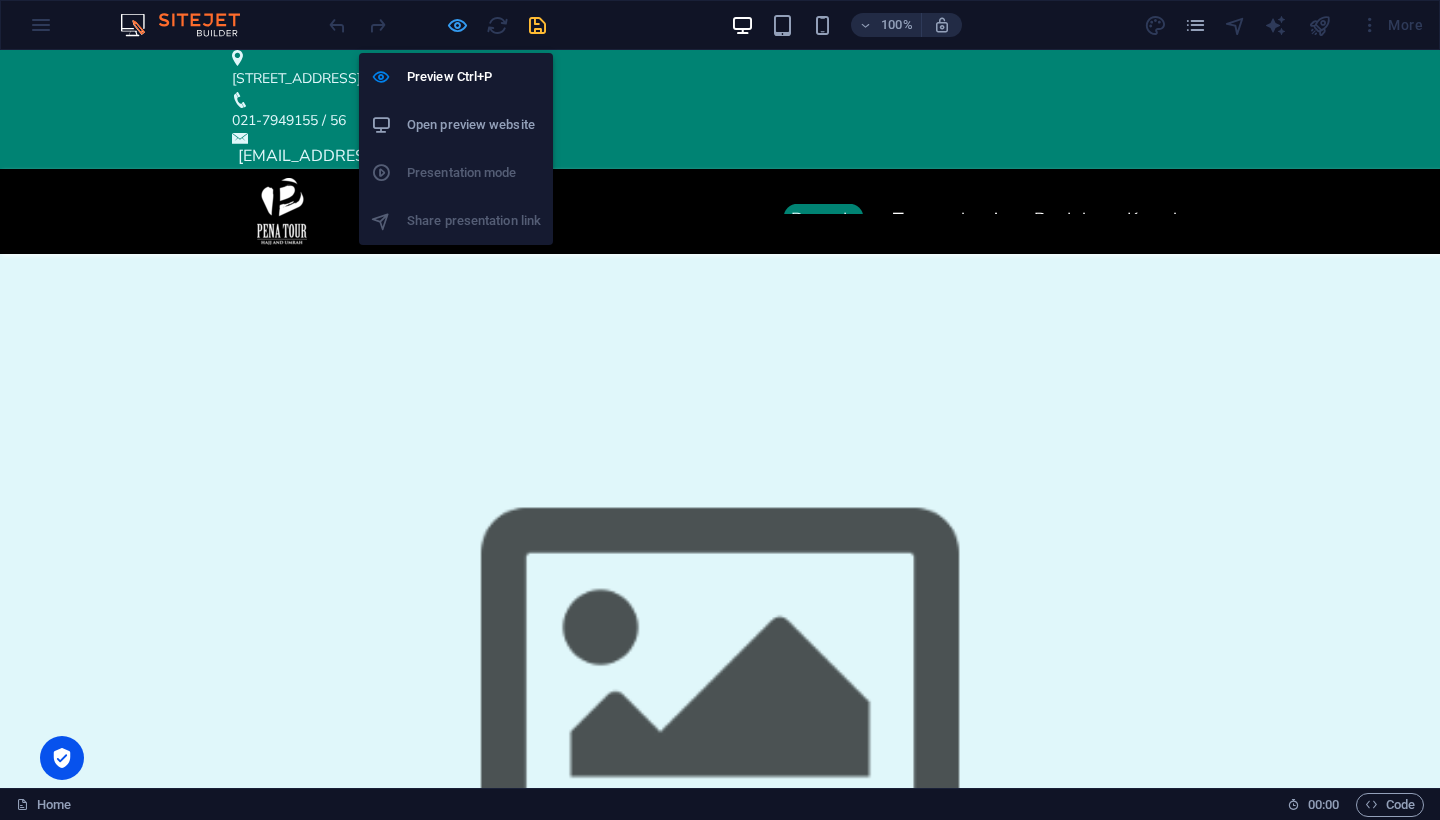 click at bounding box center (457, 25) 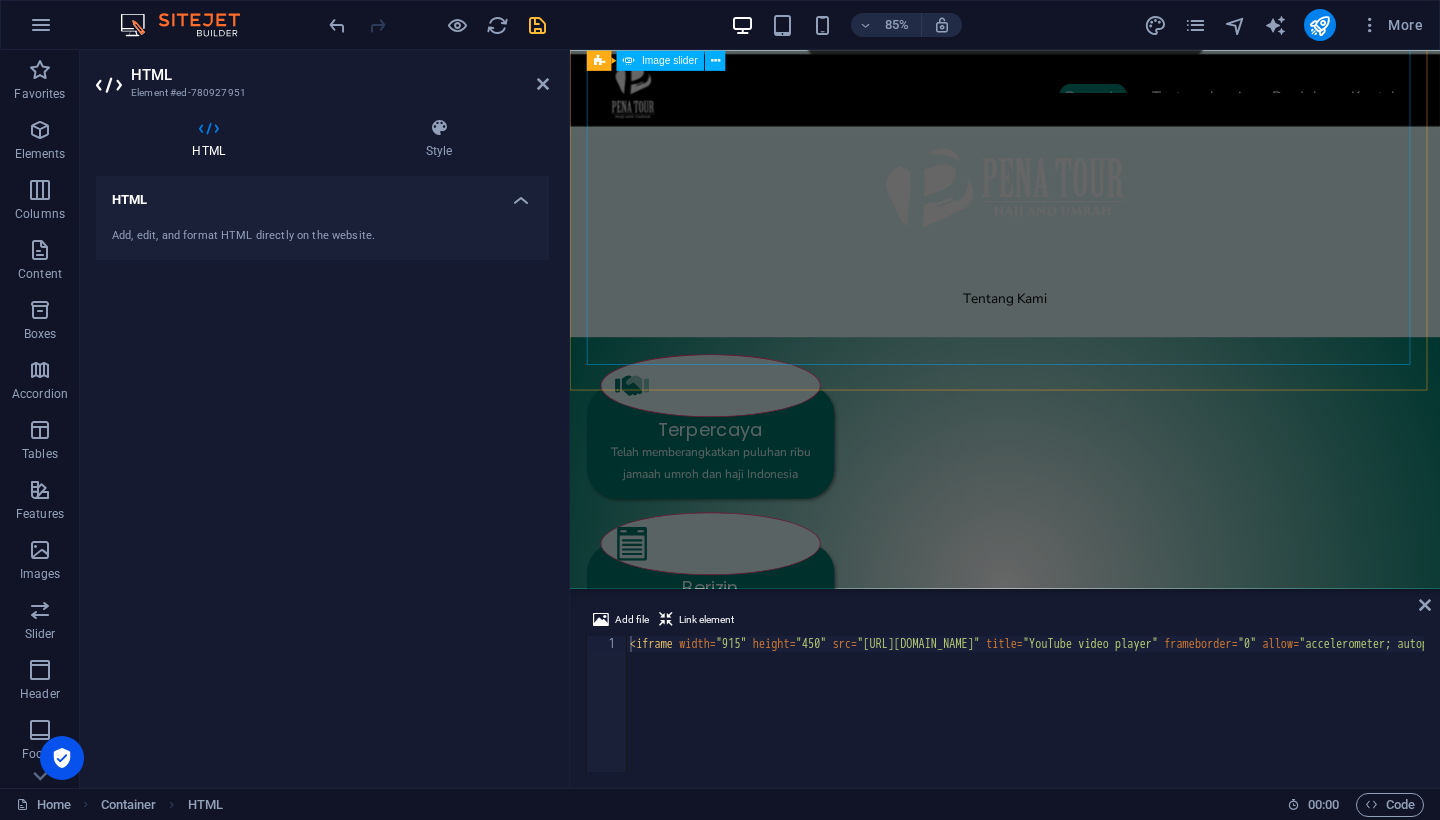 scroll, scrollTop: 0, scrollLeft: 0, axis: both 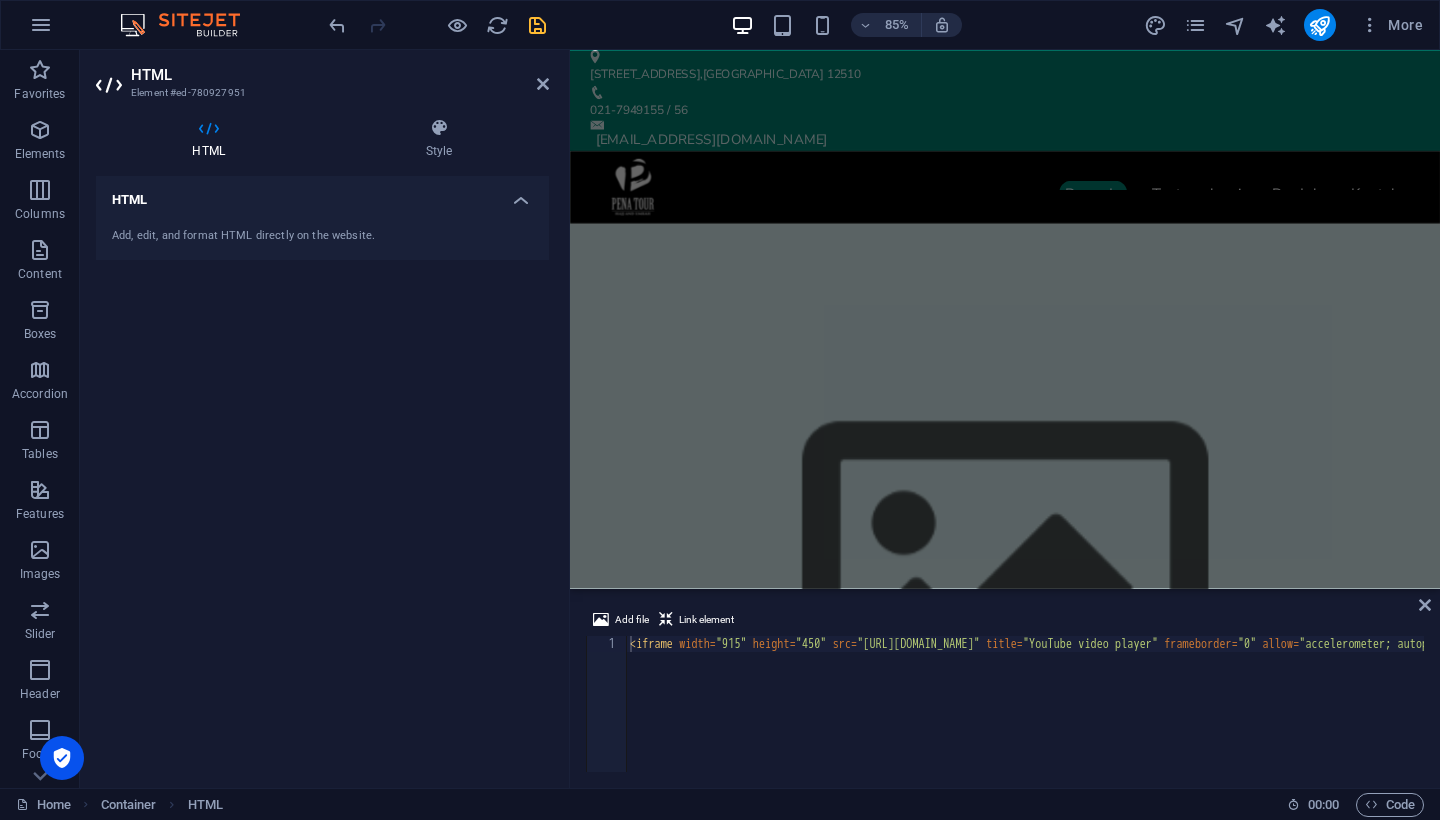 click at bounding box center (1082, 986) 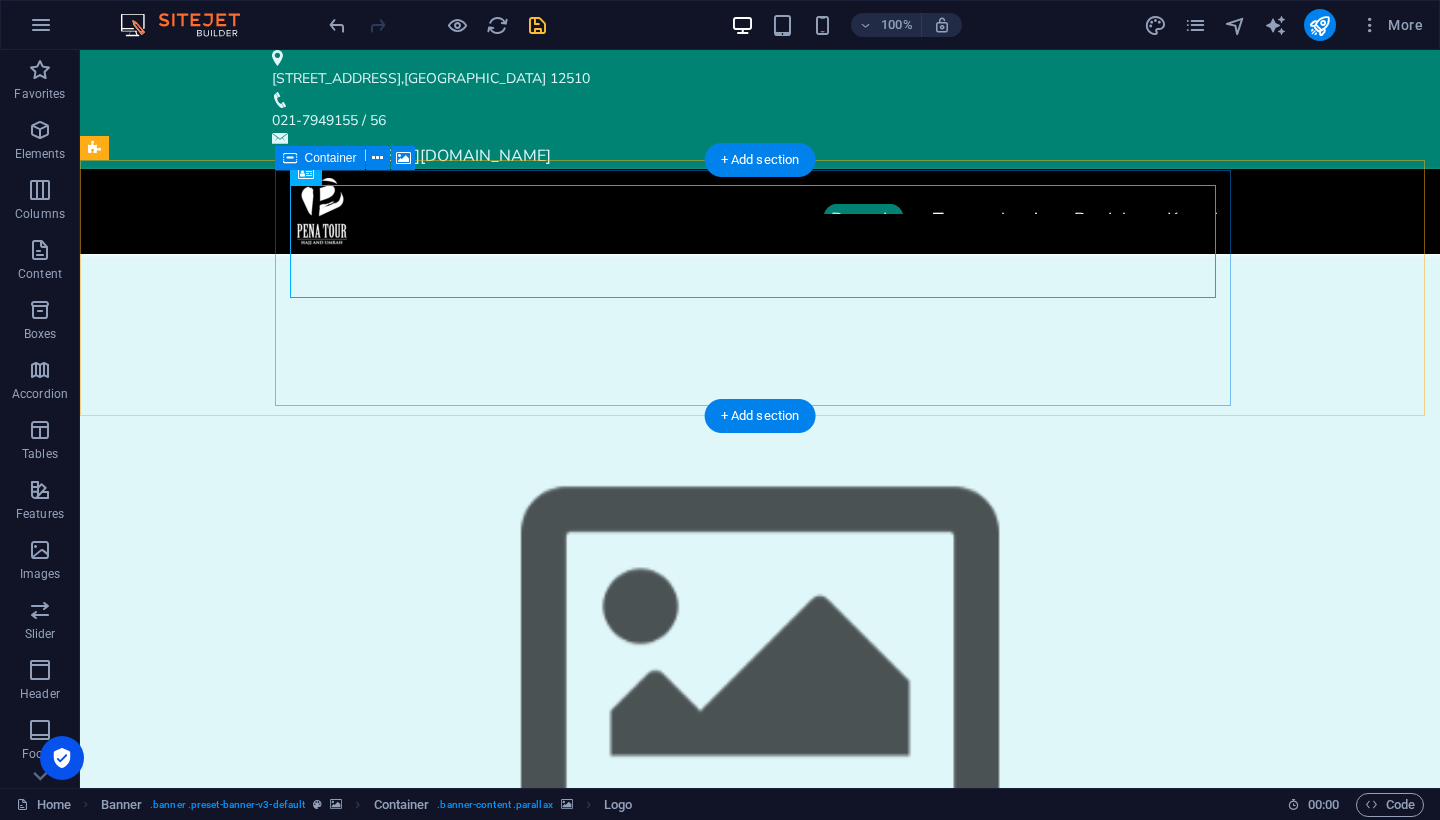 click on "Logo" at bounding box center [313, 173] 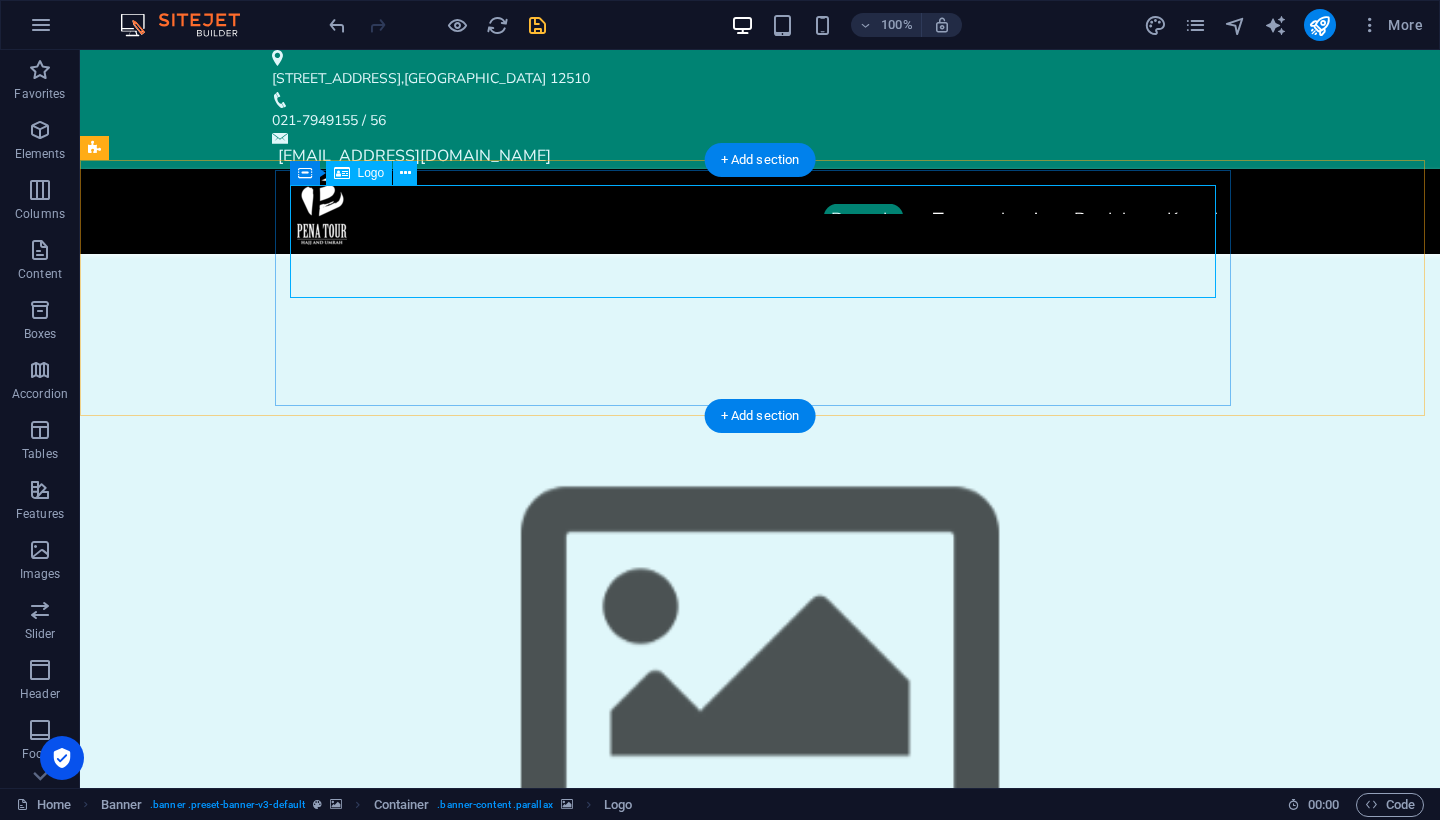 click on "Container   Logo" at bounding box center [360, 173] 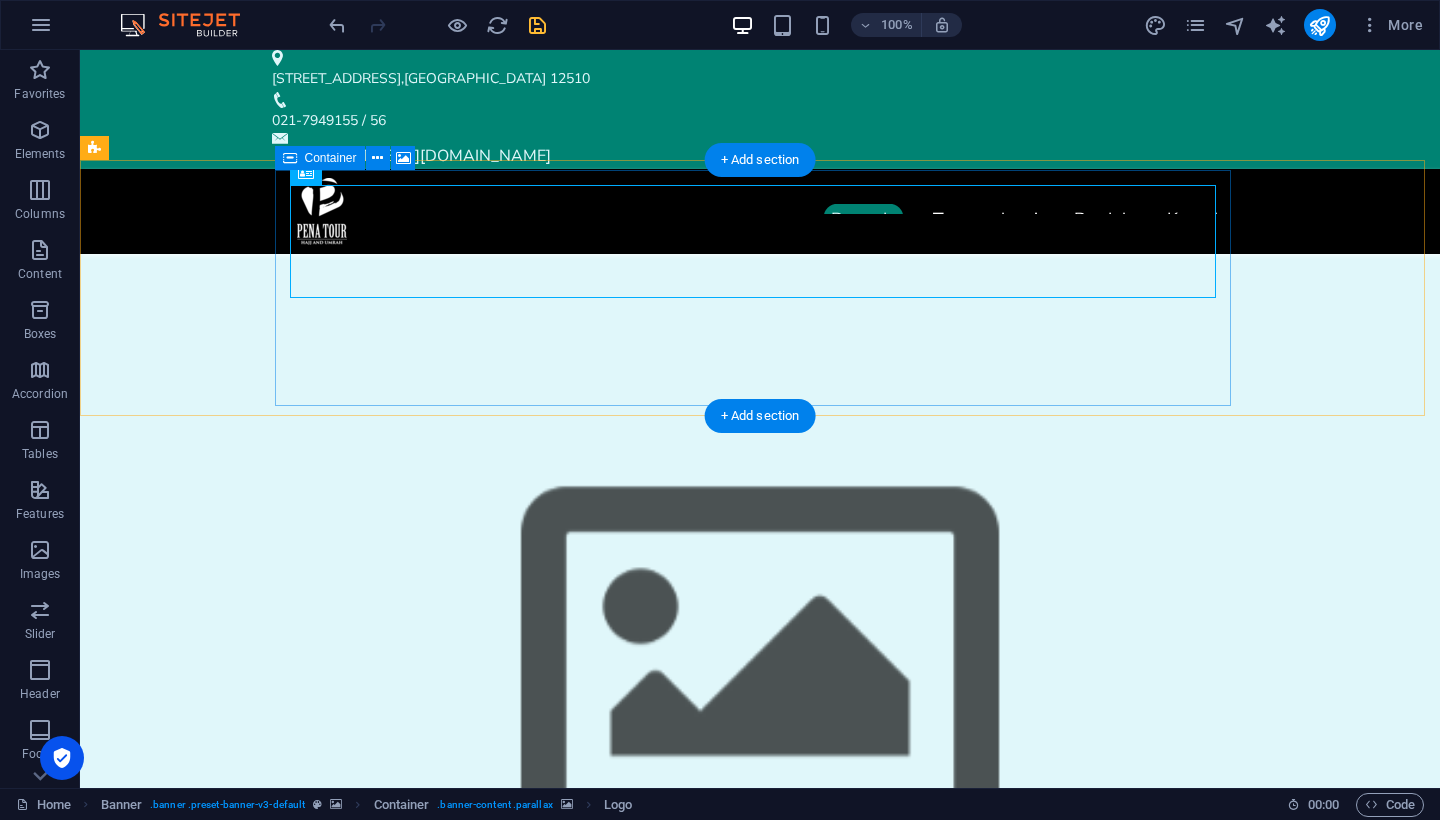 click on "Container" at bounding box center [331, 158] 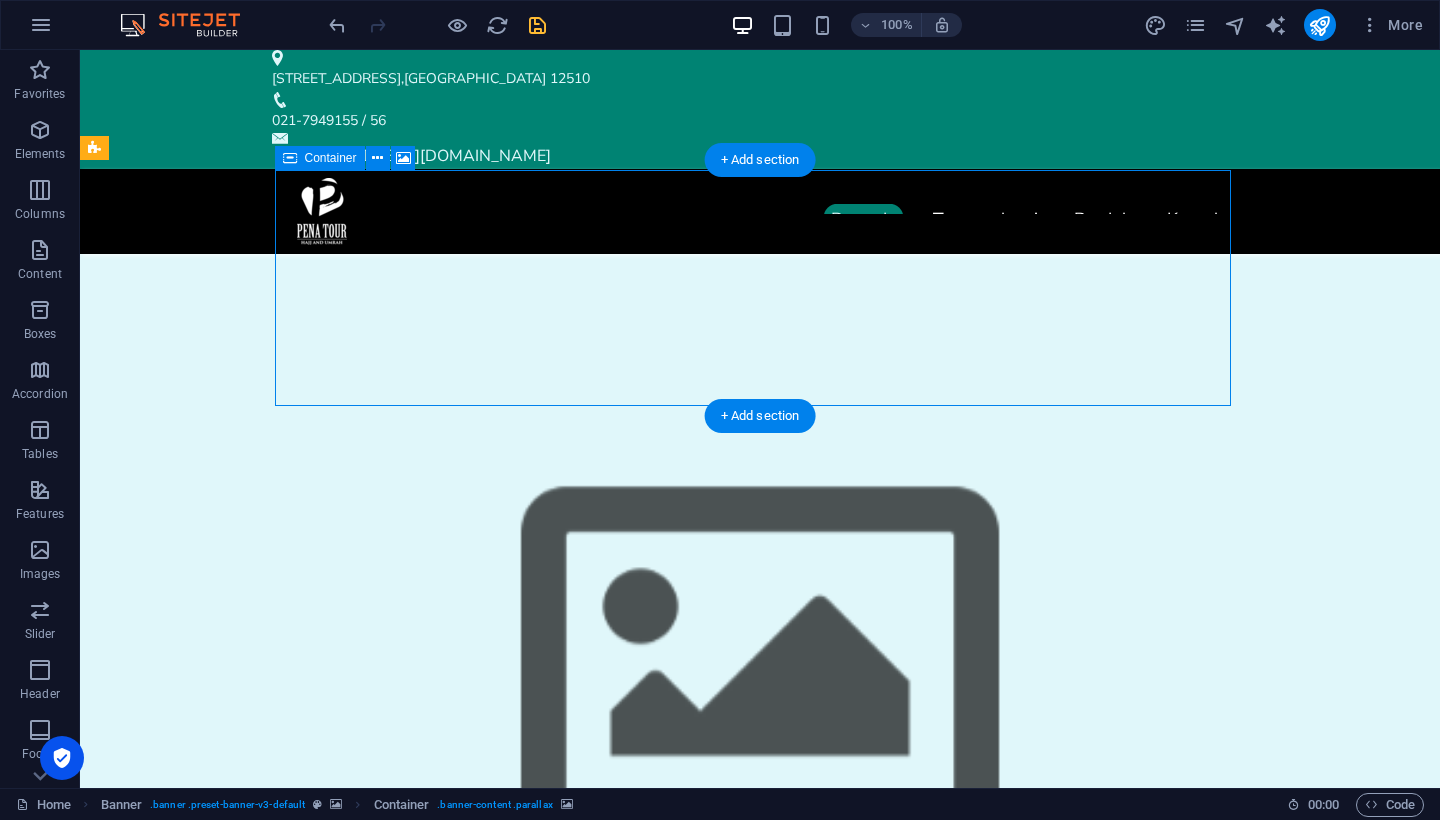click on "Container" at bounding box center [331, 158] 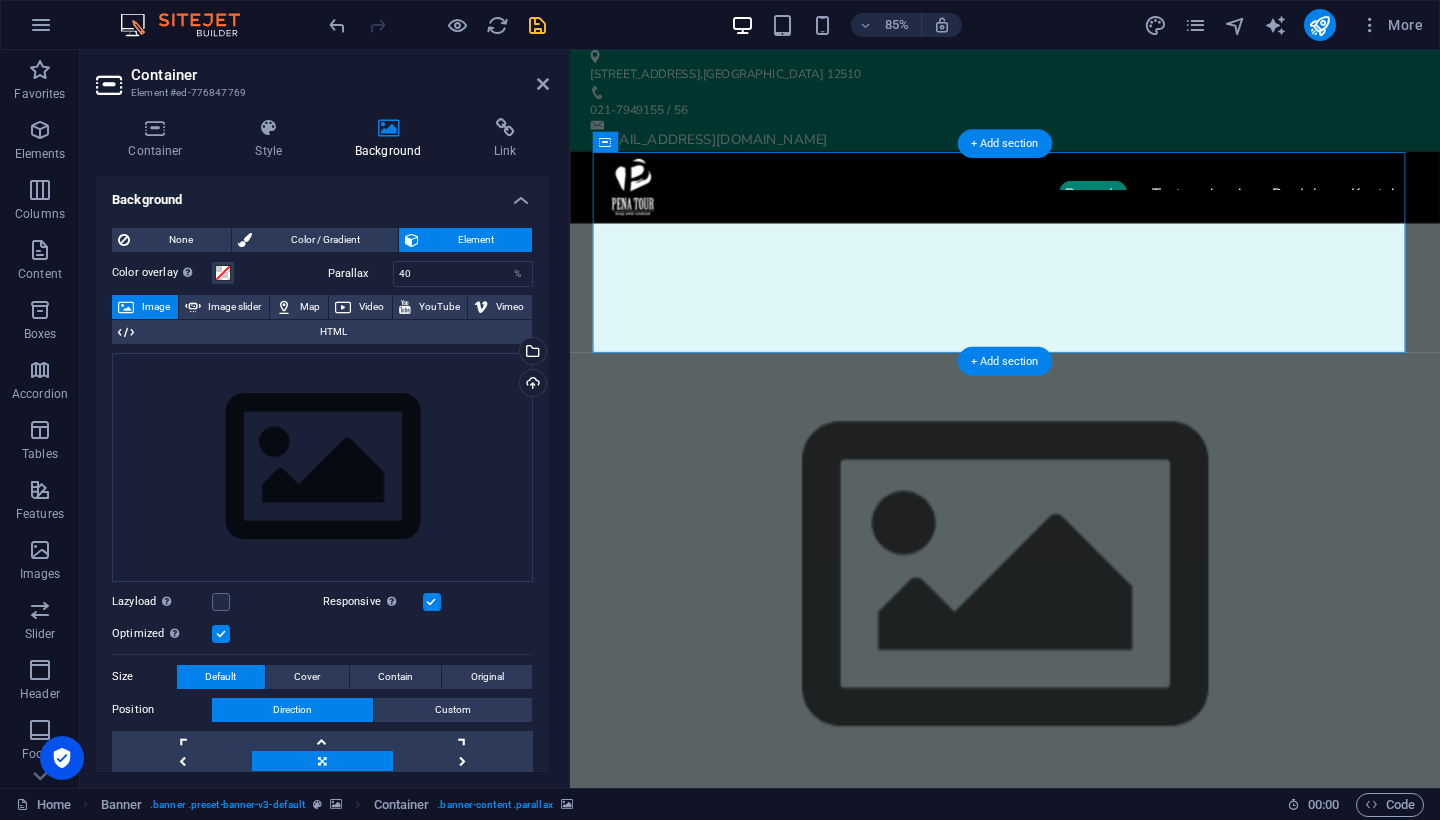 scroll, scrollTop: 4, scrollLeft: 0, axis: vertical 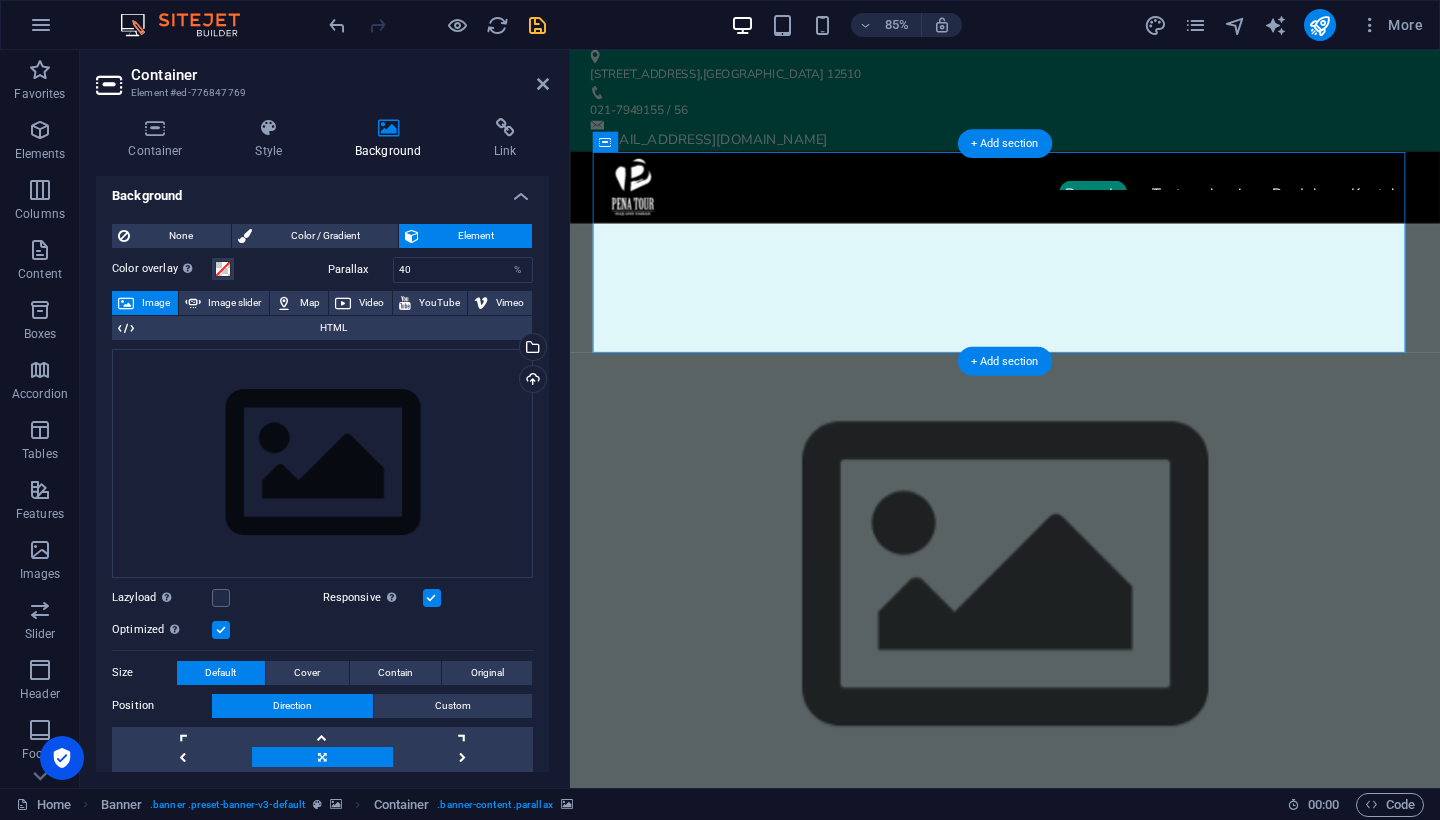 click at bounding box center [221, 630] 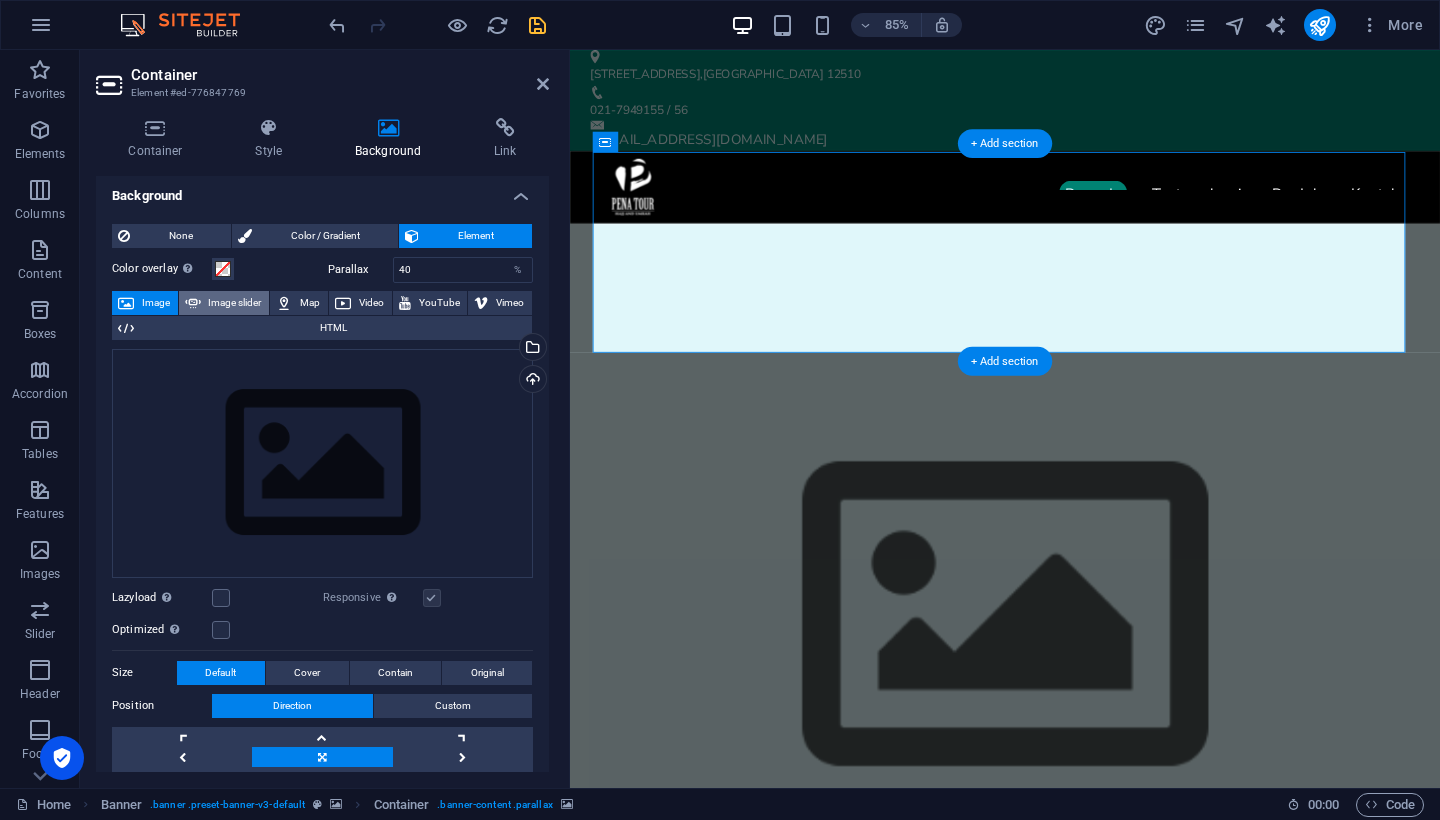 click on "Image slider" at bounding box center [235, 303] 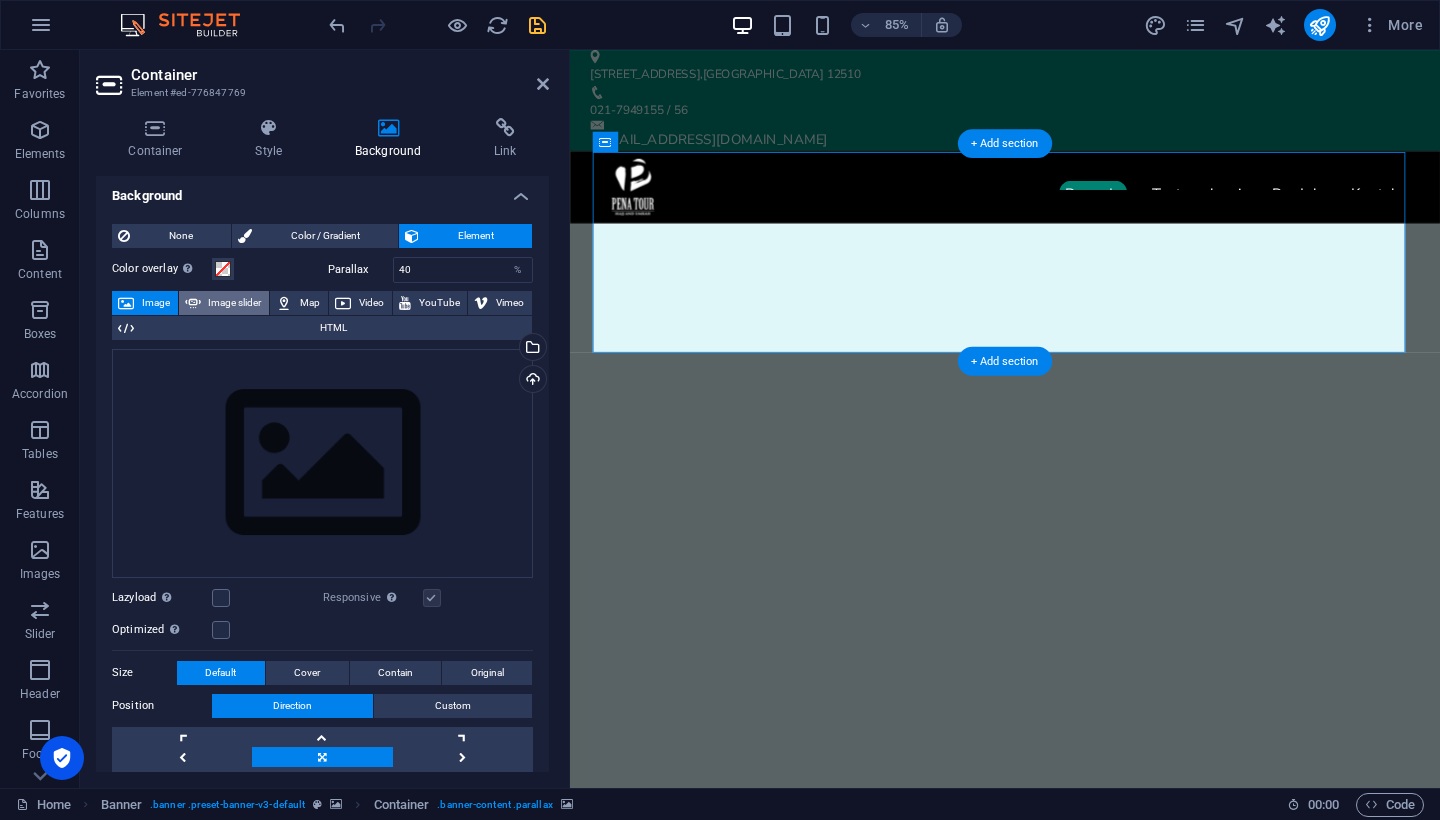 select on "ms" 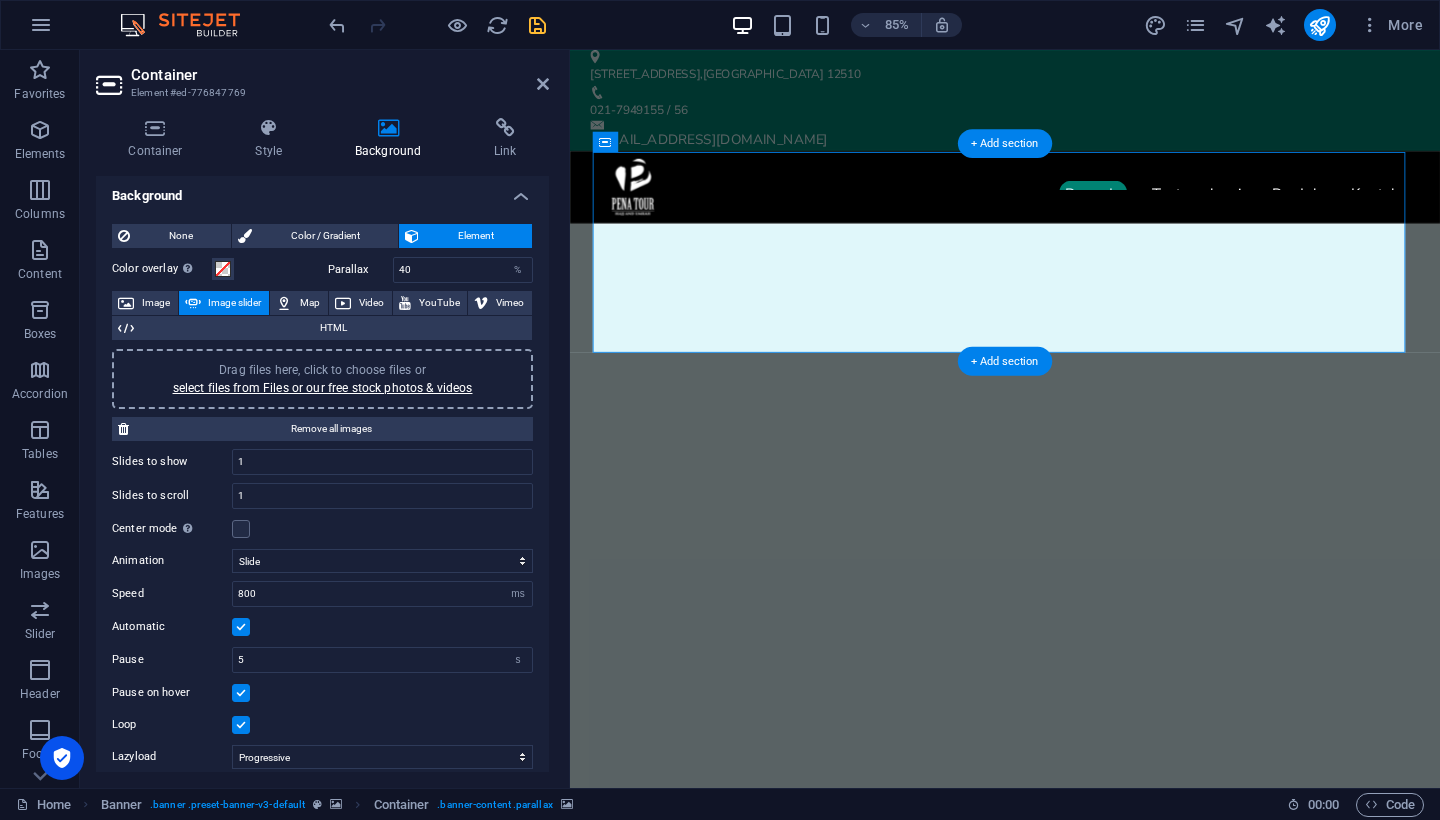 scroll, scrollTop: 0, scrollLeft: 0, axis: both 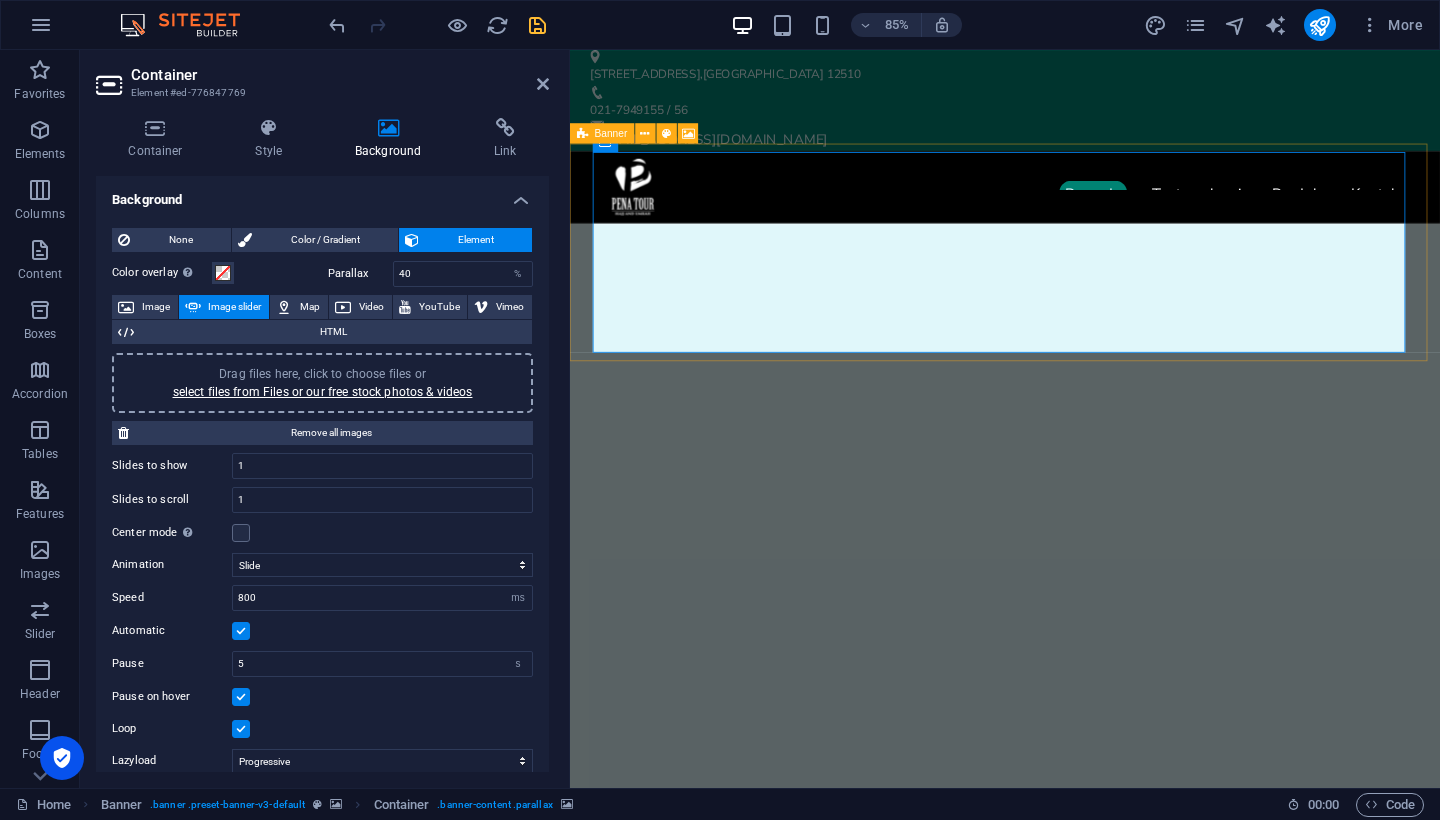 click on "Banner" at bounding box center (611, 133) 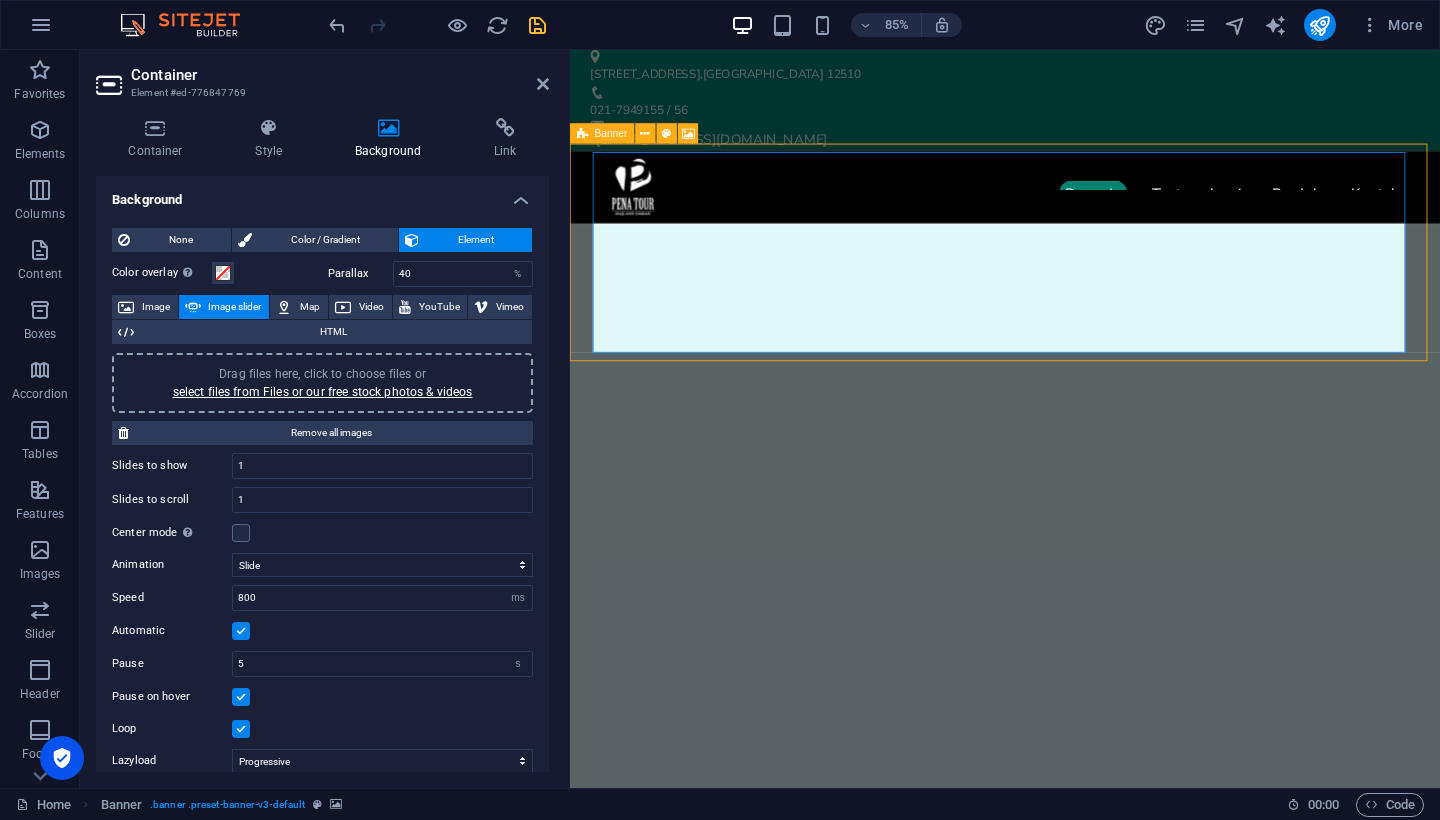 click on "Banner" at bounding box center [611, 133] 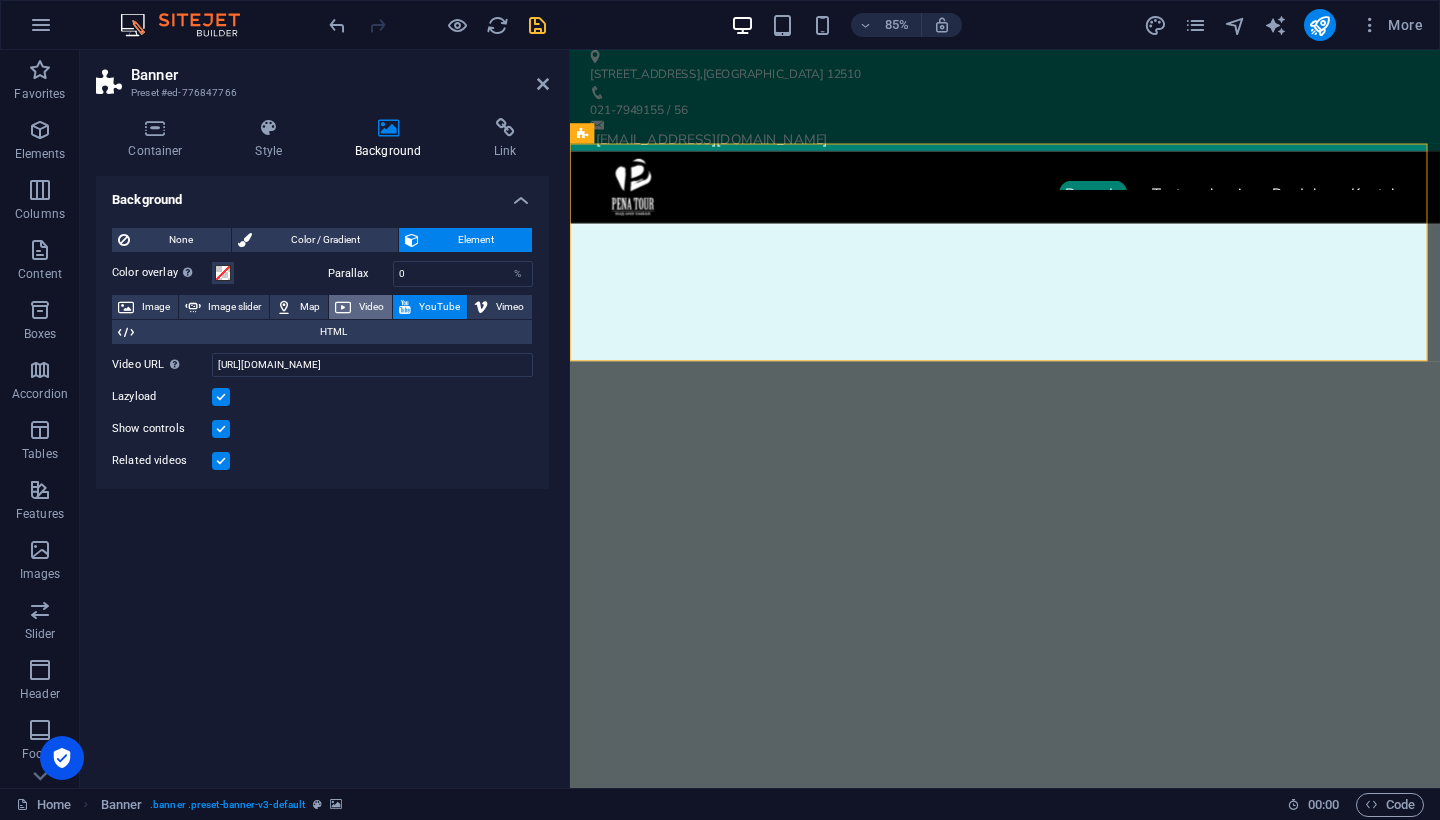 click on "Video" at bounding box center [360, 307] 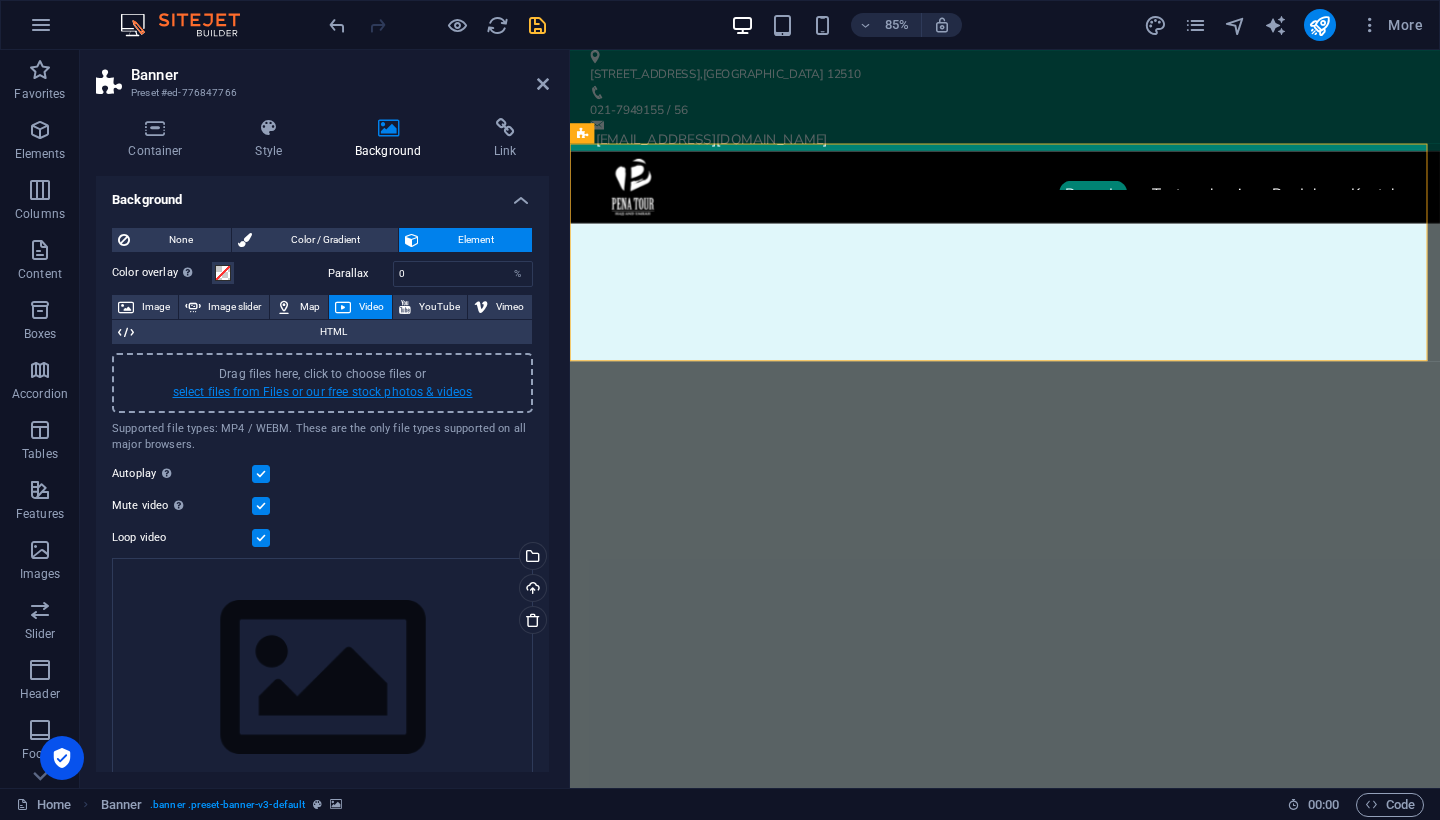 click on "select files from Files or our free stock photos & videos" at bounding box center [323, 392] 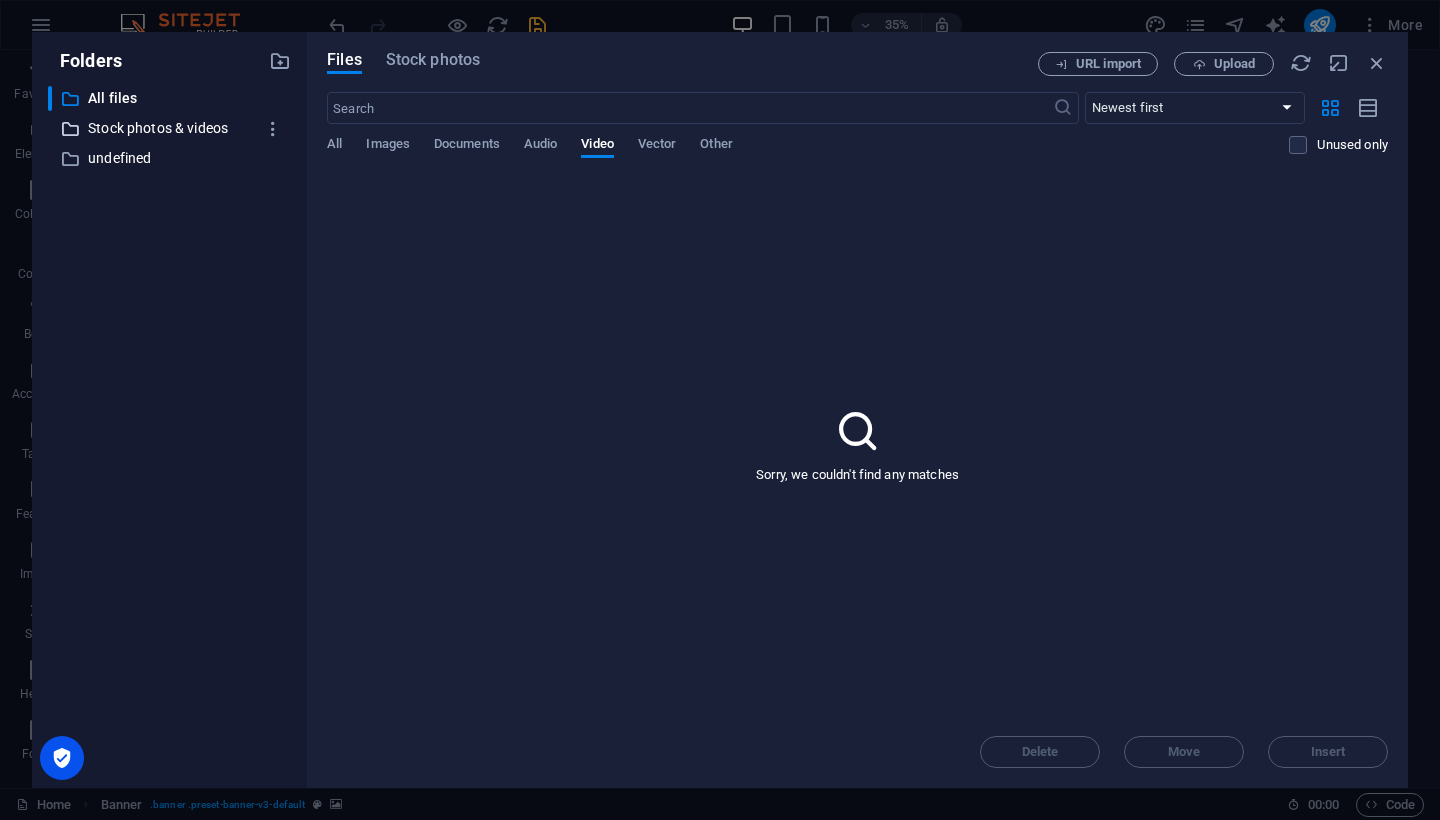 click on "Stock photos & videos" at bounding box center [171, 128] 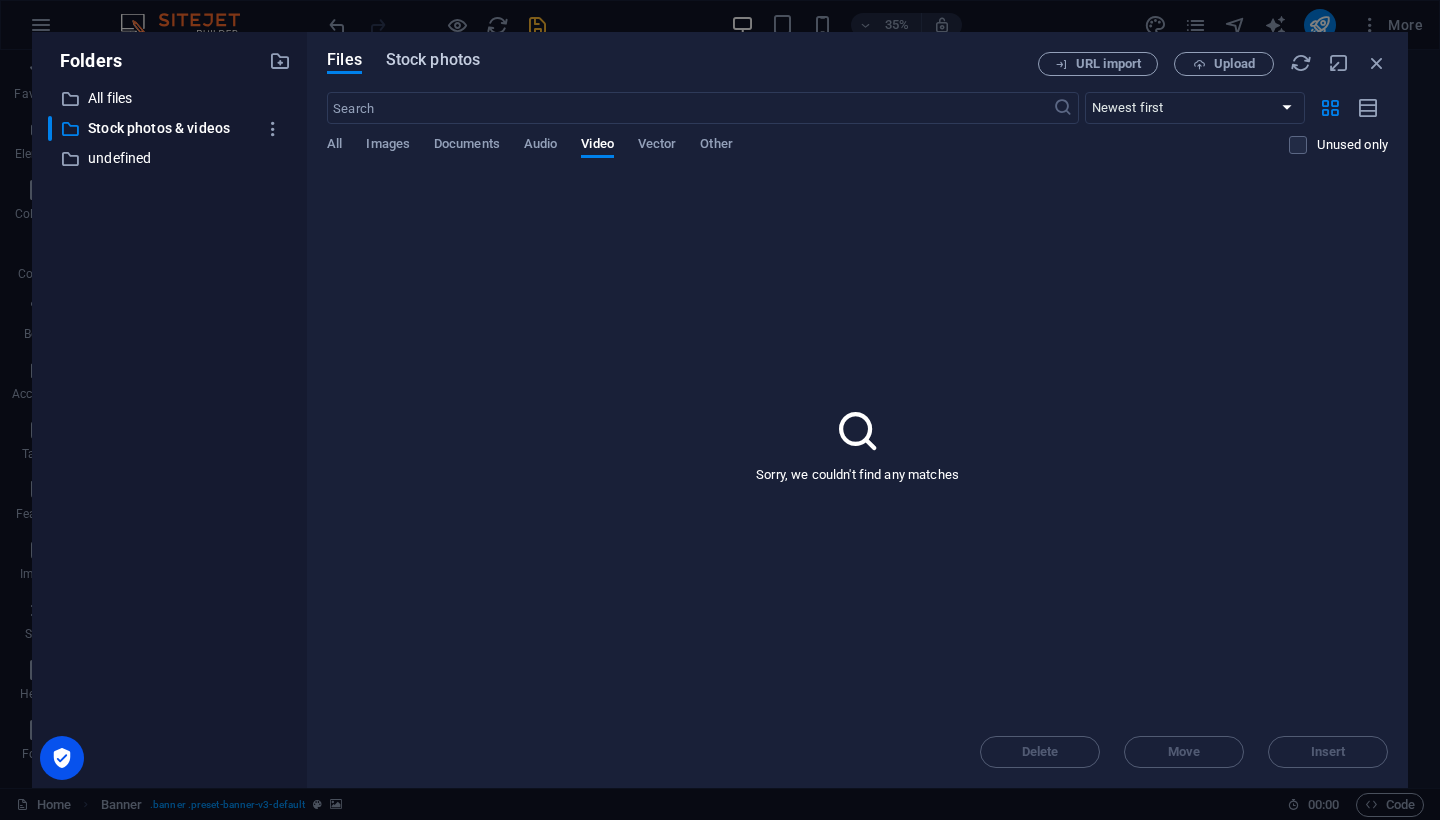 click on "Stock photos" at bounding box center (433, 60) 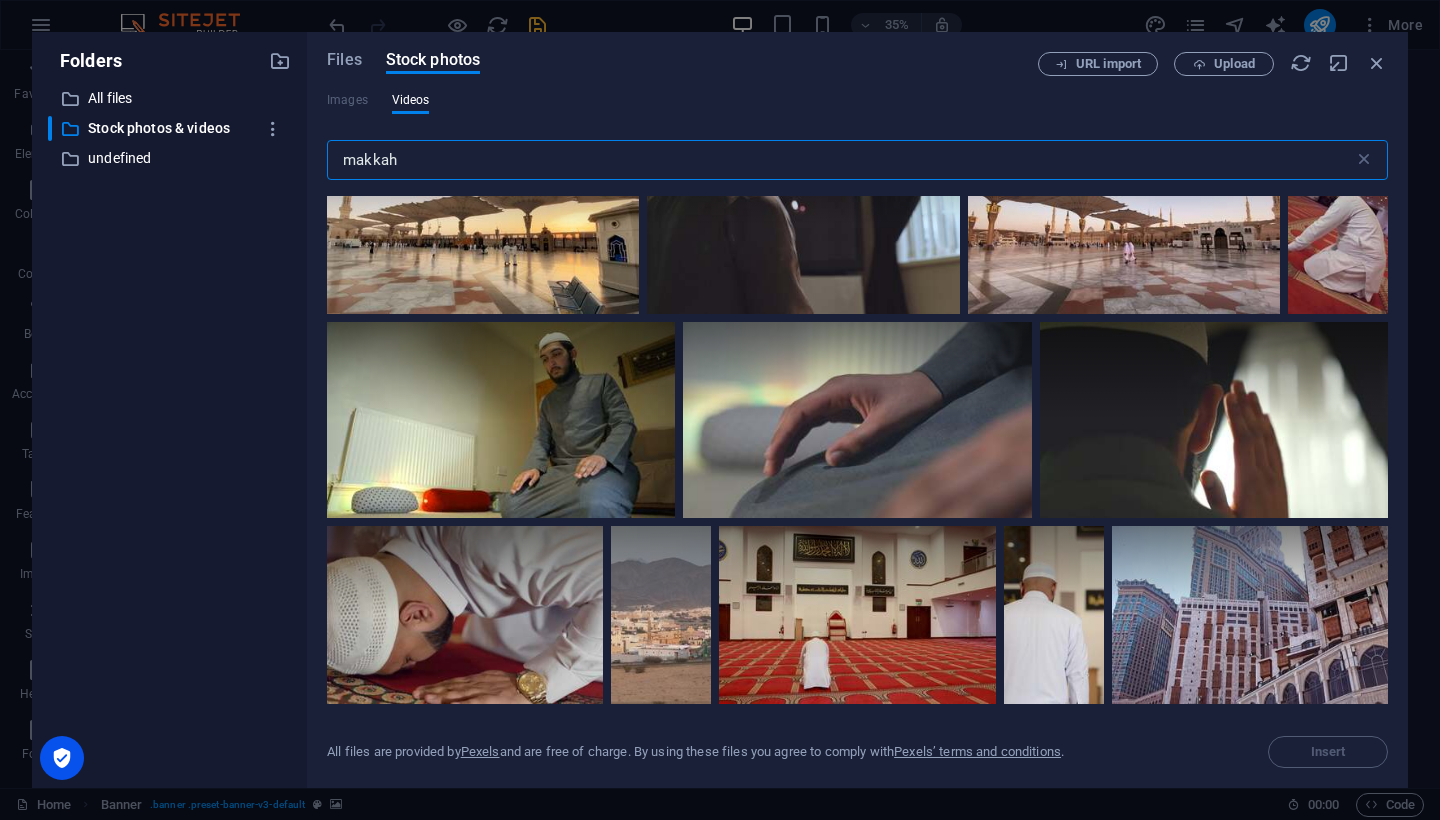 scroll, scrollTop: 0, scrollLeft: 0, axis: both 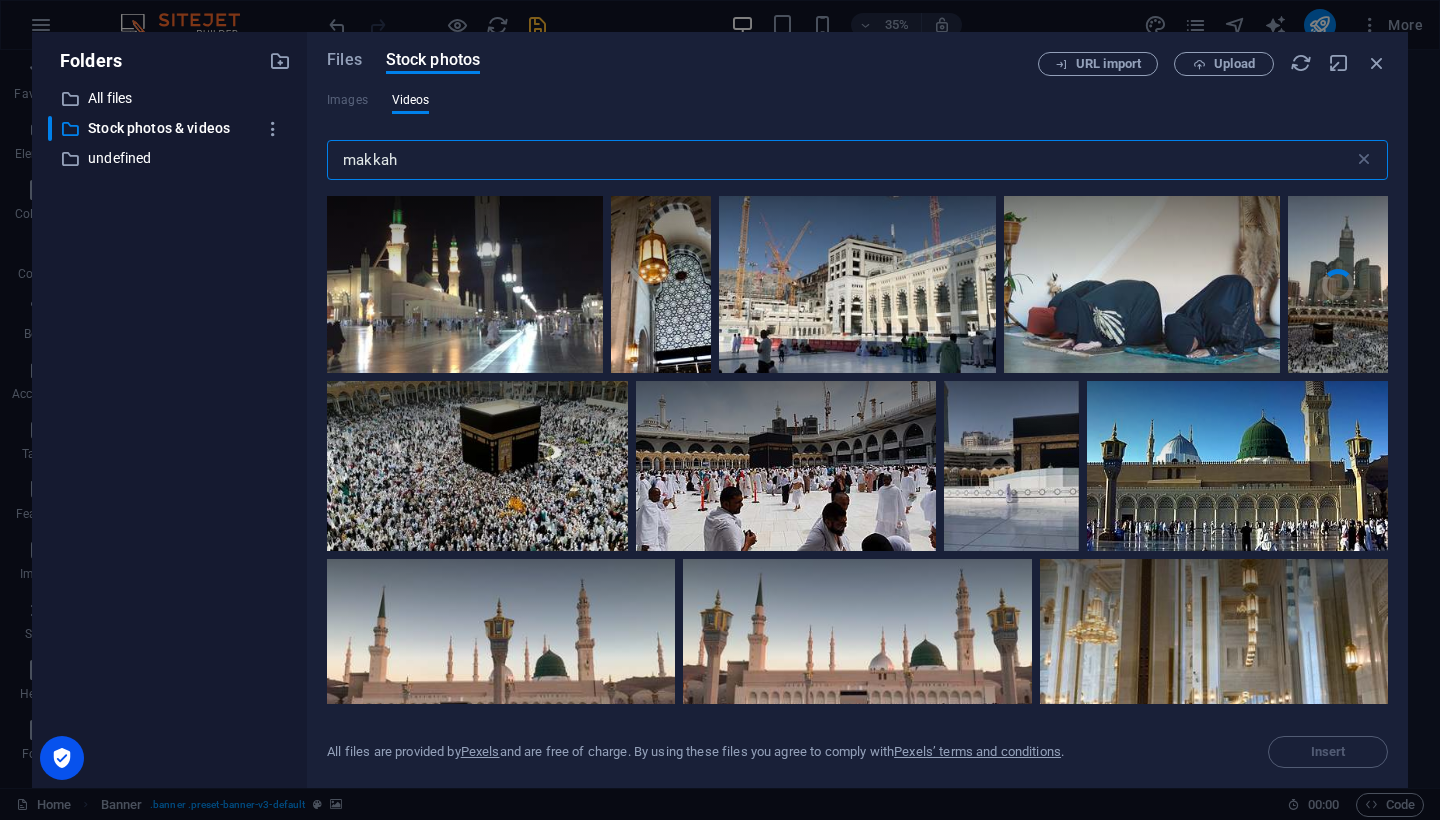 type on "makkah" 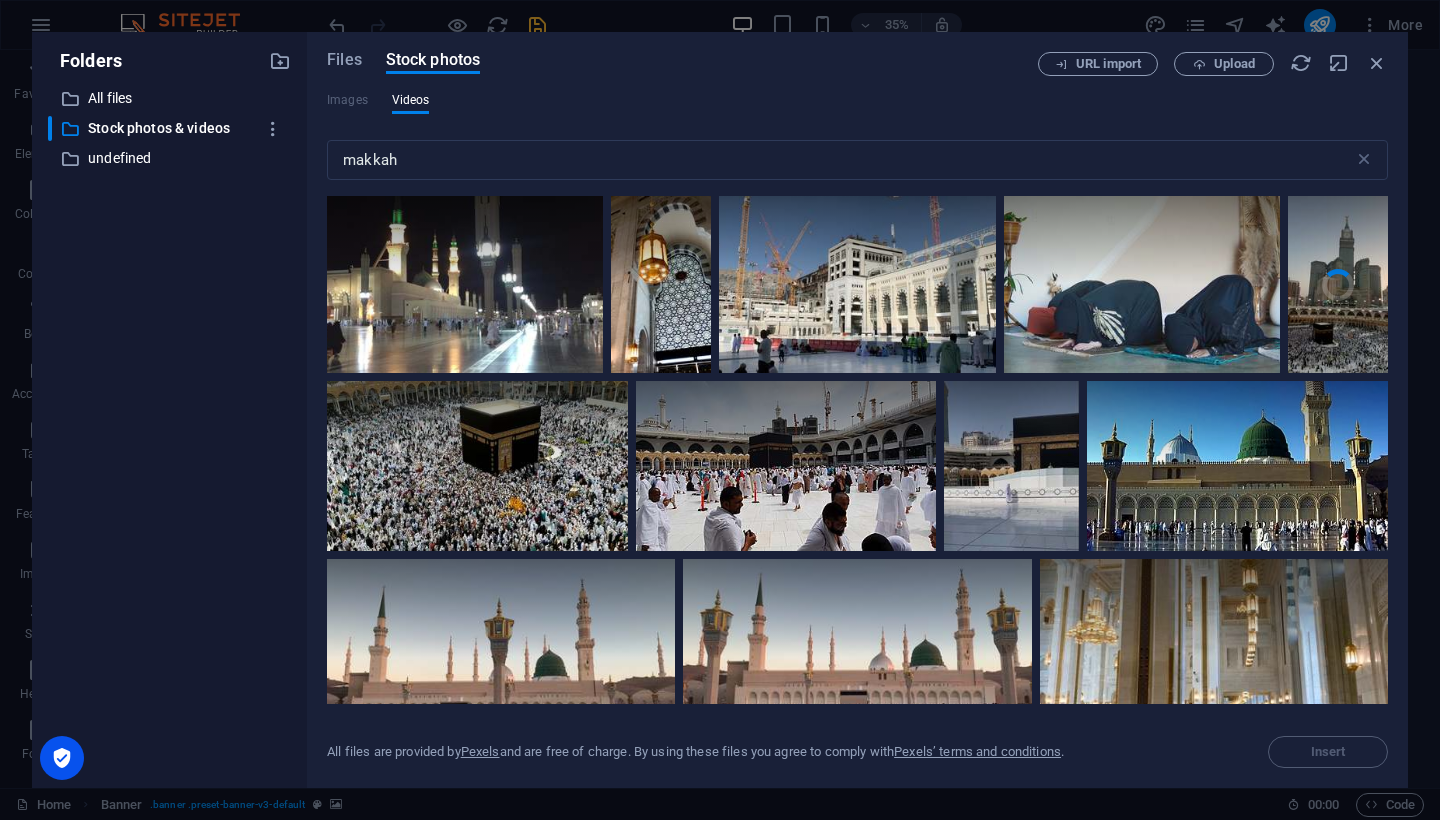 click on "Your browser does not support the video tag." at bounding box center [1338, 284] 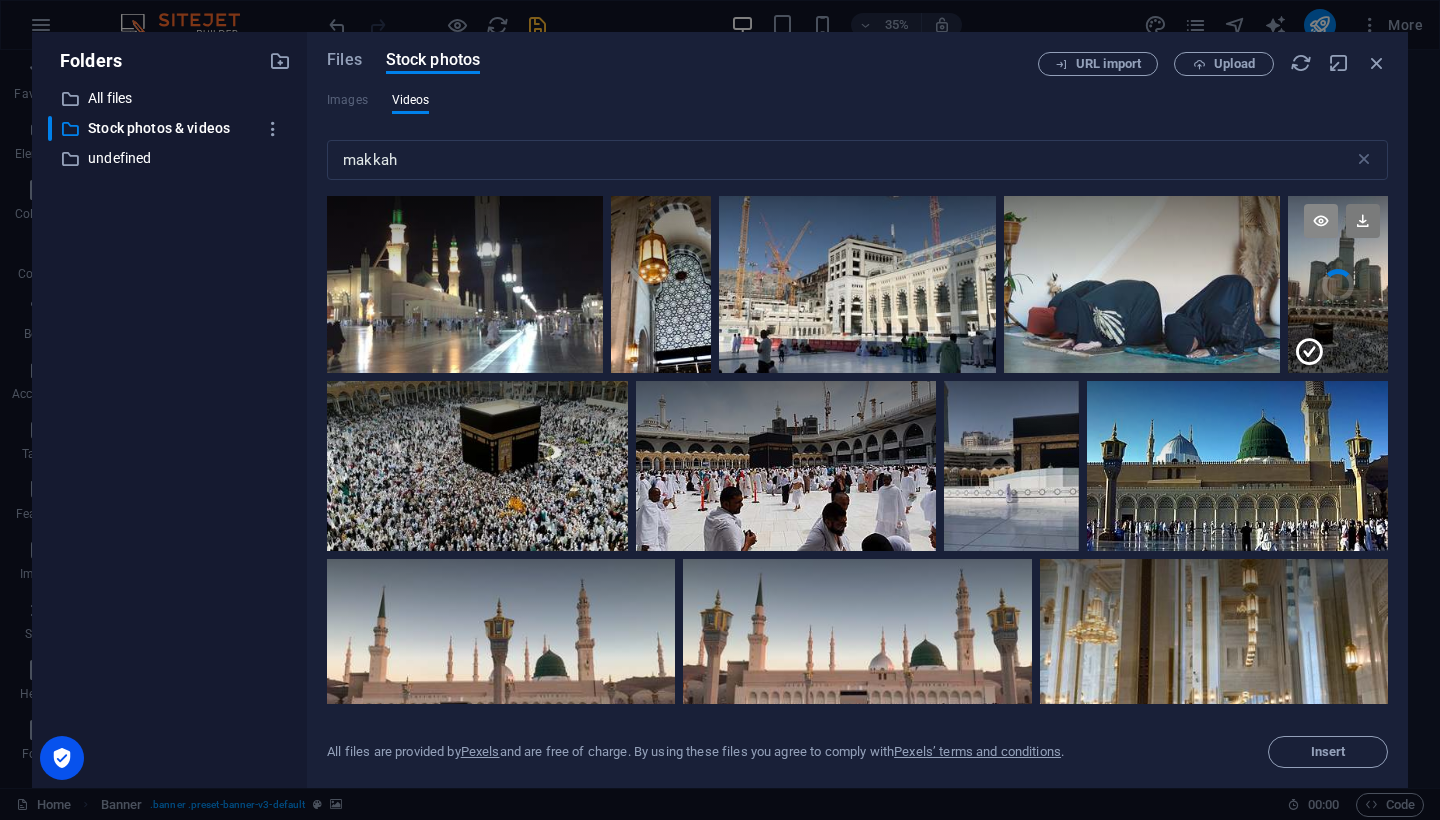 click at bounding box center [1321, 221] 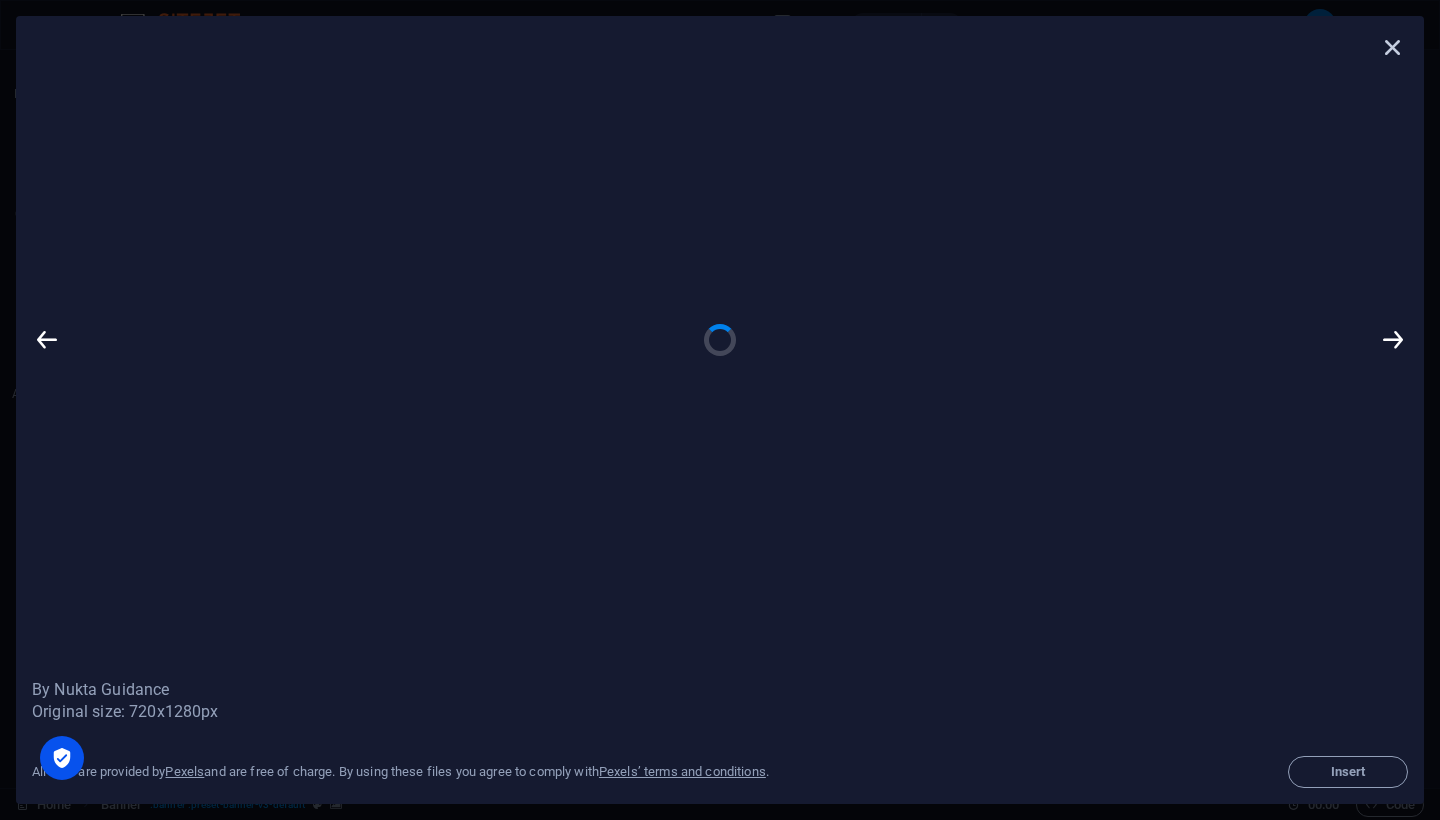 click at bounding box center [1393, 47] 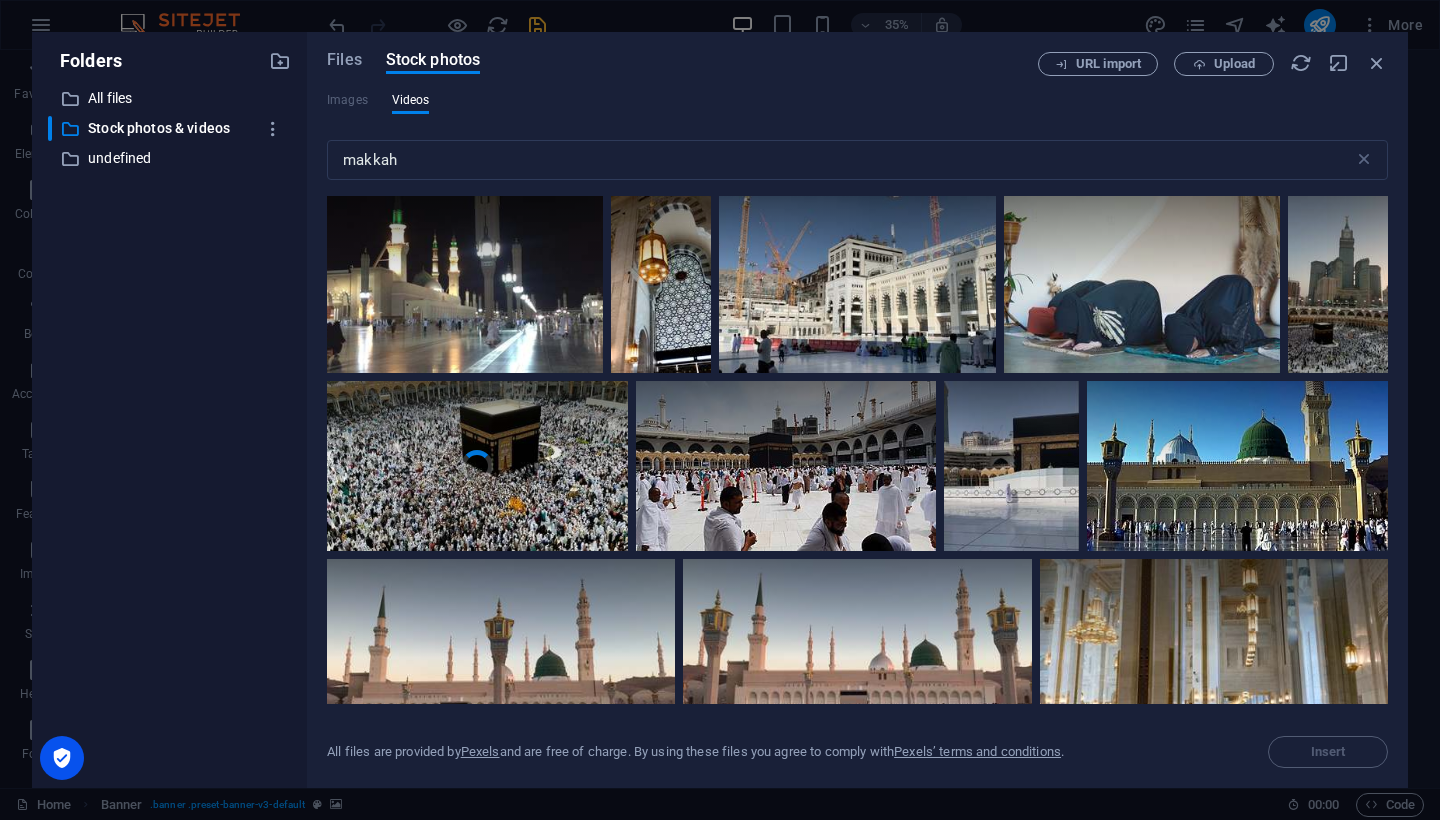 click on "Your browser does not support the video tag." at bounding box center [477, 465] 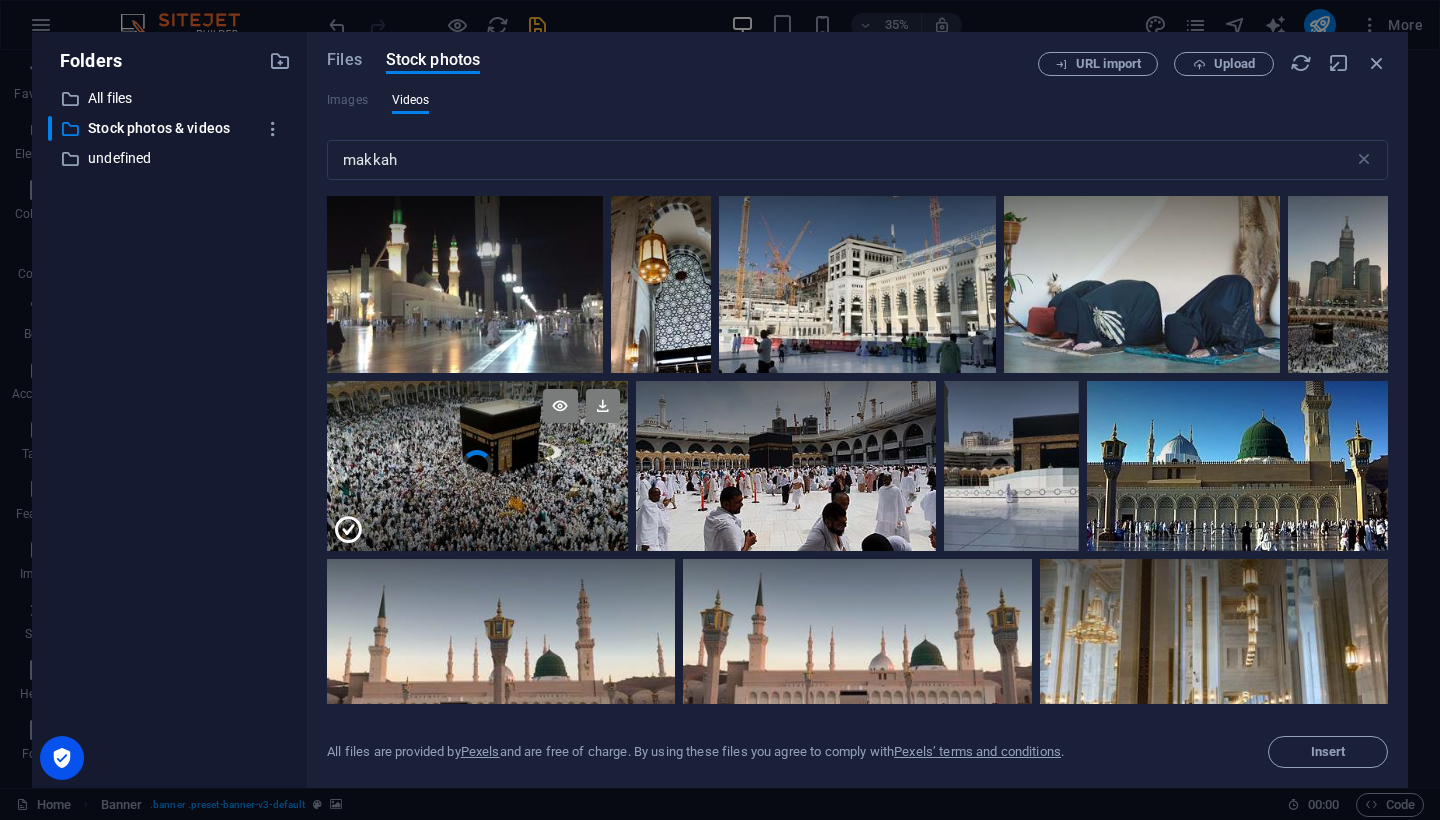 click at bounding box center (348, 530) 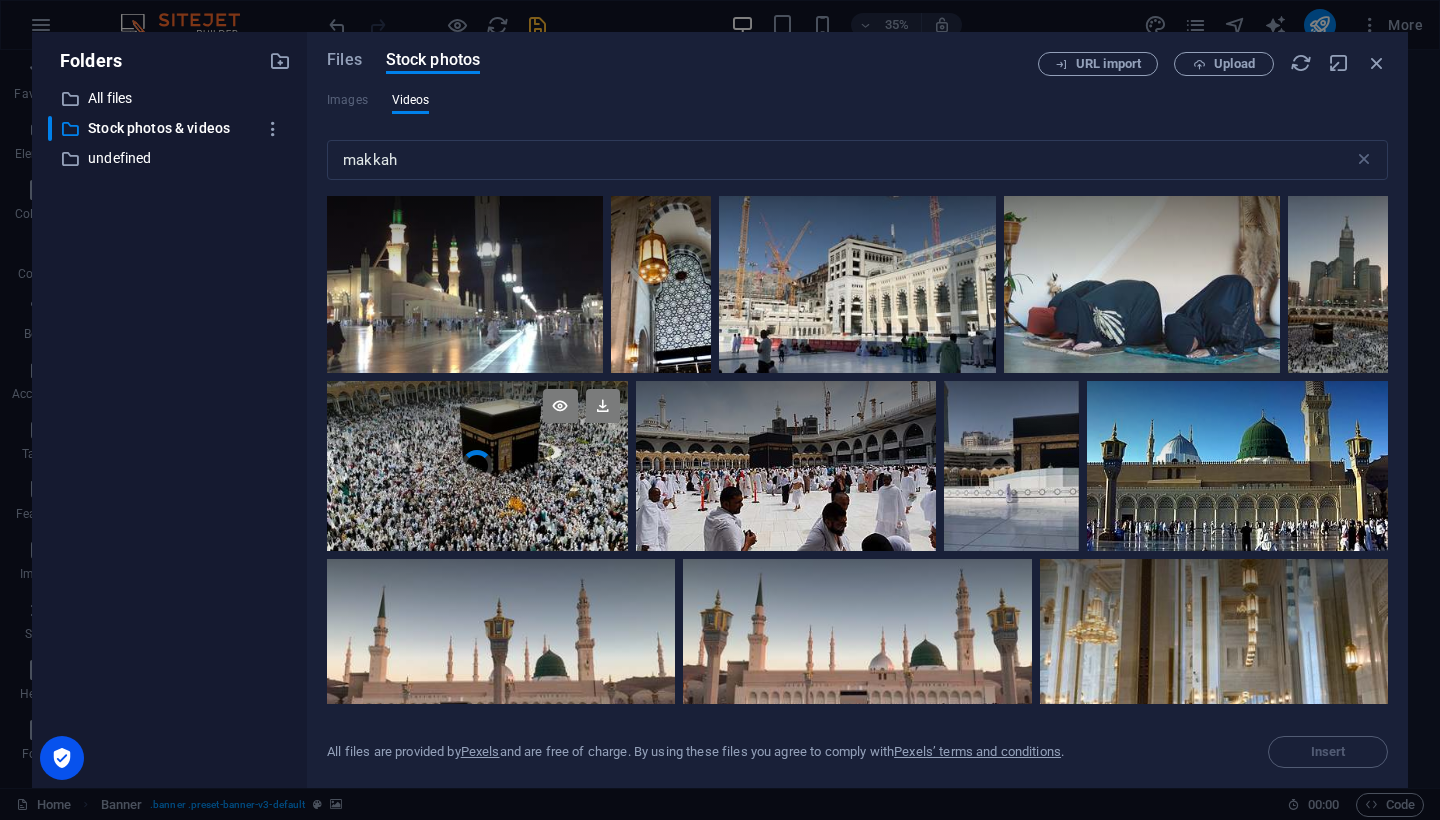 click at bounding box center (477, 423) 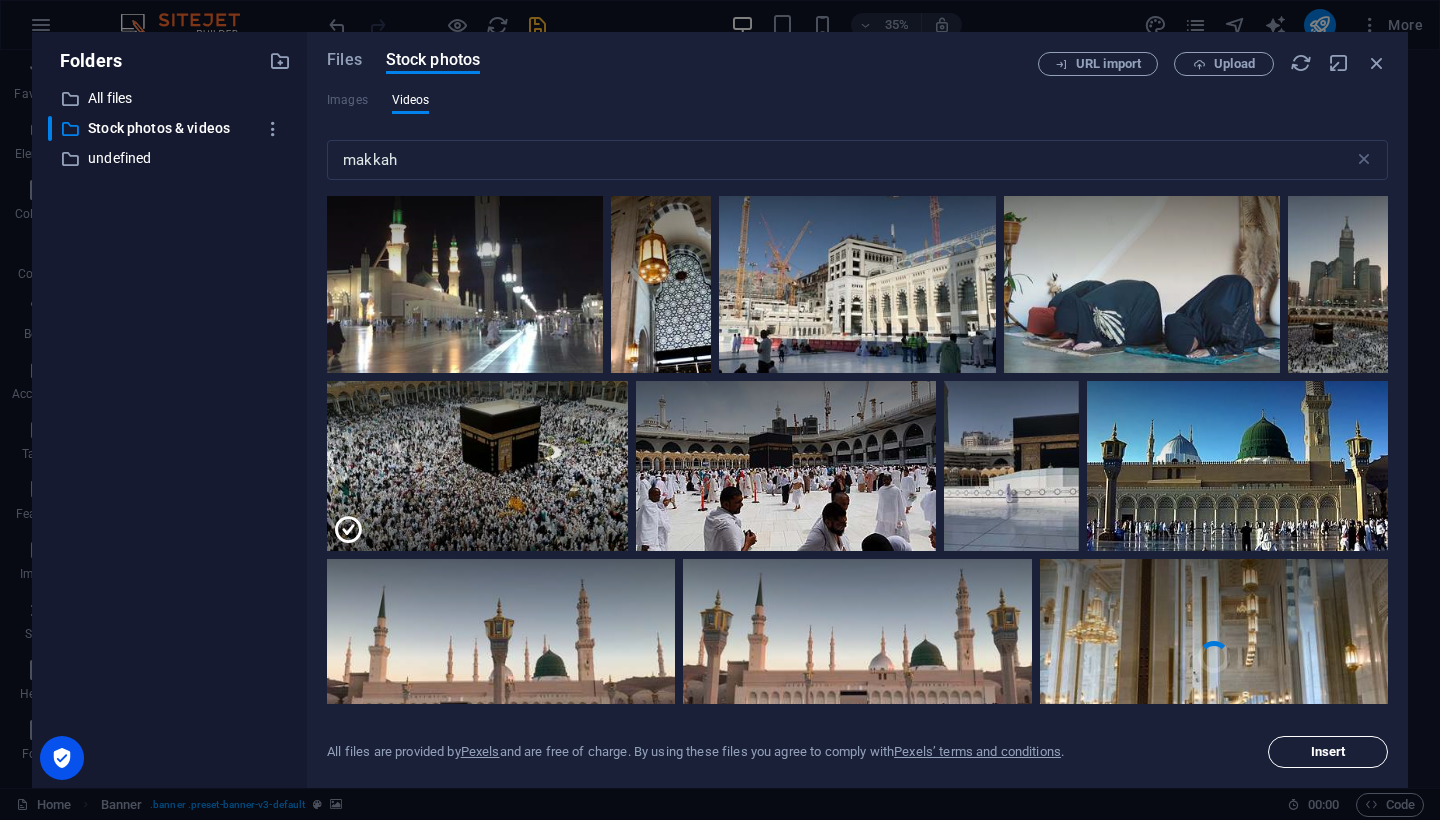 click on "Insert" at bounding box center [1328, 752] 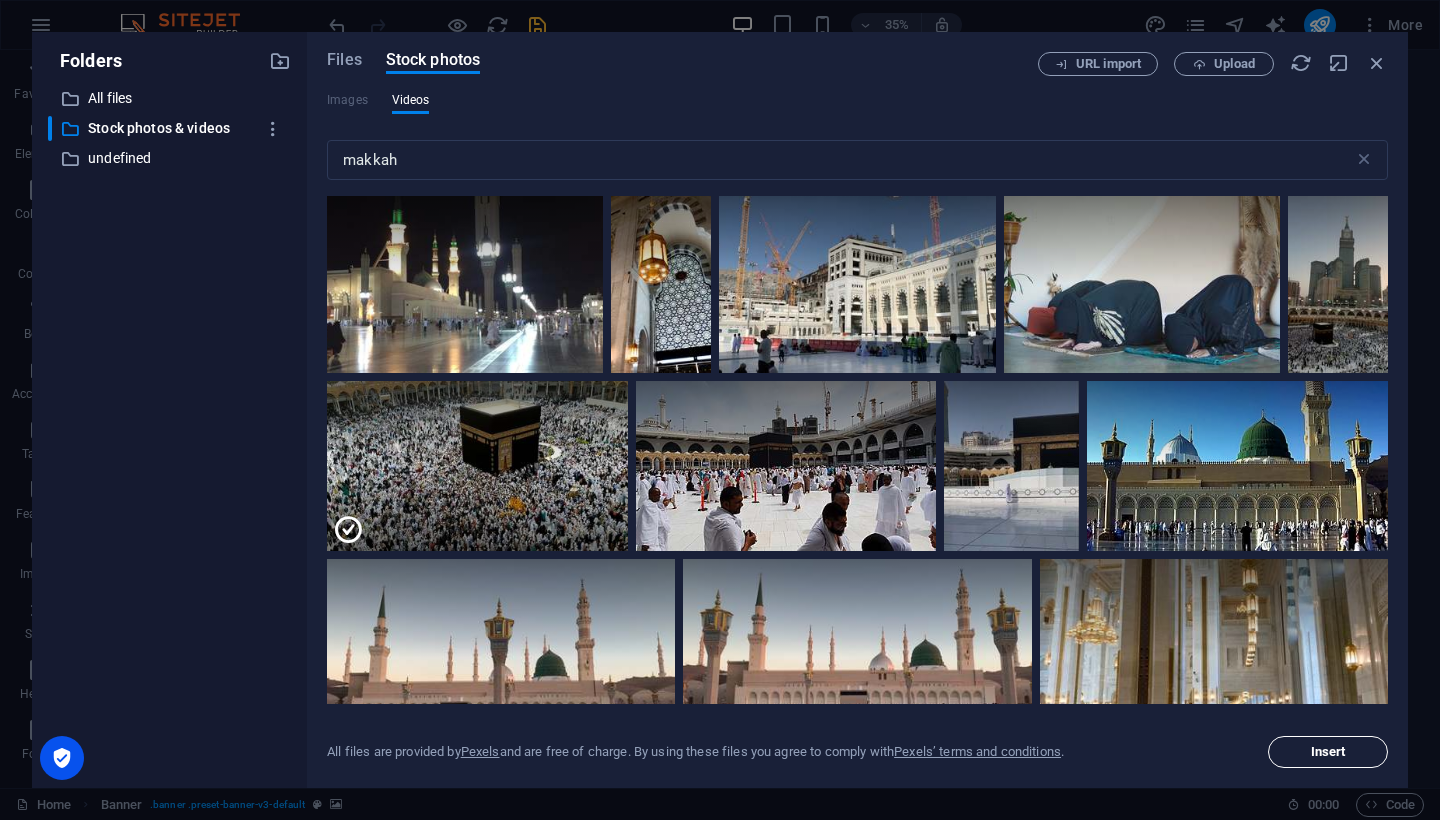 click on "Insert" at bounding box center [1328, 752] 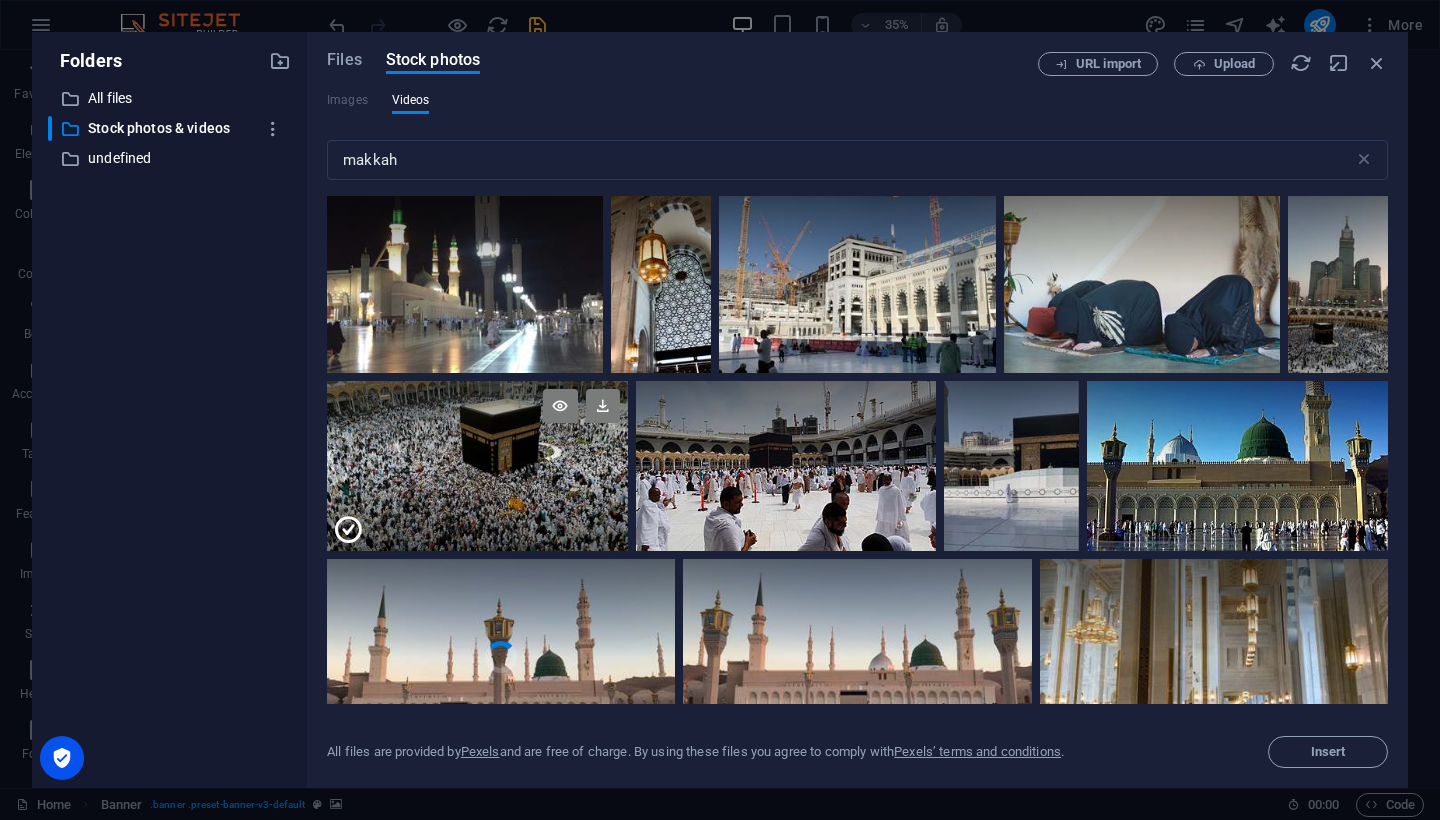 click at bounding box center [477, 508] 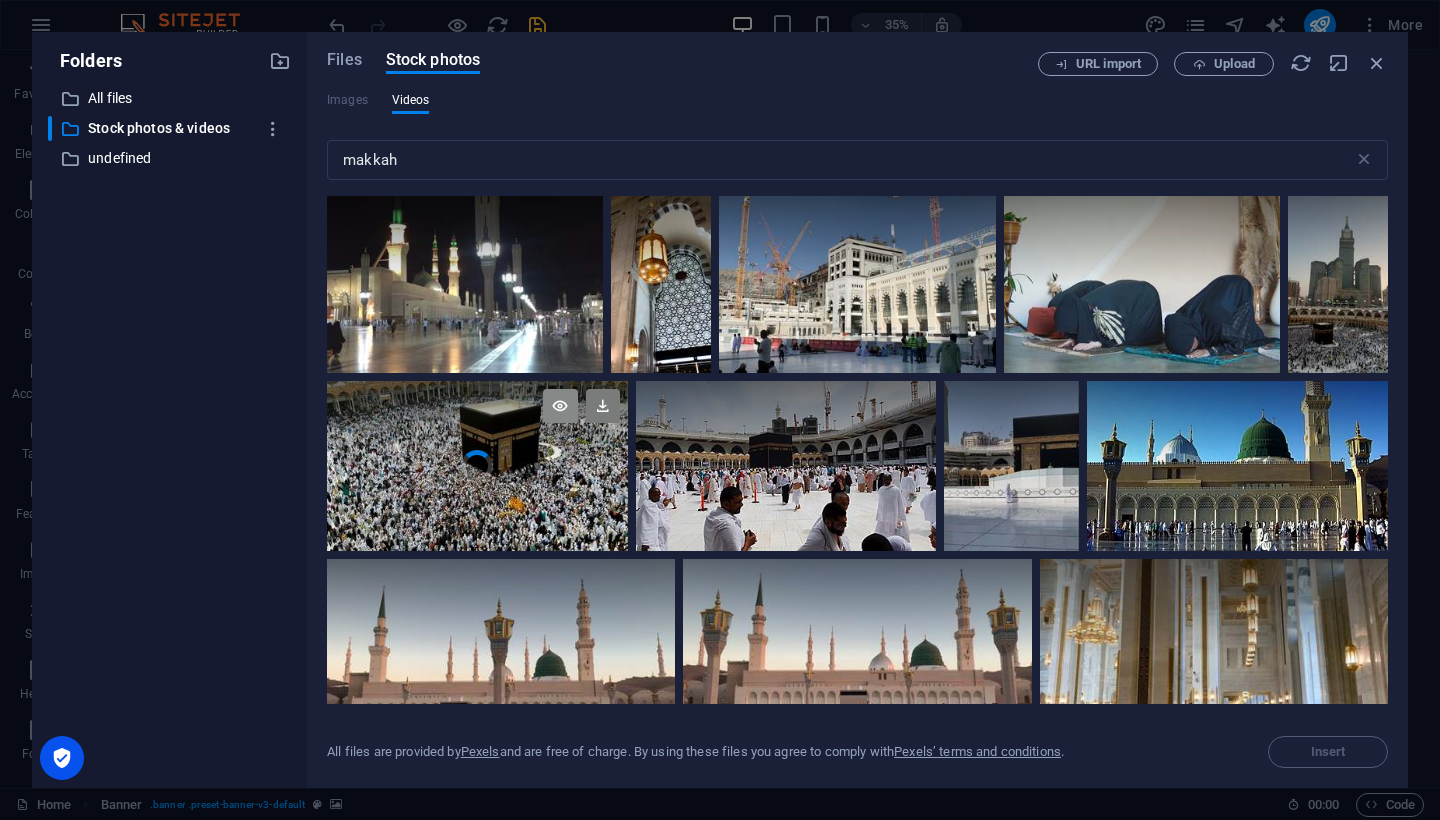 click at bounding box center (560, 406) 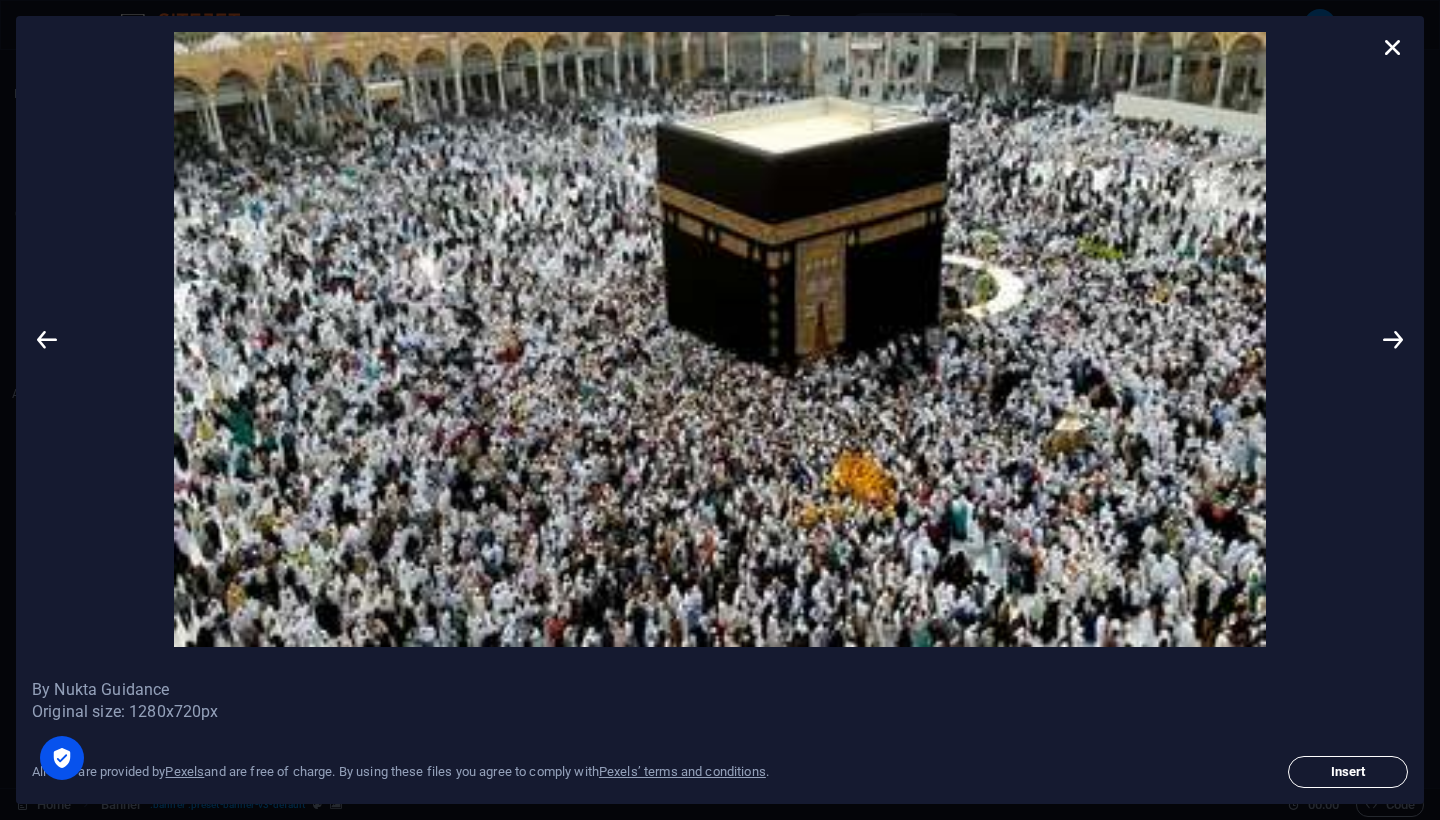 click on "Insert" at bounding box center [1348, 772] 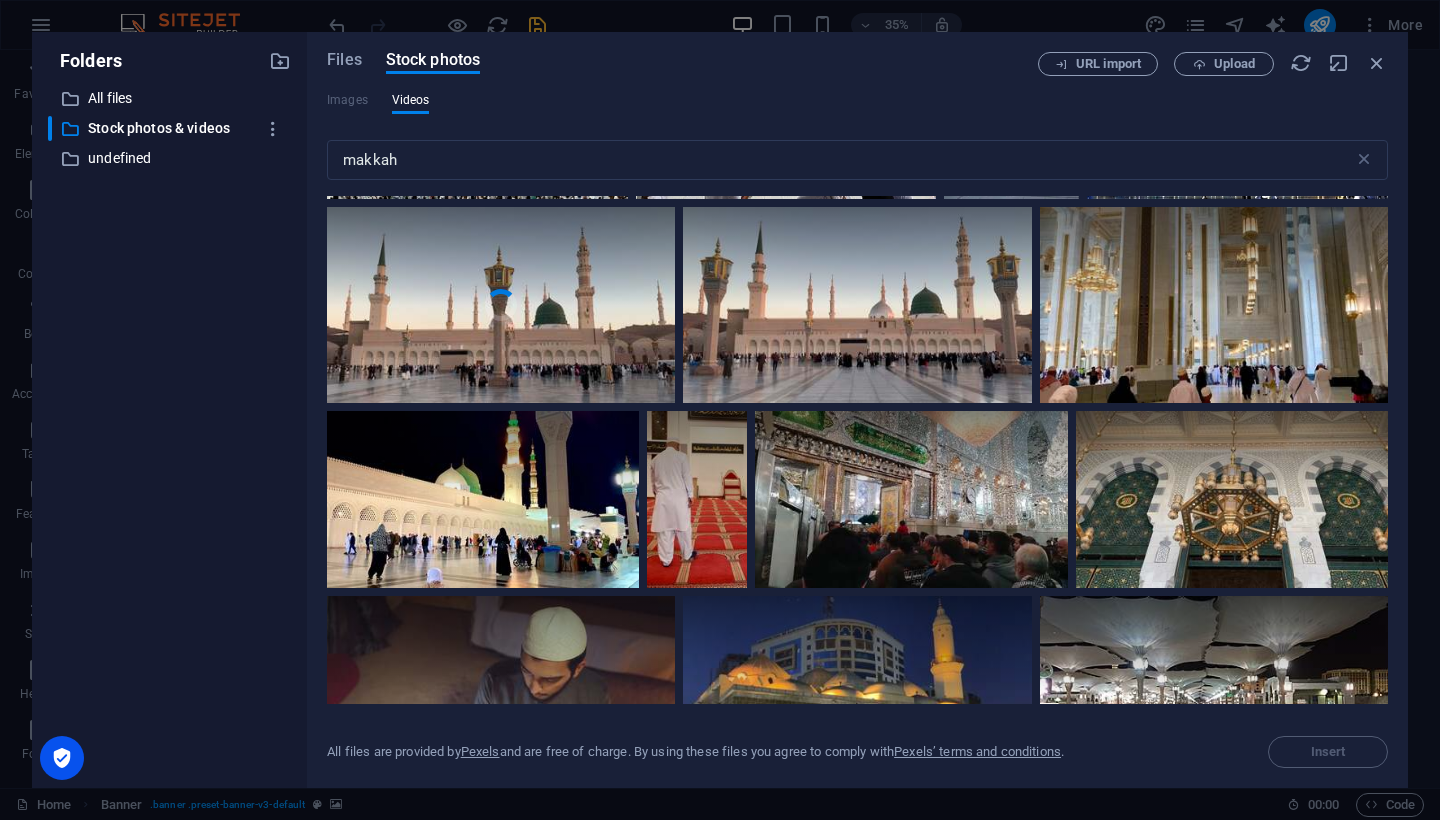 scroll, scrollTop: 0, scrollLeft: 0, axis: both 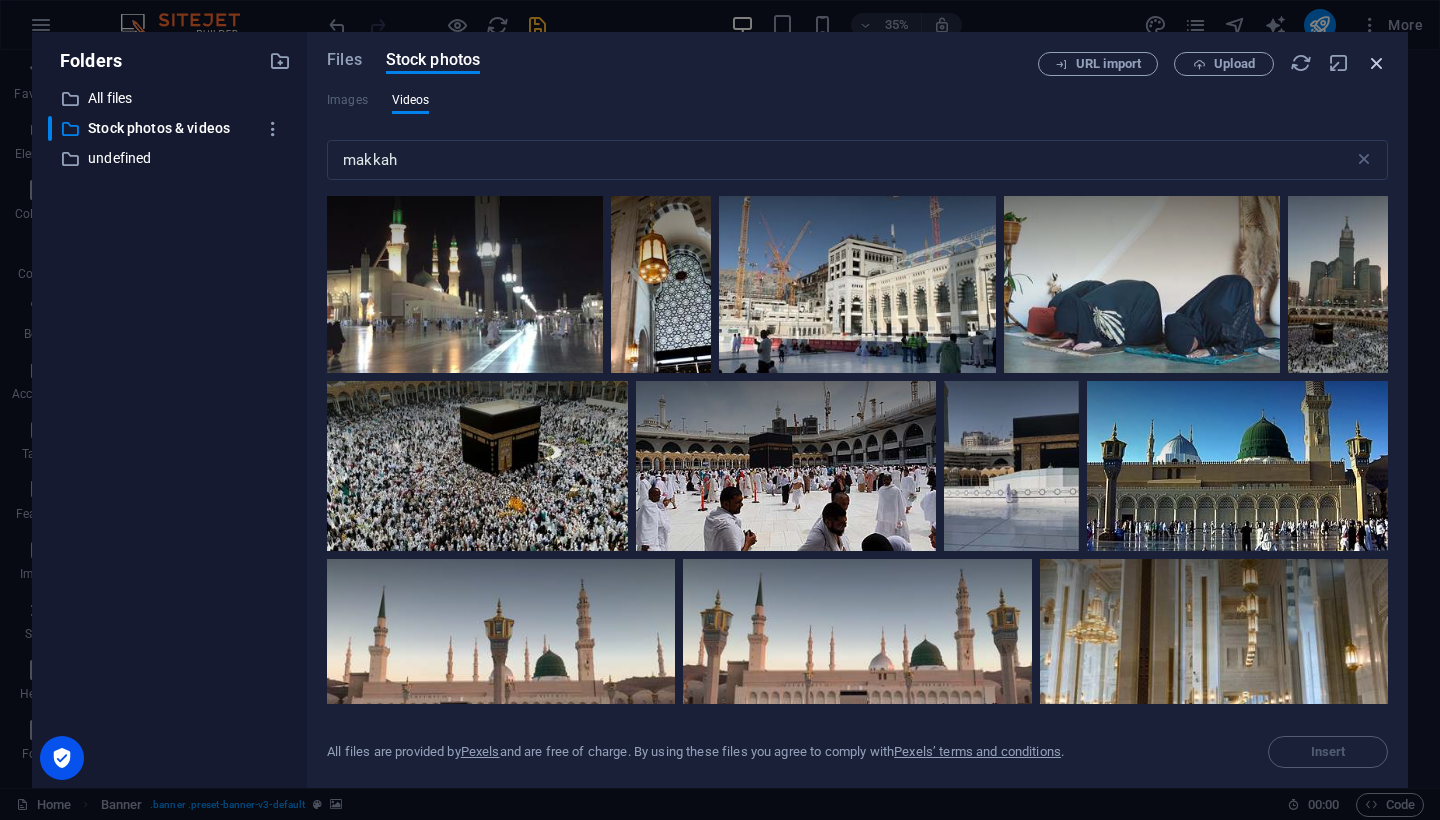 click at bounding box center (1377, 63) 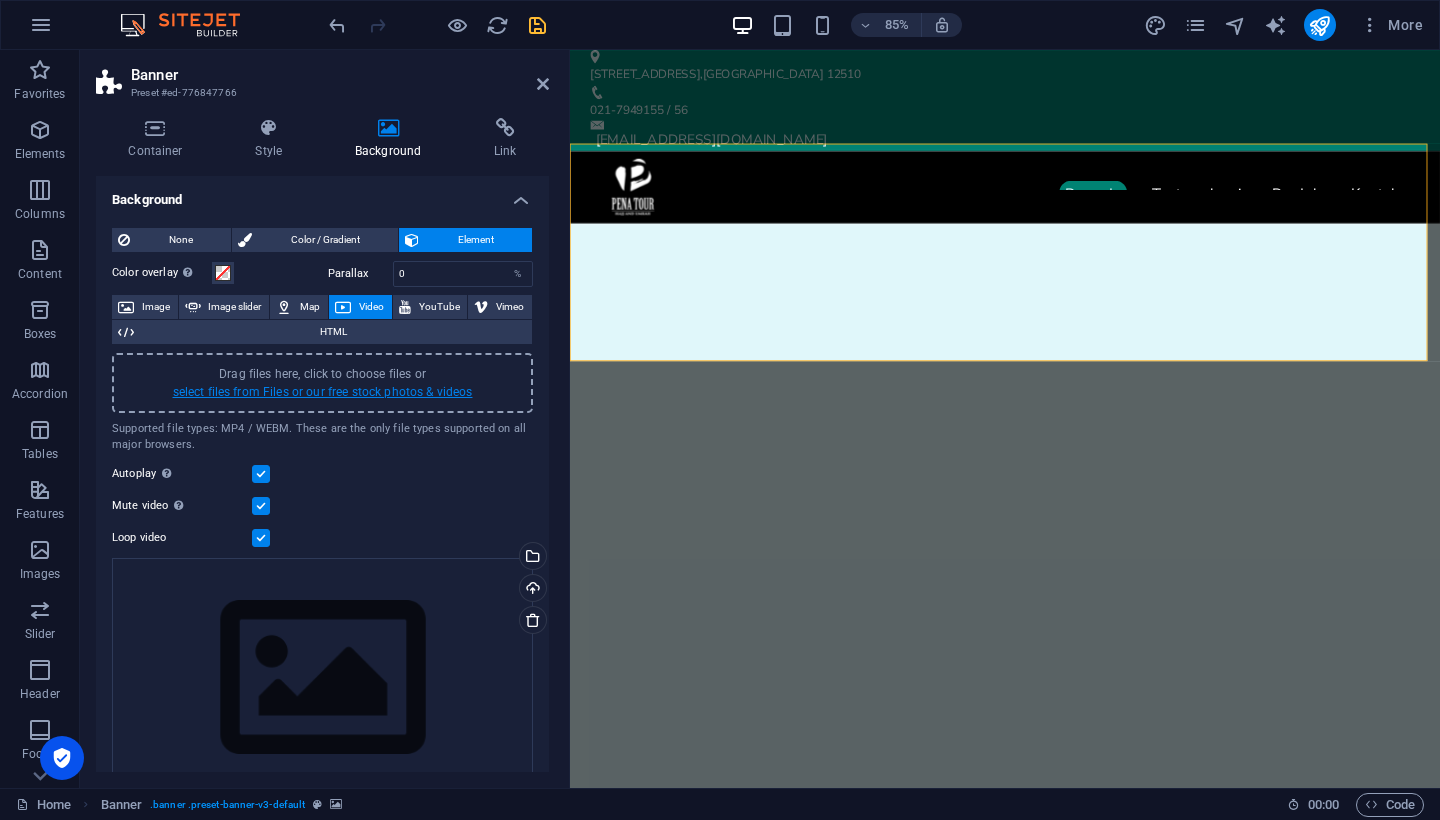 click on "select files from Files or our free stock photos & videos" at bounding box center [323, 392] 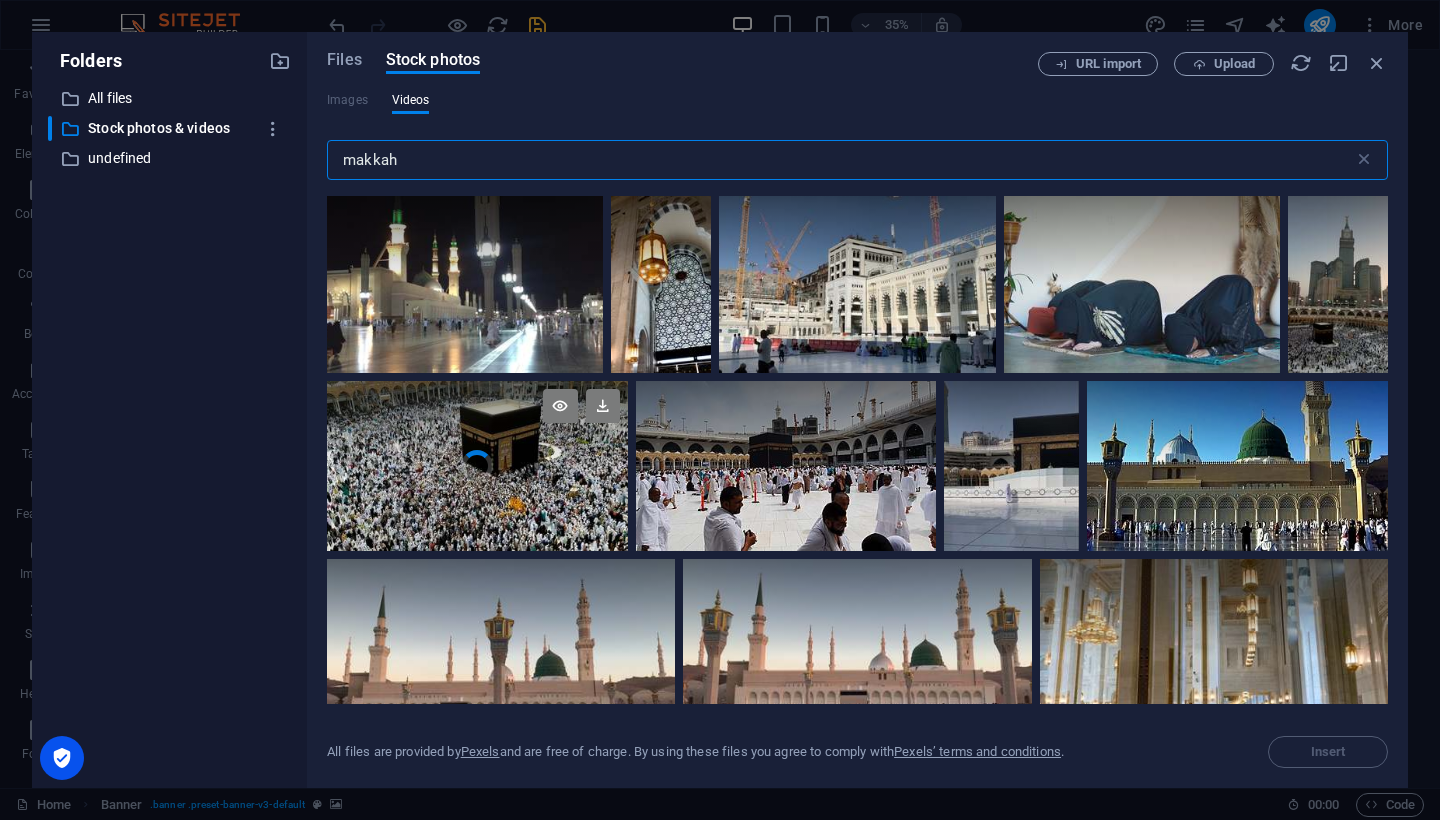 click at bounding box center [477, 423] 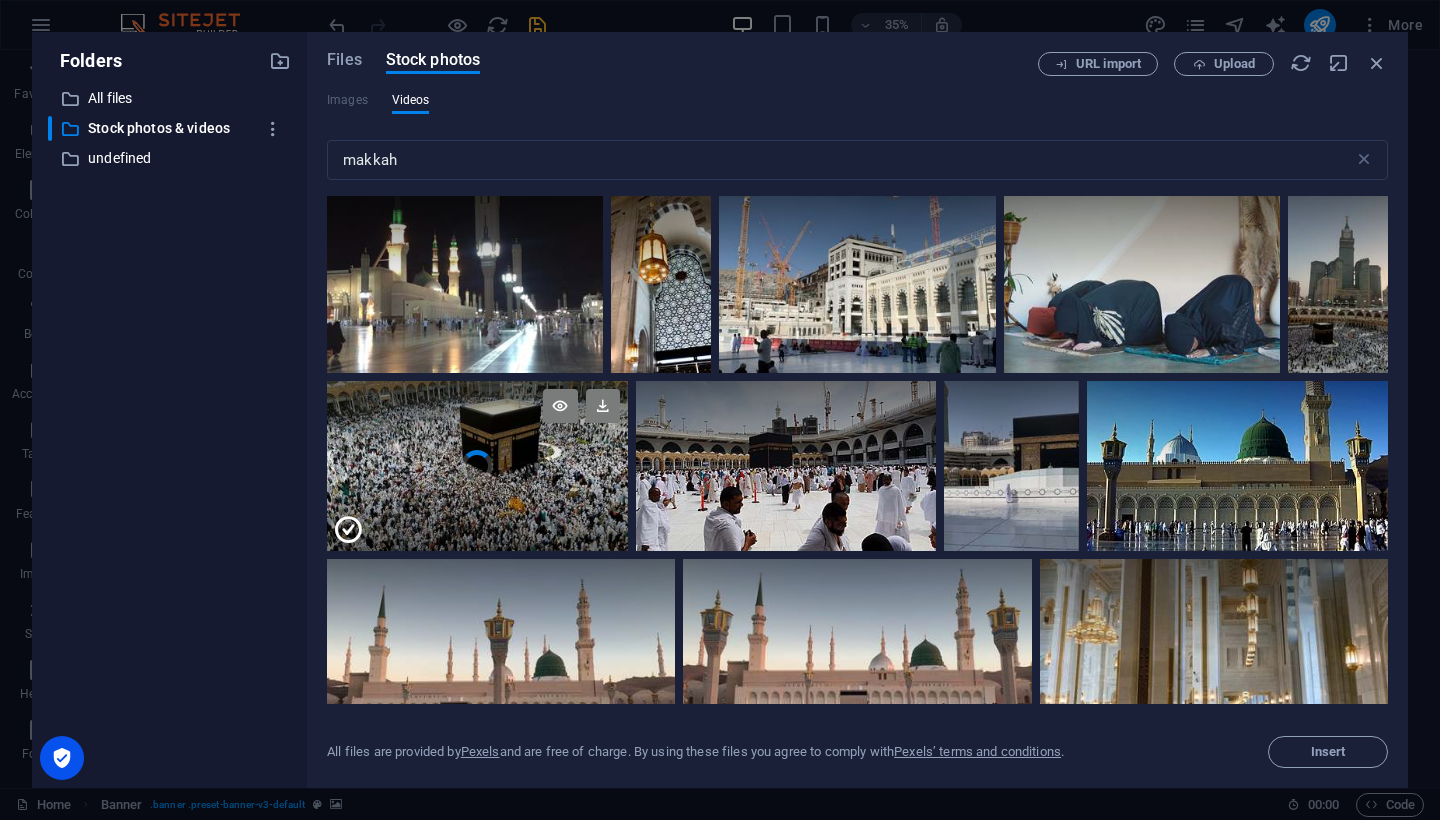 click at bounding box center (477, 423) 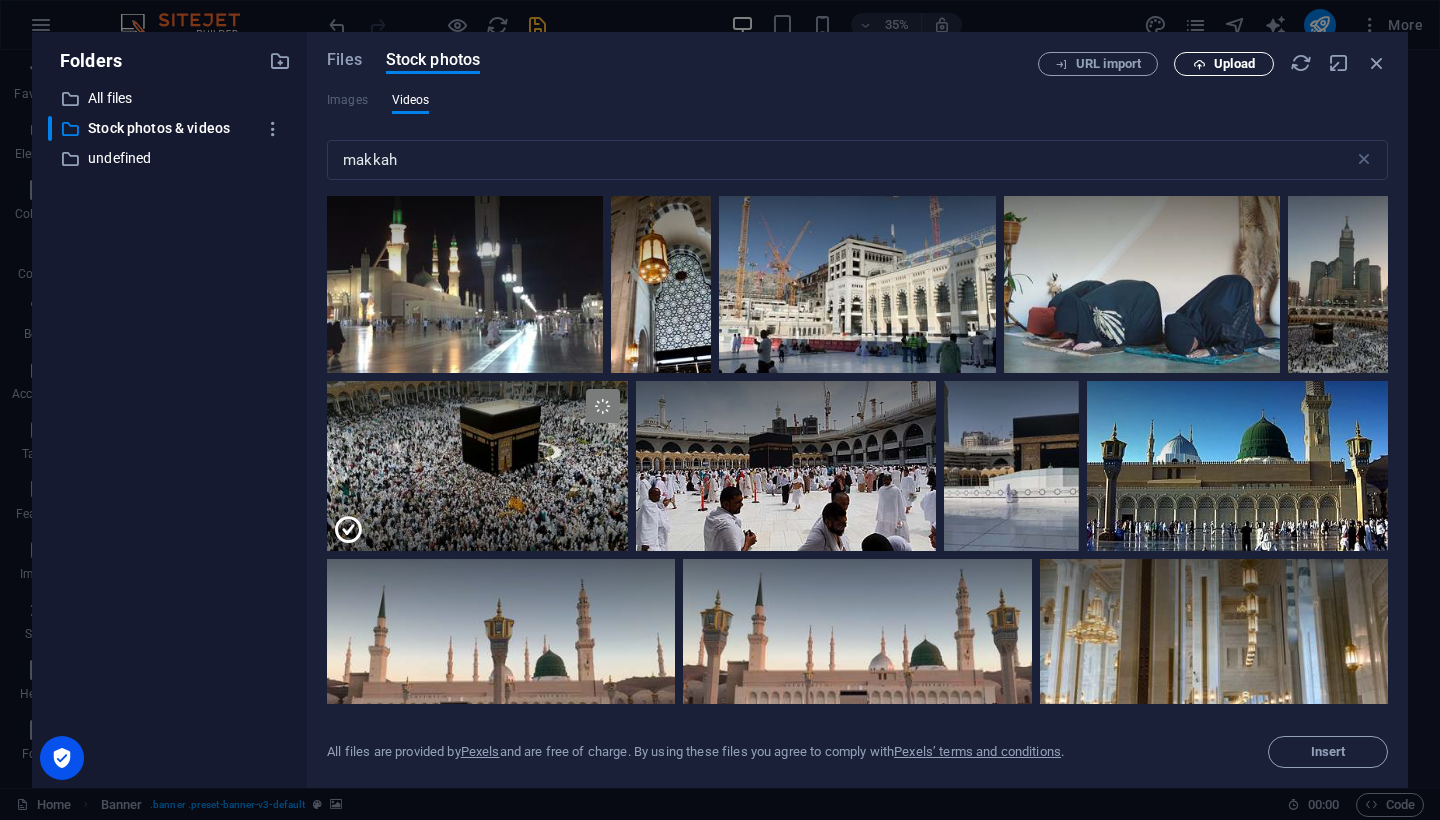 click on "Upload" at bounding box center [1234, 64] 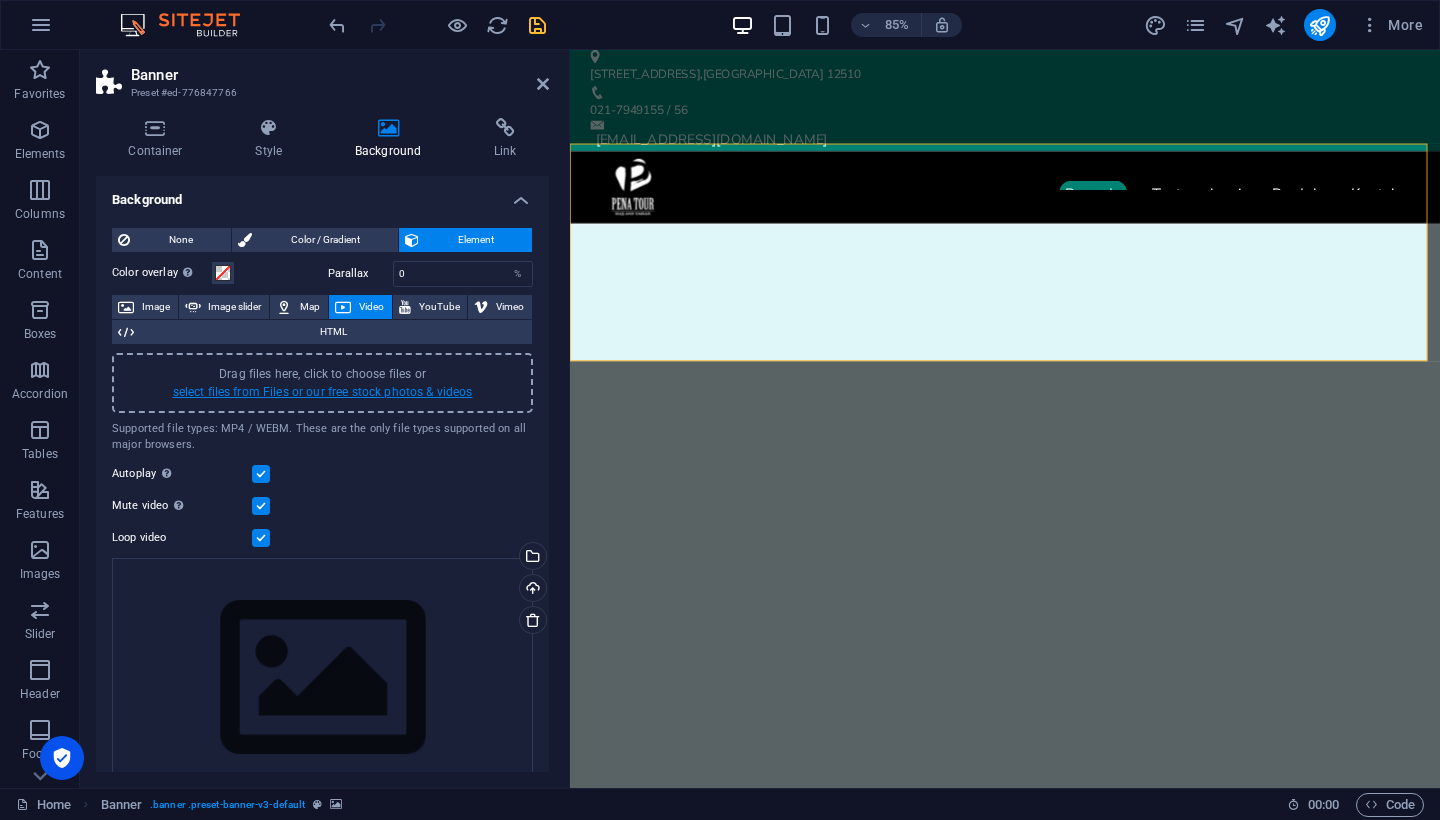 click on "select files from Files or our free stock photos & videos" at bounding box center [323, 392] 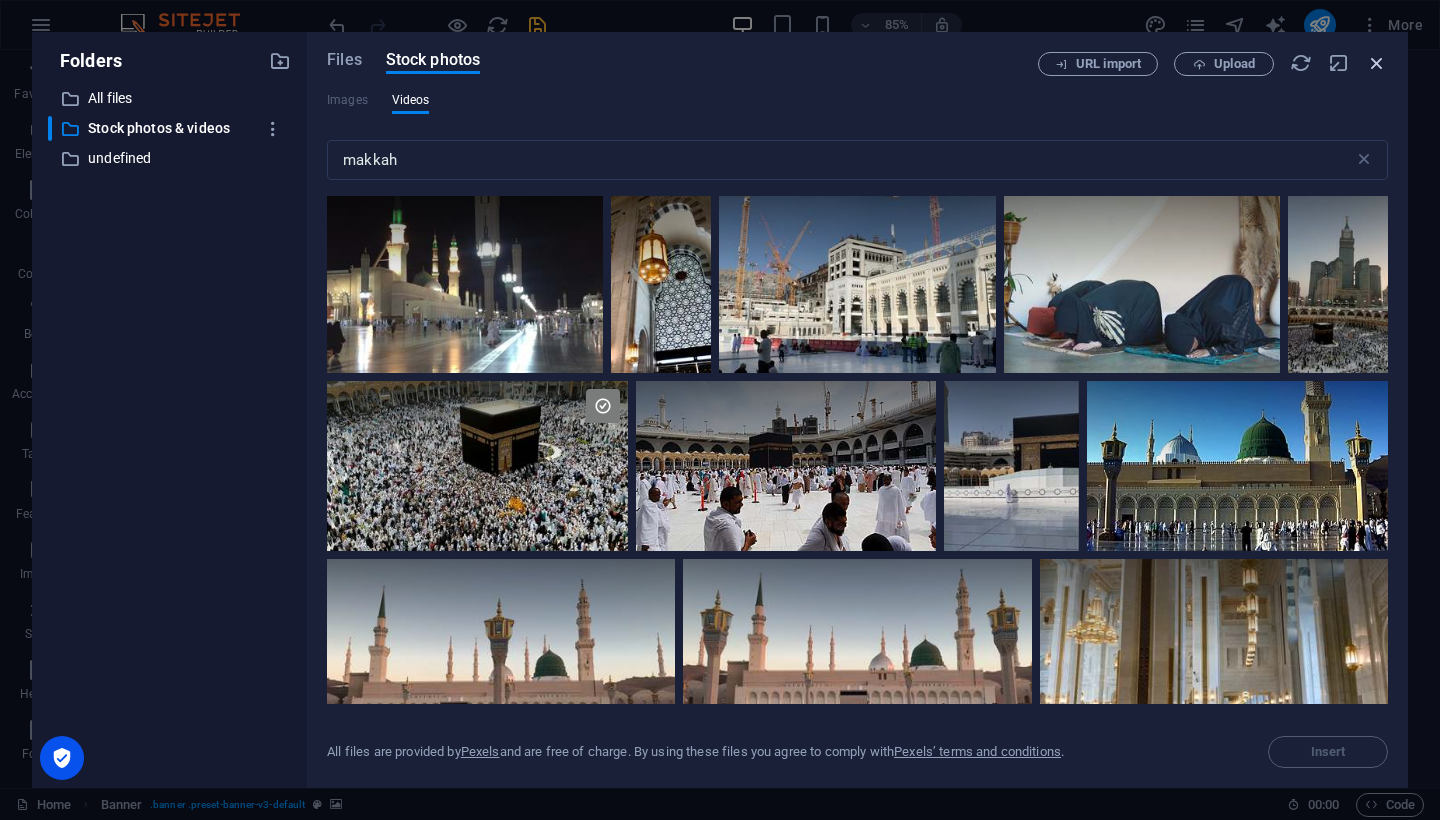 click at bounding box center (1377, 63) 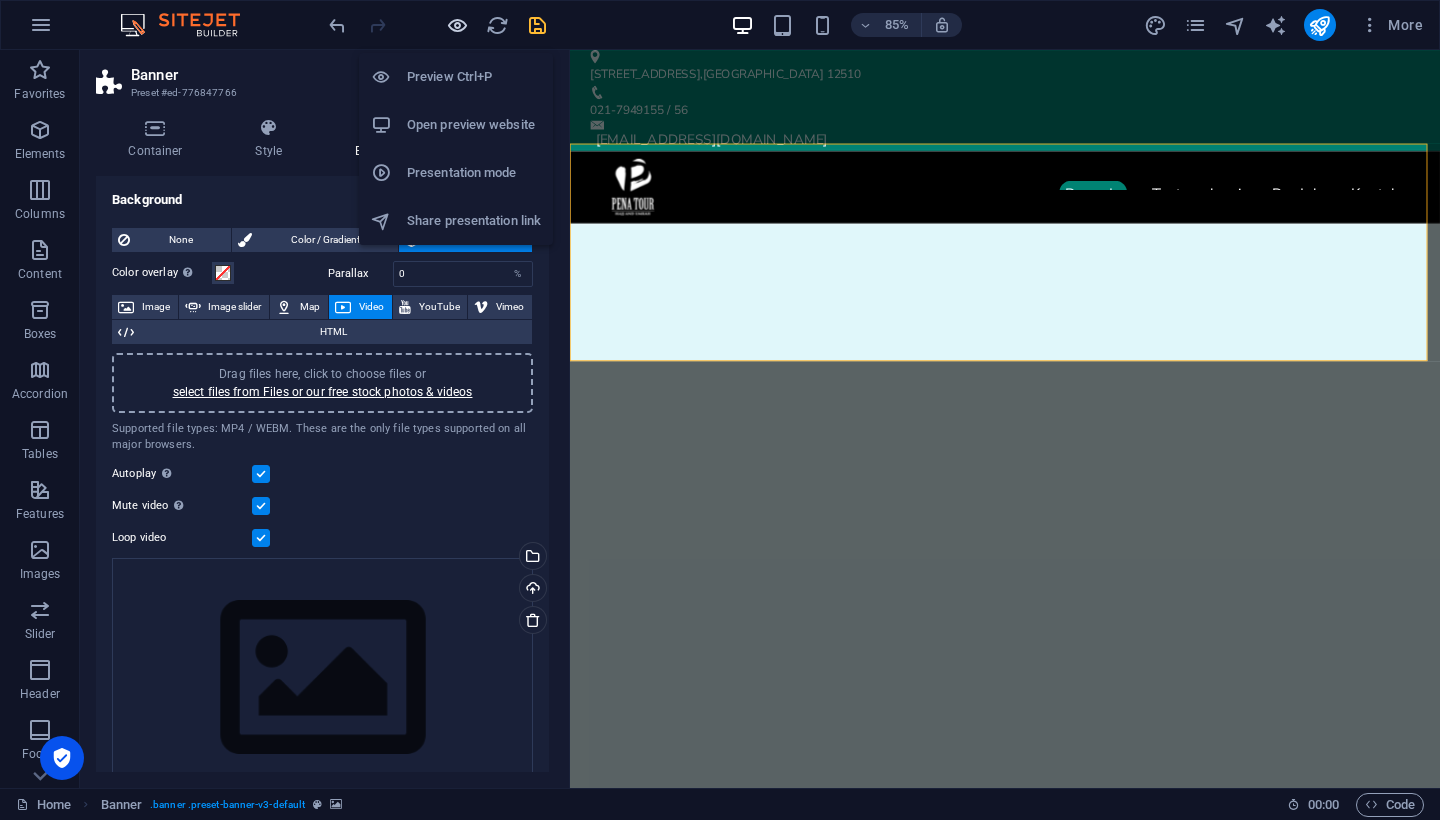 click at bounding box center [457, 25] 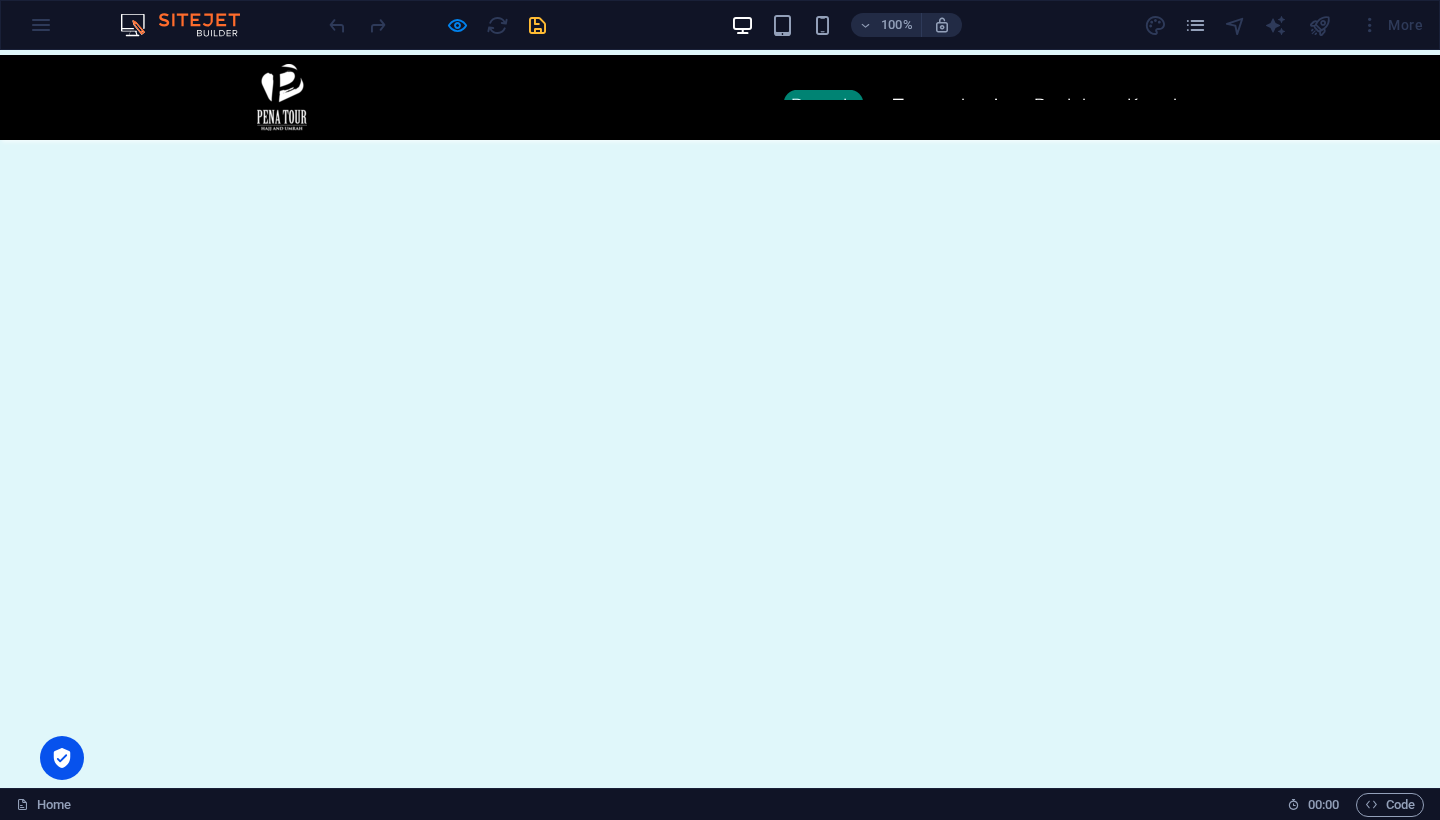 scroll, scrollTop: 0, scrollLeft: 0, axis: both 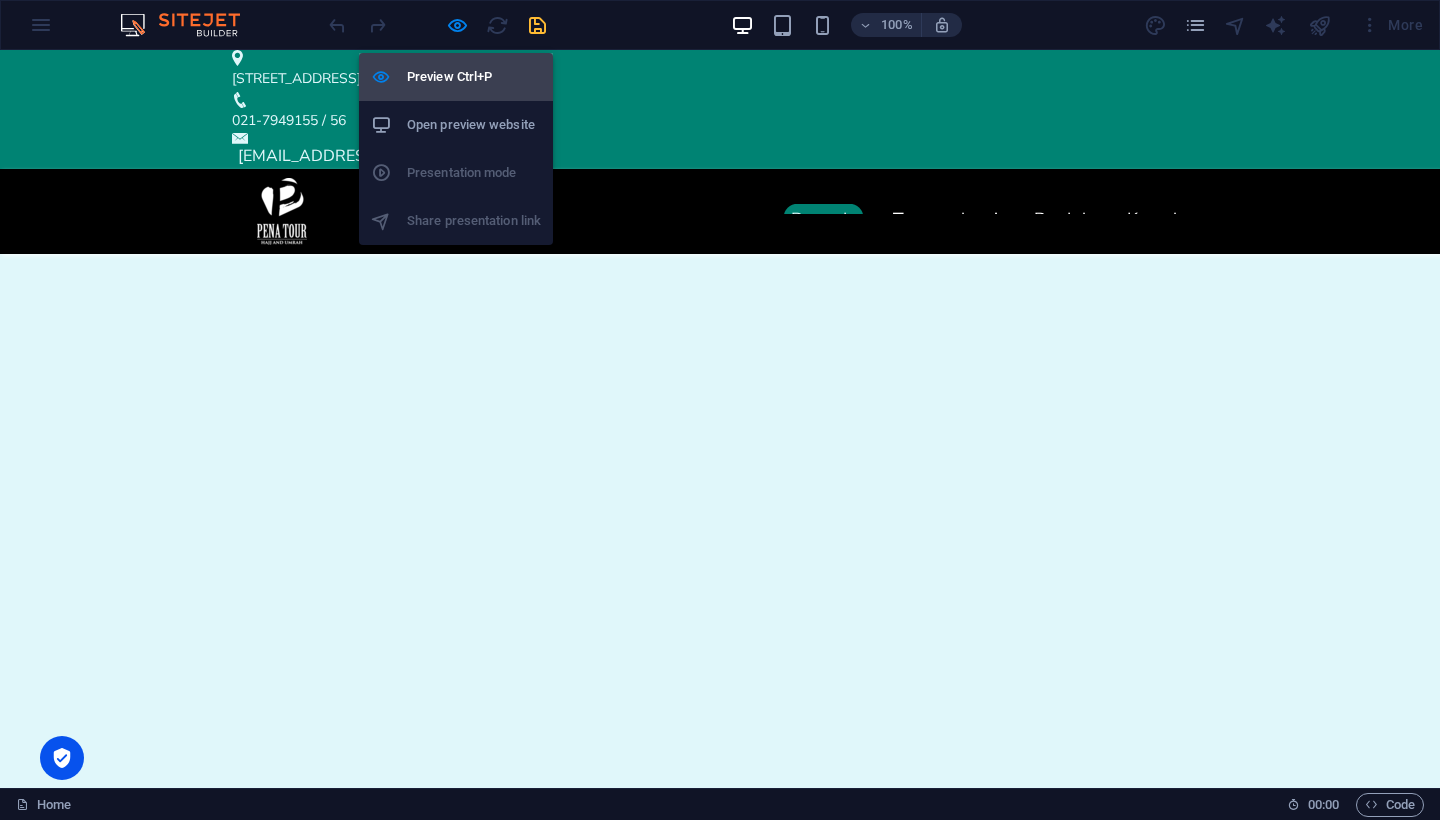 click on "Preview Ctrl+P" at bounding box center (474, 77) 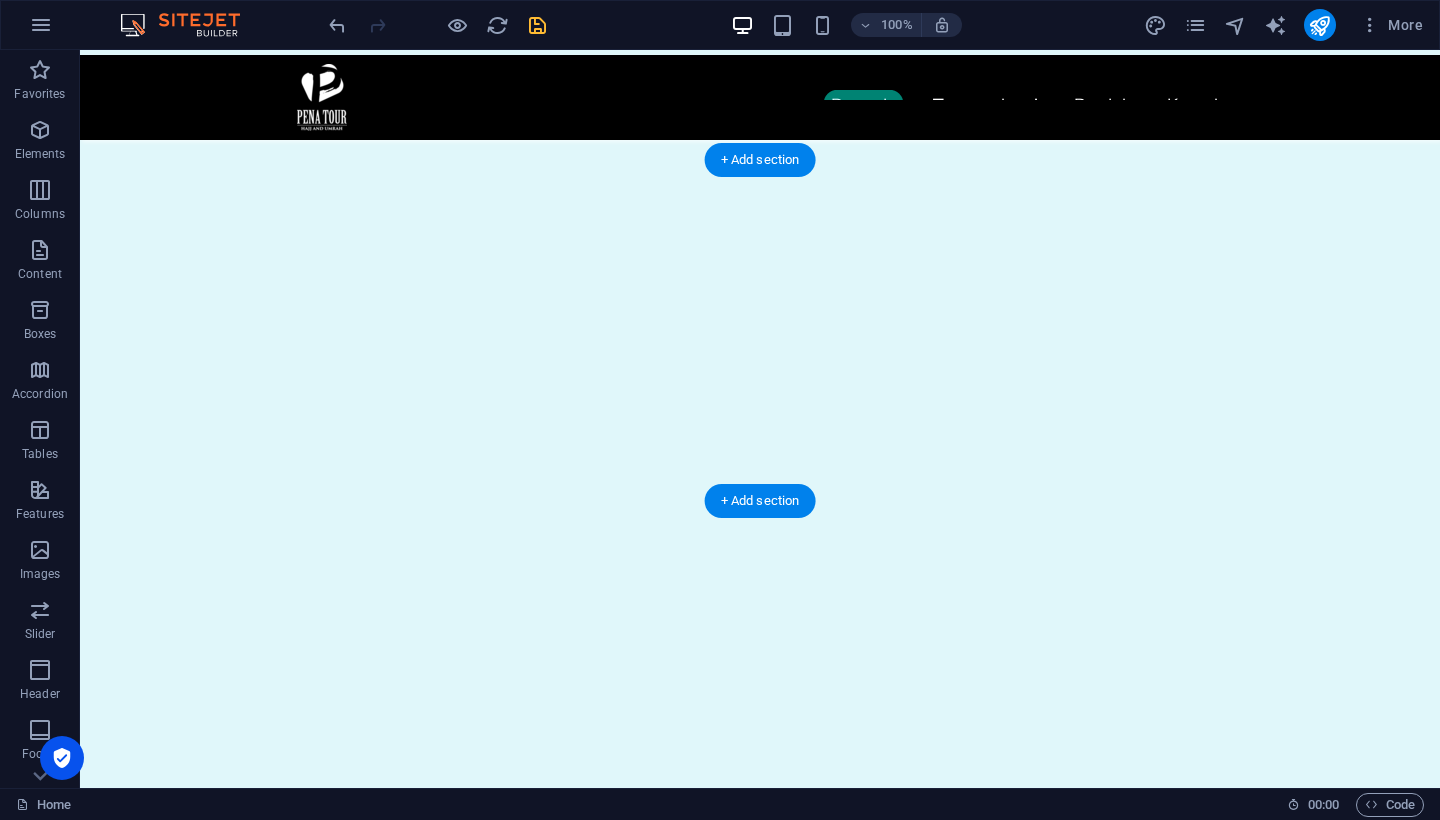 scroll, scrollTop: 0, scrollLeft: 0, axis: both 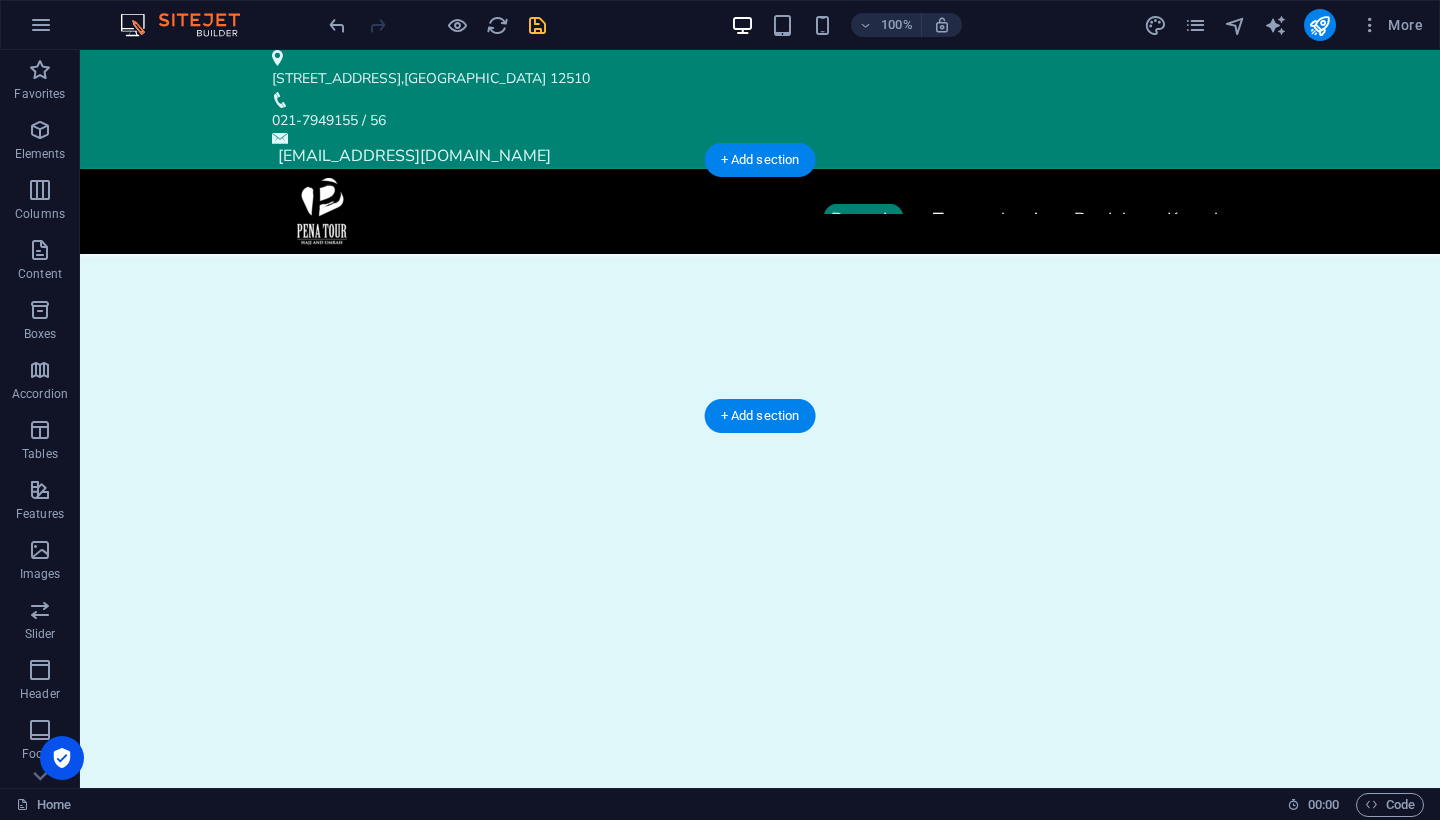 click at bounding box center [760, 382] 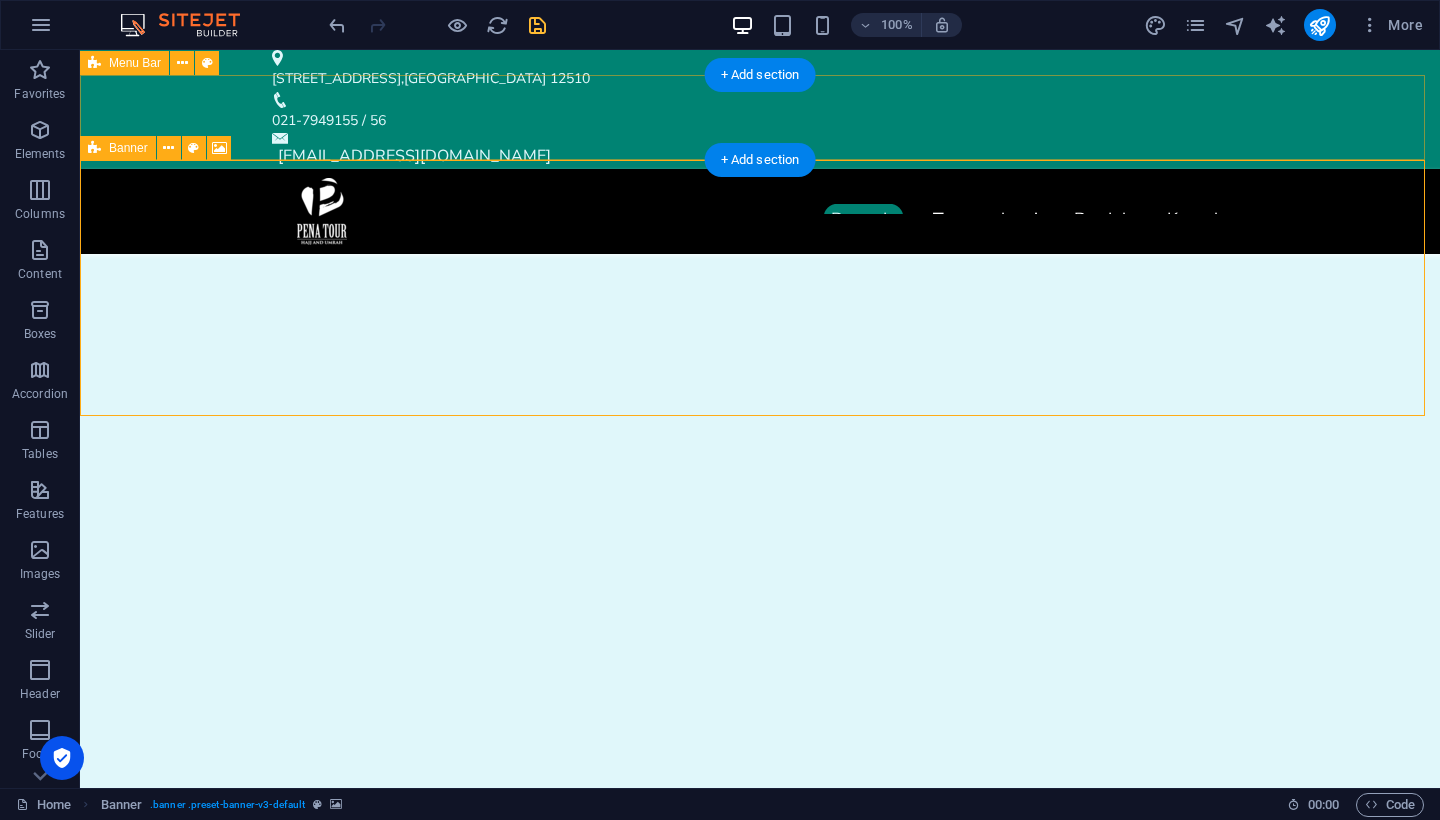 click on "Banner" at bounding box center (128, 148) 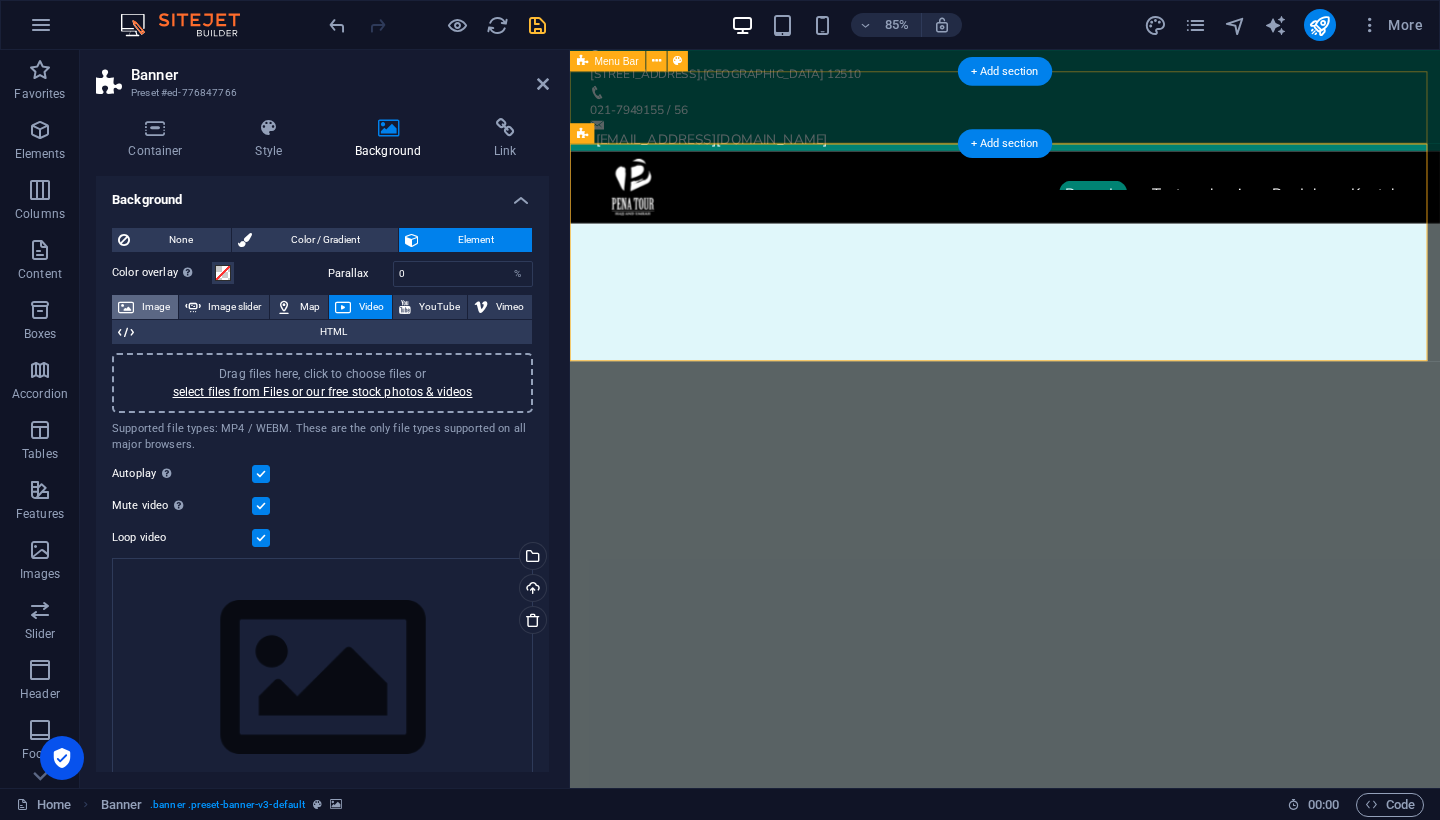 click on "Image" at bounding box center [156, 307] 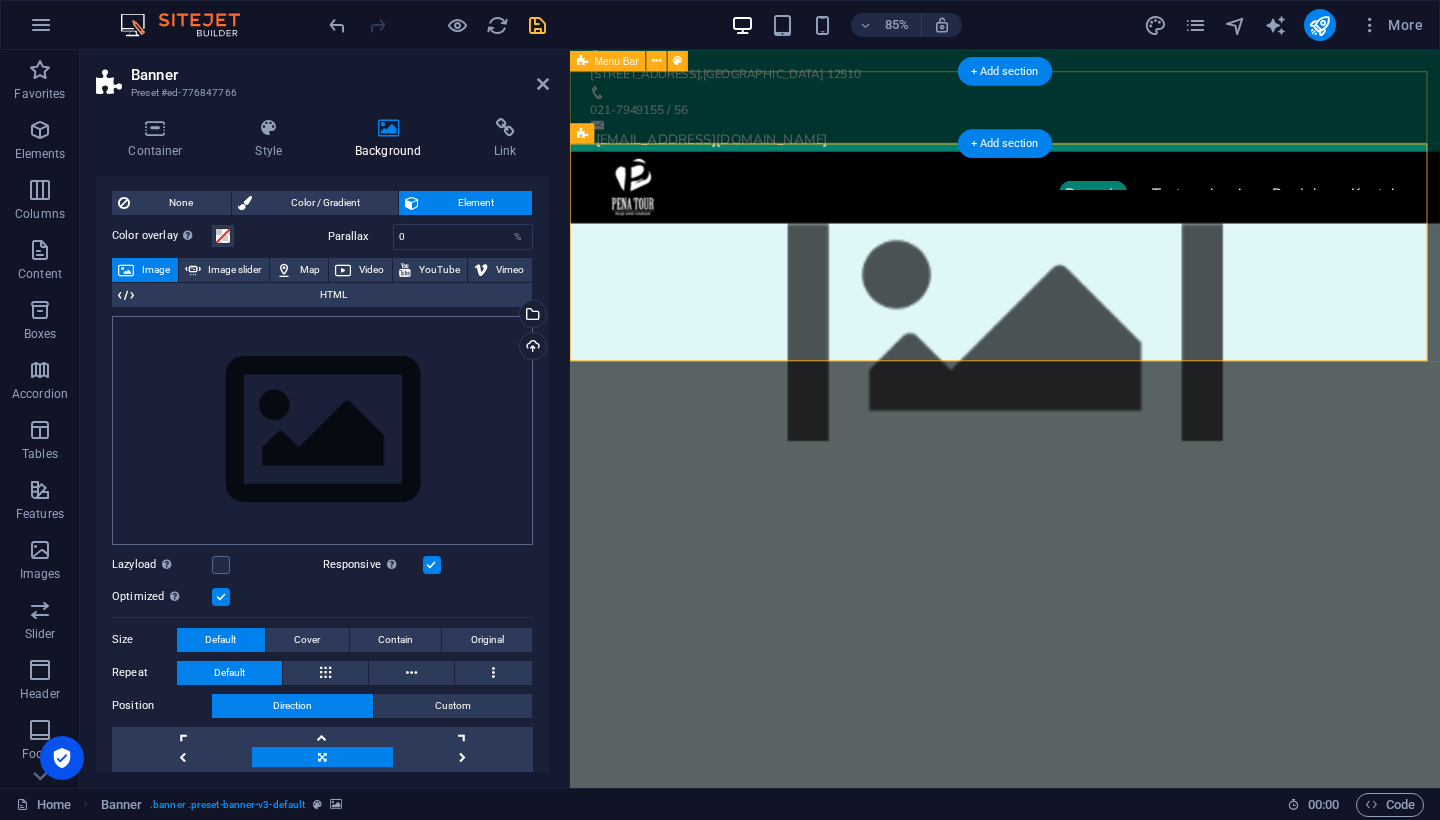scroll, scrollTop: 41, scrollLeft: 0, axis: vertical 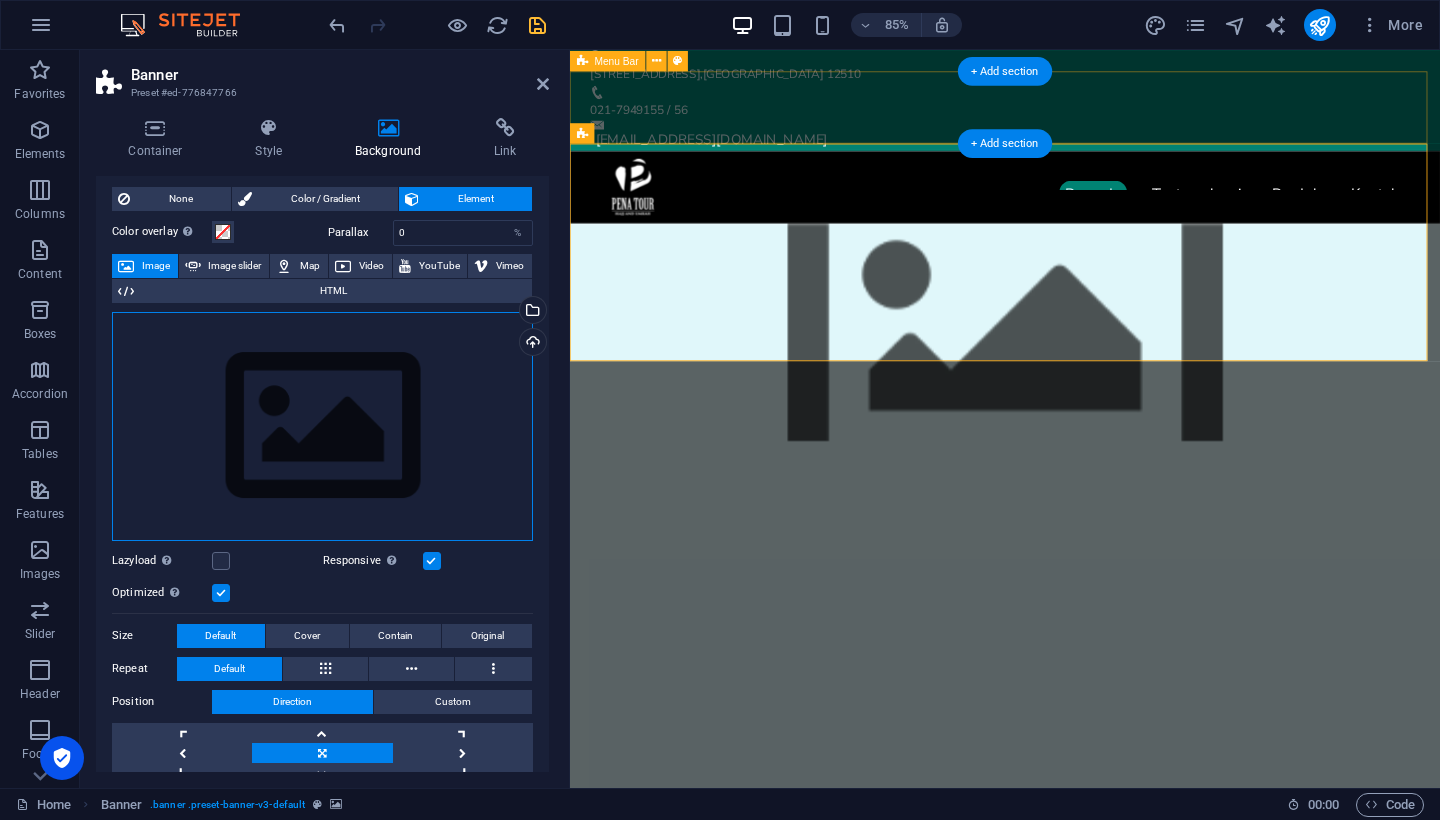 click on "Drag files here, click to choose files or select files from Files or our free stock photos & videos" at bounding box center (322, 426) 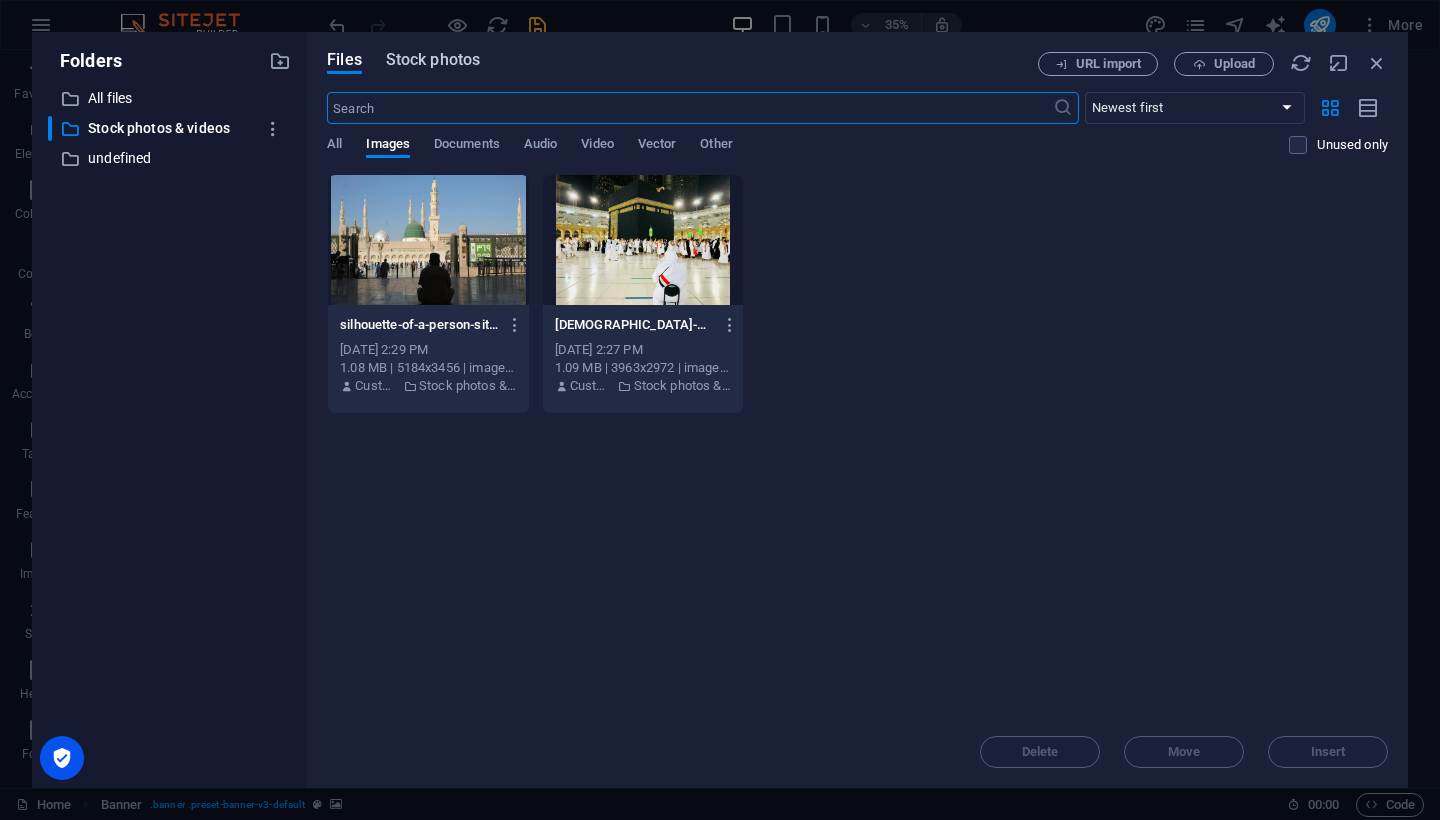 click on "Stock photos" at bounding box center [433, 60] 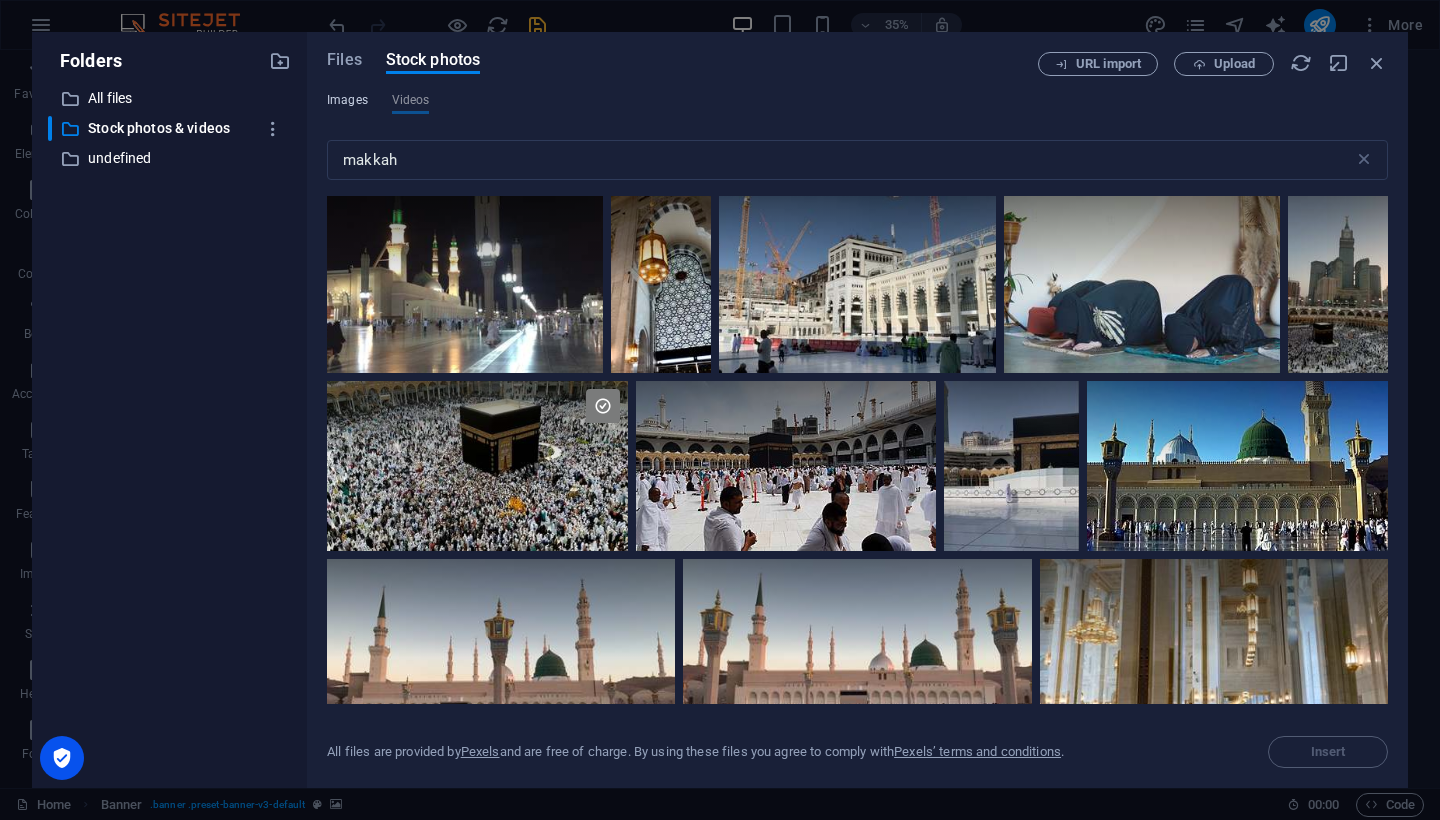 click on "Images" at bounding box center (347, 100) 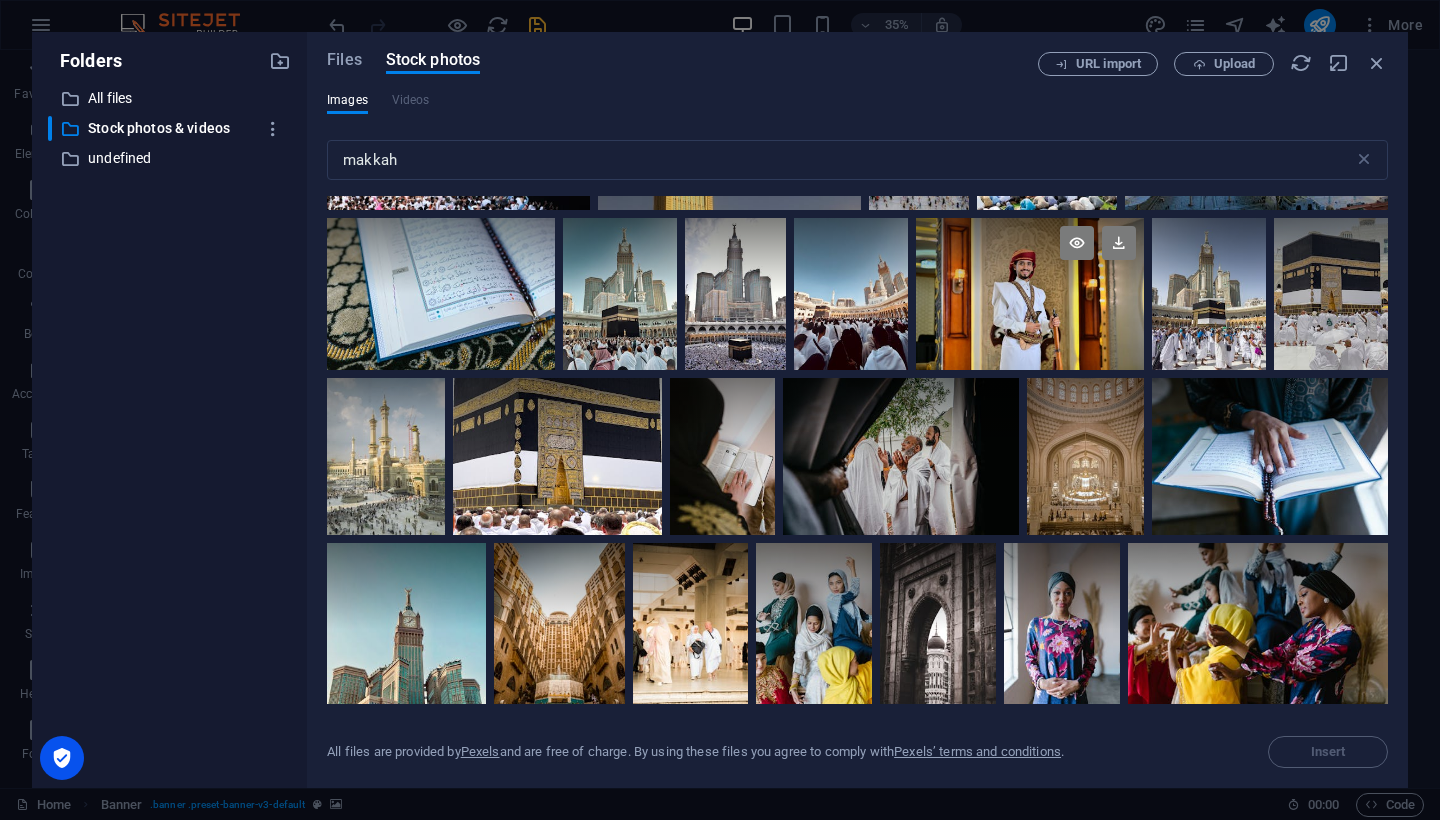scroll, scrollTop: 217, scrollLeft: 0, axis: vertical 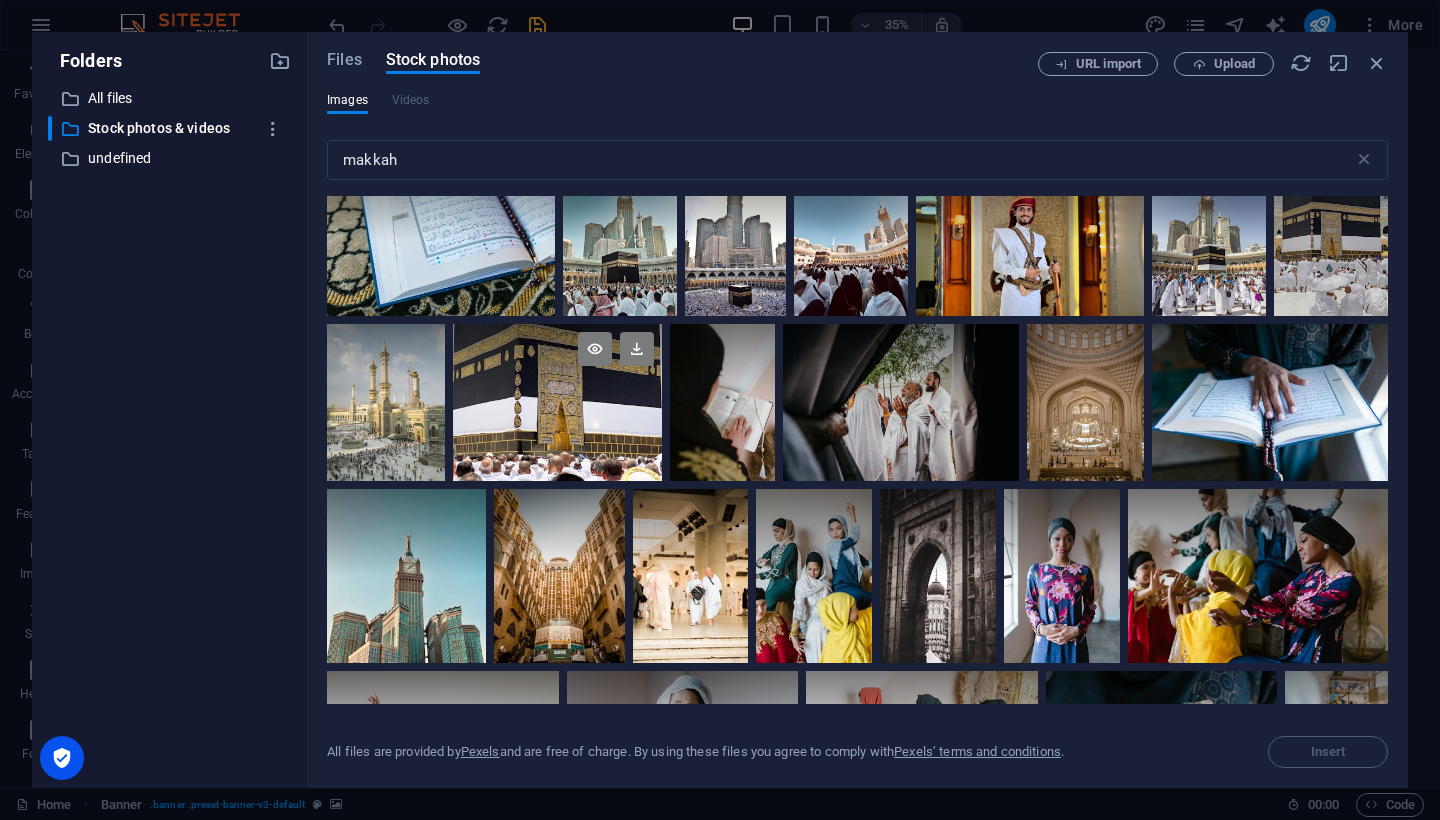 click at bounding box center (557, 363) 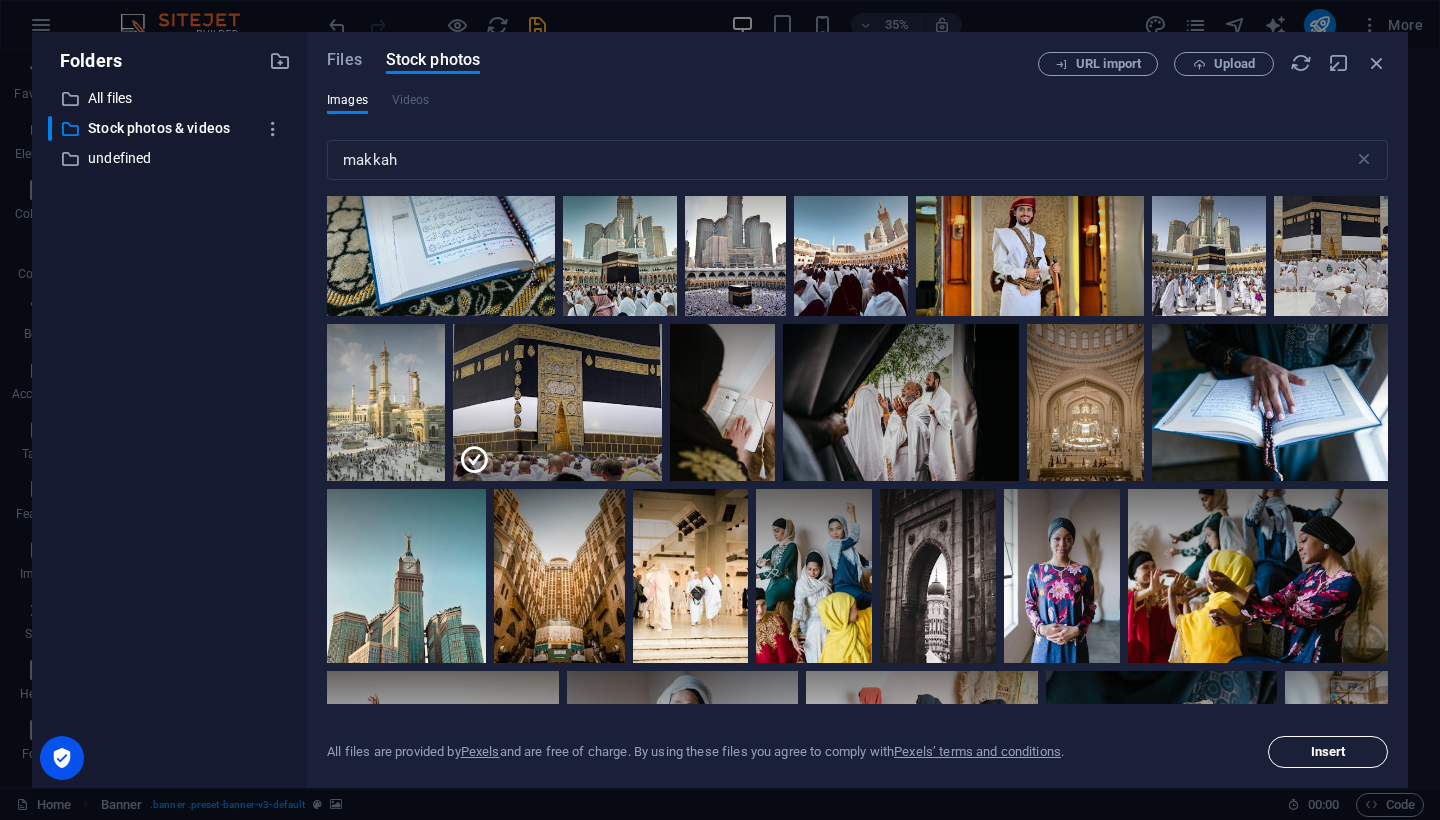 click on "Insert" at bounding box center [1328, 752] 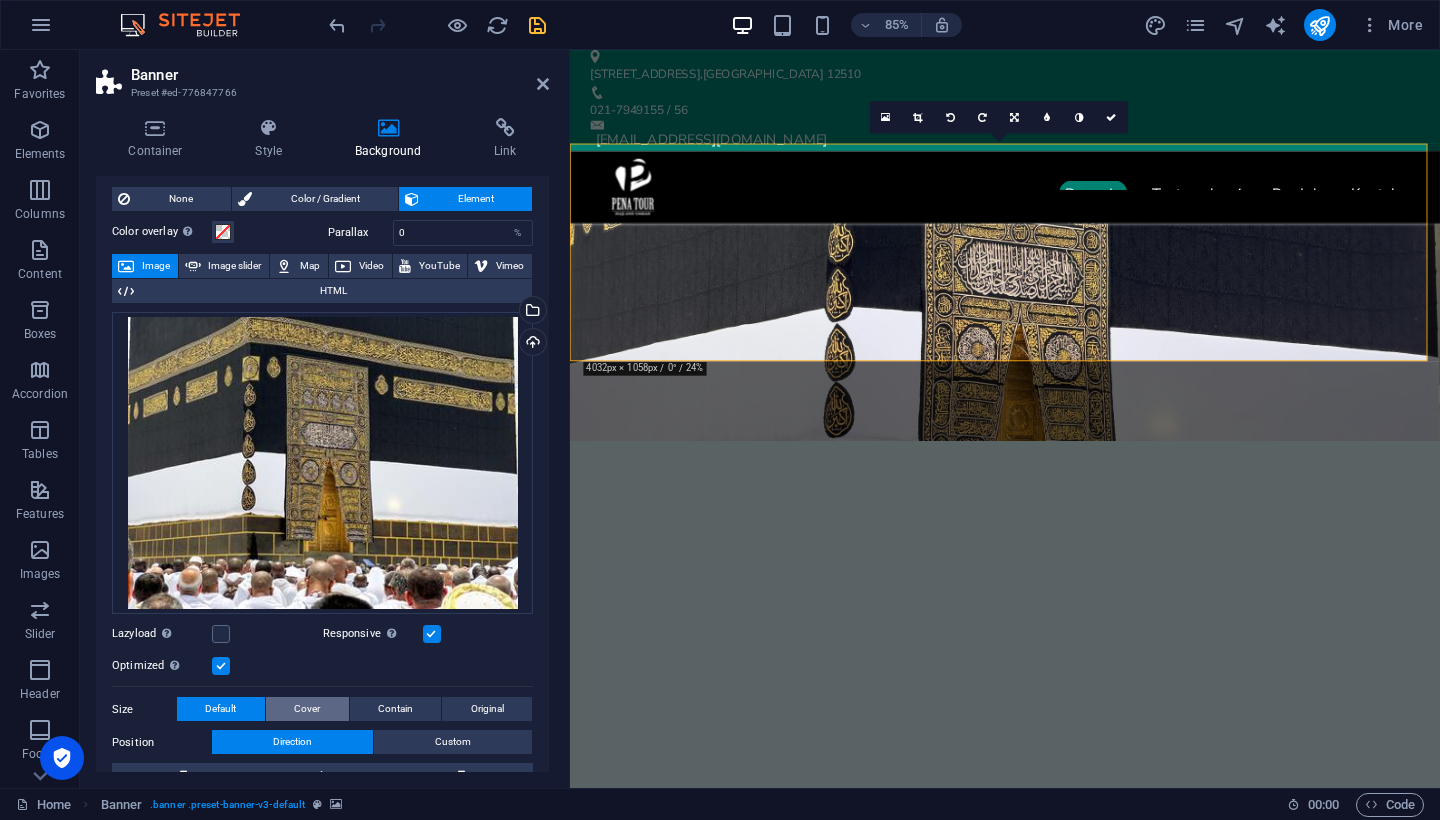click on "Cover" at bounding box center [307, 709] 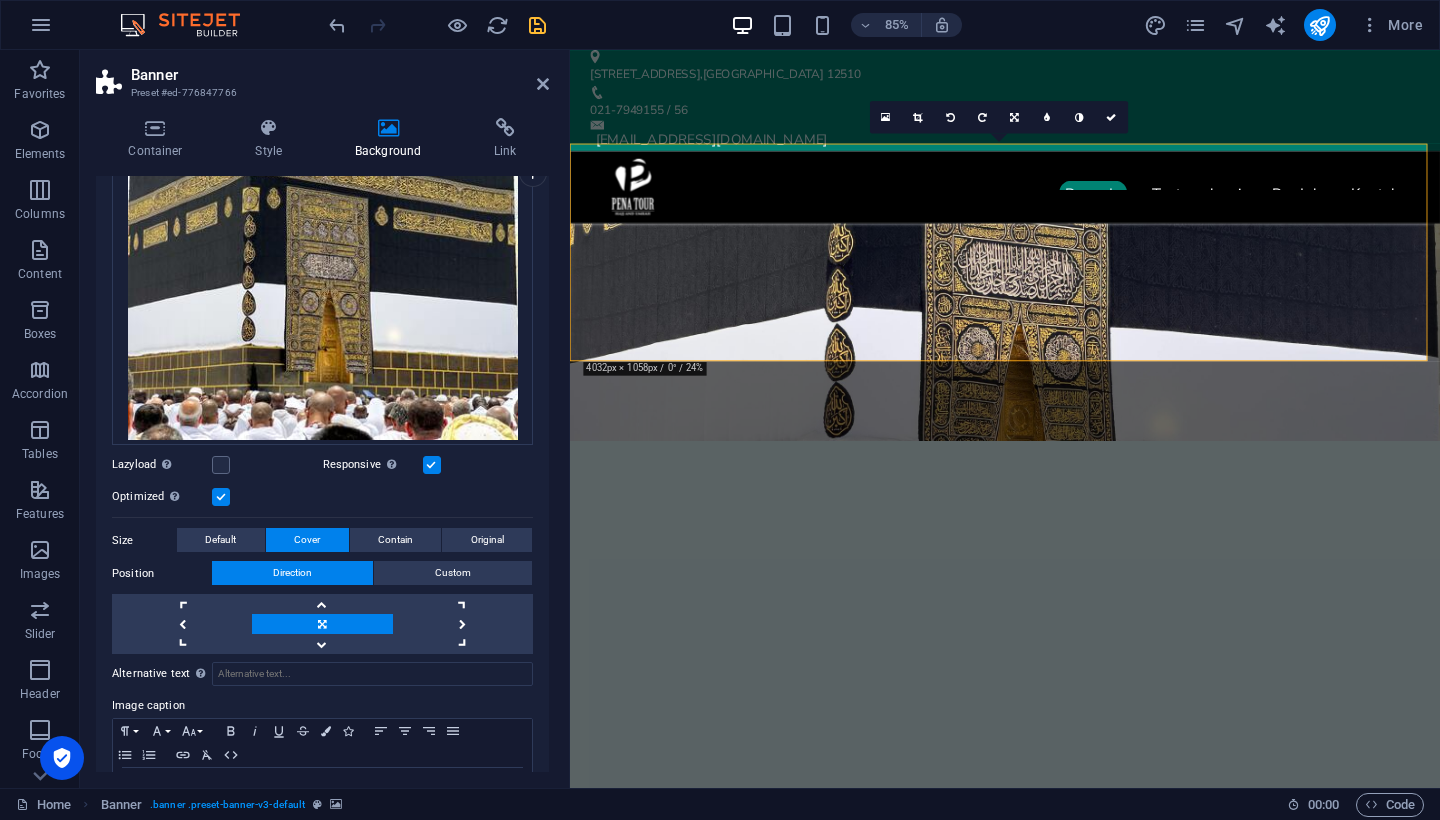 scroll, scrollTop: 66, scrollLeft: 0, axis: vertical 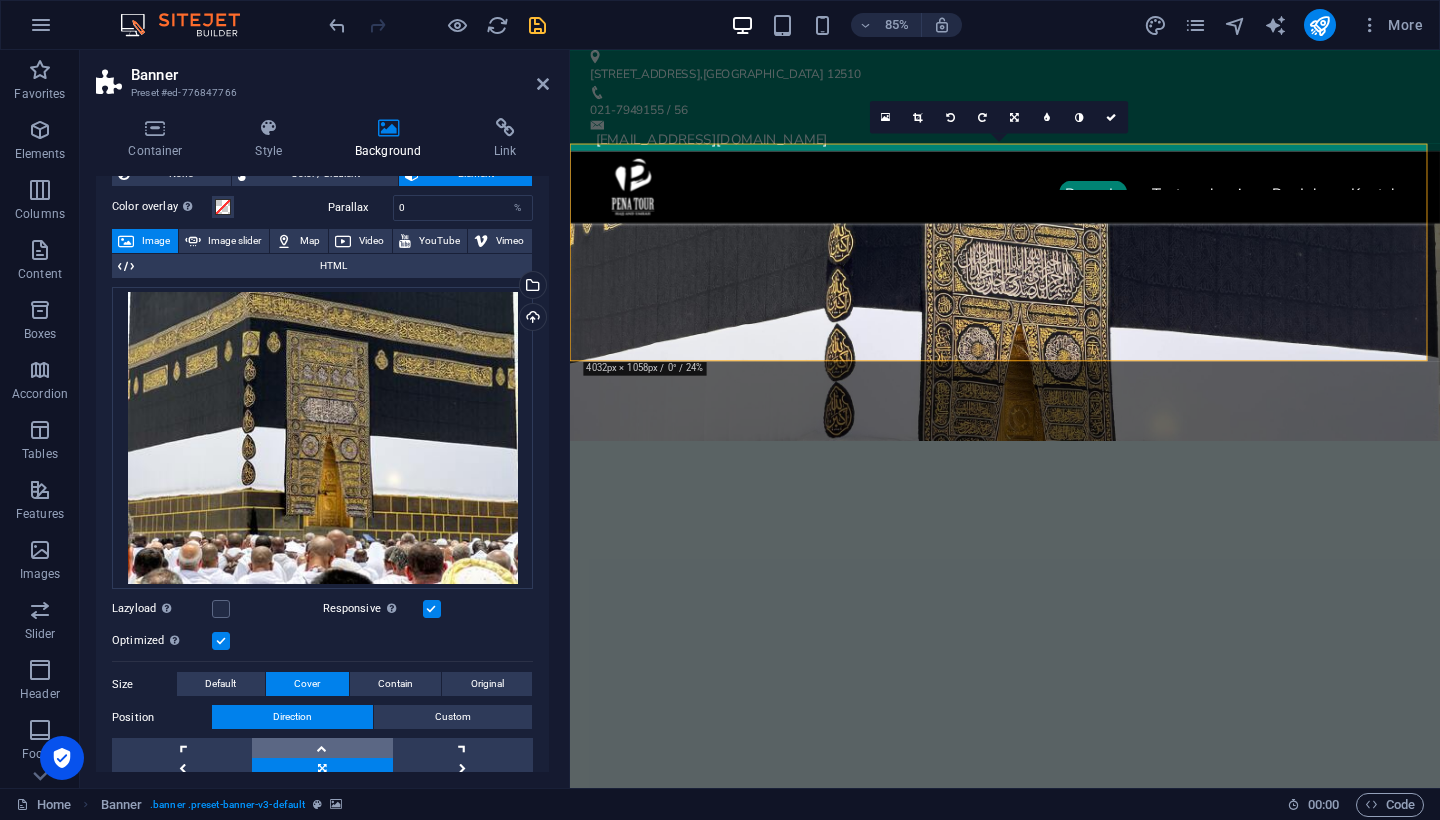click at bounding box center [322, 748] 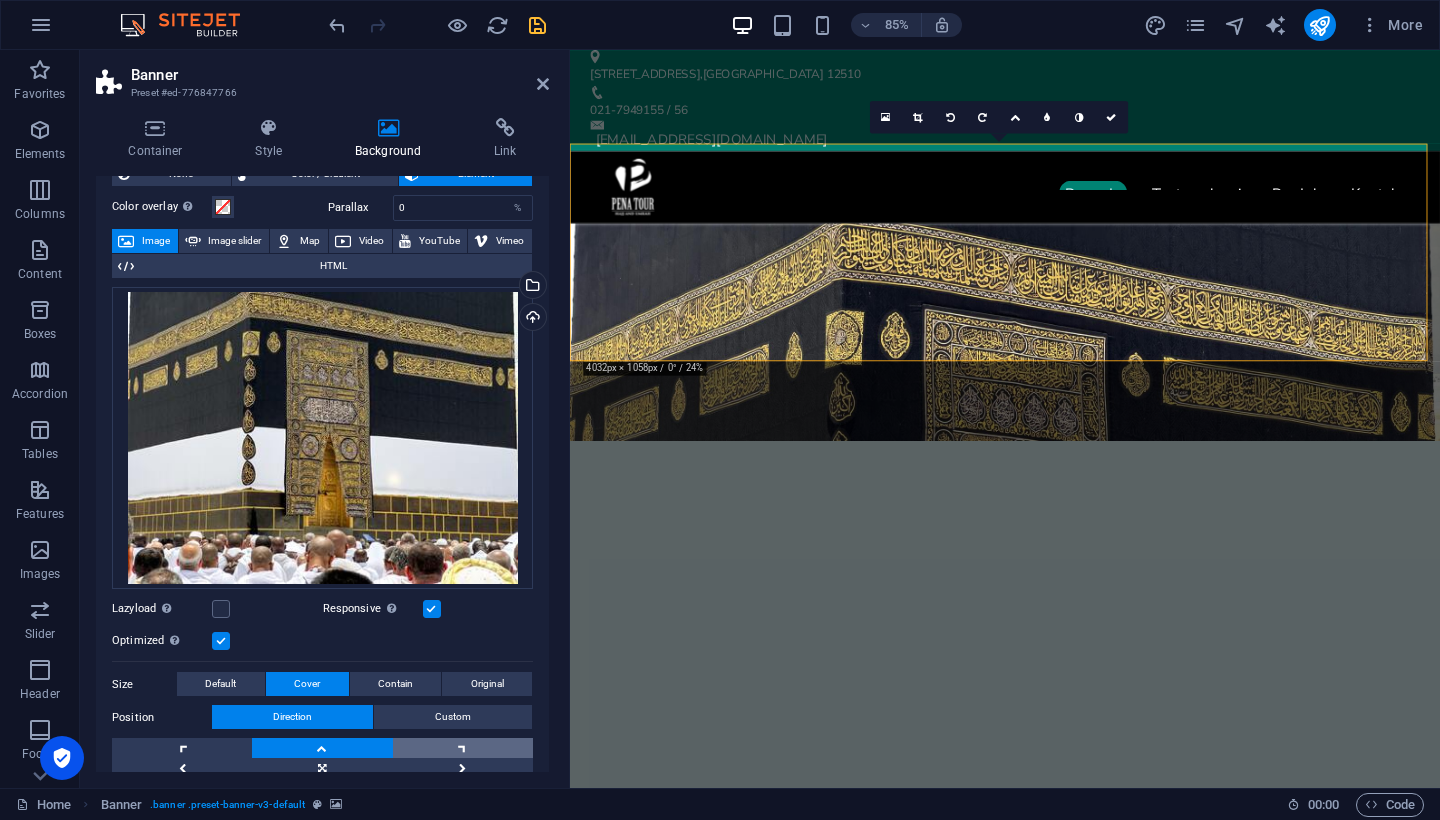 click at bounding box center [463, 748] 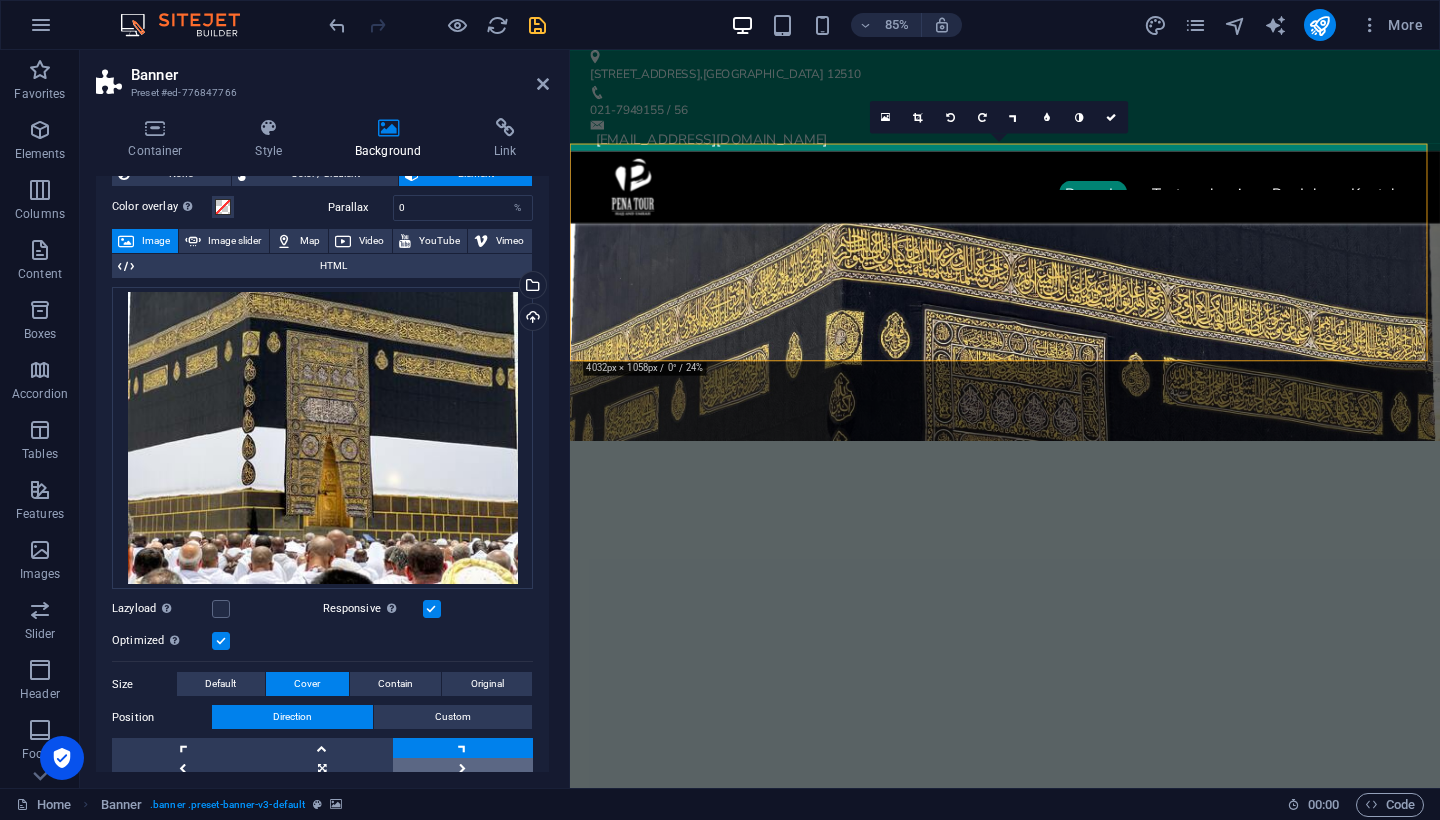 click at bounding box center [463, 768] 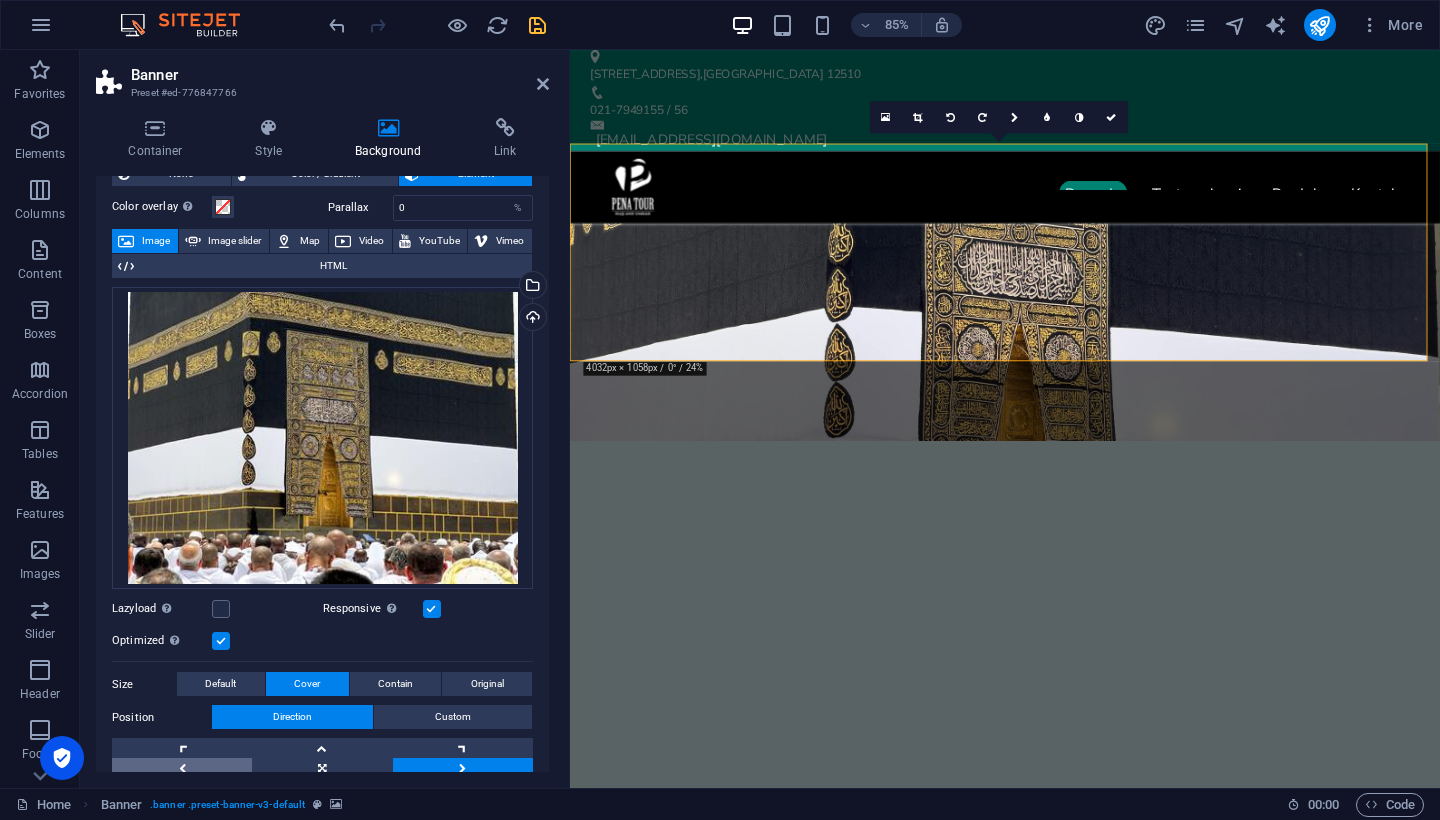 click at bounding box center (182, 768) 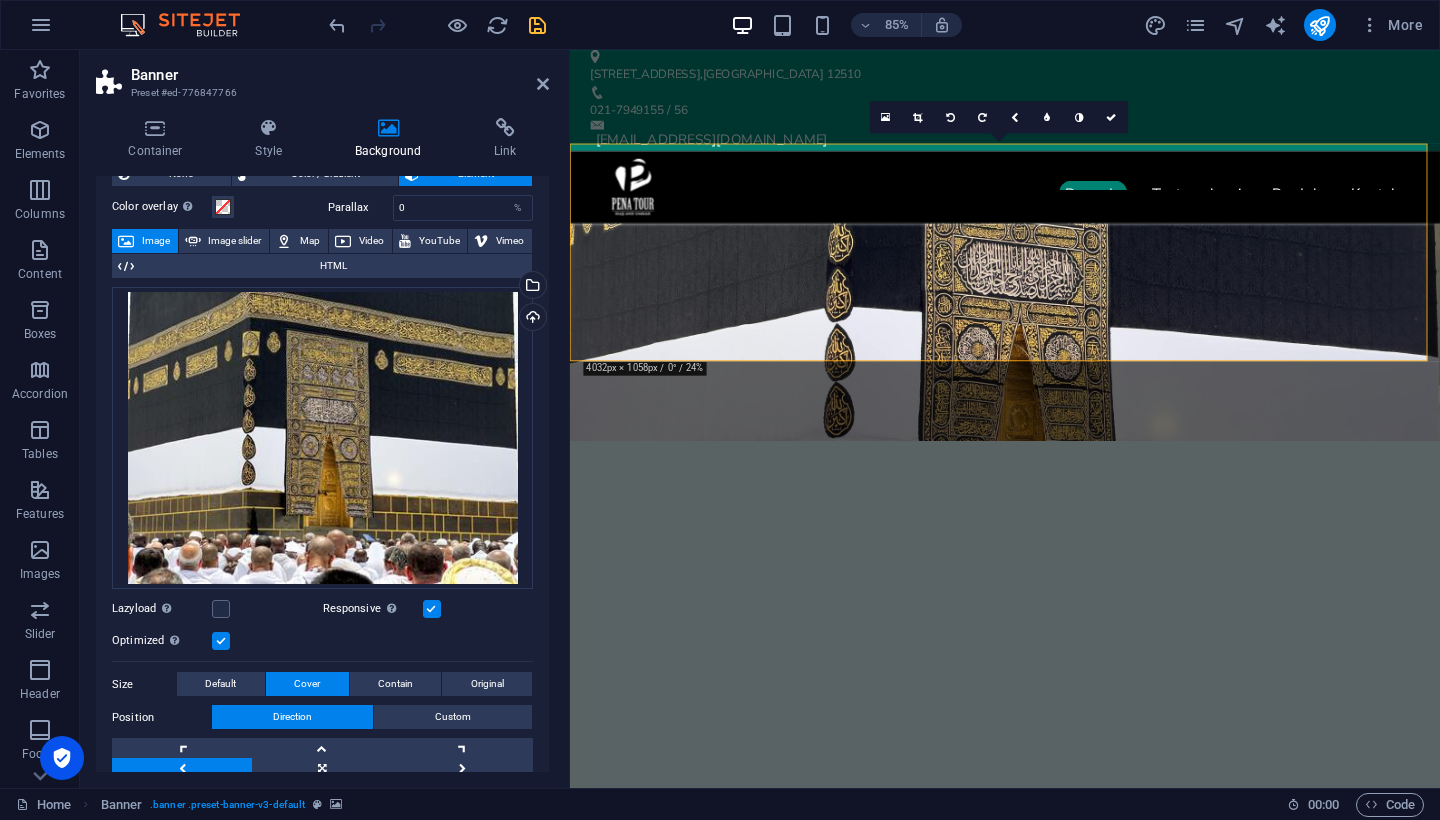 click at bounding box center (322, 788) 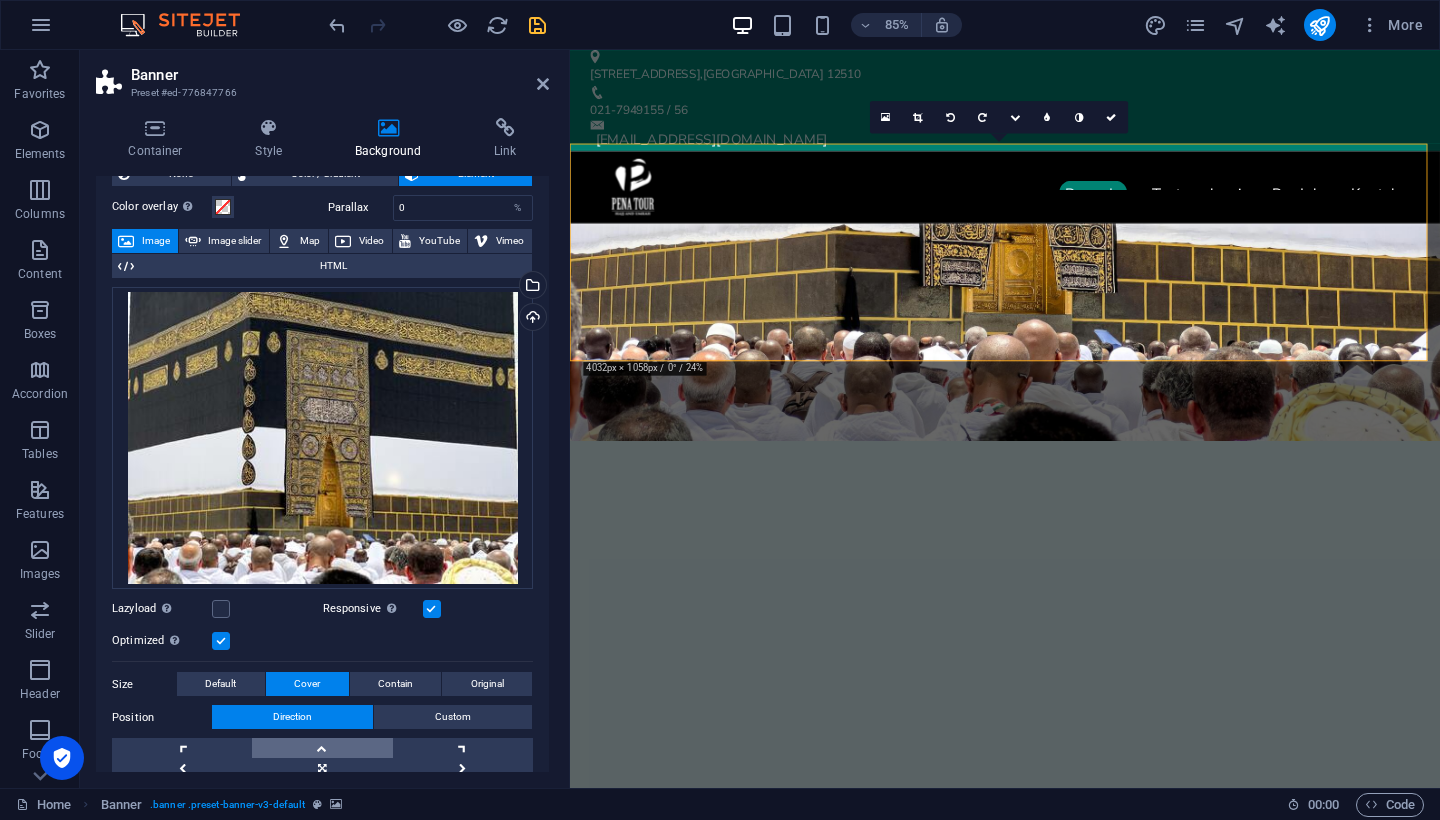 click at bounding box center [322, 748] 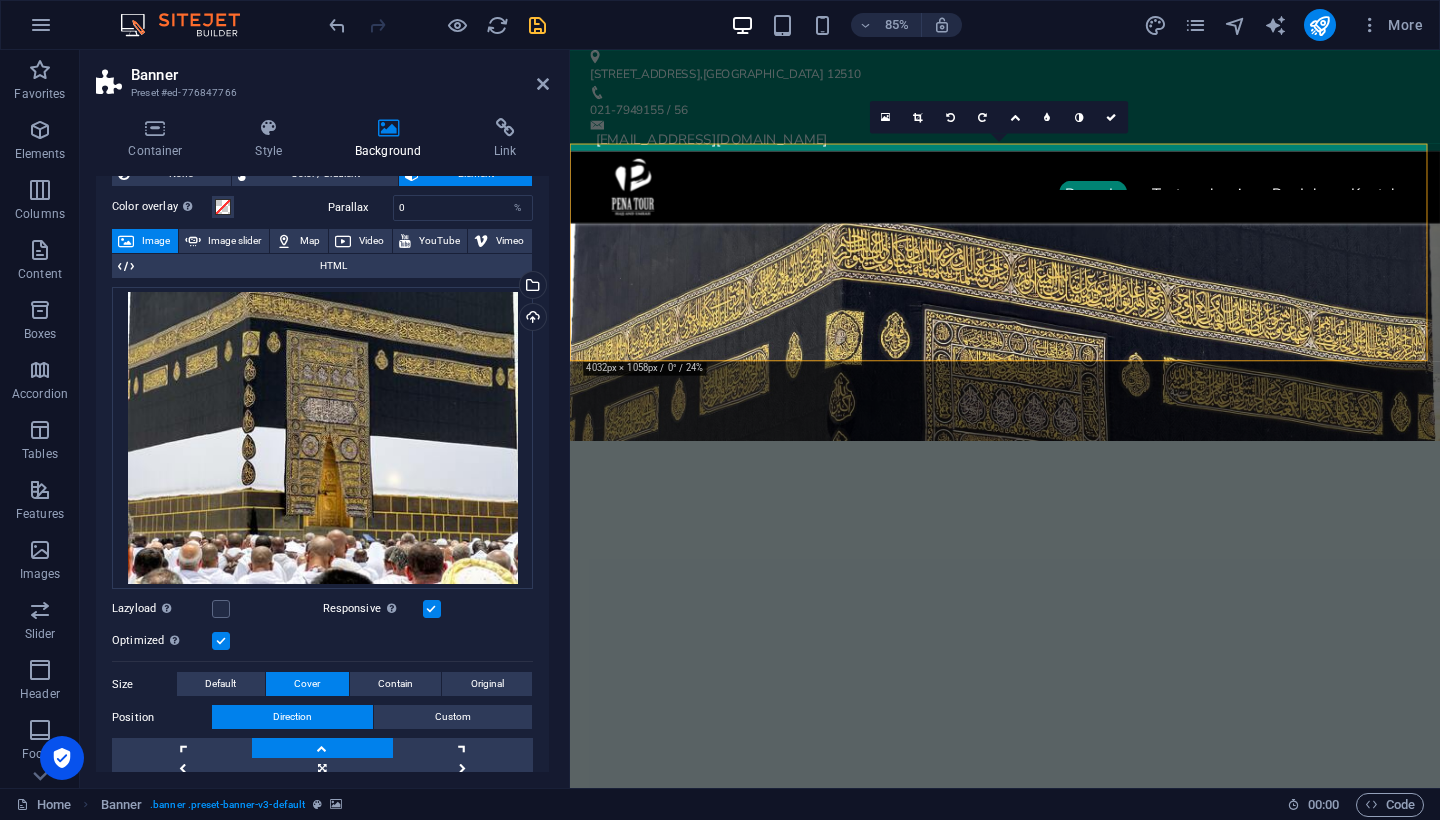 click at bounding box center (322, 748) 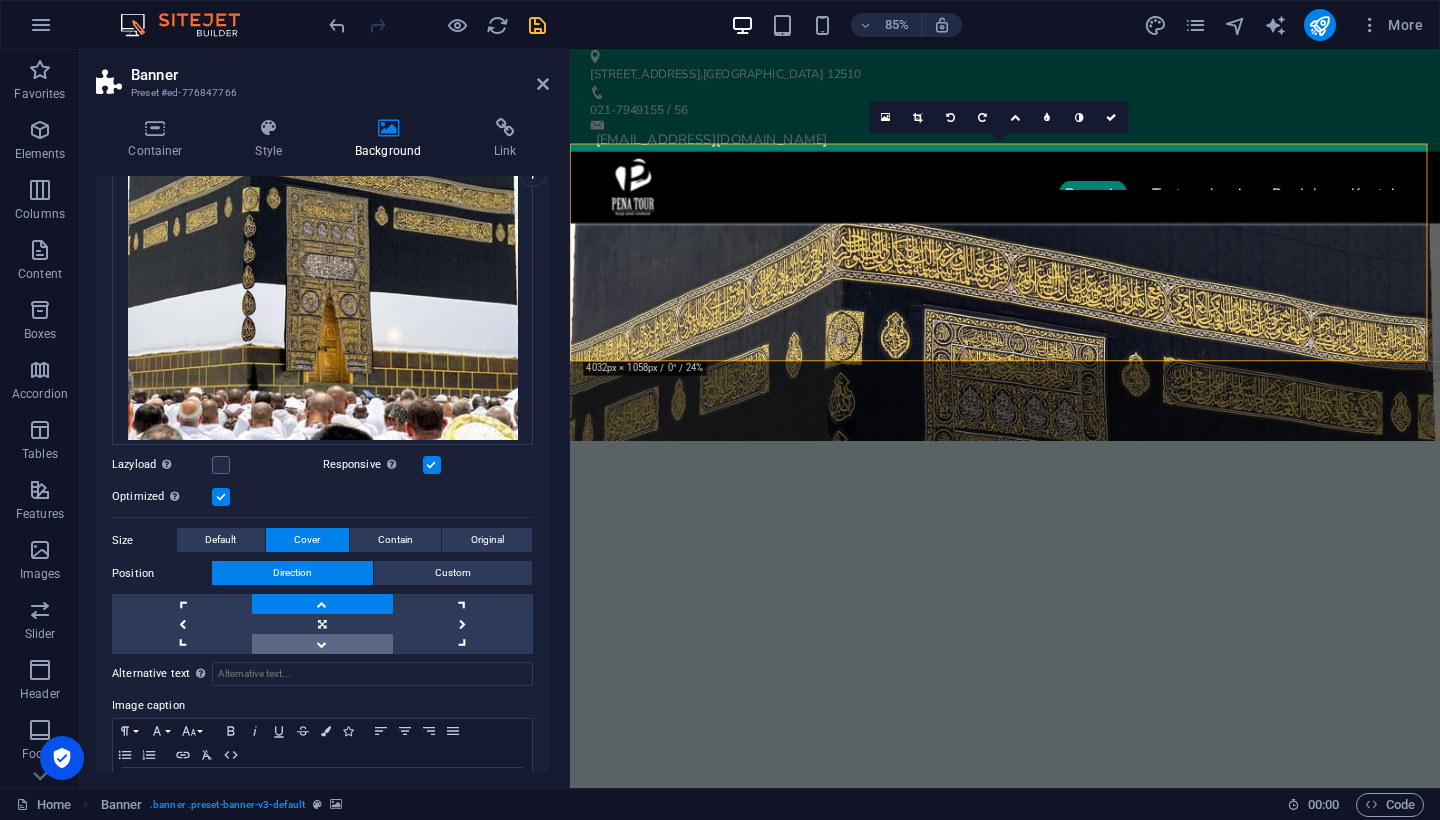 scroll, scrollTop: 183, scrollLeft: 0, axis: vertical 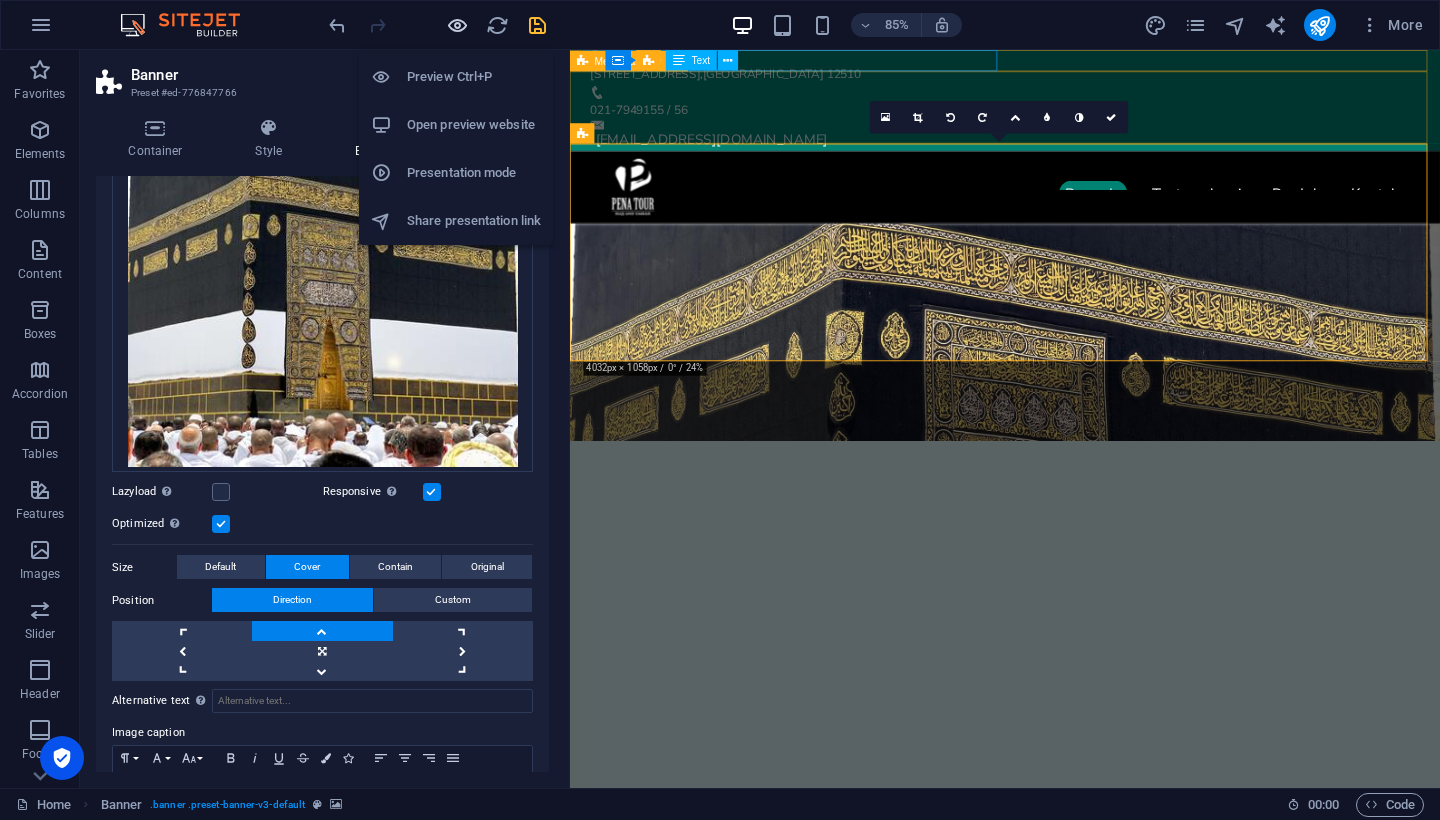 click at bounding box center (457, 25) 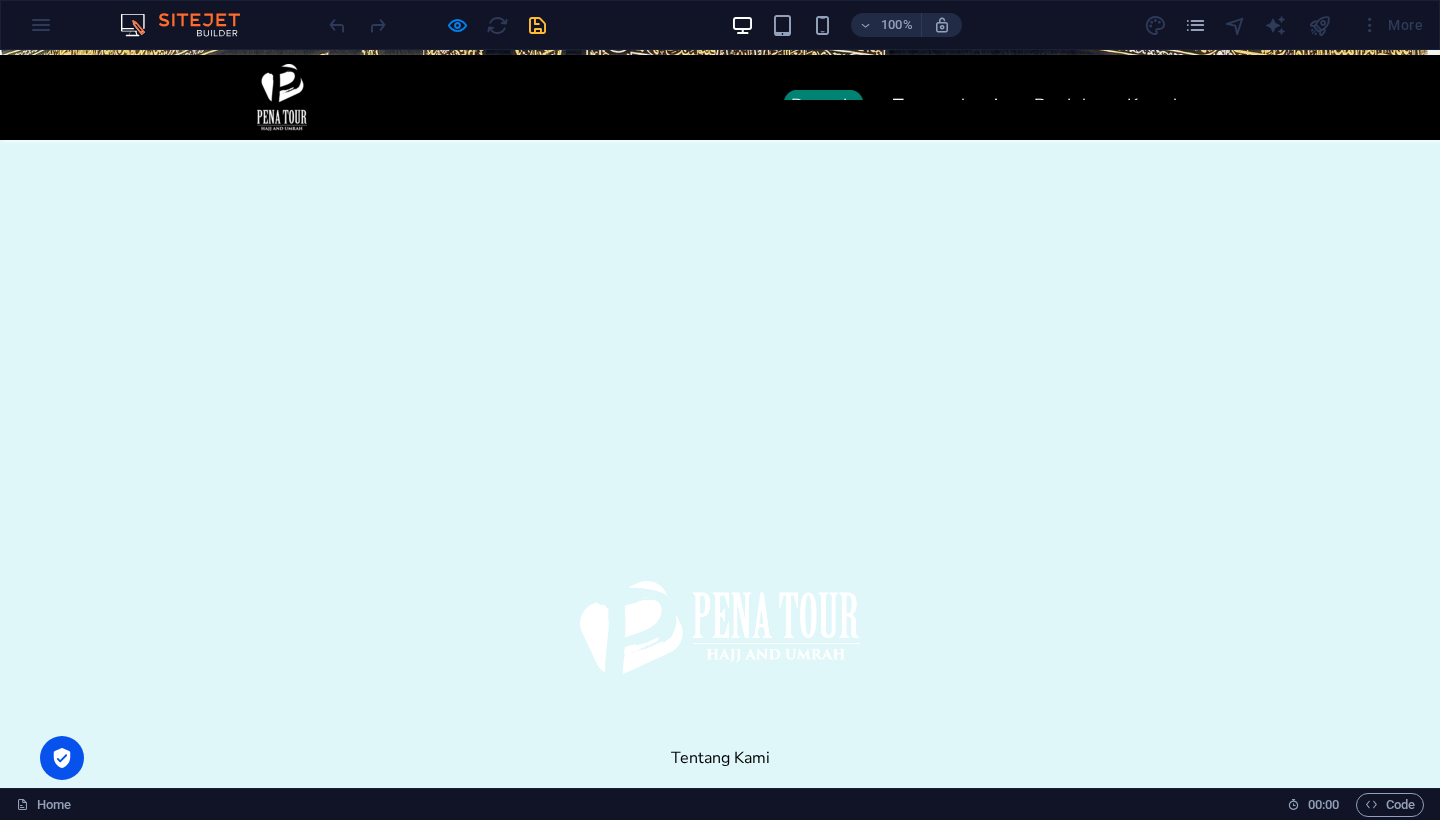 scroll, scrollTop: 0, scrollLeft: 0, axis: both 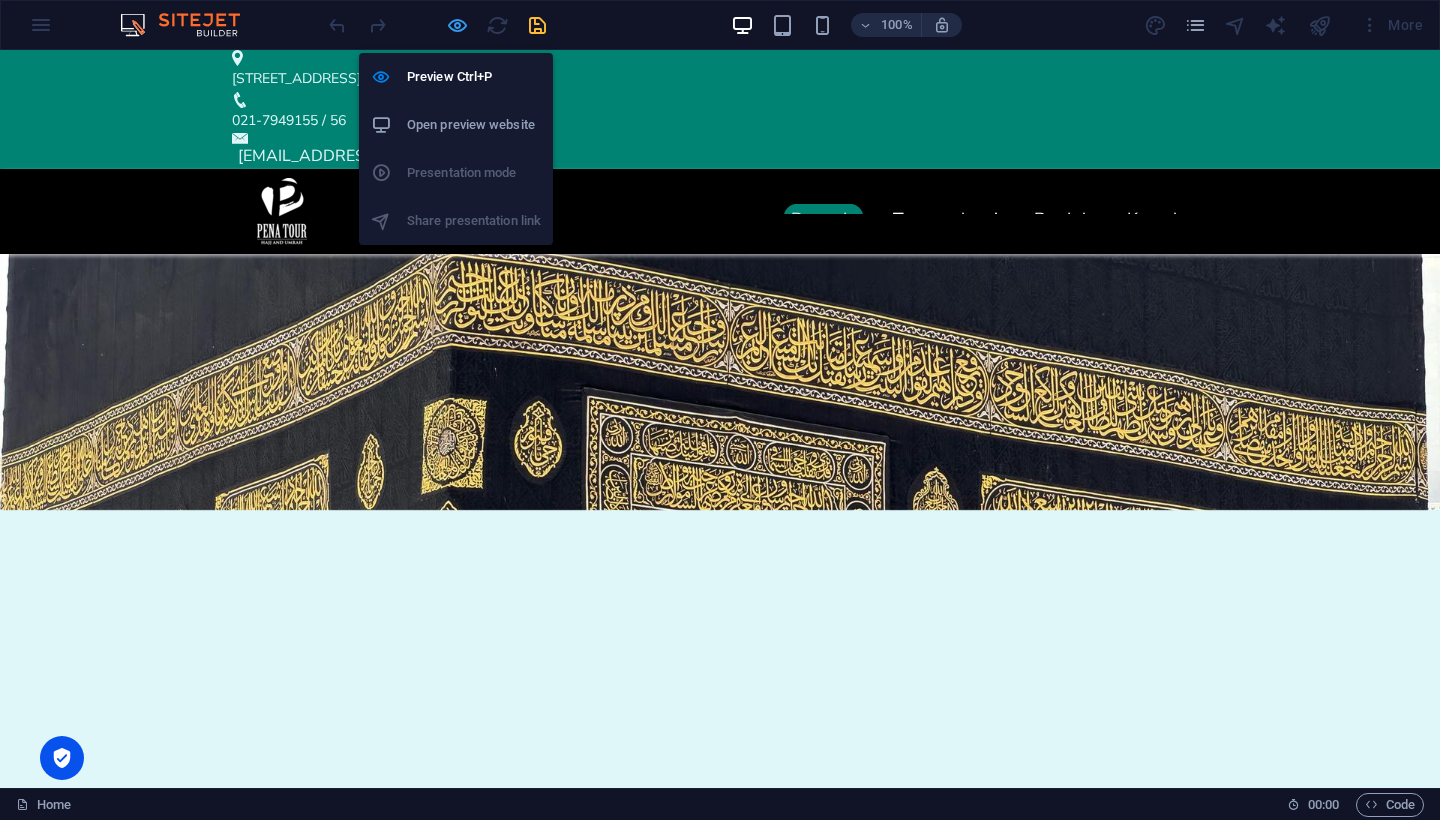 click at bounding box center [457, 25] 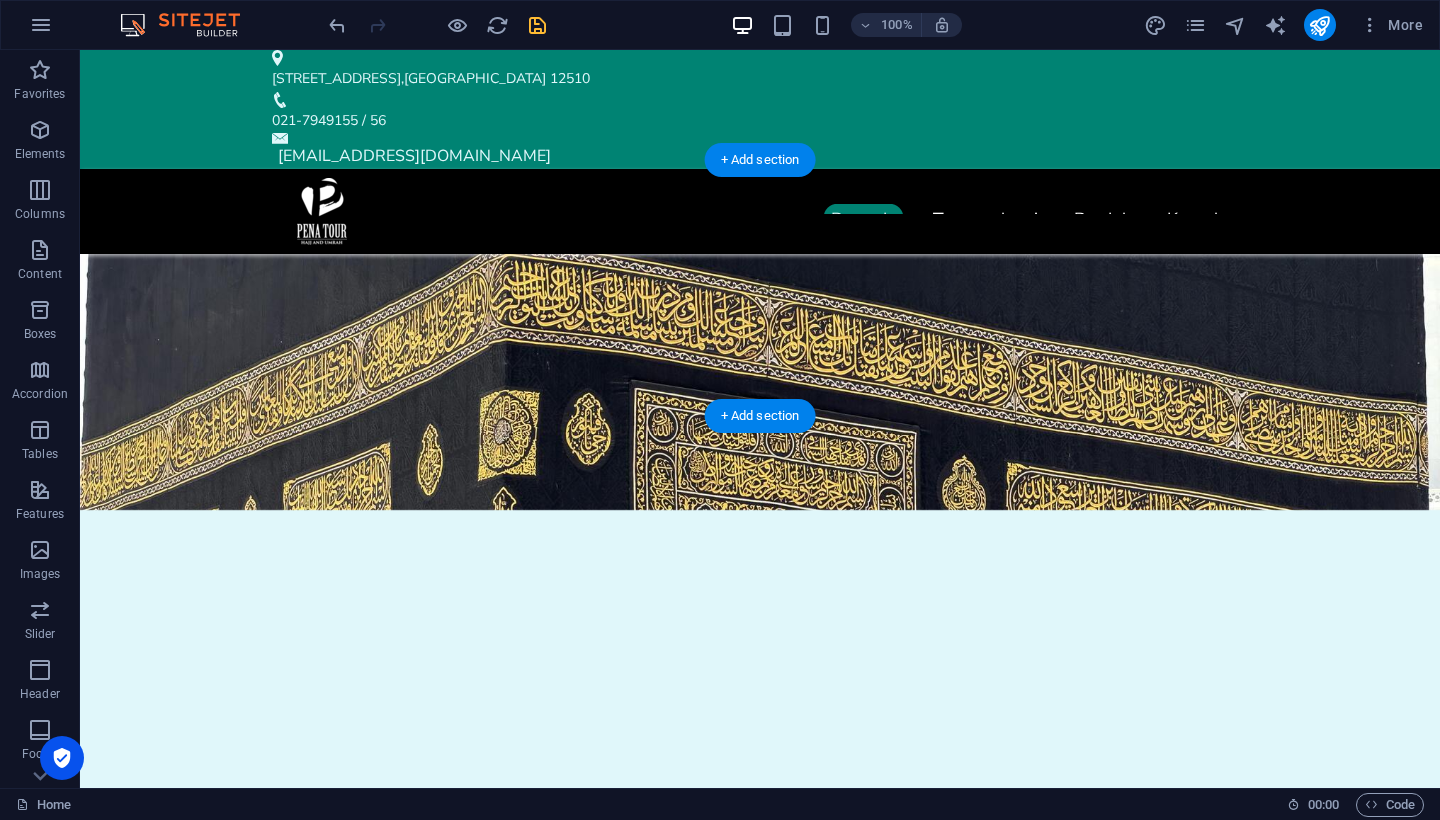 click at bounding box center (760, 382) 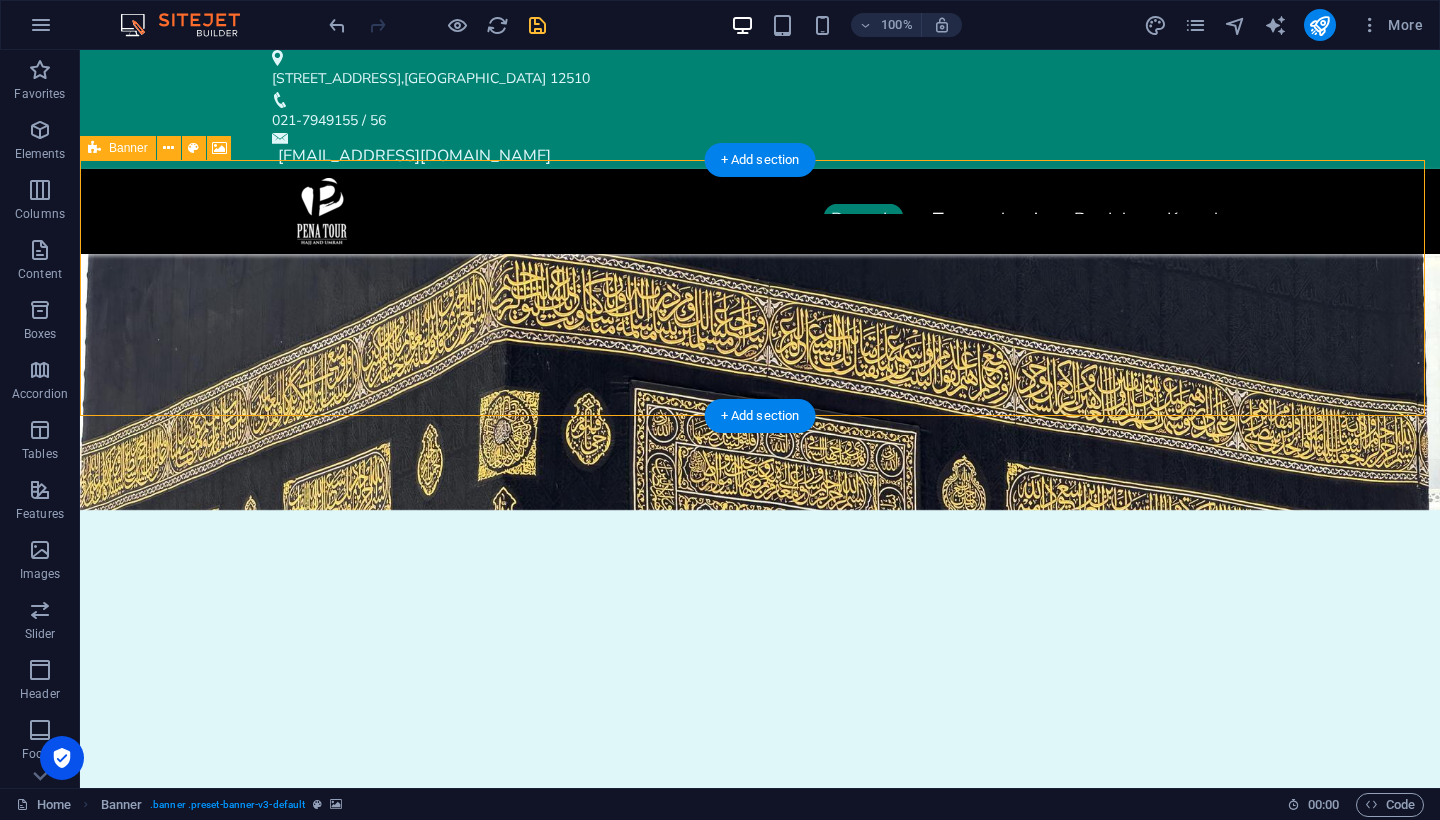 click on "Banner" at bounding box center [128, 148] 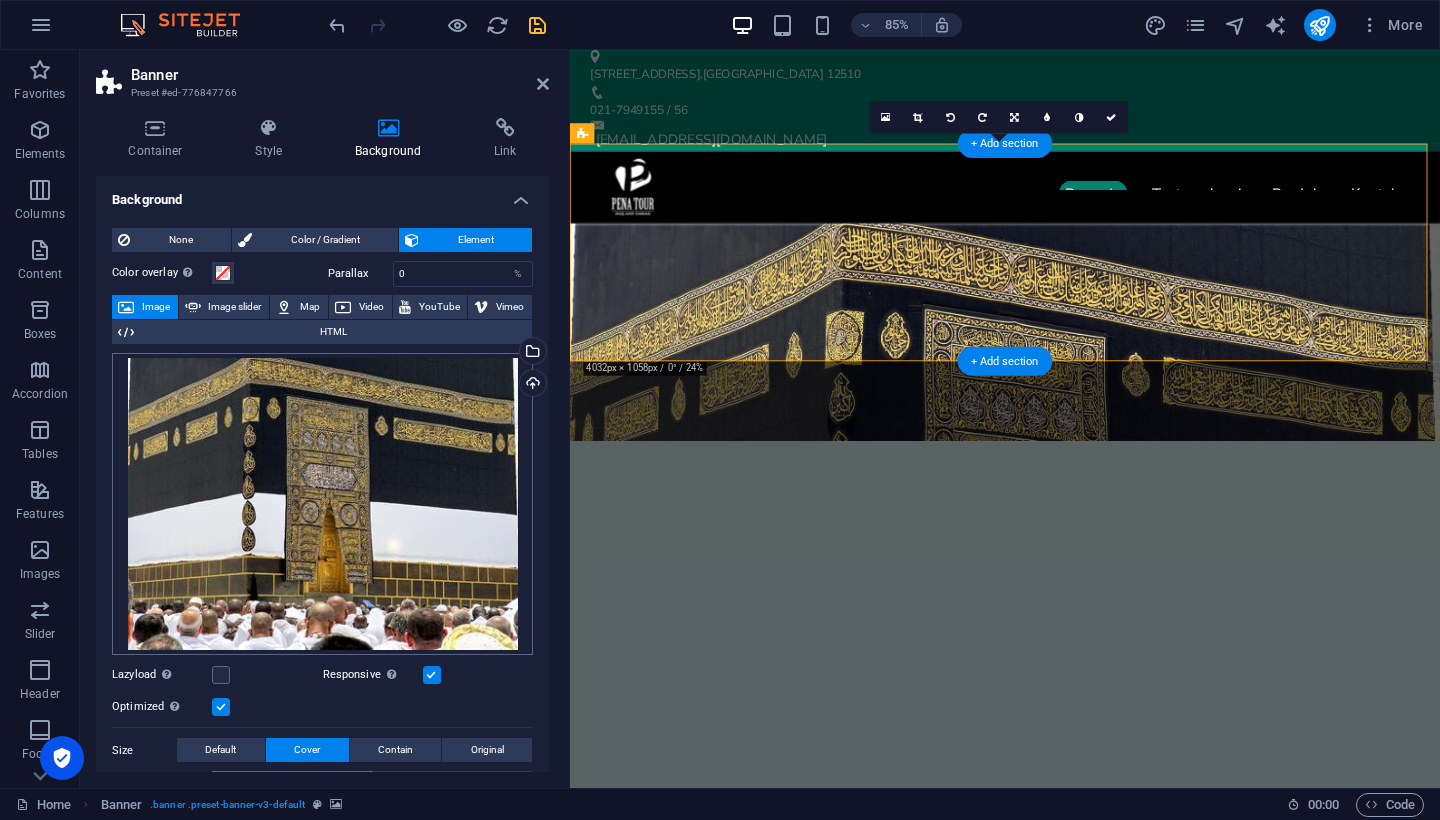 scroll, scrollTop: 131, scrollLeft: 0, axis: vertical 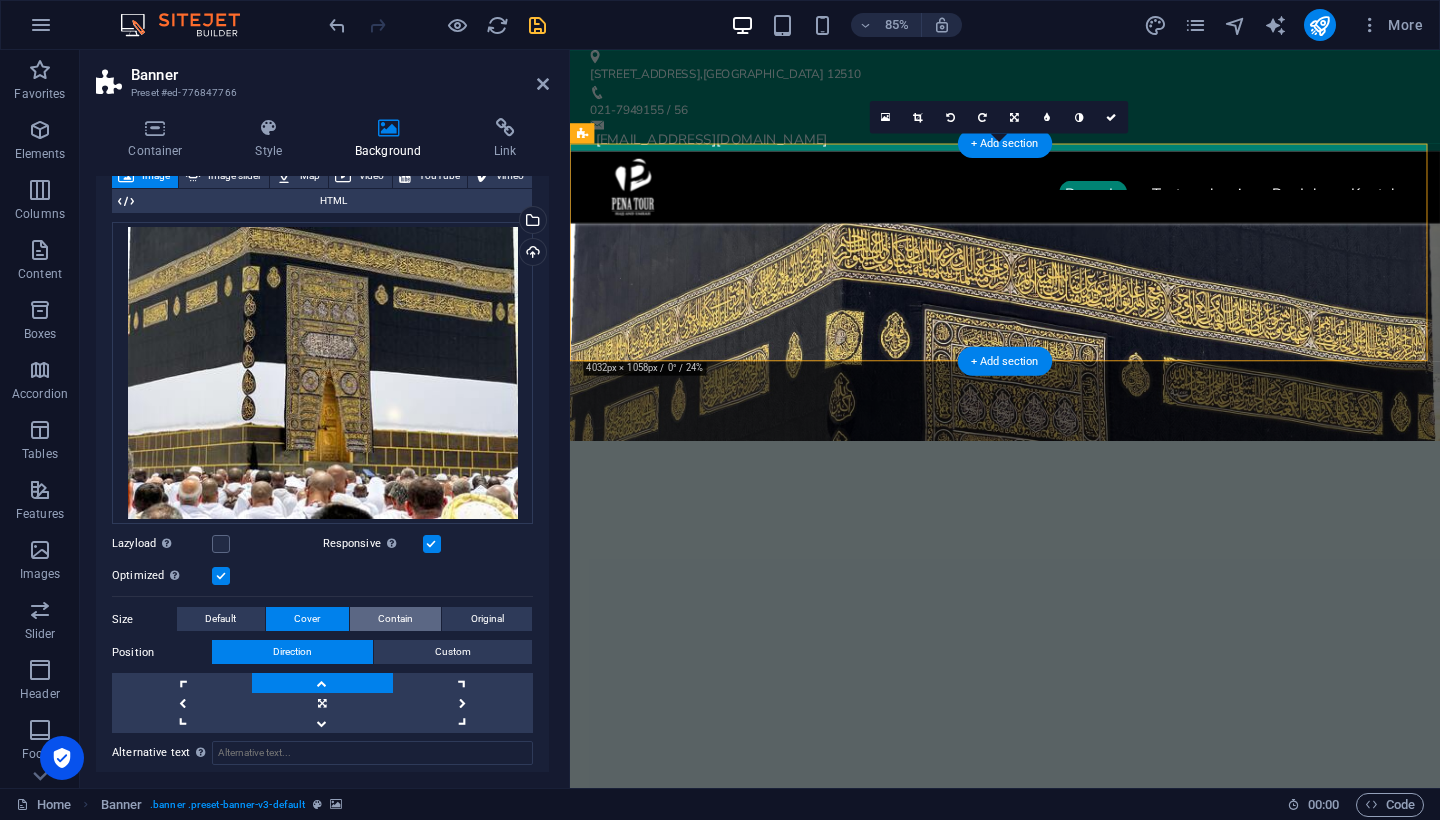 click on "Contain" at bounding box center (396, 619) 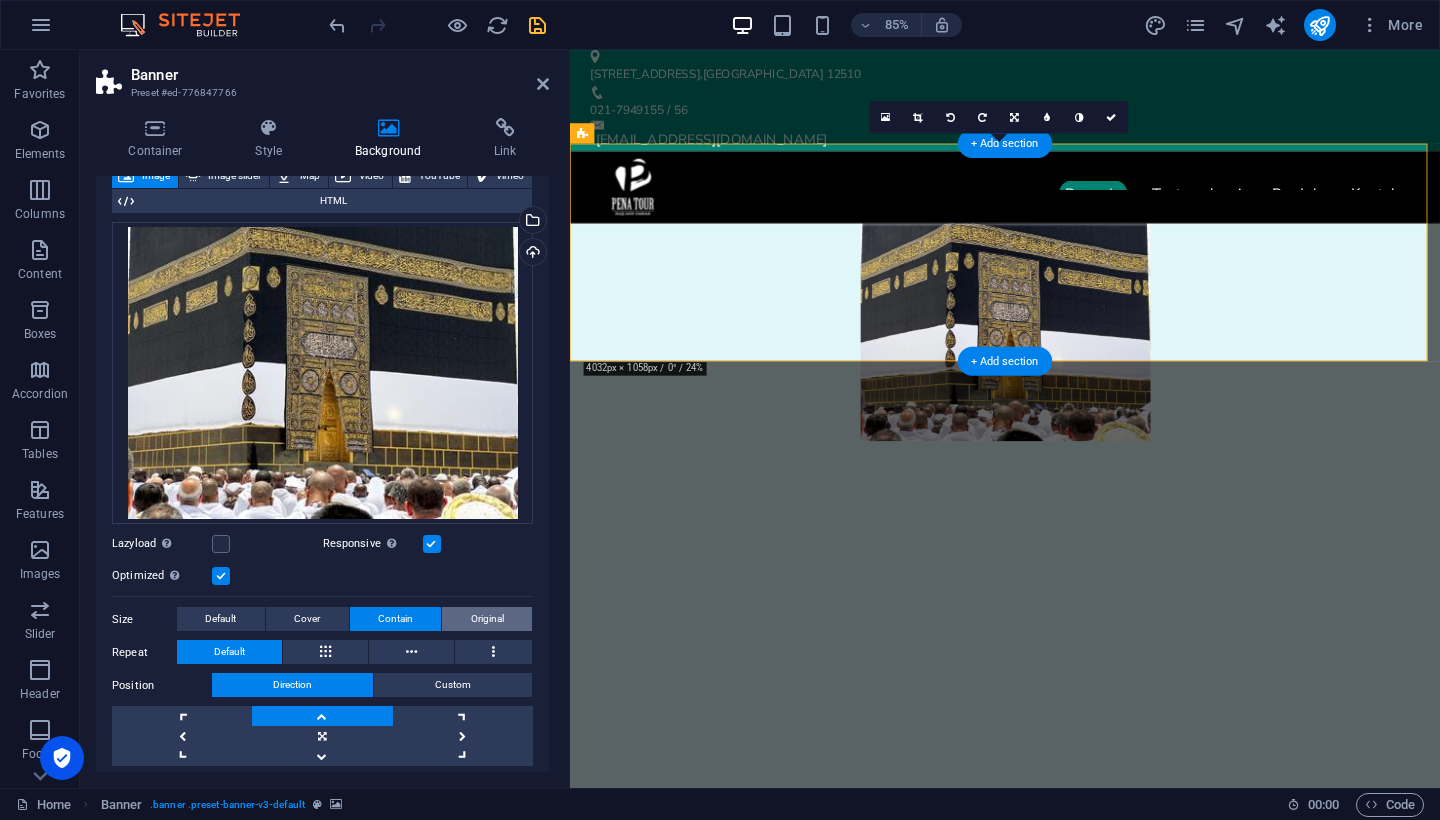 click on "Original" at bounding box center [487, 619] 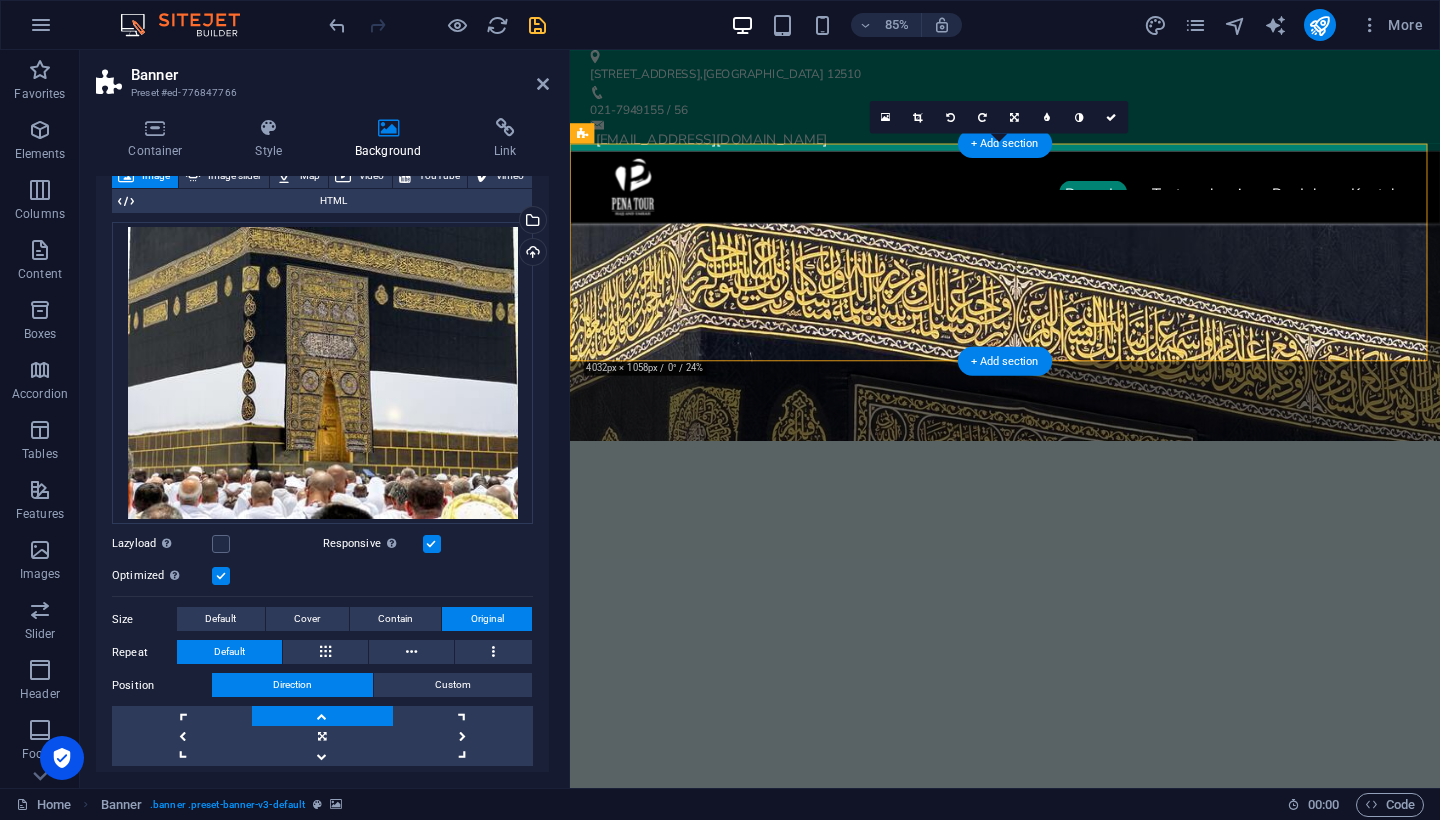 click at bounding box center (322, 716) 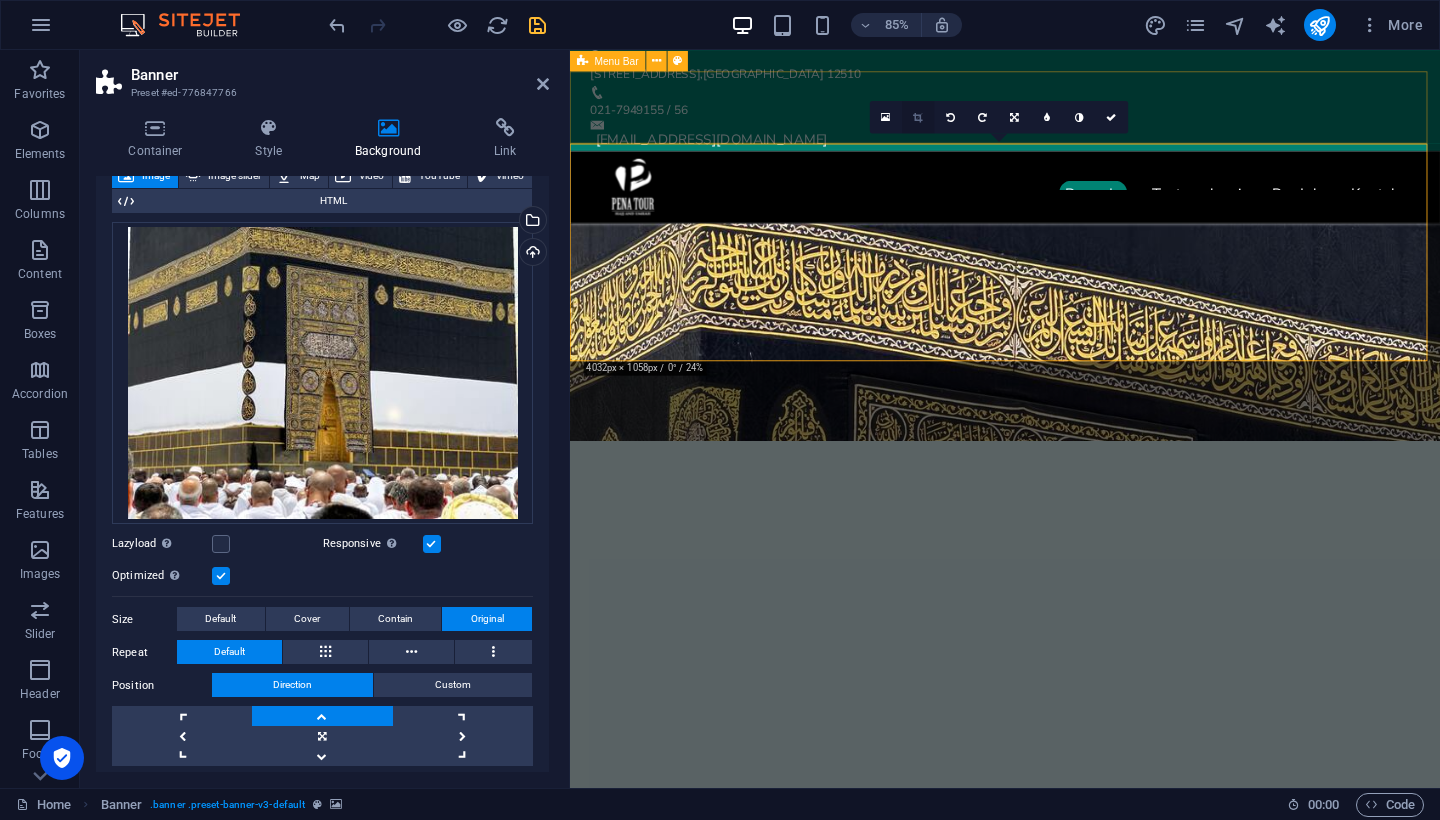 click at bounding box center (917, 117) 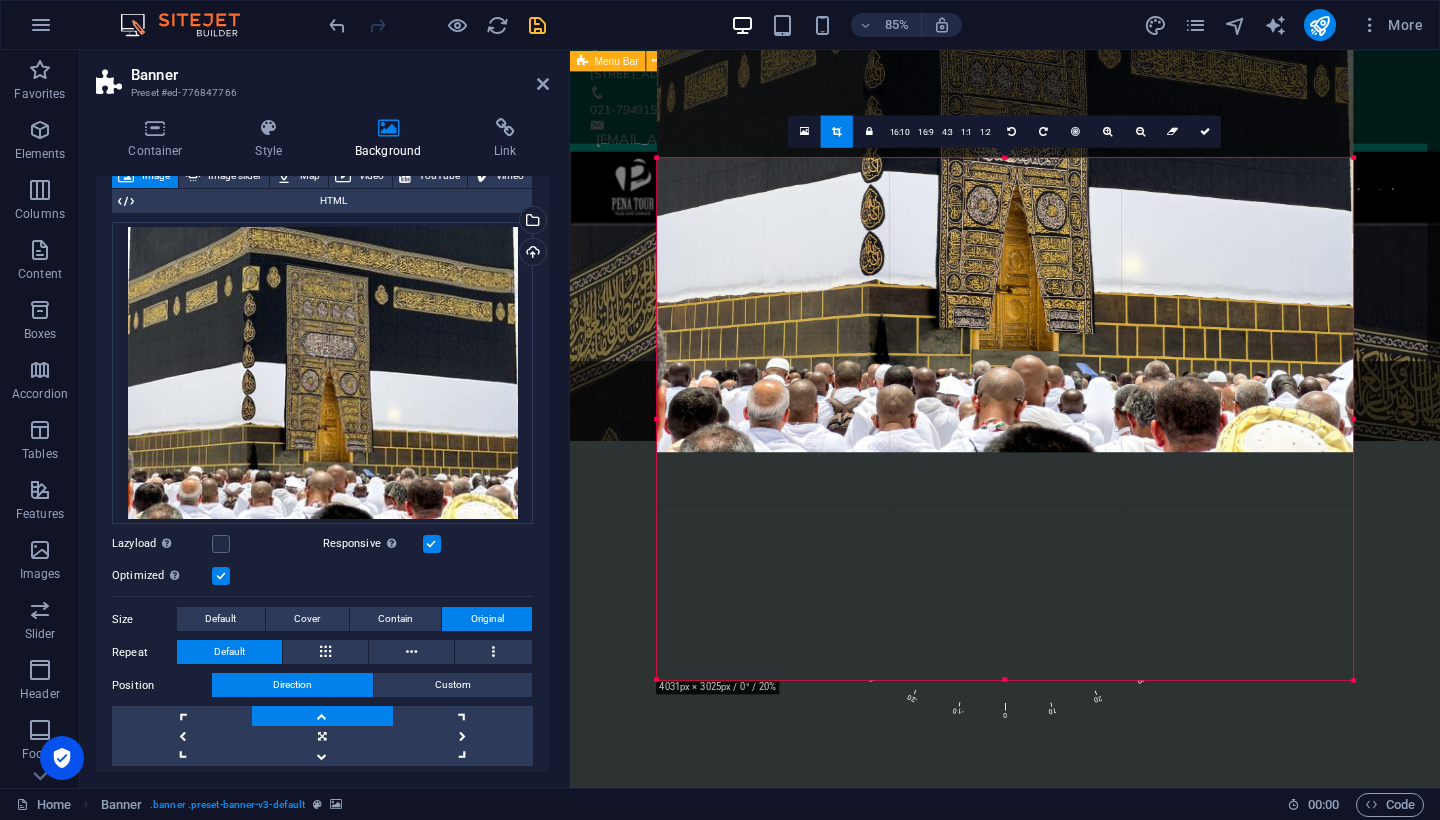 drag, startPoint x: 1004, startPoint y: 677, endPoint x: 1001, endPoint y: 409, distance: 268.01678 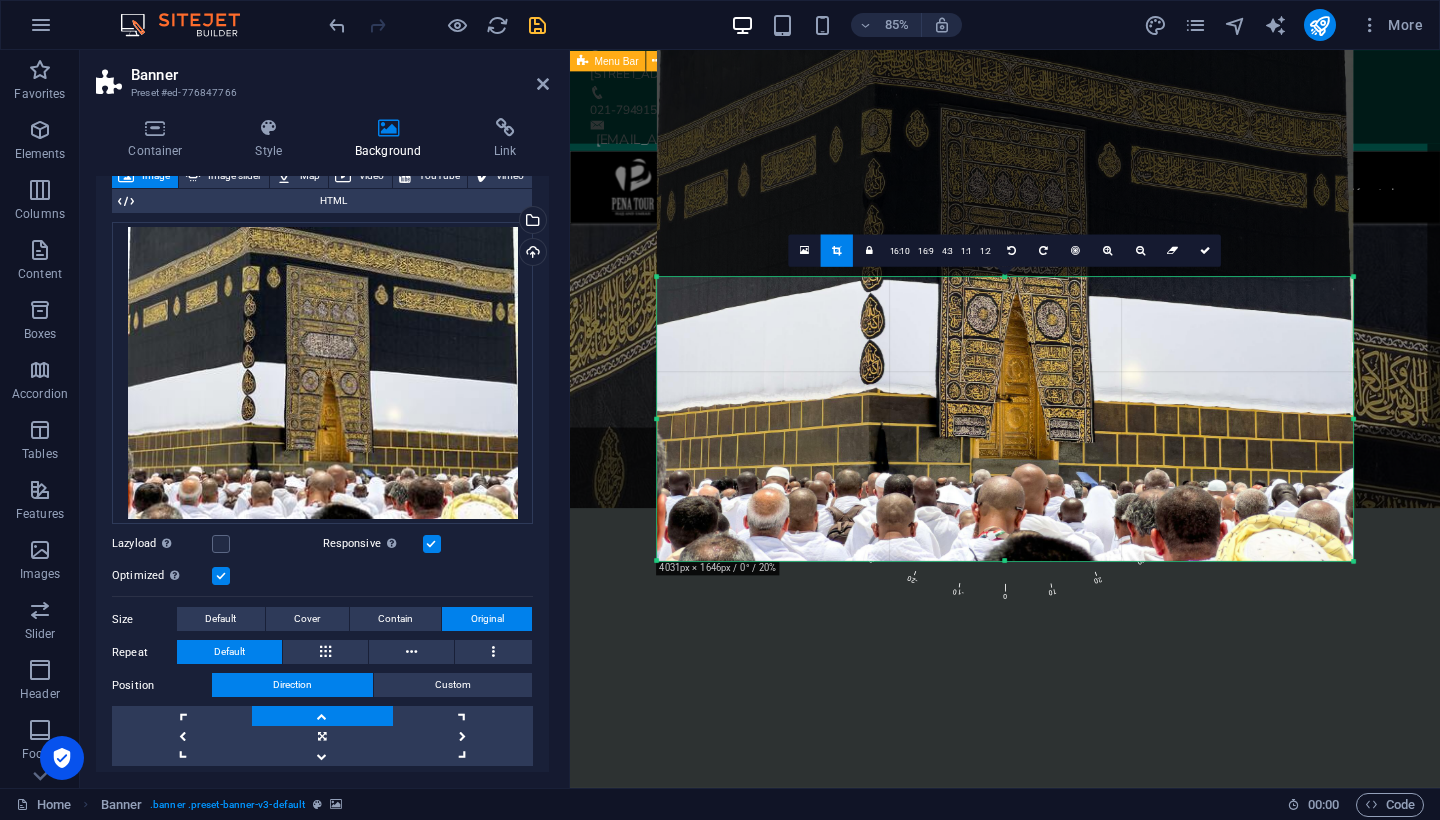 drag, startPoint x: 1004, startPoint y: 159, endPoint x: 990, endPoint y: 439, distance: 280.3498 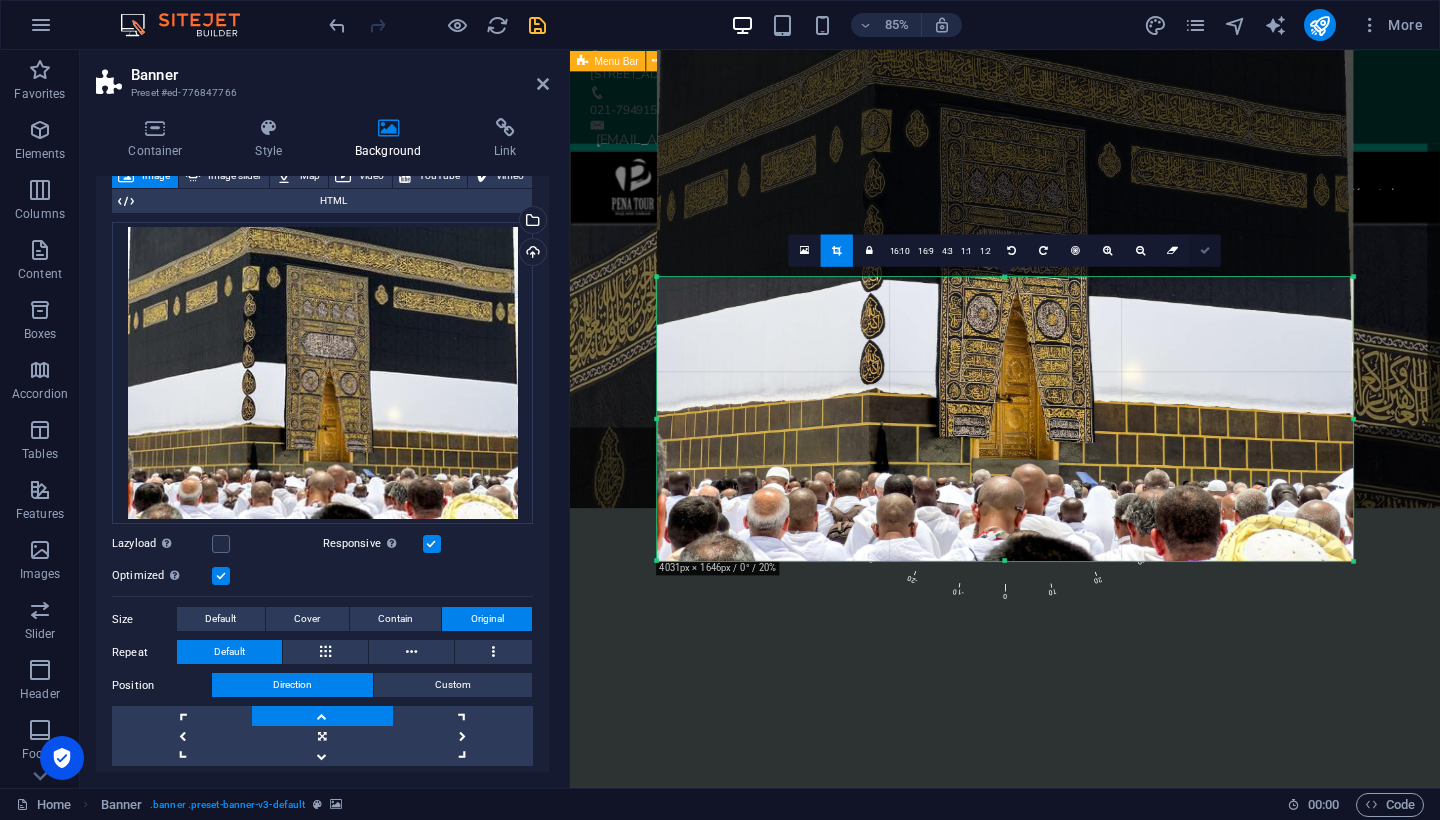 drag, startPoint x: 1205, startPoint y: 246, endPoint x: 743, endPoint y: 246, distance: 462 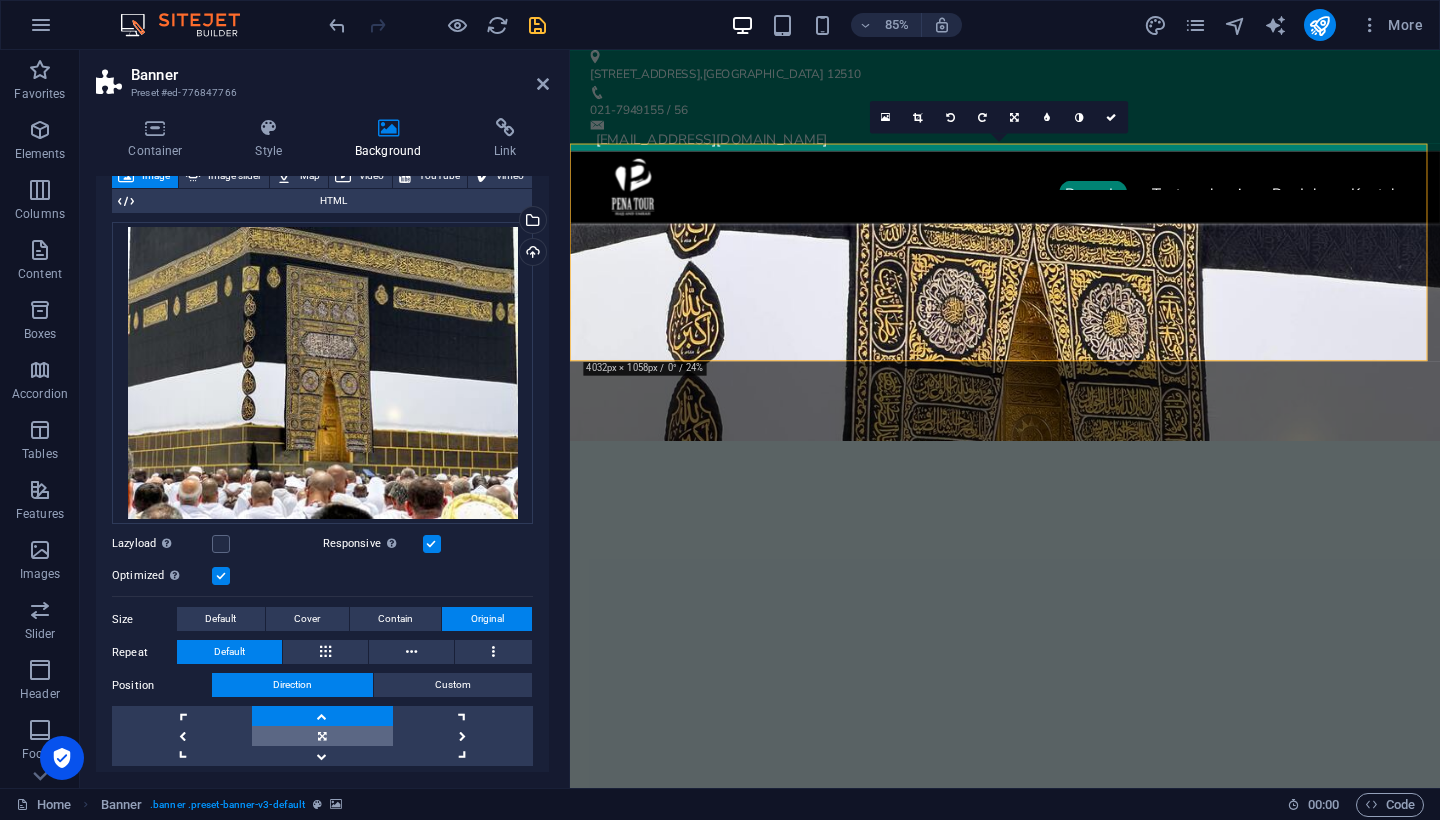 click at bounding box center [322, 736] 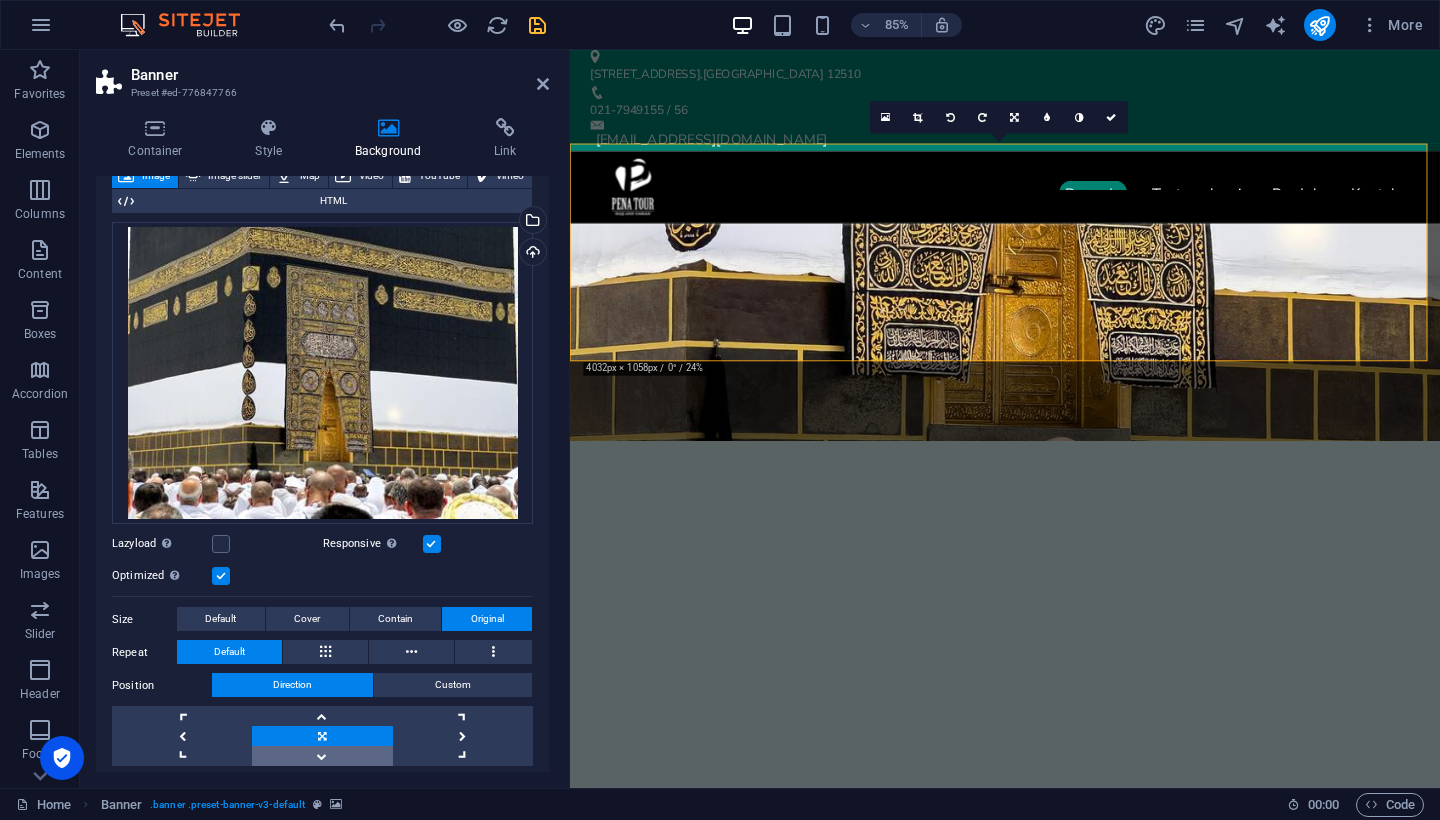 click at bounding box center [322, 756] 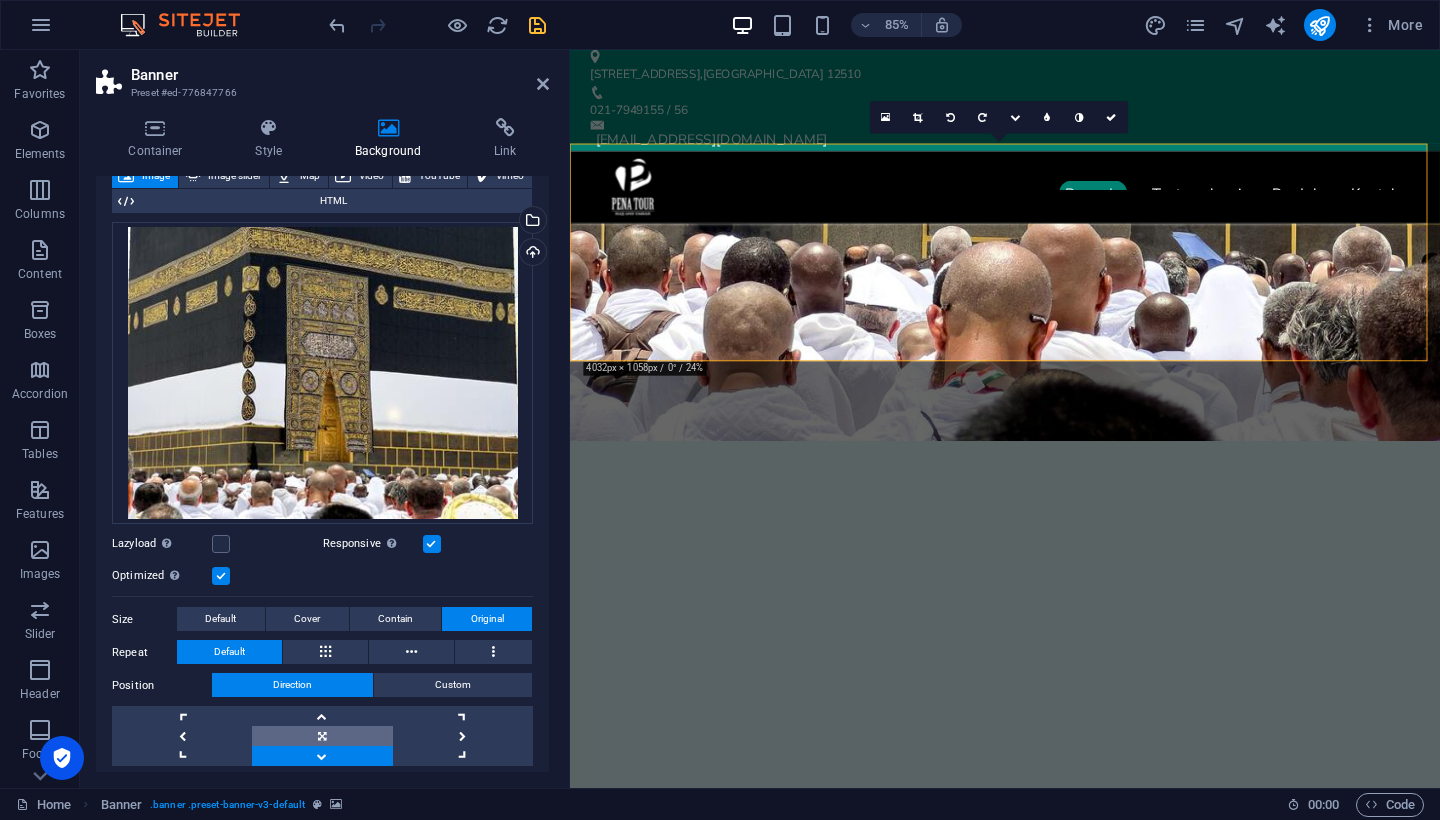 click at bounding box center (322, 736) 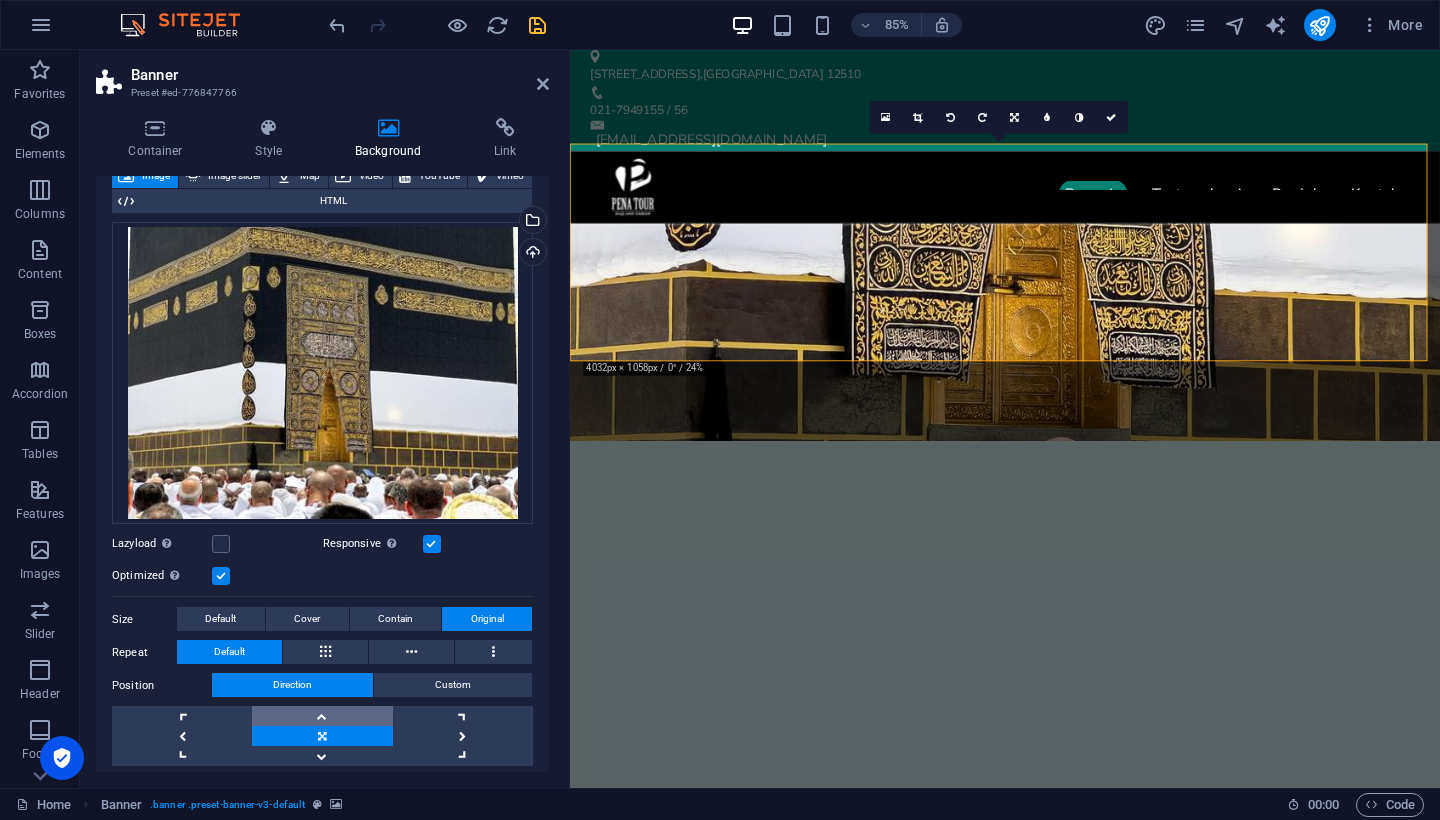 click at bounding box center (322, 716) 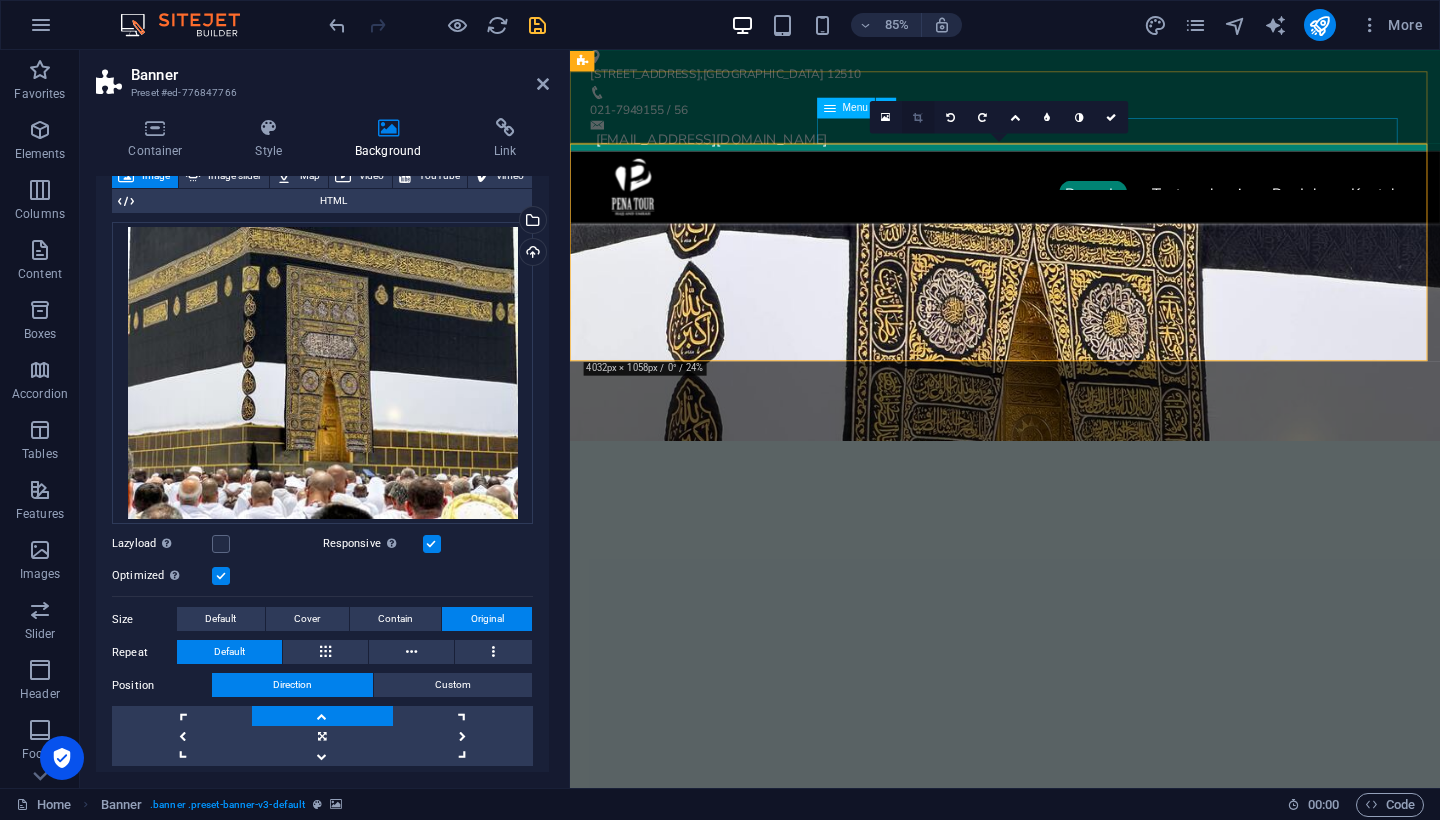 click at bounding box center (918, 117) 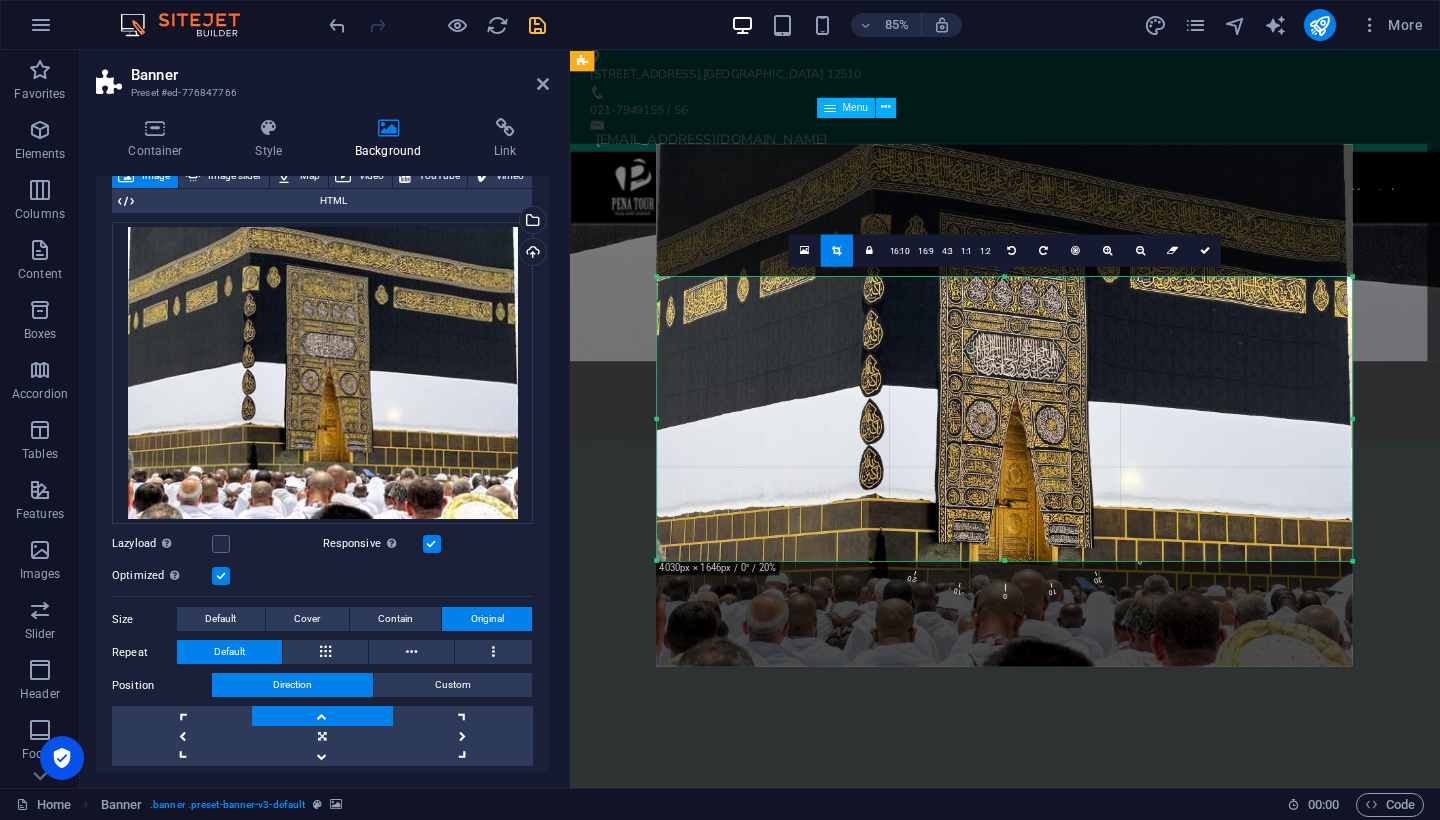 drag, startPoint x: 1006, startPoint y: 340, endPoint x: 1004, endPoint y: 375, distance: 35.057095 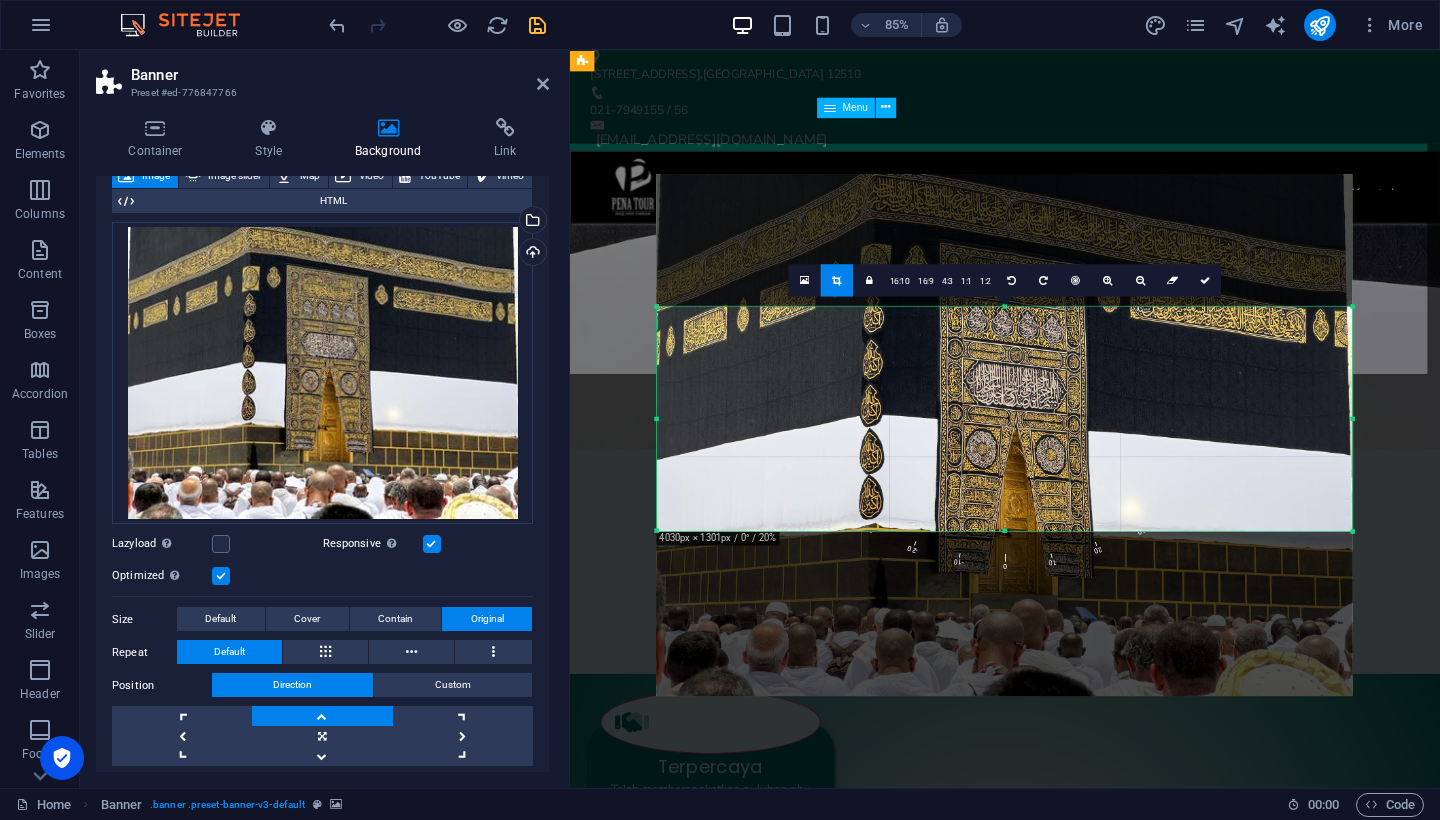 drag, startPoint x: 1006, startPoint y: 562, endPoint x: 1005, endPoint y: 492, distance: 70.00714 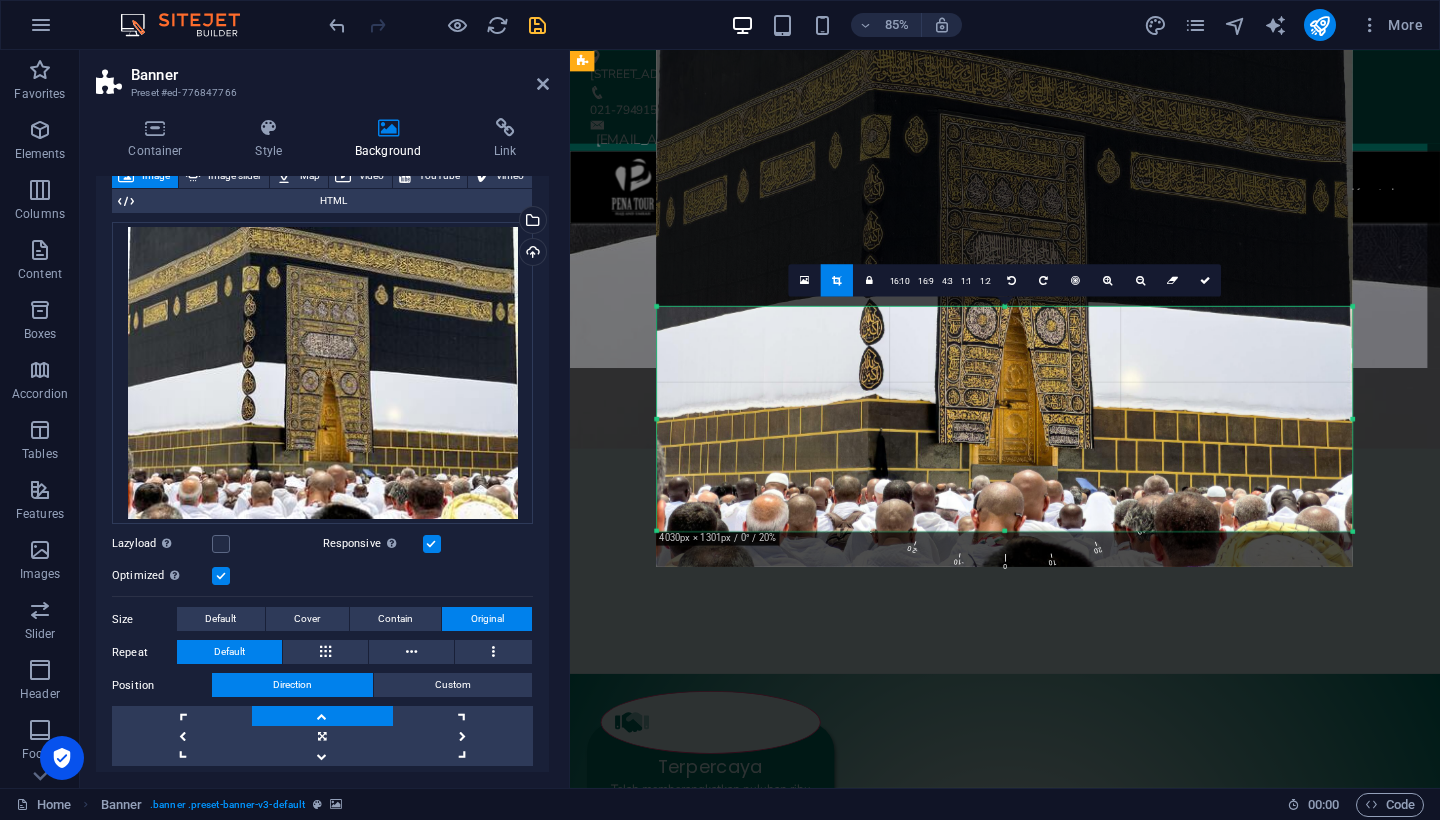 drag, startPoint x: 1046, startPoint y: 402, endPoint x: 1042, endPoint y: 248, distance: 154.05194 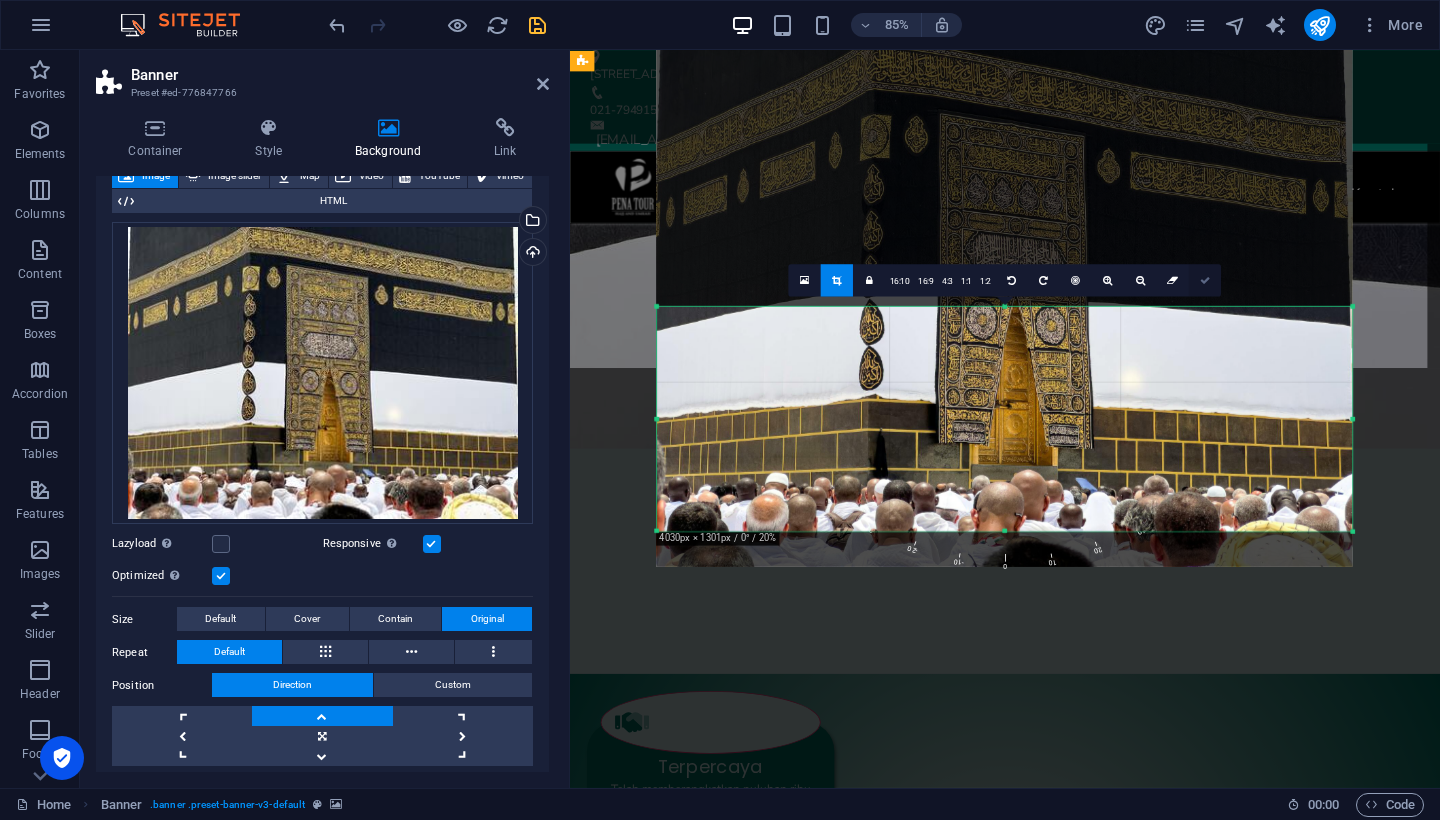 click at bounding box center [1205, 280] 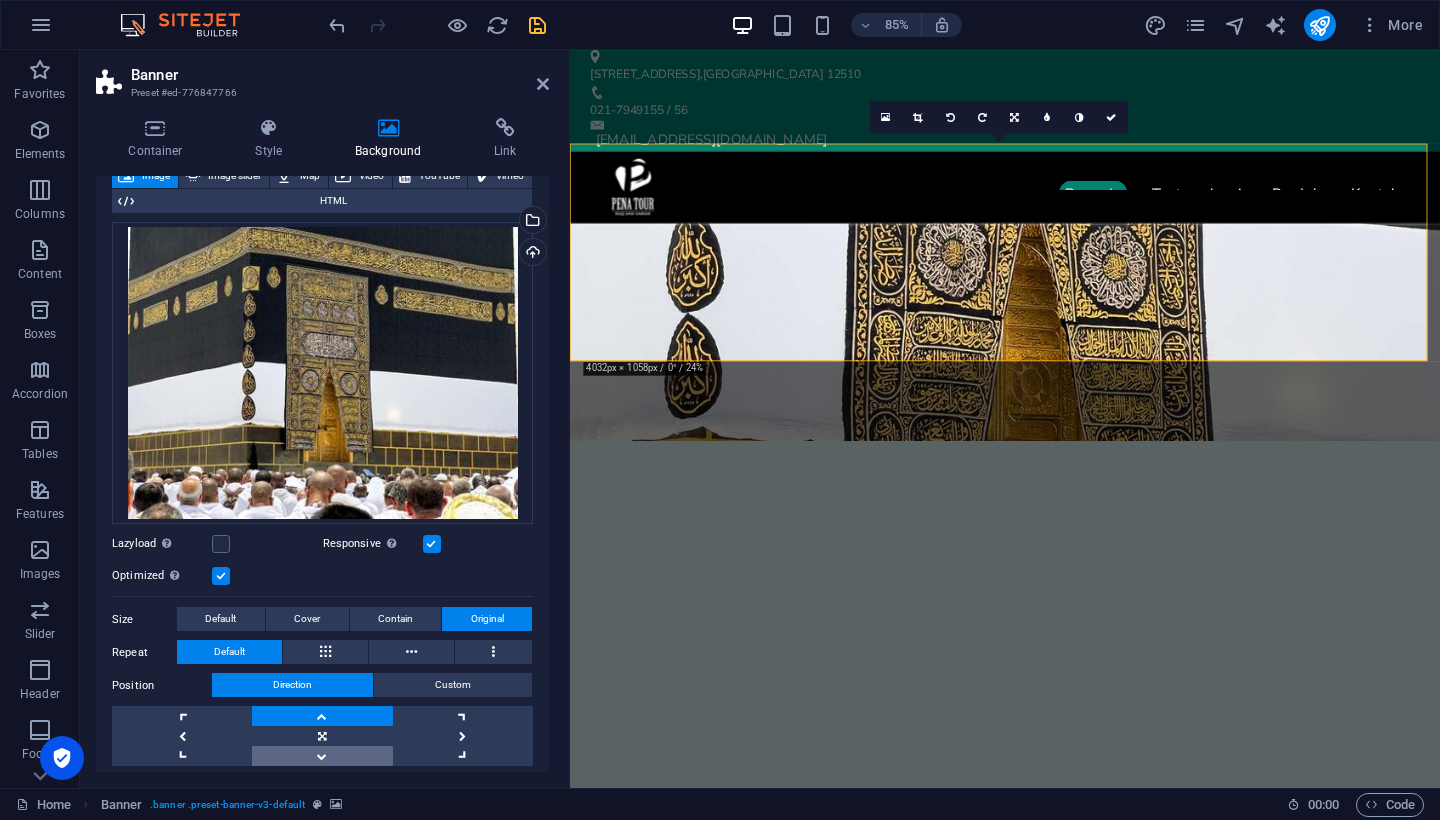click at bounding box center [322, 756] 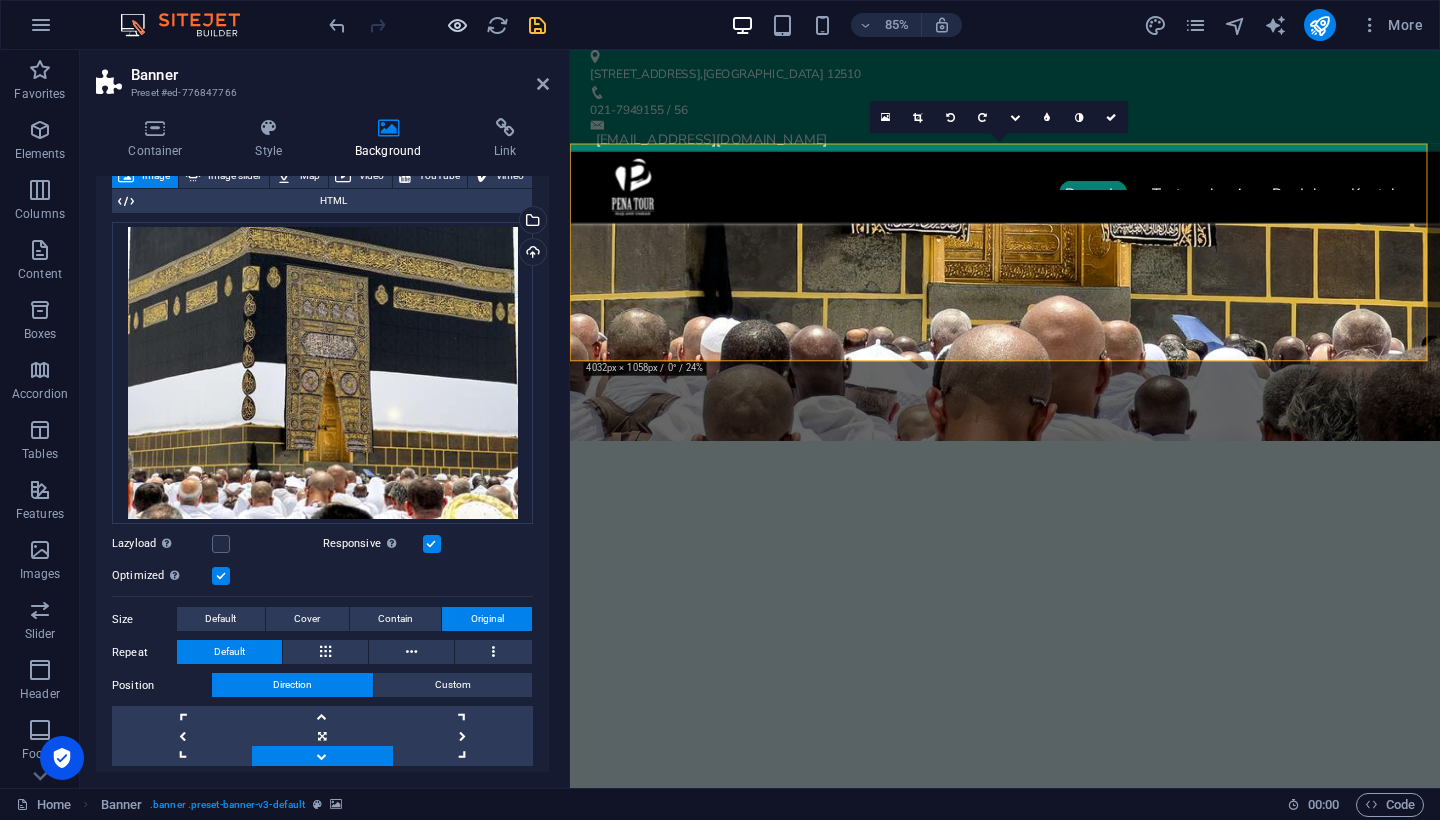 click at bounding box center [457, 25] 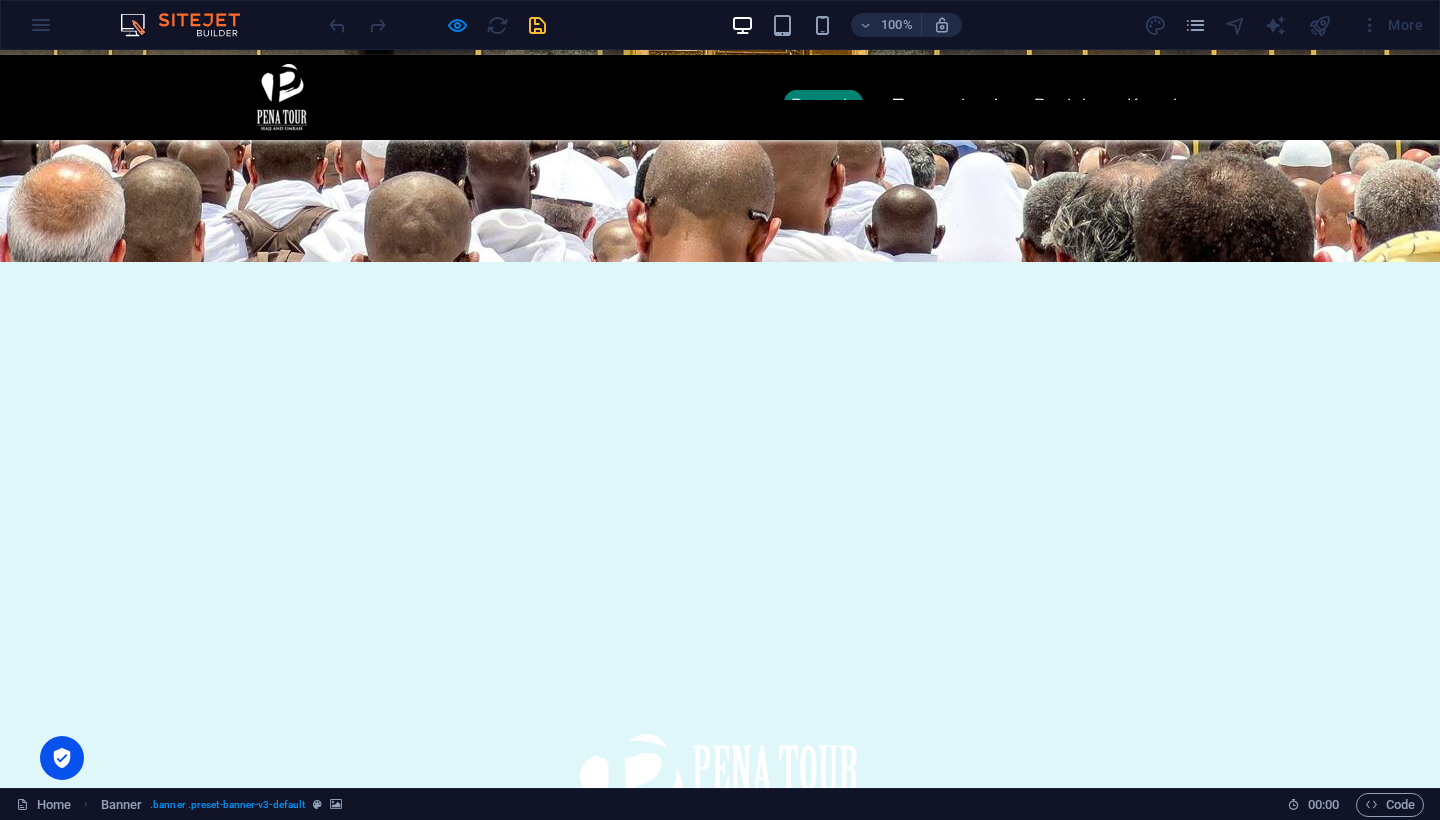 scroll, scrollTop: 0, scrollLeft: 0, axis: both 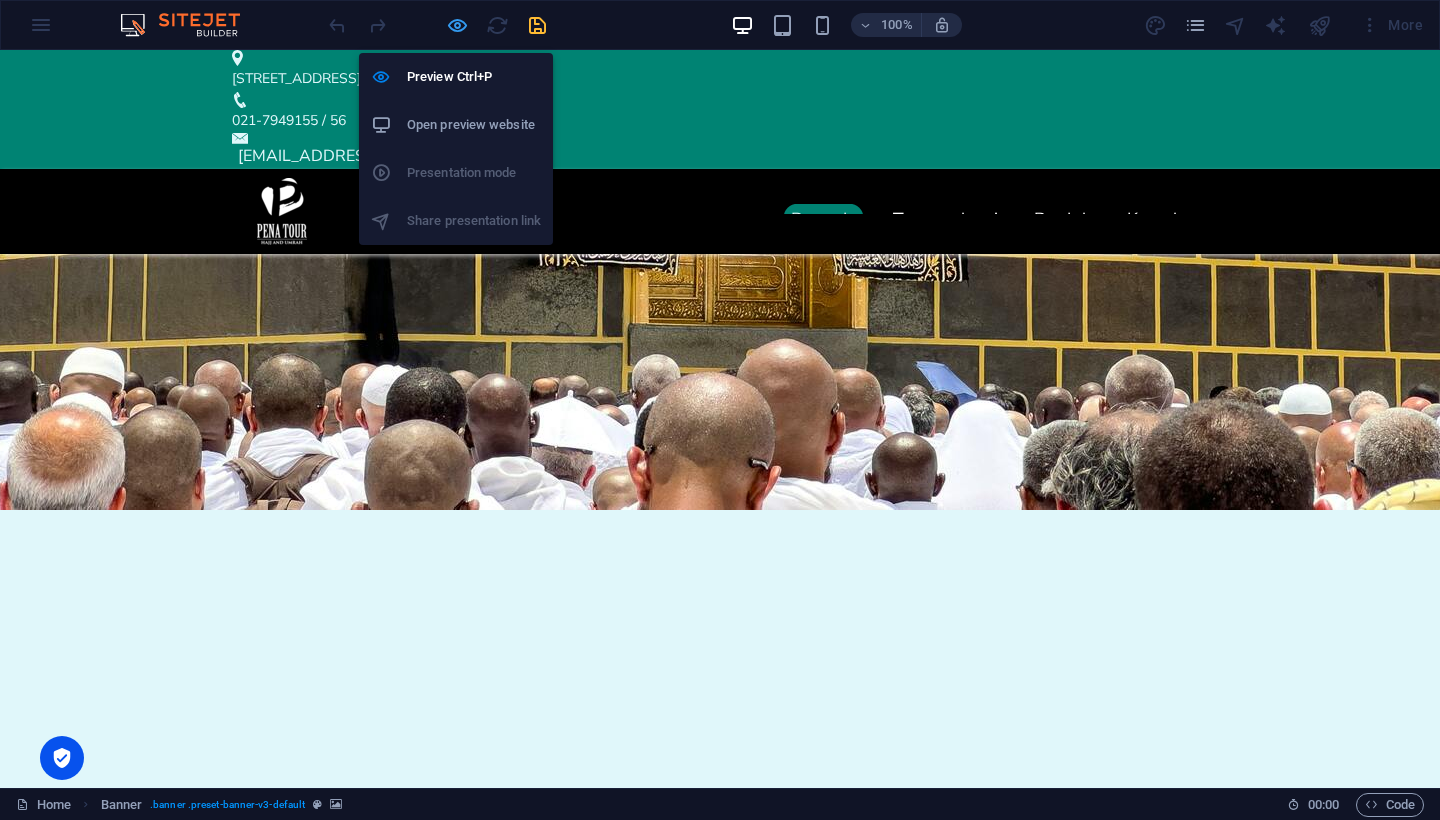 click at bounding box center [457, 25] 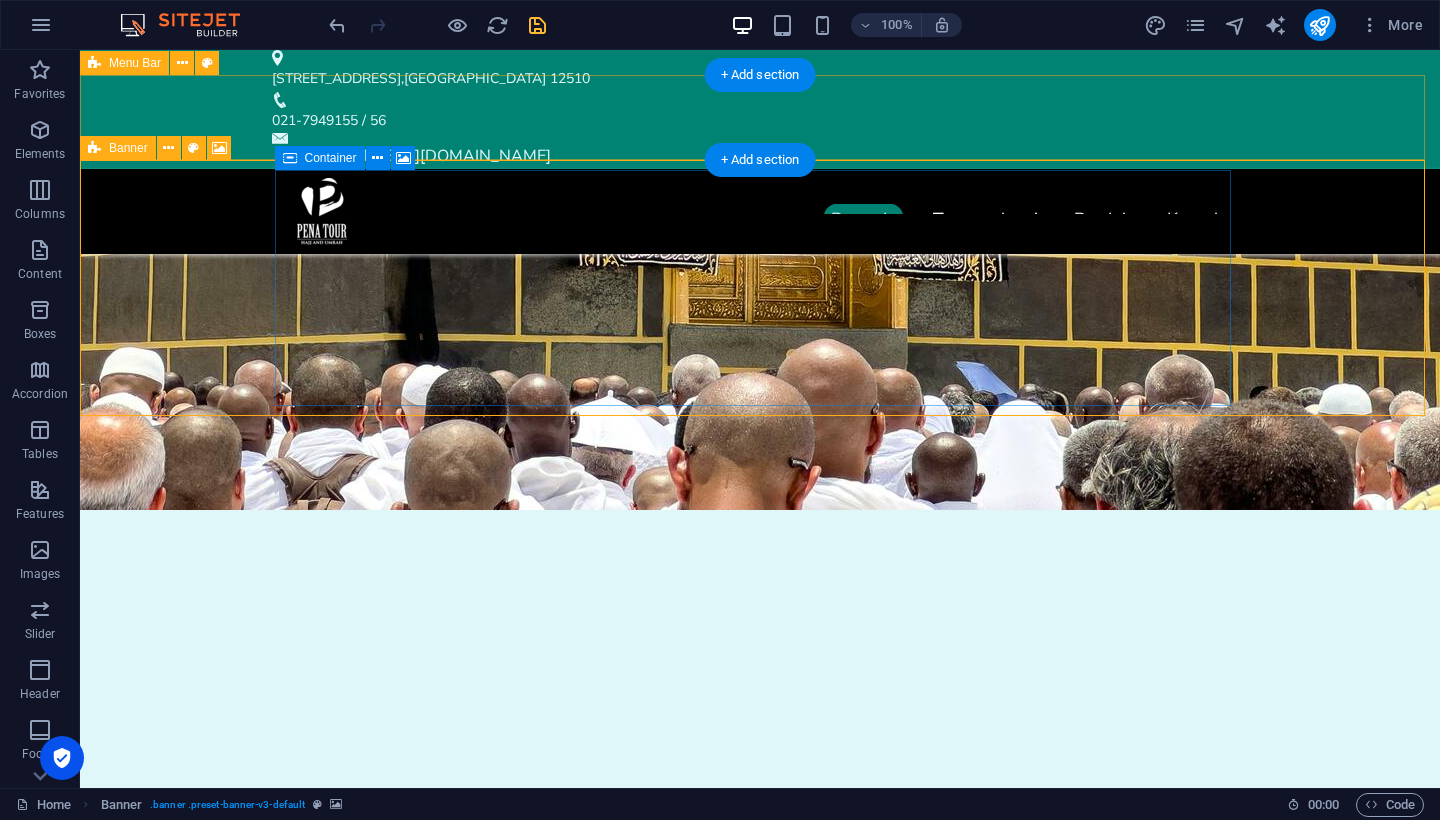 click on "Banner" at bounding box center [128, 148] 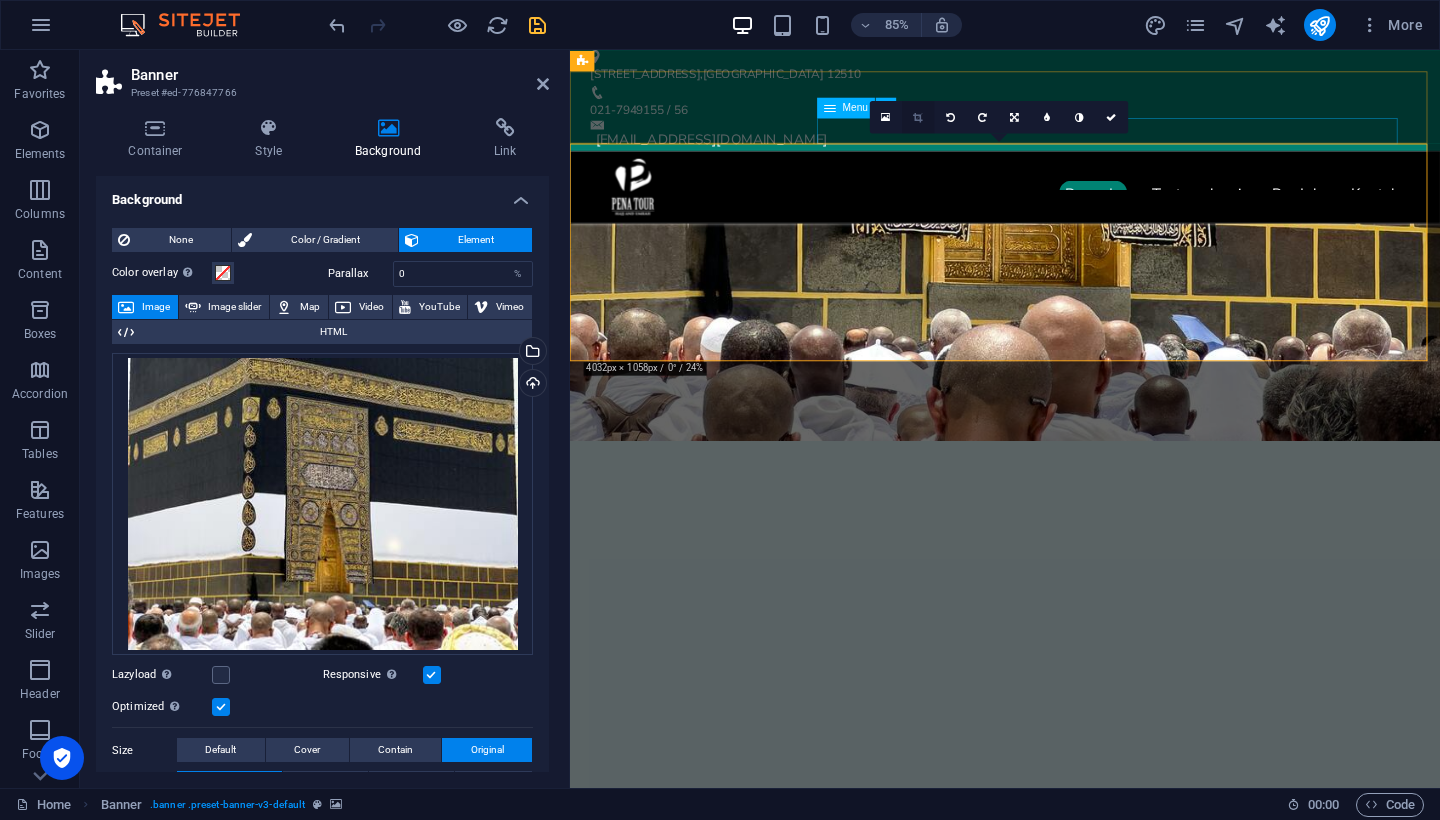 click at bounding box center (917, 117) 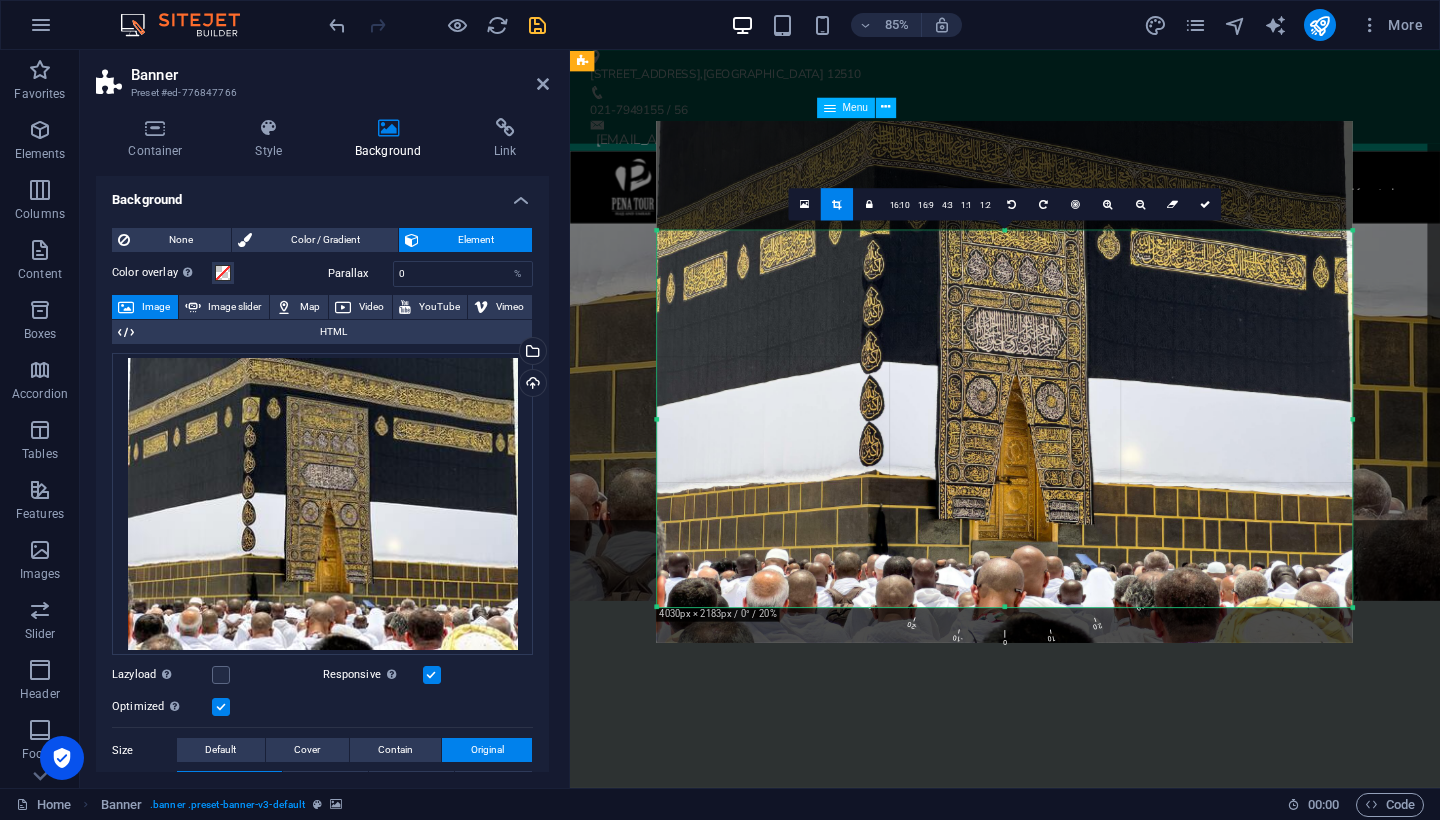 drag, startPoint x: 1006, startPoint y: 306, endPoint x: 979, endPoint y: 127, distance: 181.02486 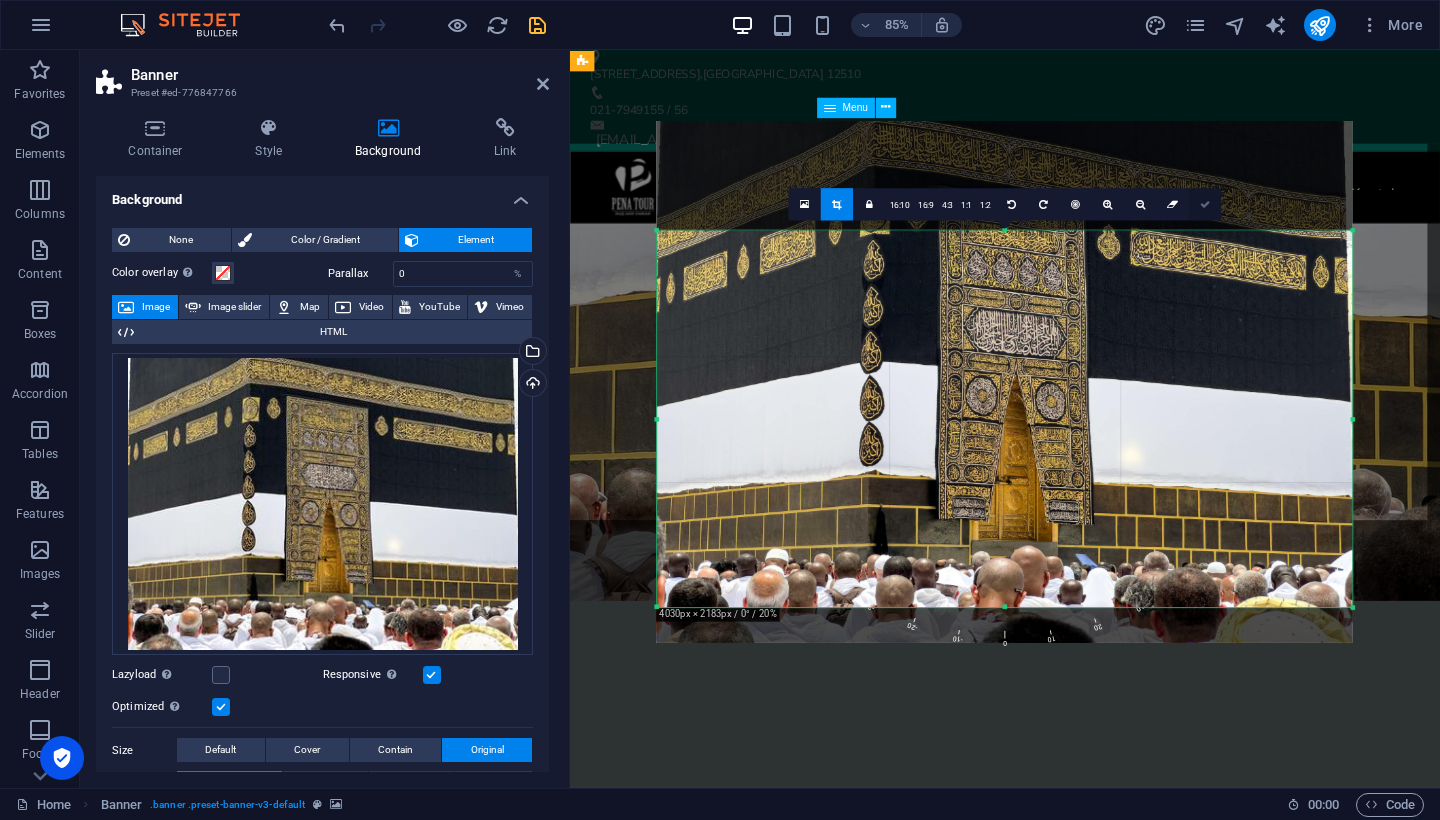click at bounding box center [1205, 204] 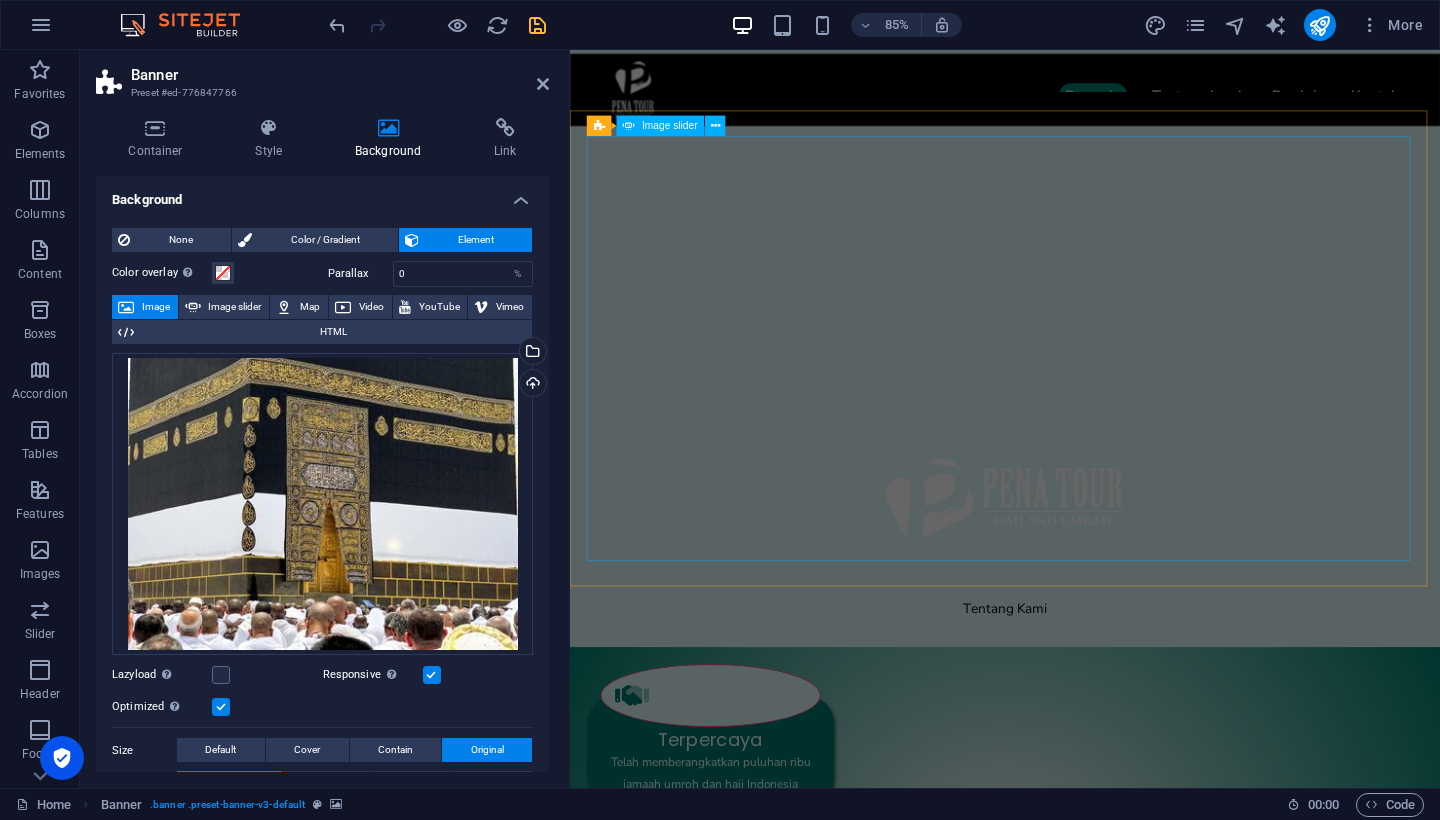 scroll, scrollTop: 0, scrollLeft: 0, axis: both 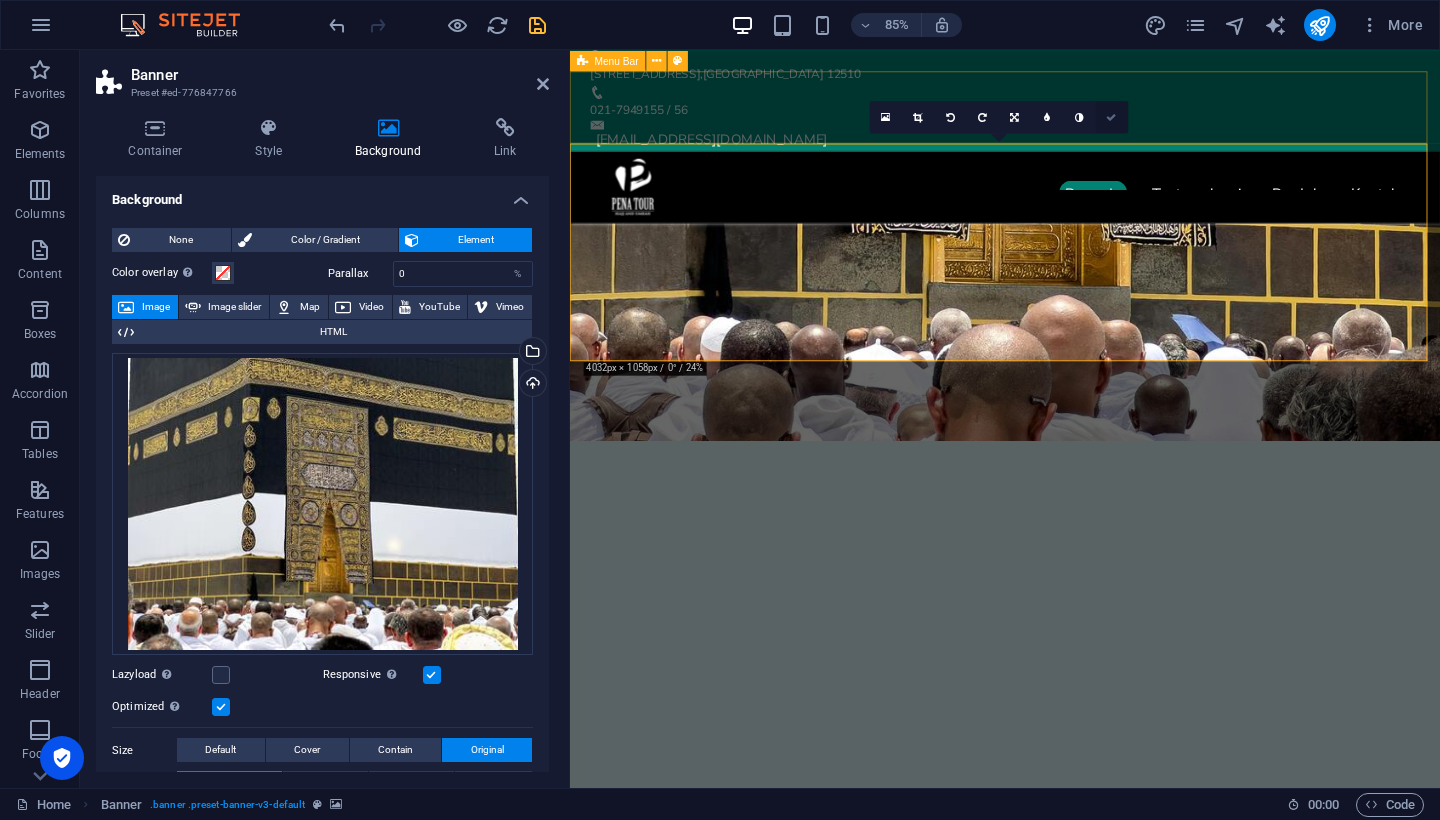 click at bounding box center [1112, 117] 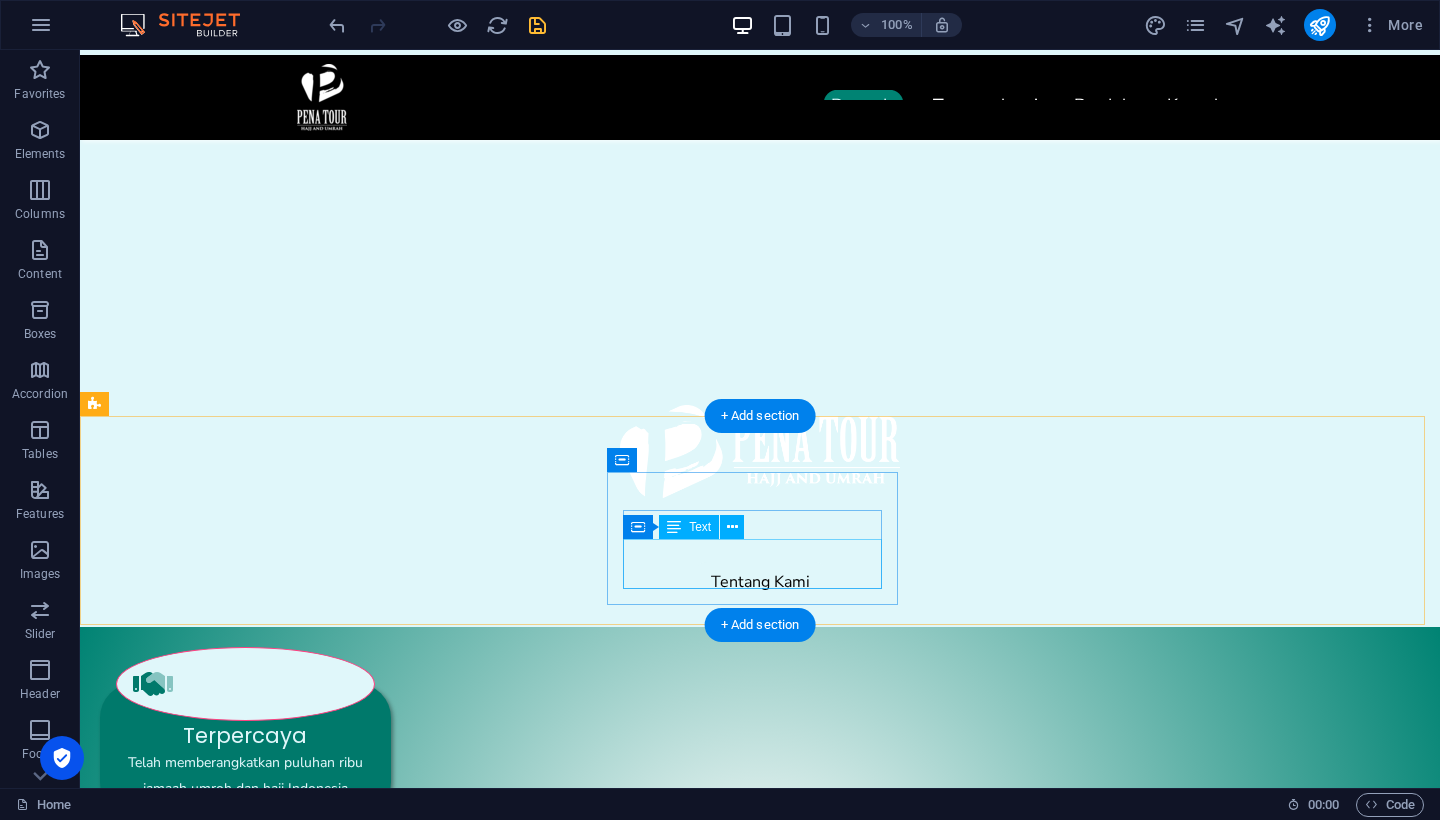 scroll, scrollTop: 0, scrollLeft: 0, axis: both 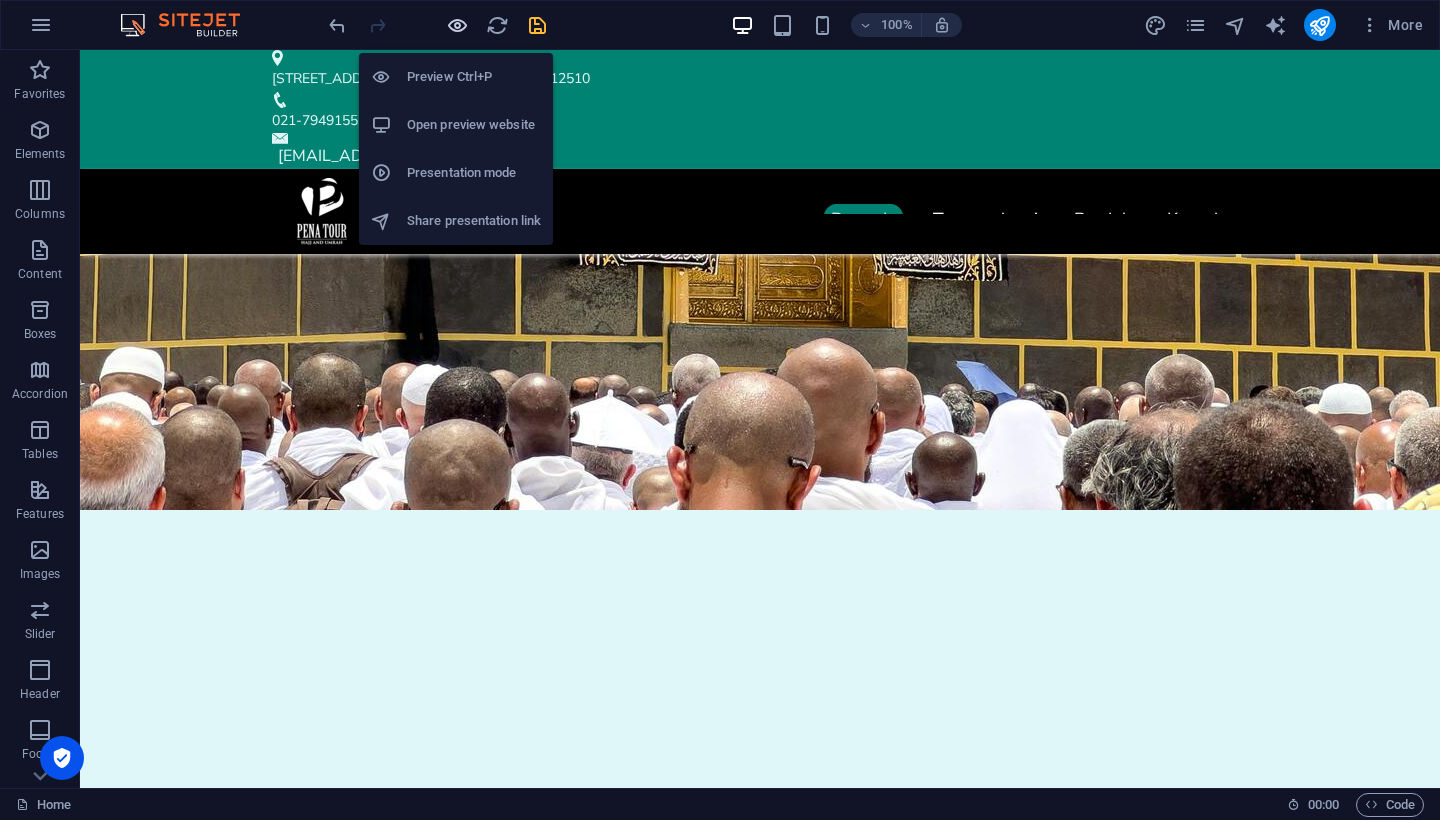 drag, startPoint x: 456, startPoint y: 26, endPoint x: 380, endPoint y: 0, distance: 80.32434 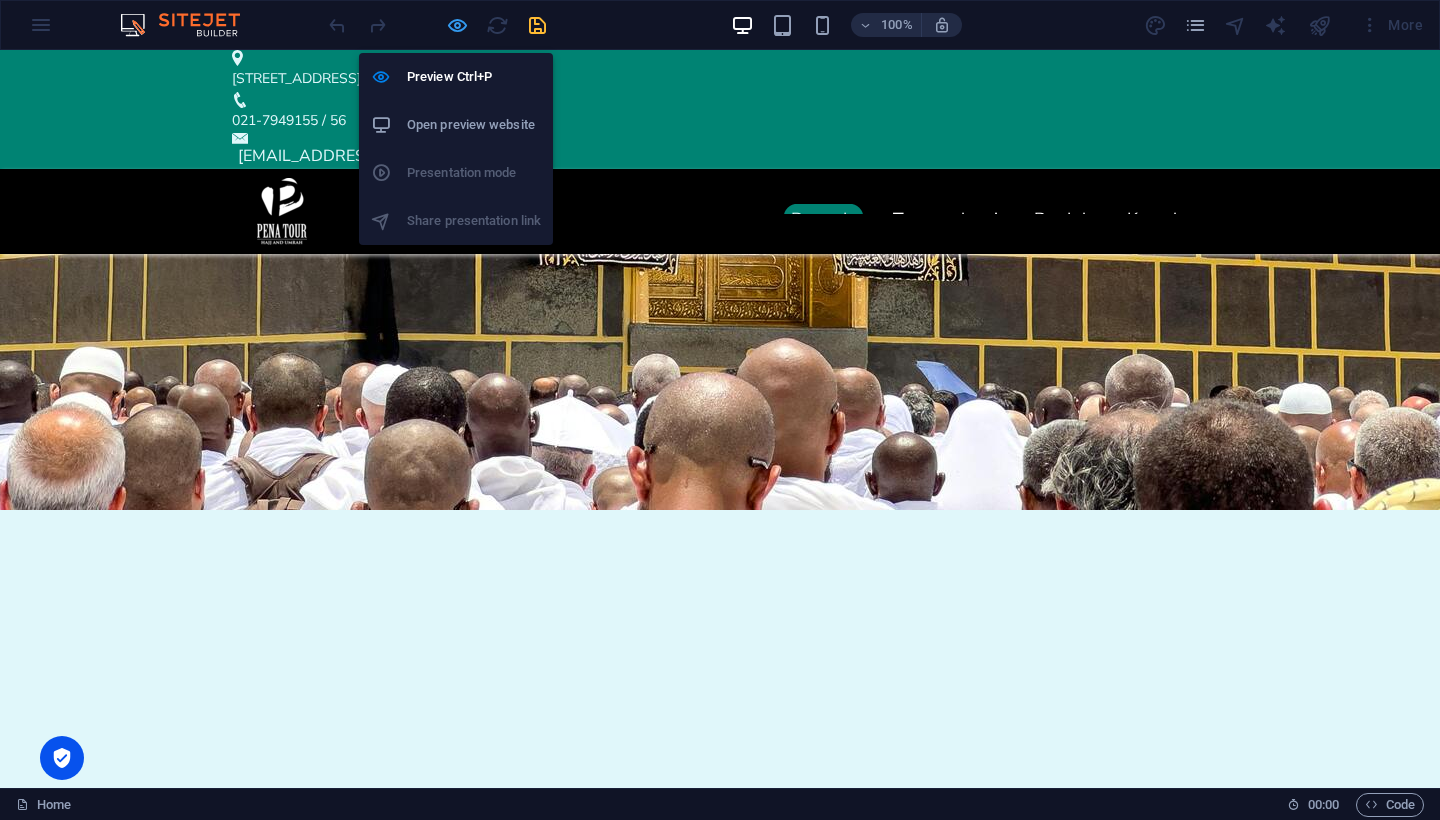 click at bounding box center (457, 25) 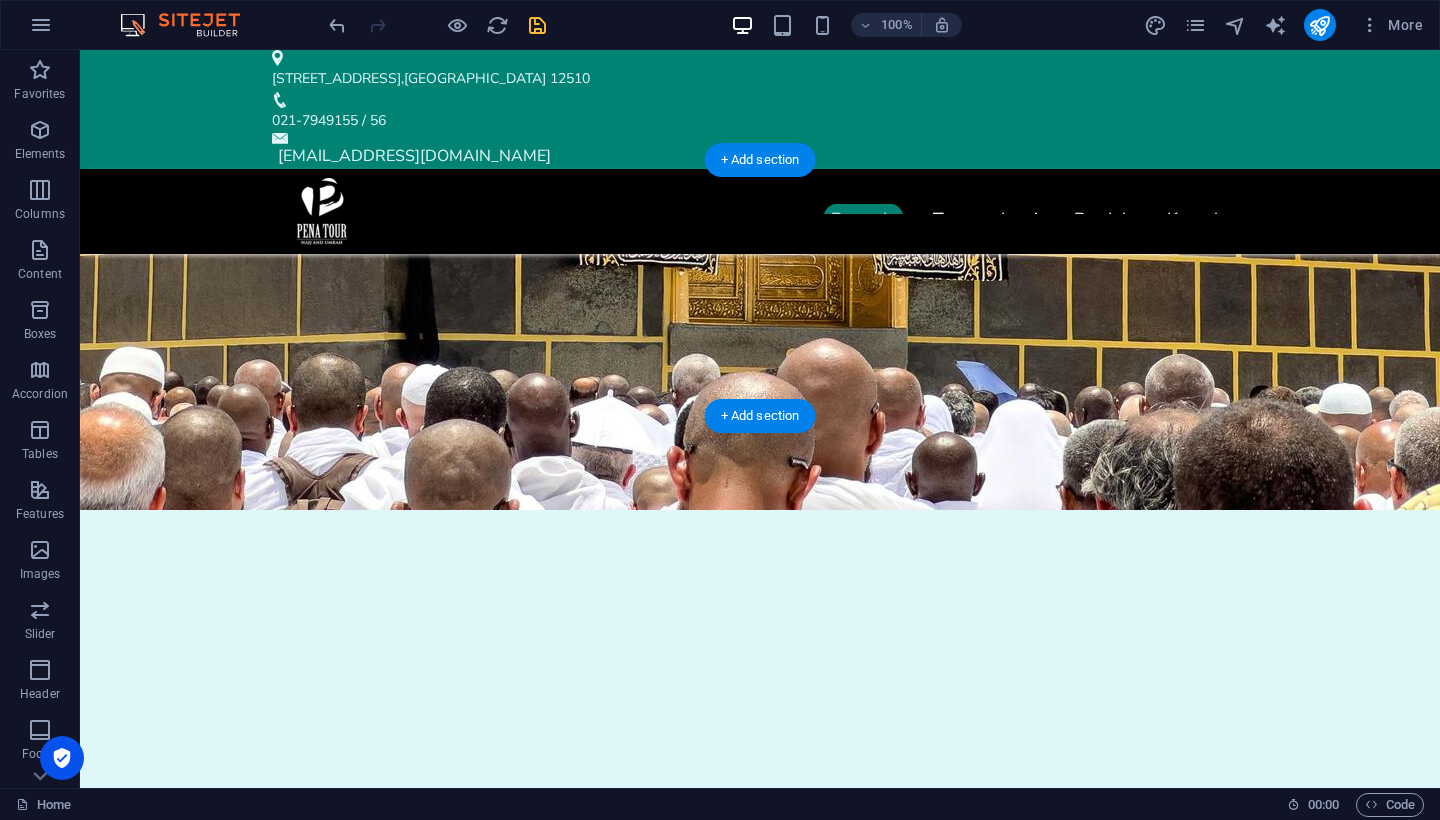 click at bounding box center (760, 382) 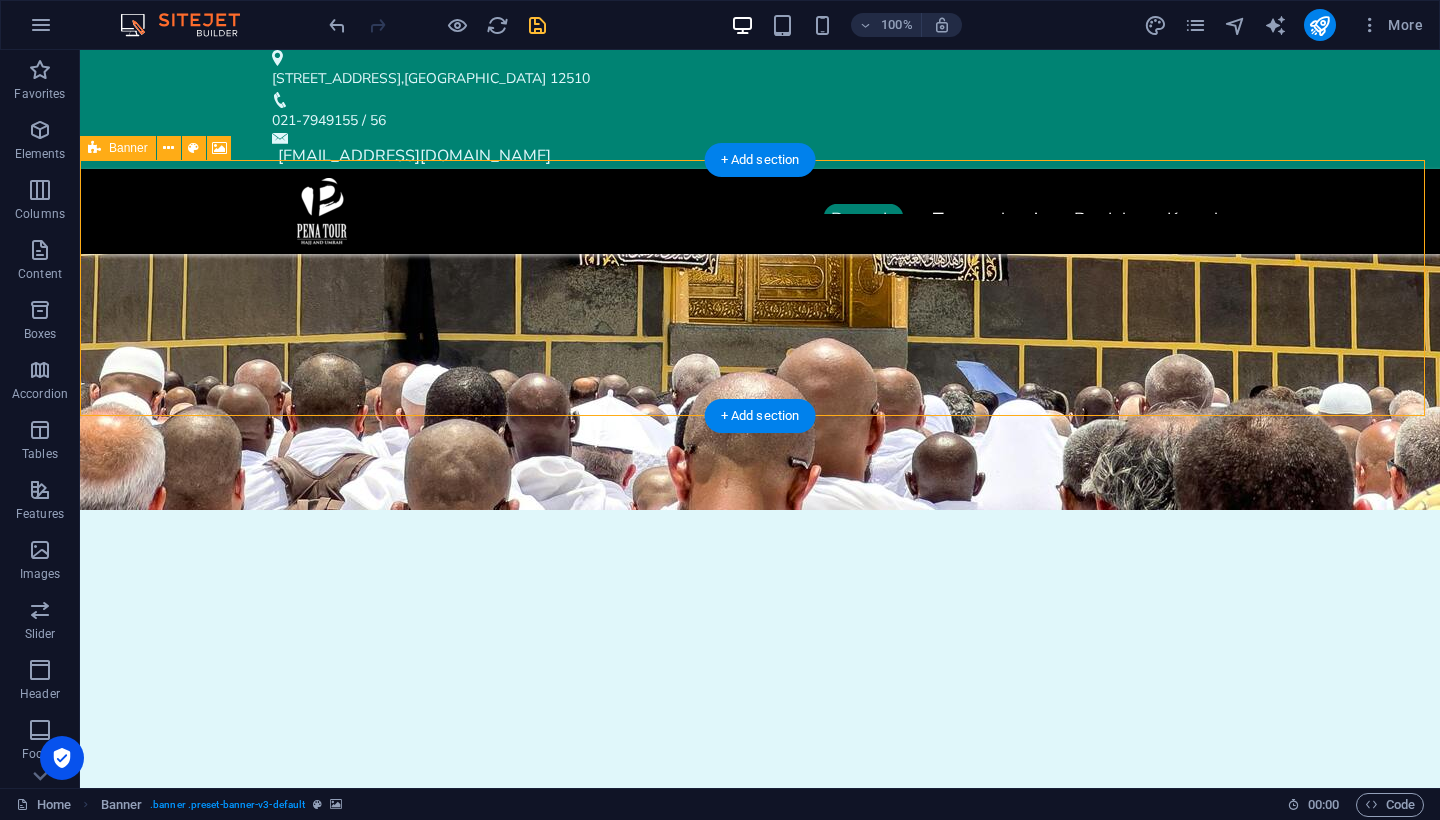 click at bounding box center [94, 148] 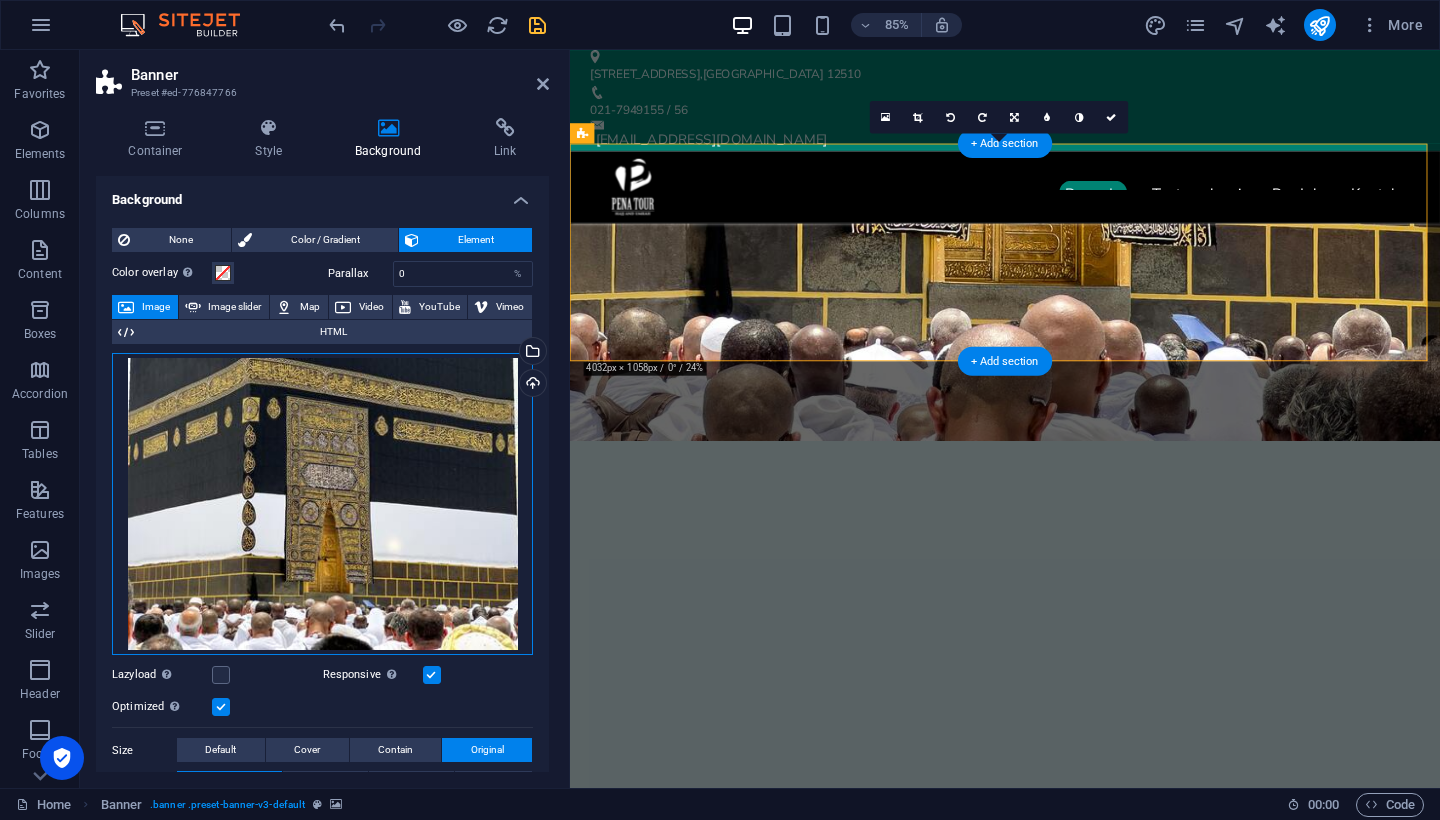 click on "Drag files here, click to choose files or select files from Files or our free stock photos & videos" at bounding box center [322, 504] 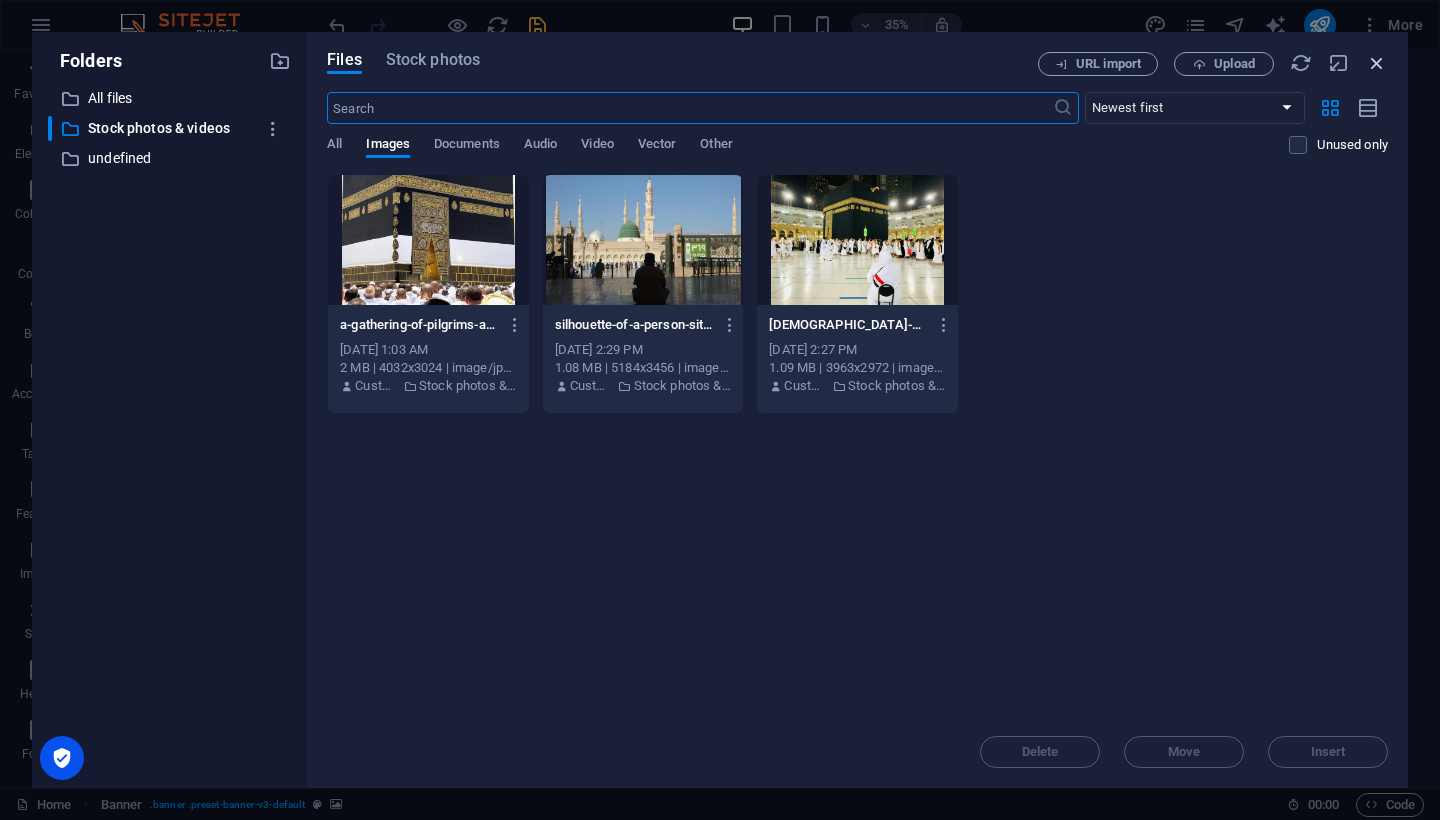 click at bounding box center (1377, 63) 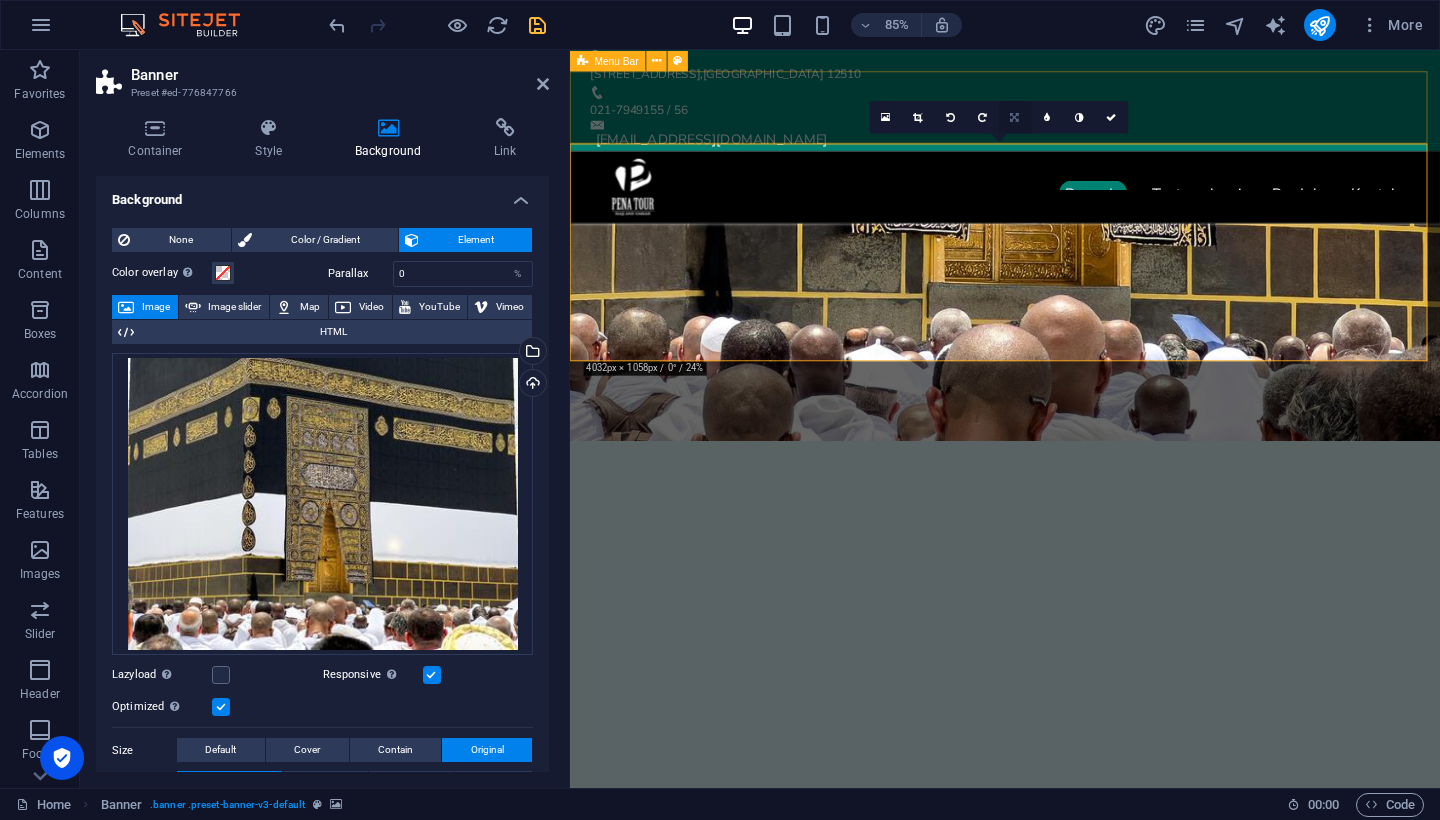 click at bounding box center [1015, 117] 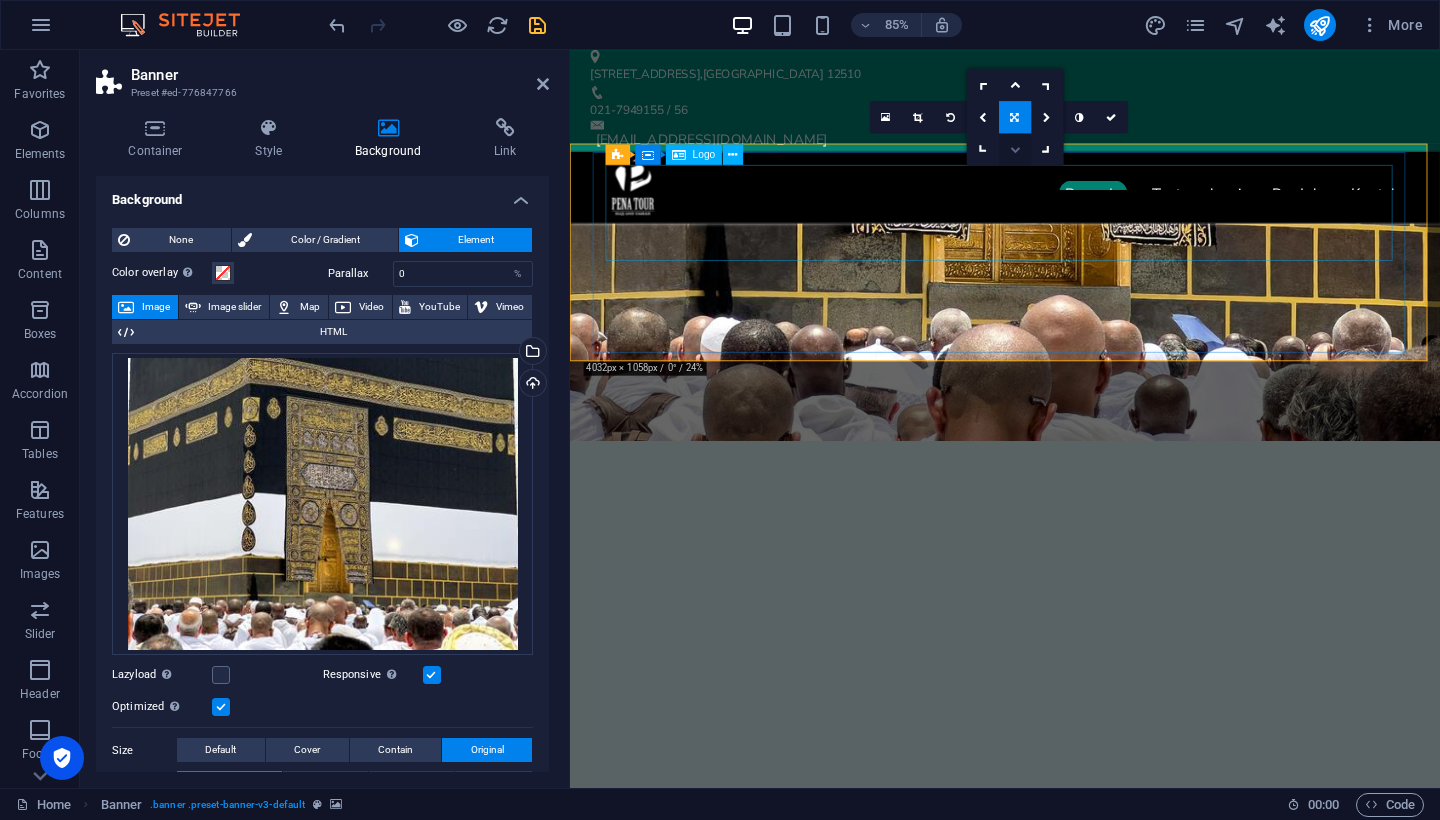 drag, startPoint x: 1020, startPoint y: 155, endPoint x: 529, endPoint y: 114, distance: 492.70883 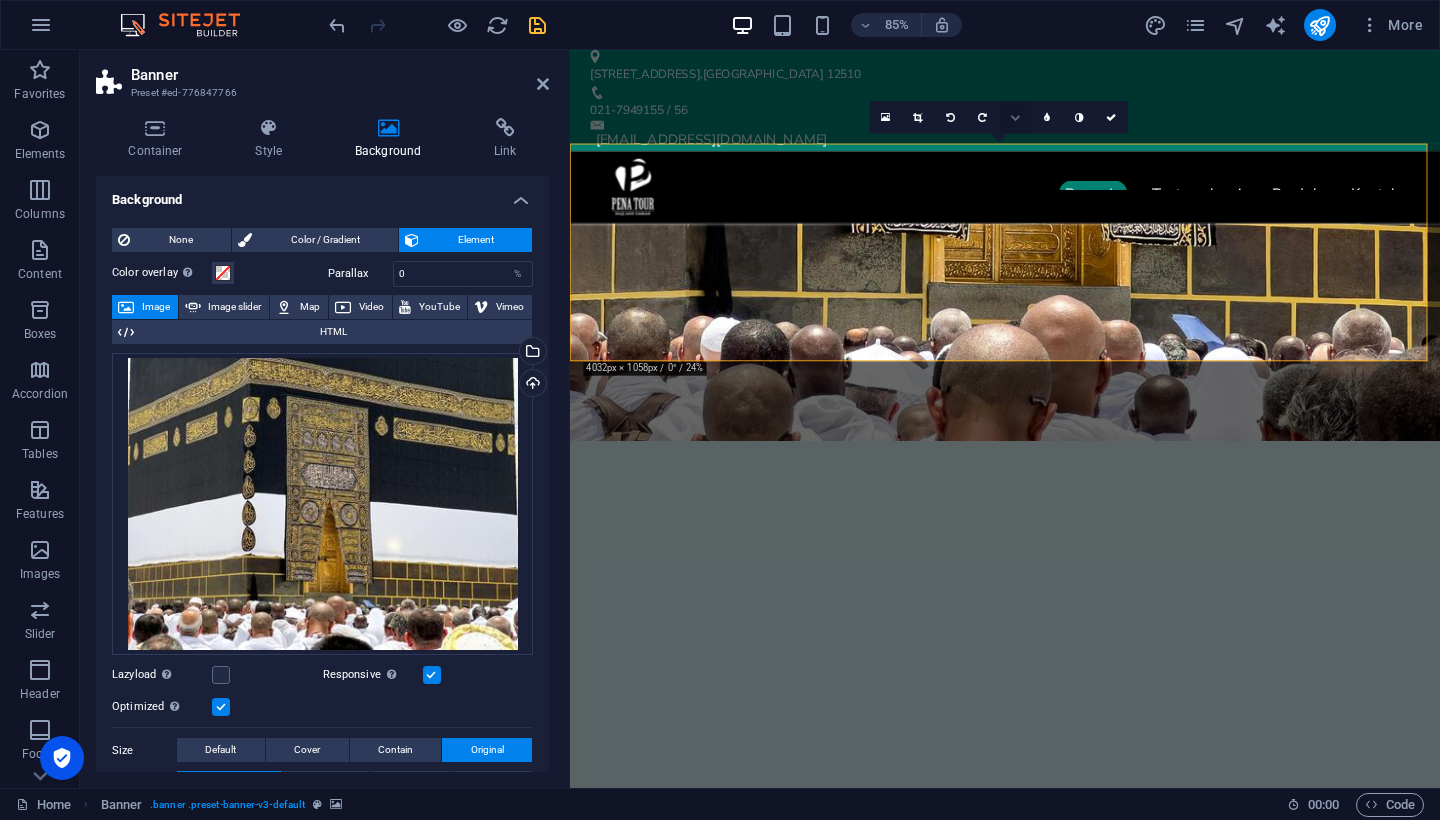 click at bounding box center (1015, 117) 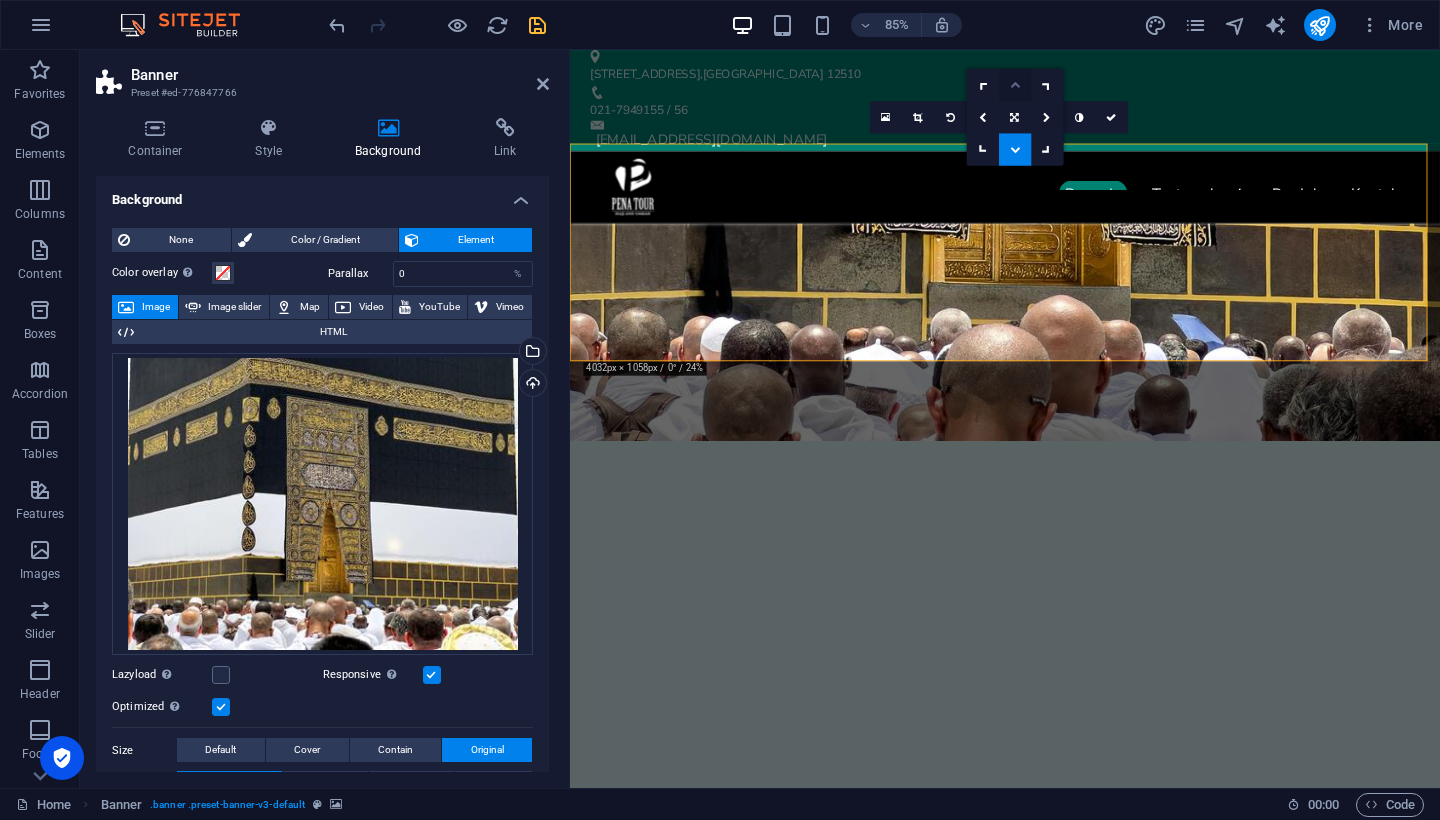 click at bounding box center [1015, 85] 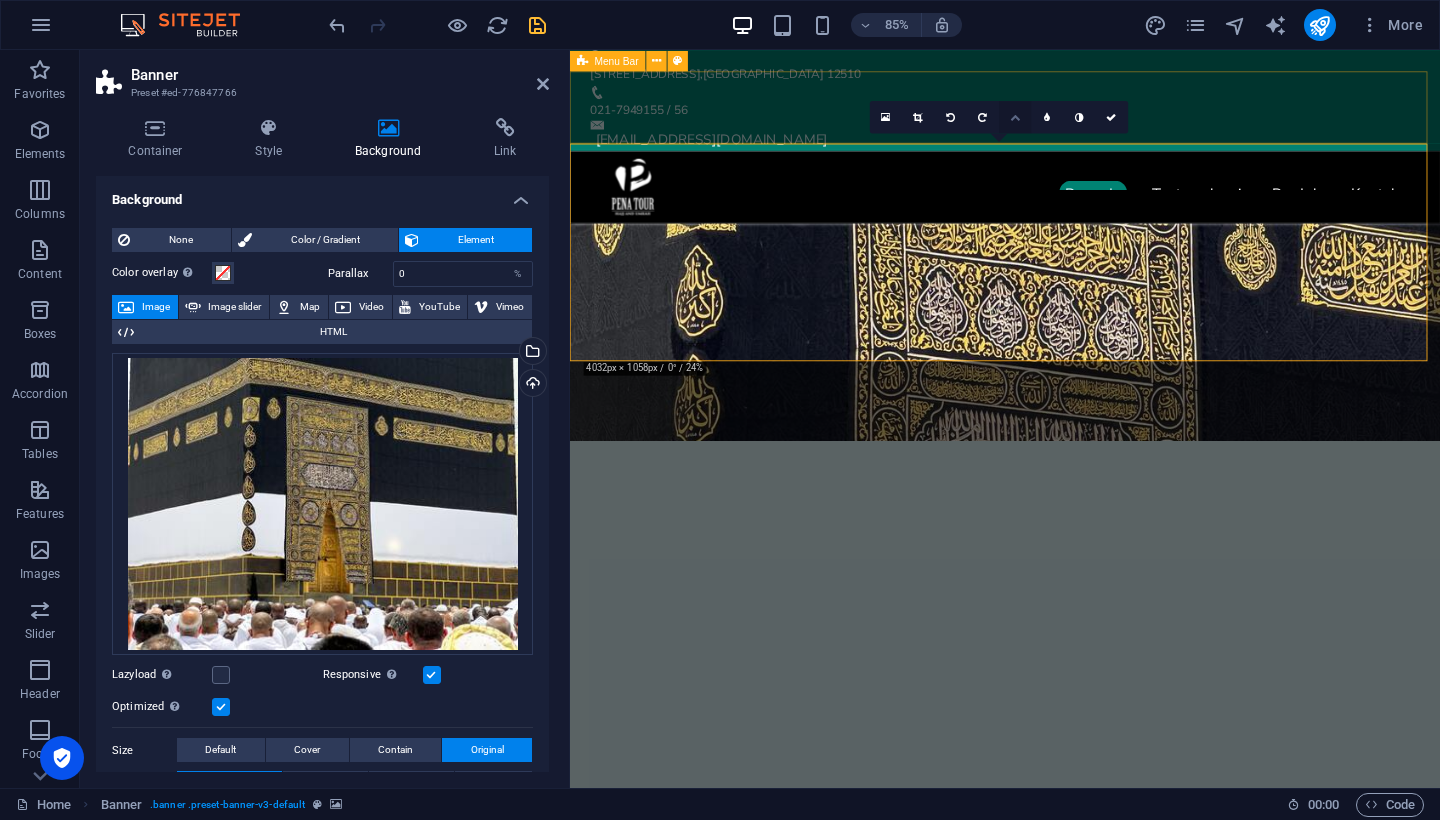 click at bounding box center [1015, 117] 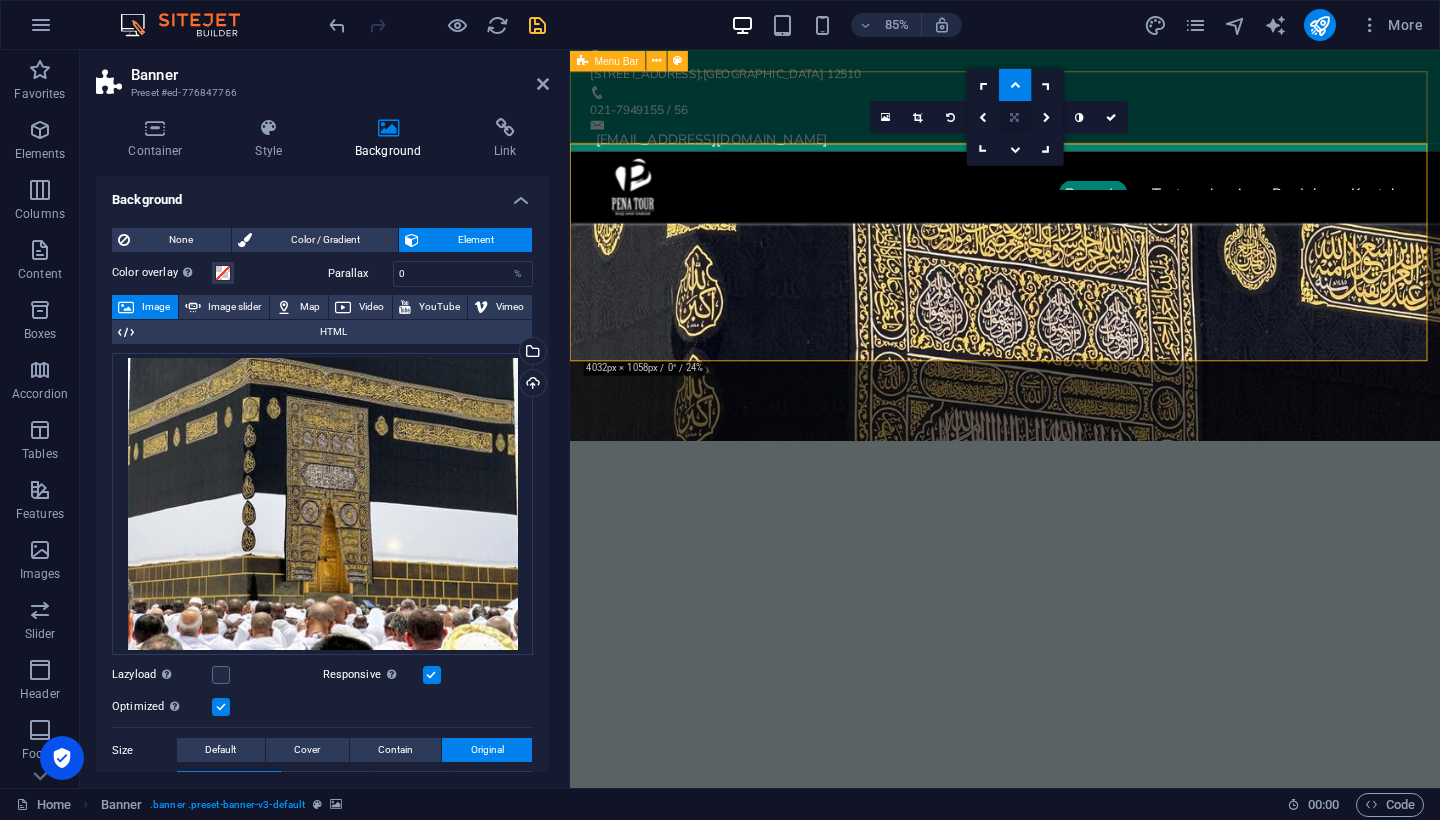 click at bounding box center [1015, 117] 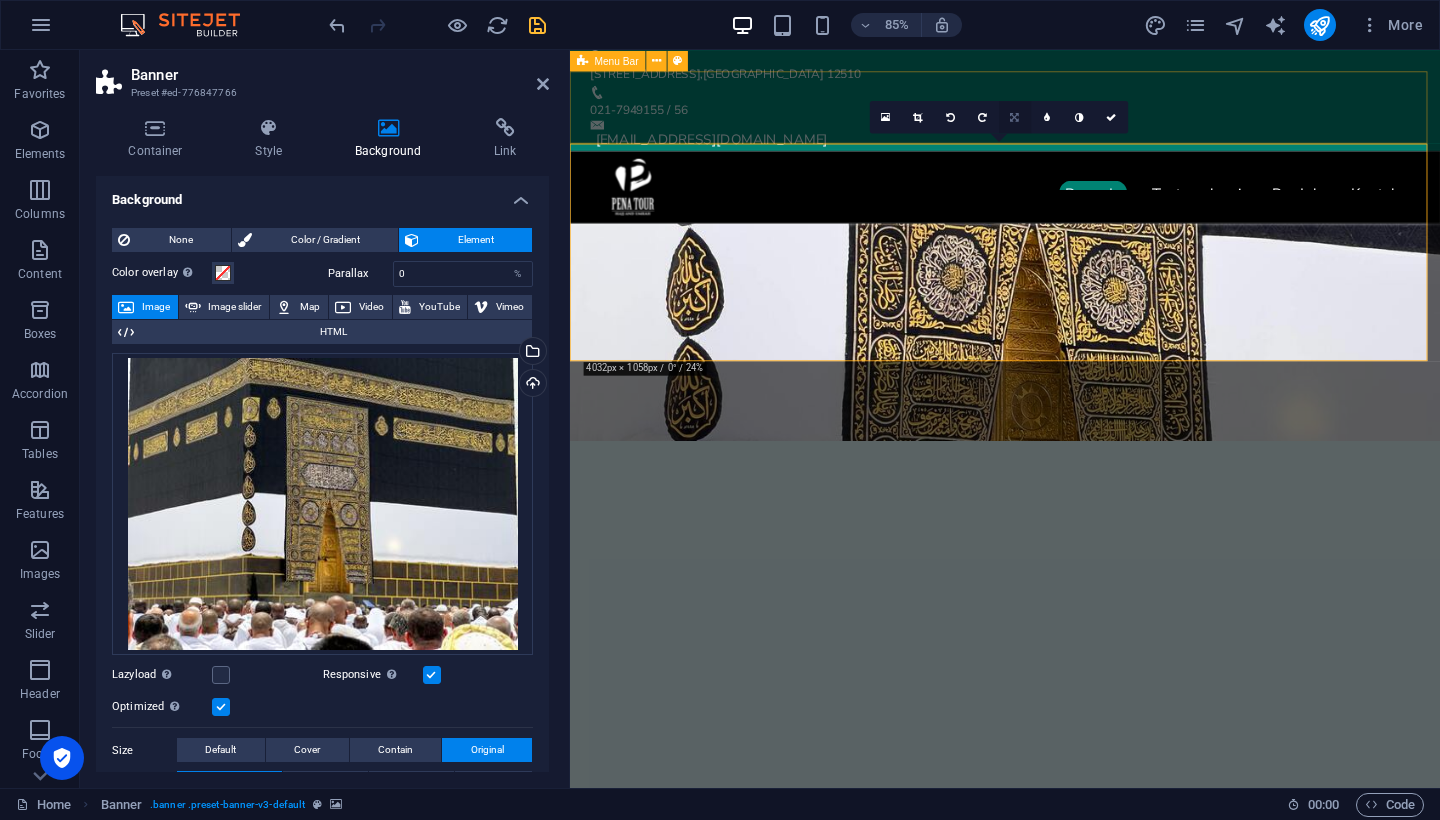 click at bounding box center (1015, 117) 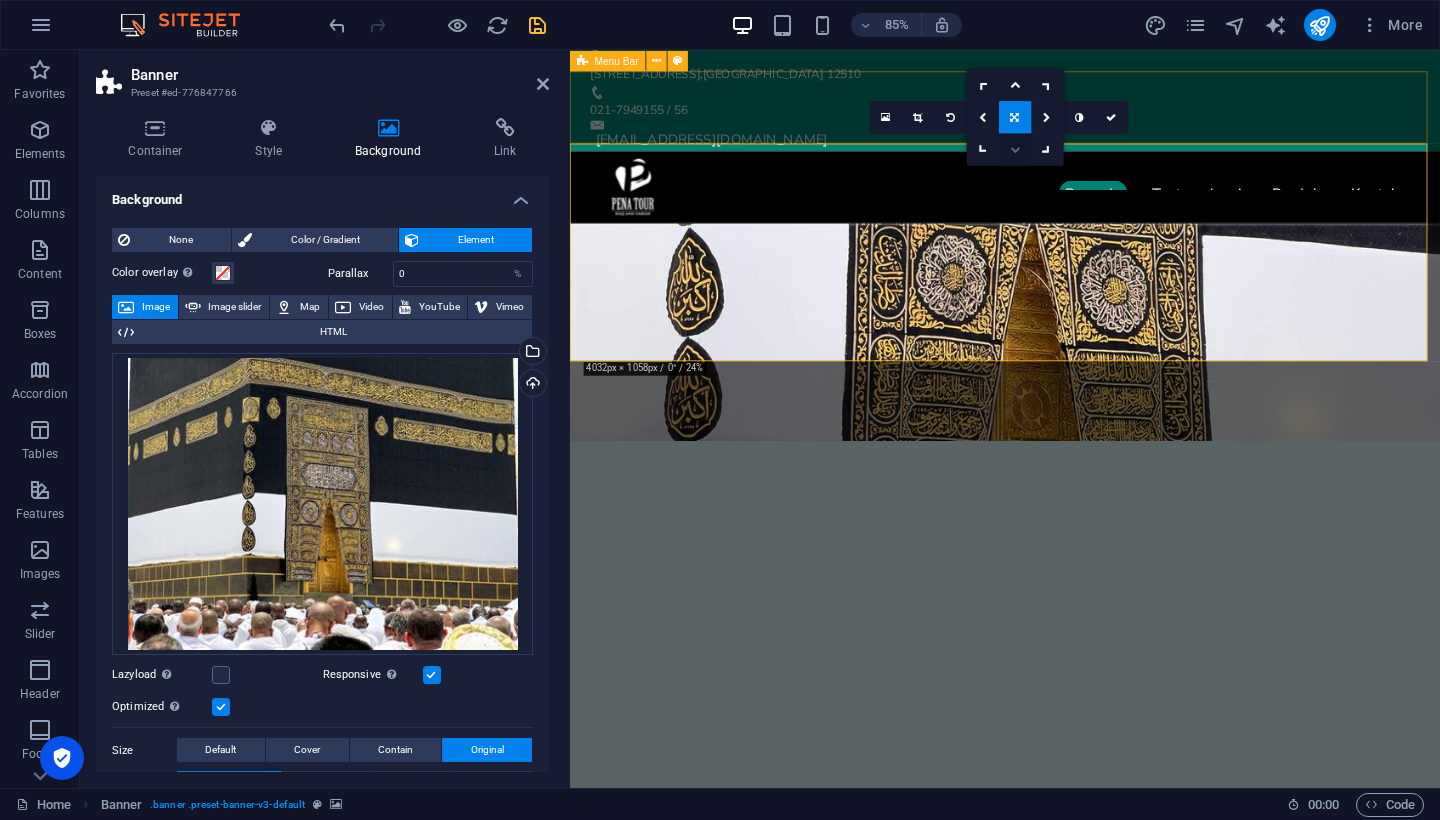click at bounding box center (1015, 149) 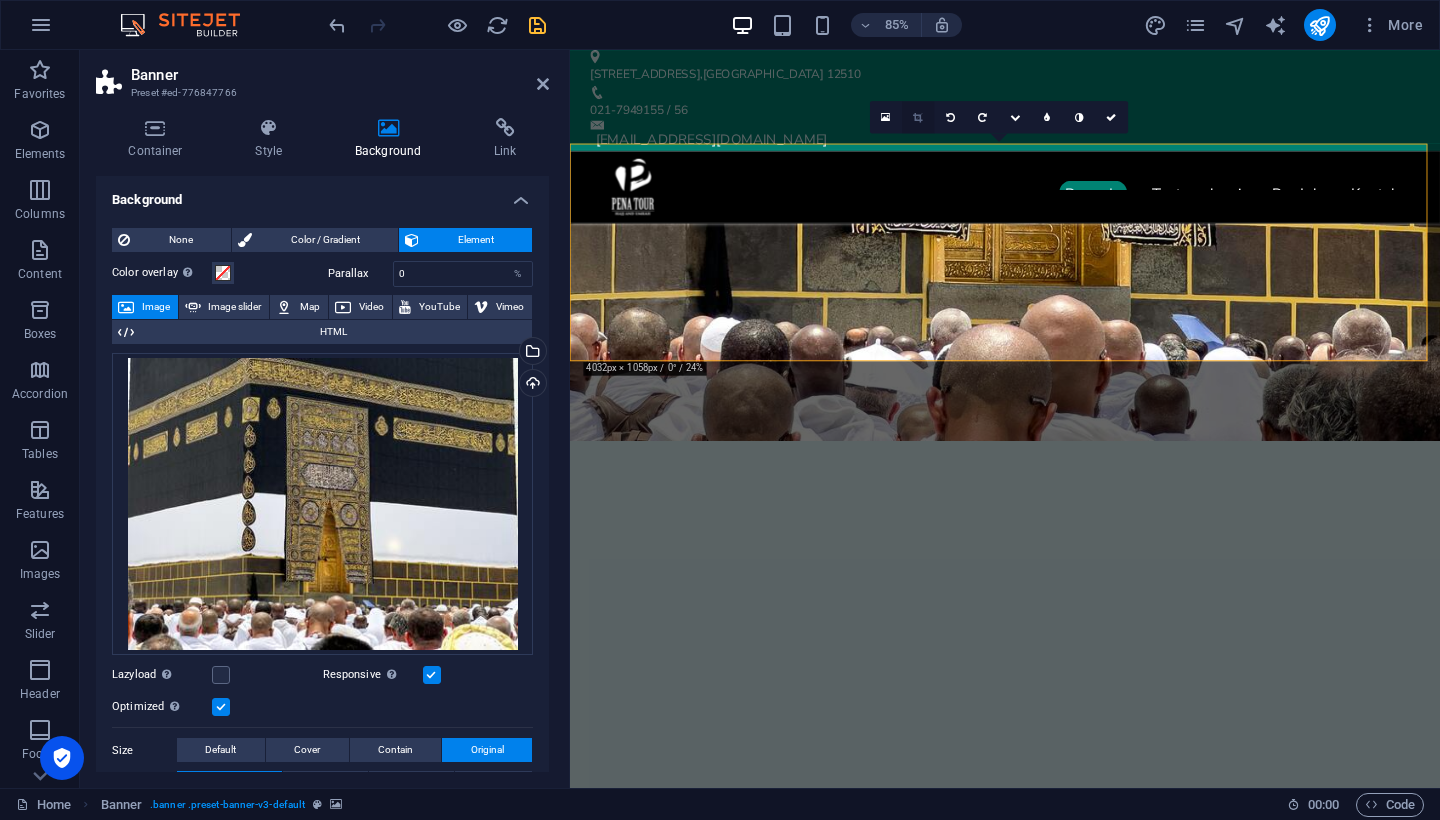 click at bounding box center [917, 117] 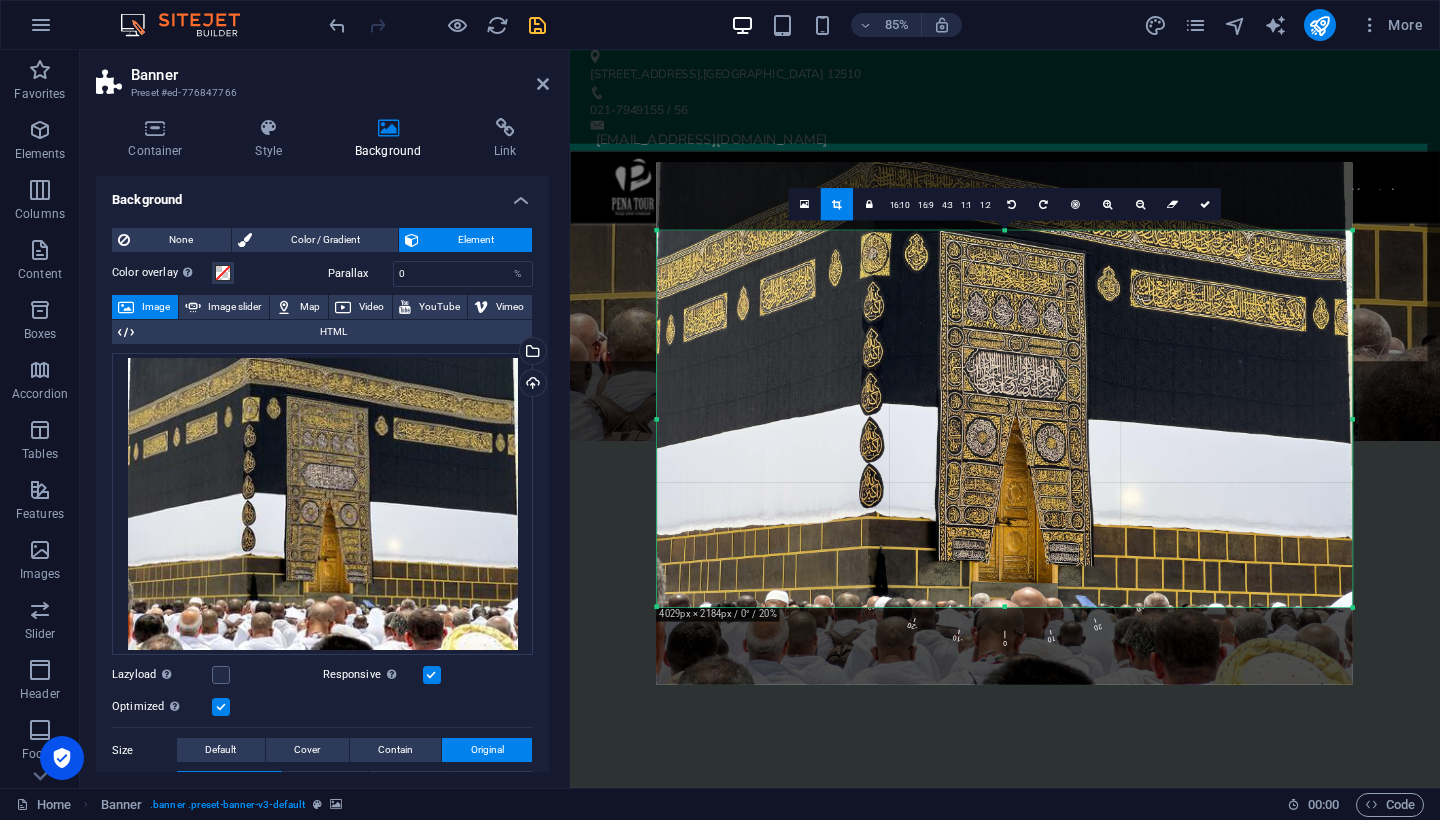 drag, startPoint x: 1057, startPoint y: 316, endPoint x: 1056, endPoint y: 346, distance: 30.016663 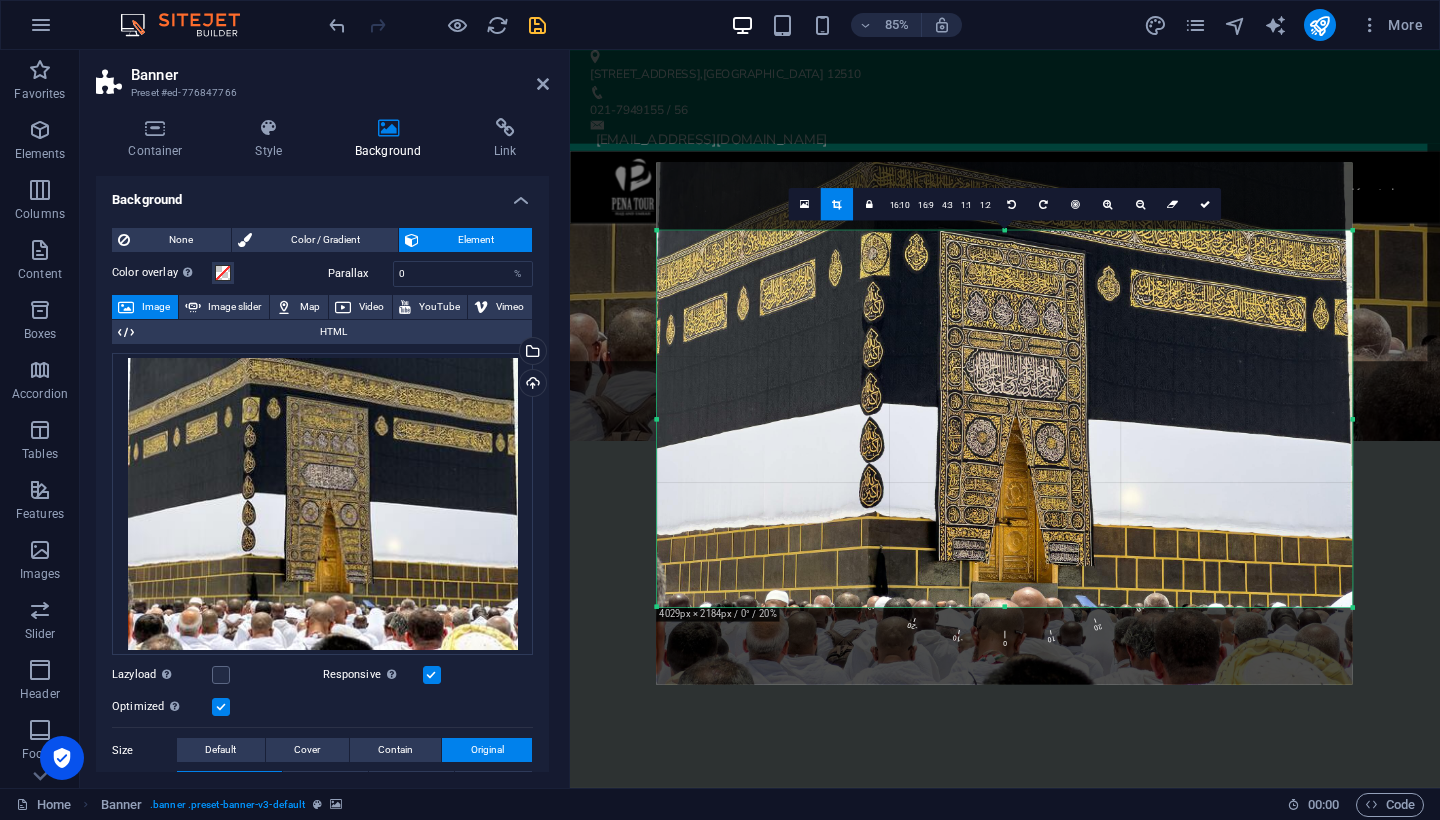 click at bounding box center [1005, 424] 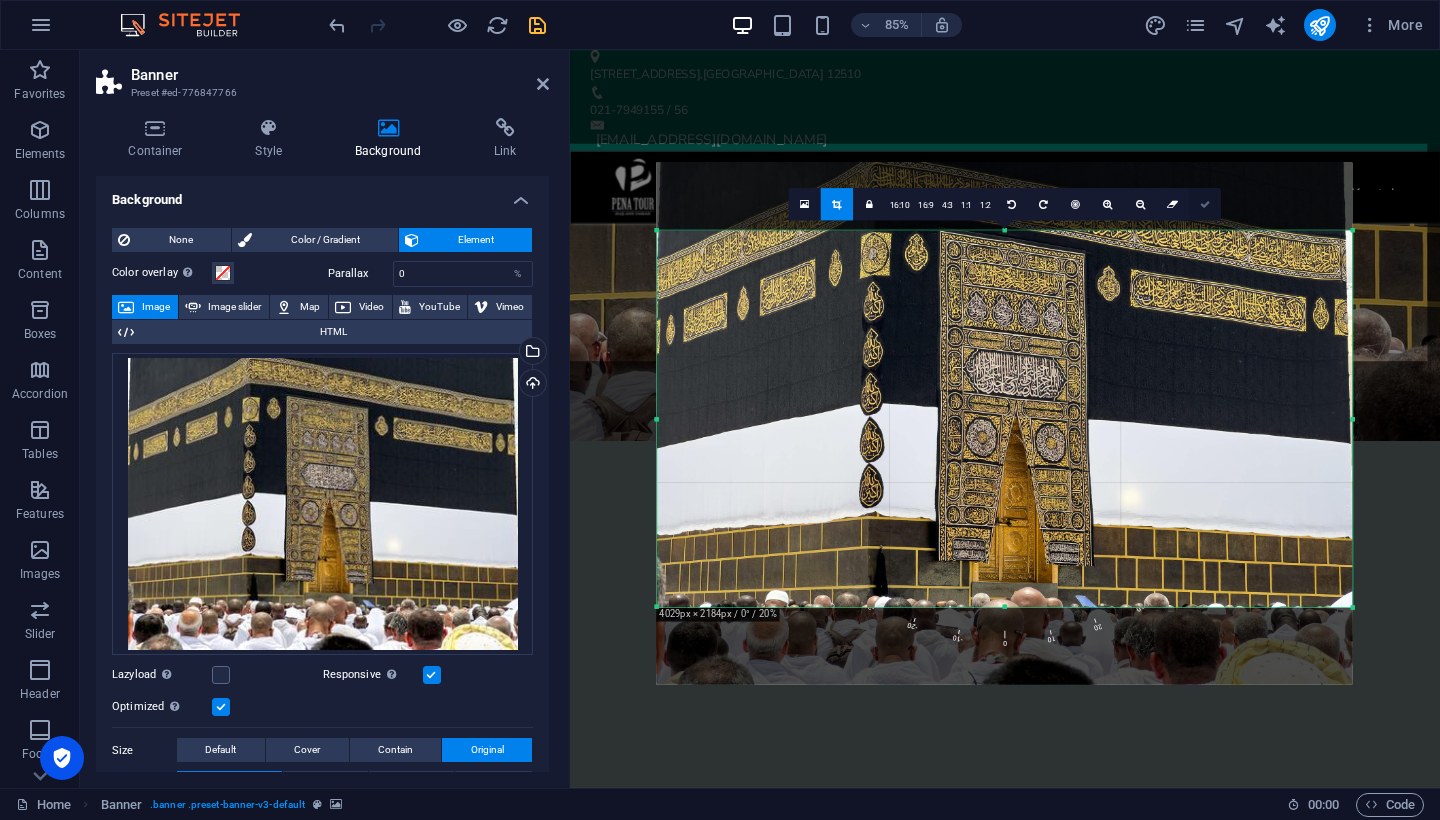 click at bounding box center [1205, 204] 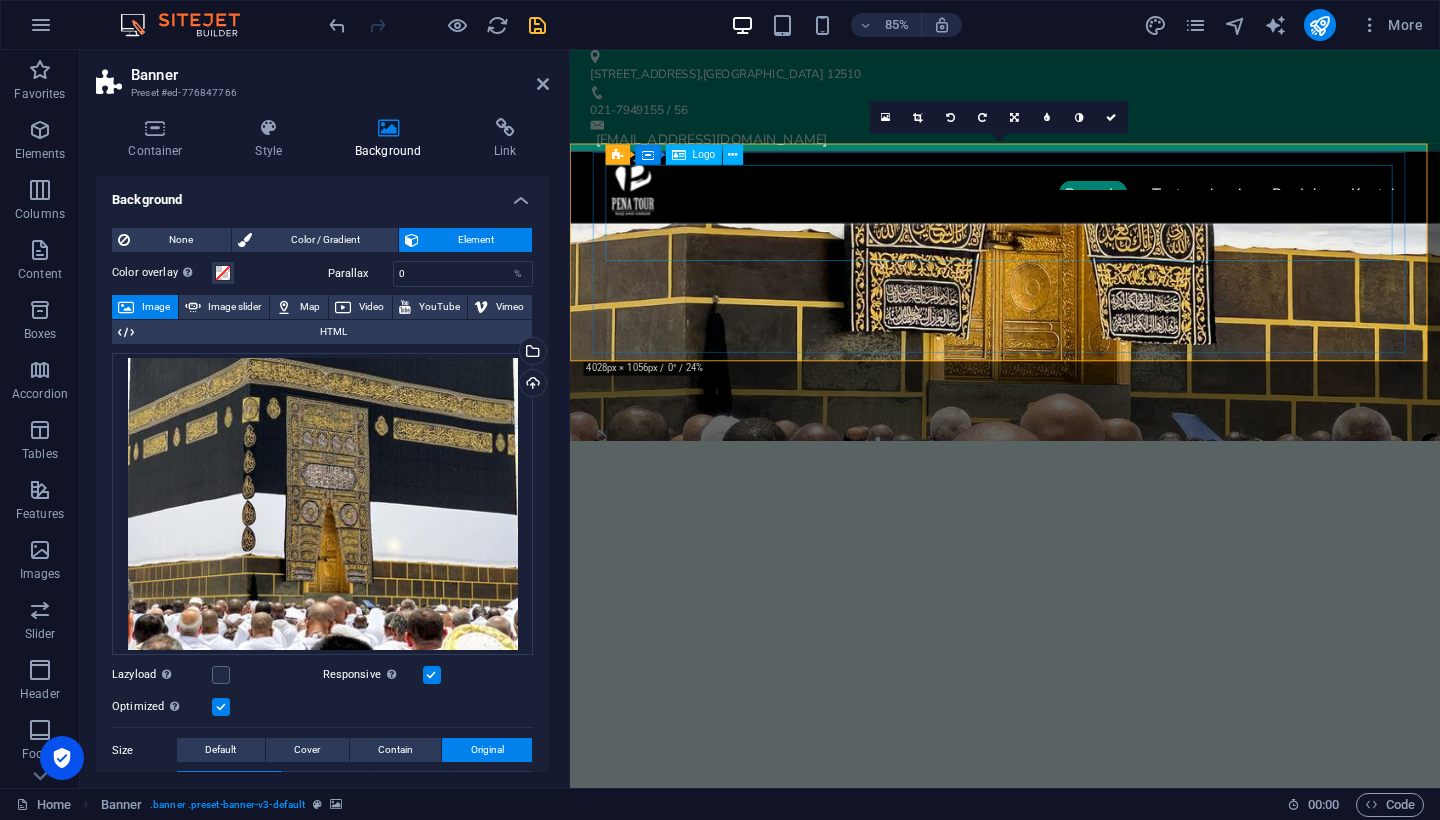 click at bounding box center (1082, 1080) 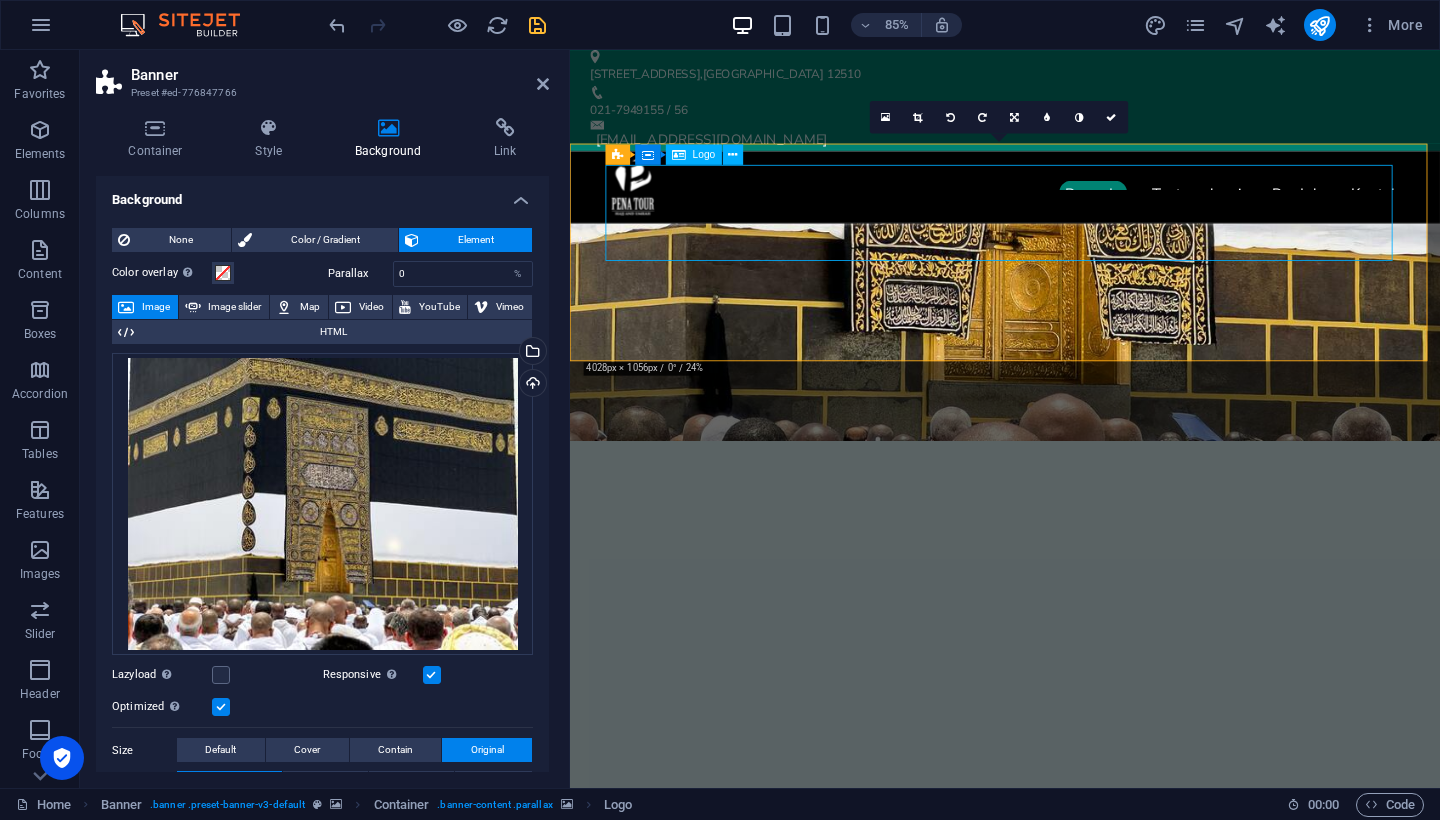 click on "Logo" at bounding box center [704, 154] 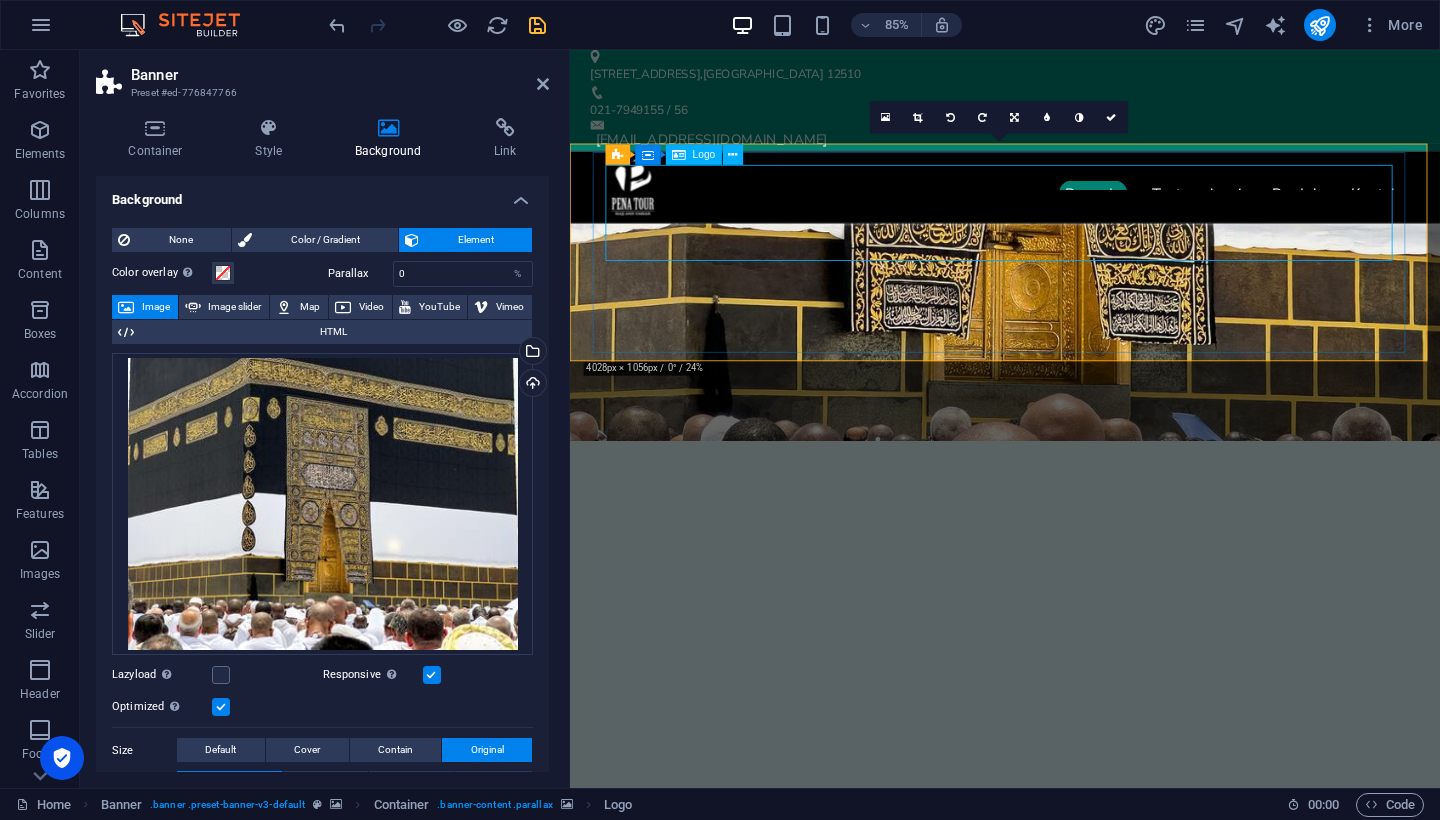click on "Logo" at bounding box center (704, 154) 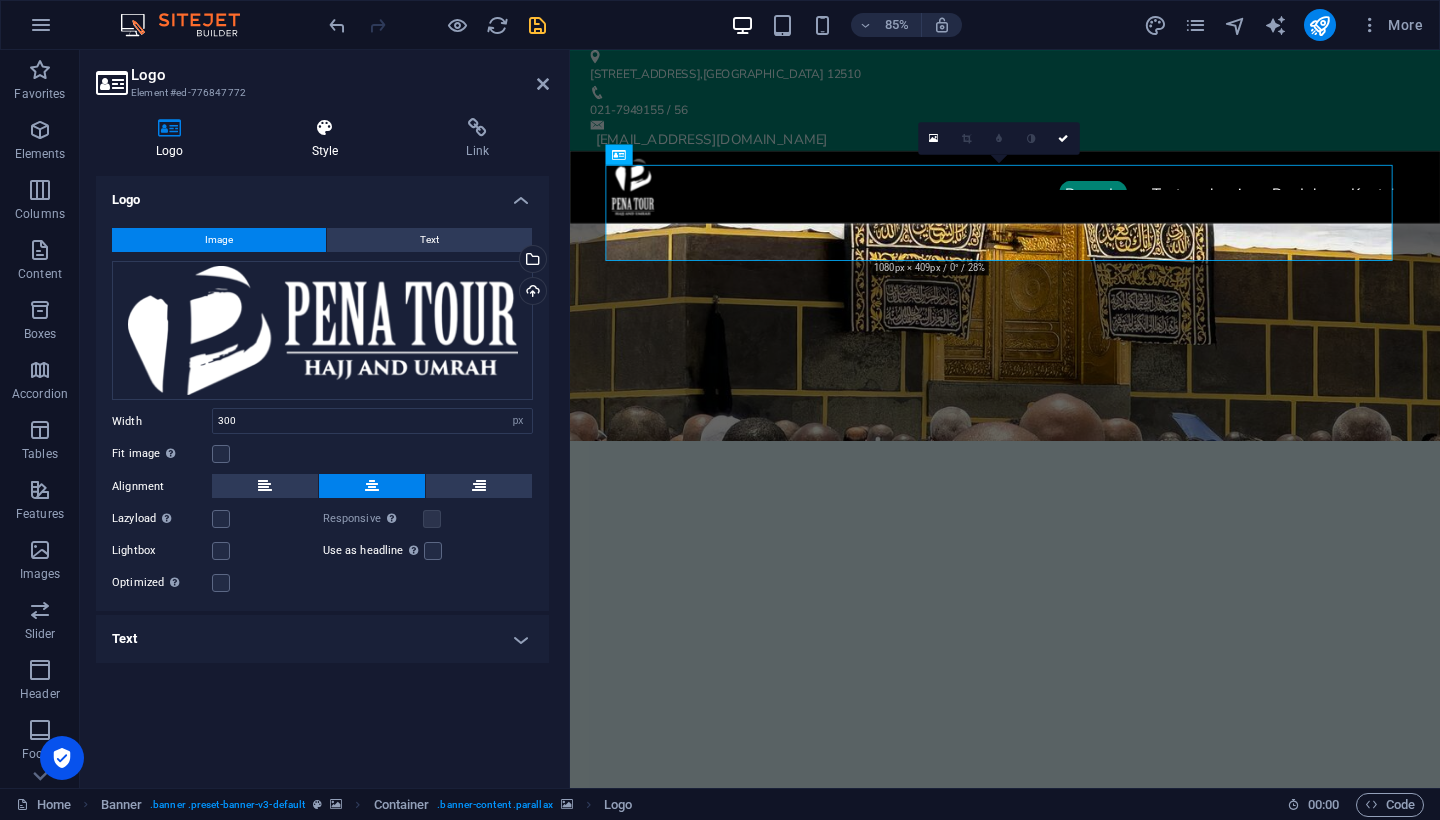 click at bounding box center [325, 128] 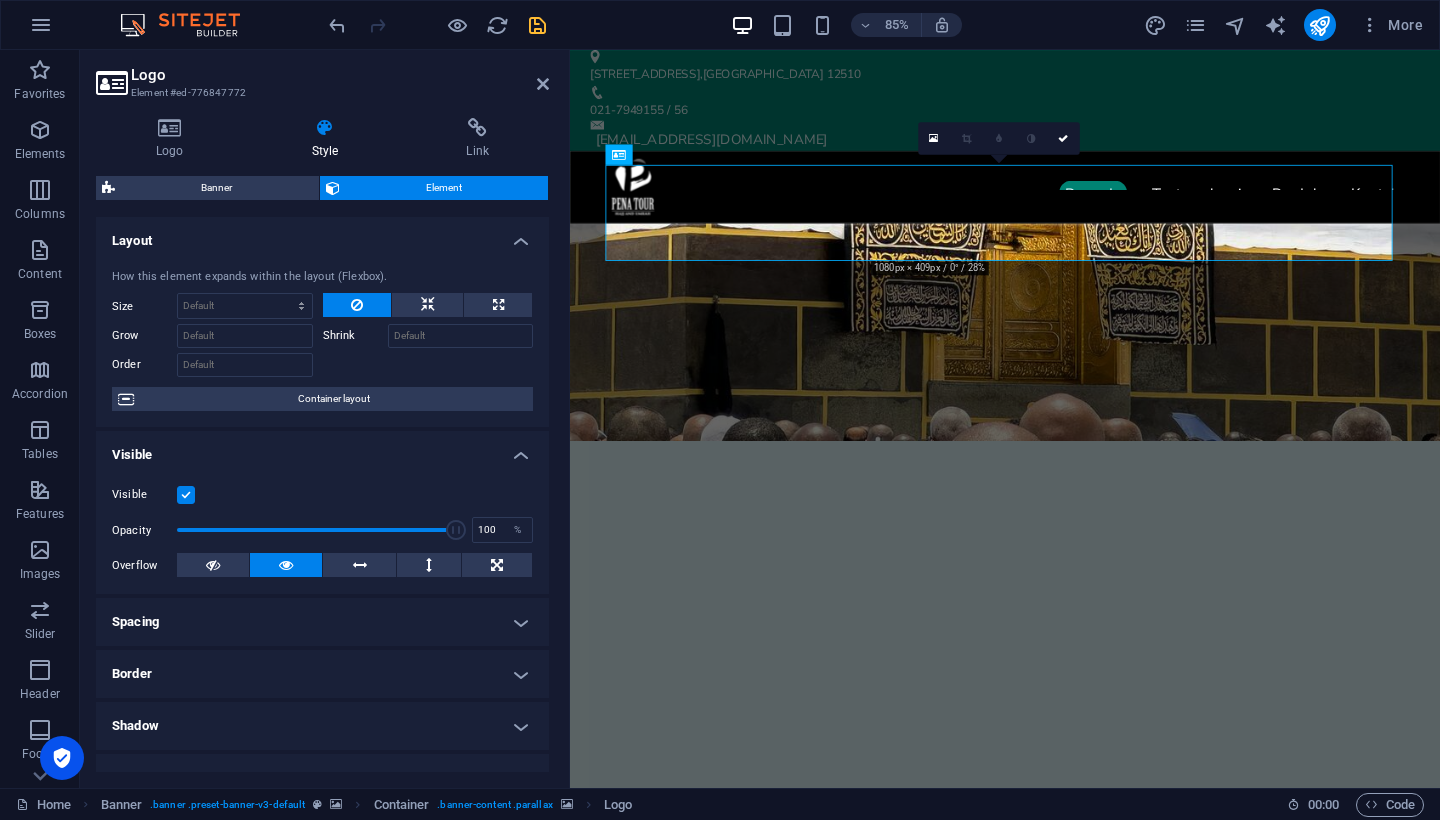 click on "Visible" at bounding box center (322, 449) 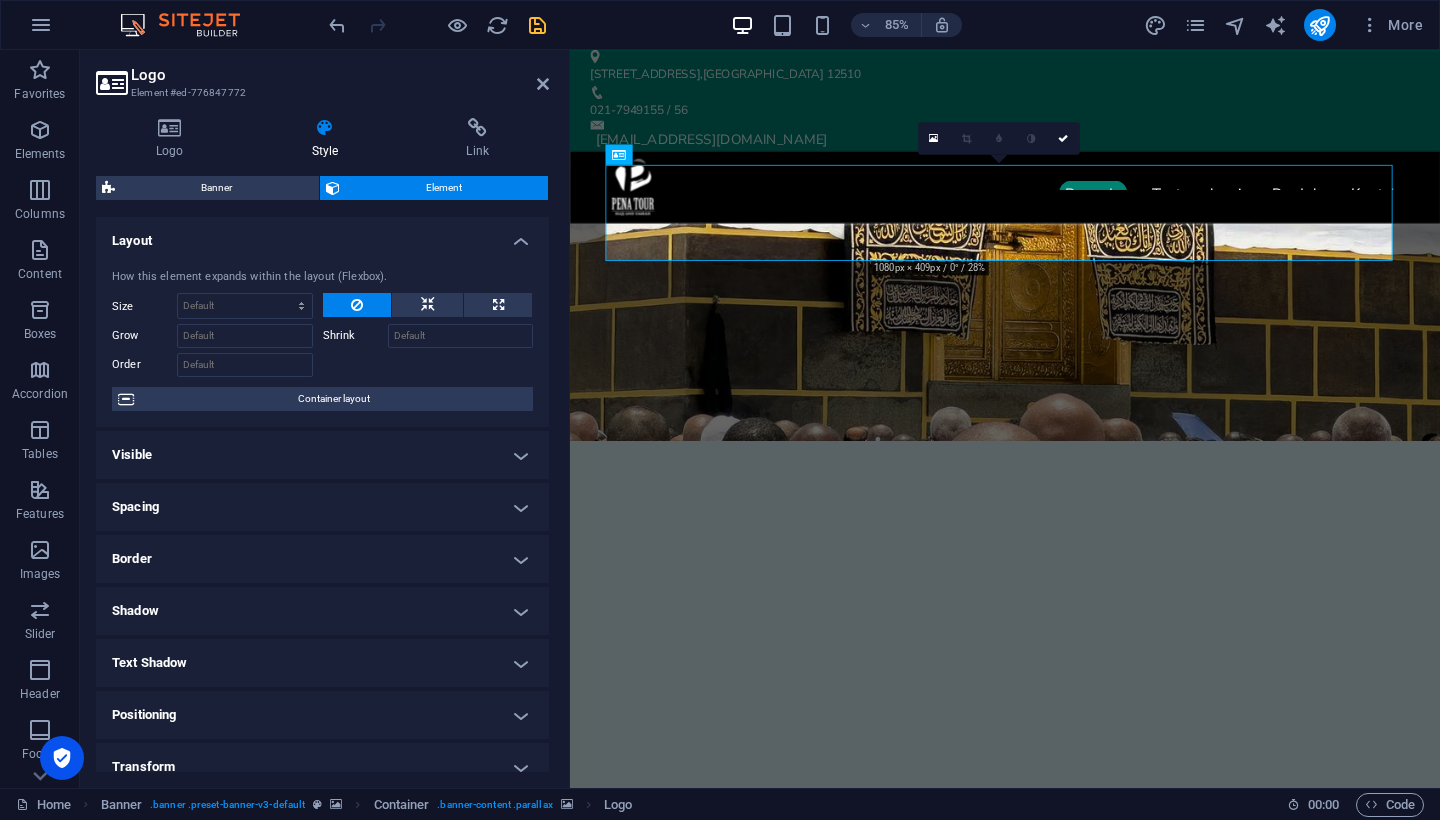 scroll, scrollTop: 174, scrollLeft: 0, axis: vertical 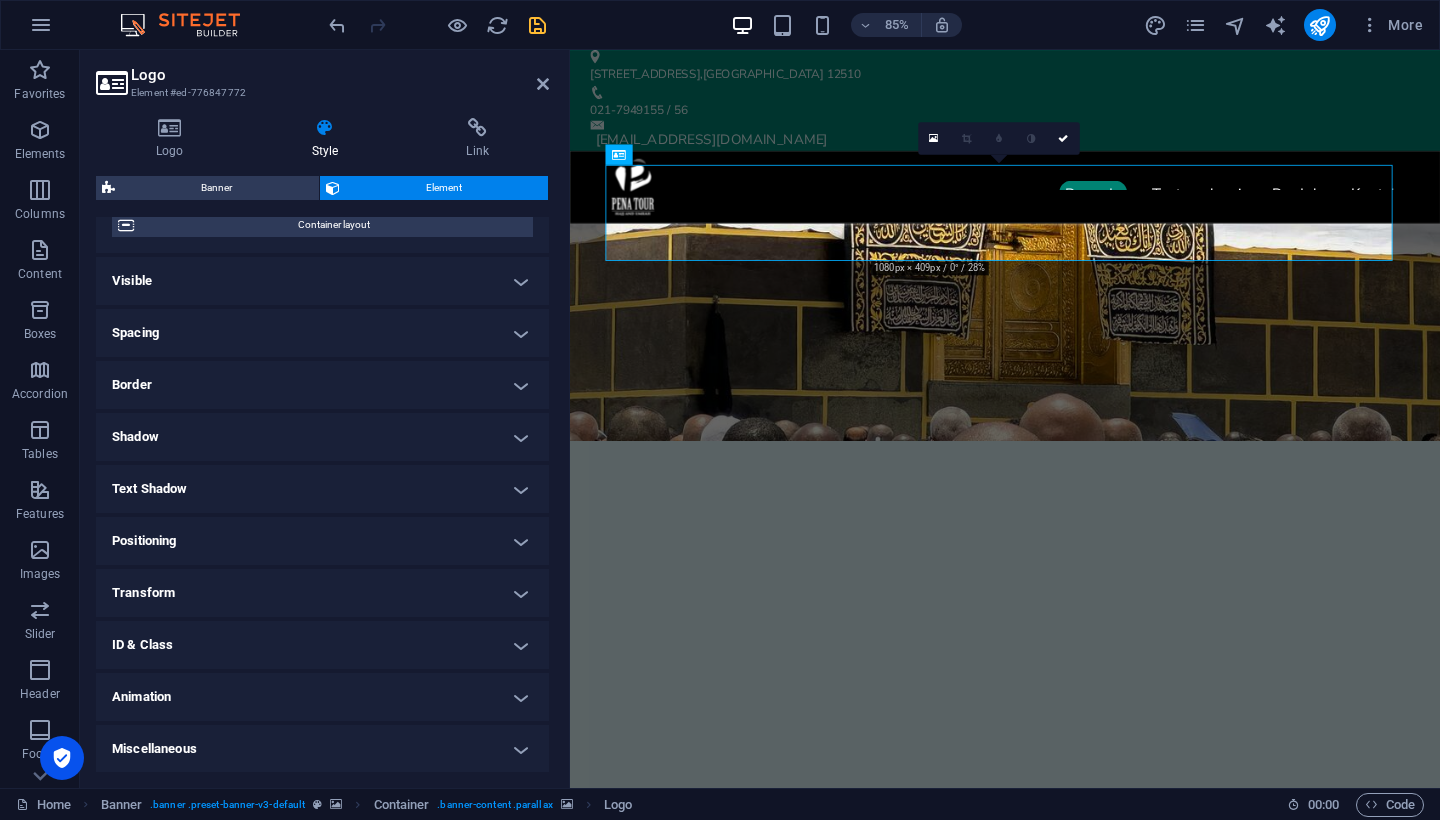 click on "Shadow" at bounding box center [322, 437] 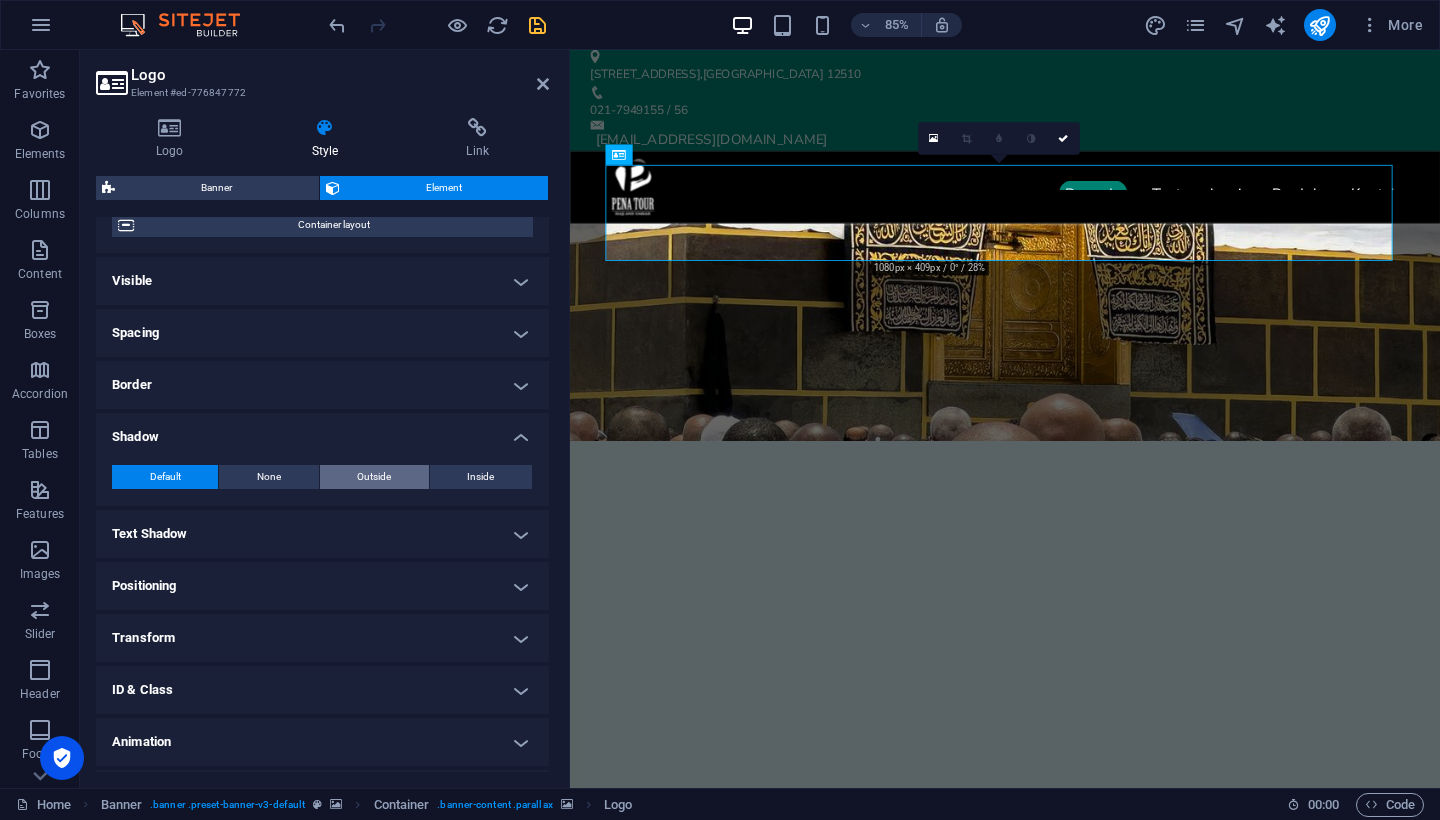 click on "Outside" at bounding box center (374, 477) 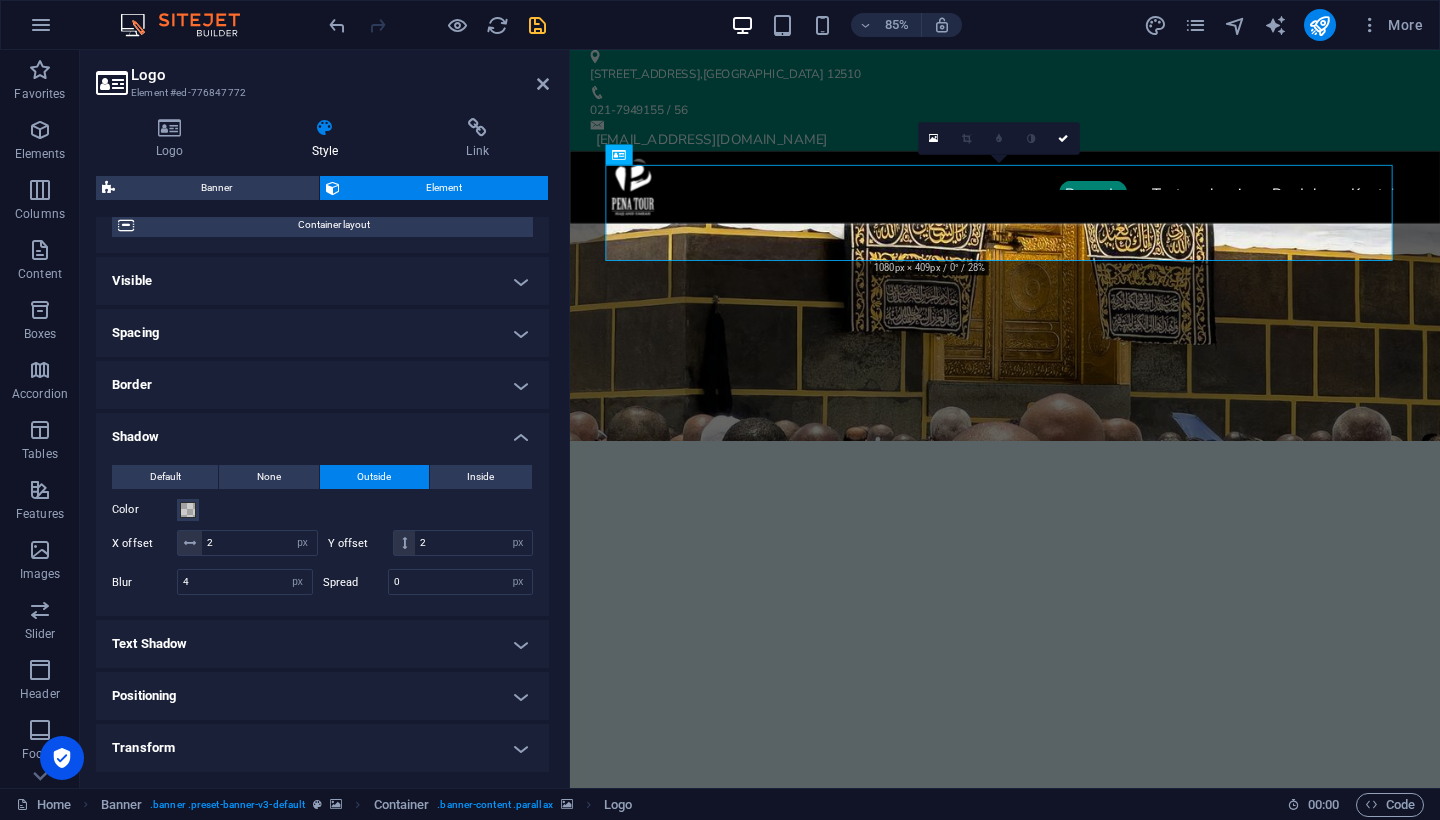 type on "rgba(0, 0, 0, 0.2)" 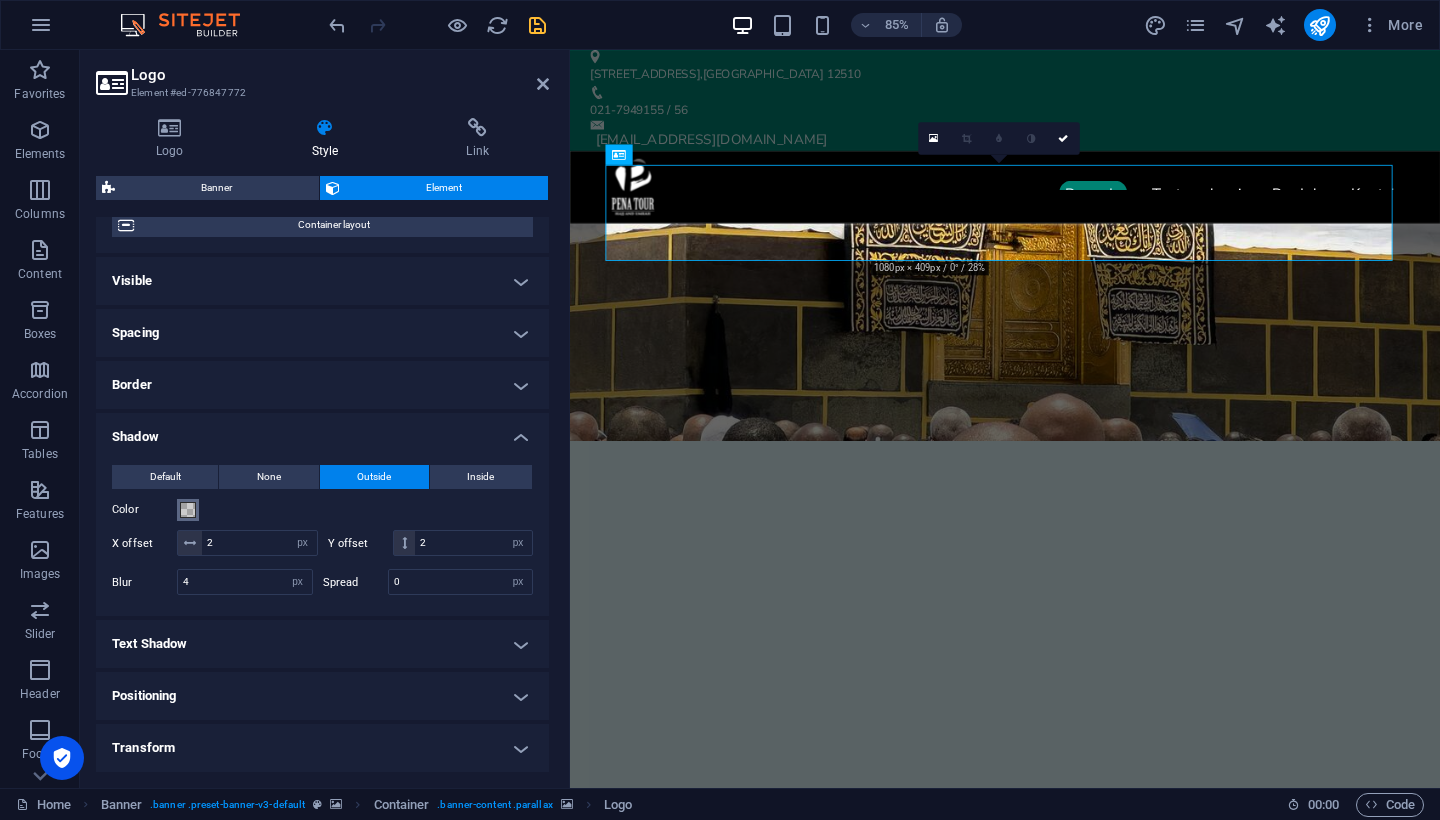 click at bounding box center (188, 510) 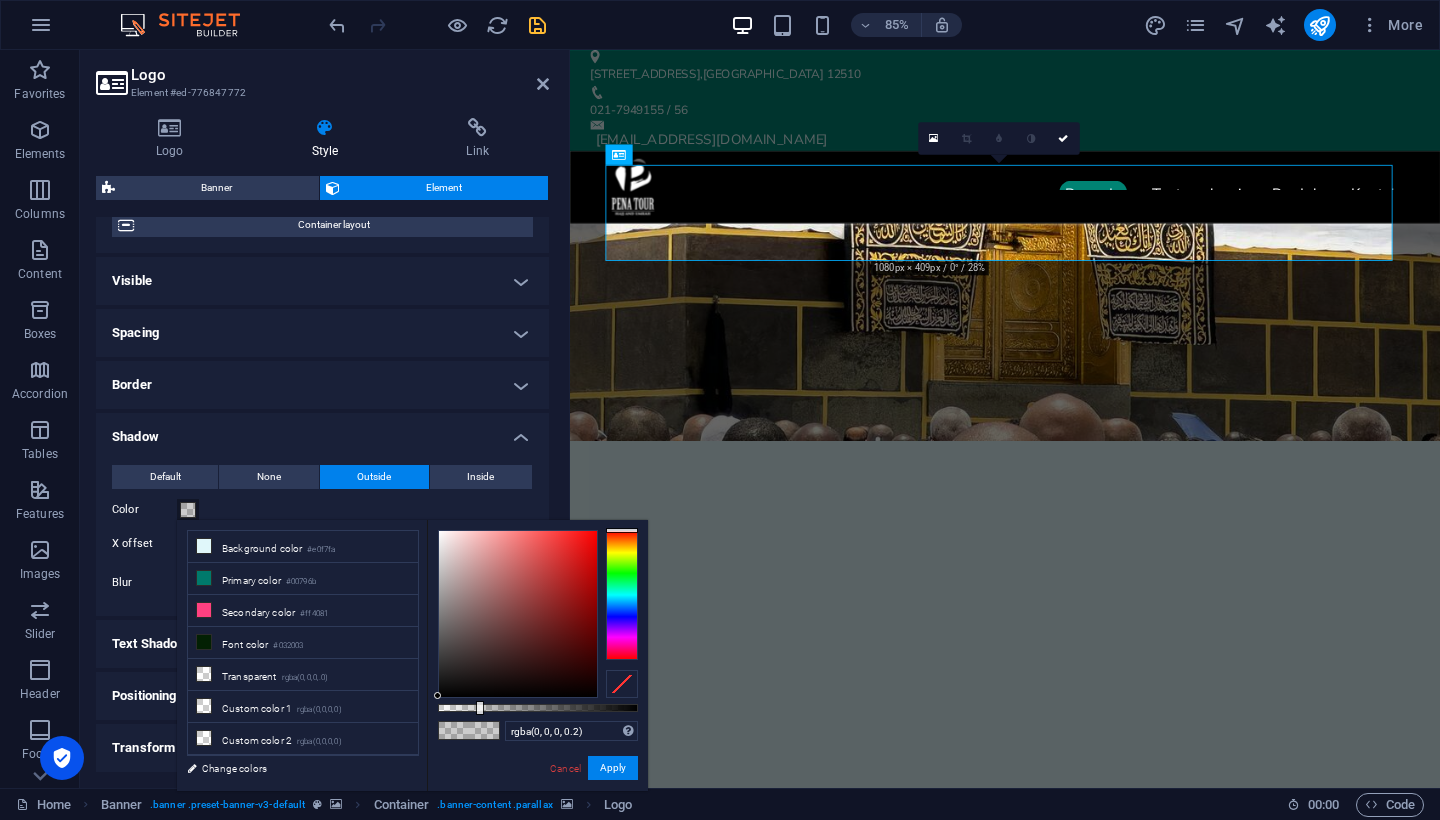 drag, startPoint x: 539, startPoint y: 682, endPoint x: 432, endPoint y: 754, distance: 128.969 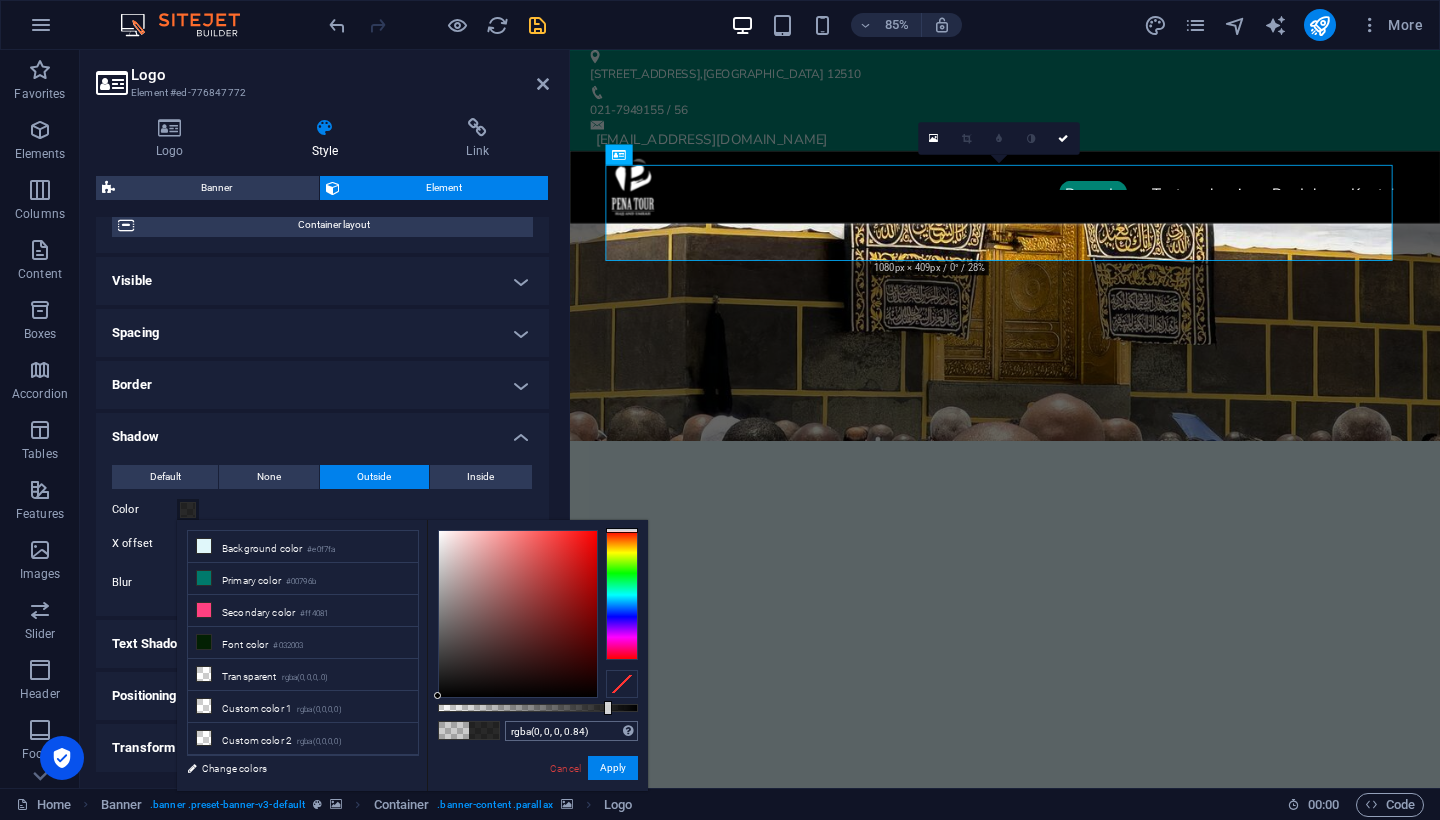 drag, startPoint x: 576, startPoint y: 709, endPoint x: 607, endPoint y: 728, distance: 36.359318 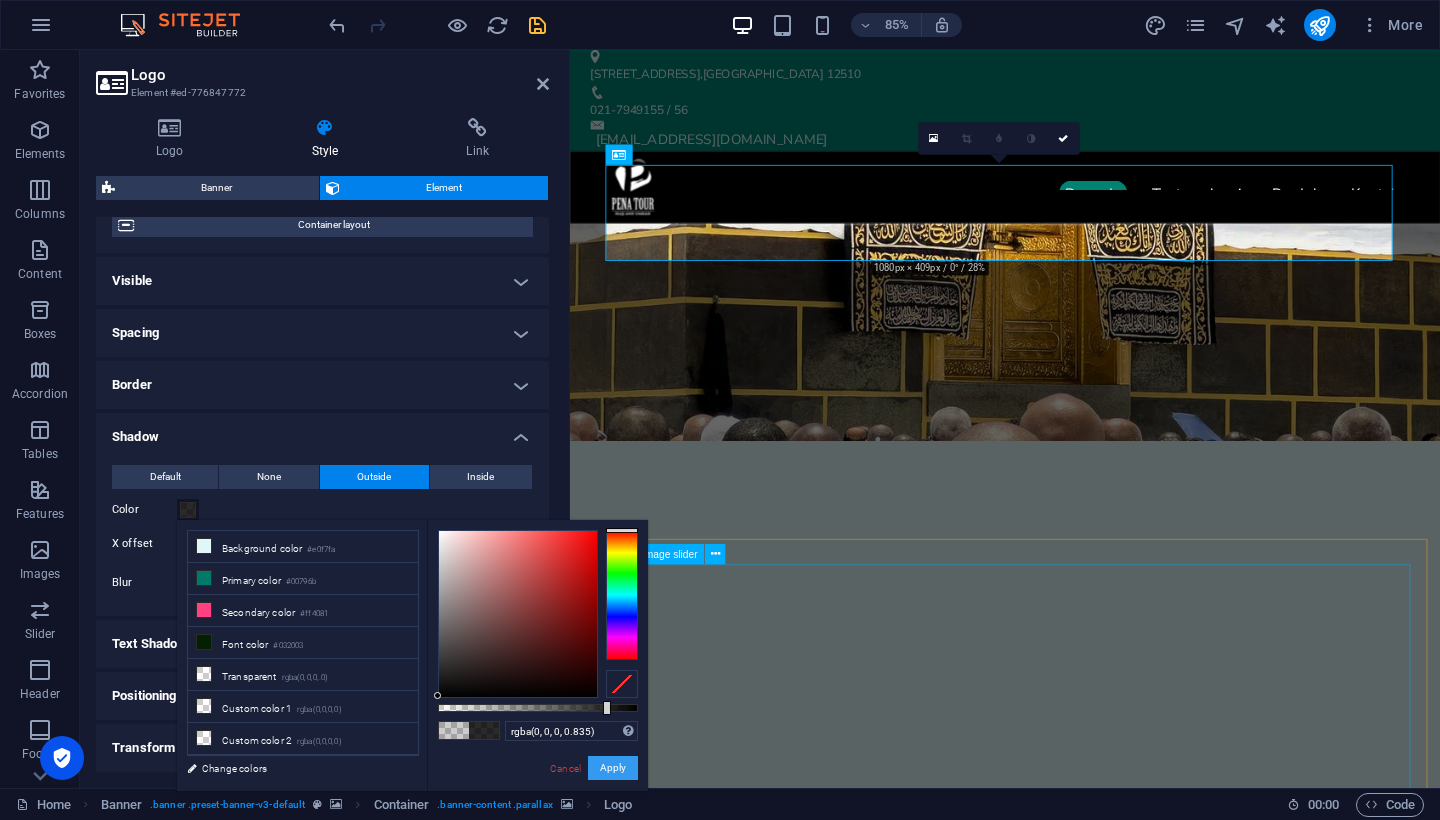 drag, startPoint x: 626, startPoint y: 768, endPoint x: 66, endPoint y: 838, distance: 564.35803 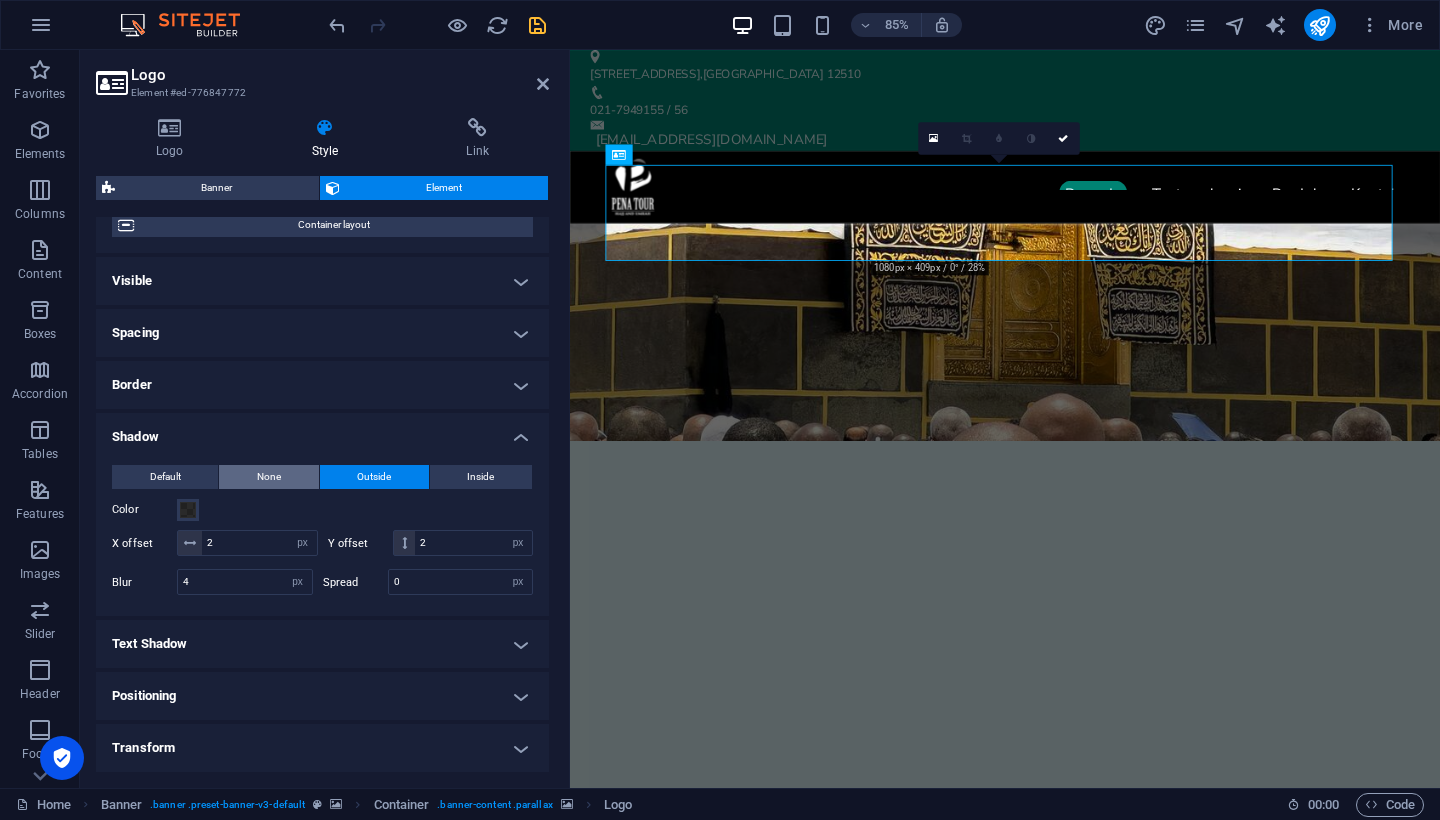 click on "None" at bounding box center (269, 477) 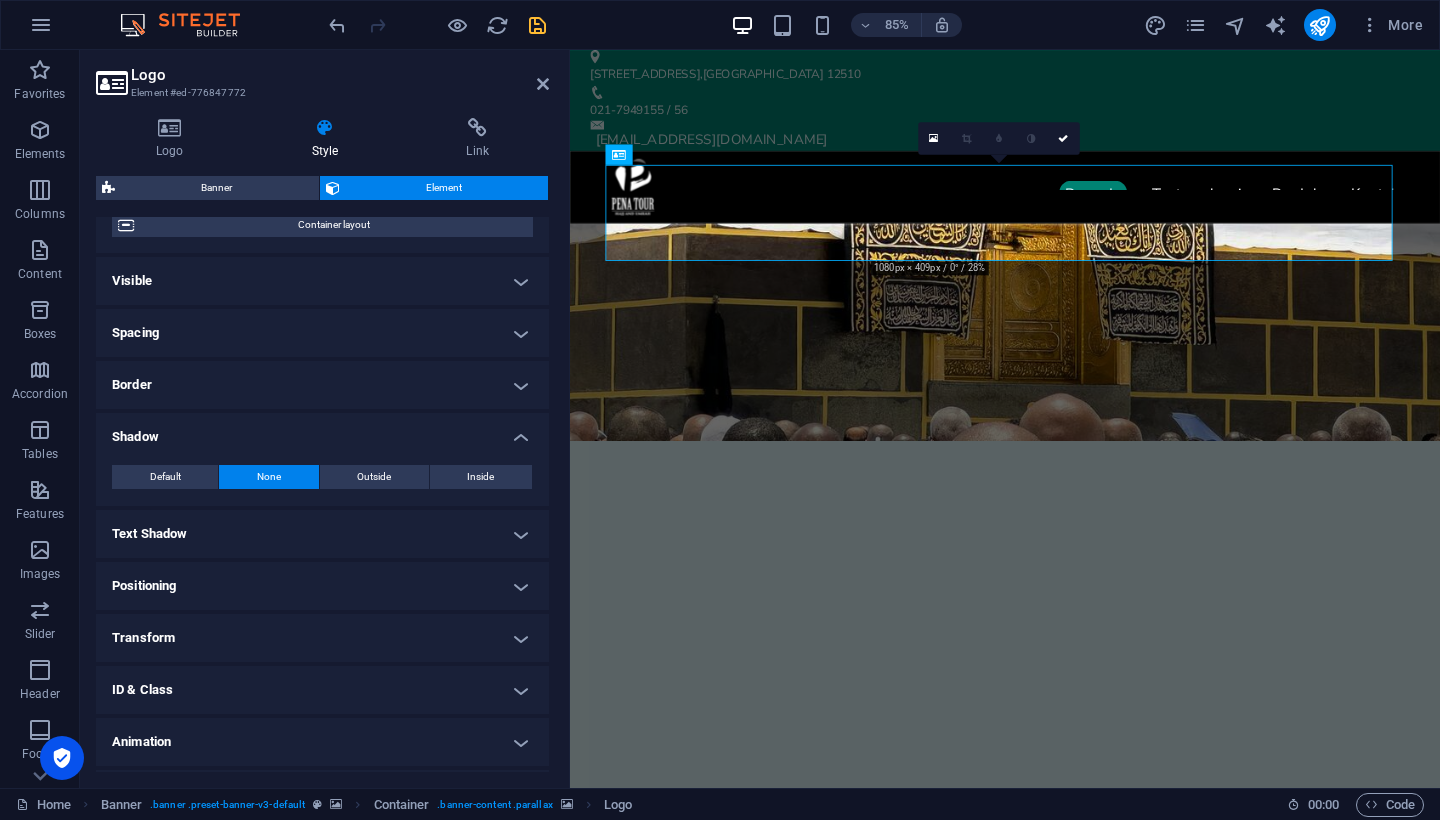 scroll, scrollTop: 188, scrollLeft: 0, axis: vertical 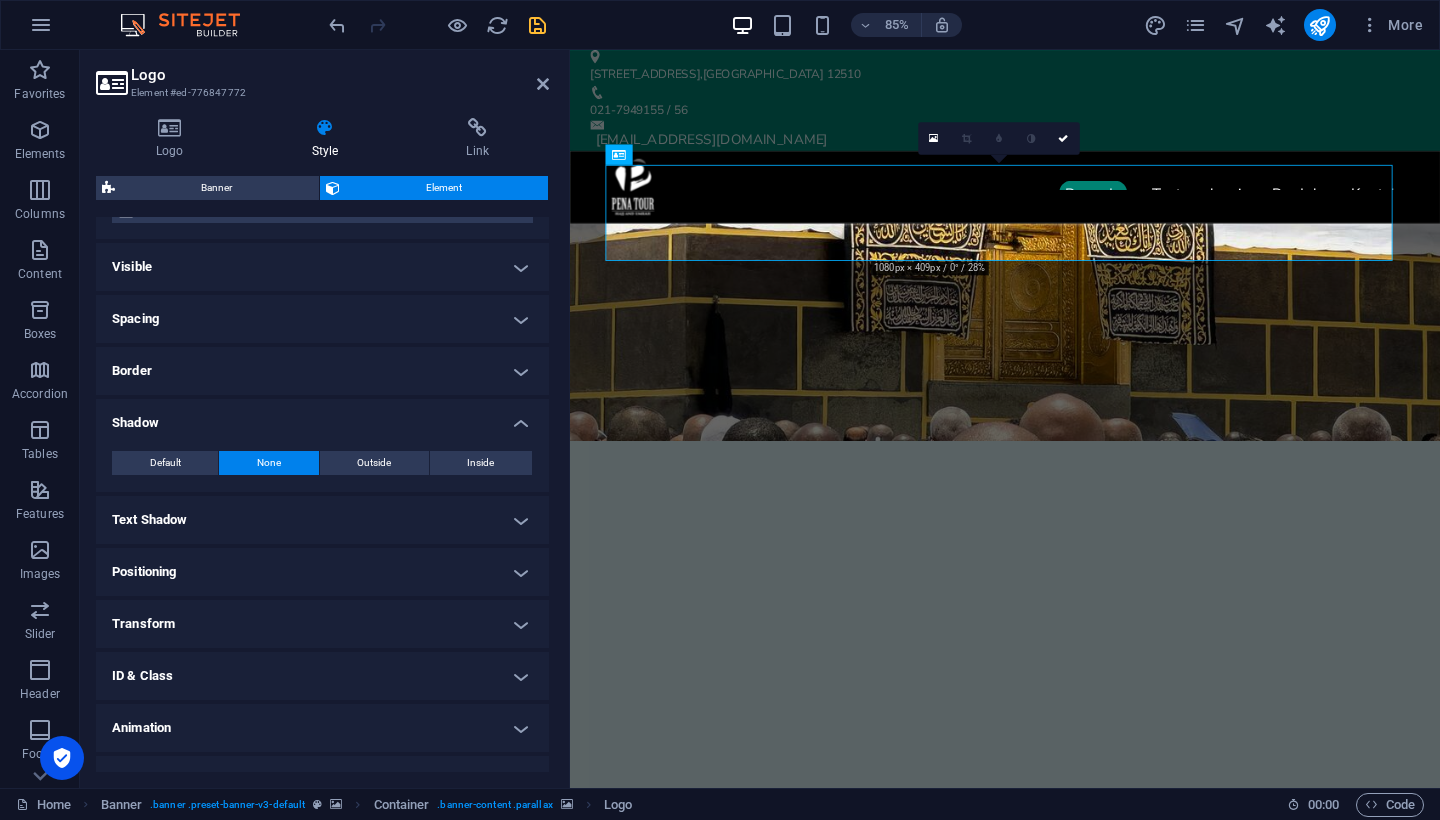 click on "Text Shadow" at bounding box center [322, 520] 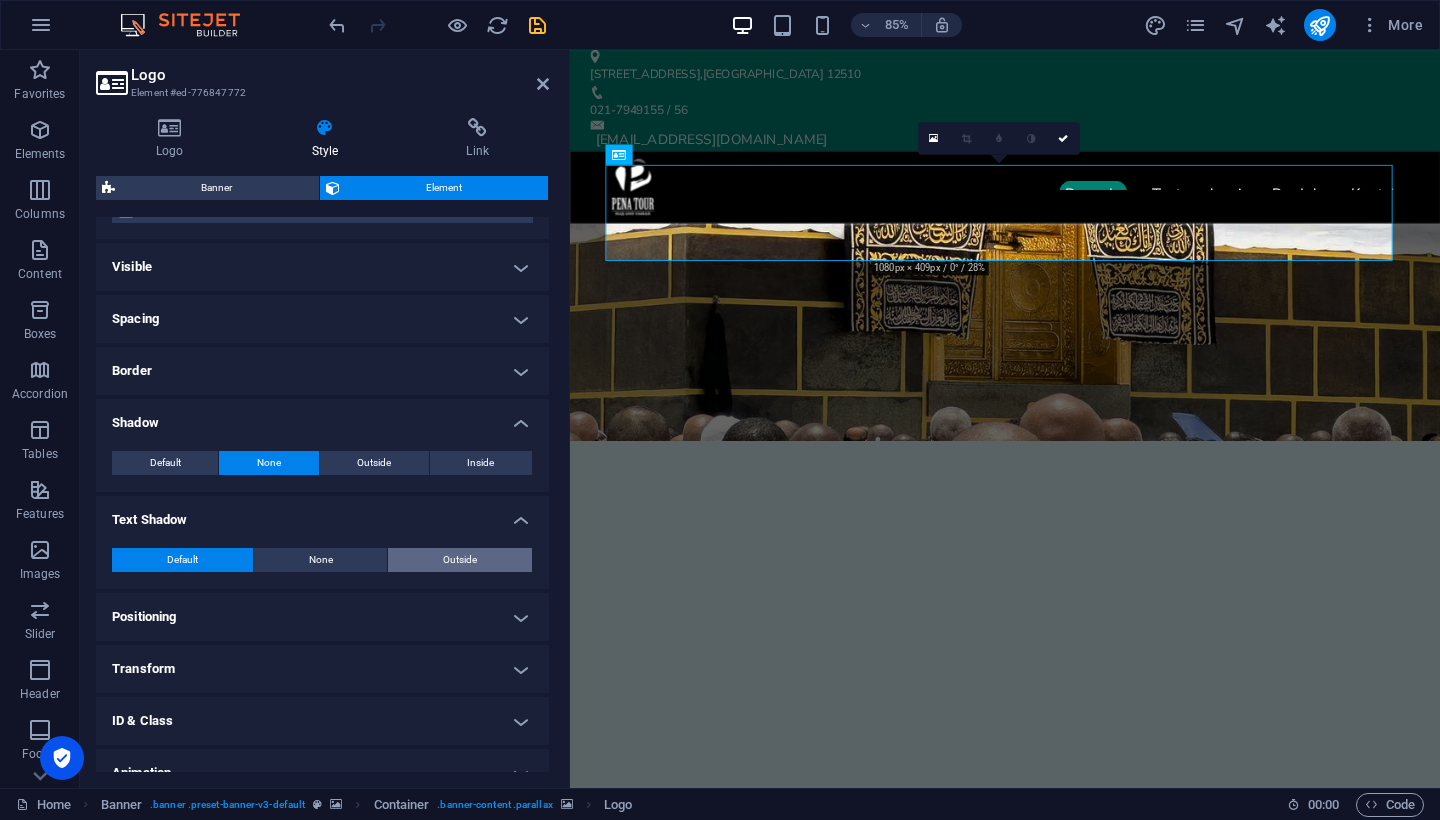 click on "Outside" at bounding box center [460, 560] 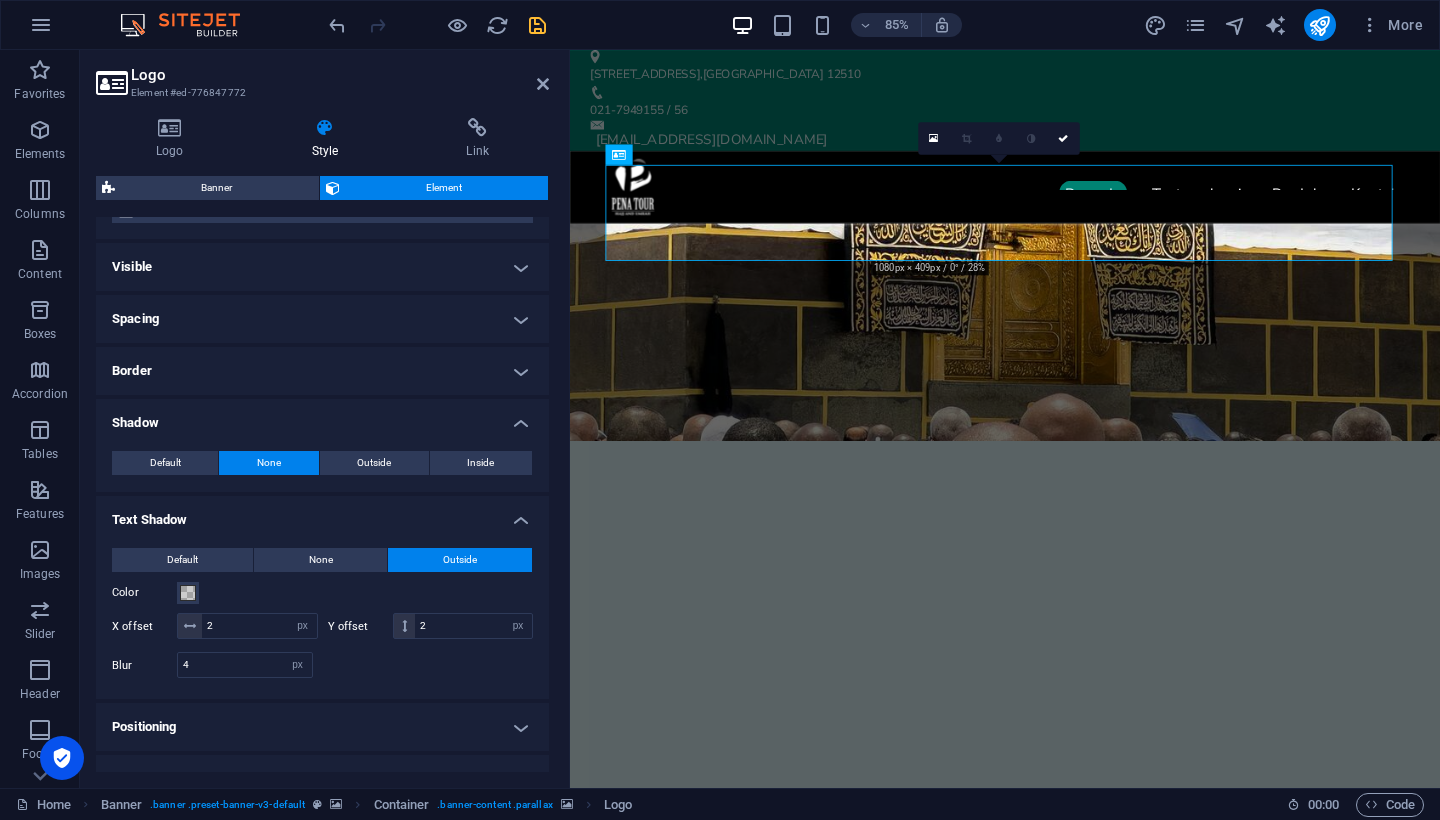 scroll, scrollTop: 252, scrollLeft: 0, axis: vertical 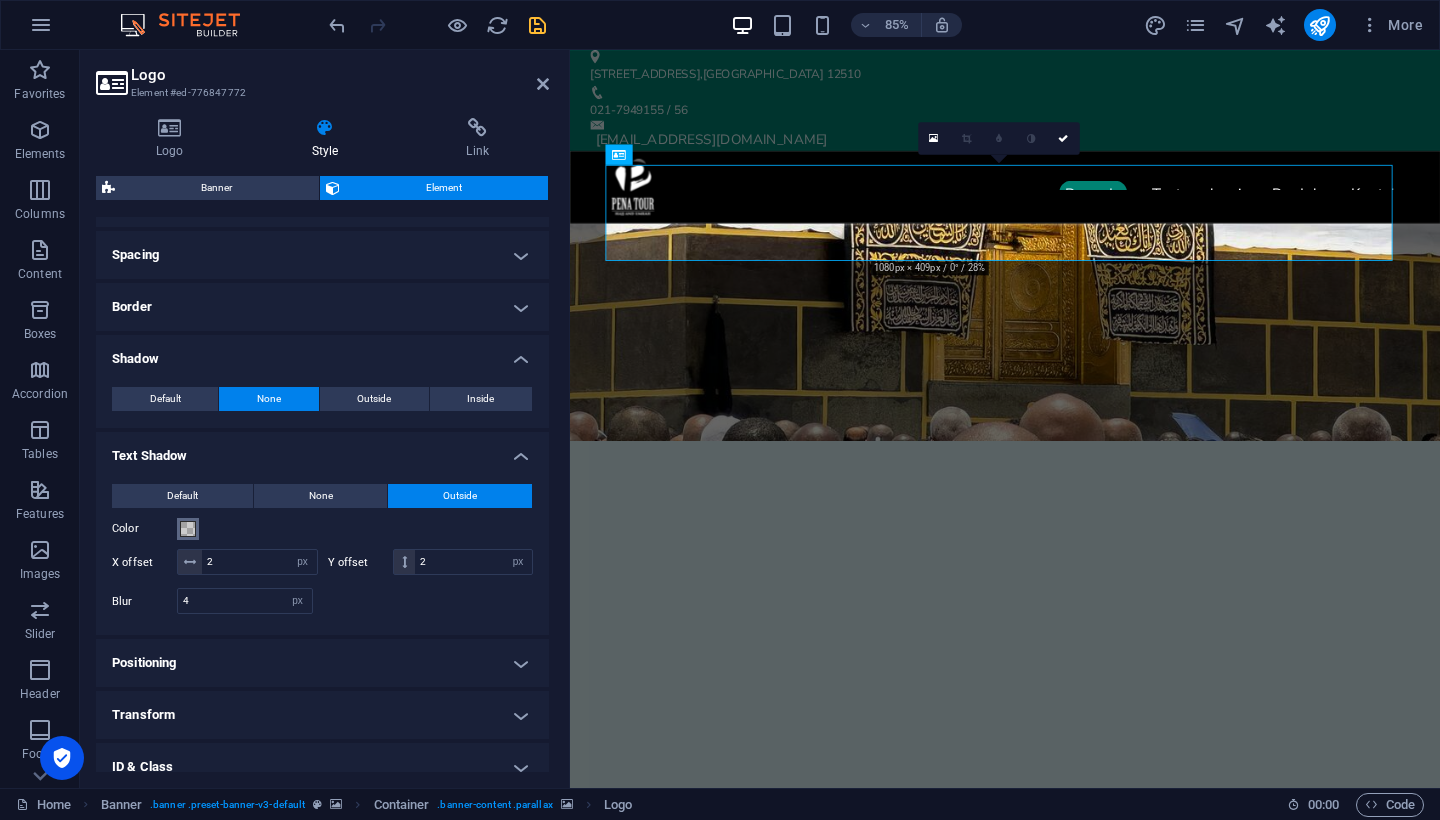 click at bounding box center [188, 529] 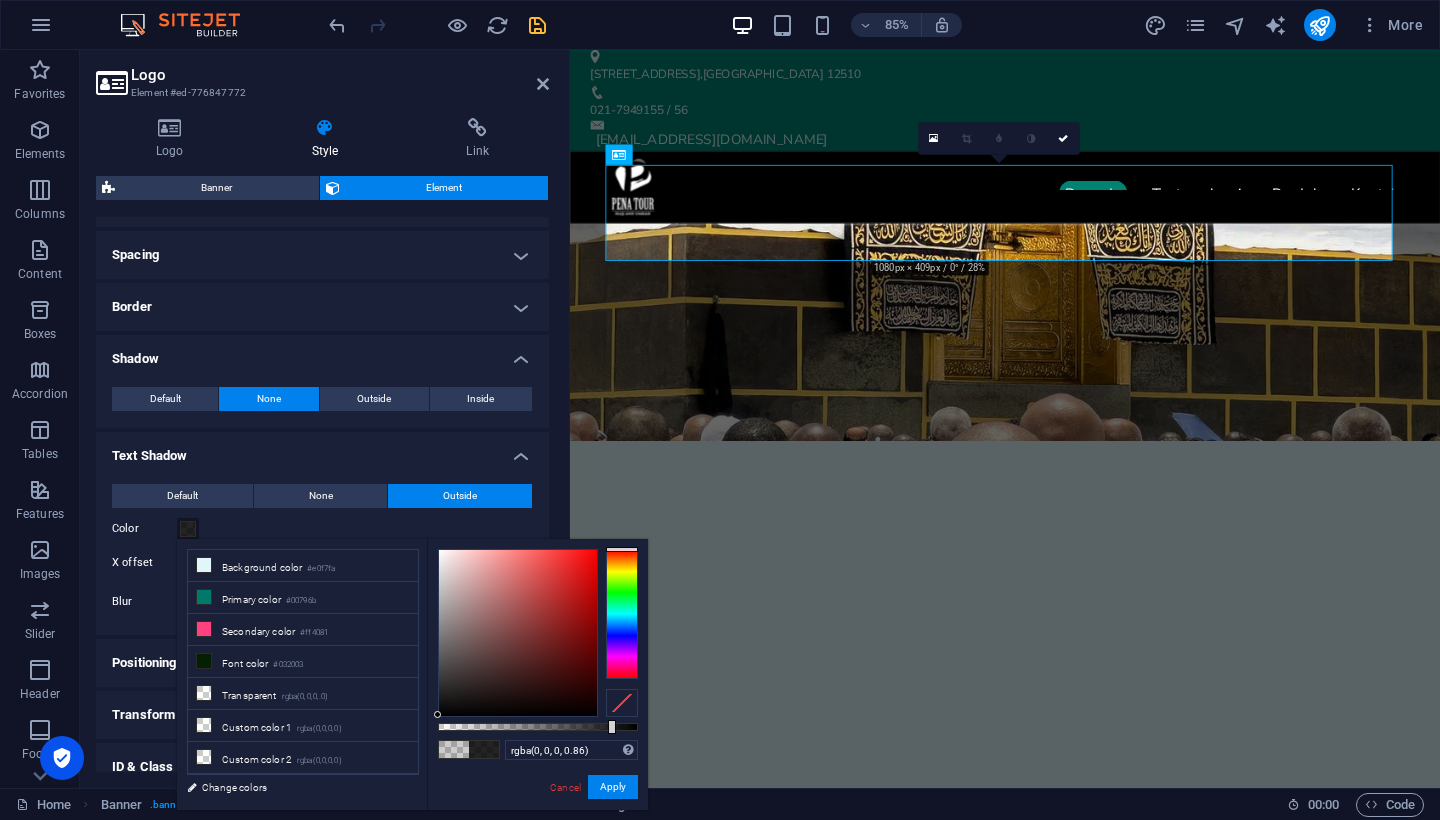 drag, startPoint x: 573, startPoint y: 729, endPoint x: 612, endPoint y: 735, distance: 39.45884 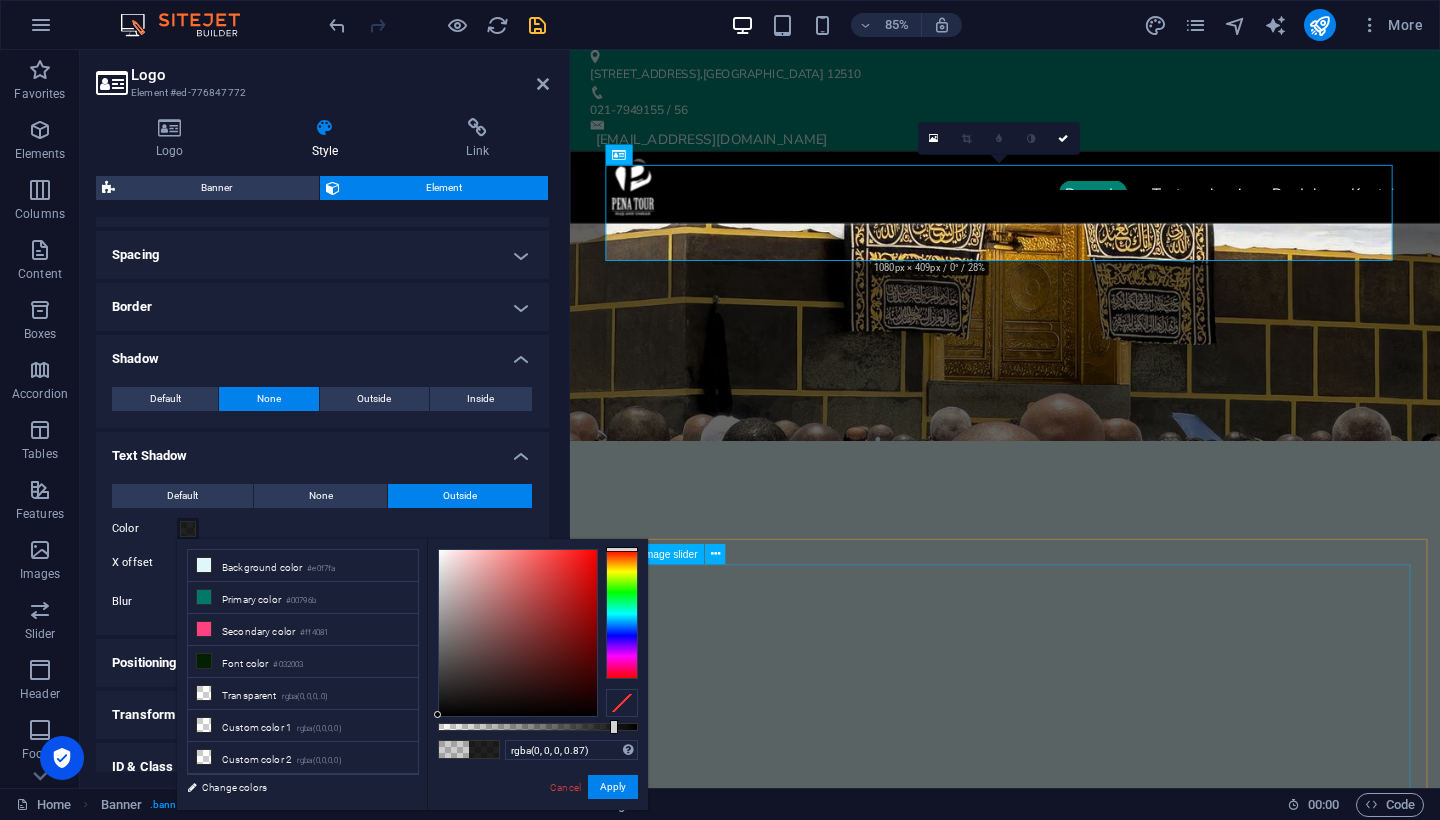 click on "Apply" at bounding box center (613, 787) 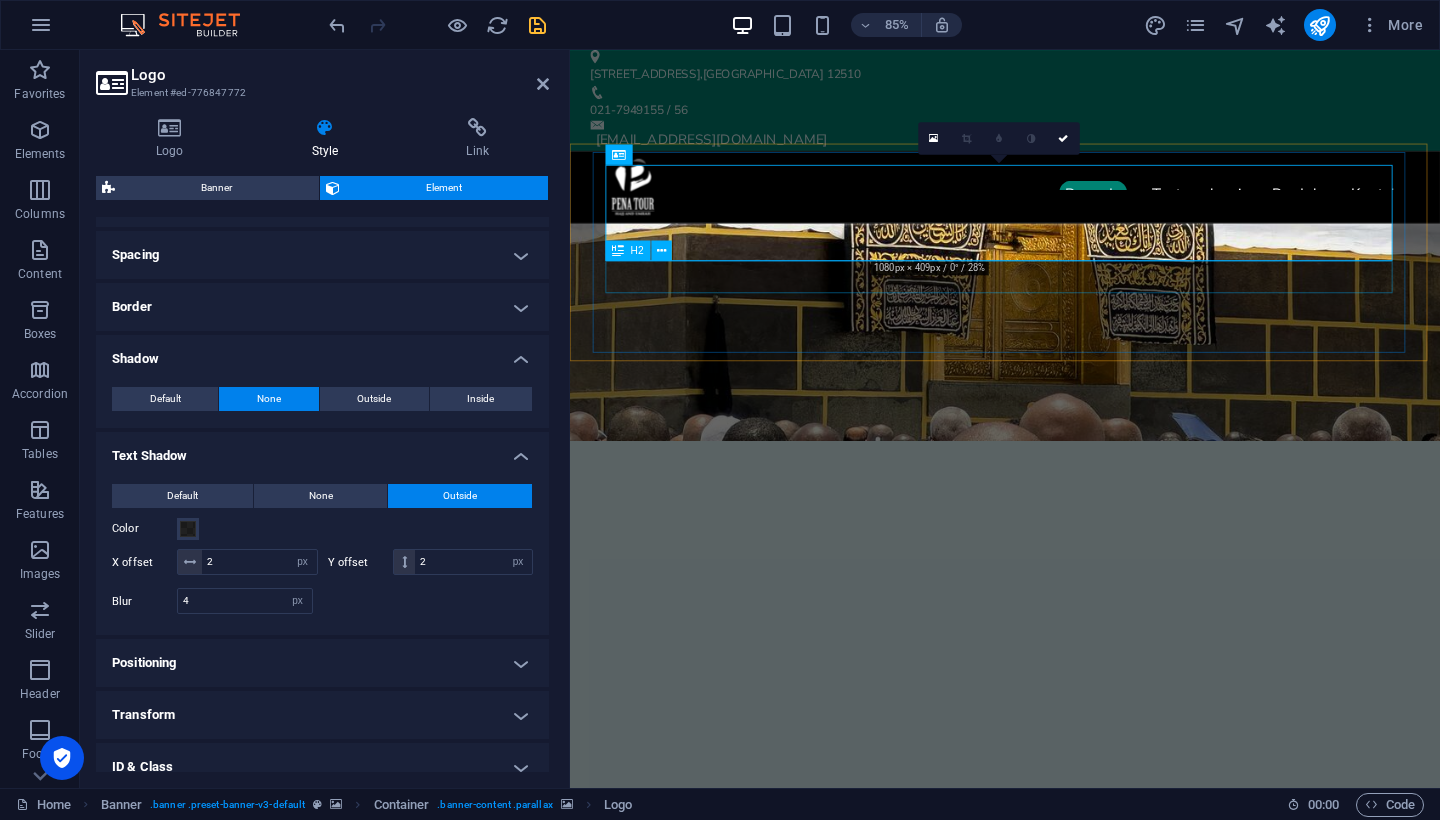 click on "H2" at bounding box center (637, 251) 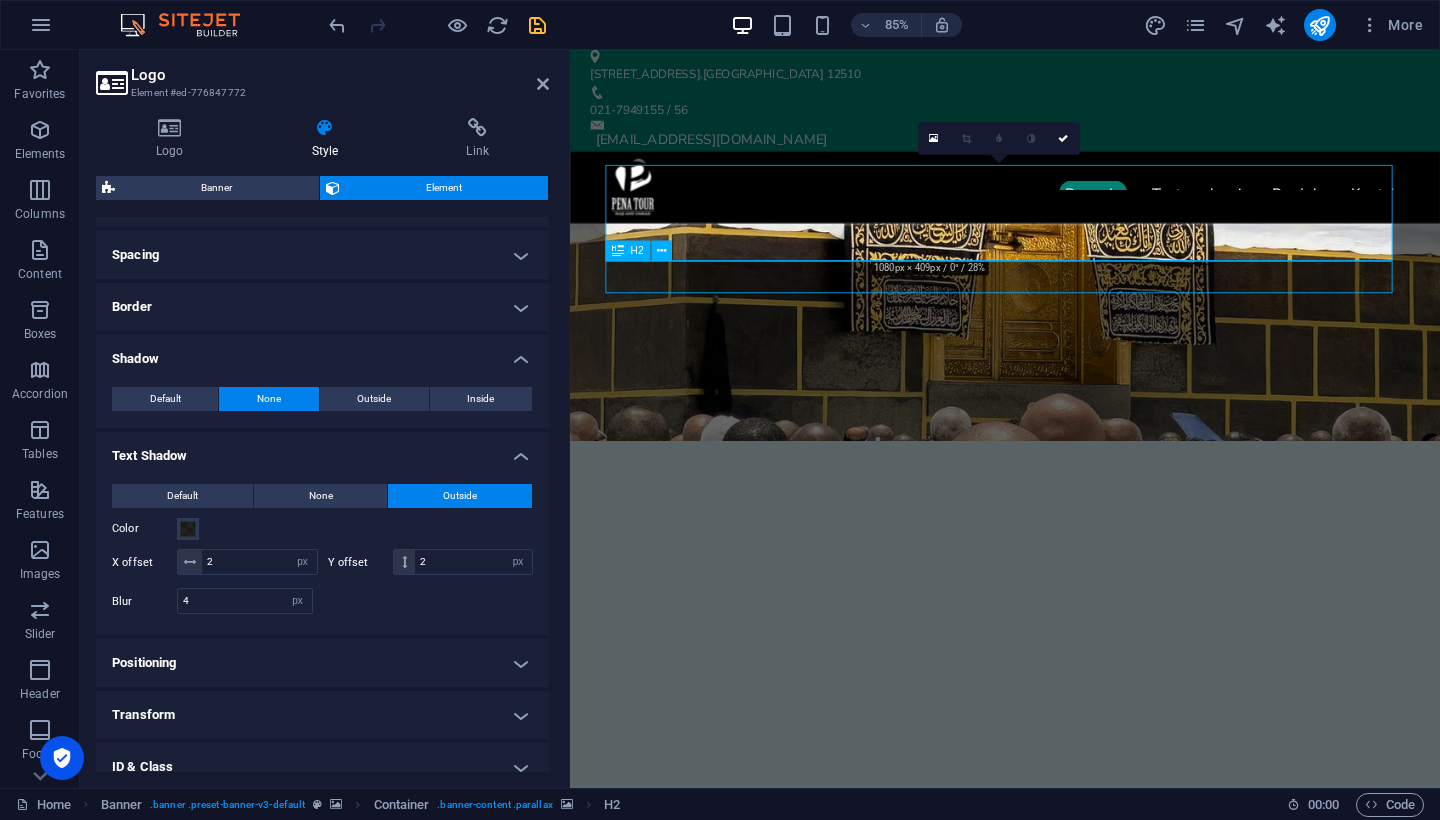 click at bounding box center [1082, 1080] 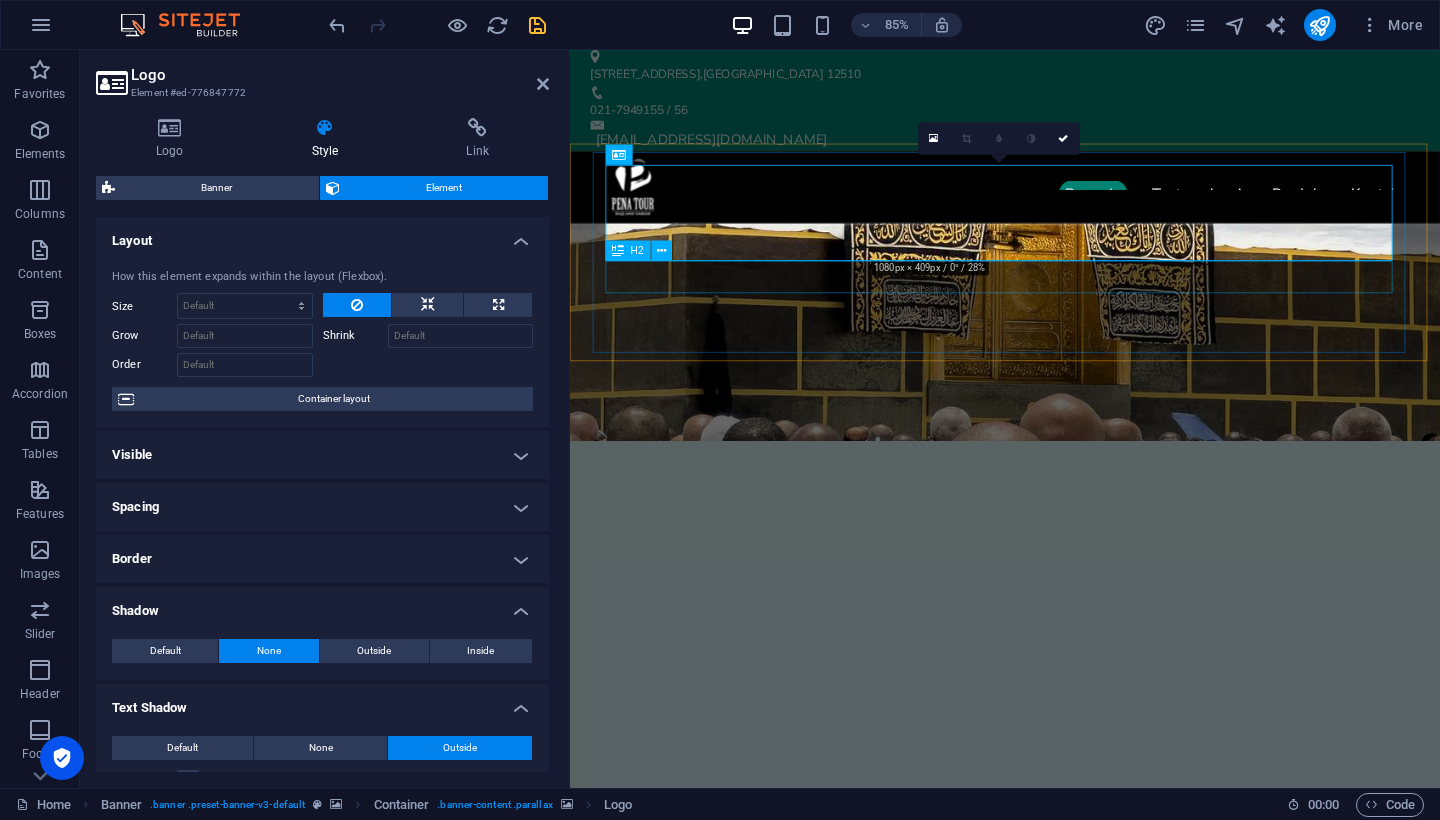 click on "AMAN MENGGAPAI IMPIAN" at bounding box center [1082, 1156] 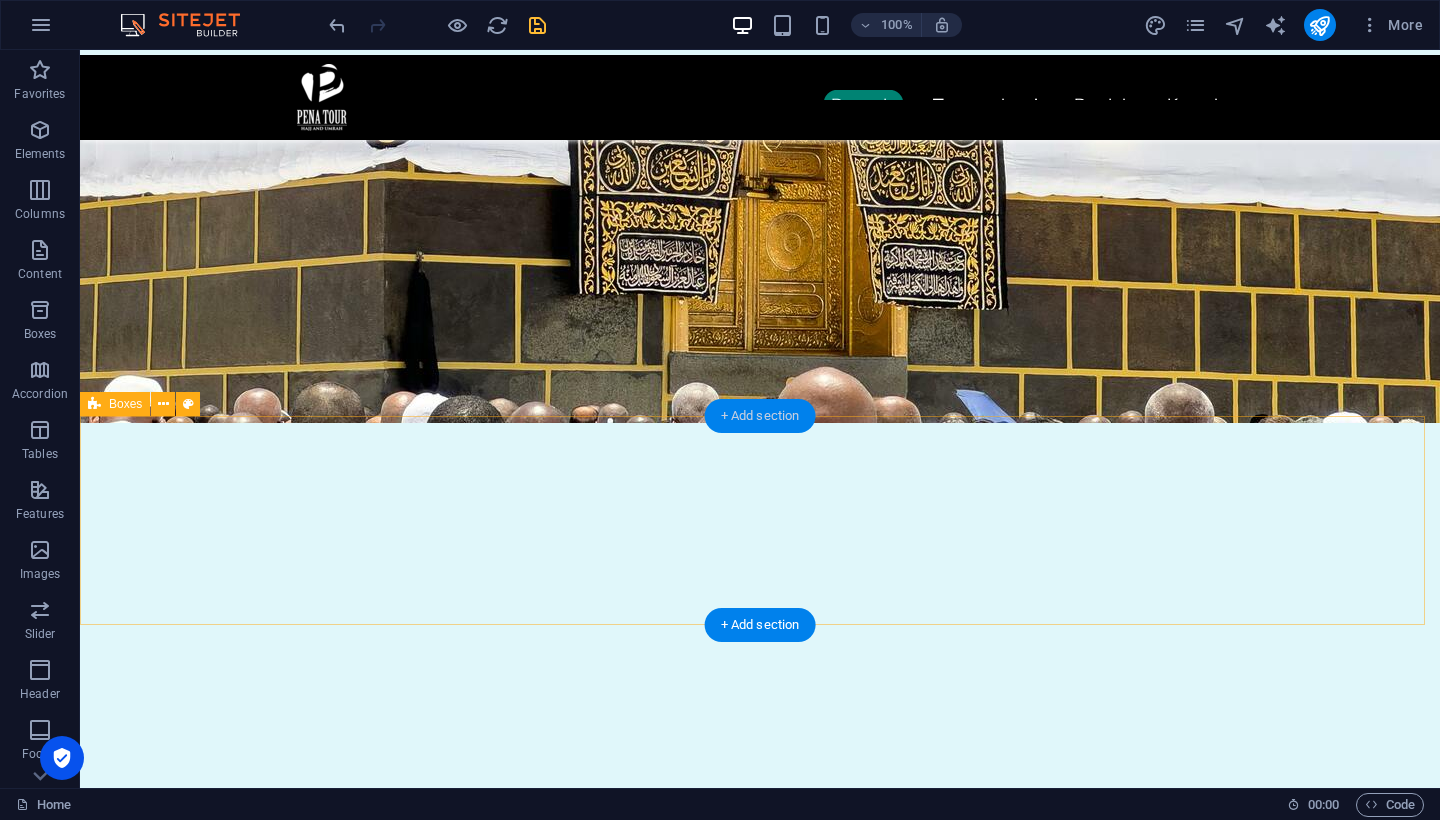 scroll, scrollTop: 0, scrollLeft: 0, axis: both 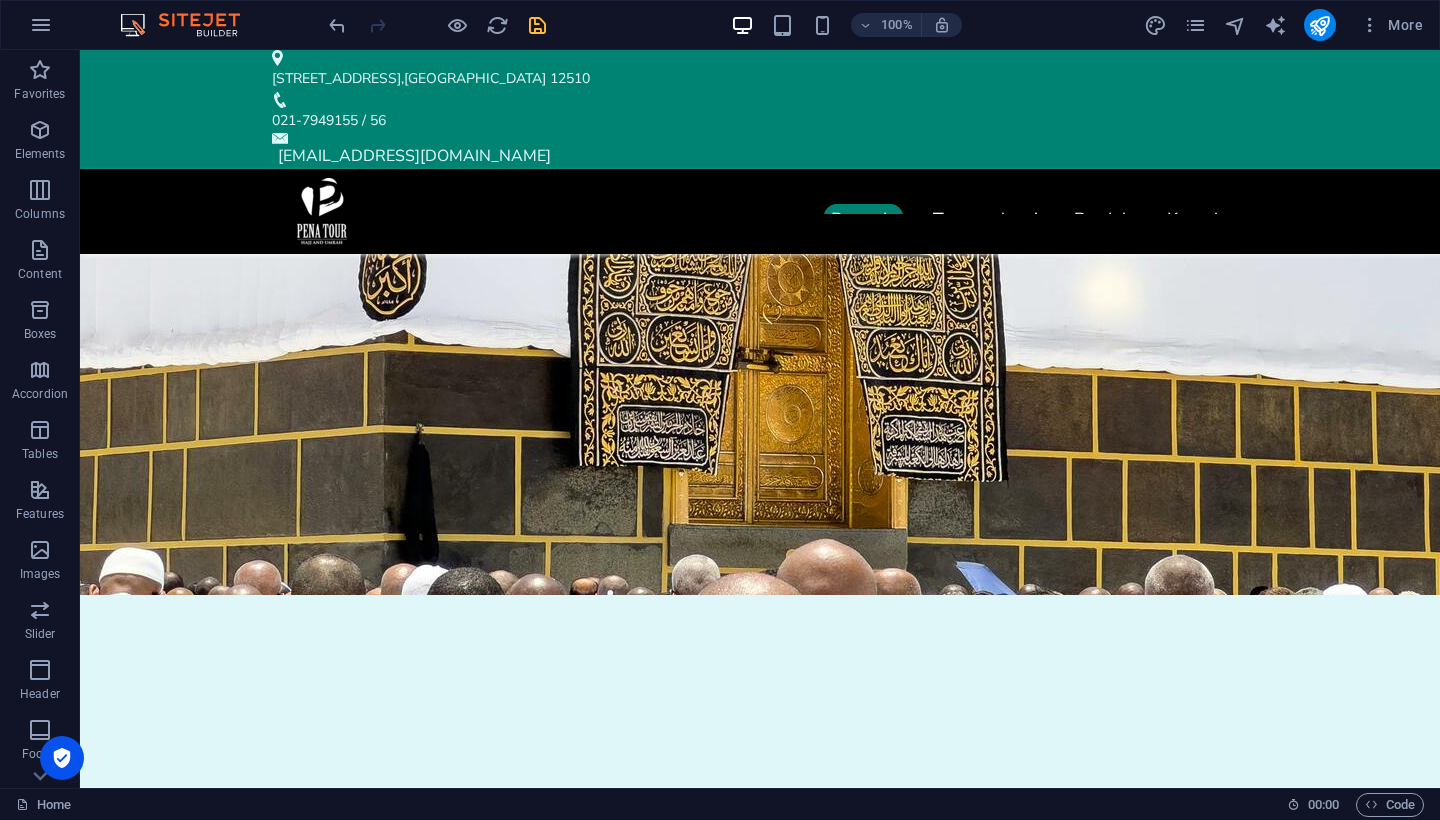 click at bounding box center (537, 25) 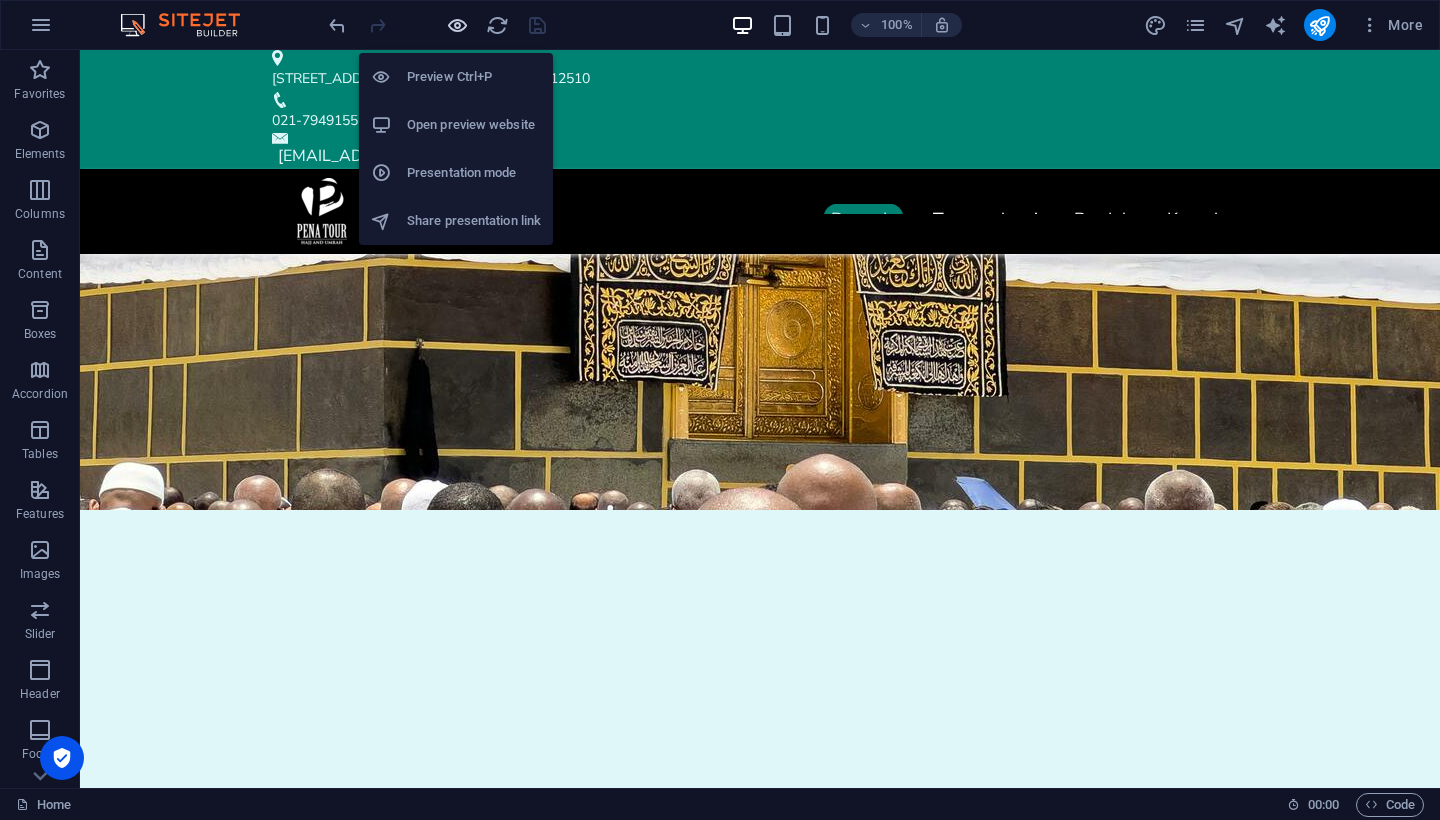 click at bounding box center [457, 25] 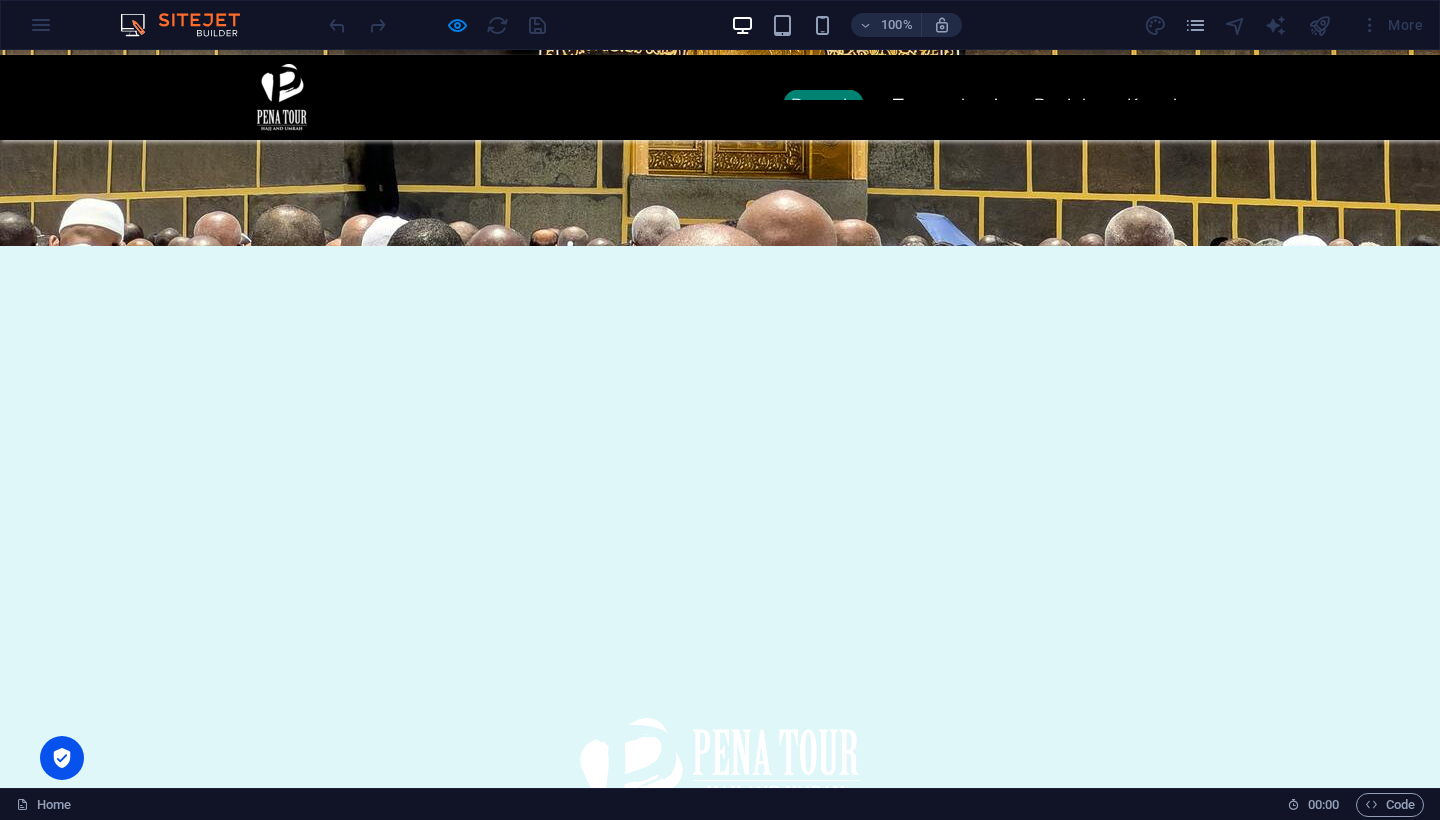 scroll, scrollTop: 0, scrollLeft: 0, axis: both 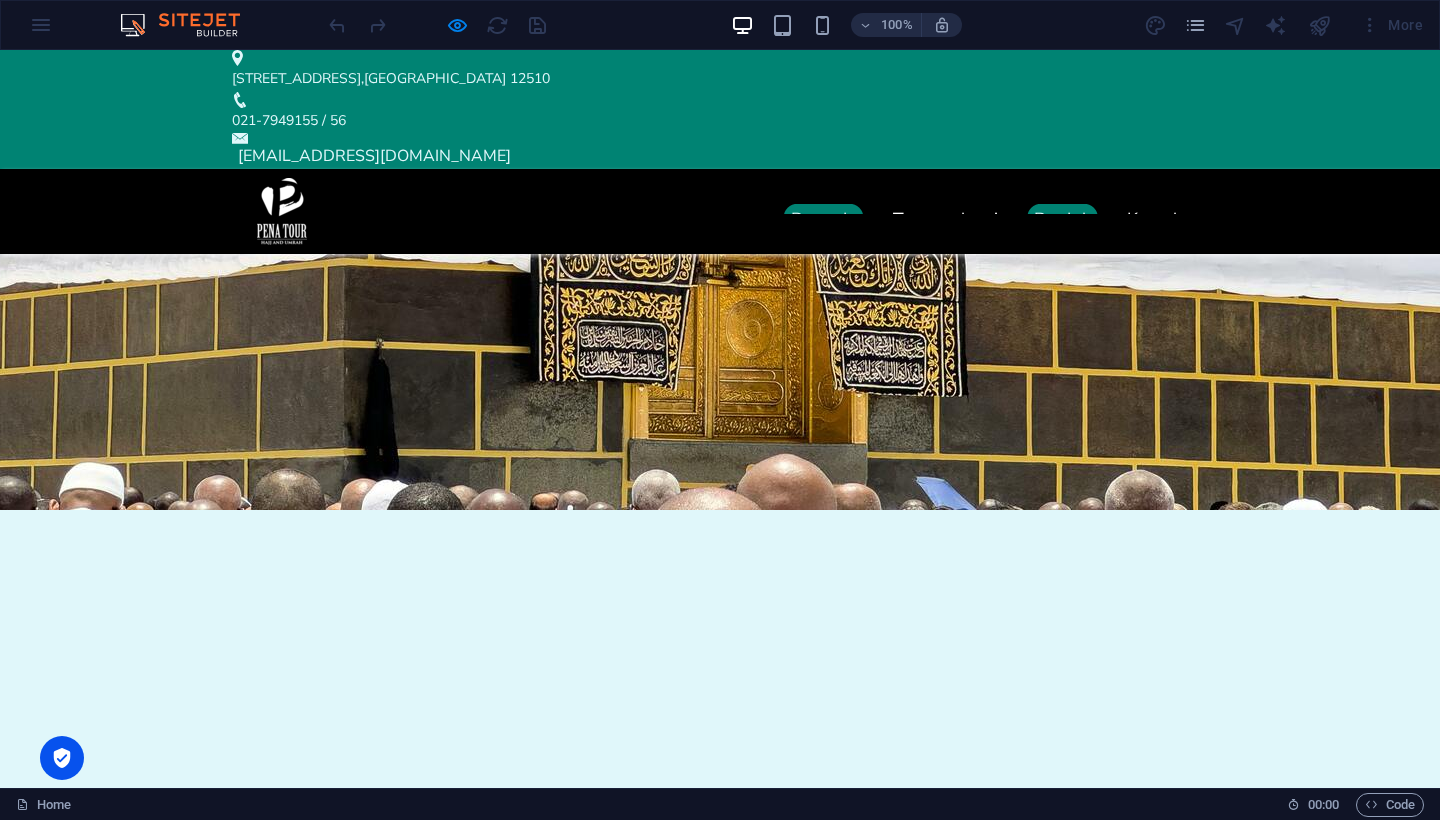 click on "Produk" at bounding box center [1062, 220] 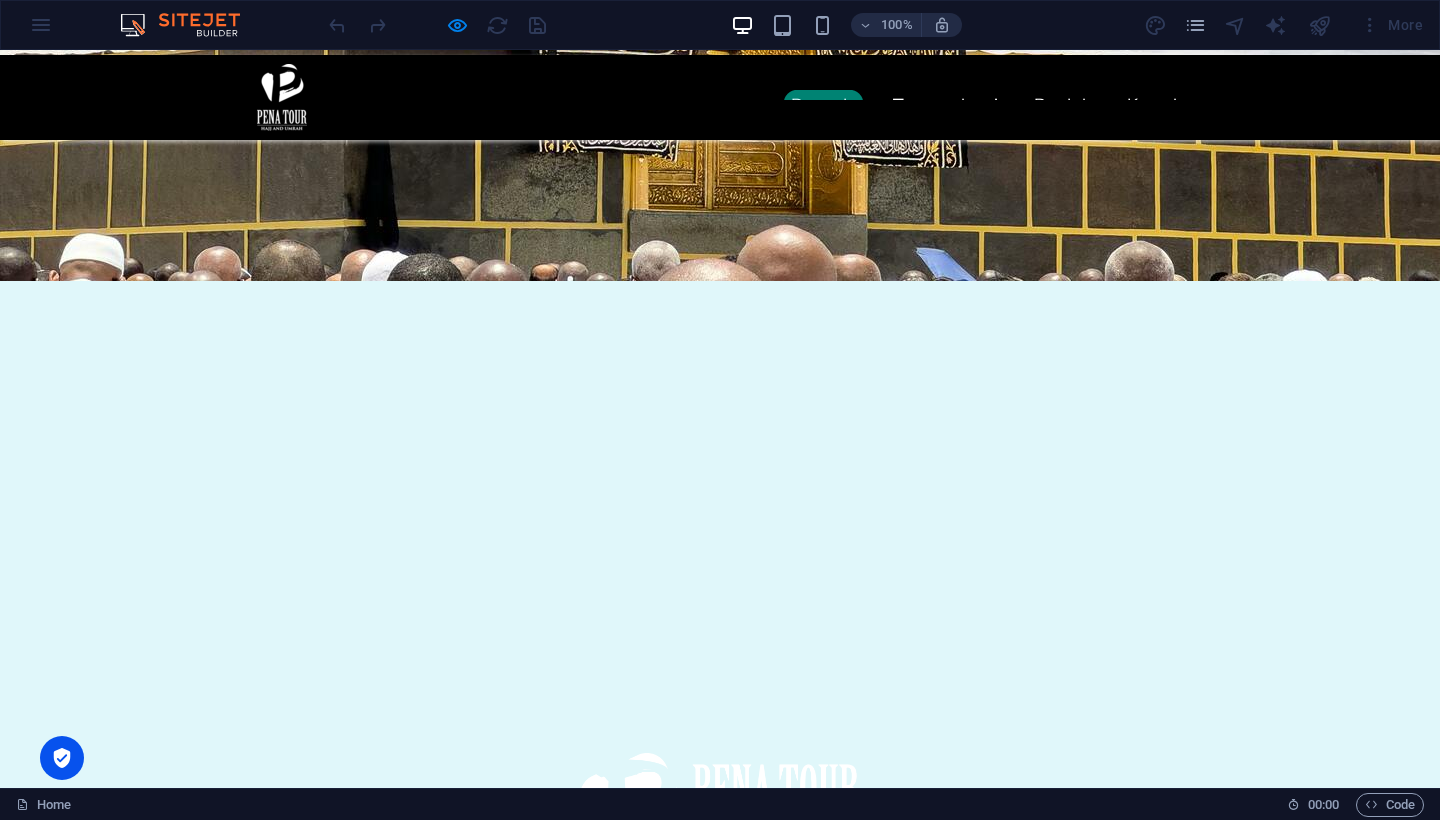 scroll, scrollTop: 684, scrollLeft: 0, axis: vertical 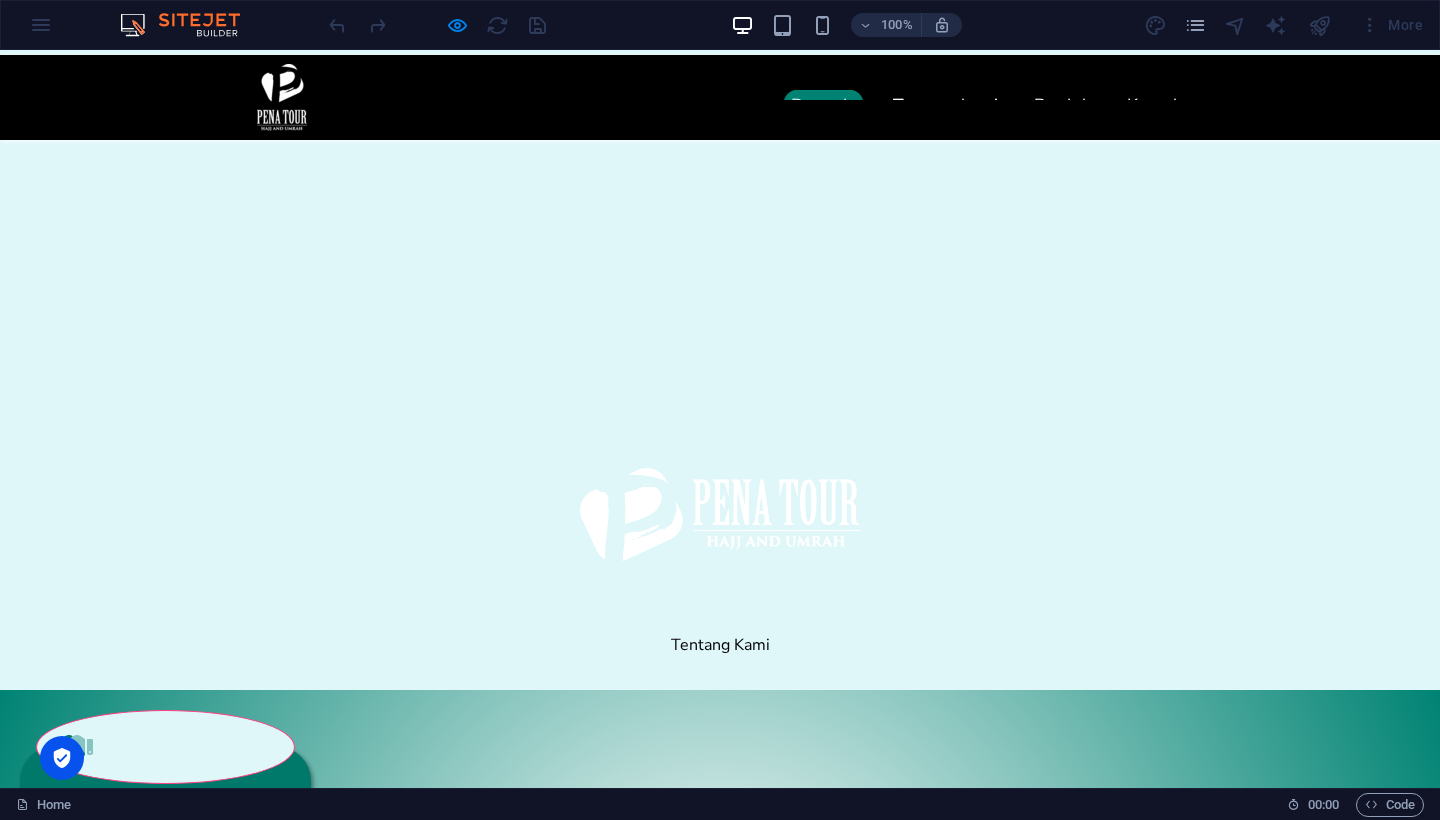 click at bounding box center [720, 1553] 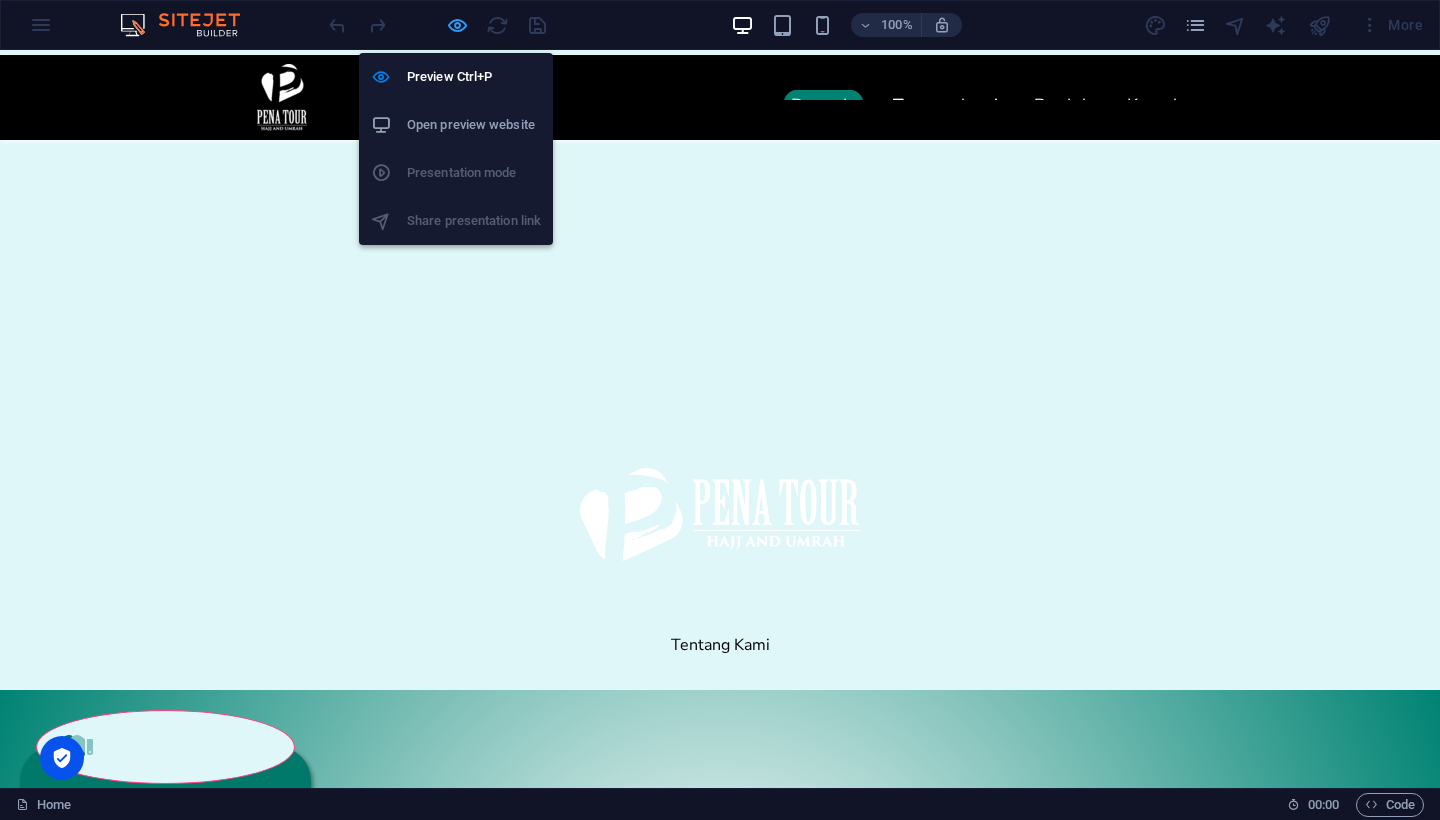 click at bounding box center [457, 25] 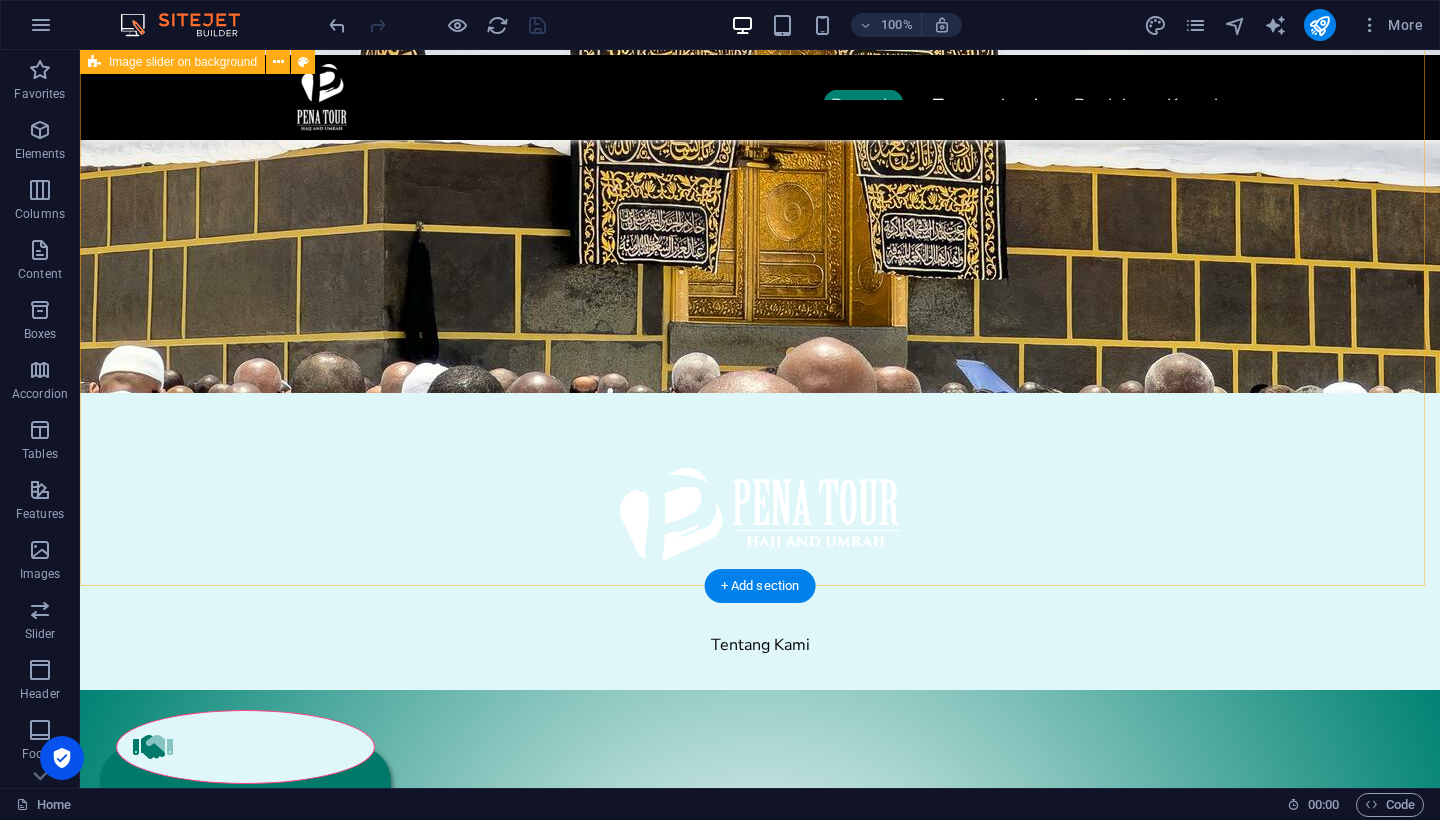 click at bounding box center (760, 1553) 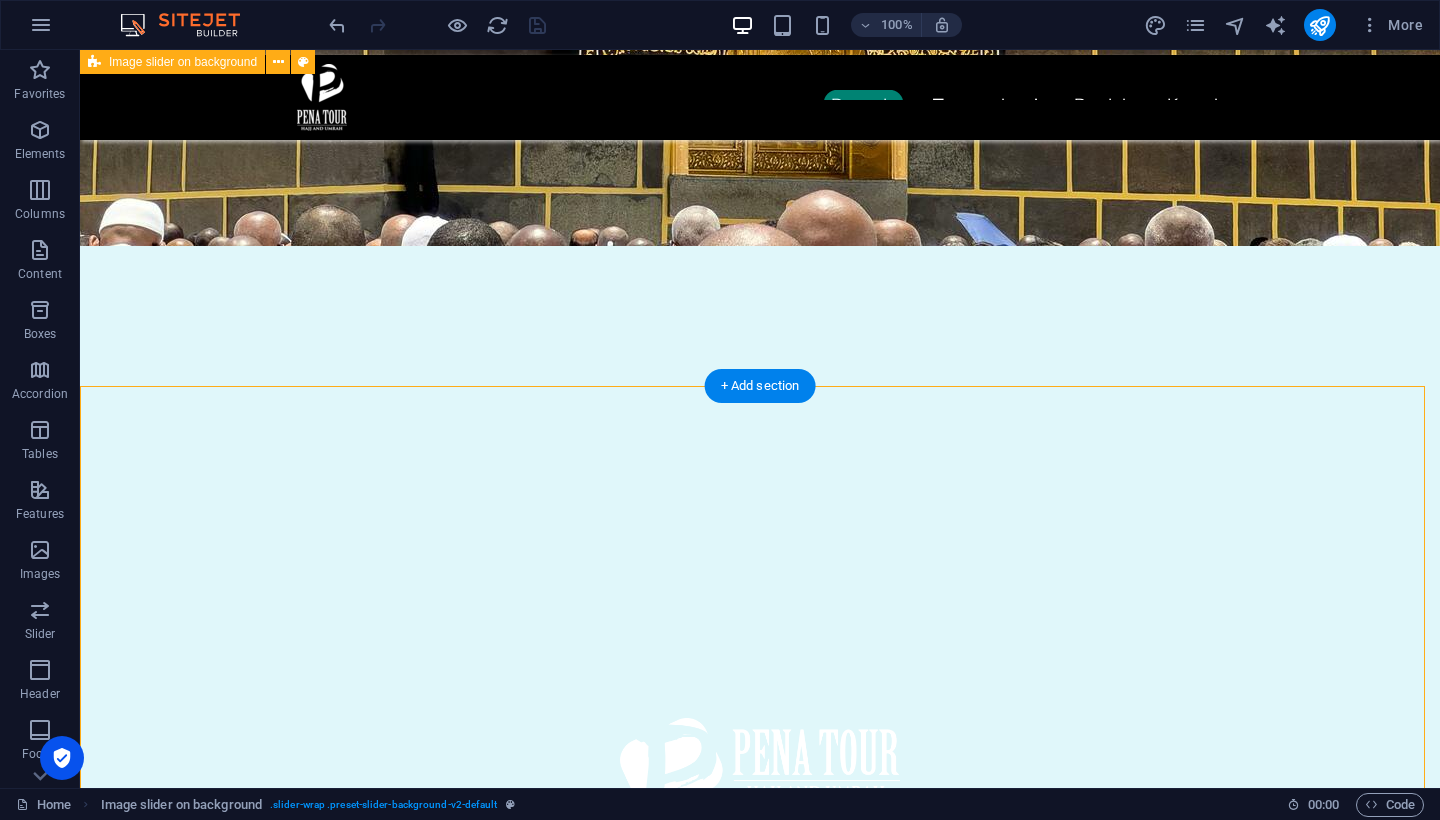 scroll, scrollTop: 324, scrollLeft: 0, axis: vertical 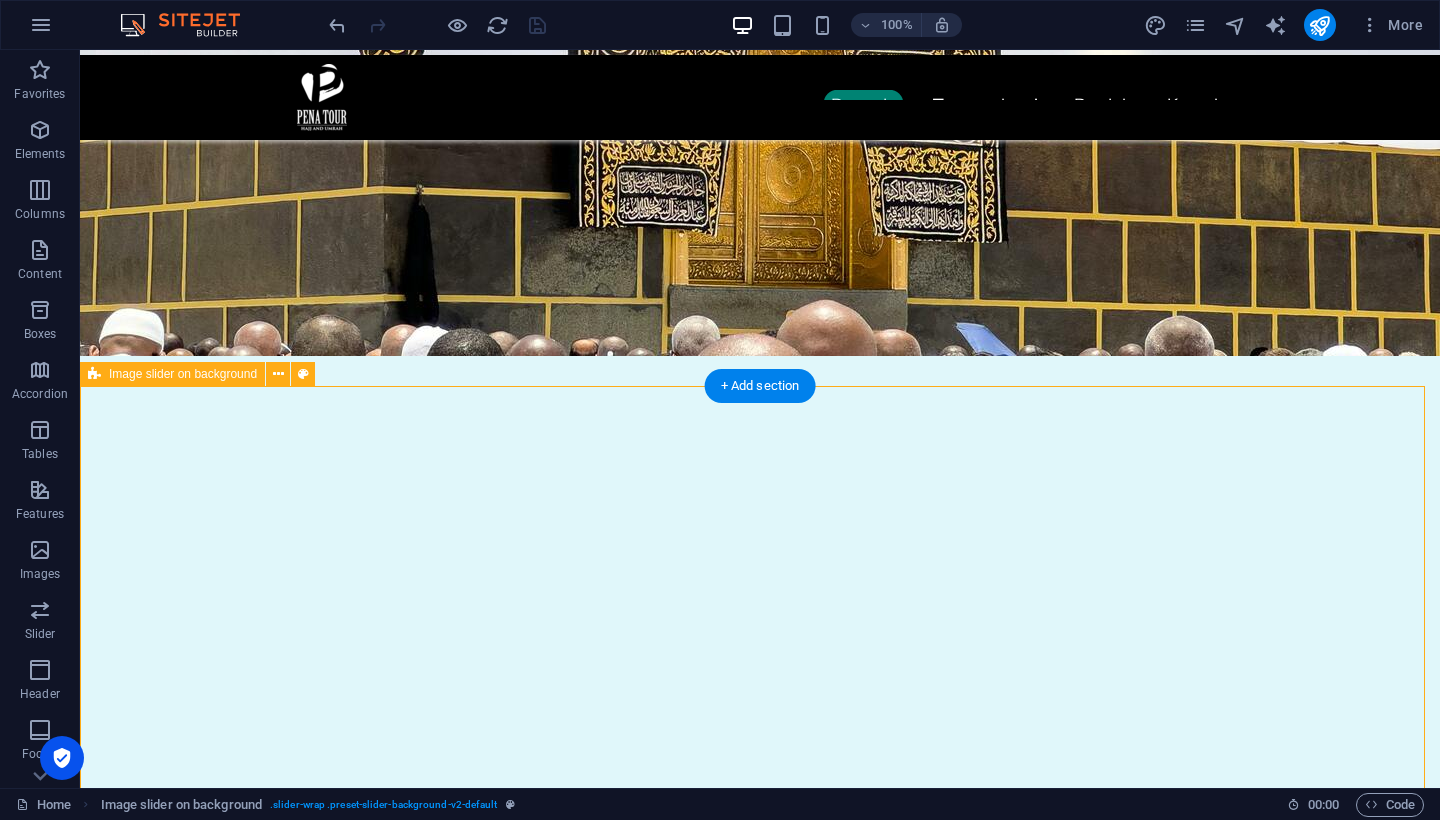 click on "Image slider on background" at bounding box center (183, 374) 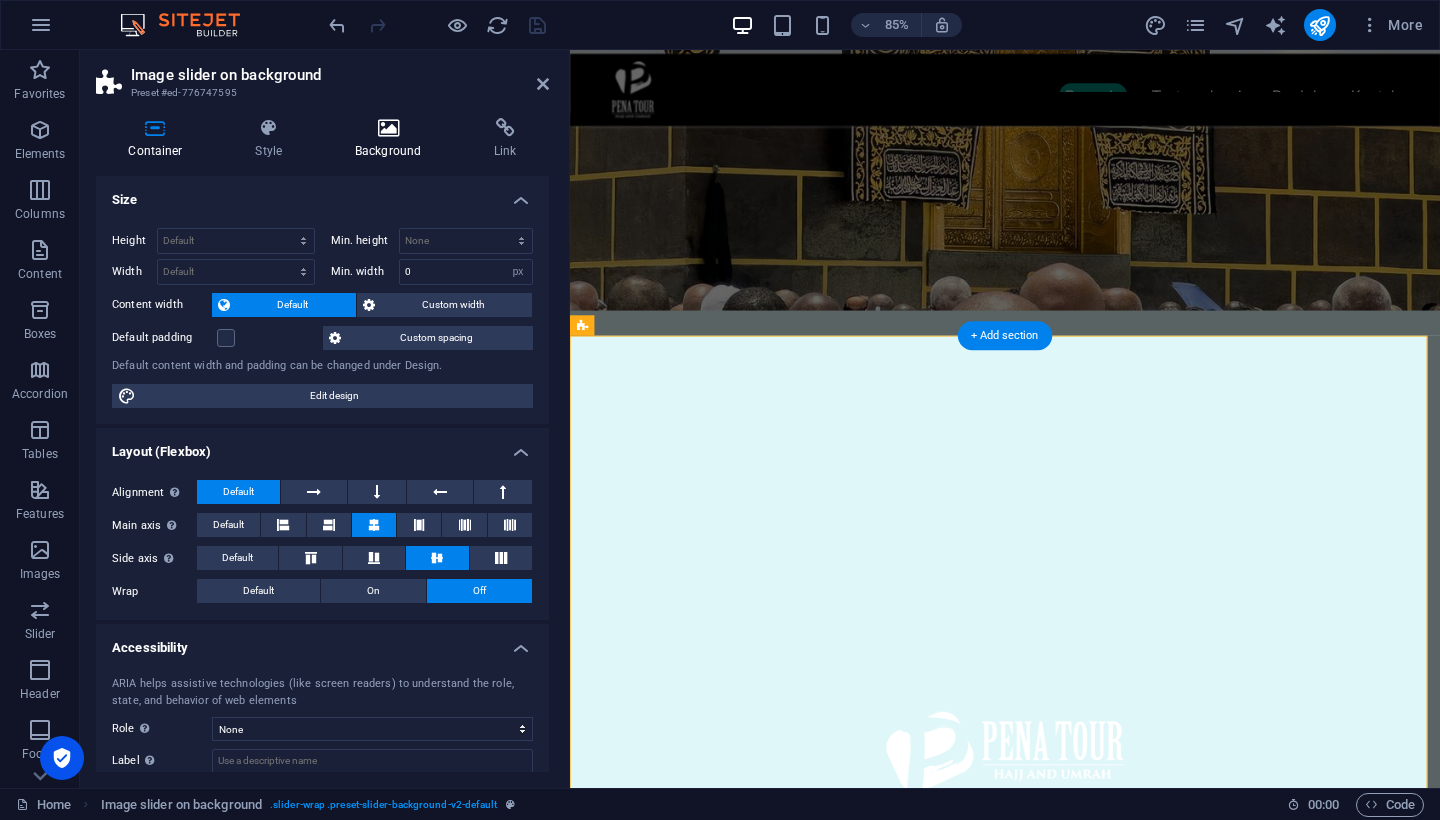 click at bounding box center [388, 128] 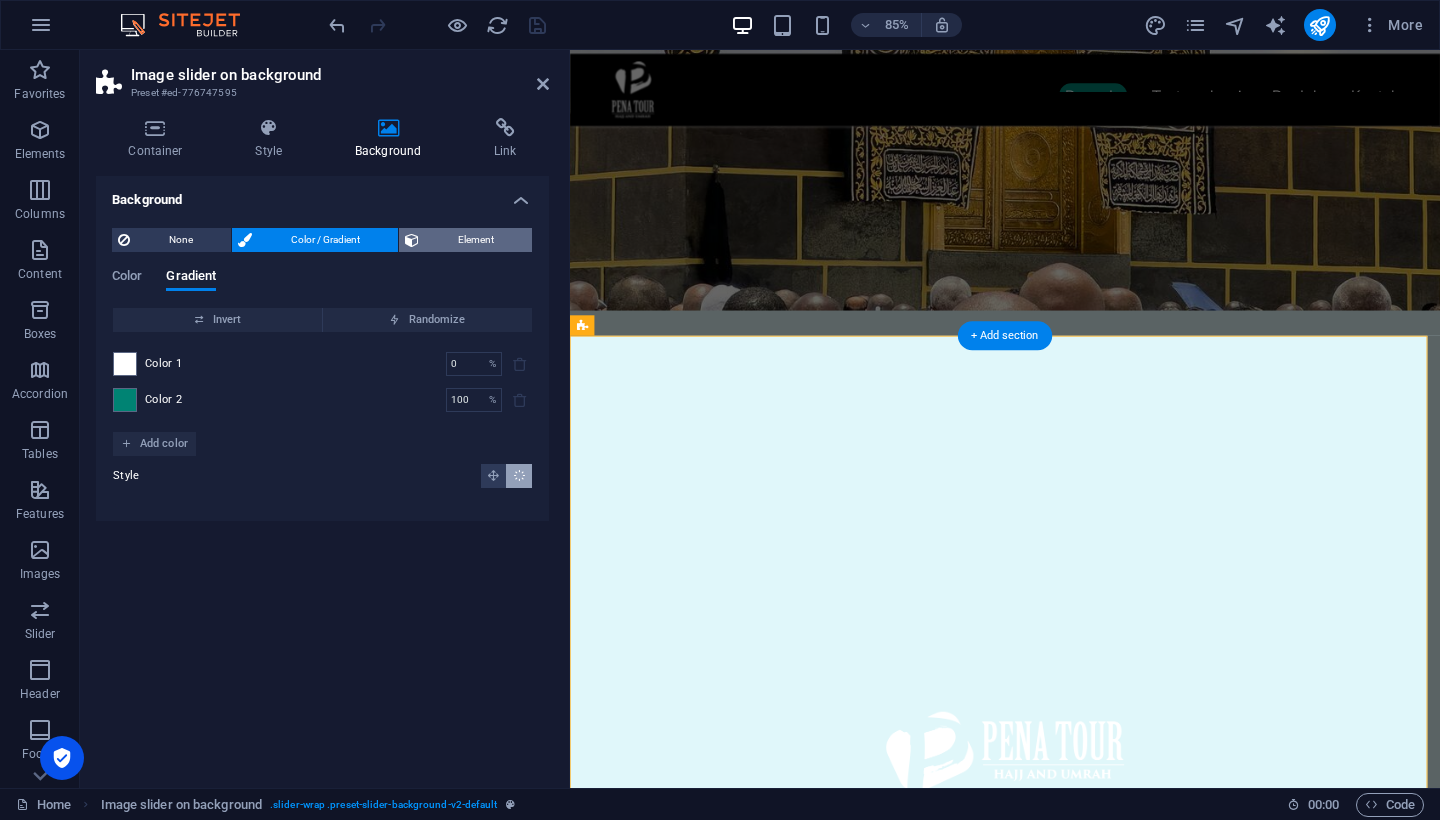 click on "Element" at bounding box center (475, 240) 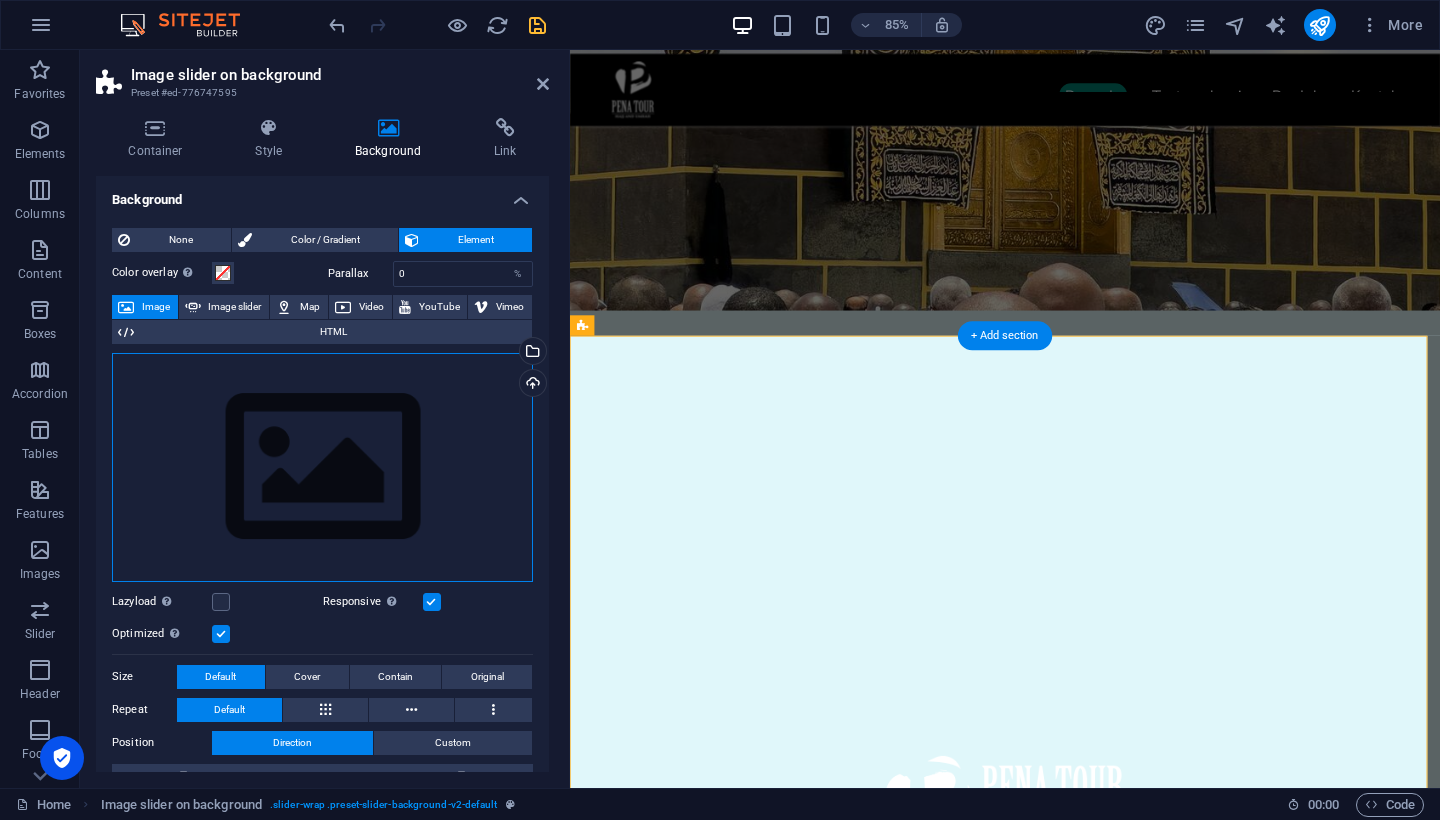 click on "Drag files here, click to choose files or select files from Files or our free stock photos & videos" at bounding box center (322, 467) 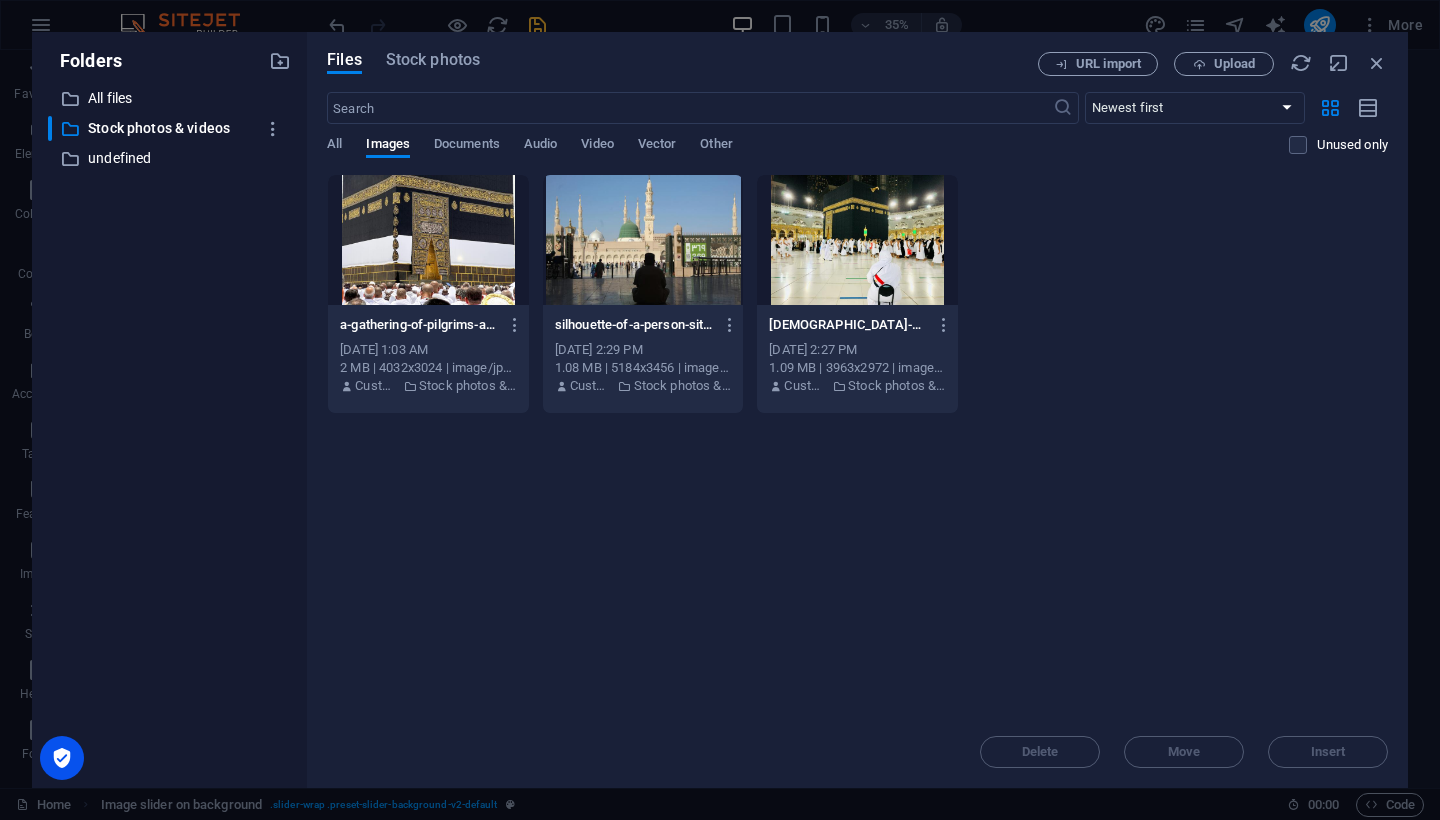 click at bounding box center [428, 240] 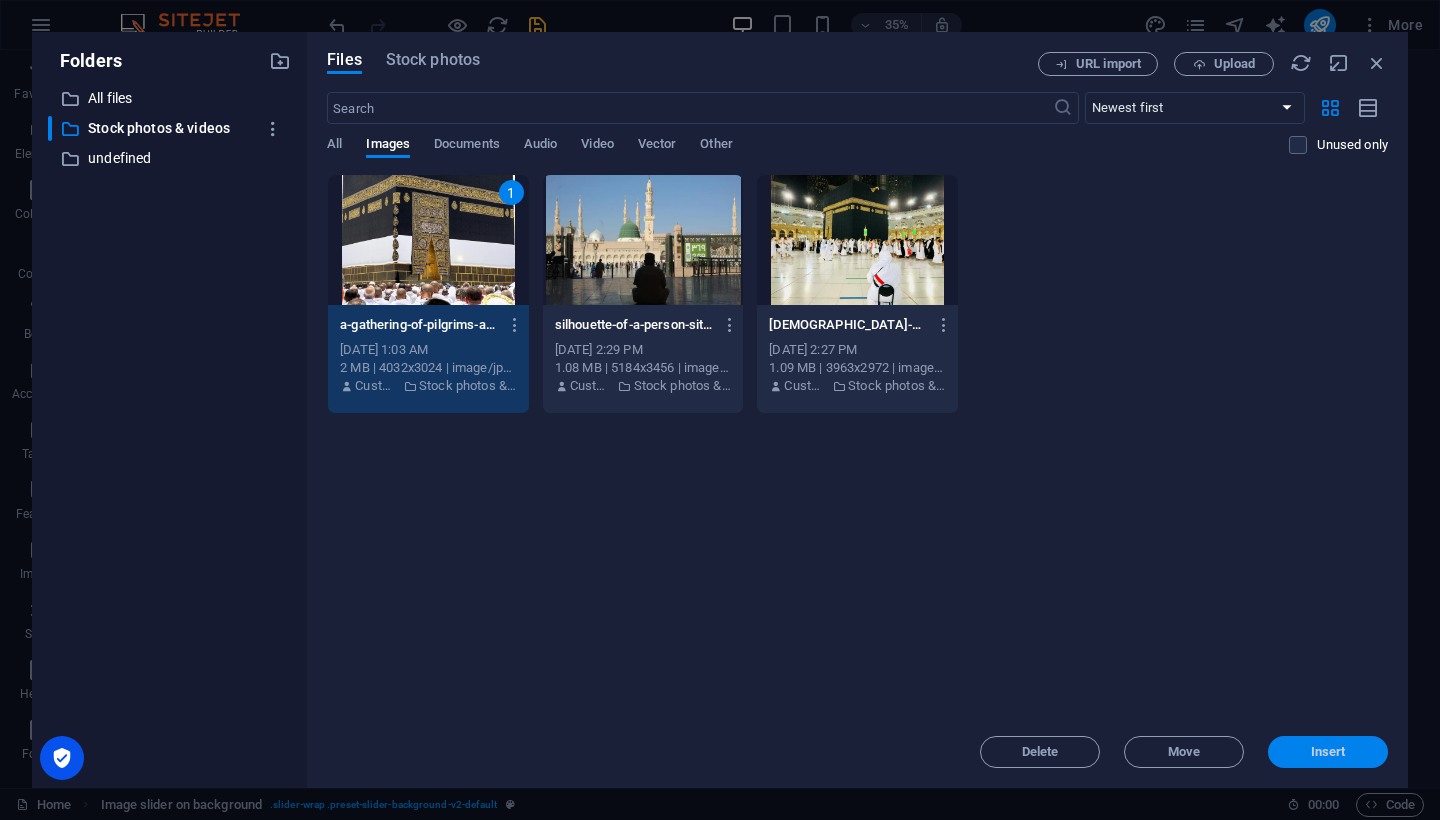 drag, startPoint x: 1331, startPoint y: 754, endPoint x: 439, endPoint y: 509, distance: 925.0346 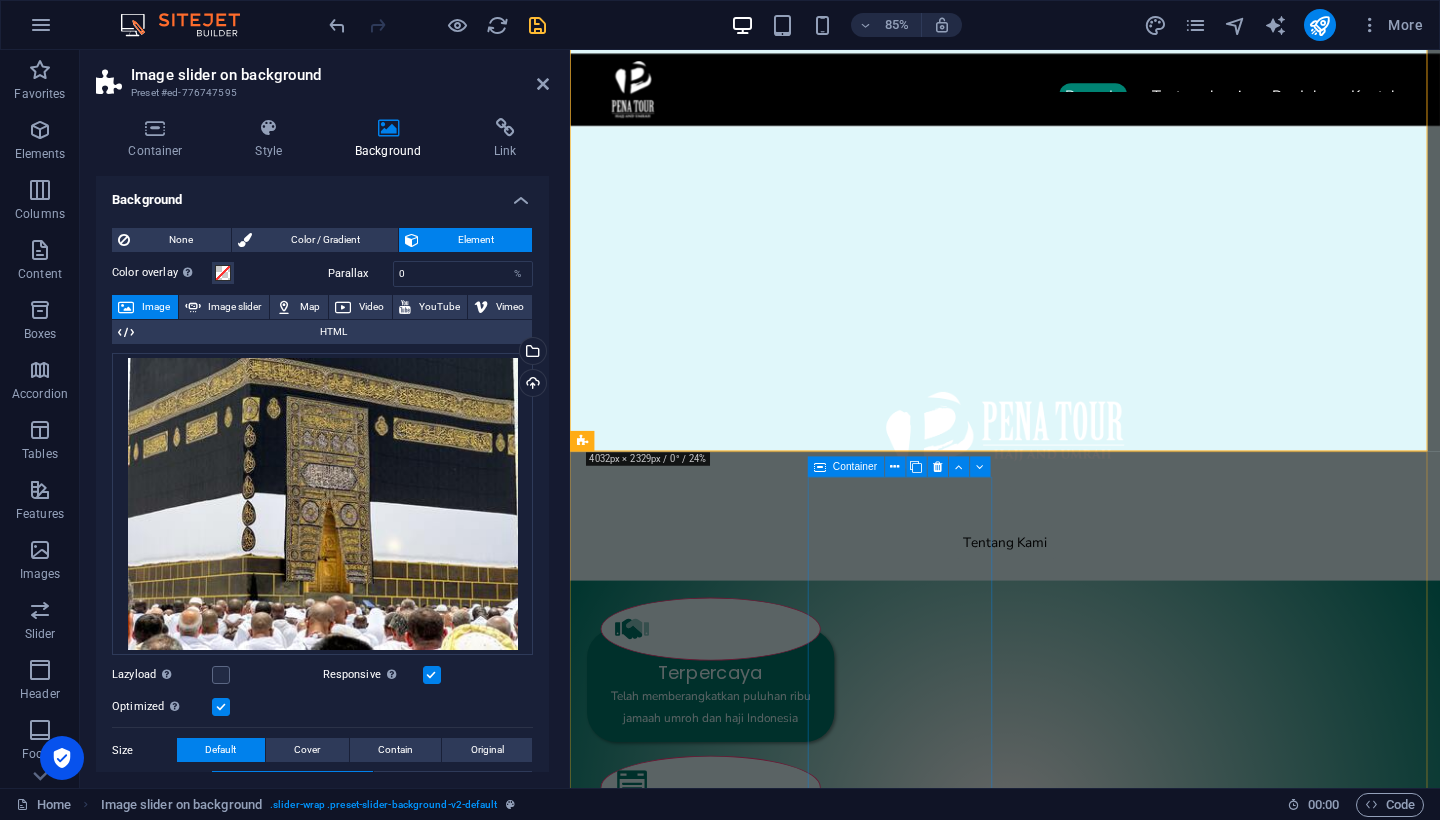 scroll, scrollTop: 588, scrollLeft: 0, axis: vertical 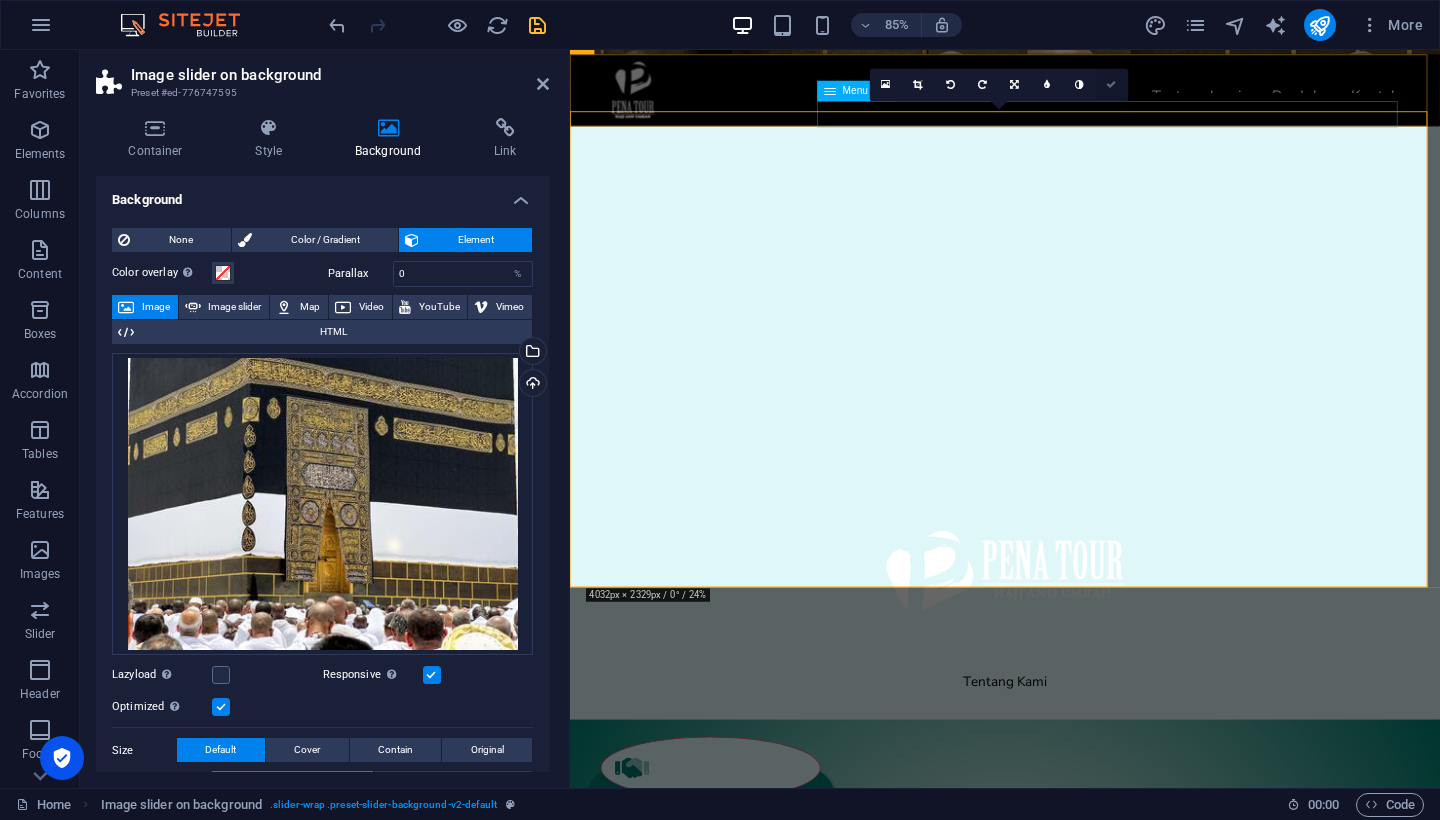click at bounding box center [1112, 85] 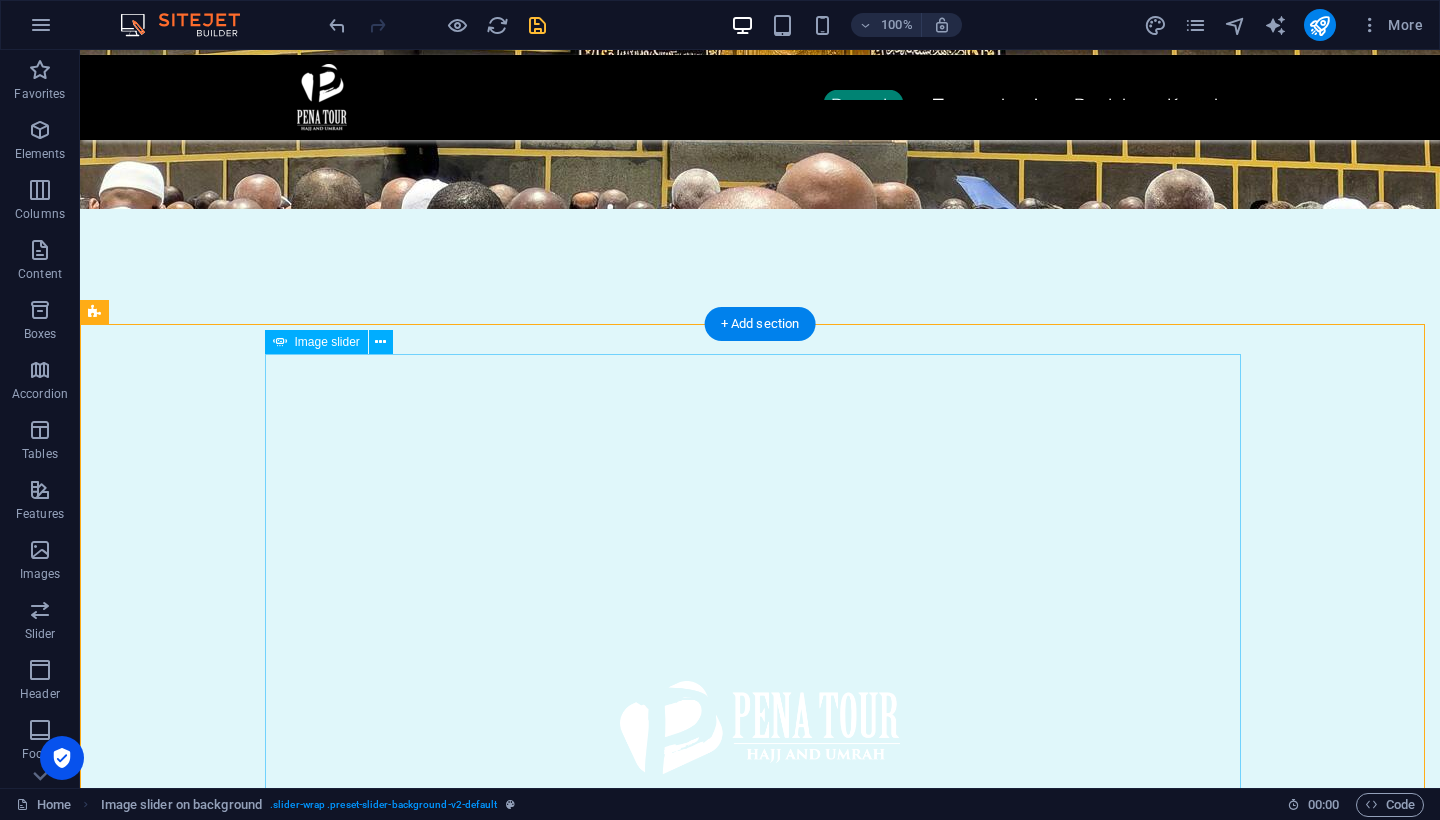 scroll, scrollTop: 536, scrollLeft: 0, axis: vertical 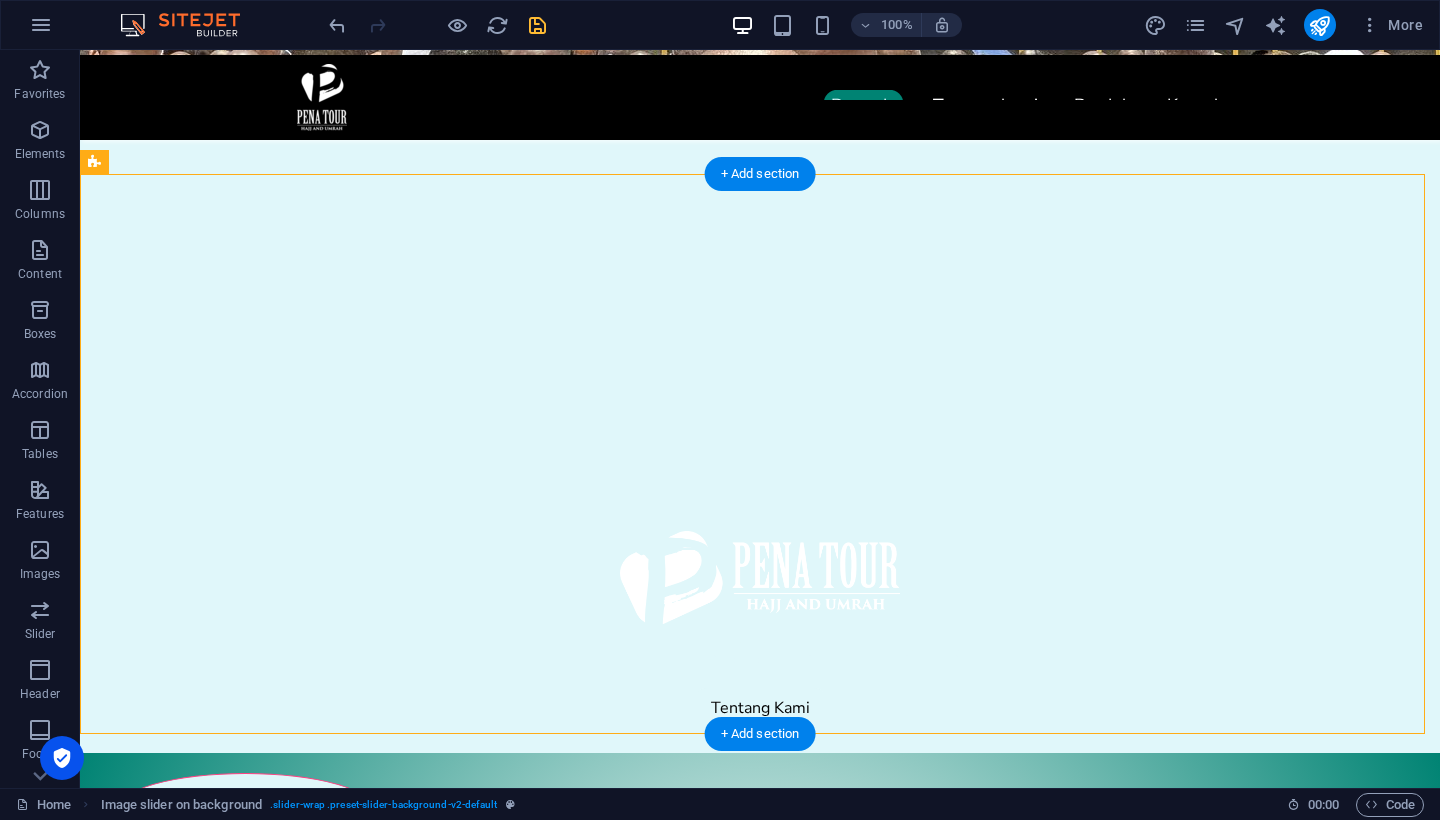 click at bounding box center [760, 1616] 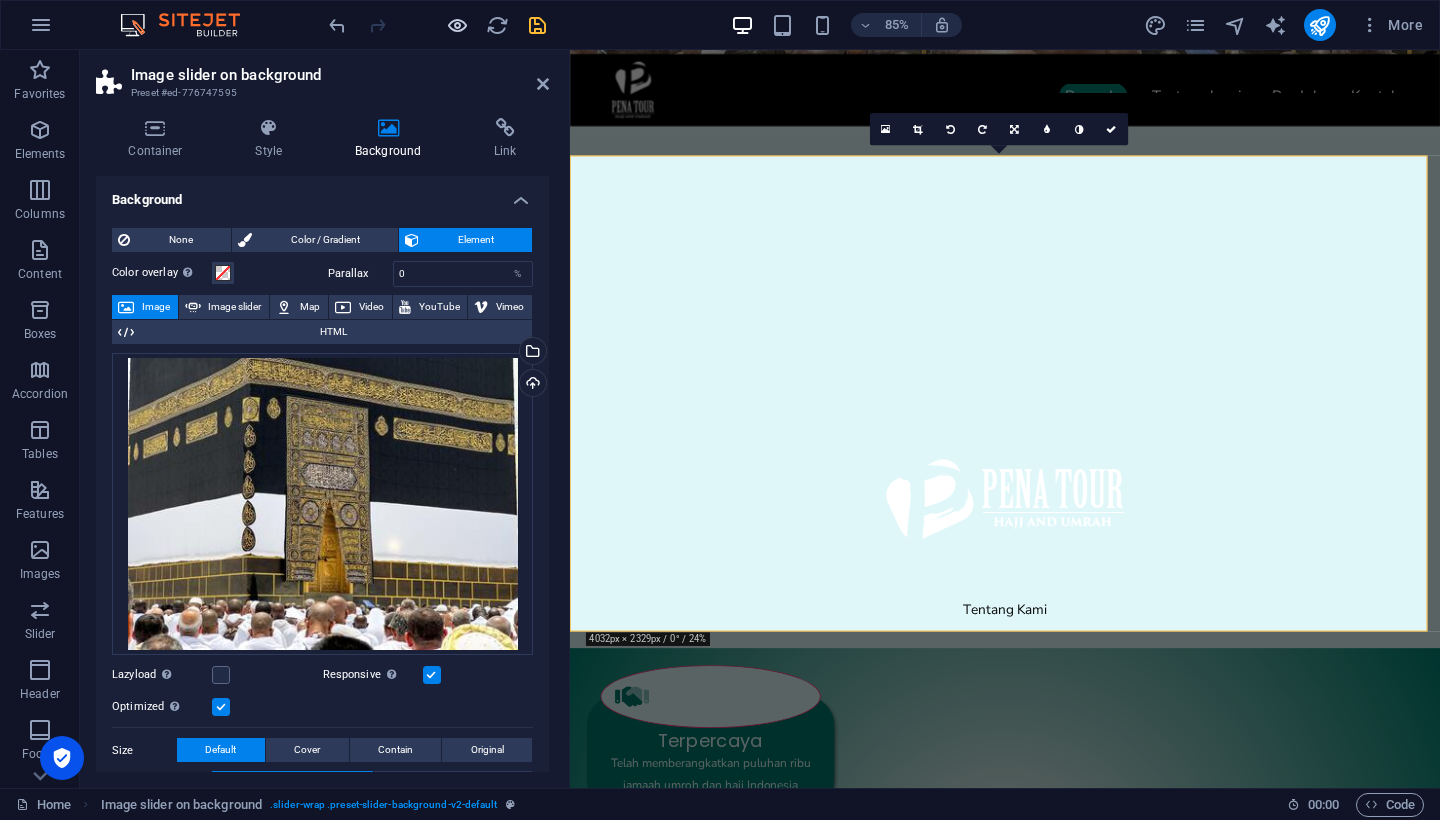 click at bounding box center (457, 25) 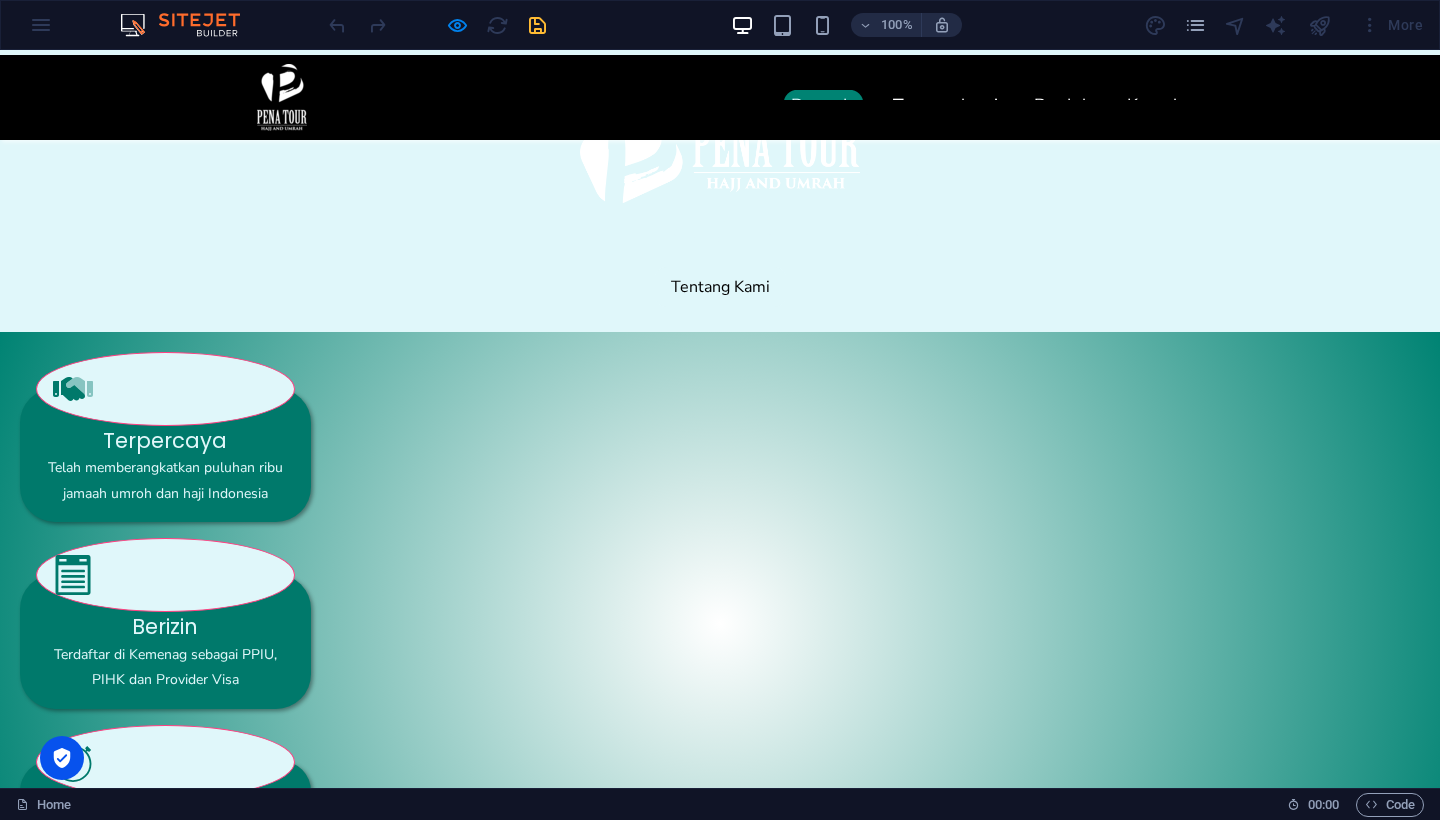 scroll, scrollTop: 551, scrollLeft: 0, axis: vertical 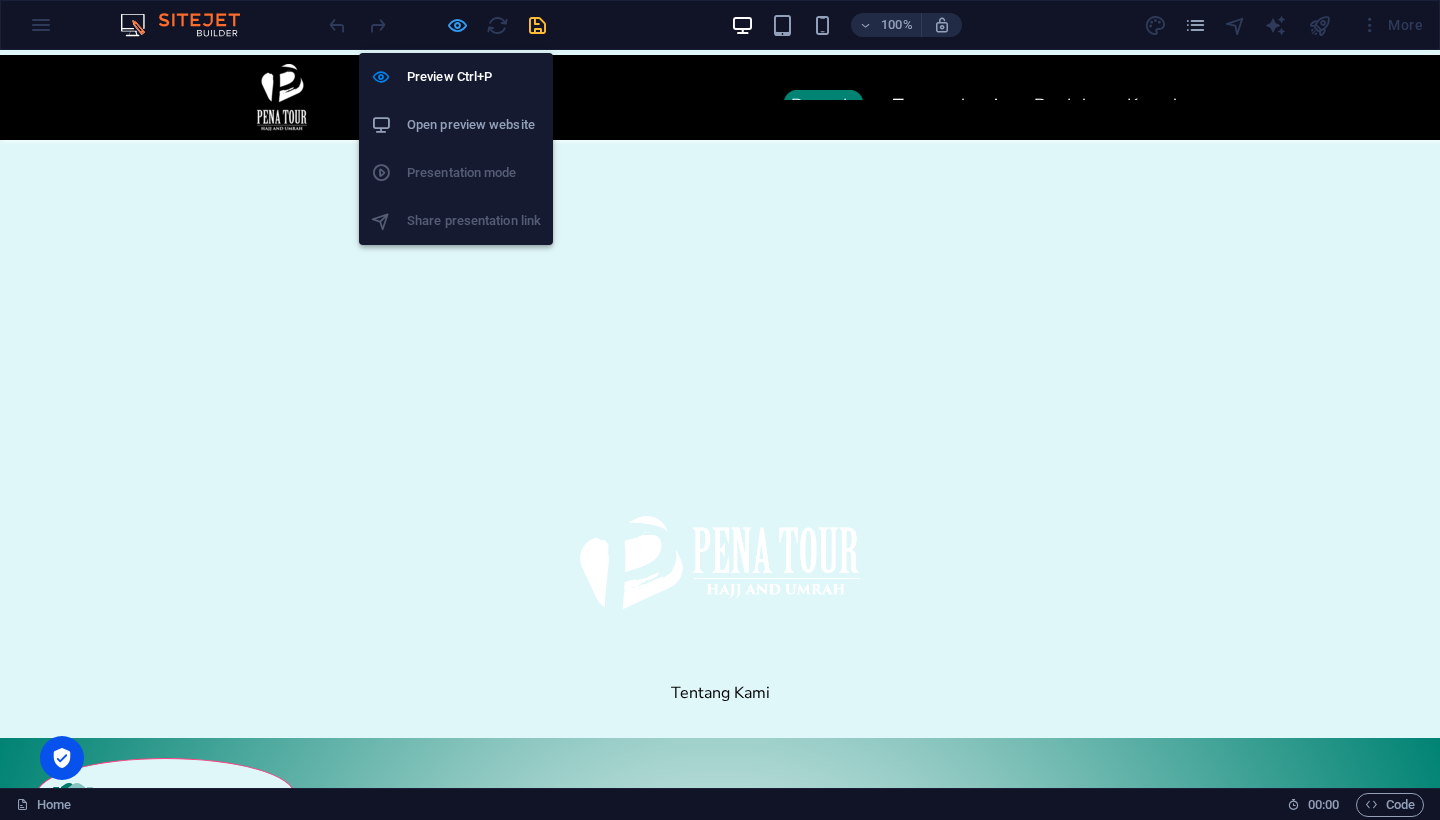 click at bounding box center [457, 25] 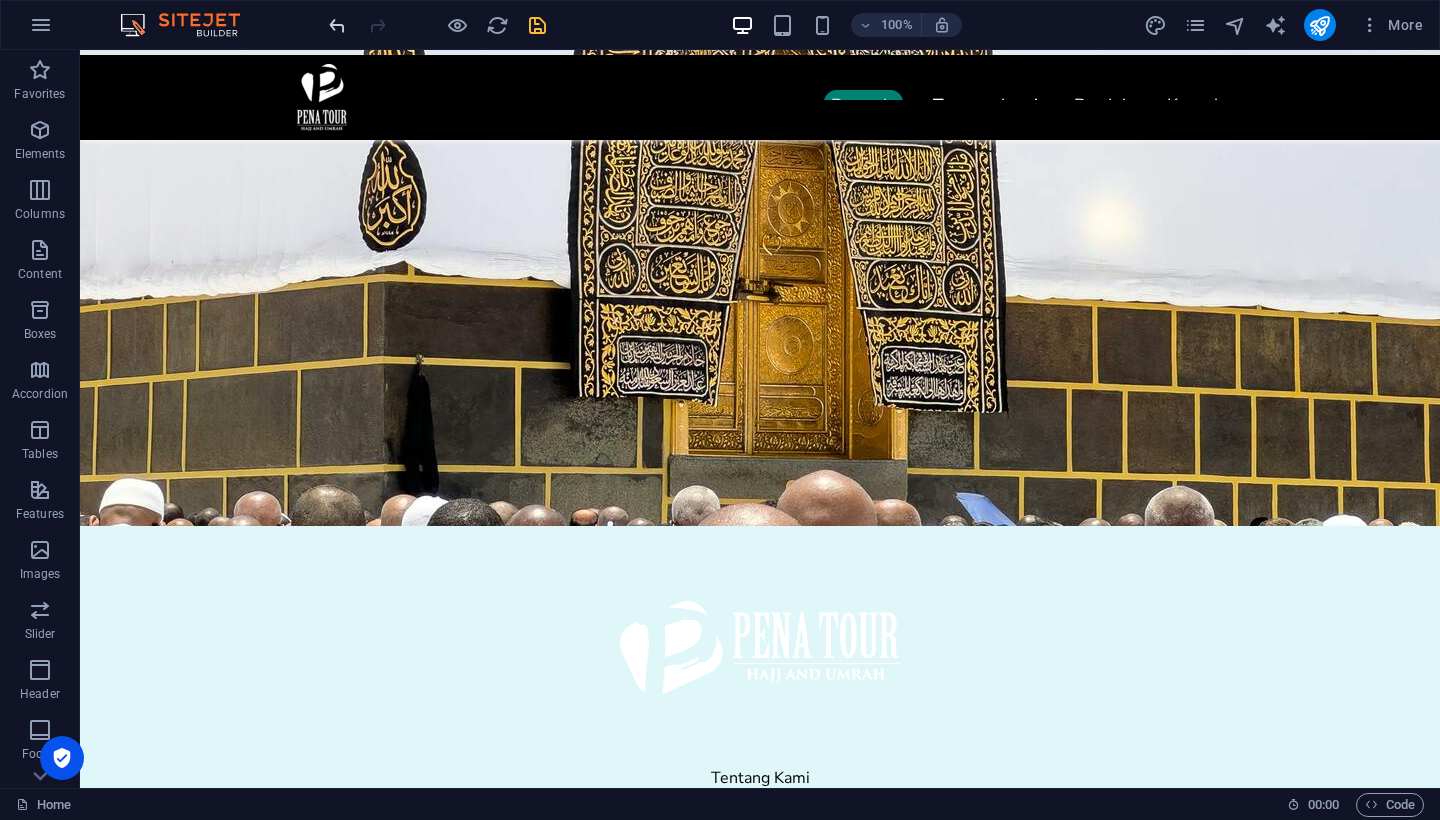 click at bounding box center (337, 25) 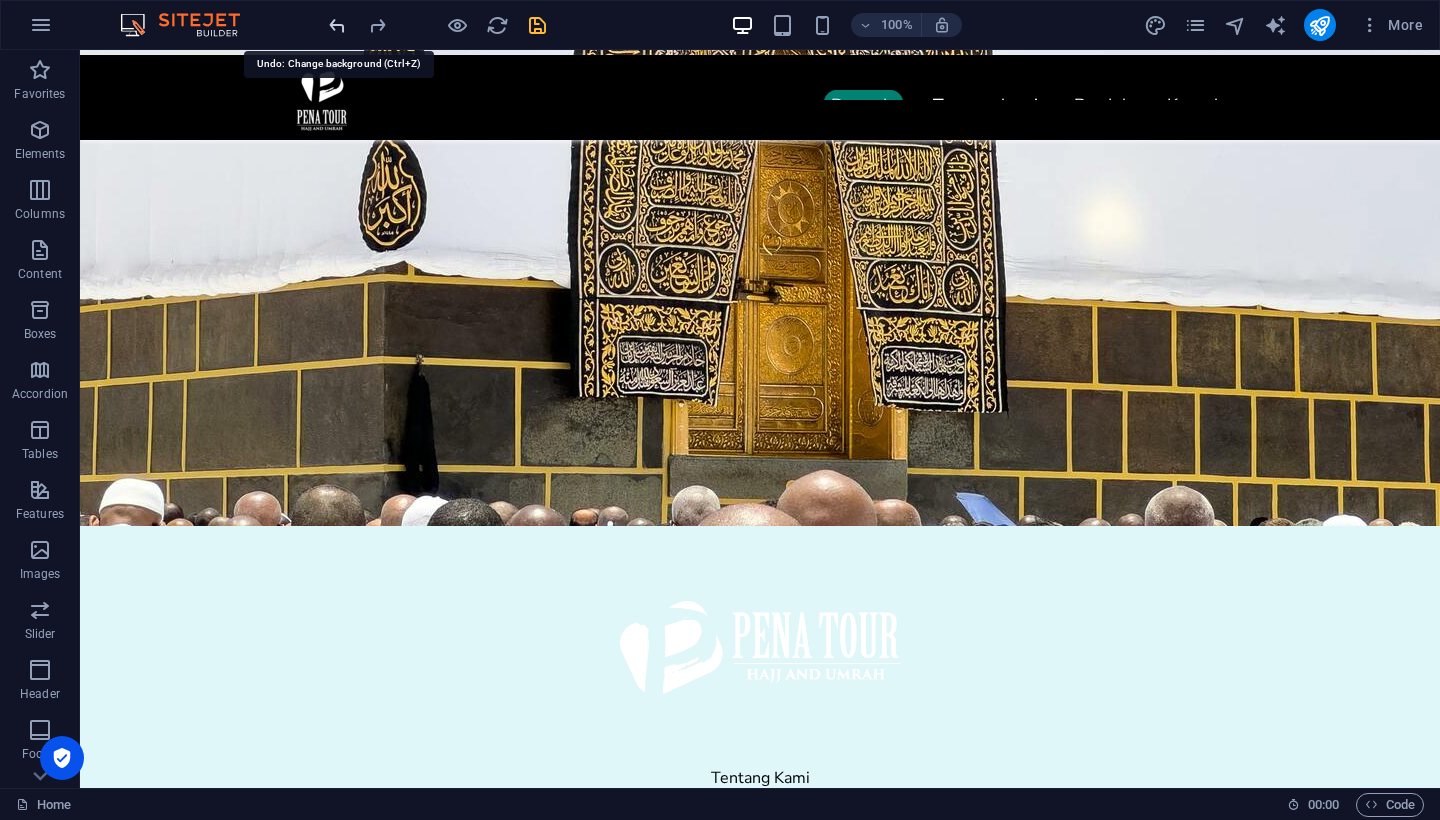 click at bounding box center [337, 25] 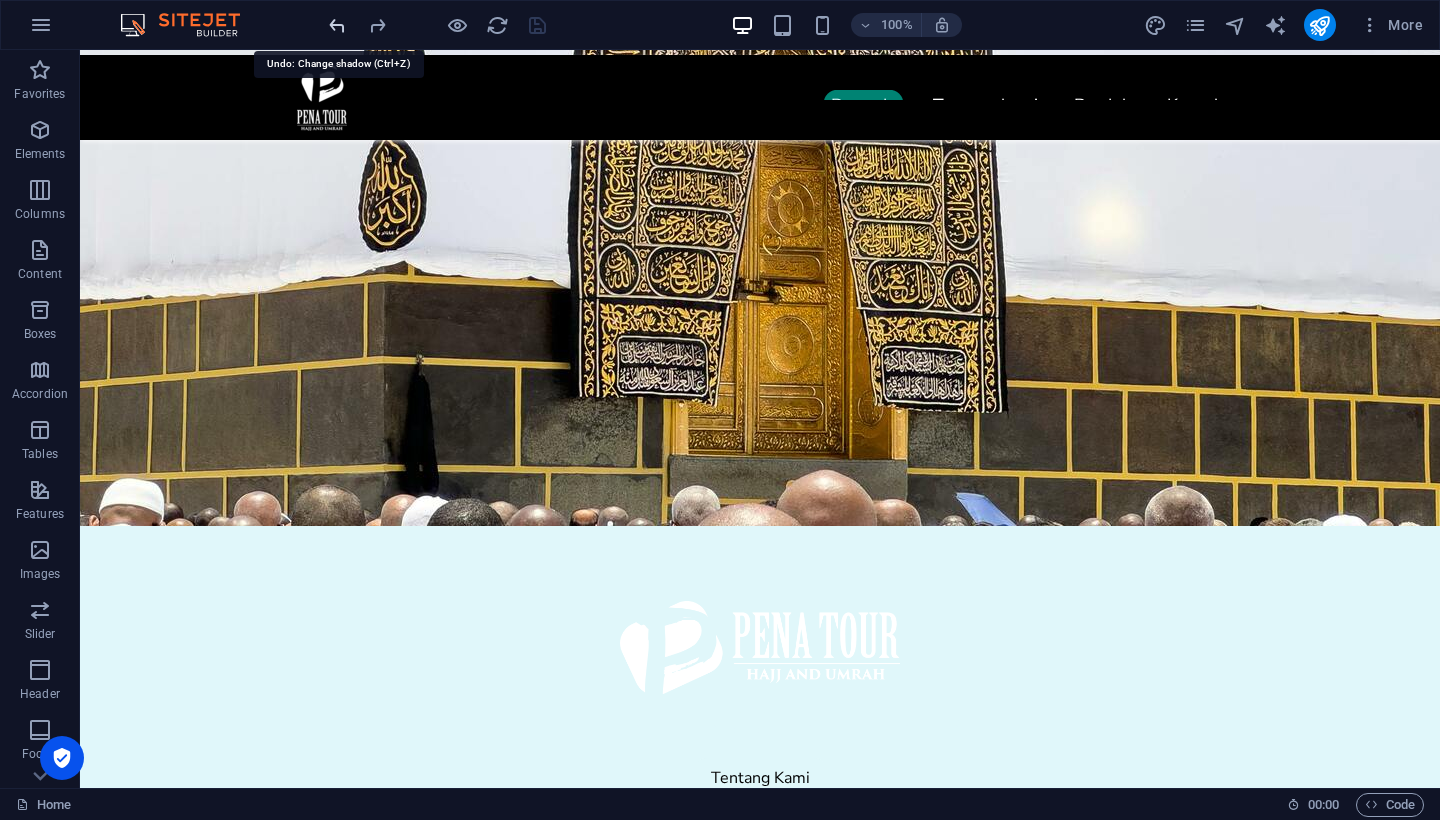click at bounding box center [337, 25] 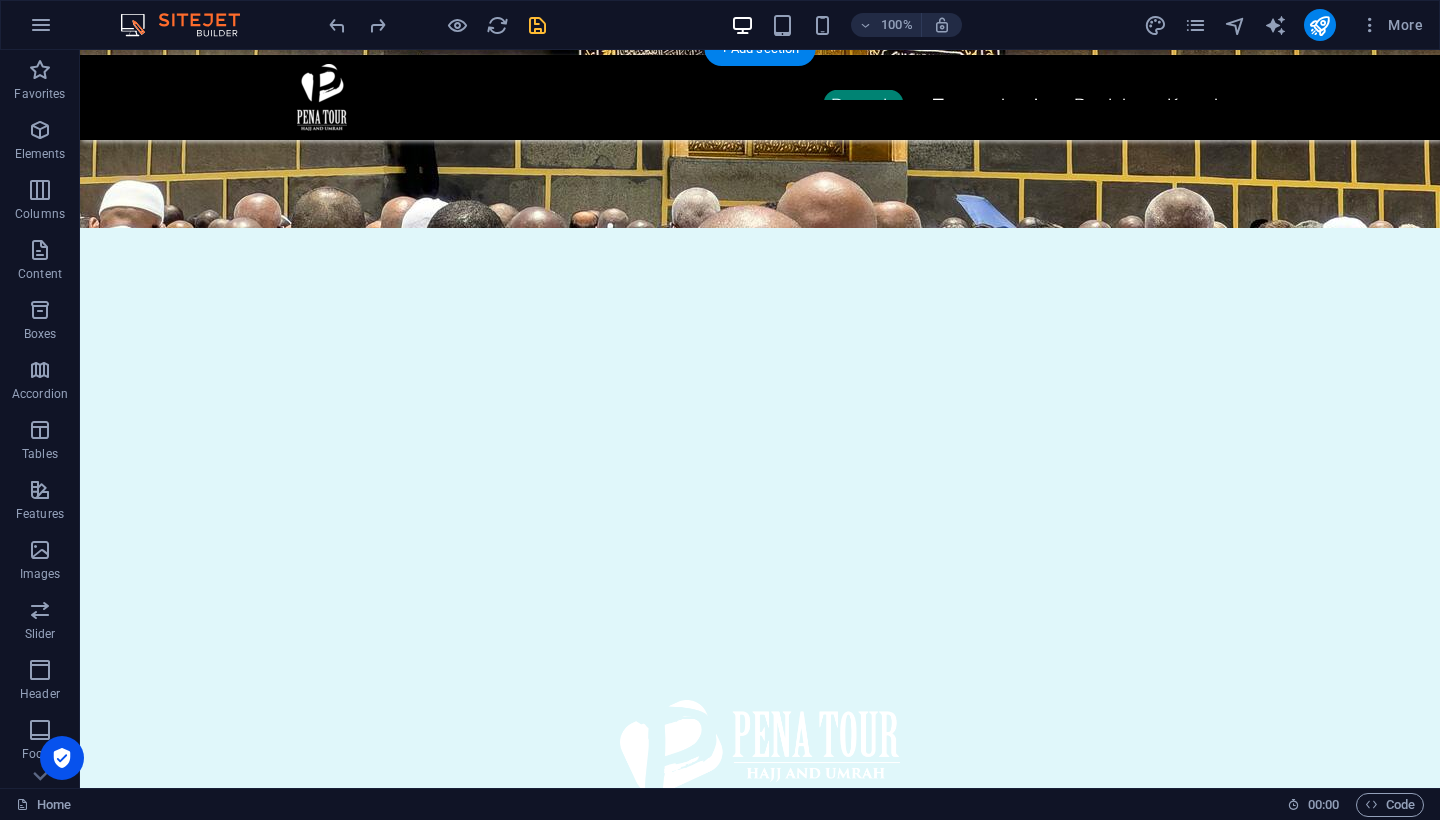scroll, scrollTop: 371, scrollLeft: 0, axis: vertical 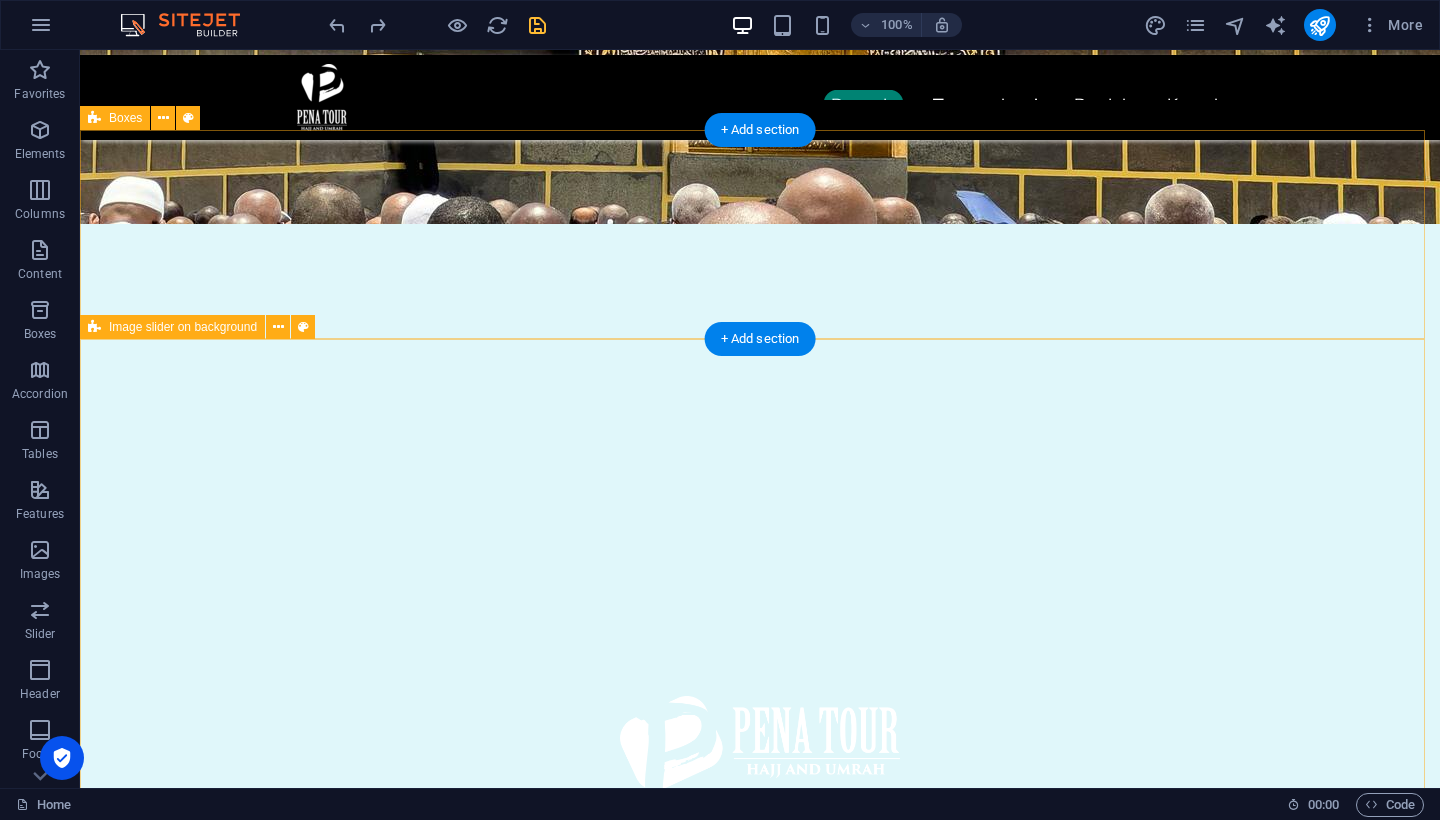 click on "Image slider on background" at bounding box center [183, 327] 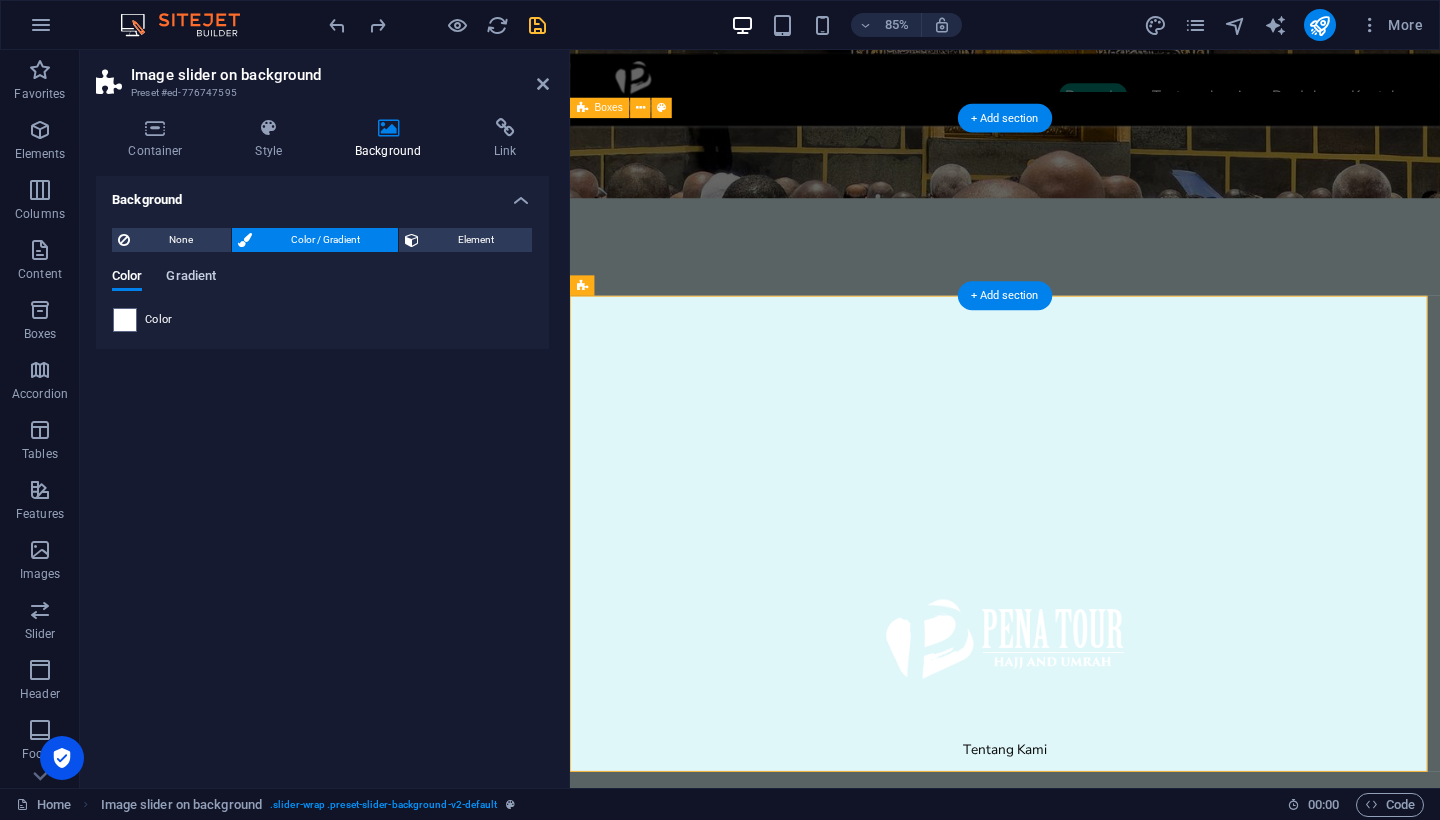 click on "Gradient" at bounding box center (191, 278) 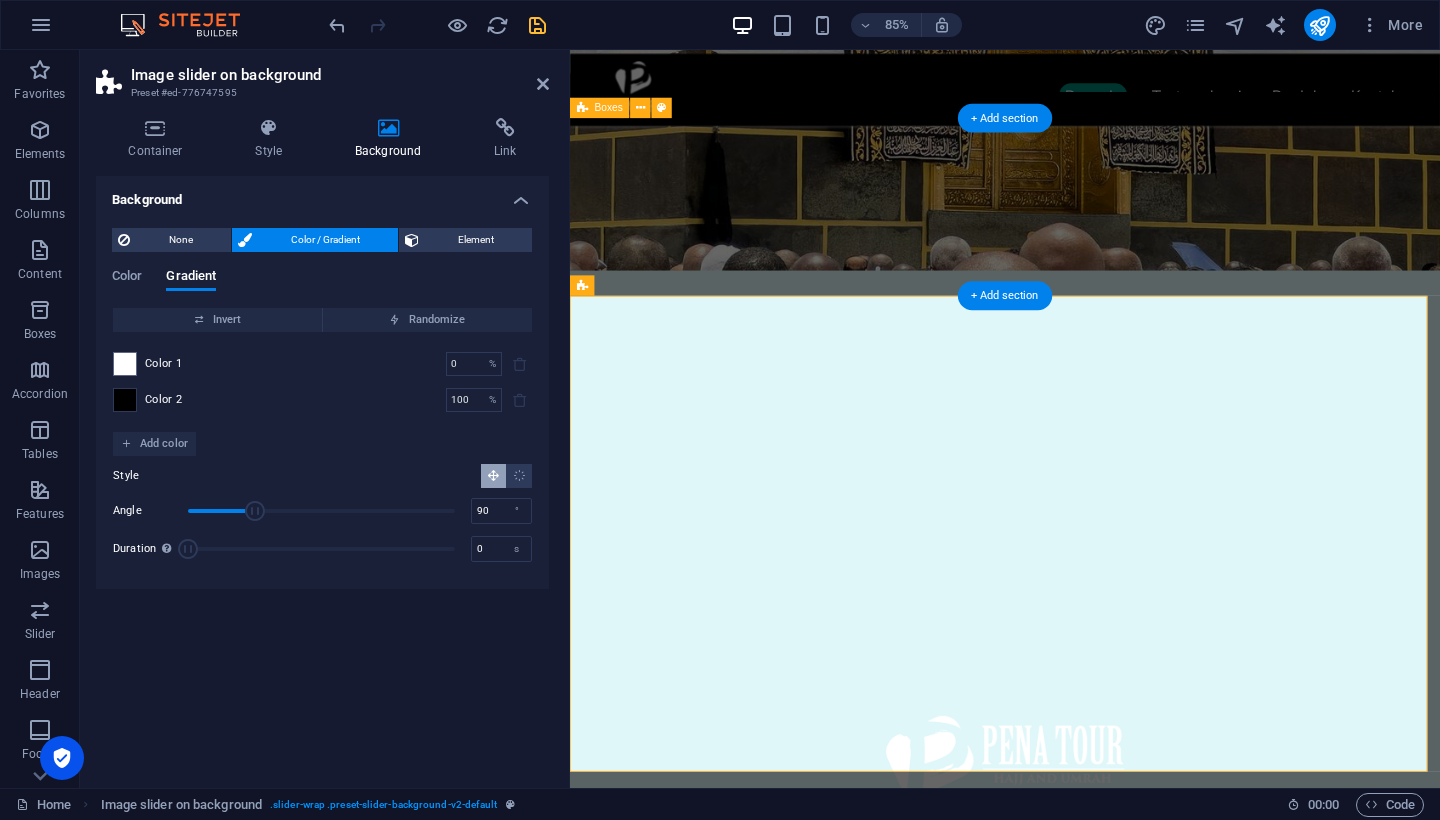 click at bounding box center [125, 400] 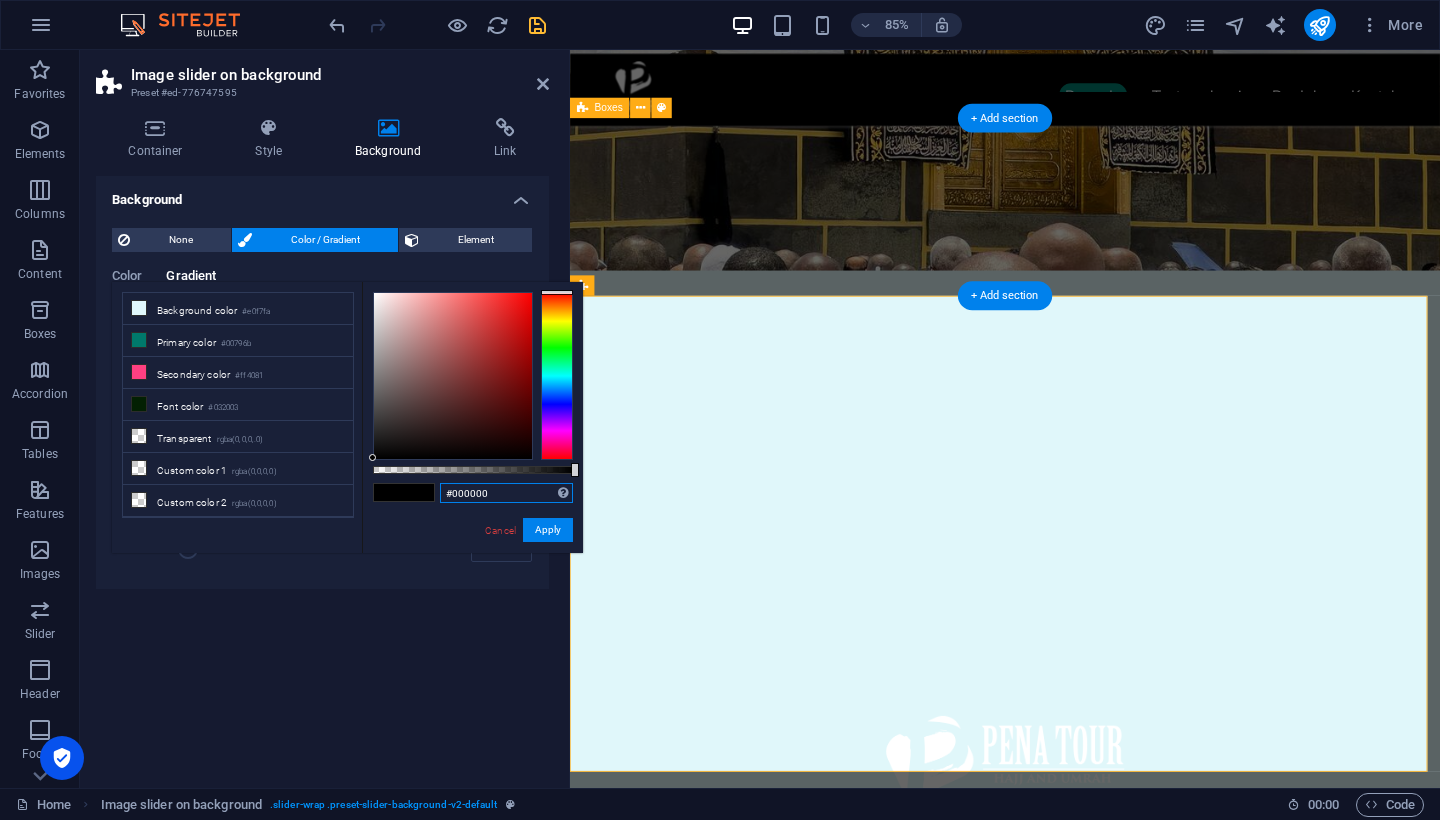 drag, startPoint x: 499, startPoint y: 490, endPoint x: 407, endPoint y: 486, distance: 92.086914 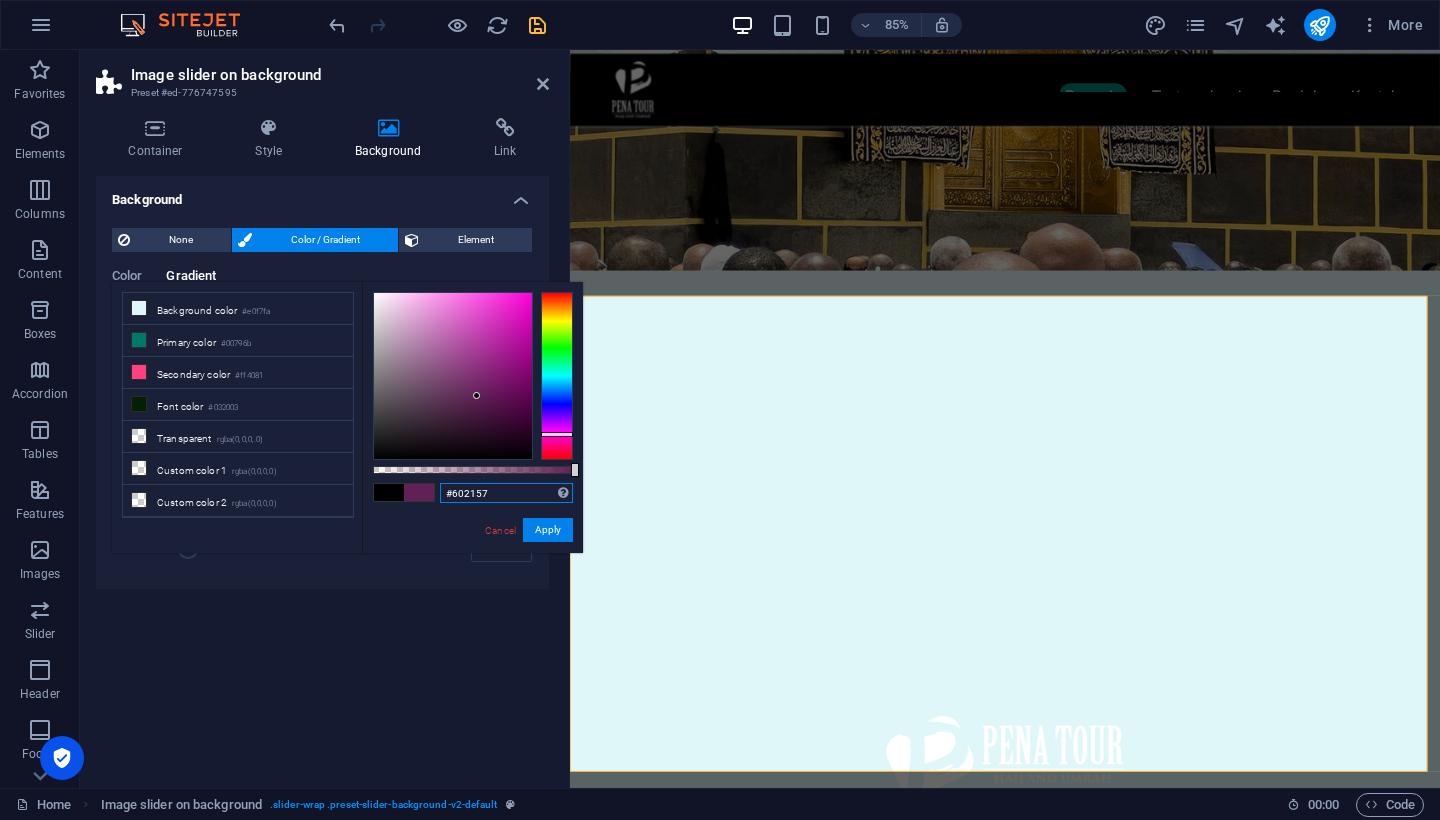 drag, startPoint x: 459, startPoint y: 489, endPoint x: 361, endPoint y: 479, distance: 98.50888 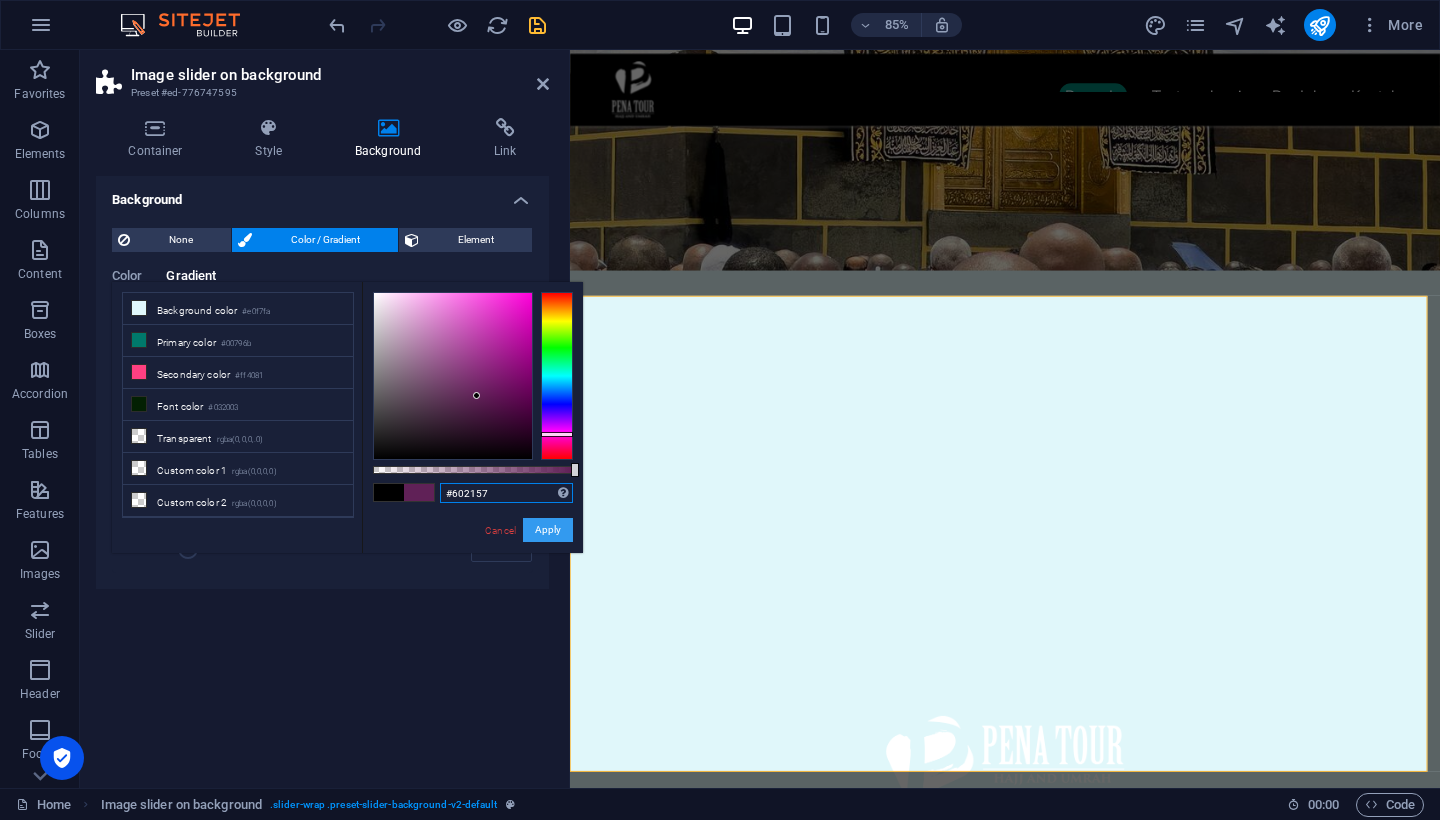 type on "#008373" 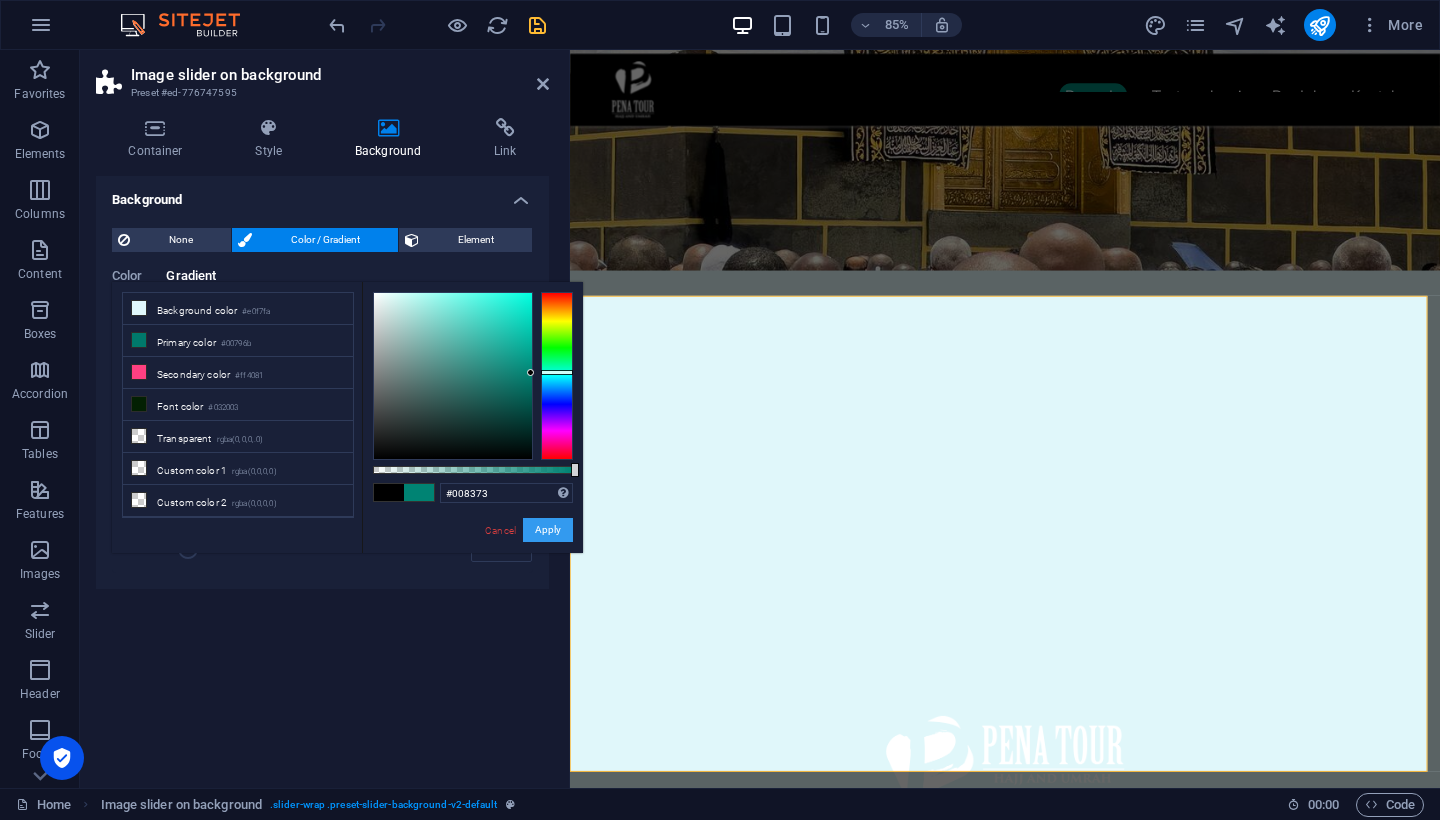click on "Apply" at bounding box center (548, 530) 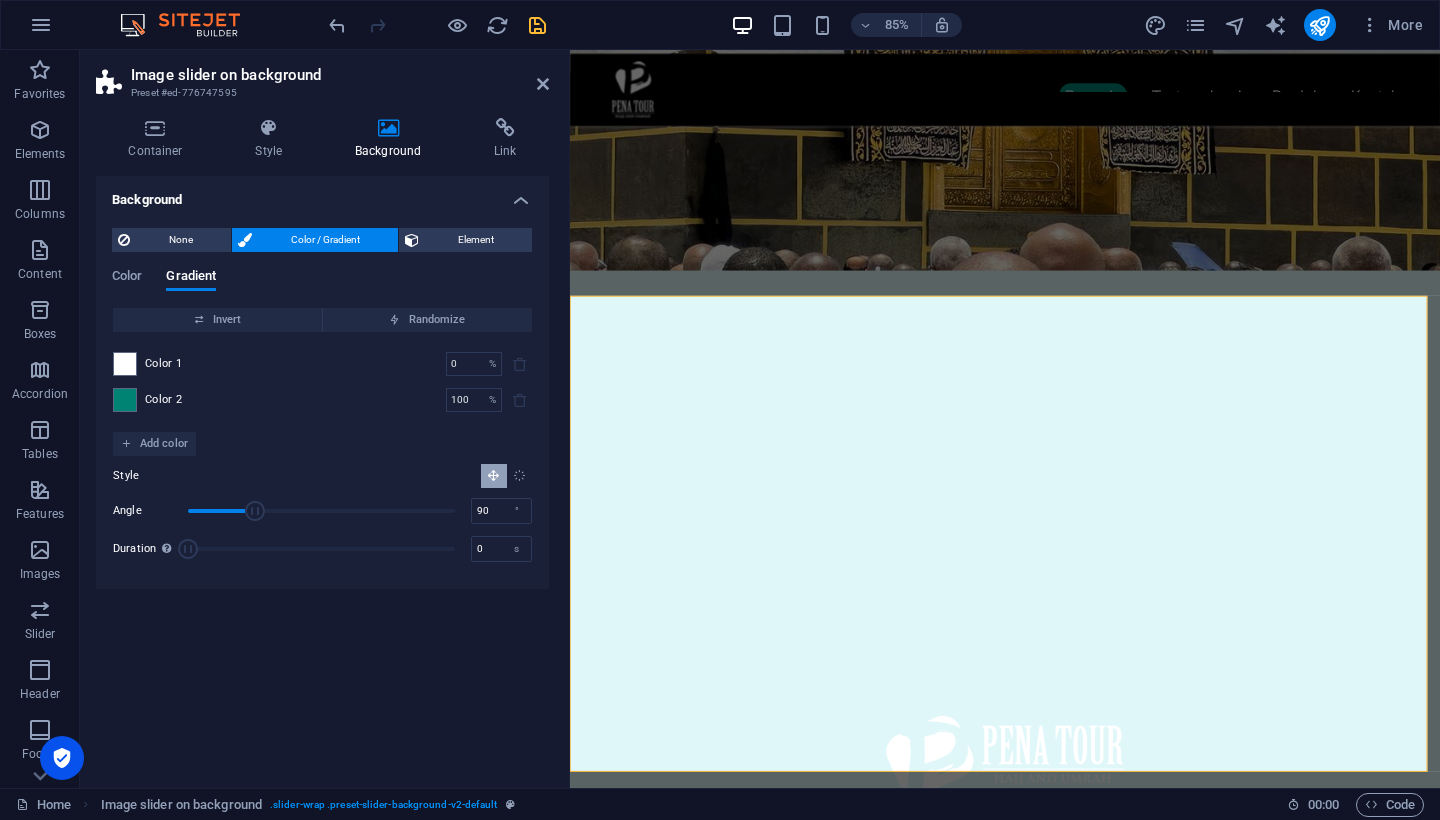 click at bounding box center (519, 475) 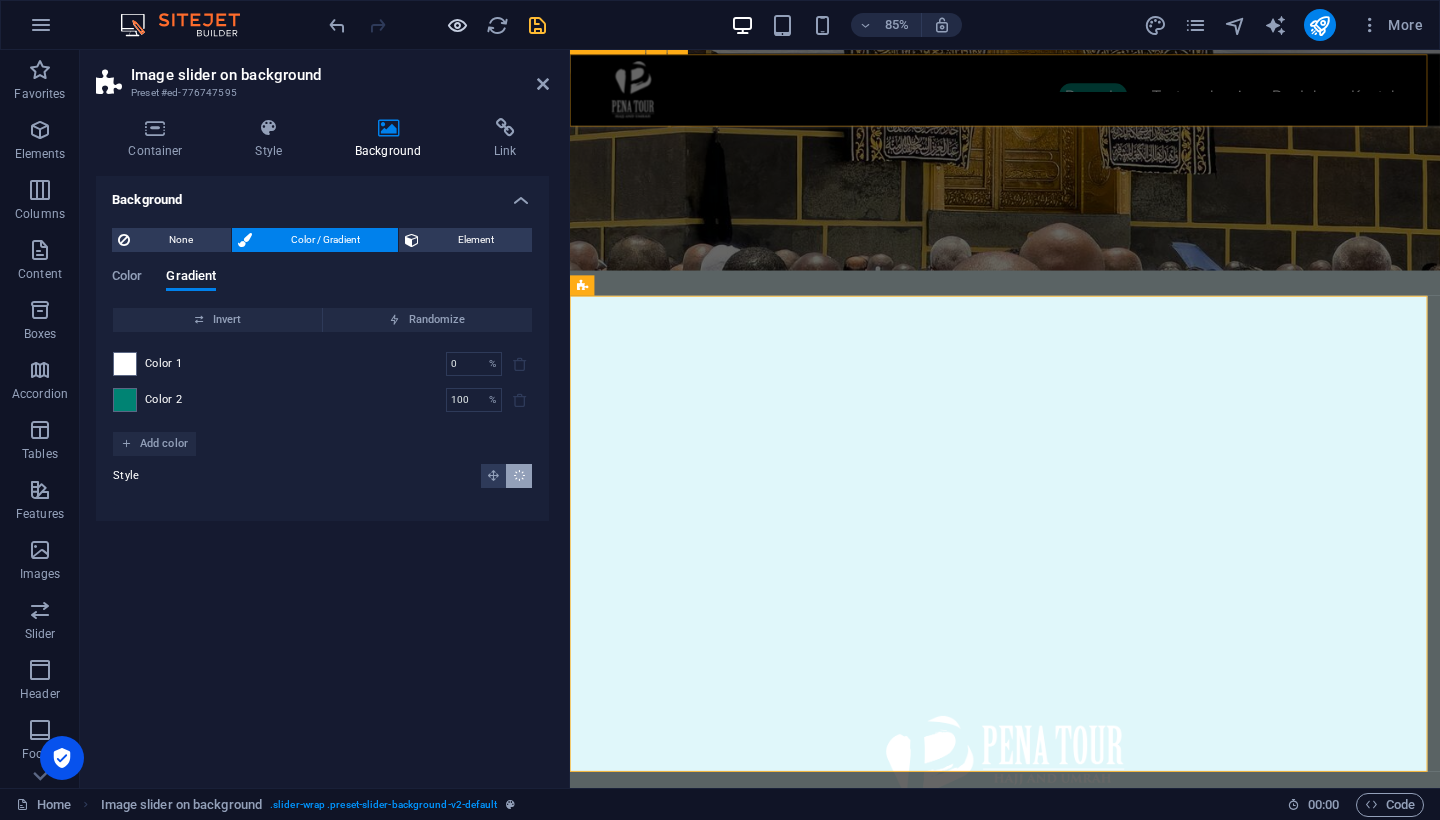 click at bounding box center [457, 25] 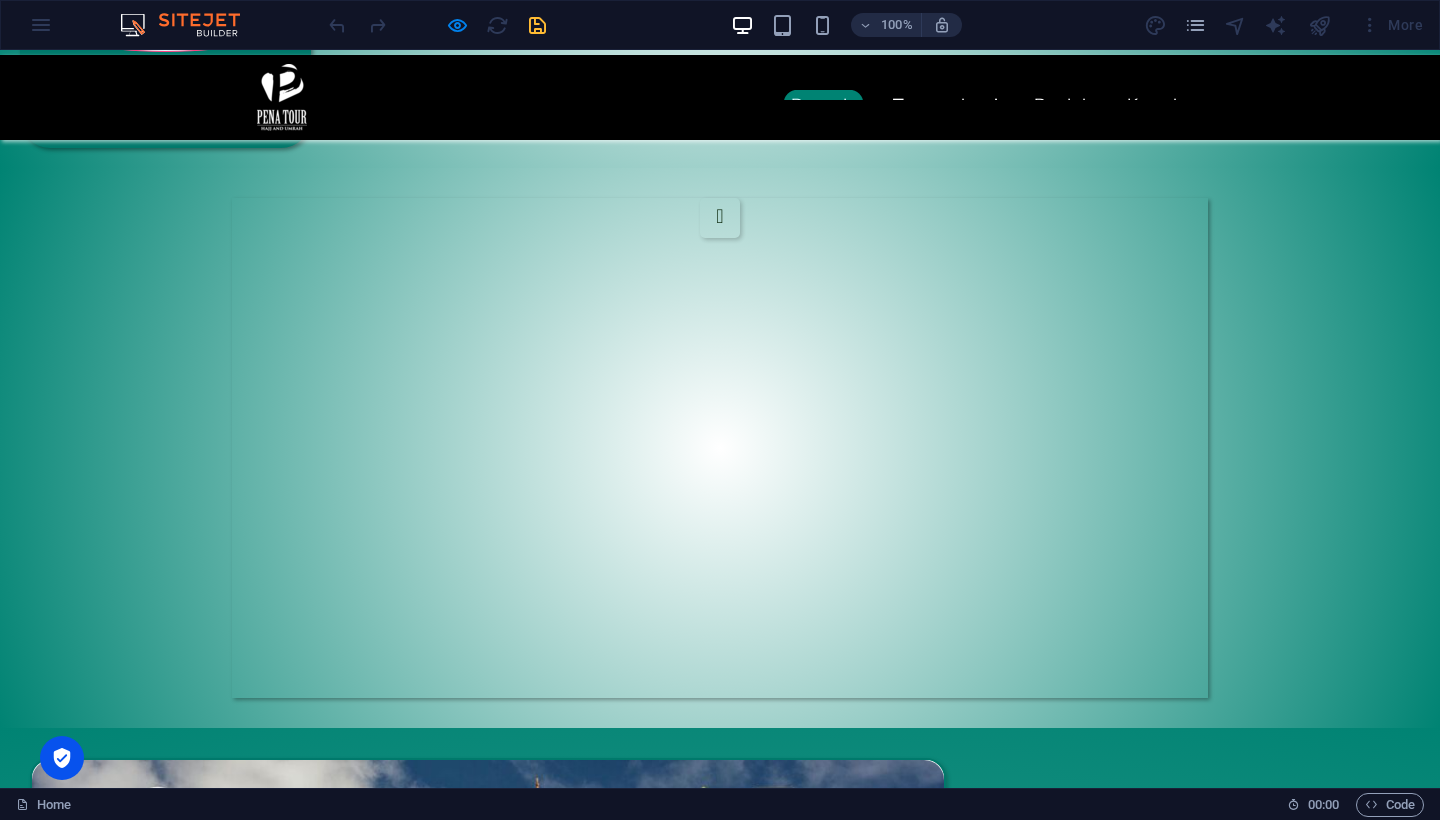 scroll, scrollTop: 0, scrollLeft: 0, axis: both 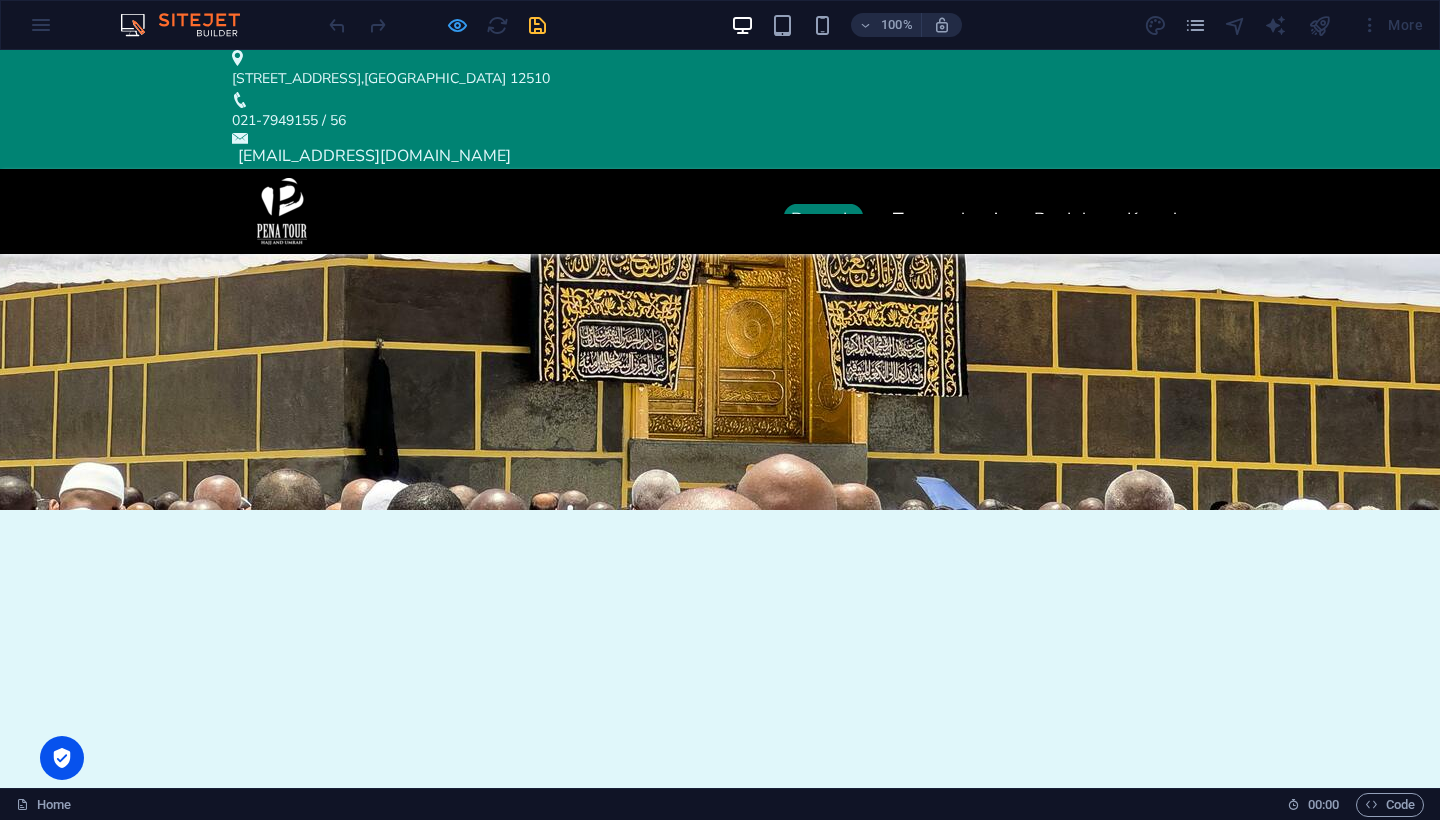 click at bounding box center [457, 25] 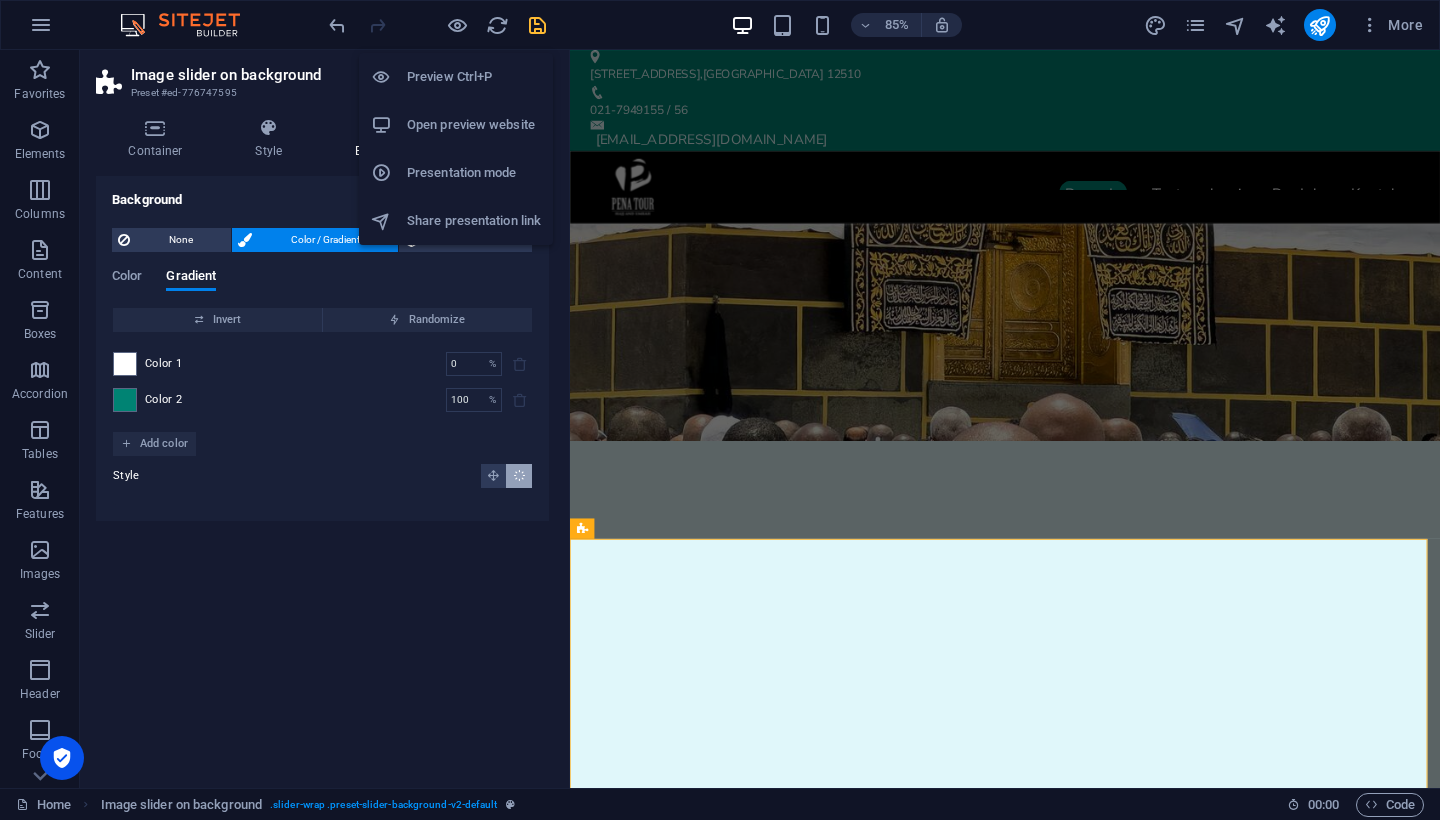 click on "Presentation mode" at bounding box center [474, 173] 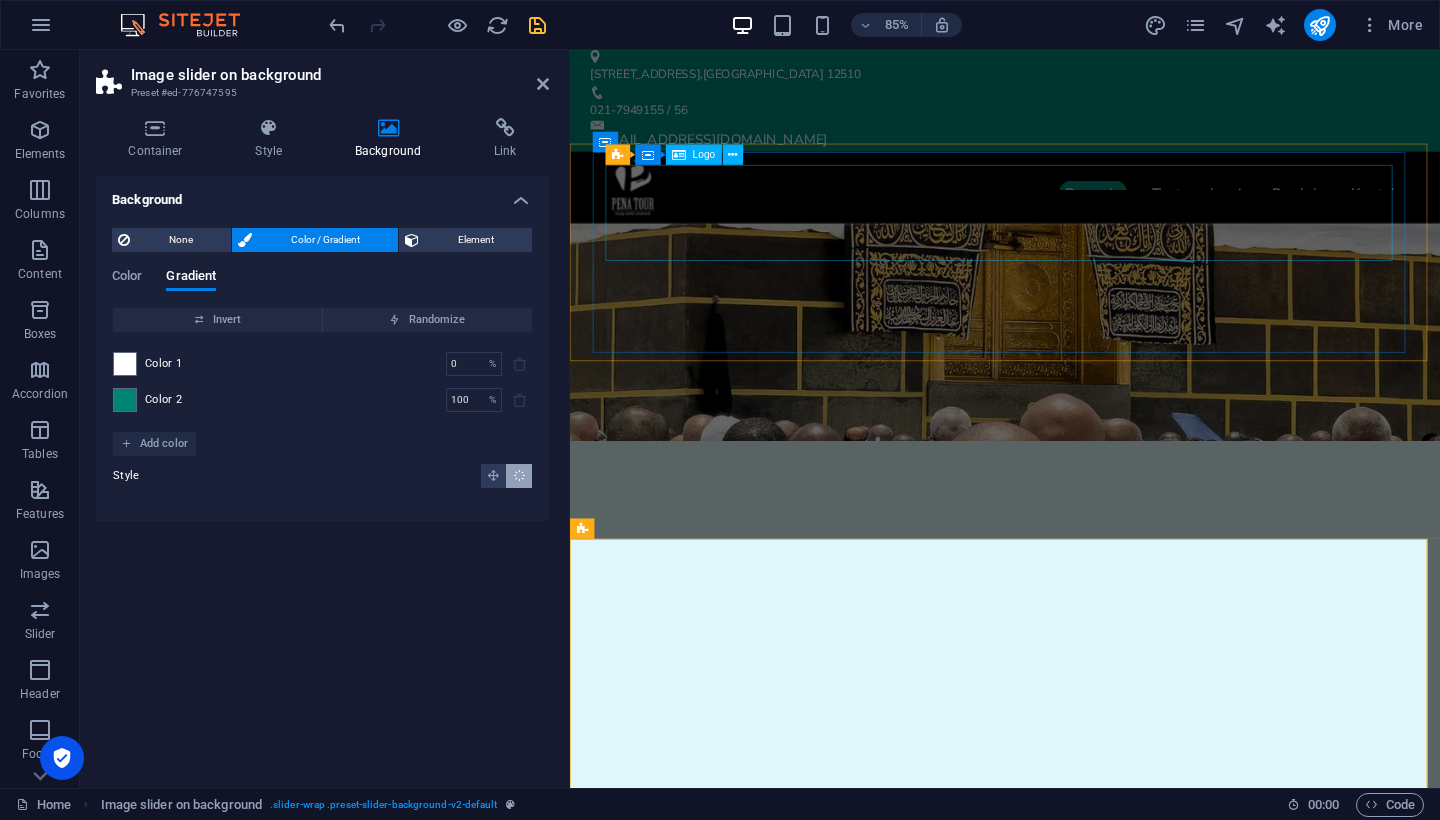 click at bounding box center [1082, 1044] 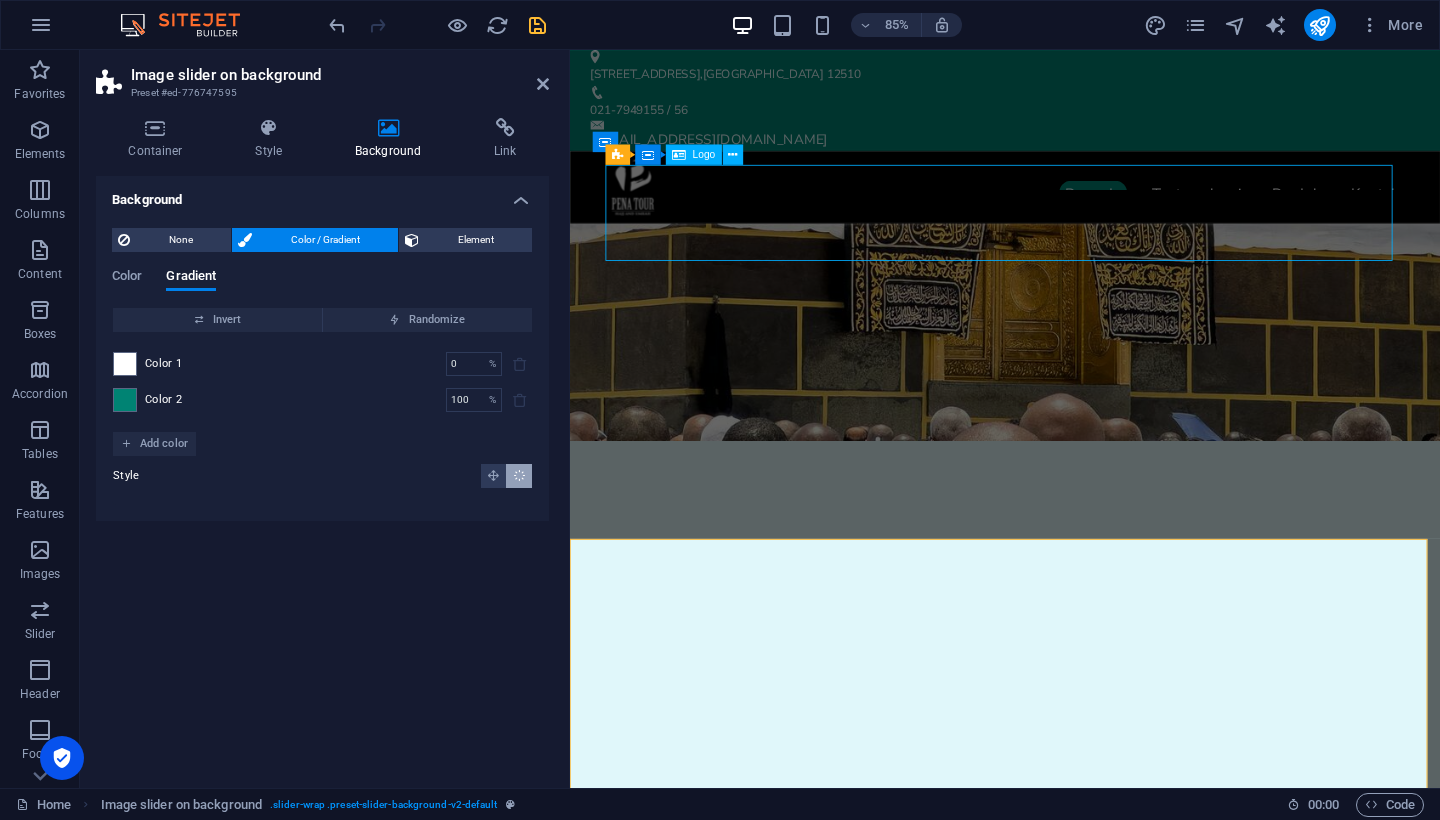 click on "Beranda Tentang kami Produk Haji Umroh WIsata Halal Provider Visa Kontak" at bounding box center (1209, 220) 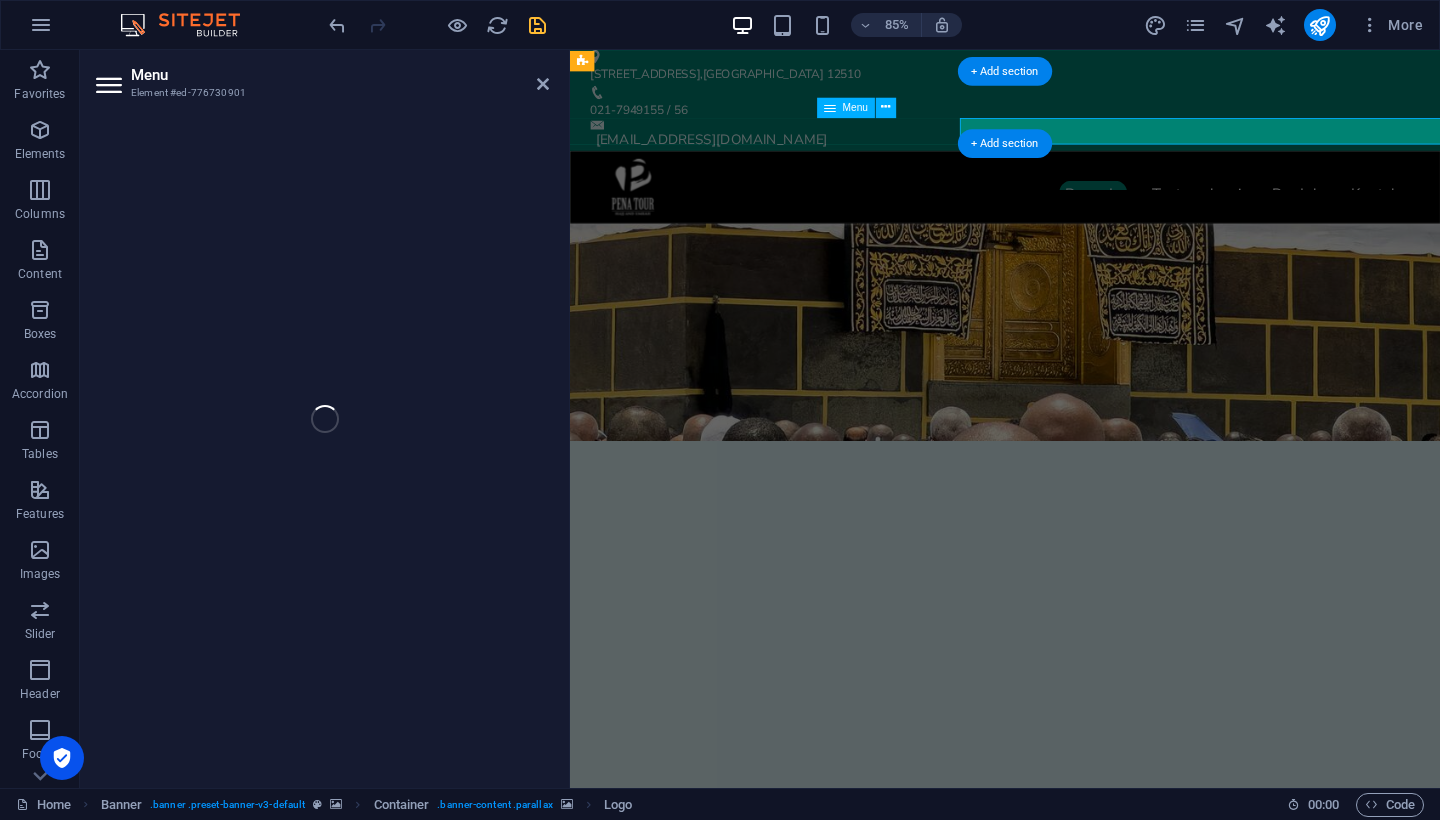 select 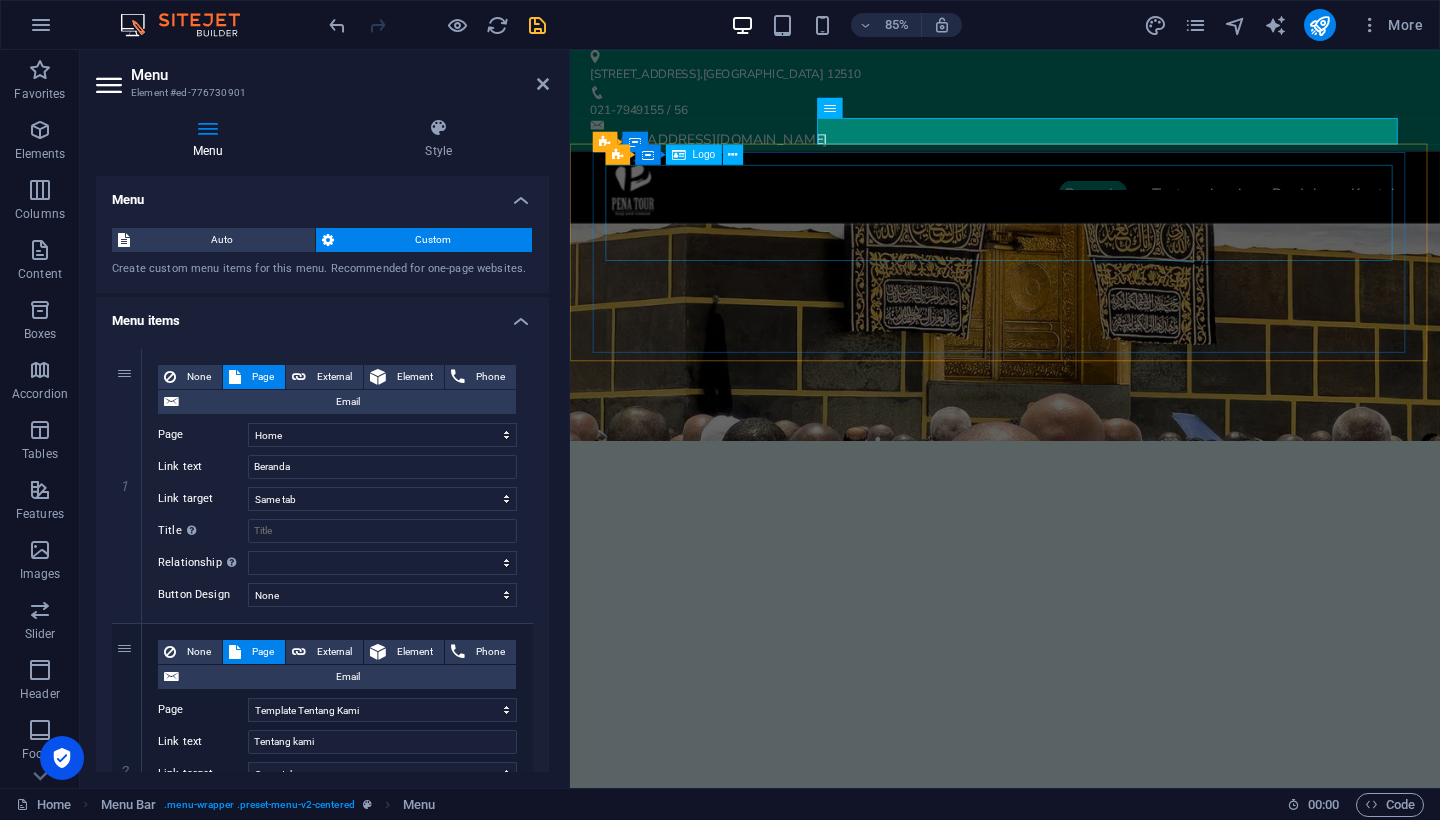 click at bounding box center (1082, 1044) 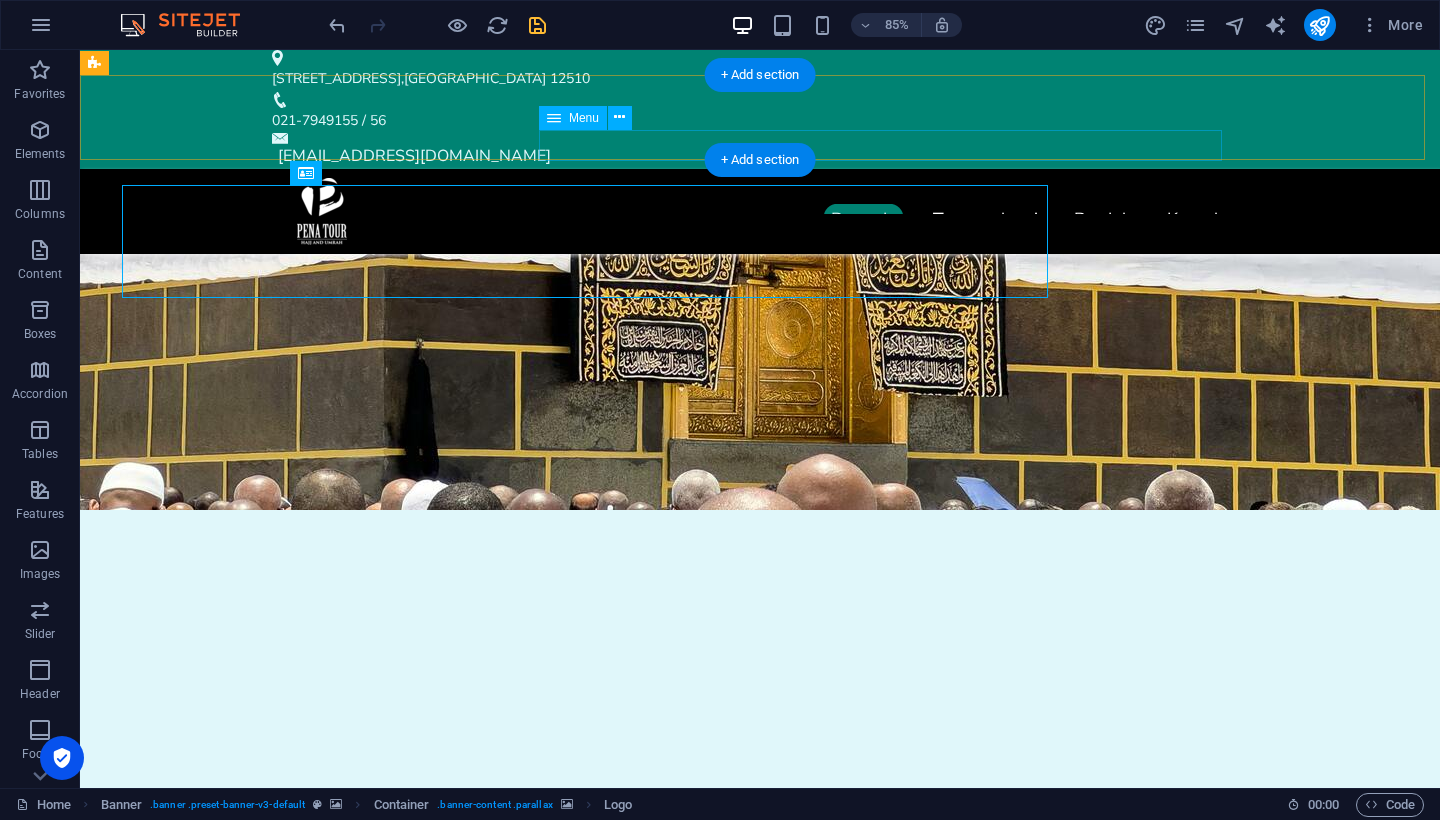 click on "+ Add section" at bounding box center [760, 160] 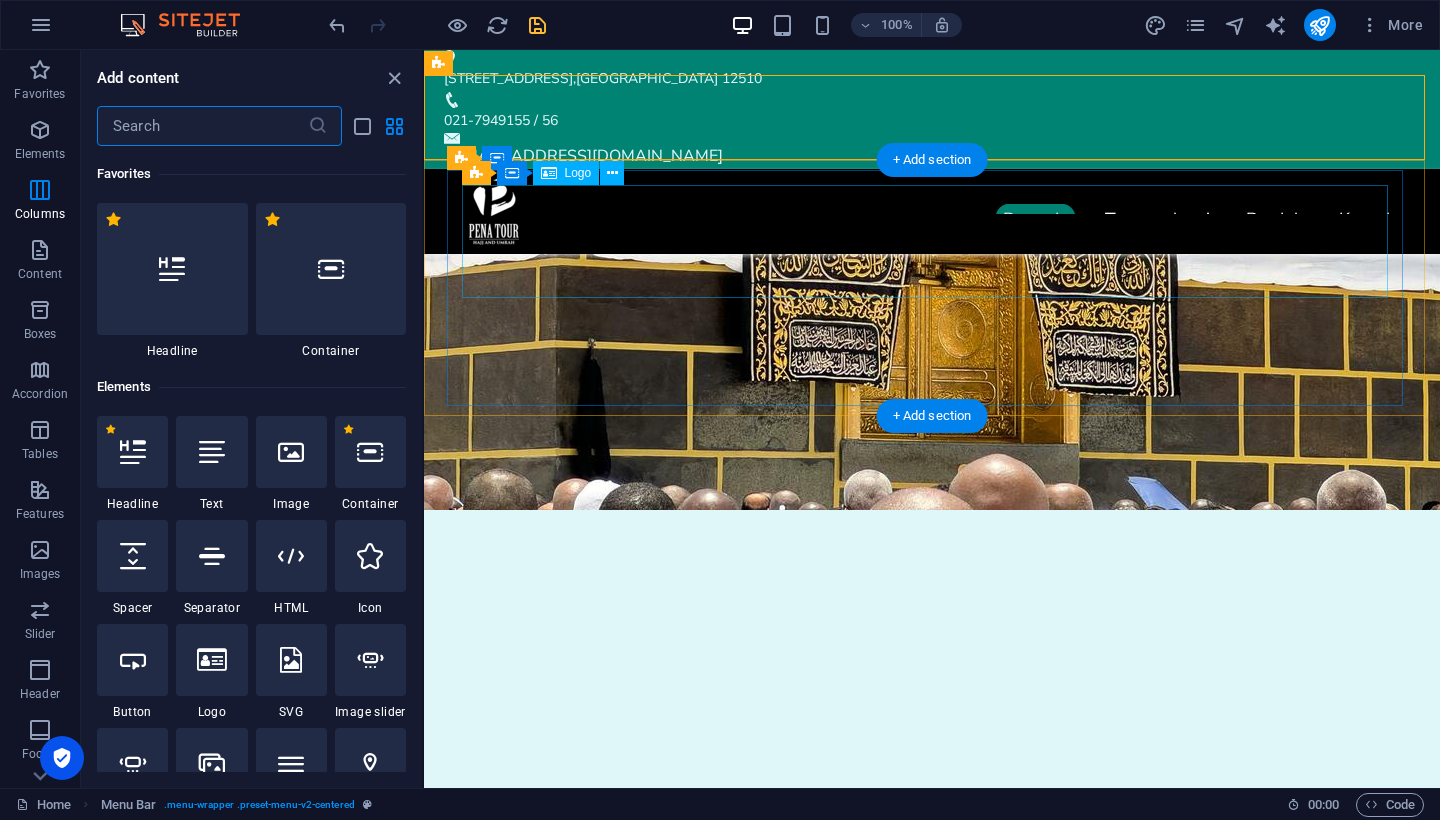 scroll, scrollTop: 3499, scrollLeft: 0, axis: vertical 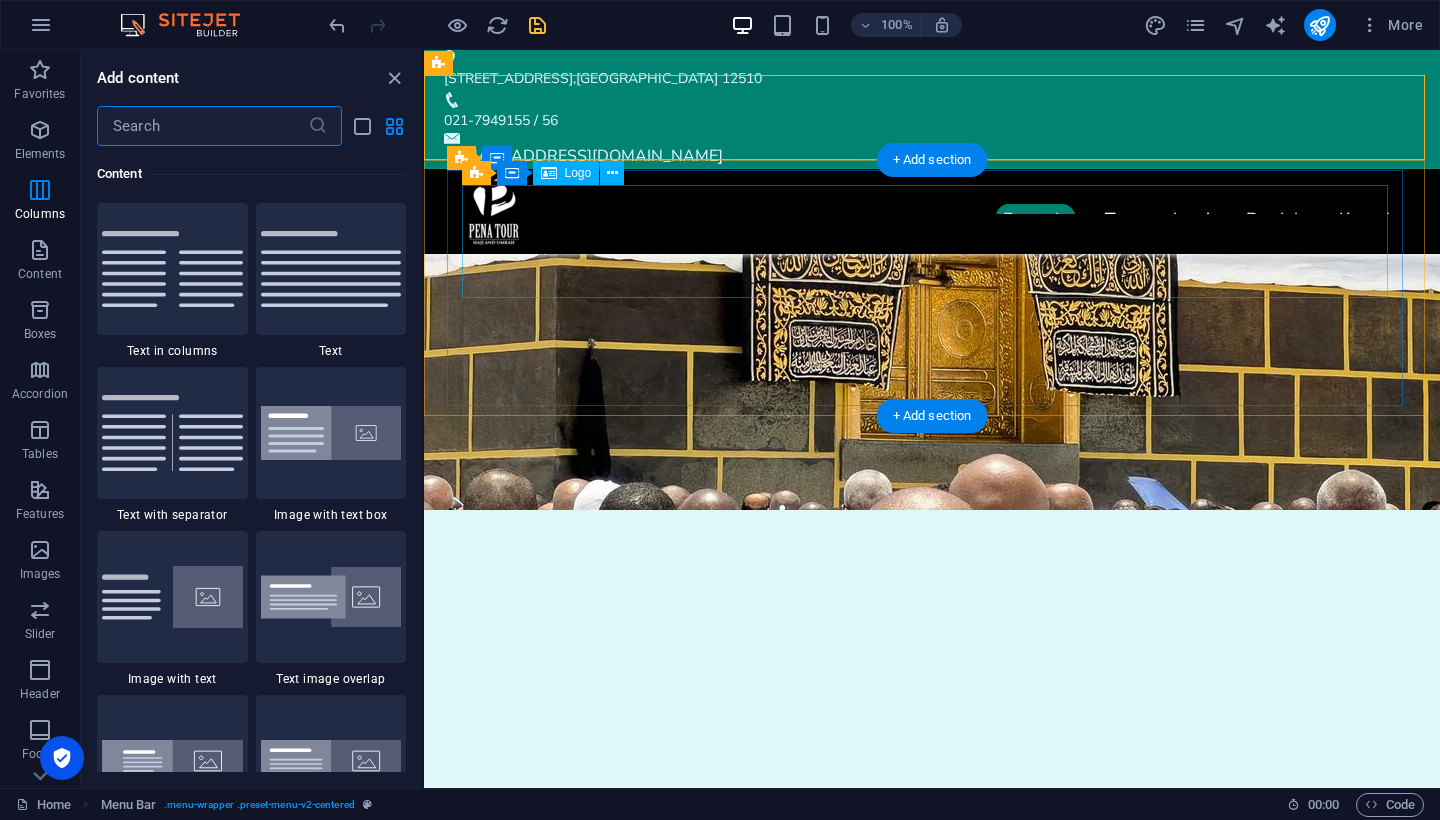 click on "Logo" at bounding box center (578, 173) 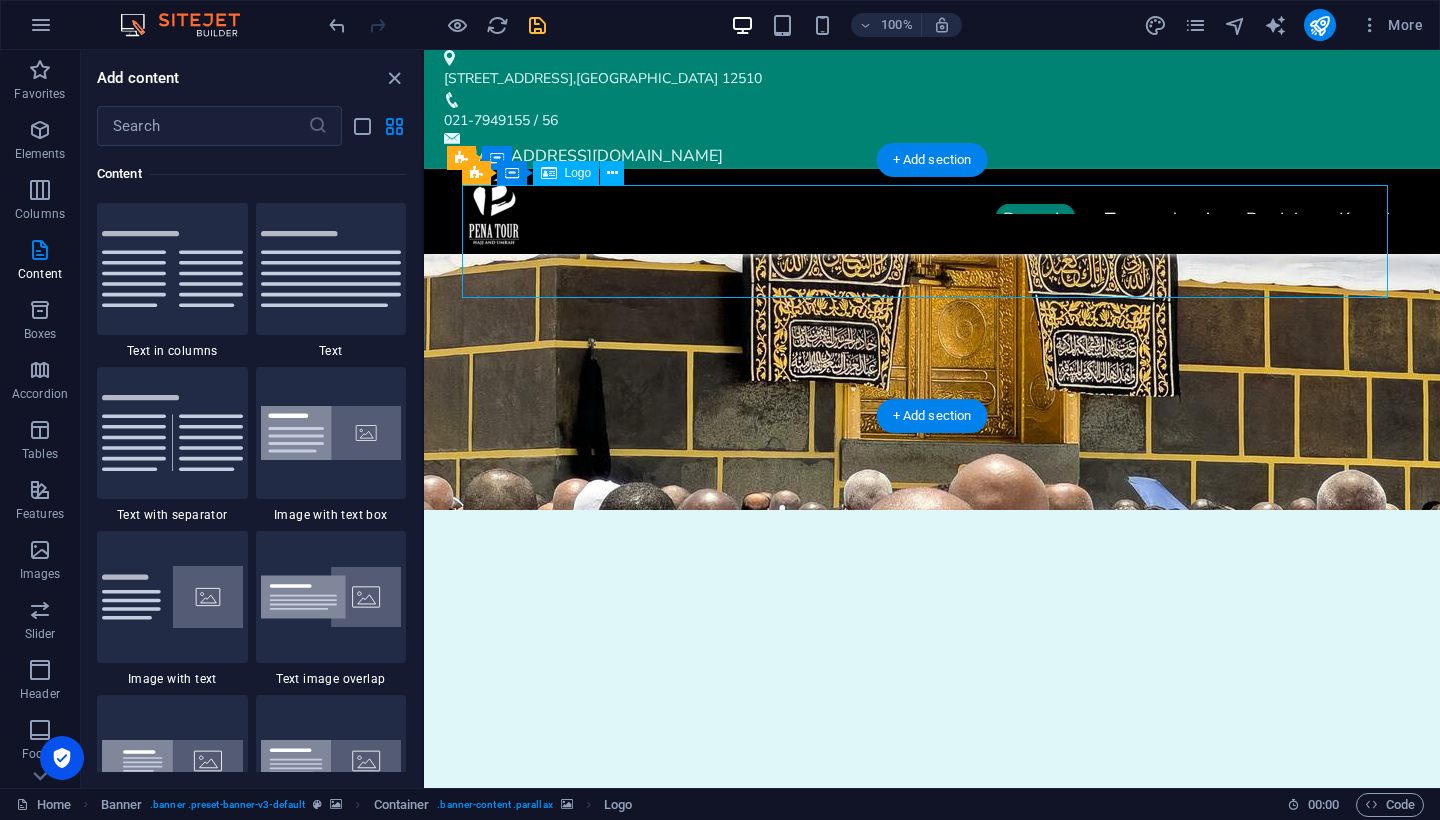 click on "Logo" at bounding box center (578, 173) 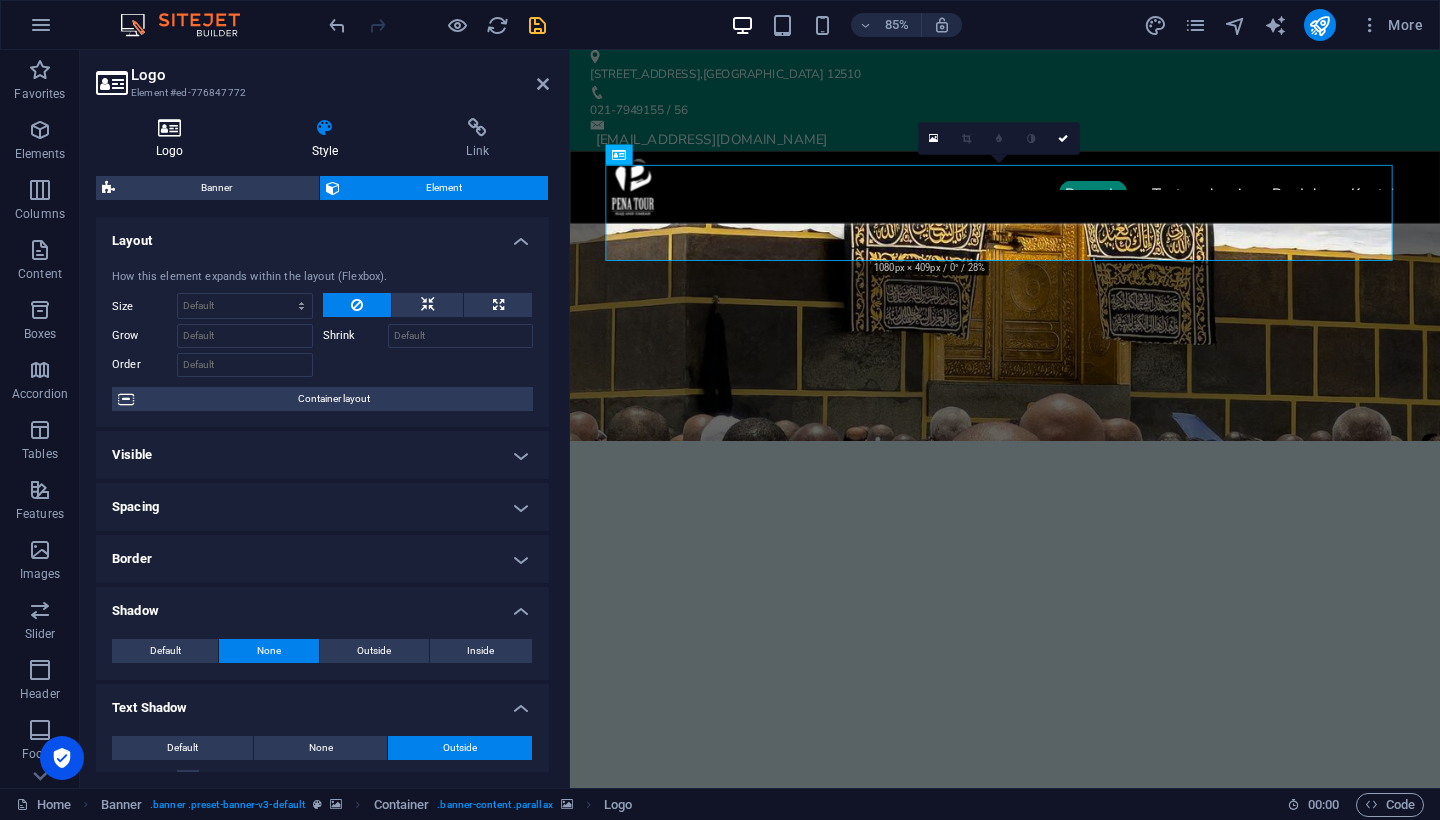click at bounding box center [170, 128] 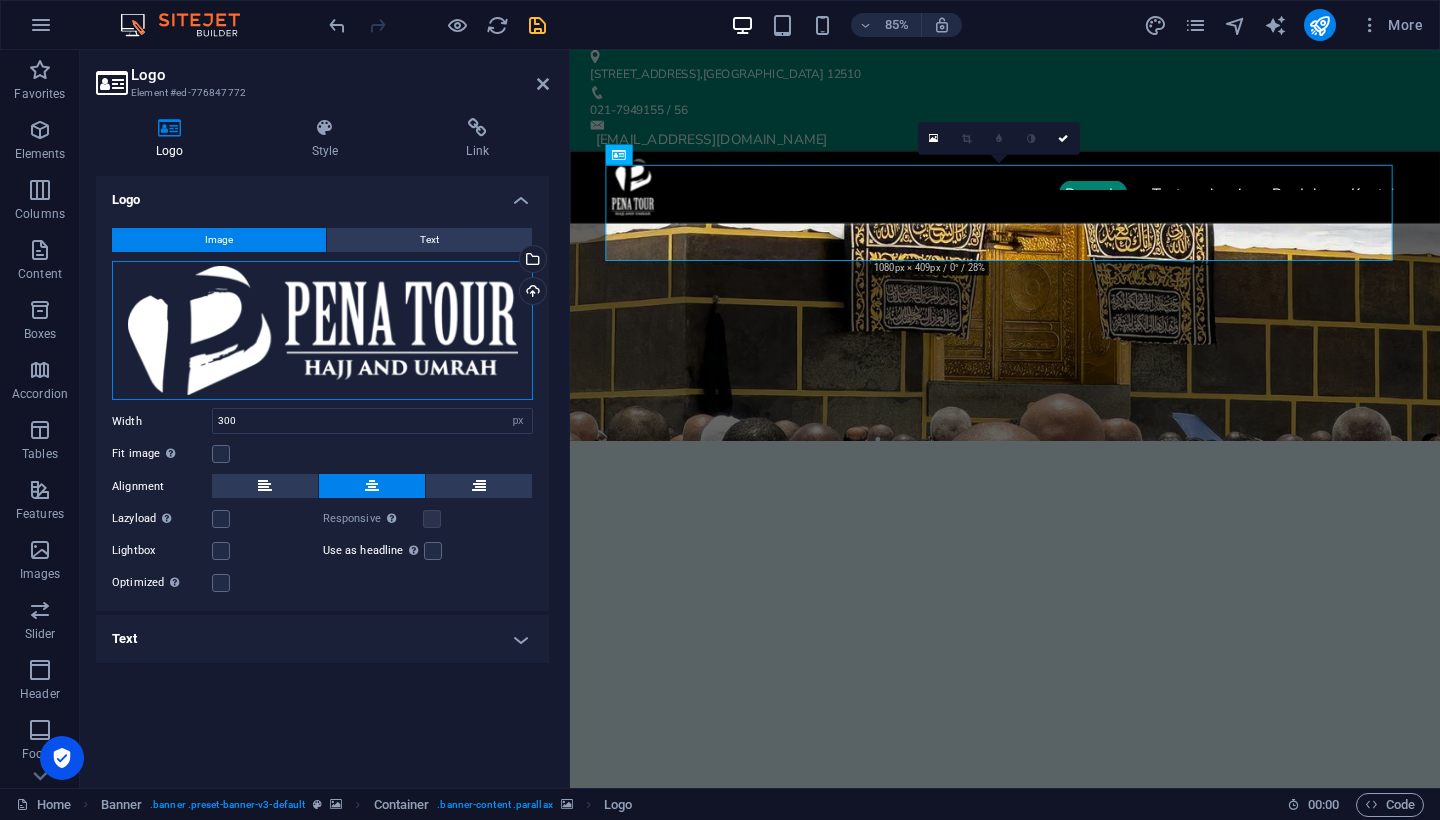 click on "Drag files here, click to choose files or select files from Files or our free stock photos & videos" at bounding box center [322, 331] 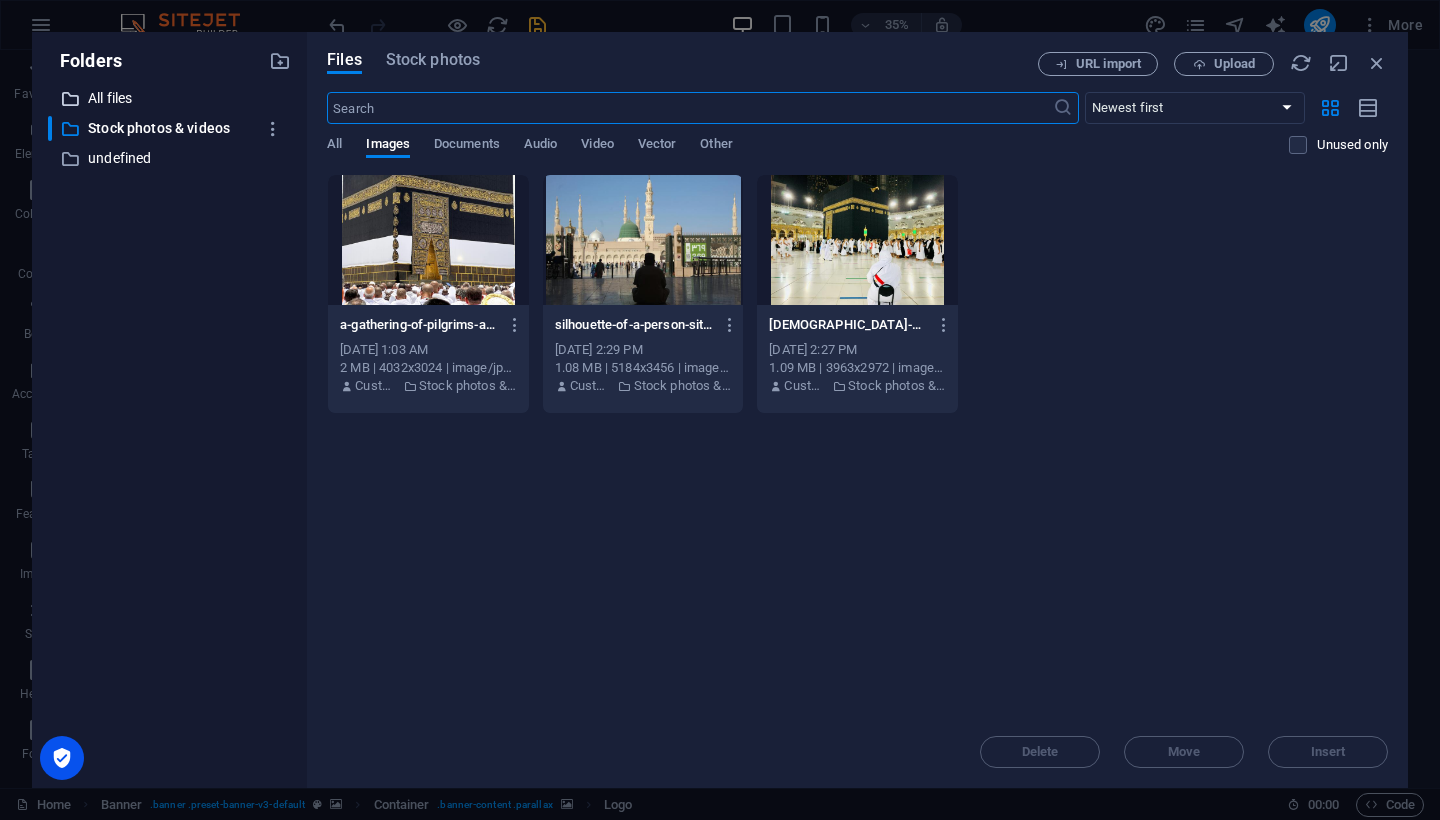 click on "All files" at bounding box center [171, 98] 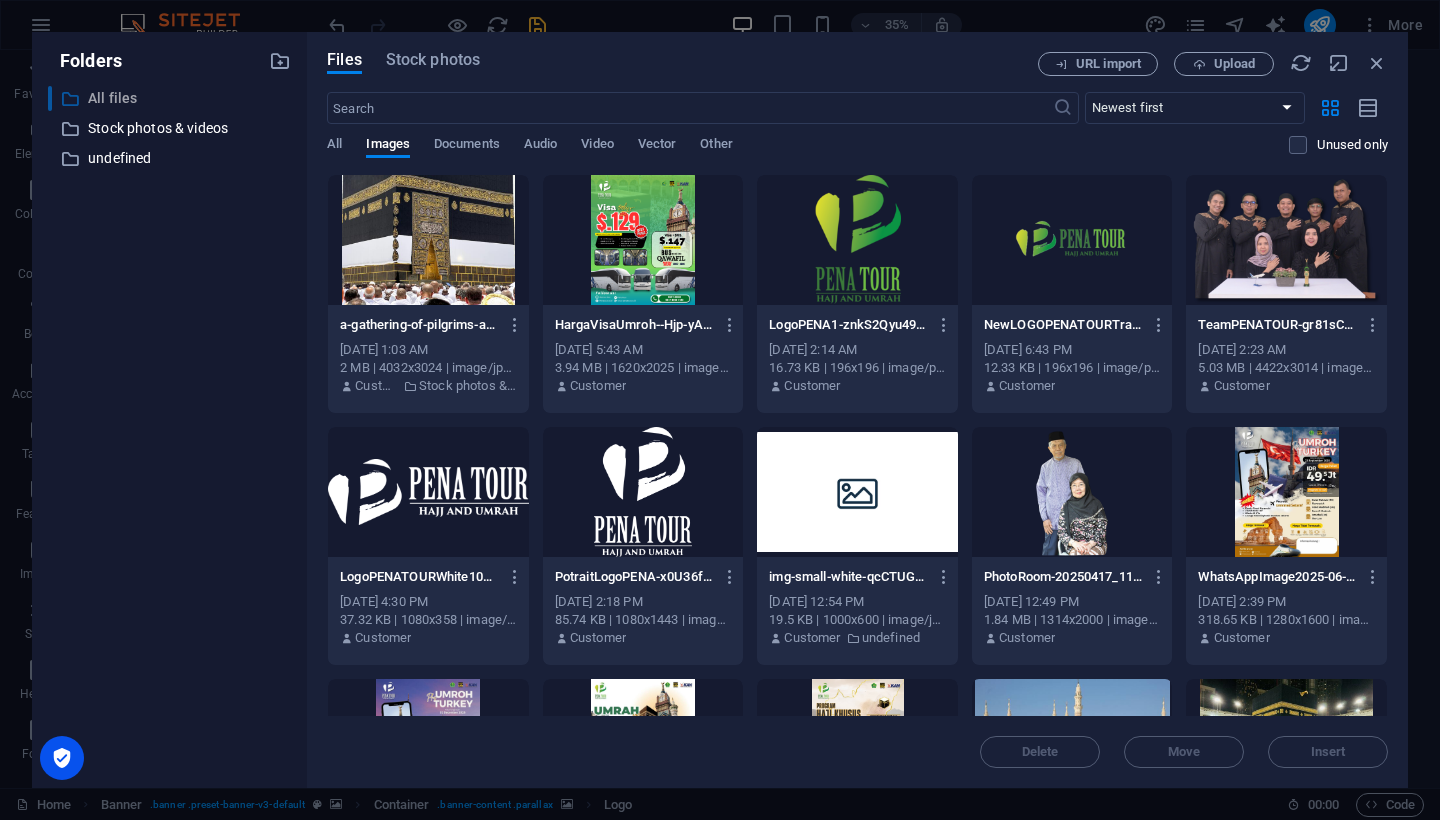 click on "All files" at bounding box center (171, 98) 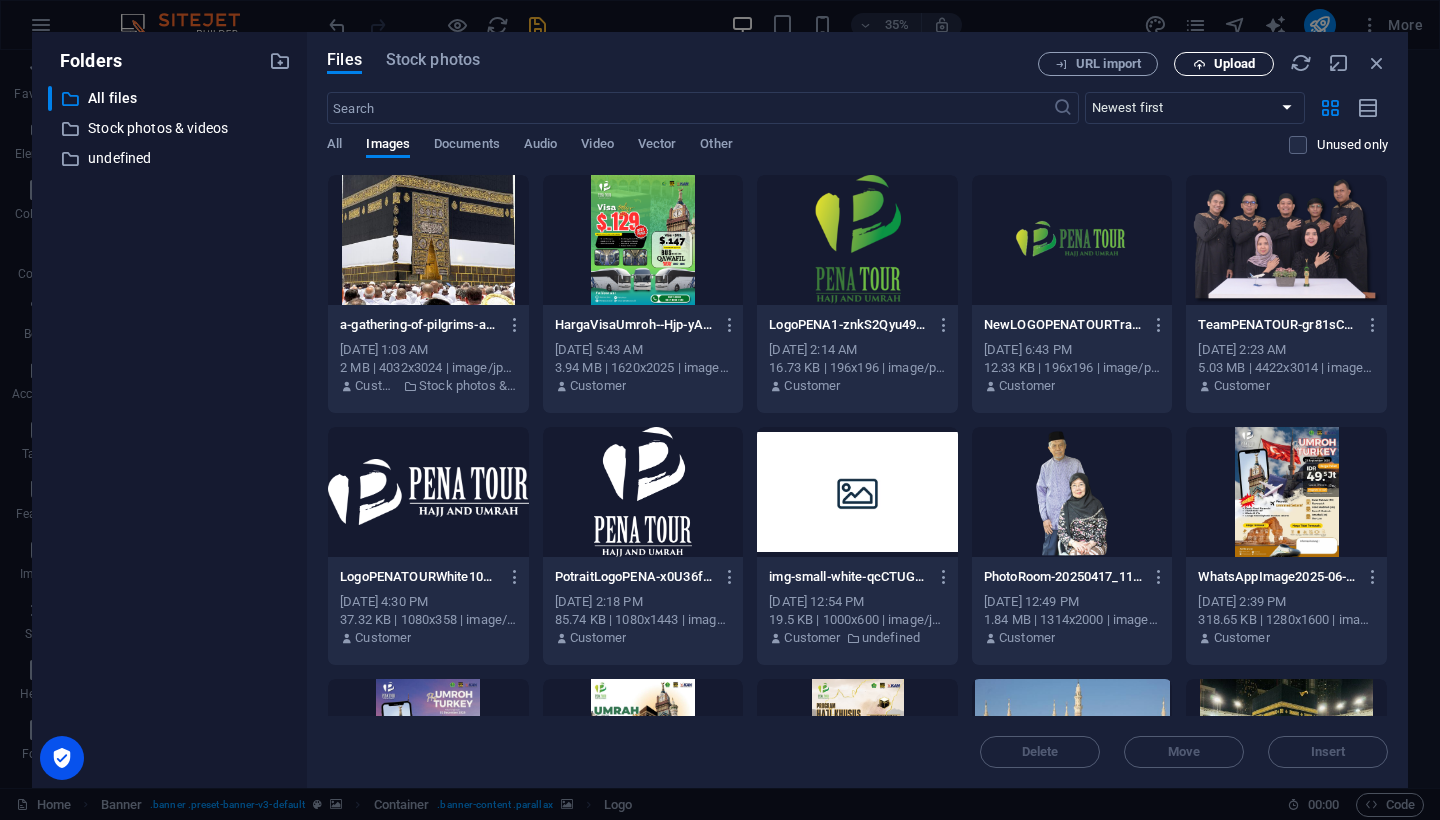 click on "Upload" at bounding box center (1234, 64) 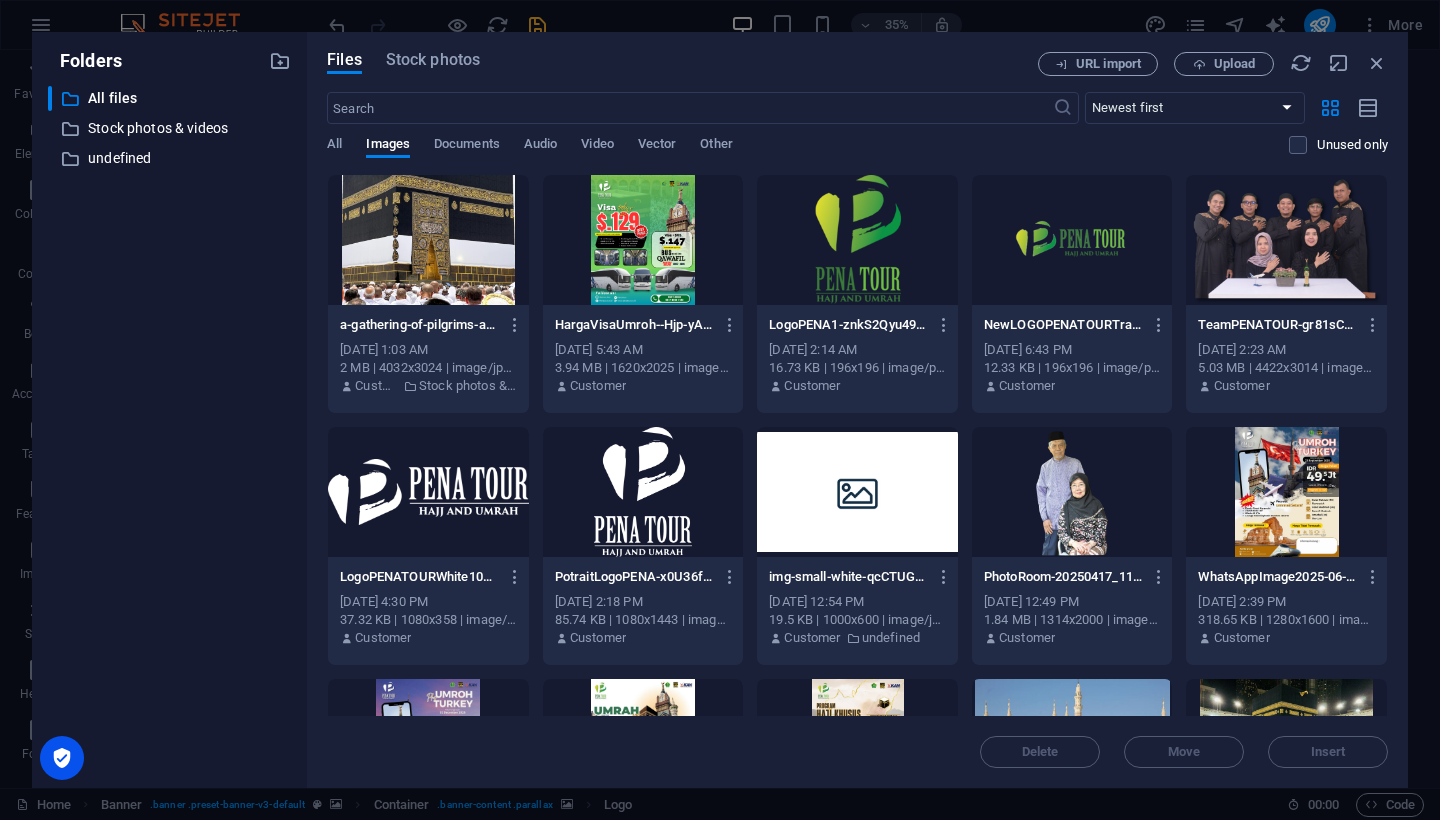 click at bounding box center [1072, 240] 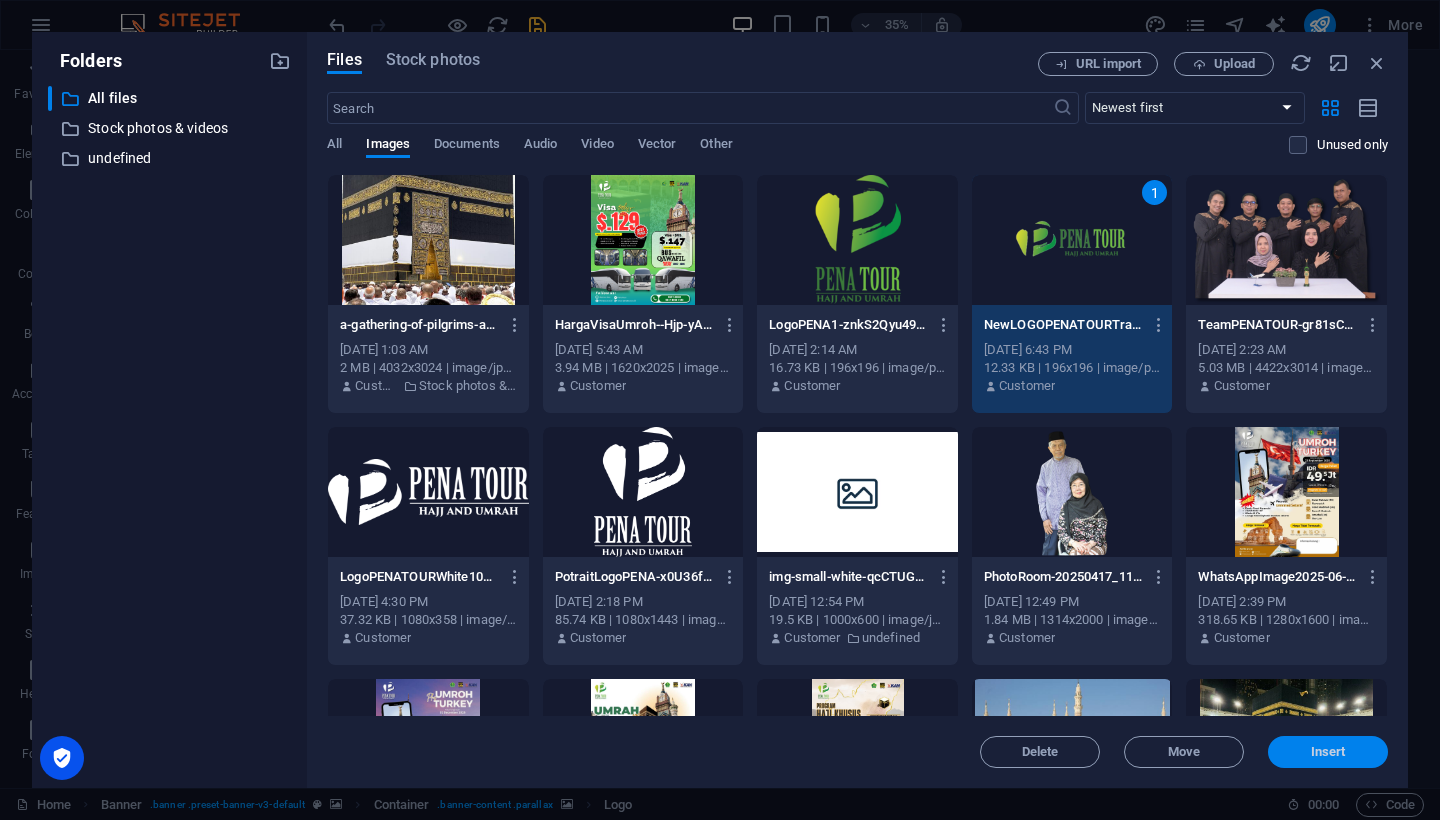 click on "Insert" at bounding box center [1328, 752] 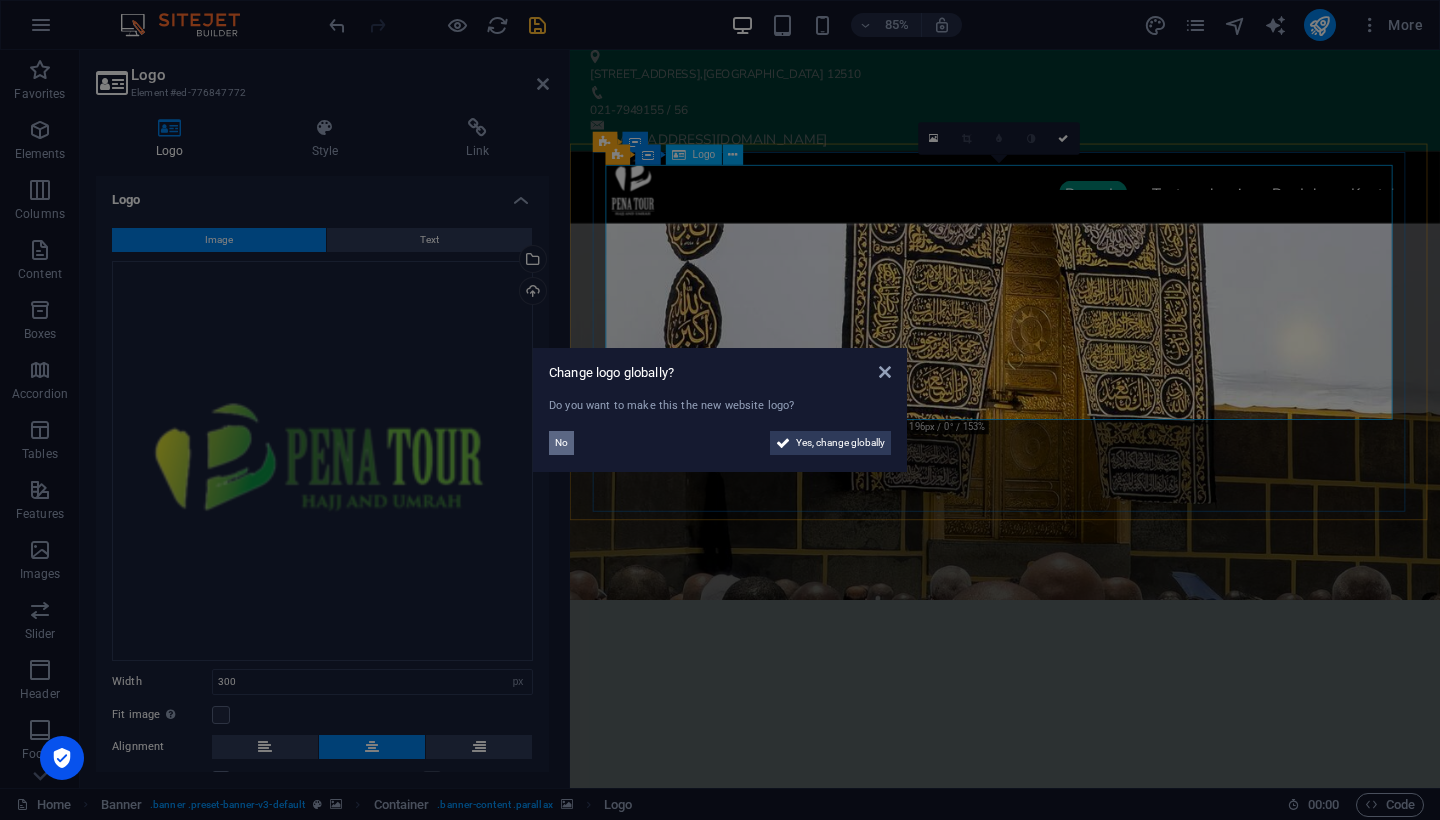 click on "No" at bounding box center (561, 443) 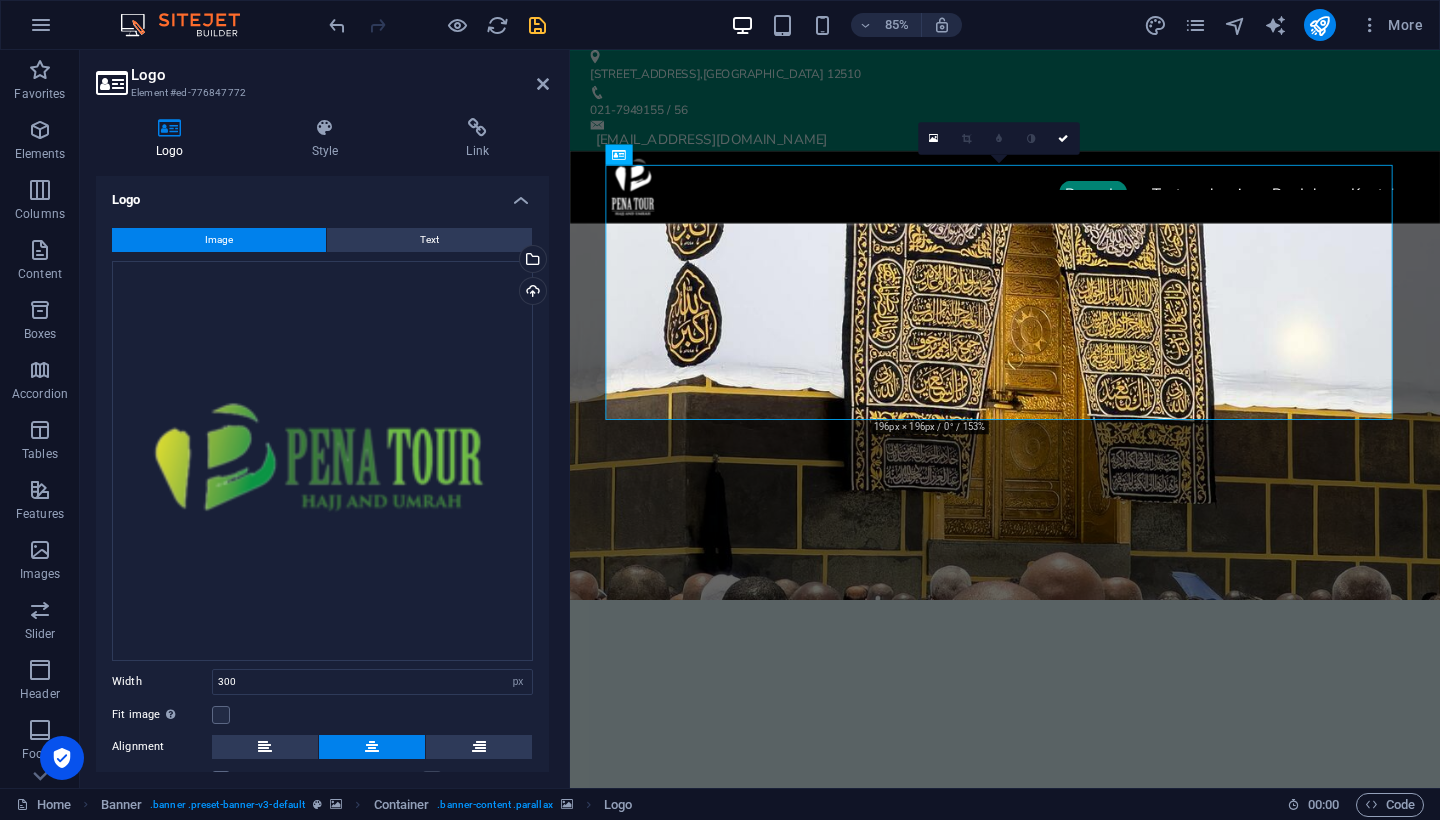 scroll, scrollTop: 151, scrollLeft: 0, axis: vertical 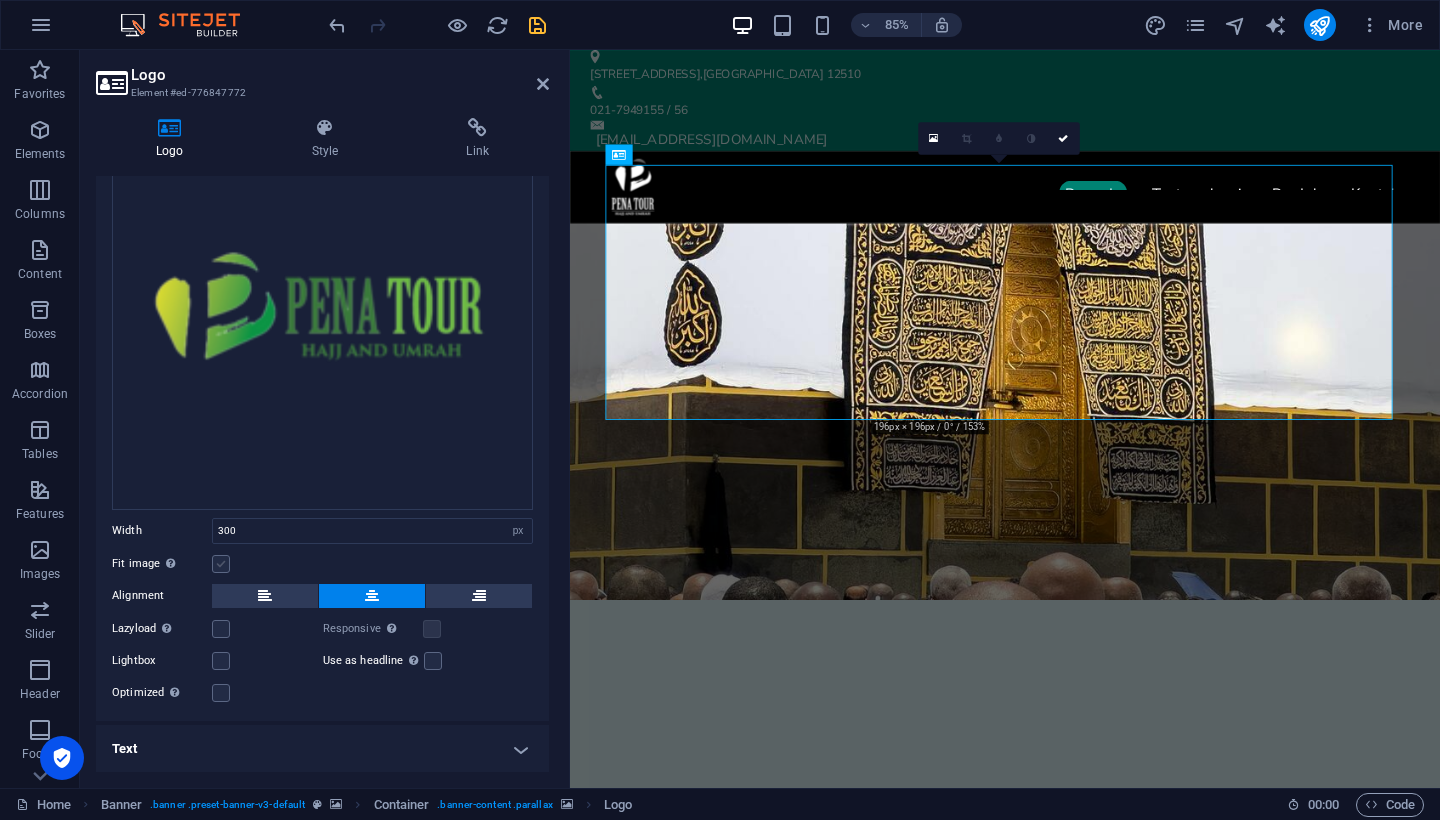 click at bounding box center [221, 564] 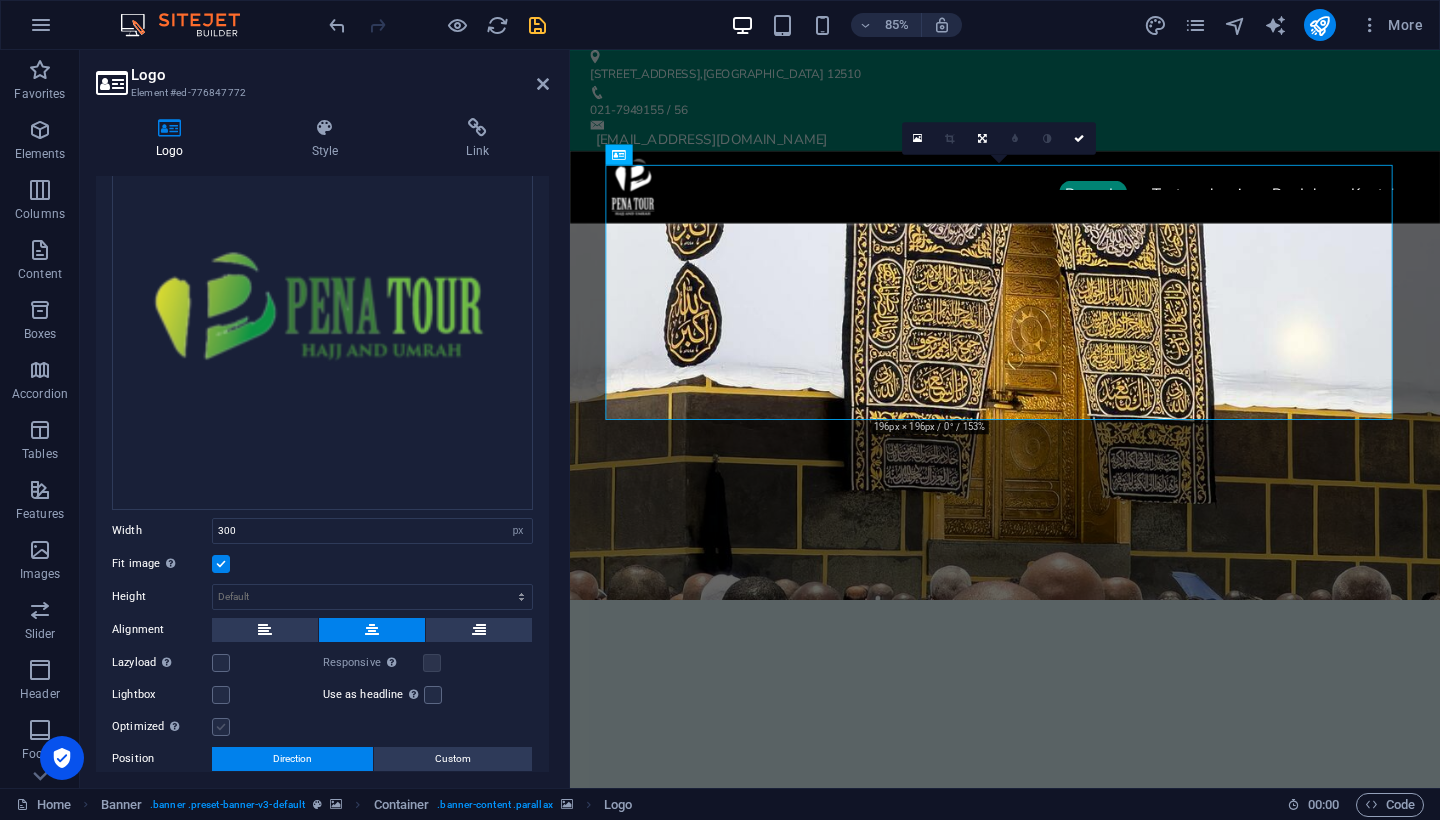 click at bounding box center (221, 727) 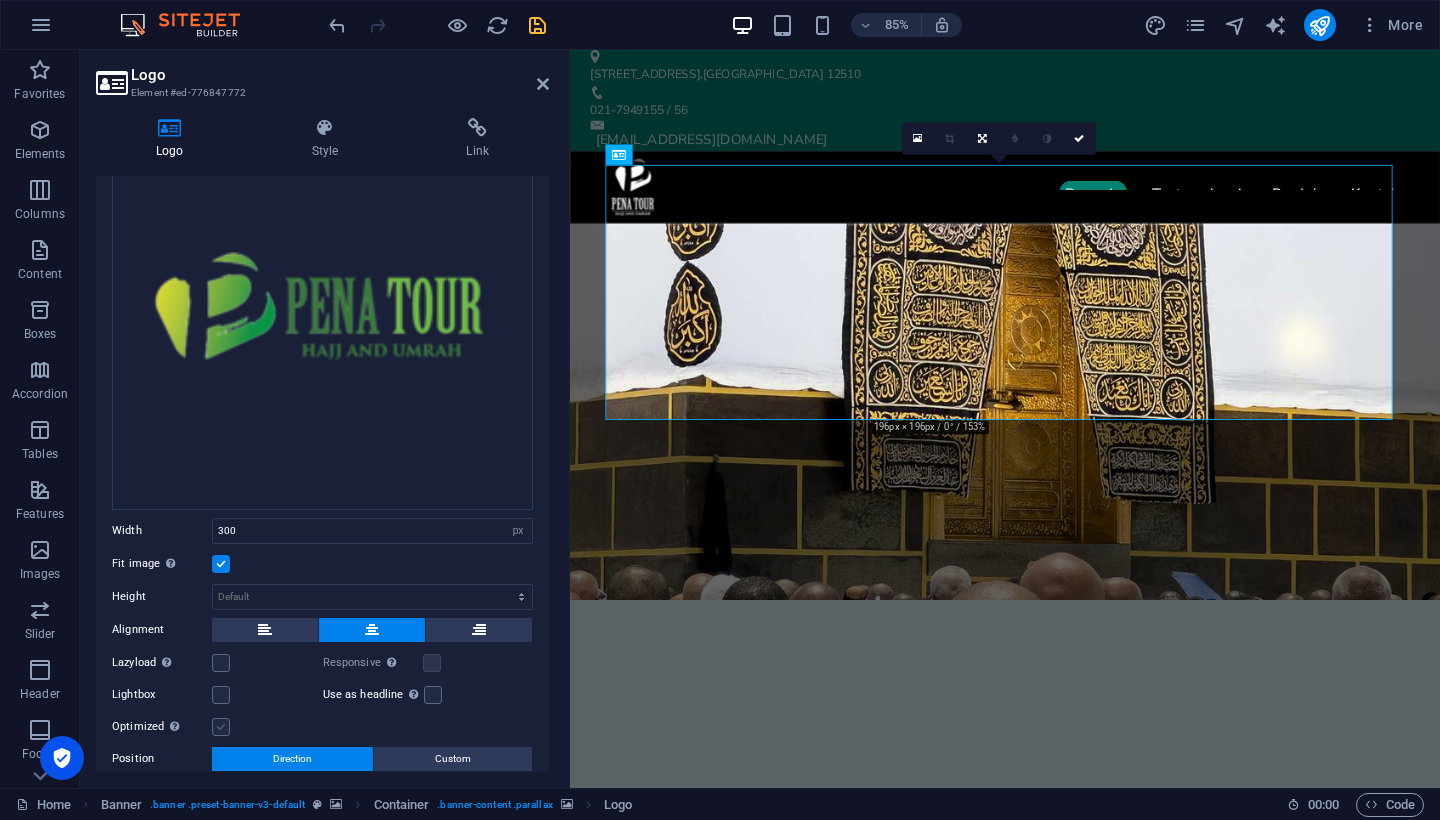 click on "Optimized Images are compressed to improve page speed." at bounding box center (0, 0) 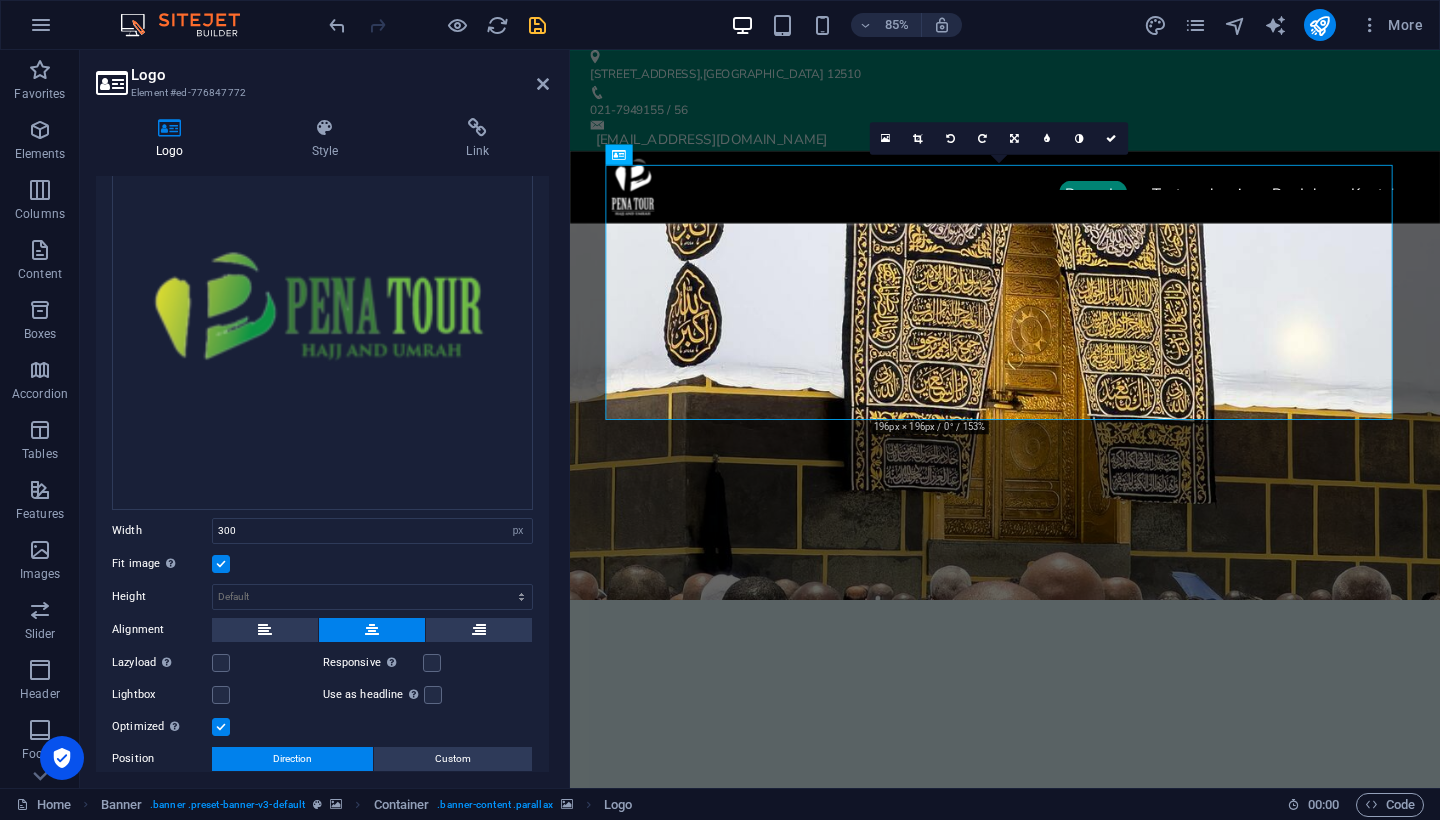 click at bounding box center (221, 727) 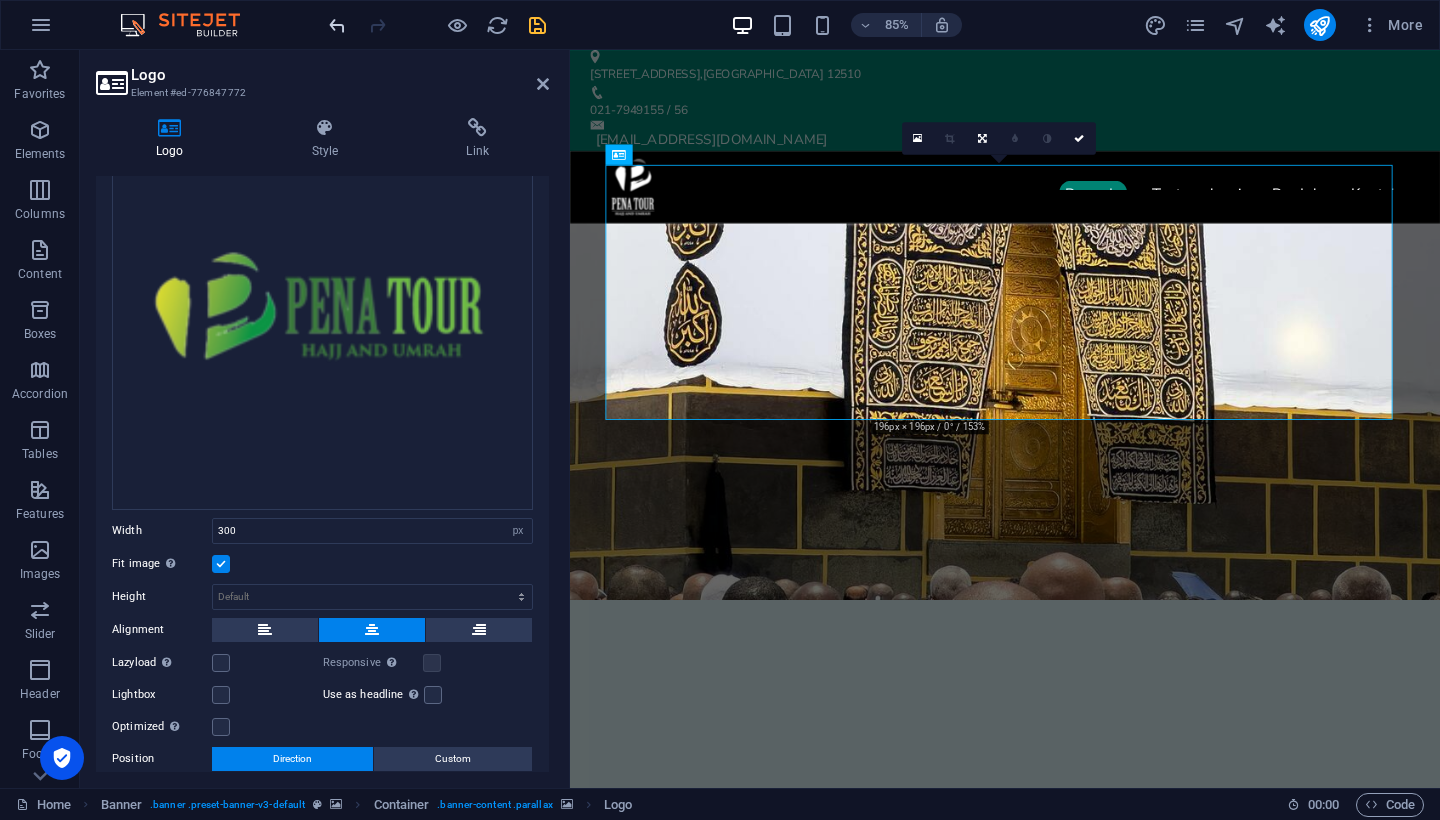 click at bounding box center [337, 25] 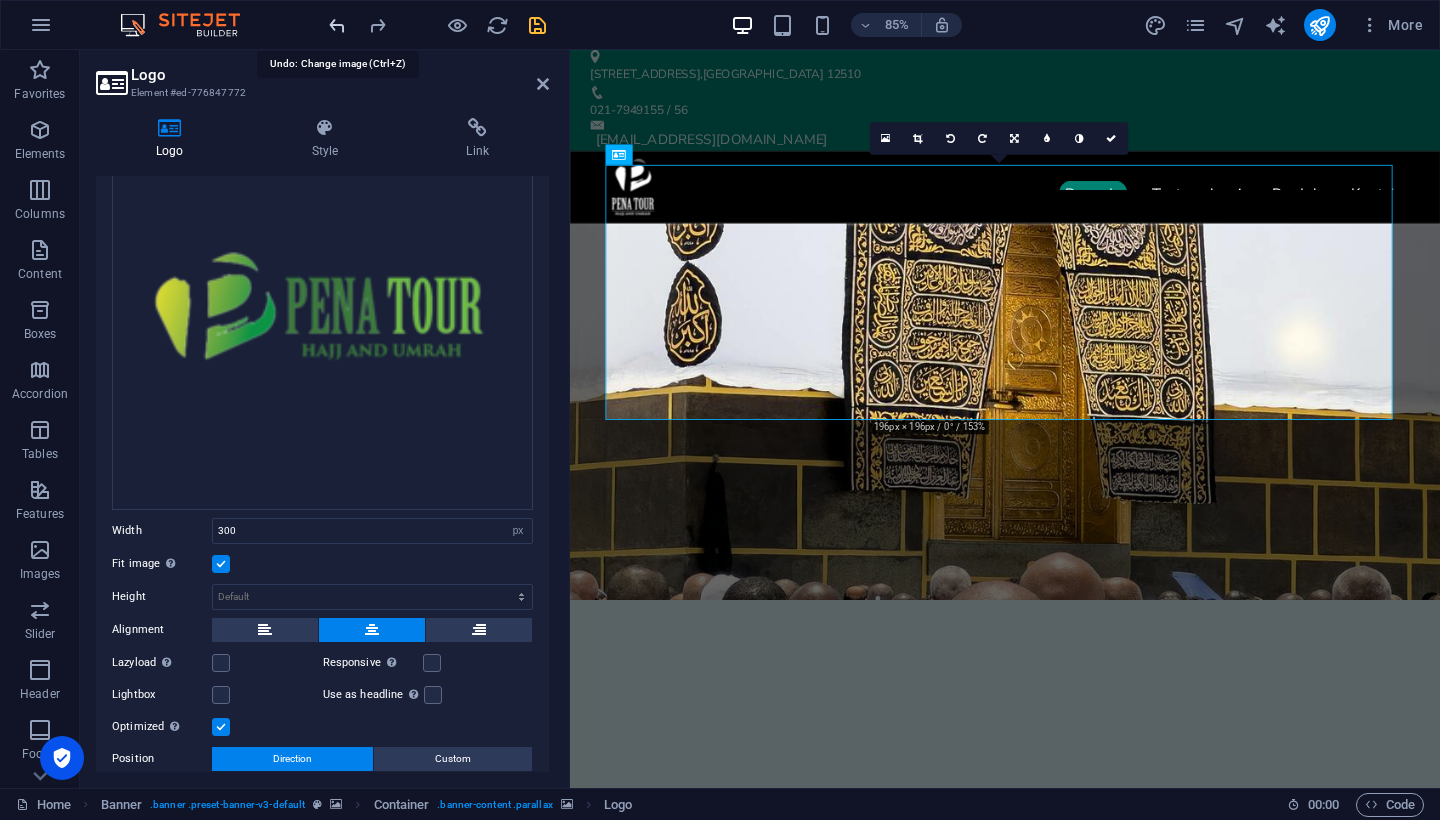 click at bounding box center [337, 25] 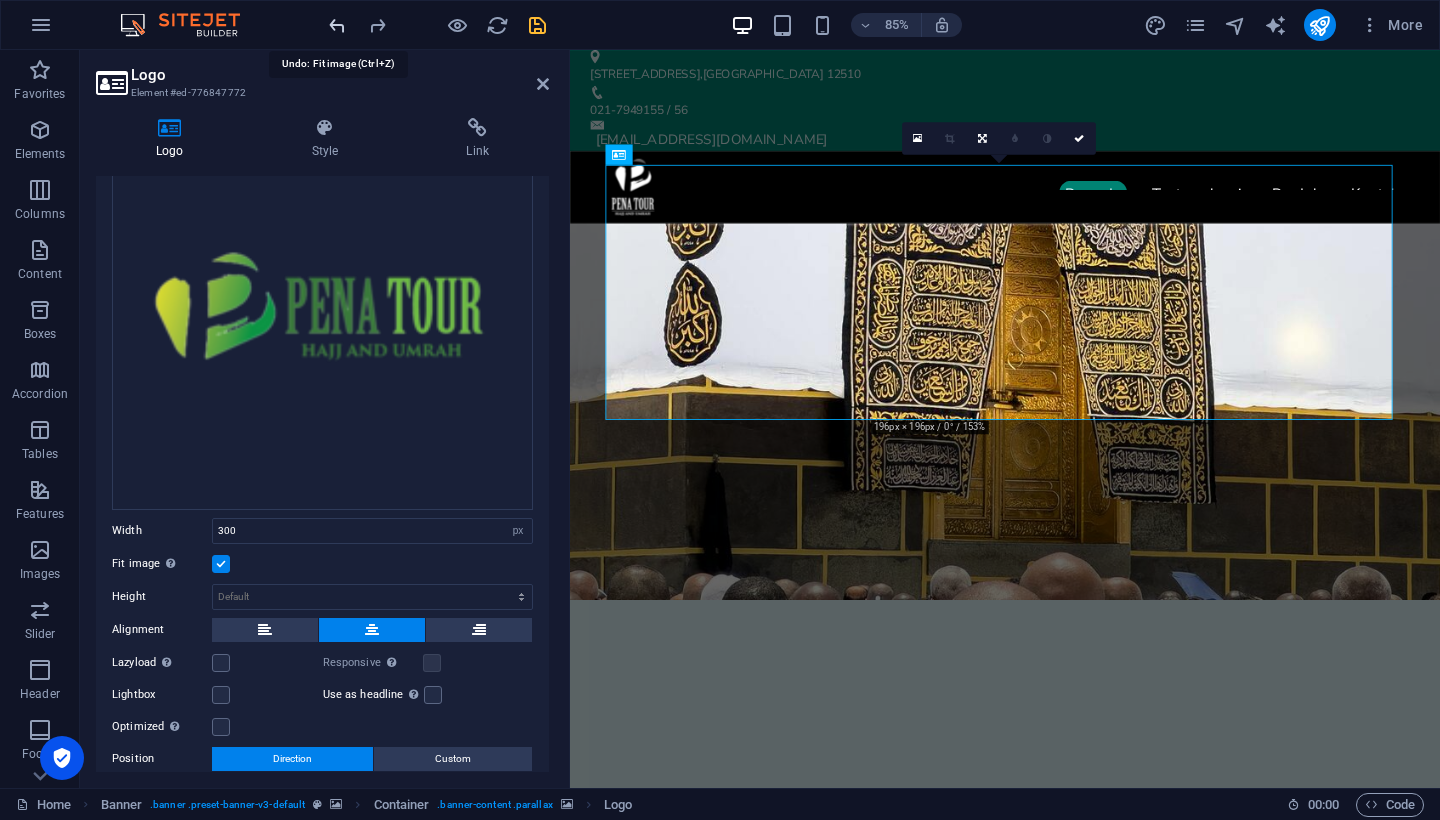 click at bounding box center (337, 25) 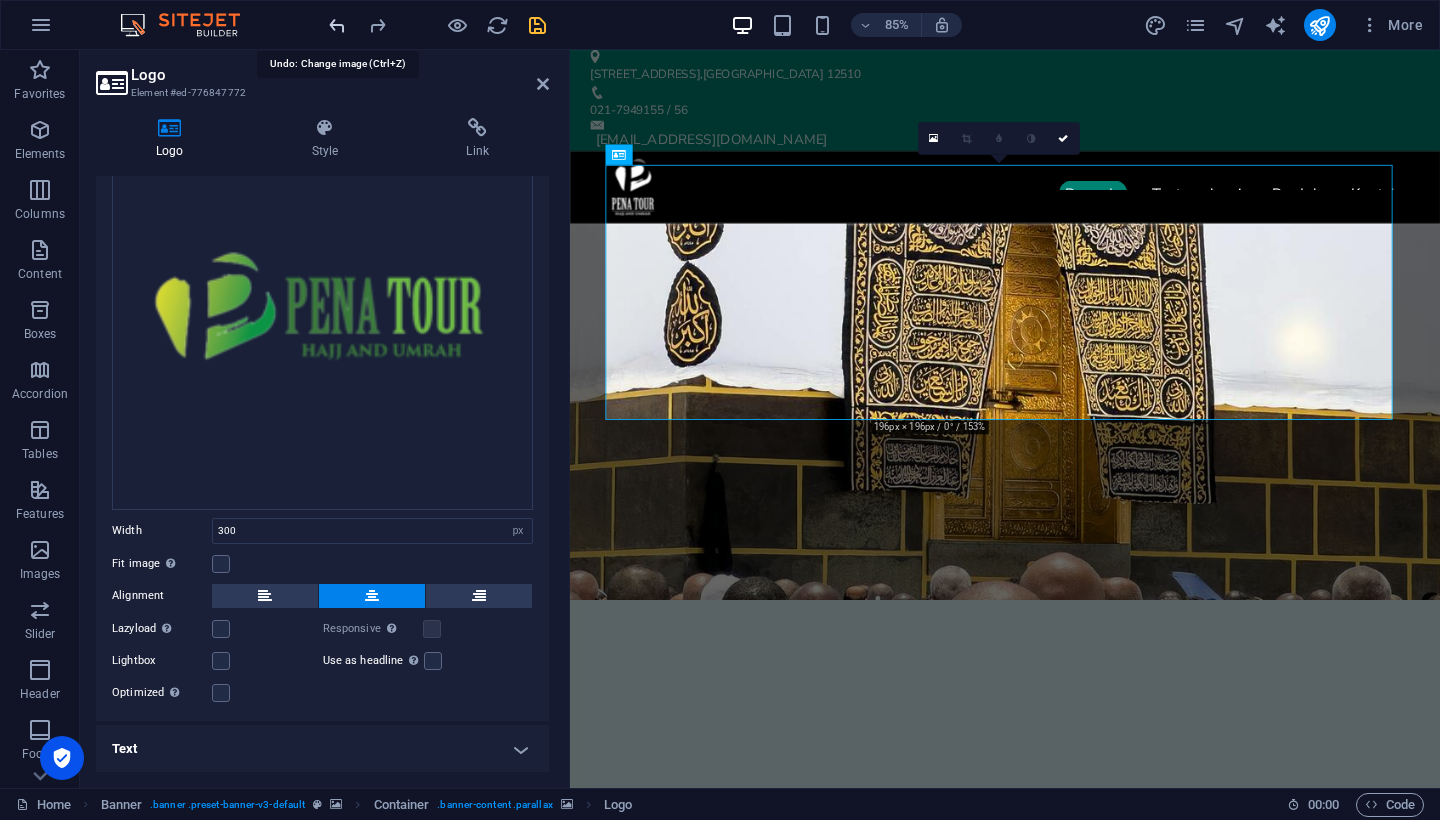click at bounding box center (337, 25) 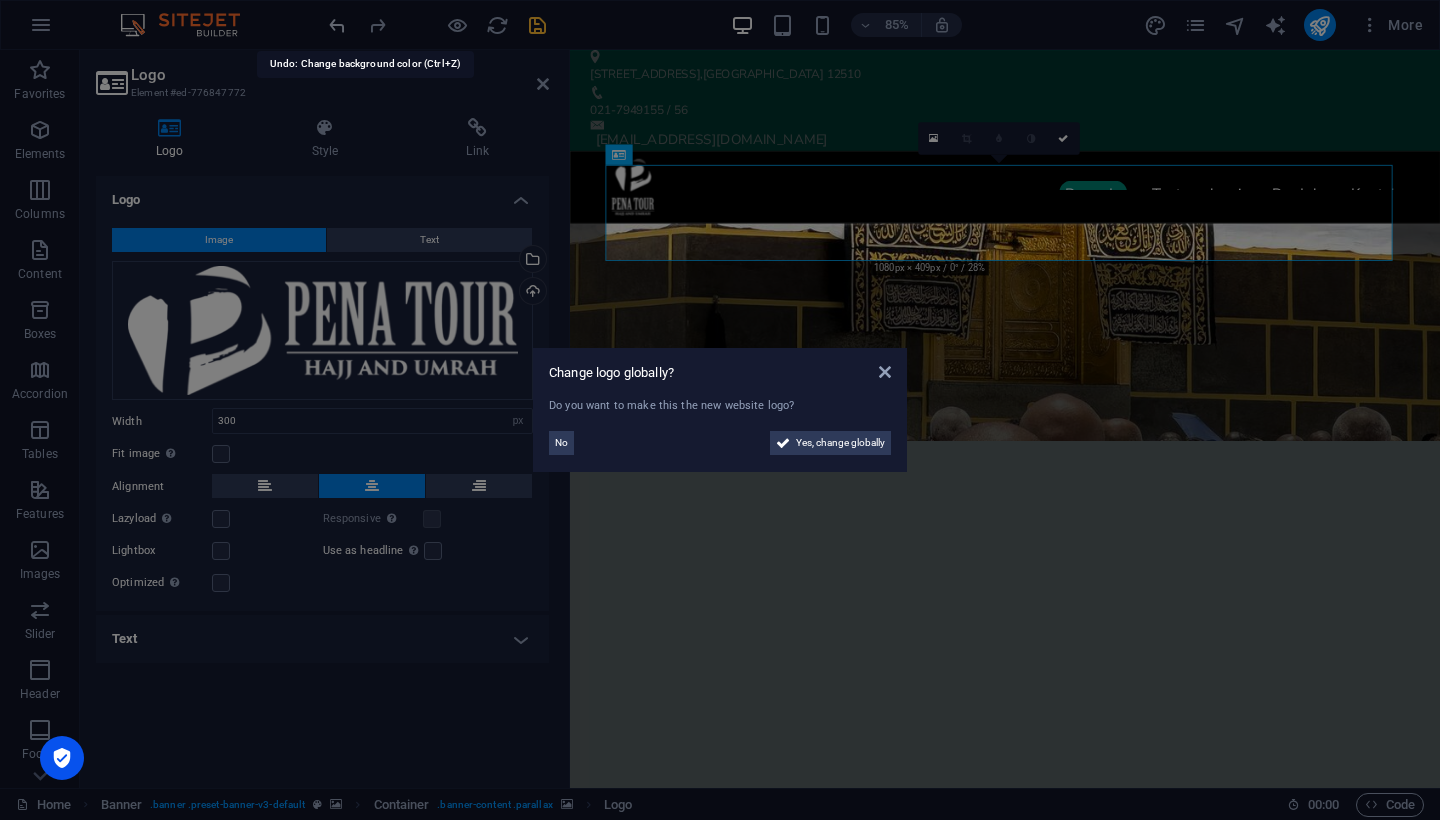scroll, scrollTop: 0, scrollLeft: 0, axis: both 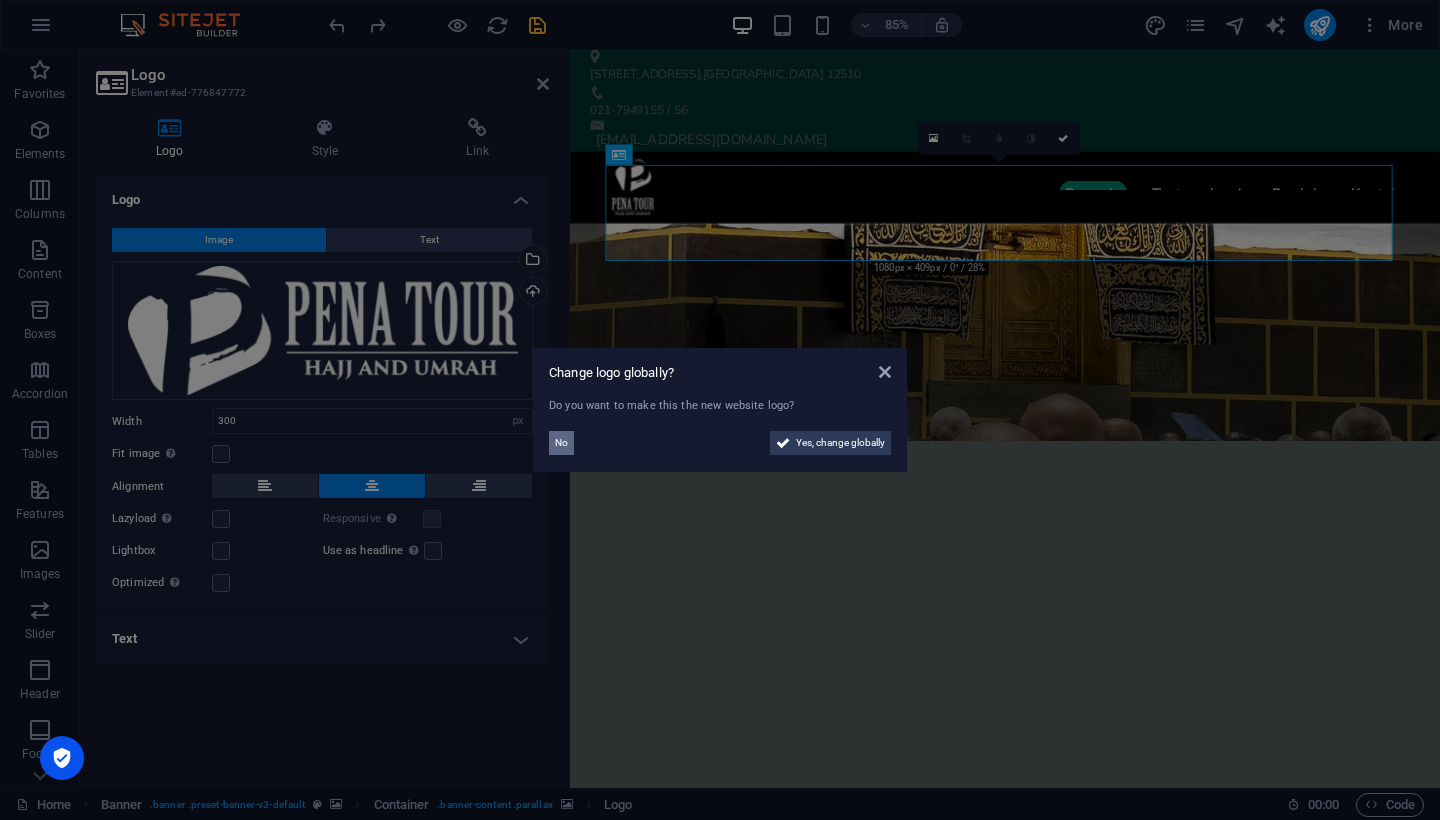 click on "No" at bounding box center [561, 443] 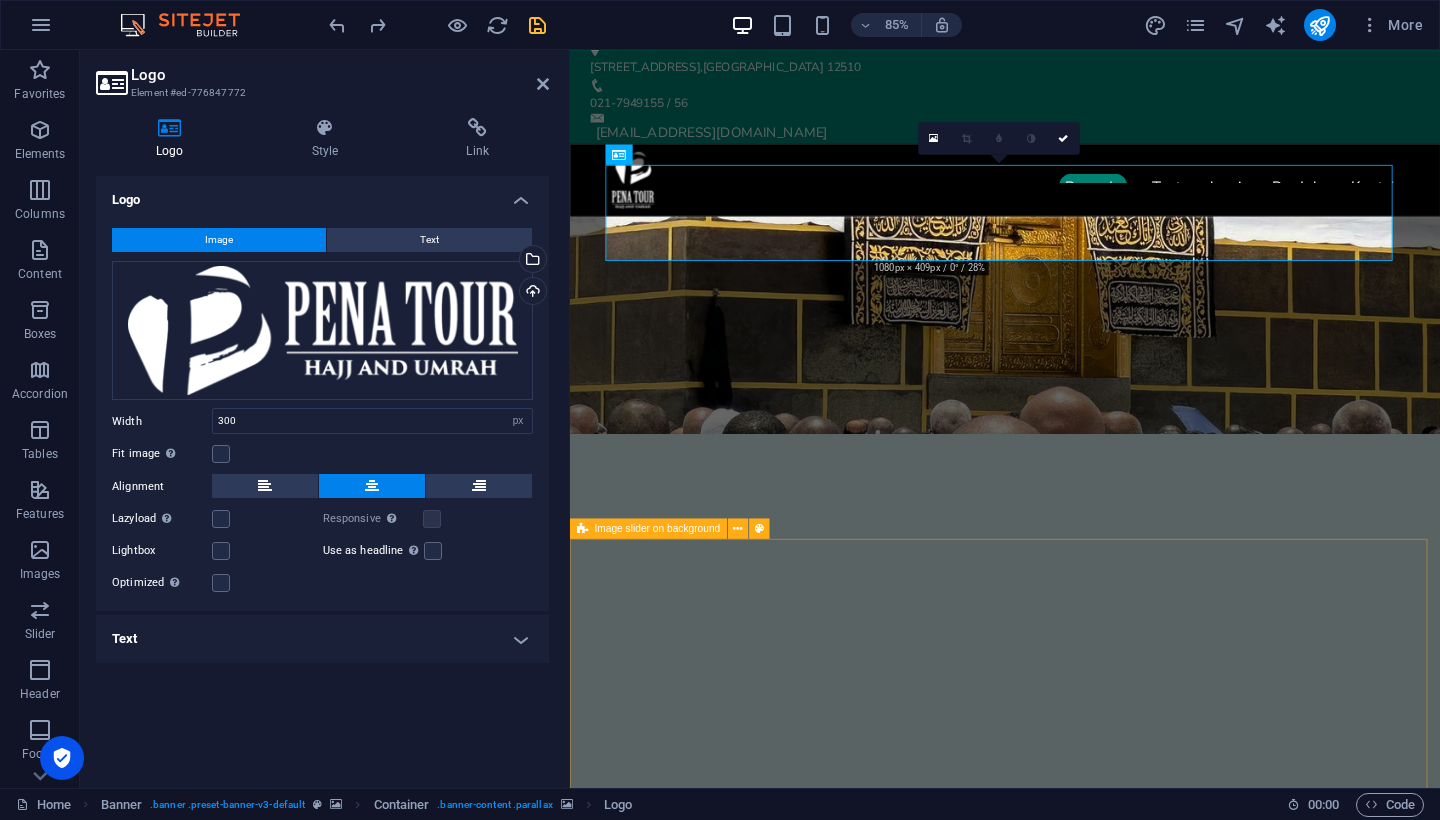 scroll, scrollTop: 0, scrollLeft: 0, axis: both 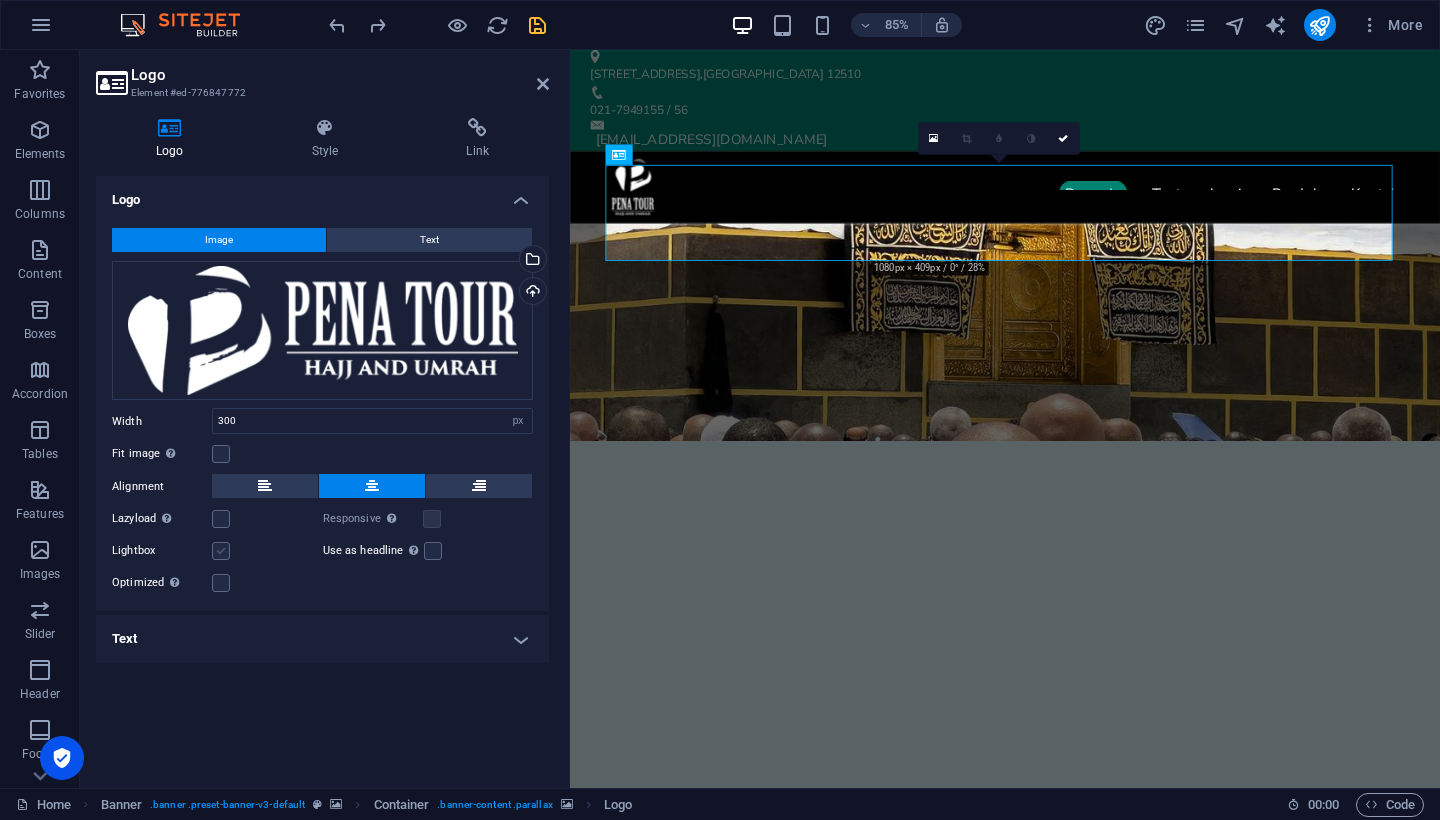 click at bounding box center (221, 551) 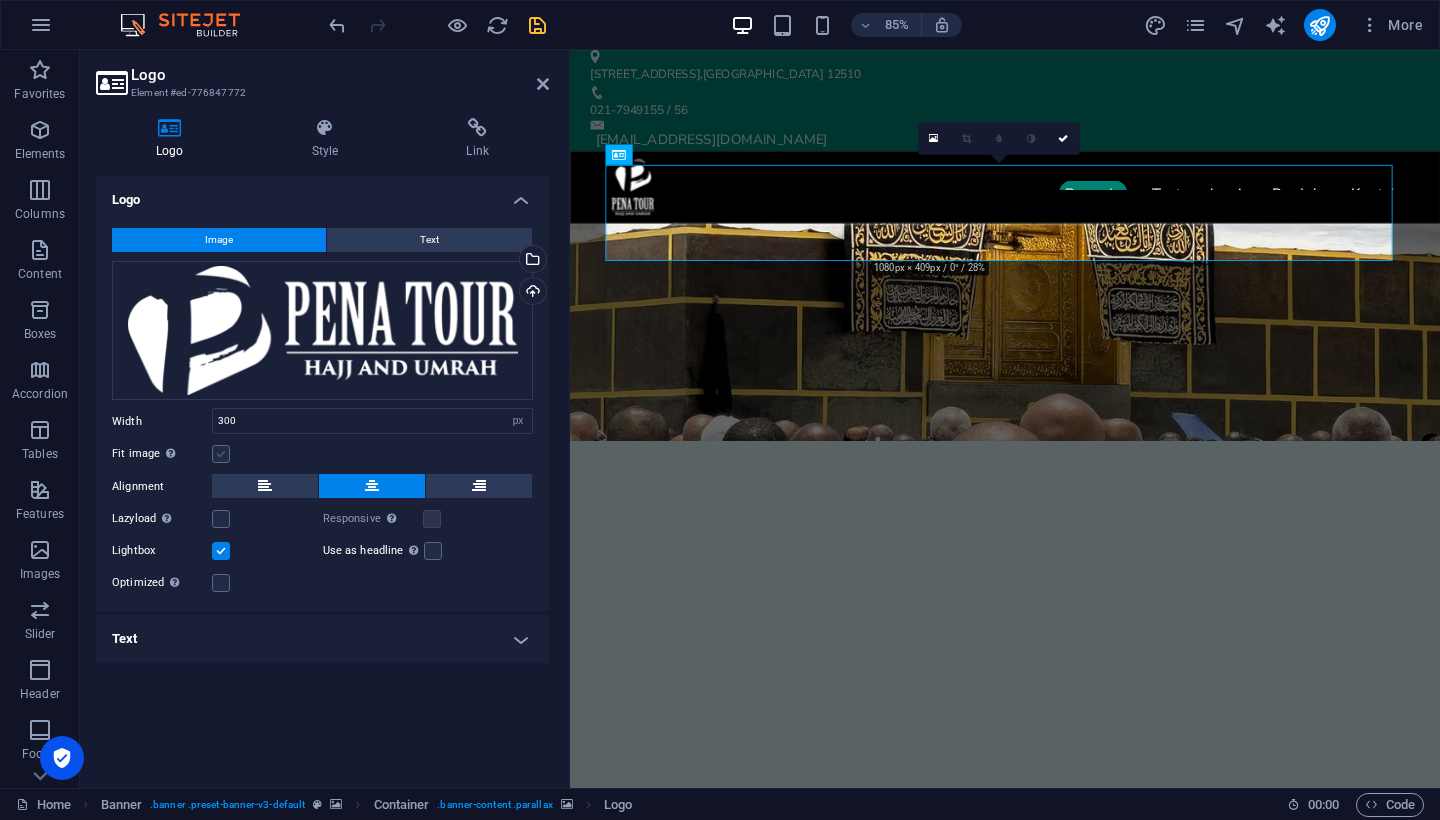 click at bounding box center (221, 454) 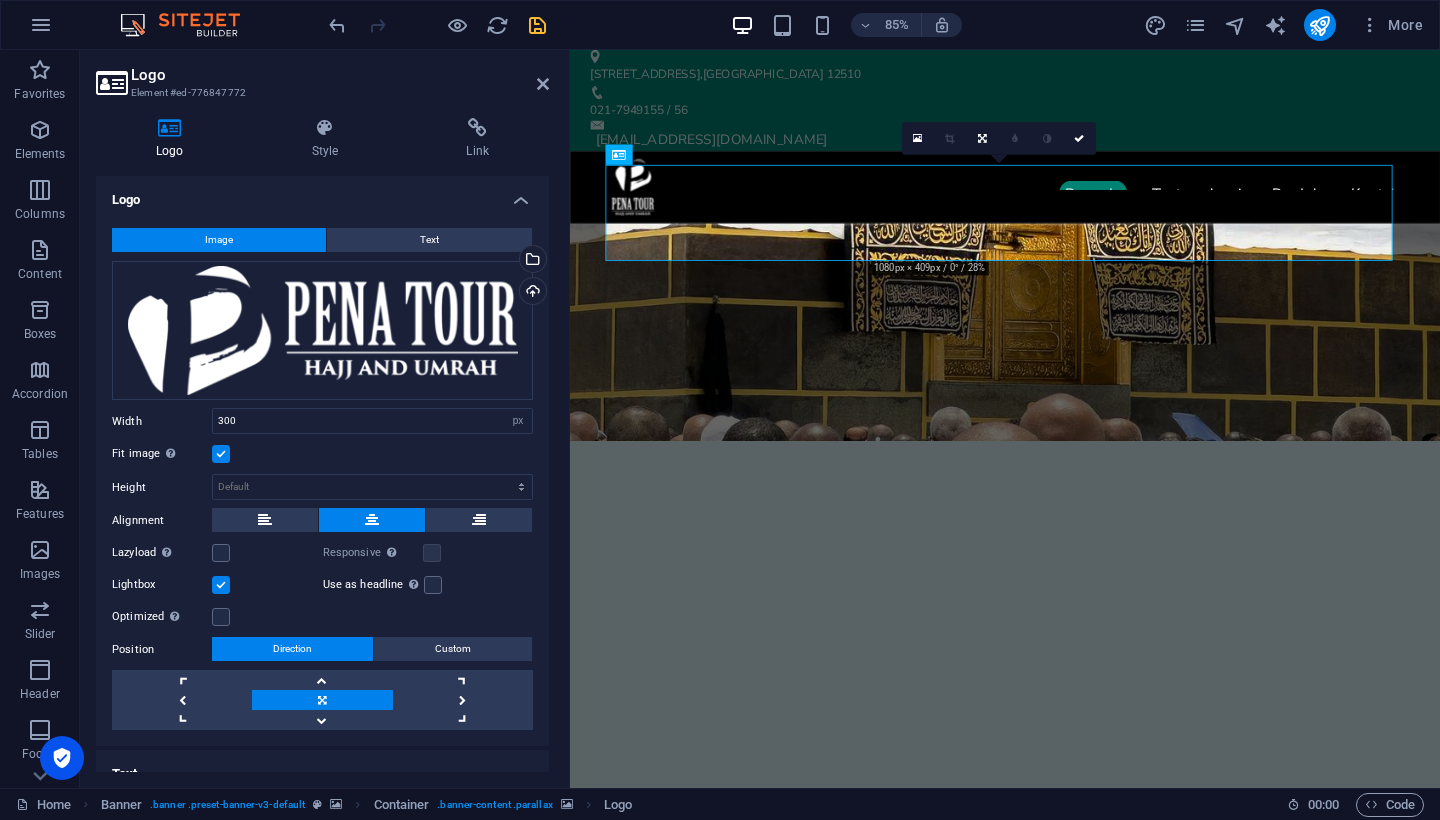 click at bounding box center (221, 454) 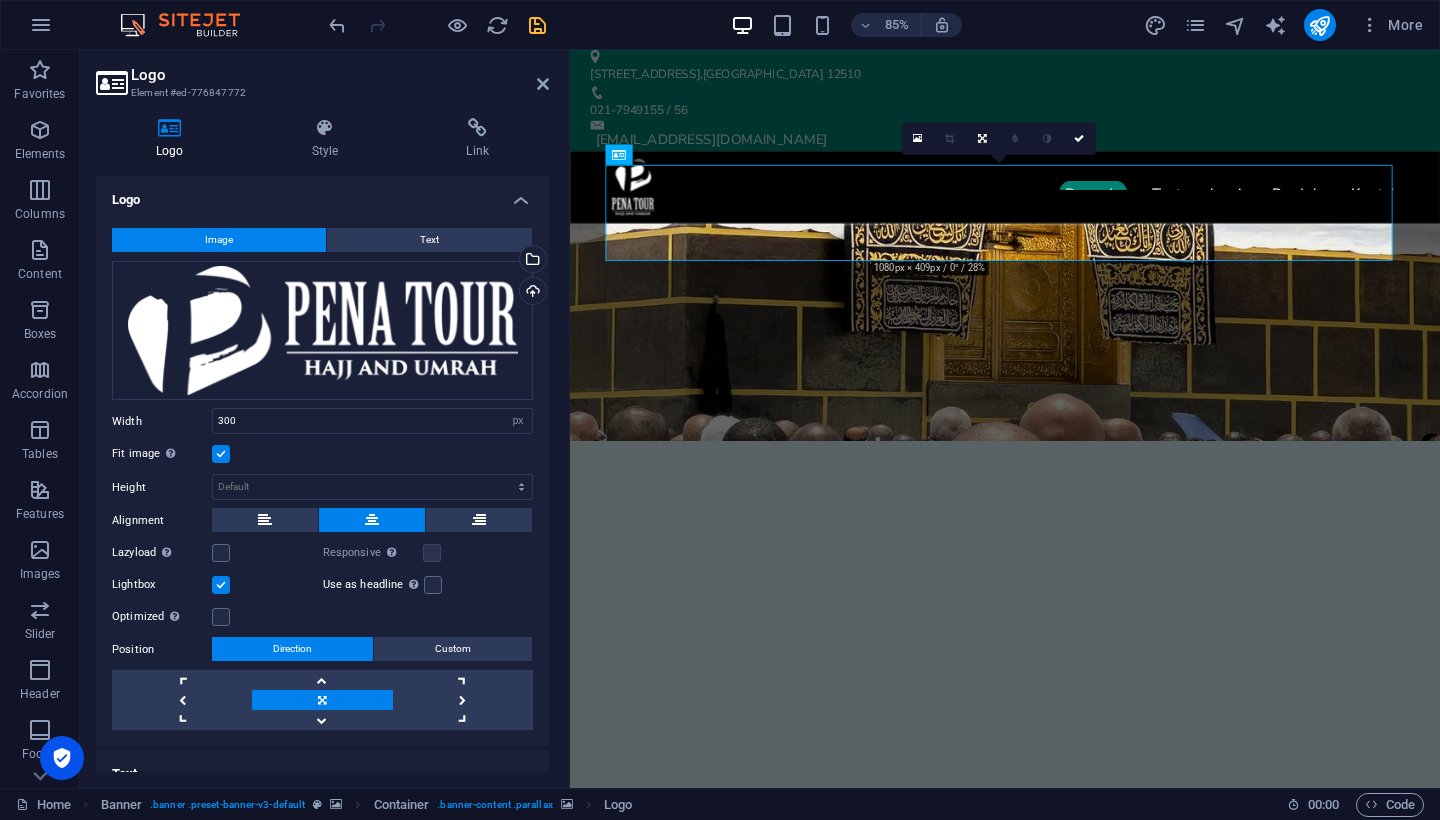click on "Fit image Automatically fit image to a fixed width and height" at bounding box center (0, 0) 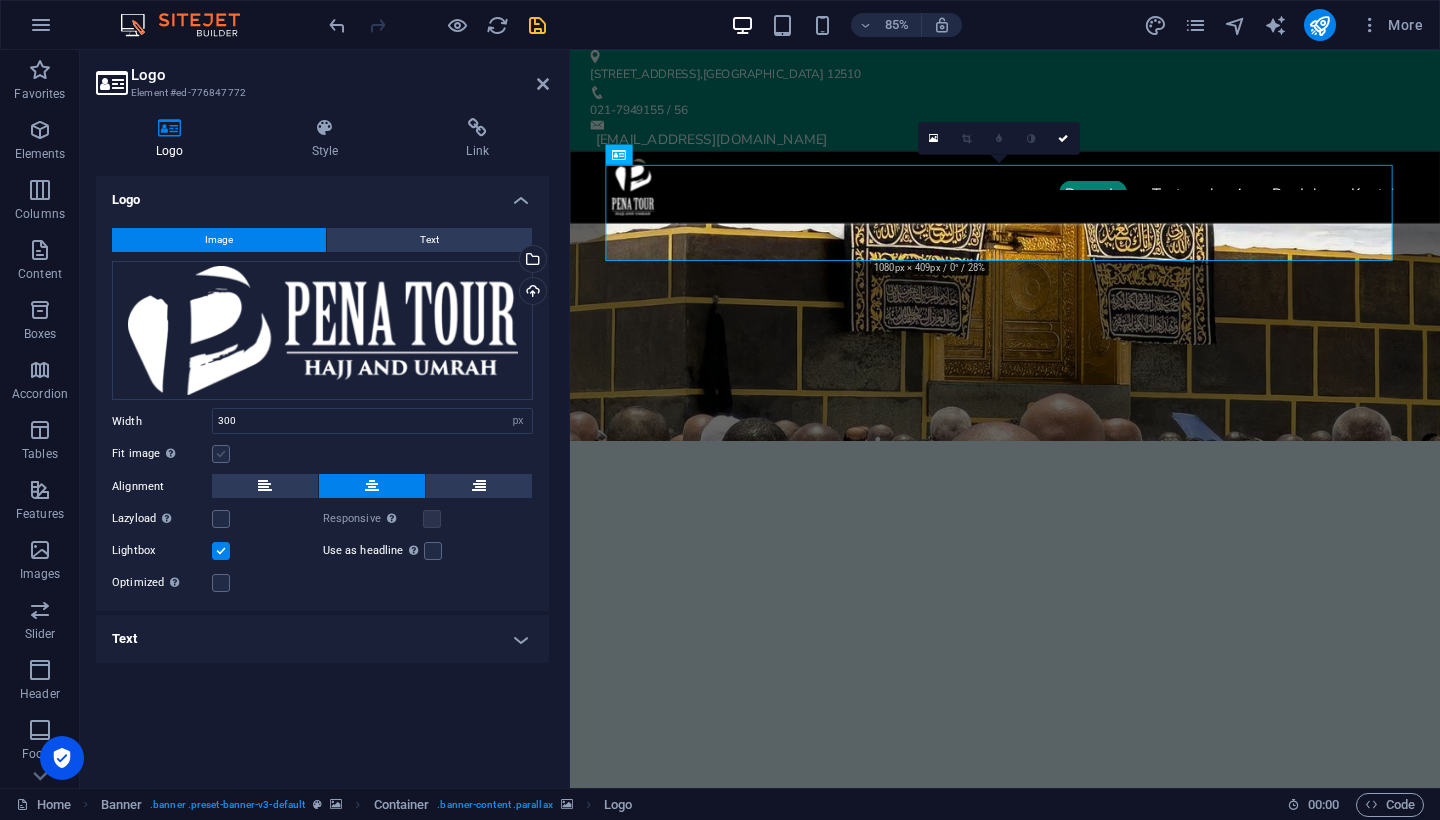 click at bounding box center (221, 454) 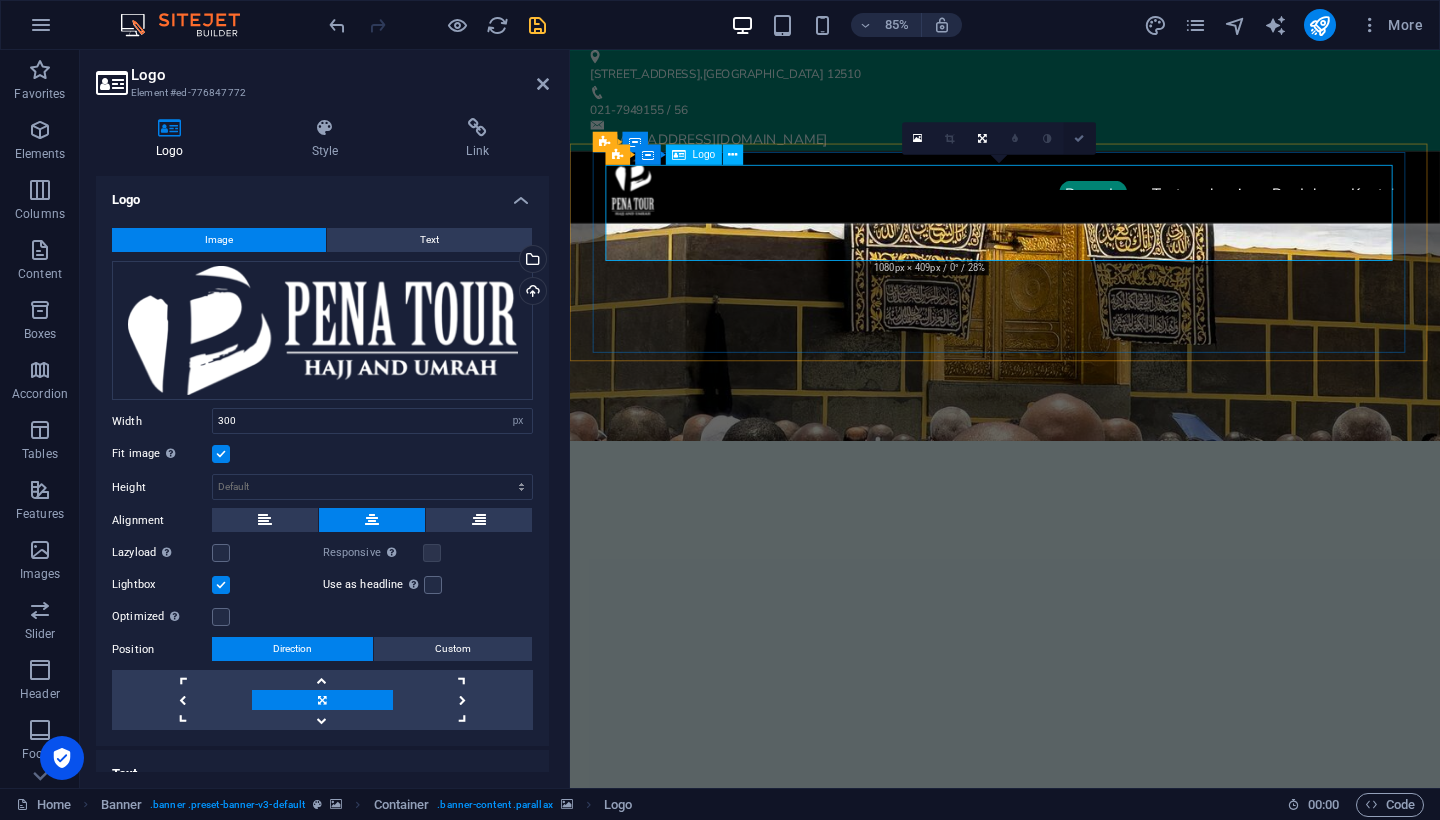 scroll, scrollTop: 26, scrollLeft: 0, axis: vertical 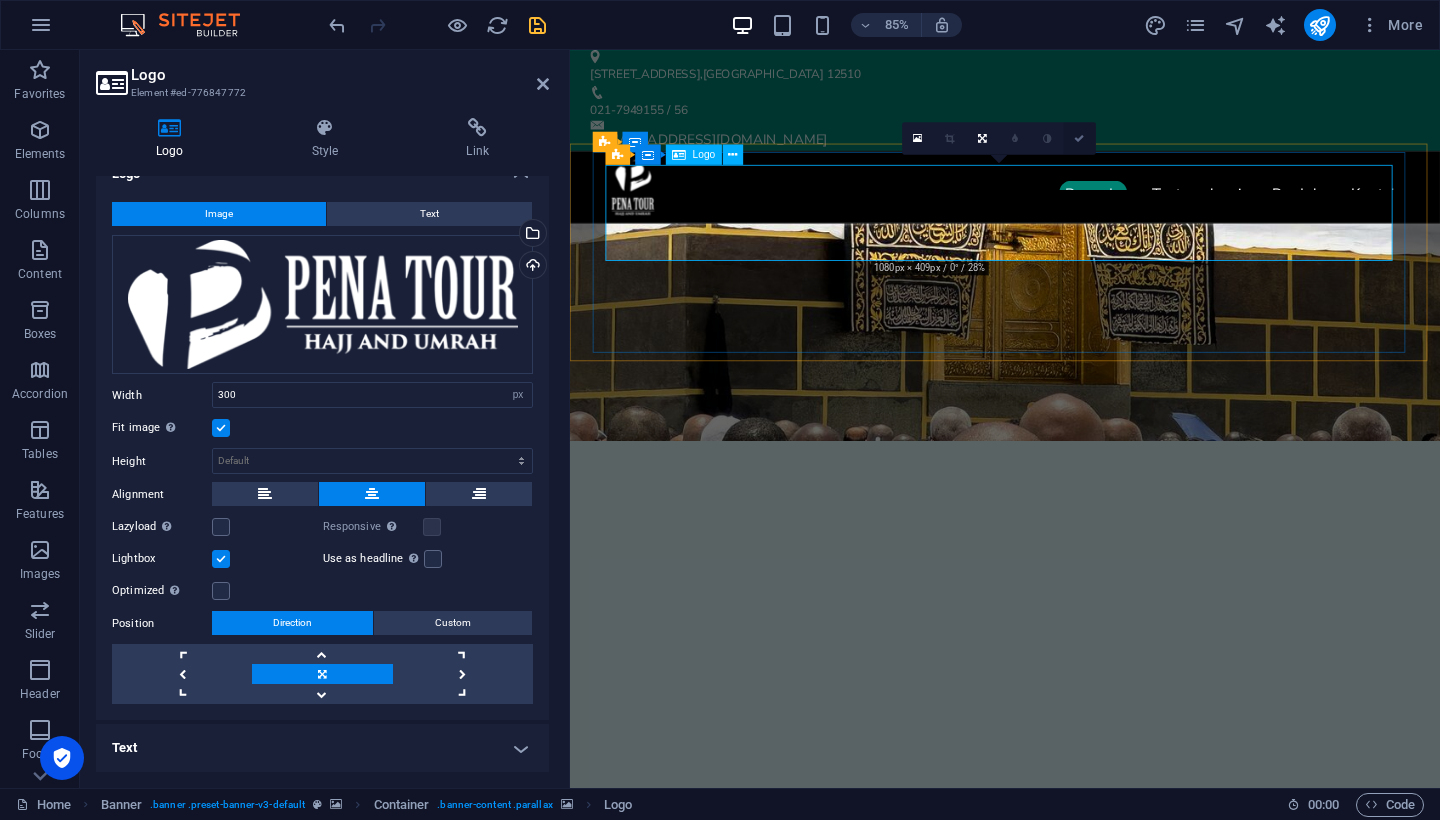 click at bounding box center (1079, 138) 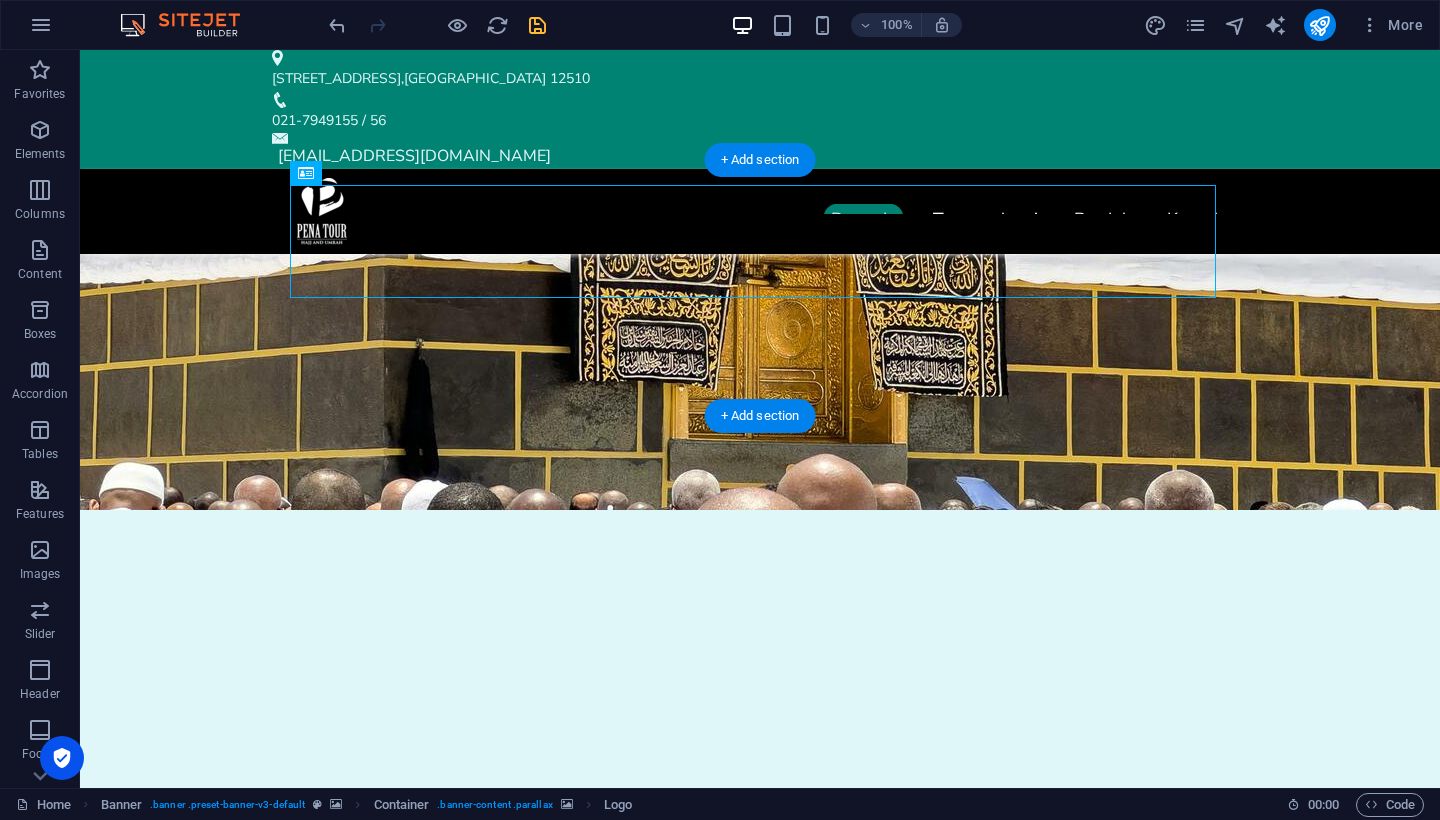 click at bounding box center [760, 382] 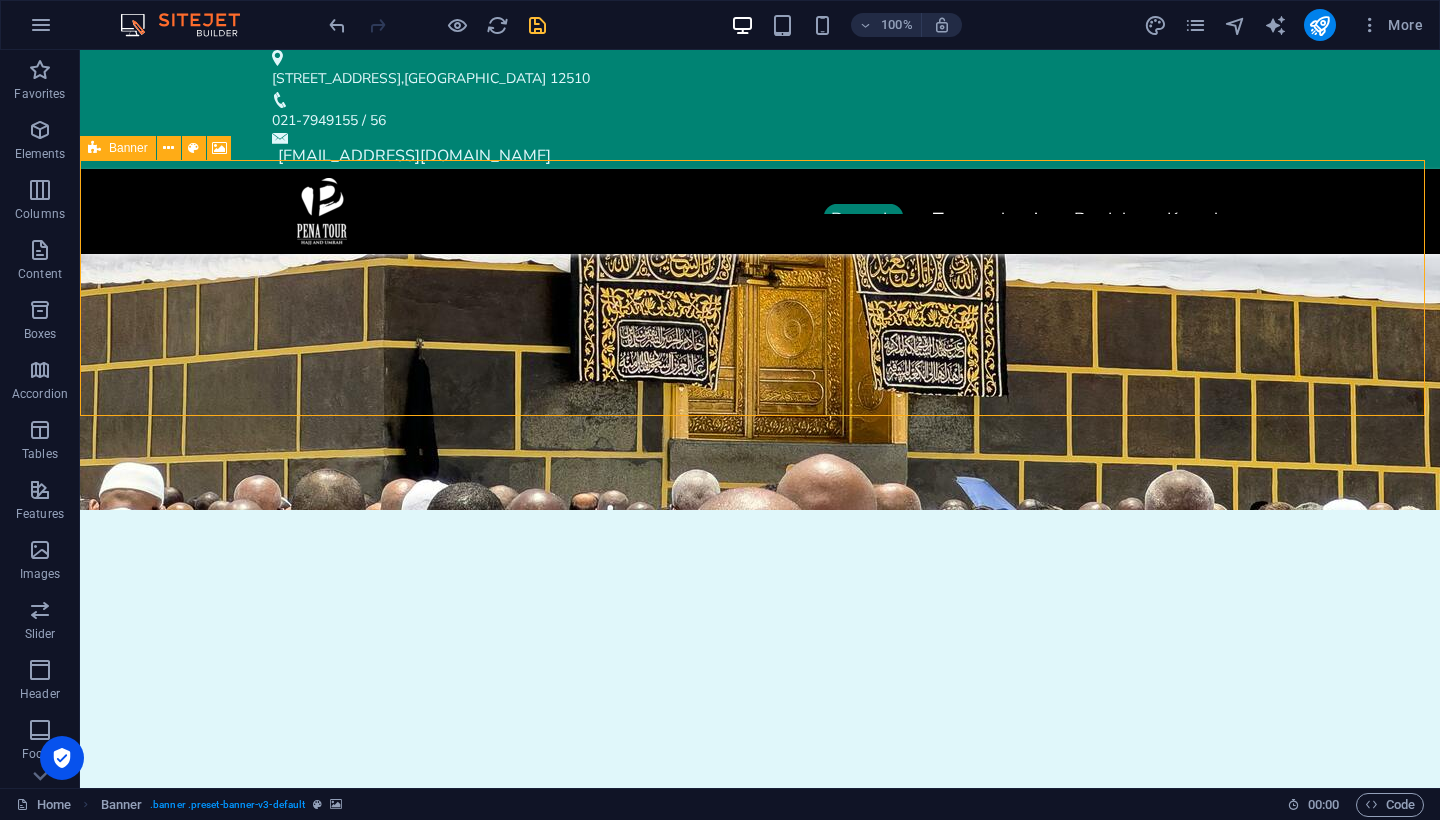 click on "Banner" at bounding box center (128, 148) 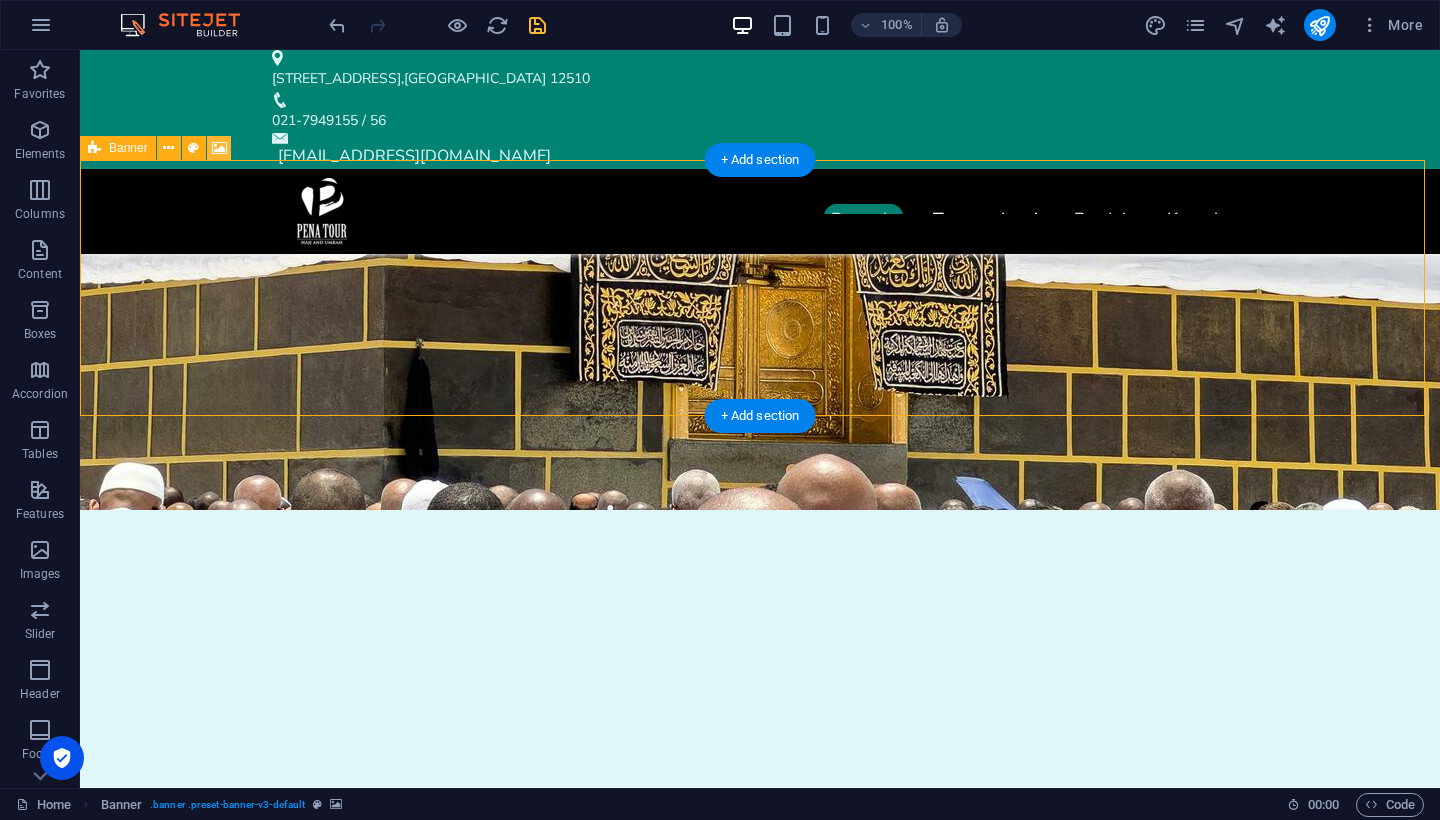 click at bounding box center (219, 148) 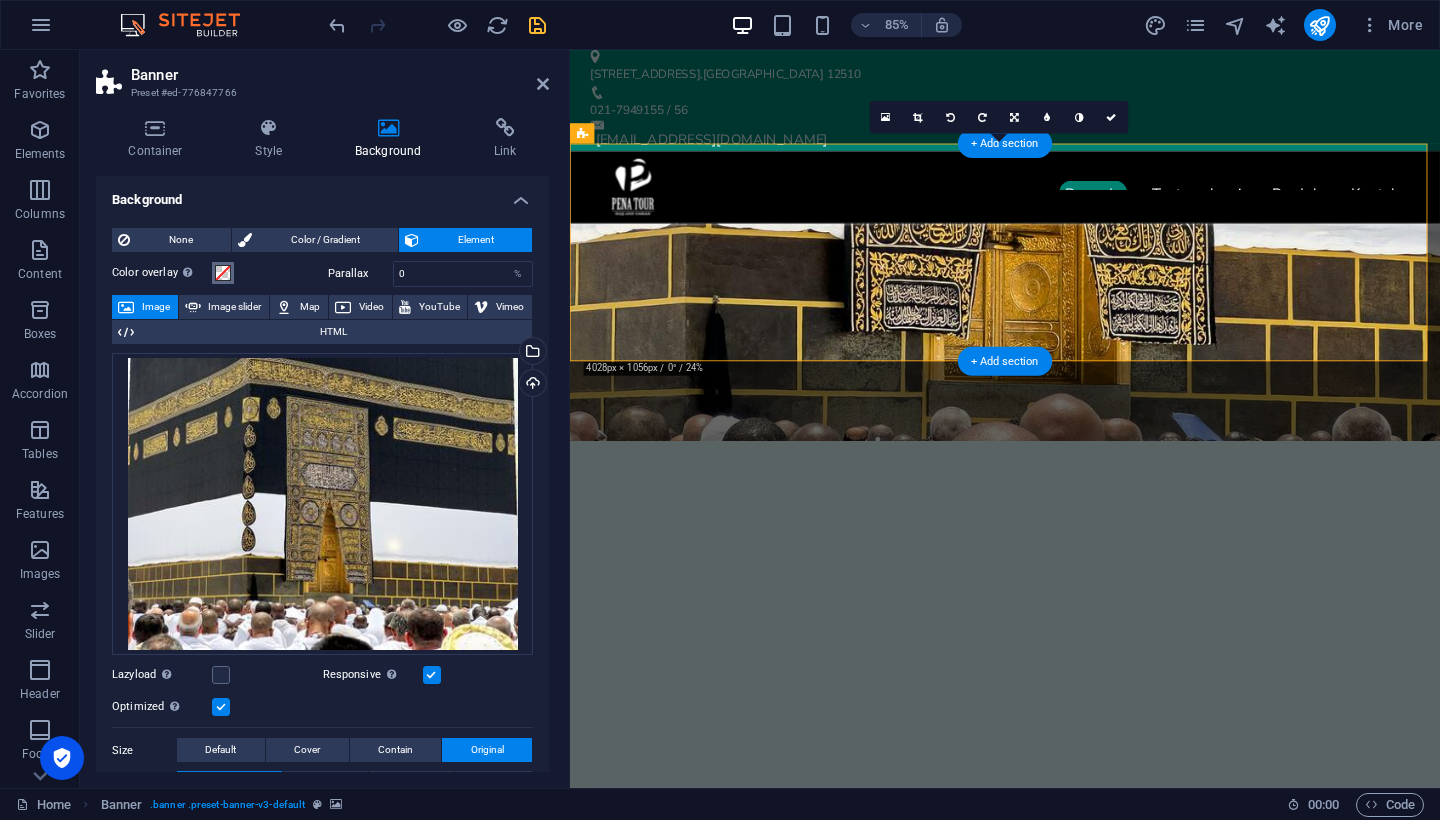 click at bounding box center (223, 273) 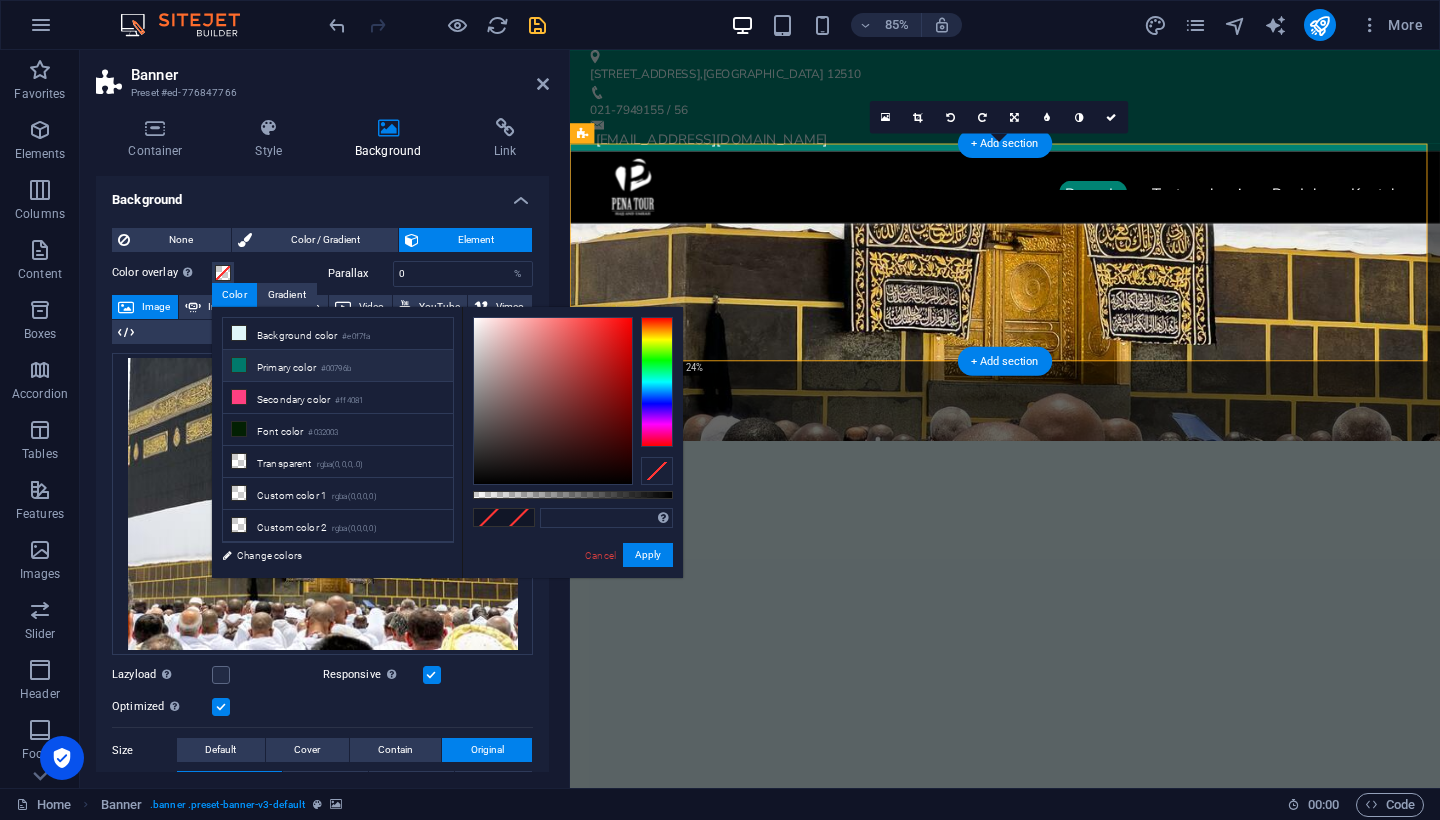 click on "Primary color
#00796b" at bounding box center [338, 366] 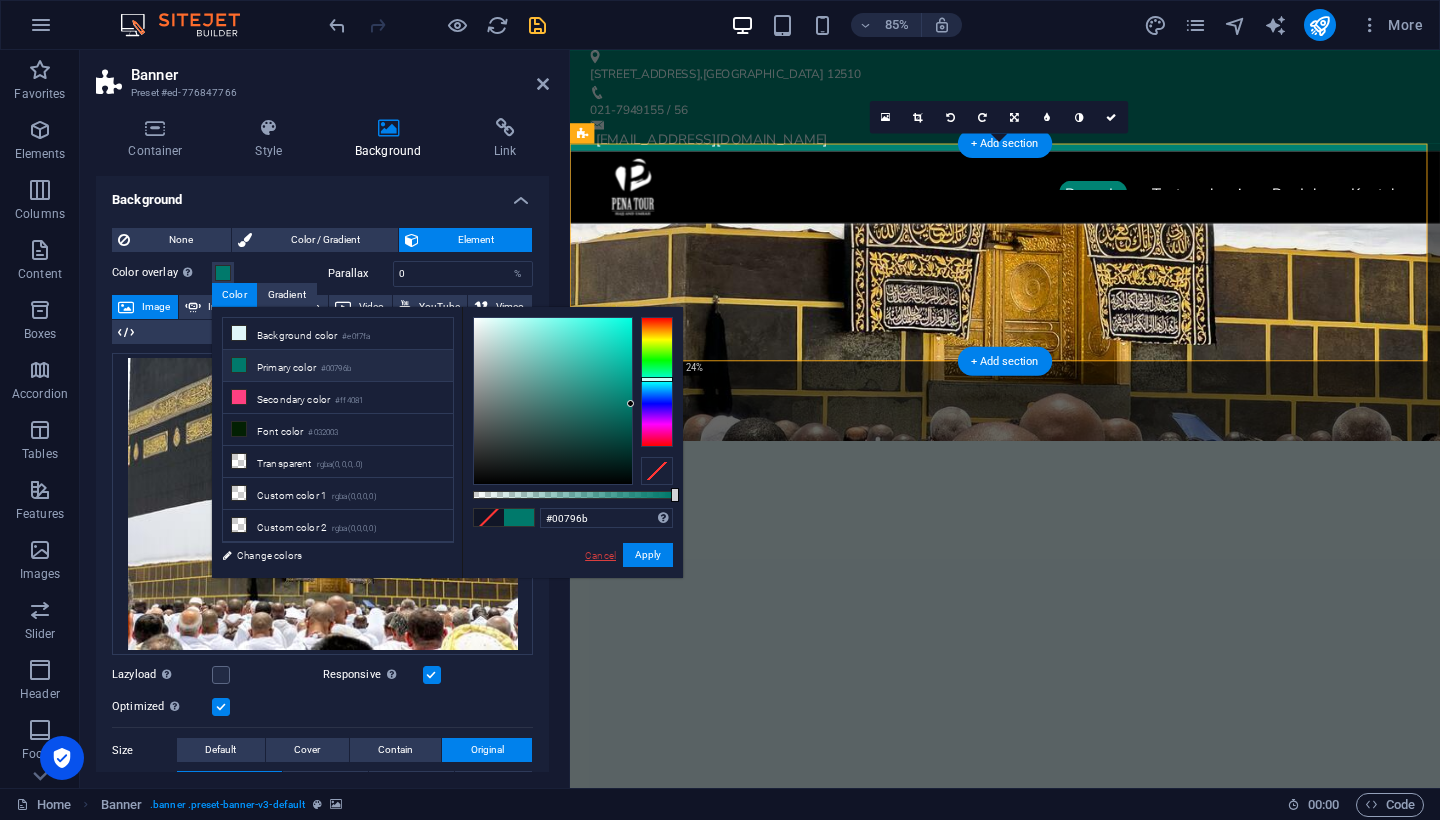 click on "Cancel" at bounding box center [600, 555] 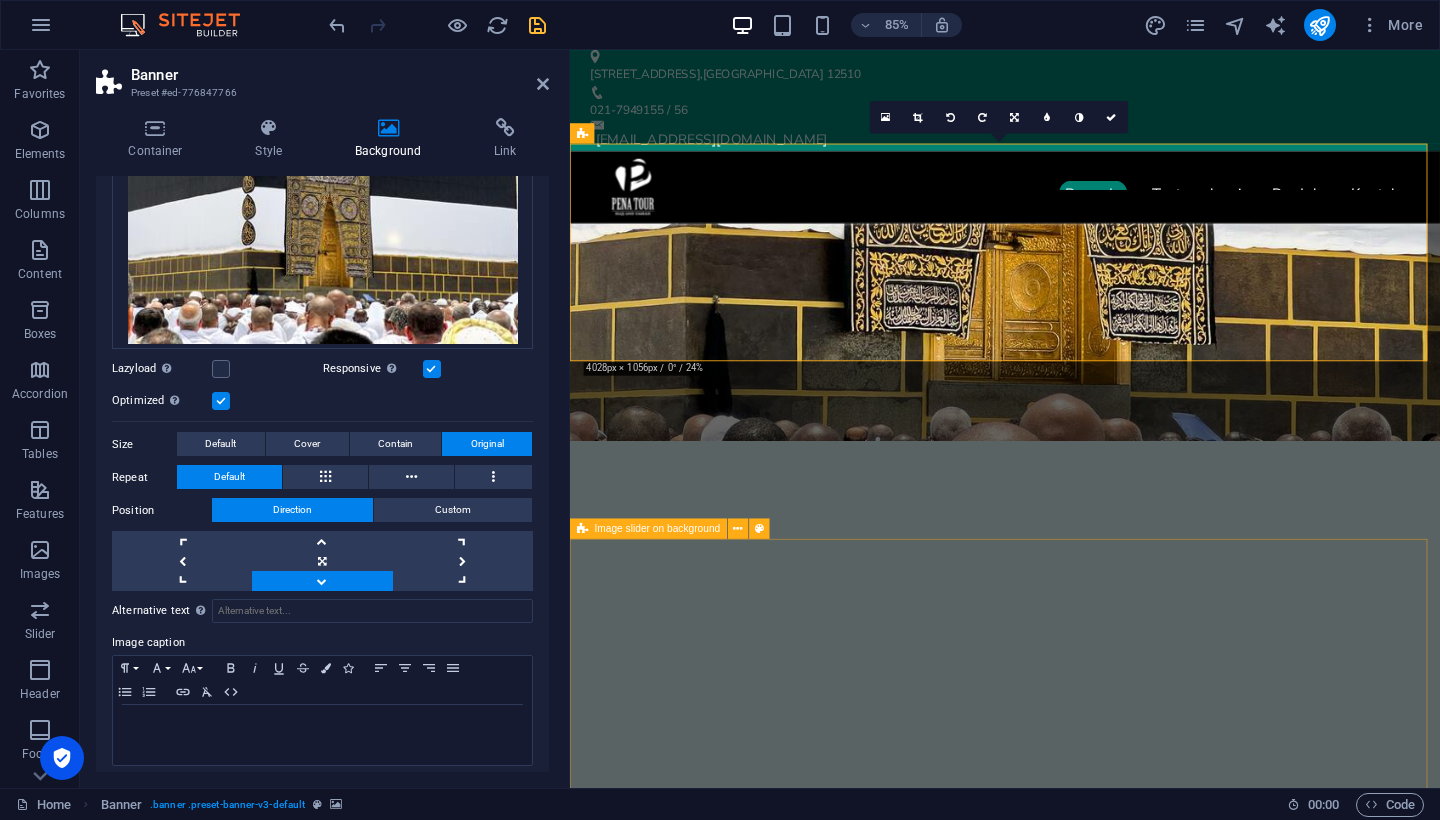 scroll, scrollTop: 0, scrollLeft: 0, axis: both 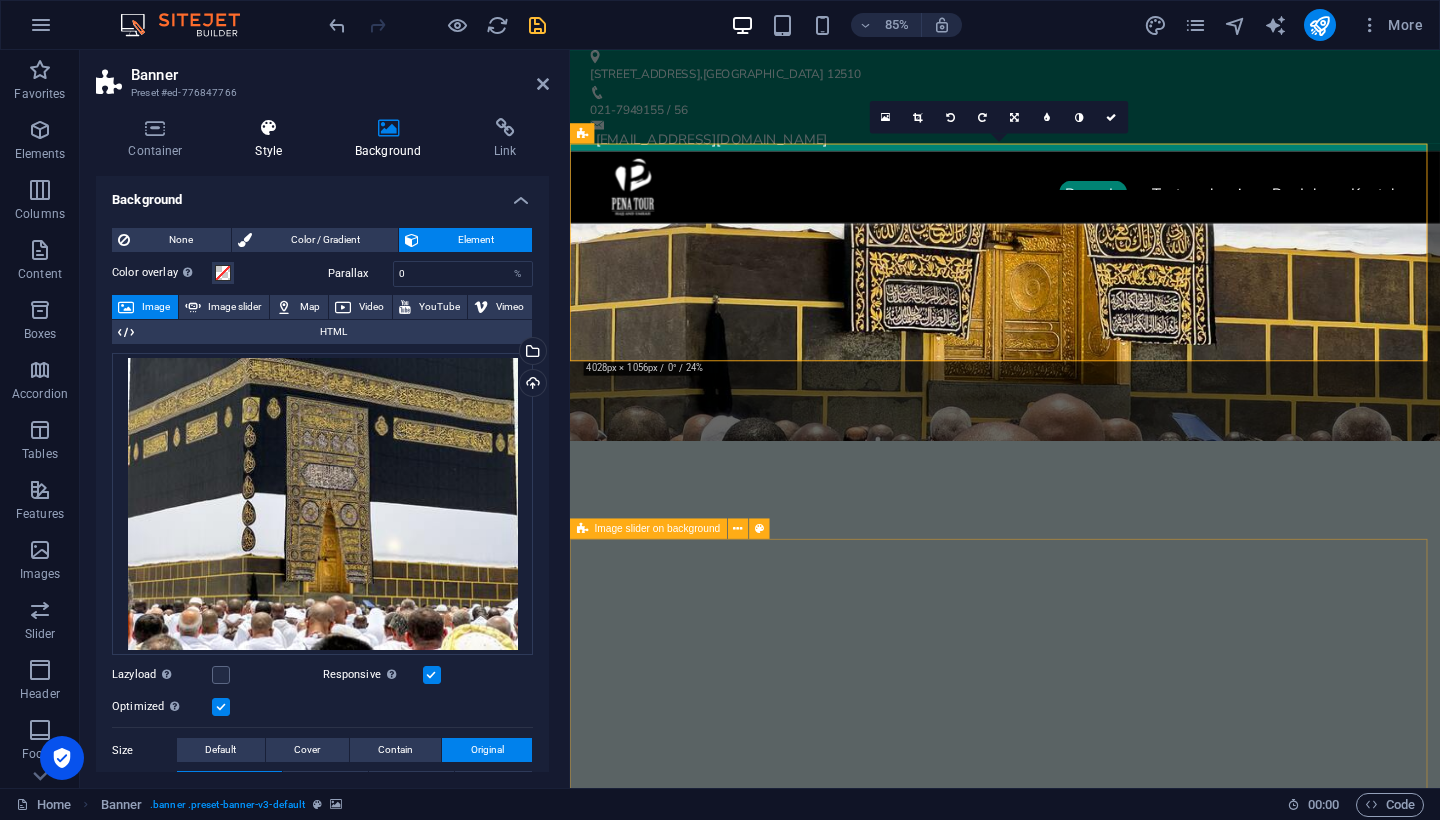 click on "Style" at bounding box center (272, 139) 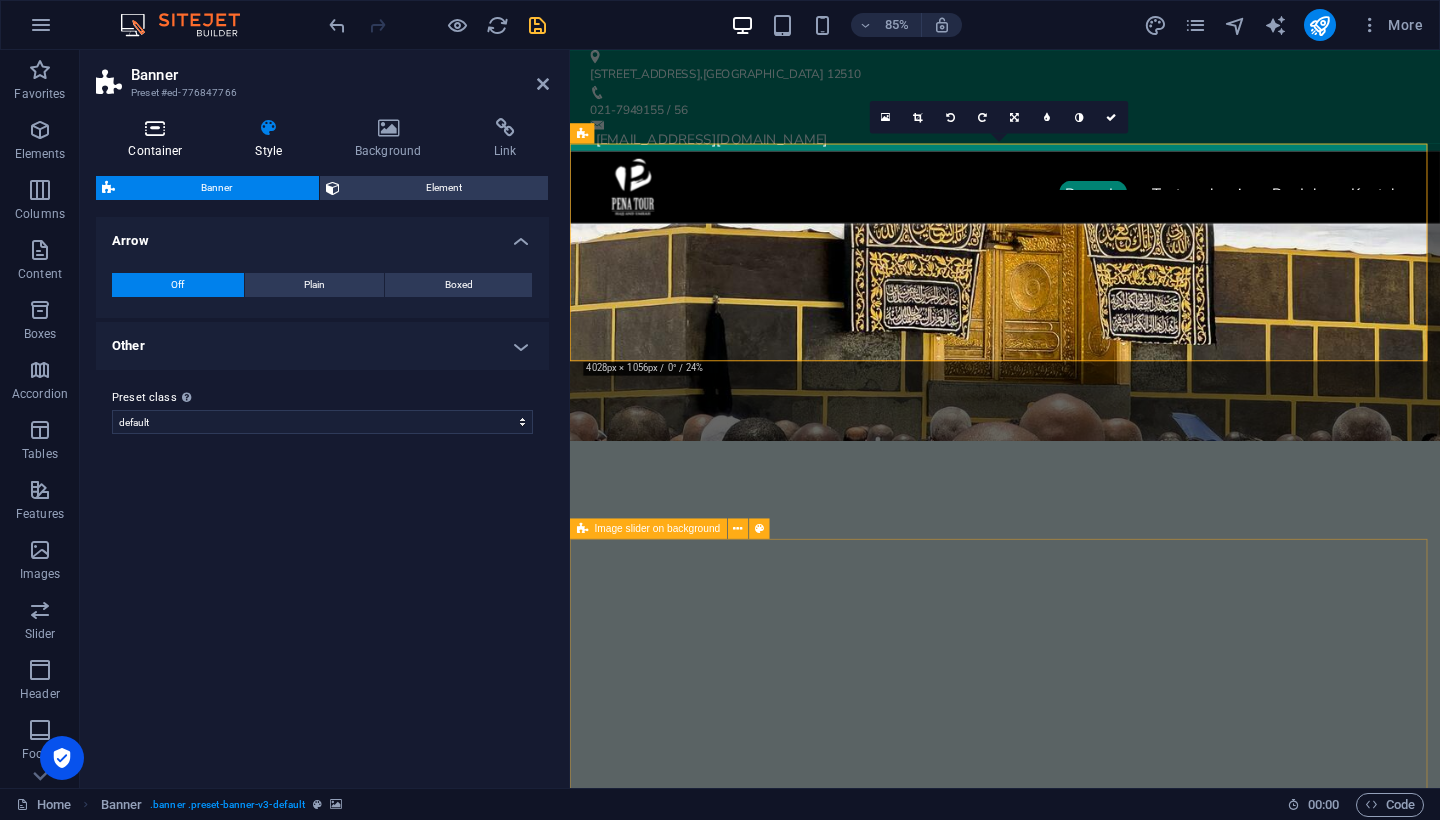 click at bounding box center [155, 128] 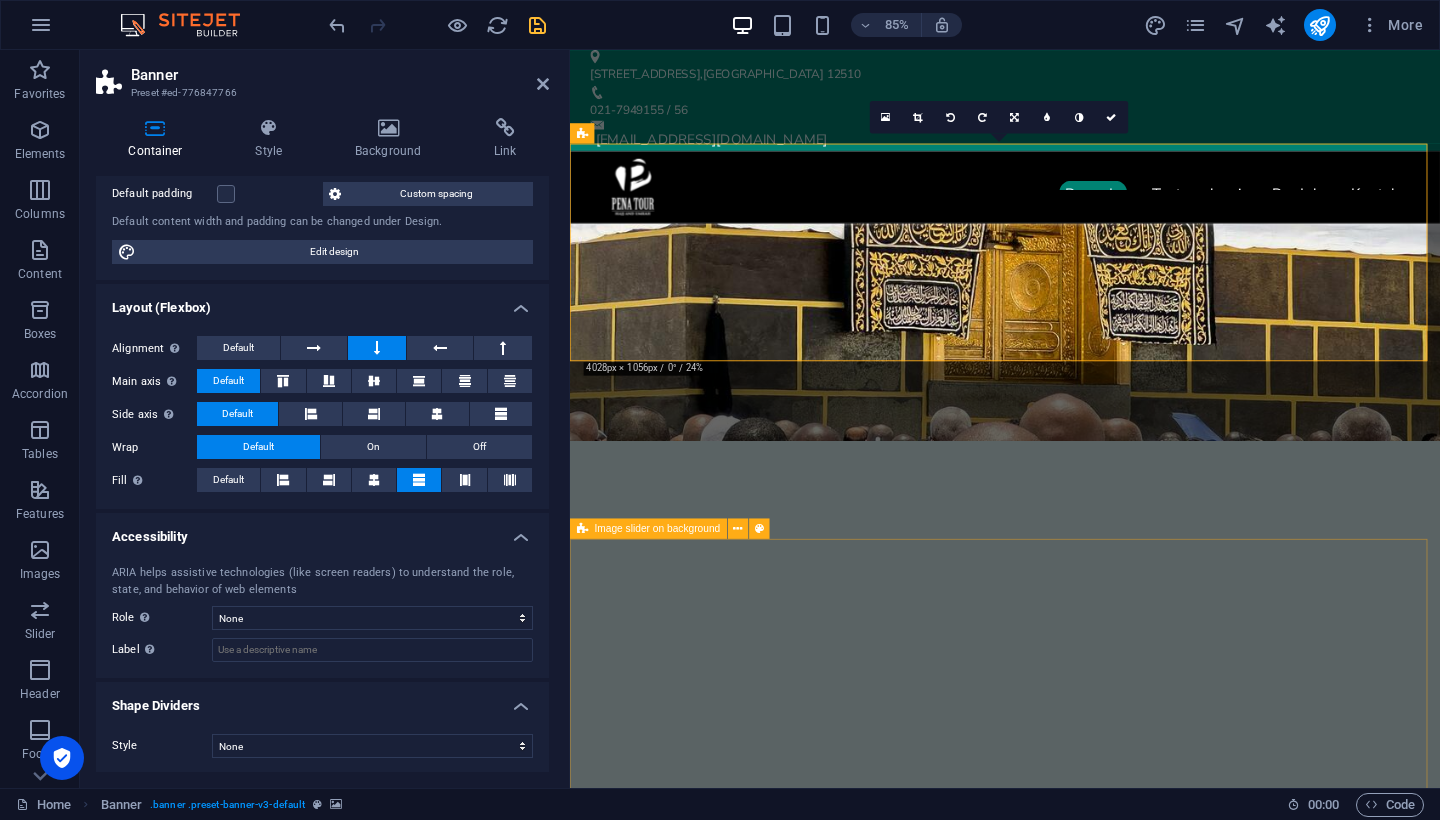 scroll, scrollTop: 144, scrollLeft: 0, axis: vertical 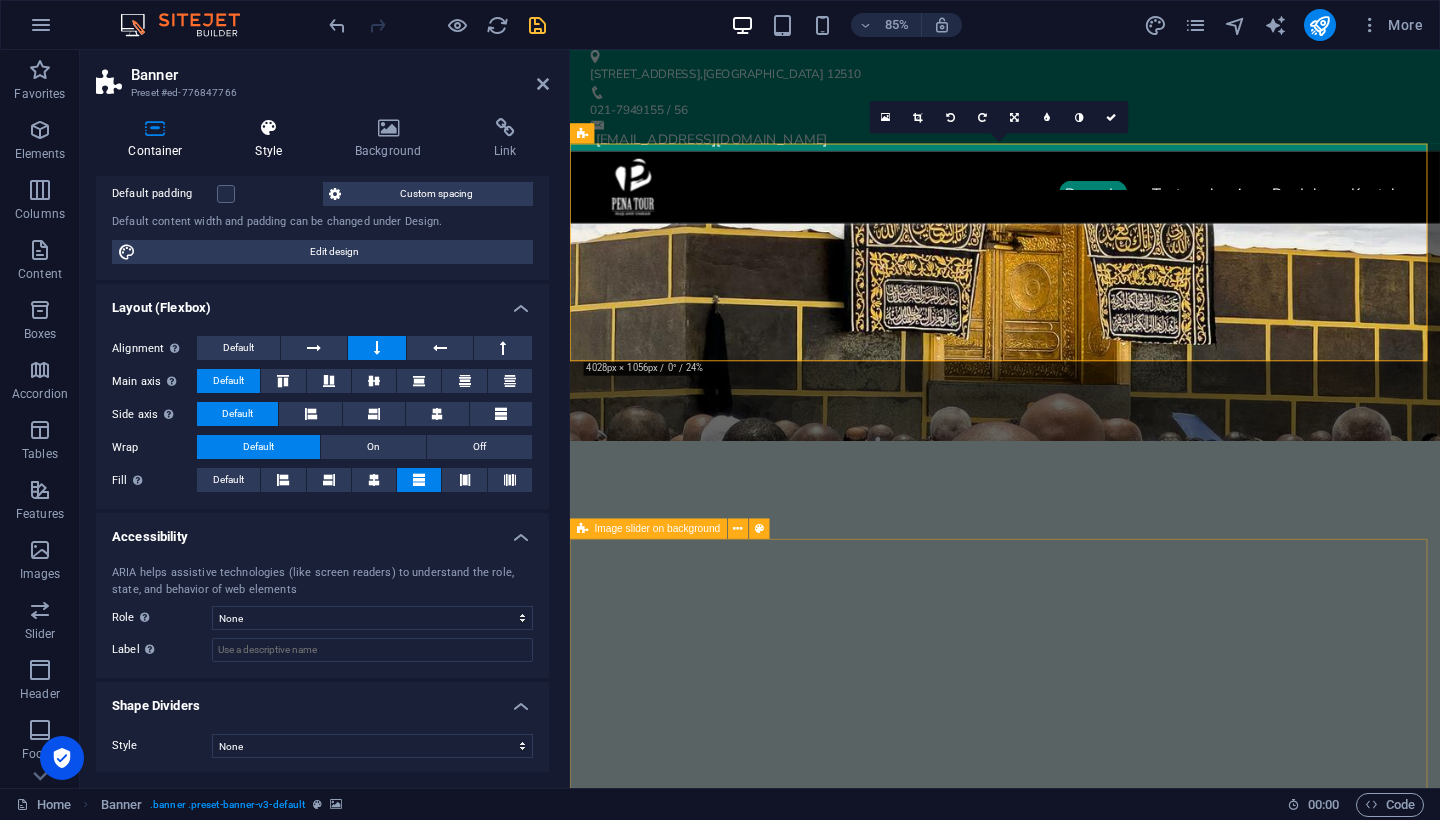 click on "Style" at bounding box center [272, 139] 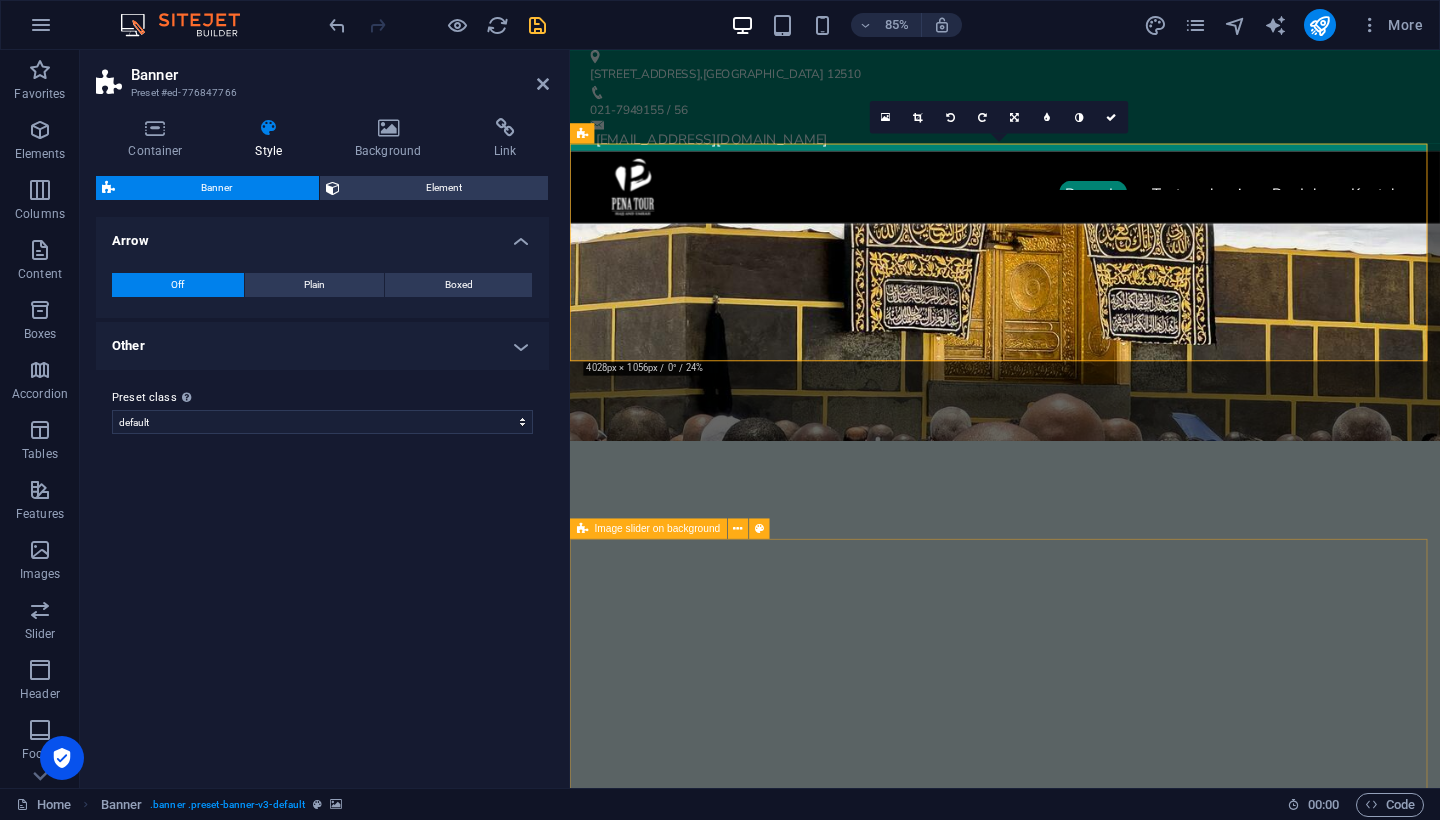 click on "Other" at bounding box center (322, 346) 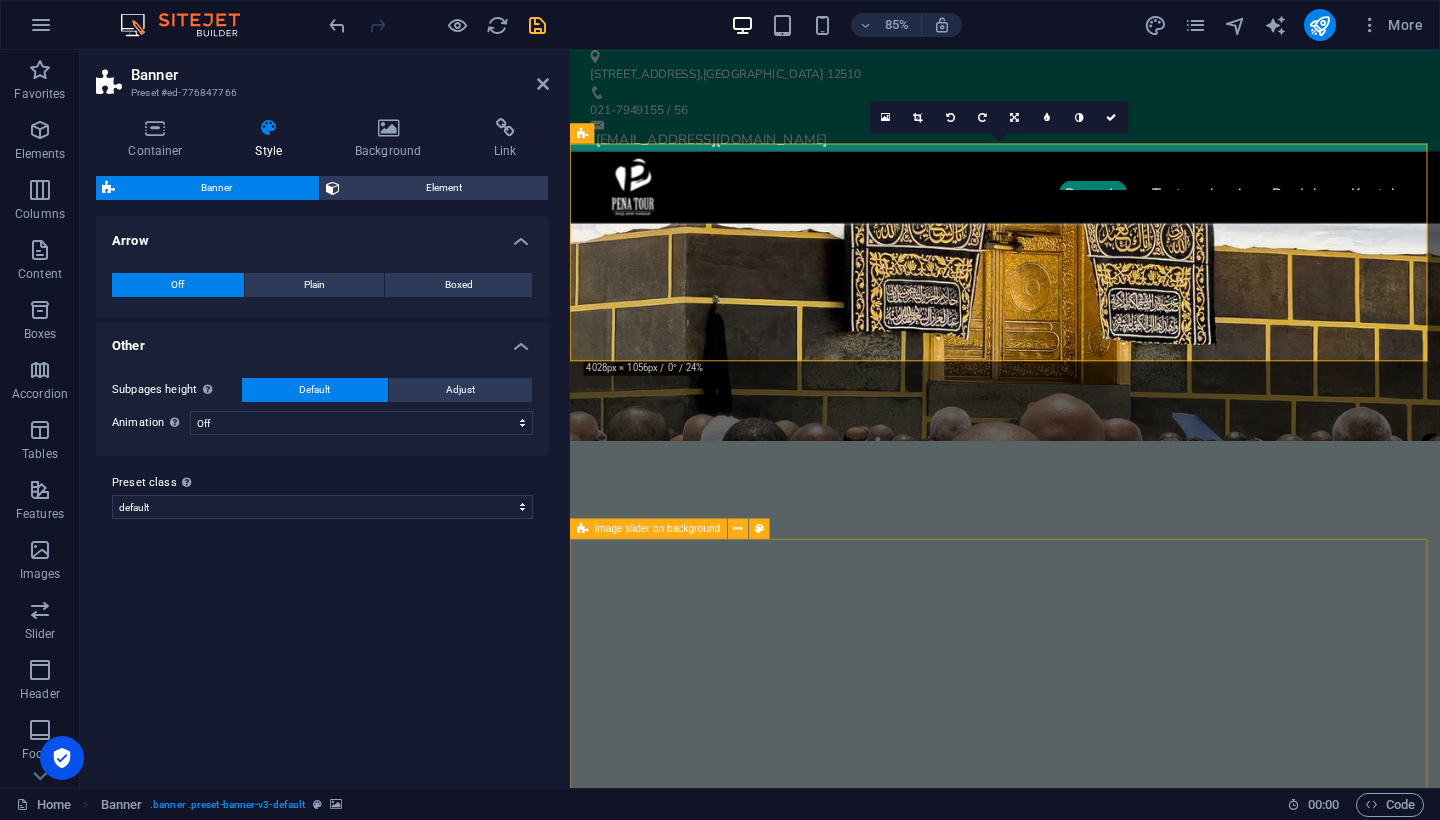 click on "Other" at bounding box center [322, 340] 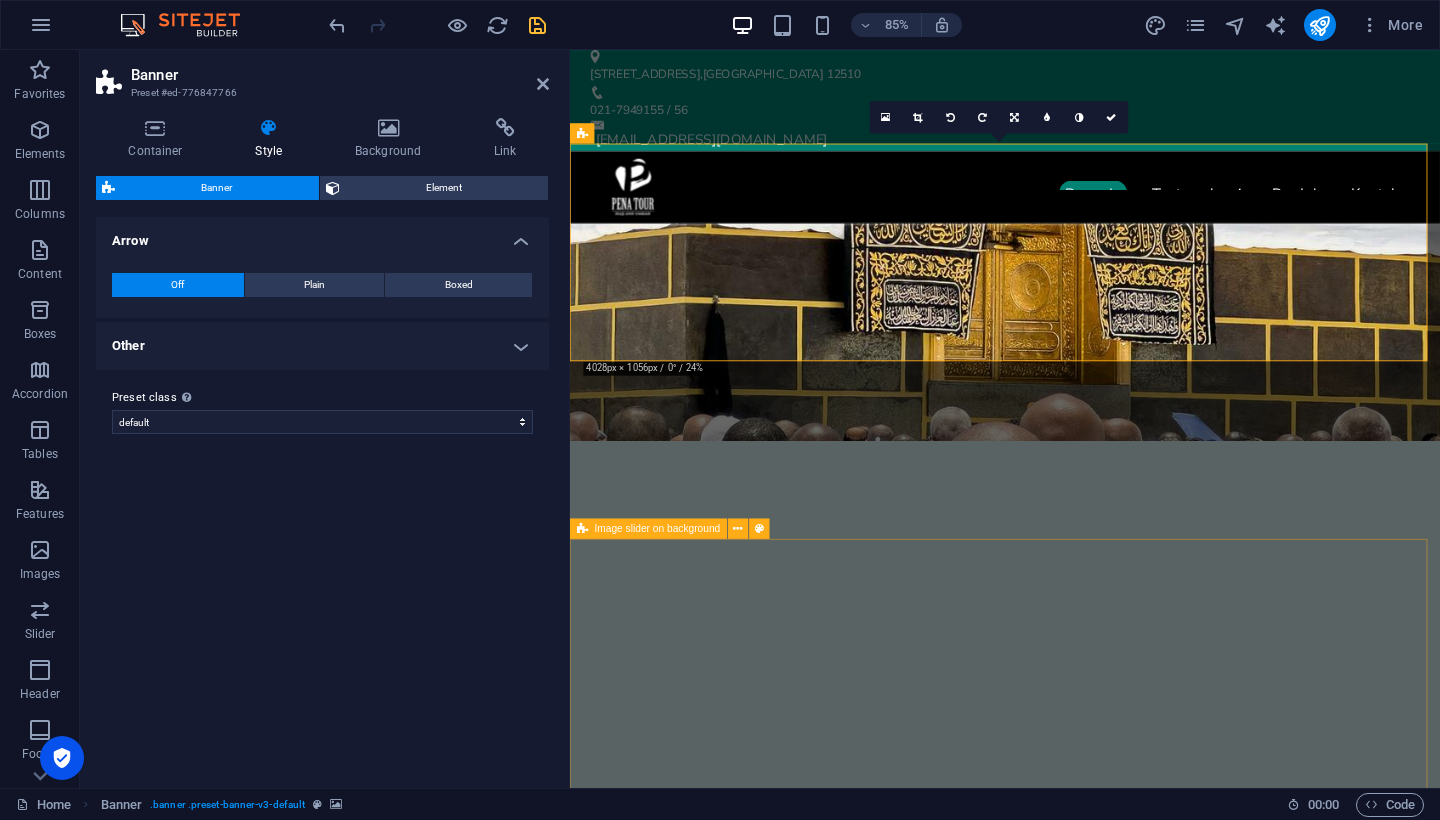 click on "Style" at bounding box center (272, 139) 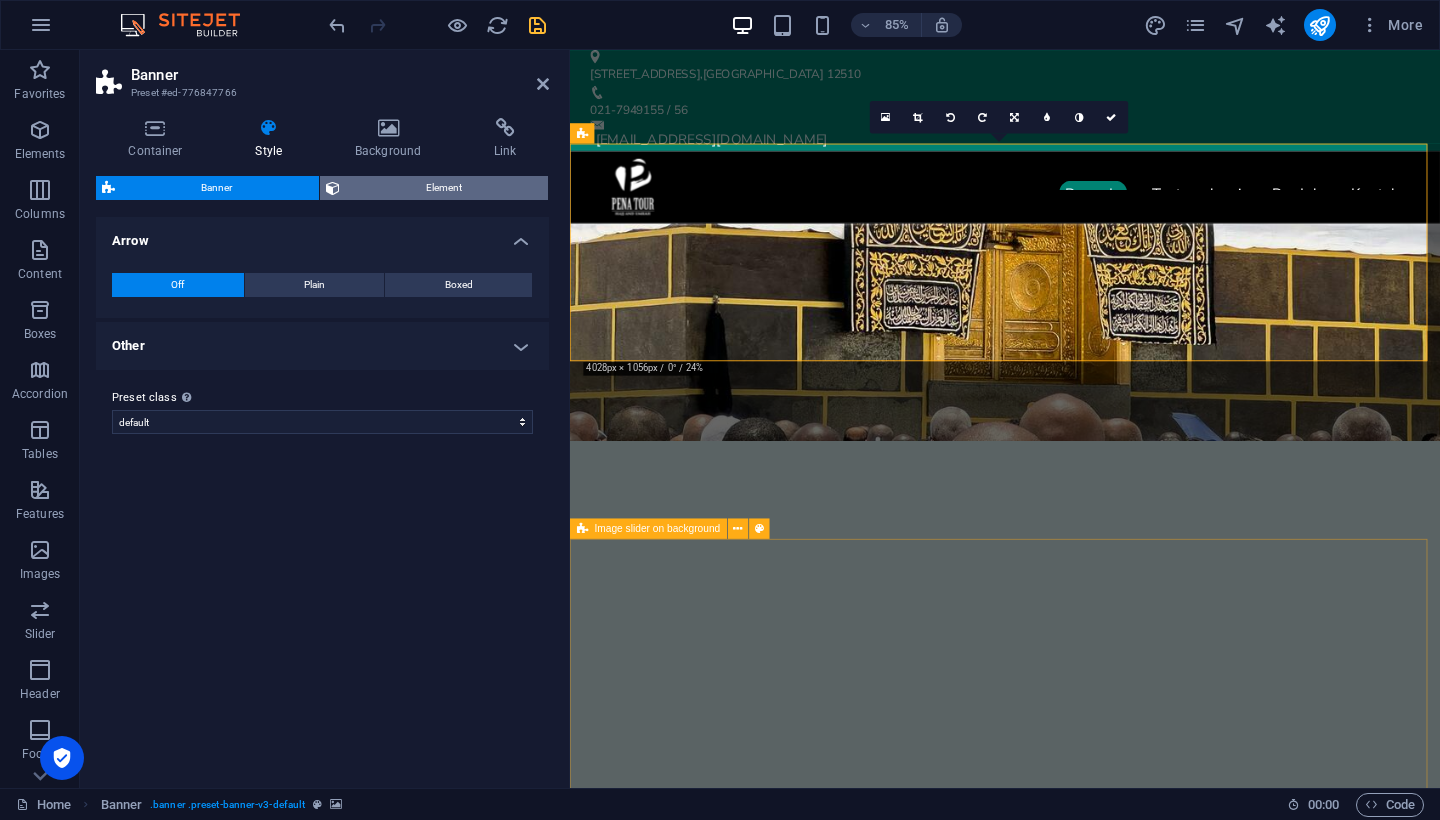 click on "Element" at bounding box center [444, 188] 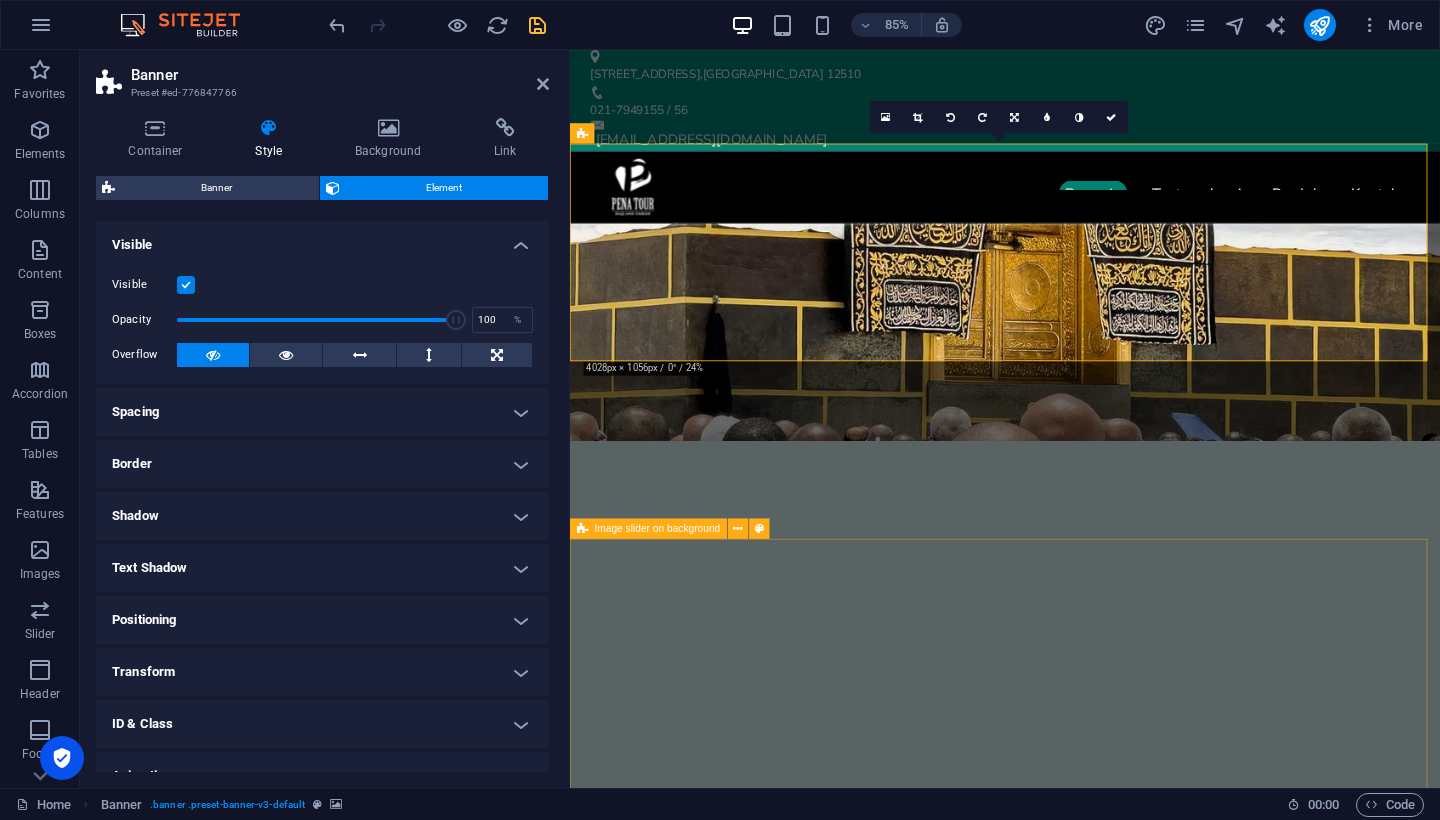 scroll, scrollTop: 79, scrollLeft: 0, axis: vertical 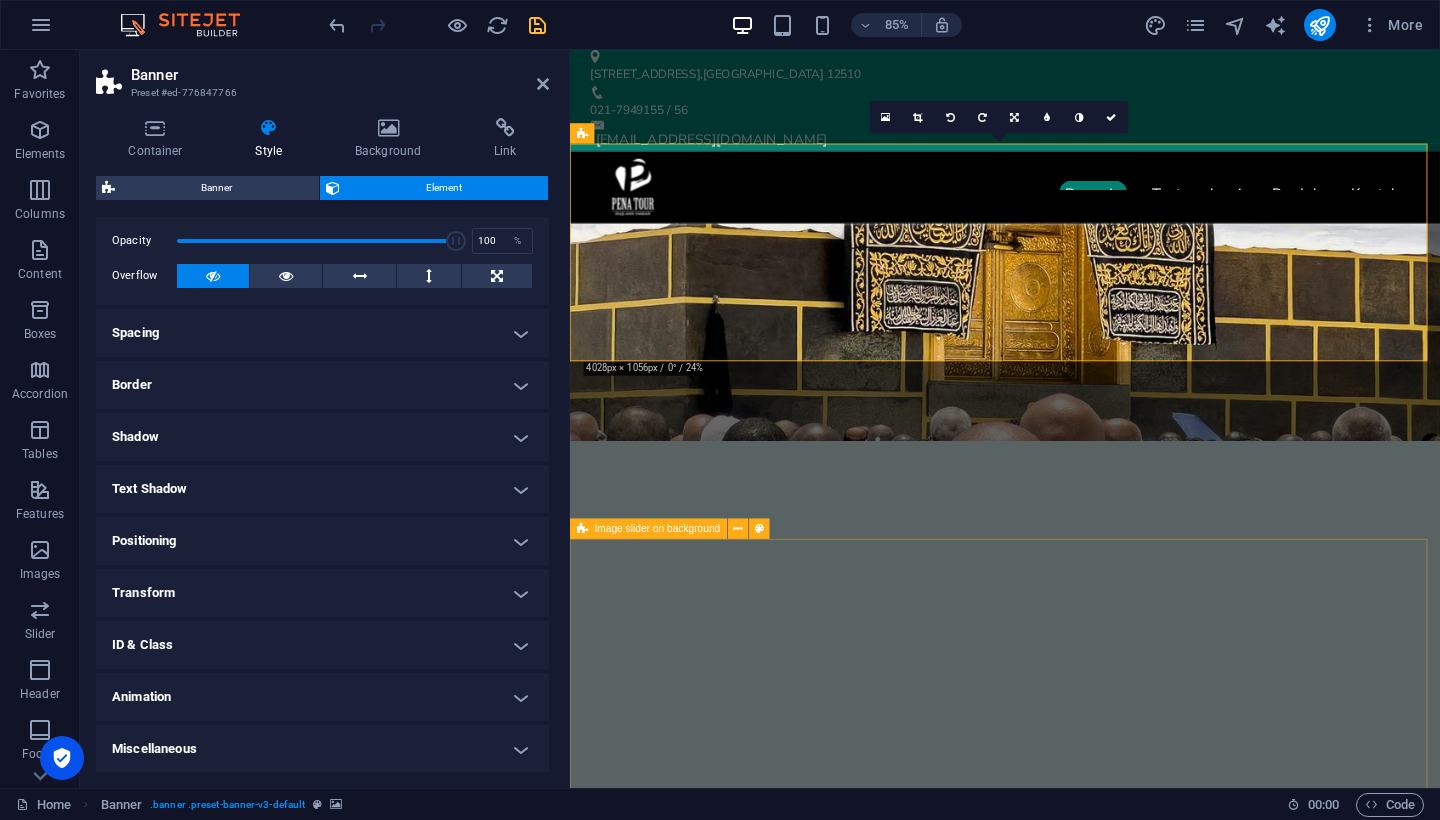 click on "Animation" at bounding box center (322, 697) 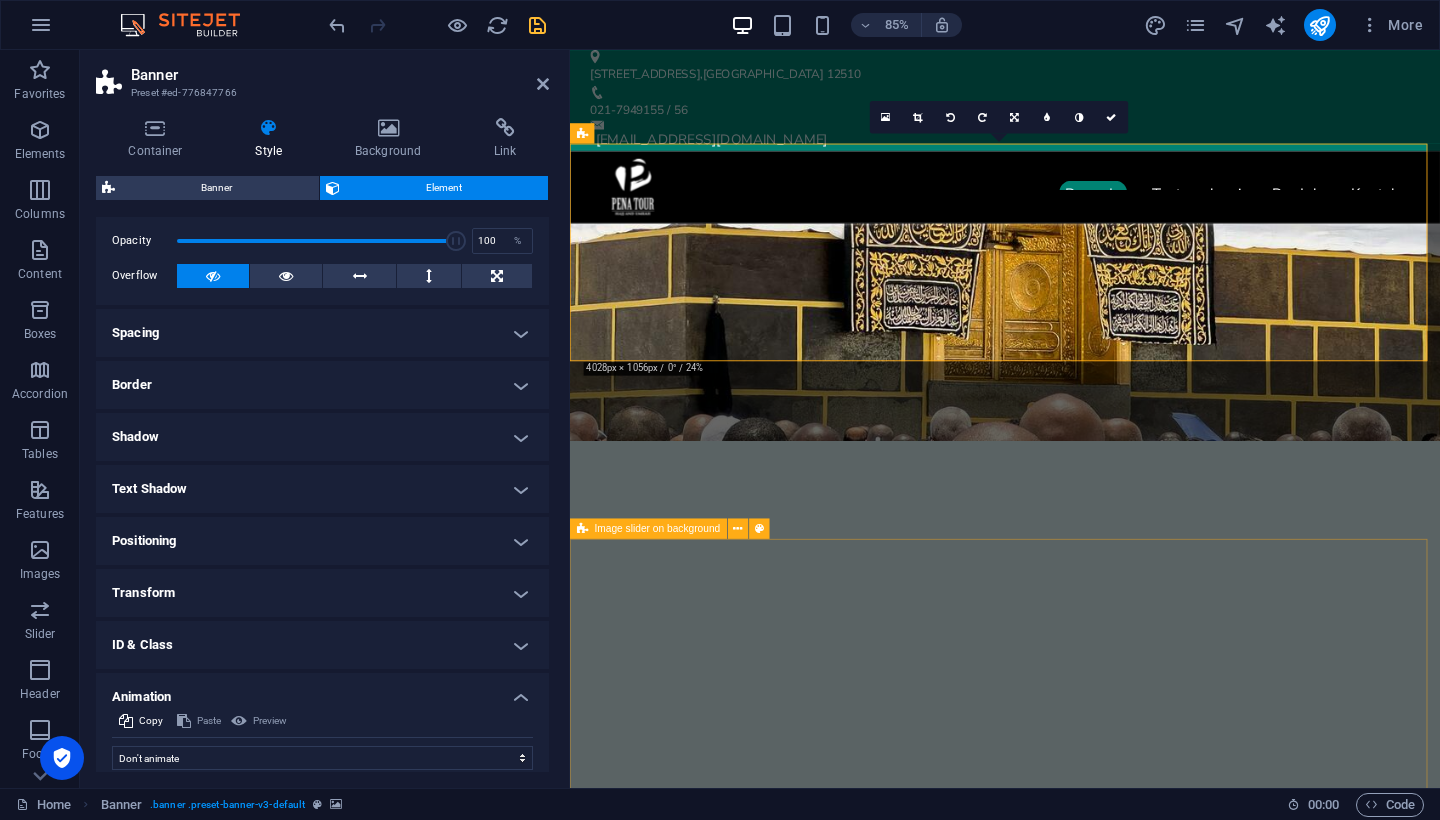 click on "Animation" at bounding box center [322, 691] 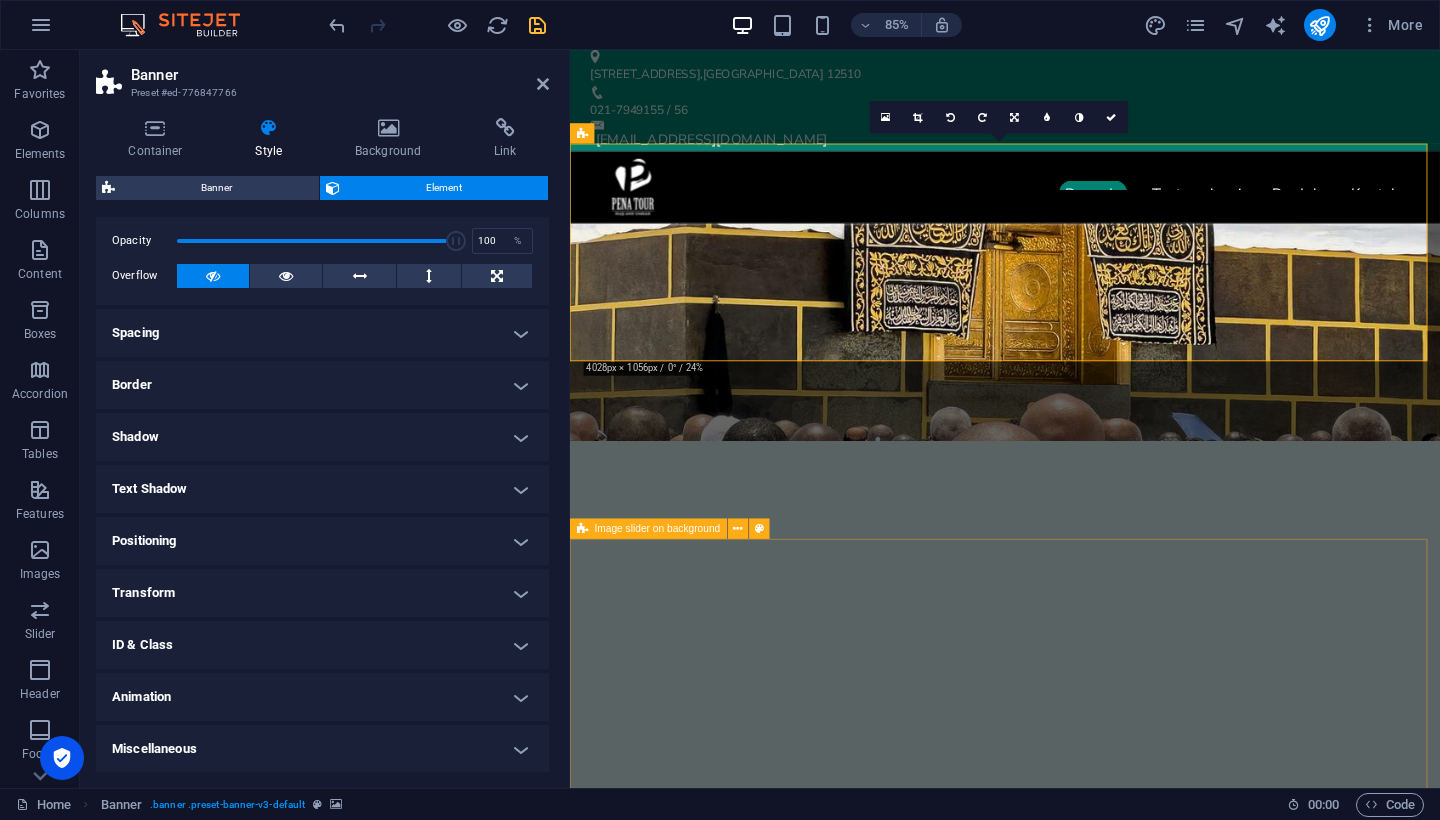 click on "Transform" at bounding box center [322, 593] 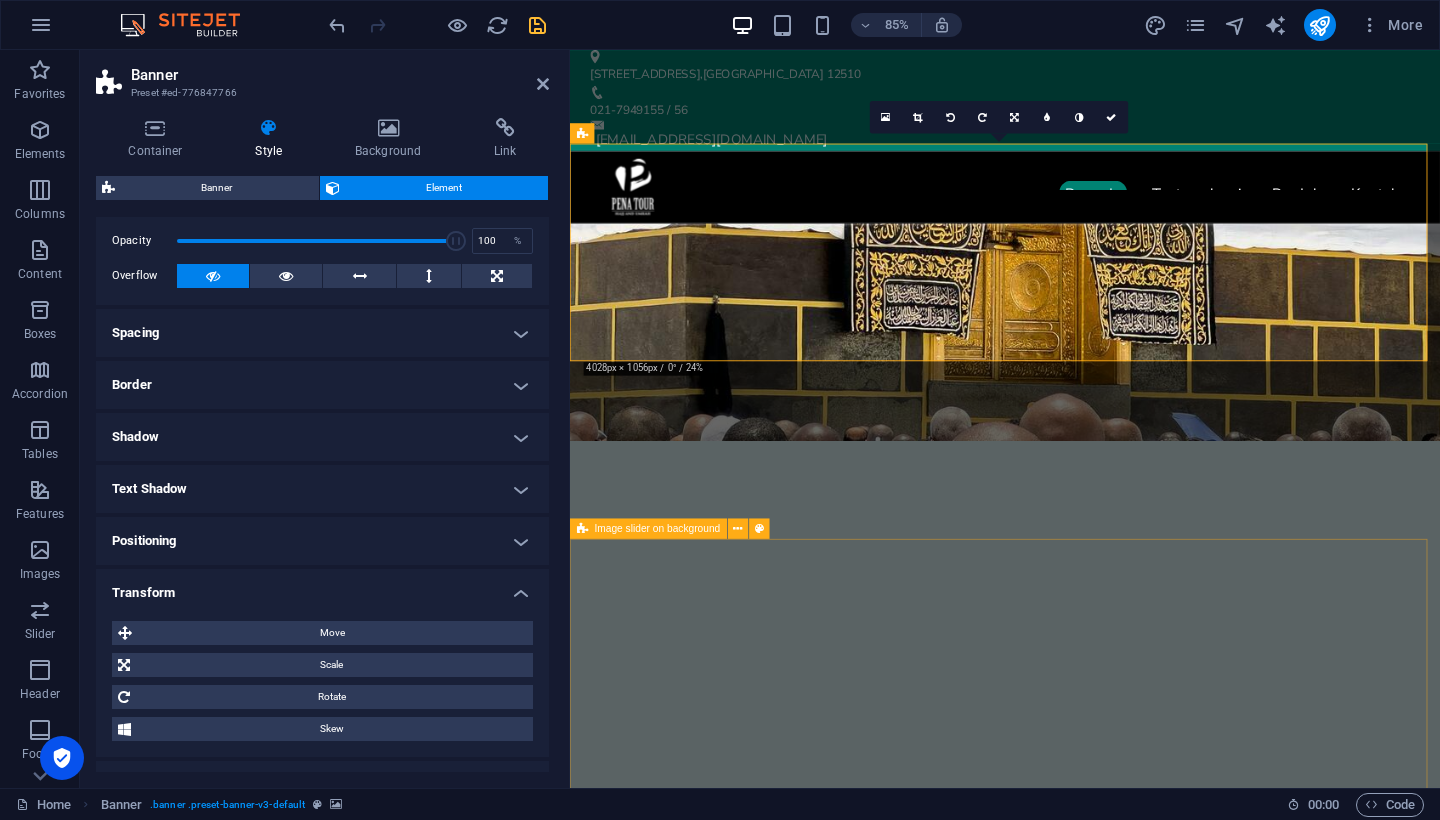 click on "Transform" at bounding box center (322, 587) 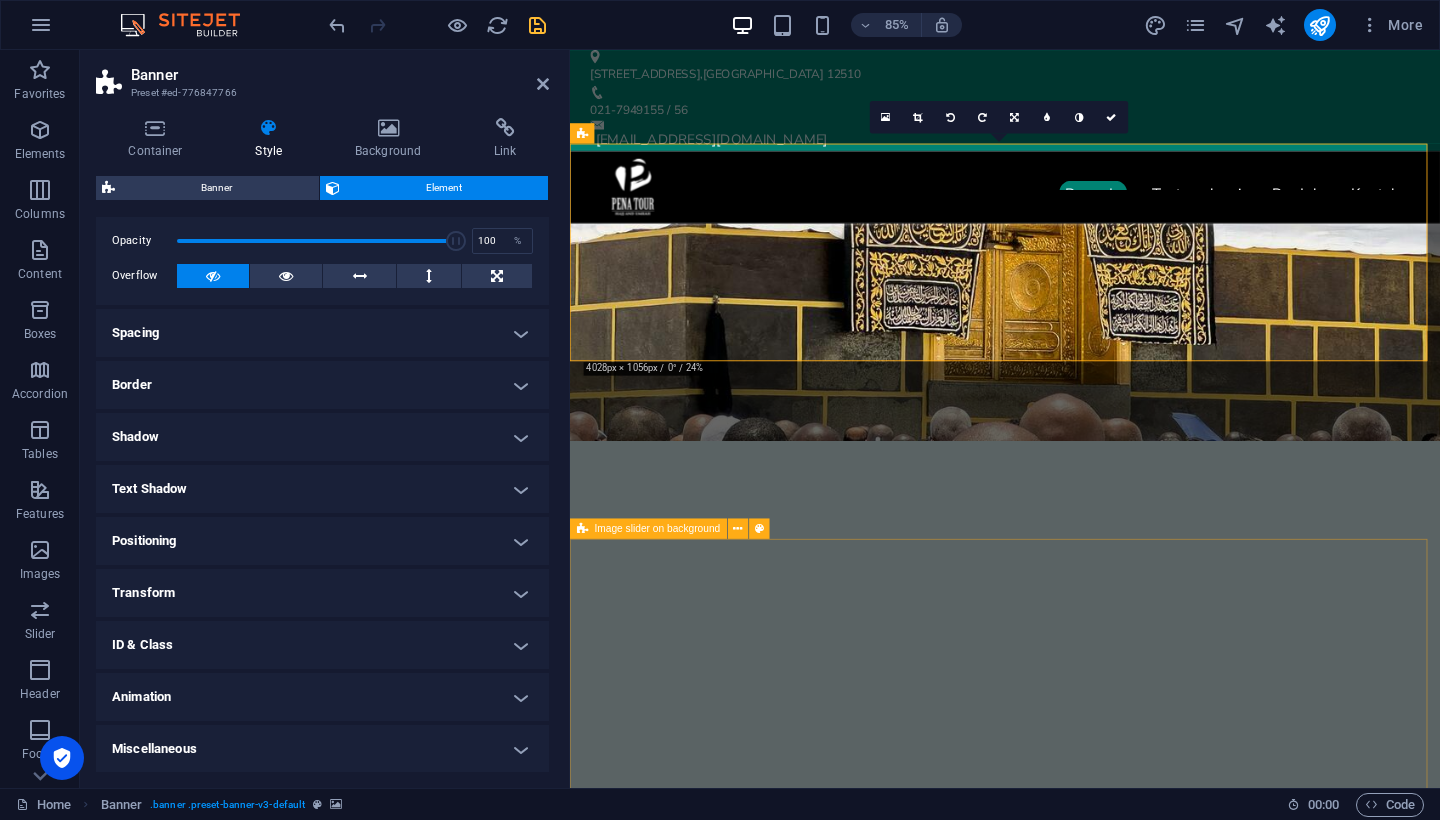 click on "Shadow" at bounding box center (322, 437) 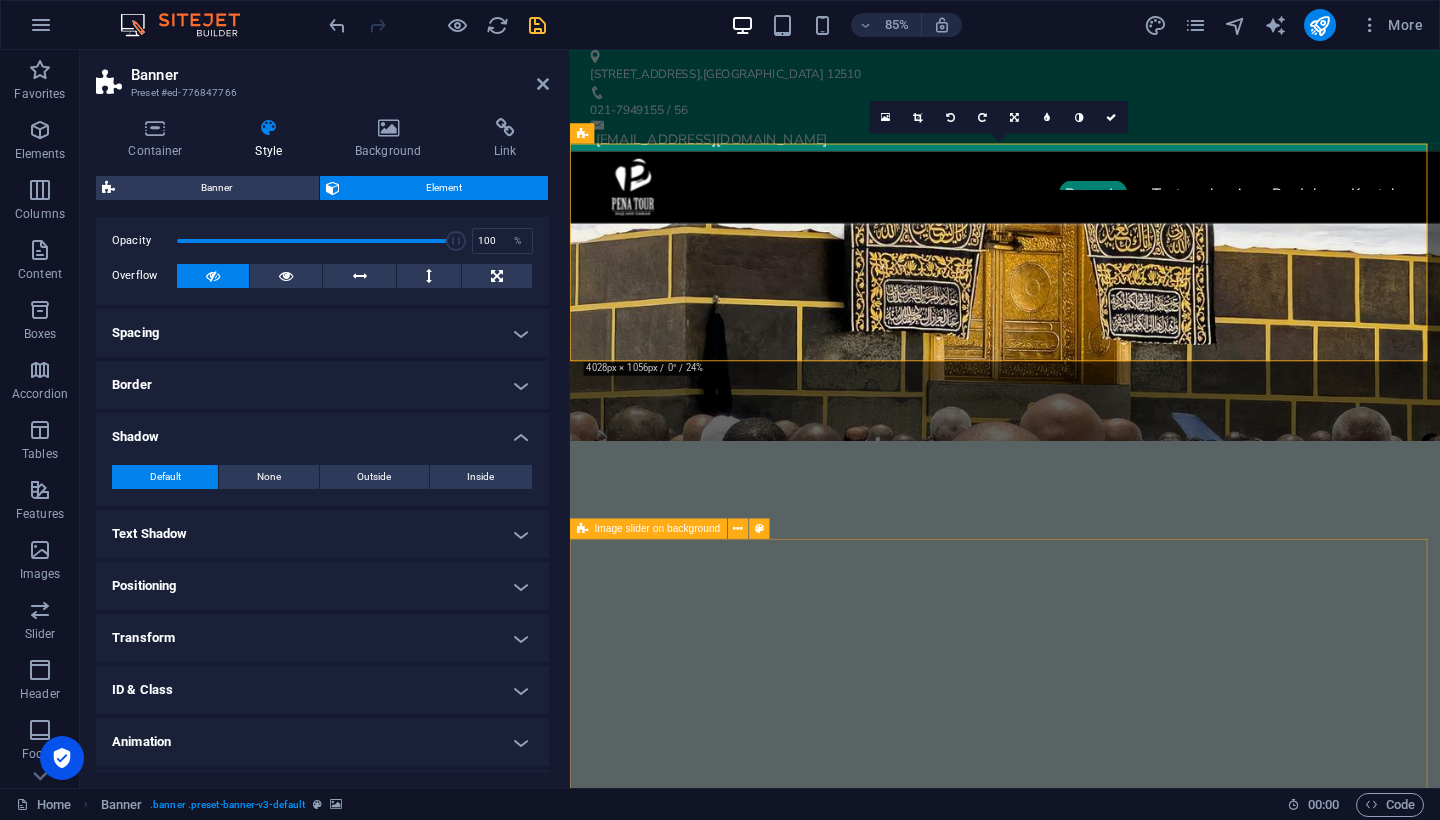 click on "Shadow" at bounding box center [322, 431] 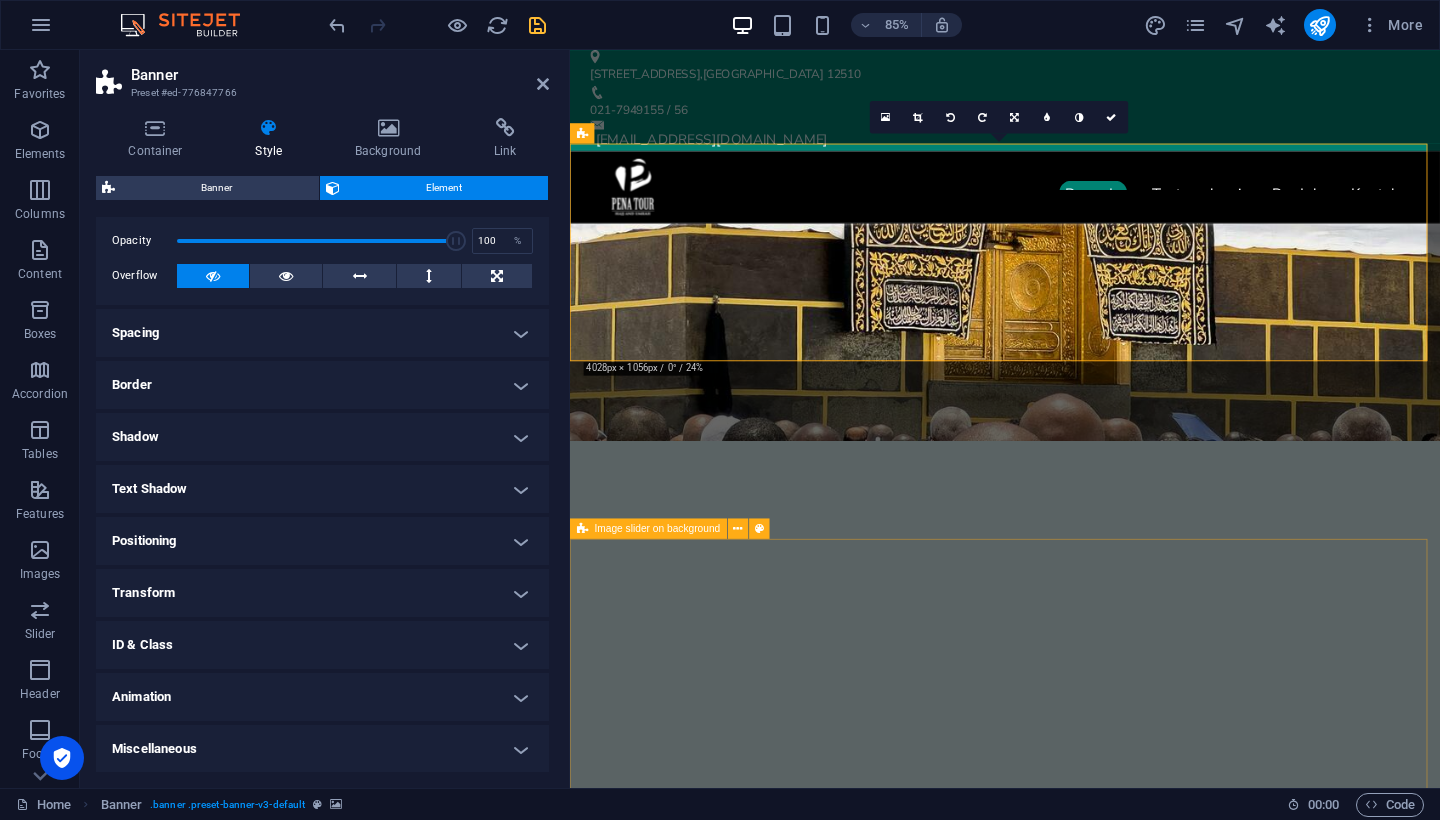 scroll, scrollTop: 0, scrollLeft: 0, axis: both 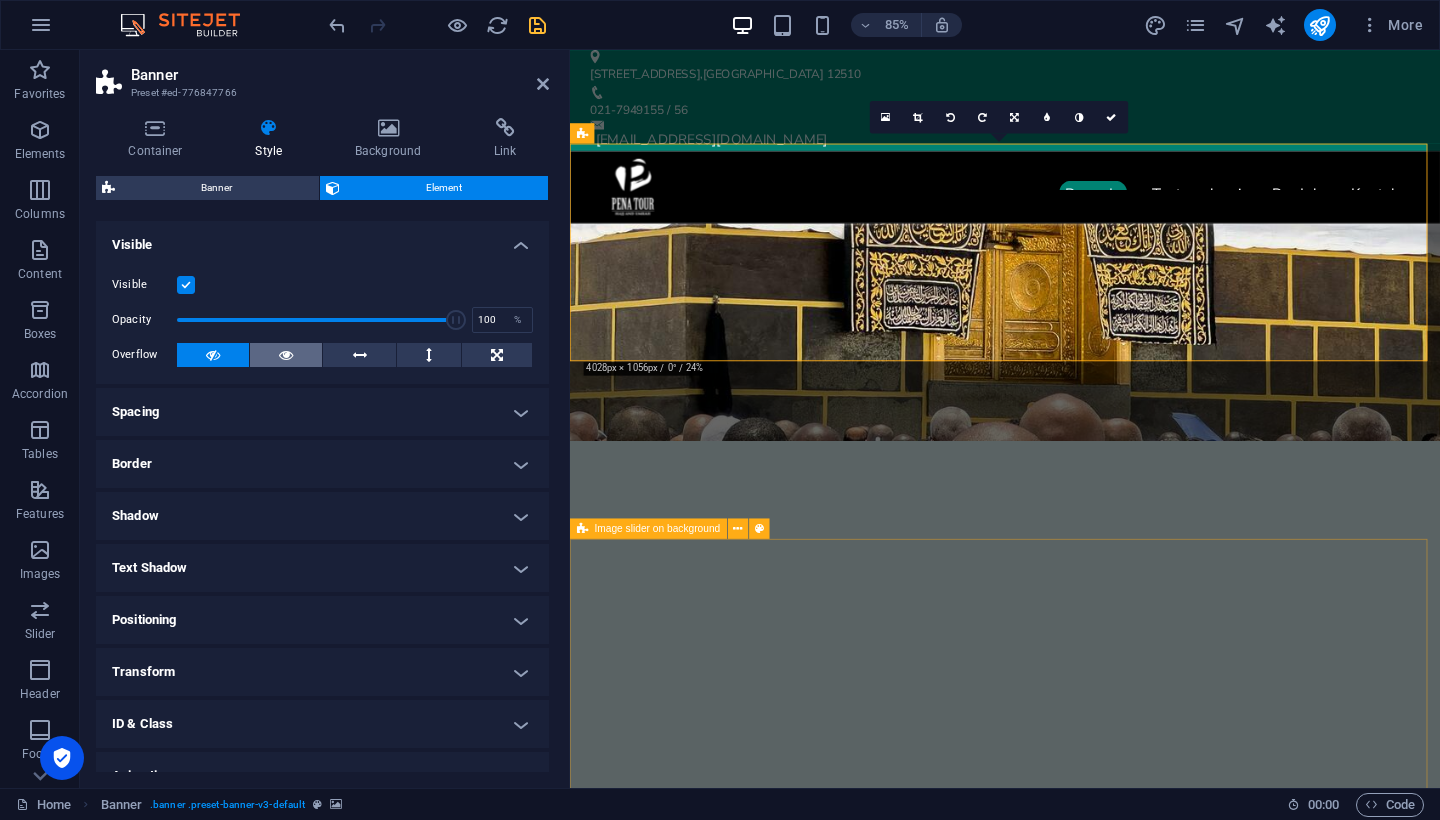 click at bounding box center (286, 355) 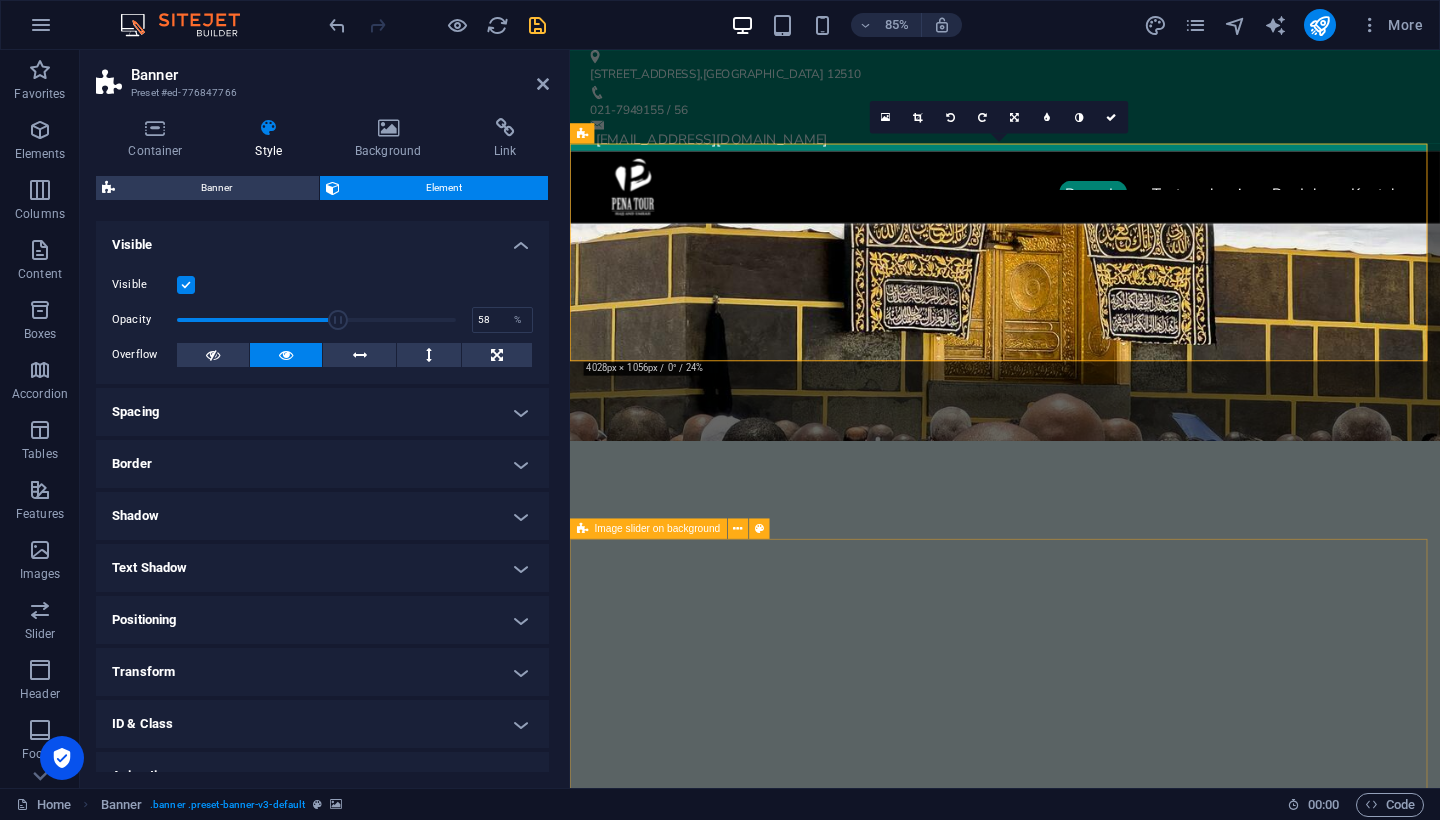 click at bounding box center [316, 320] 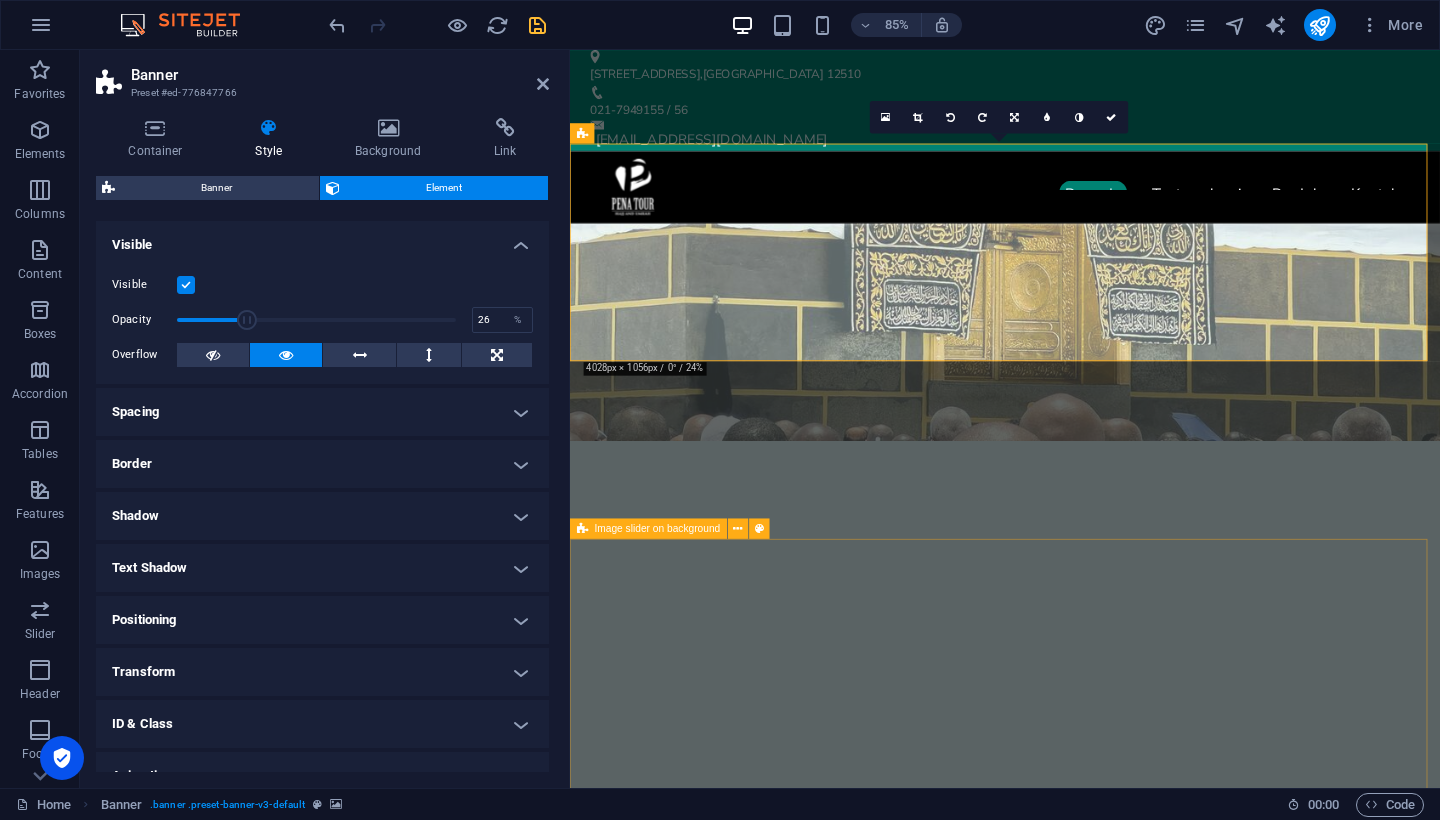 drag, startPoint x: 334, startPoint y: 318, endPoint x: 228, endPoint y: 316, distance: 106.01887 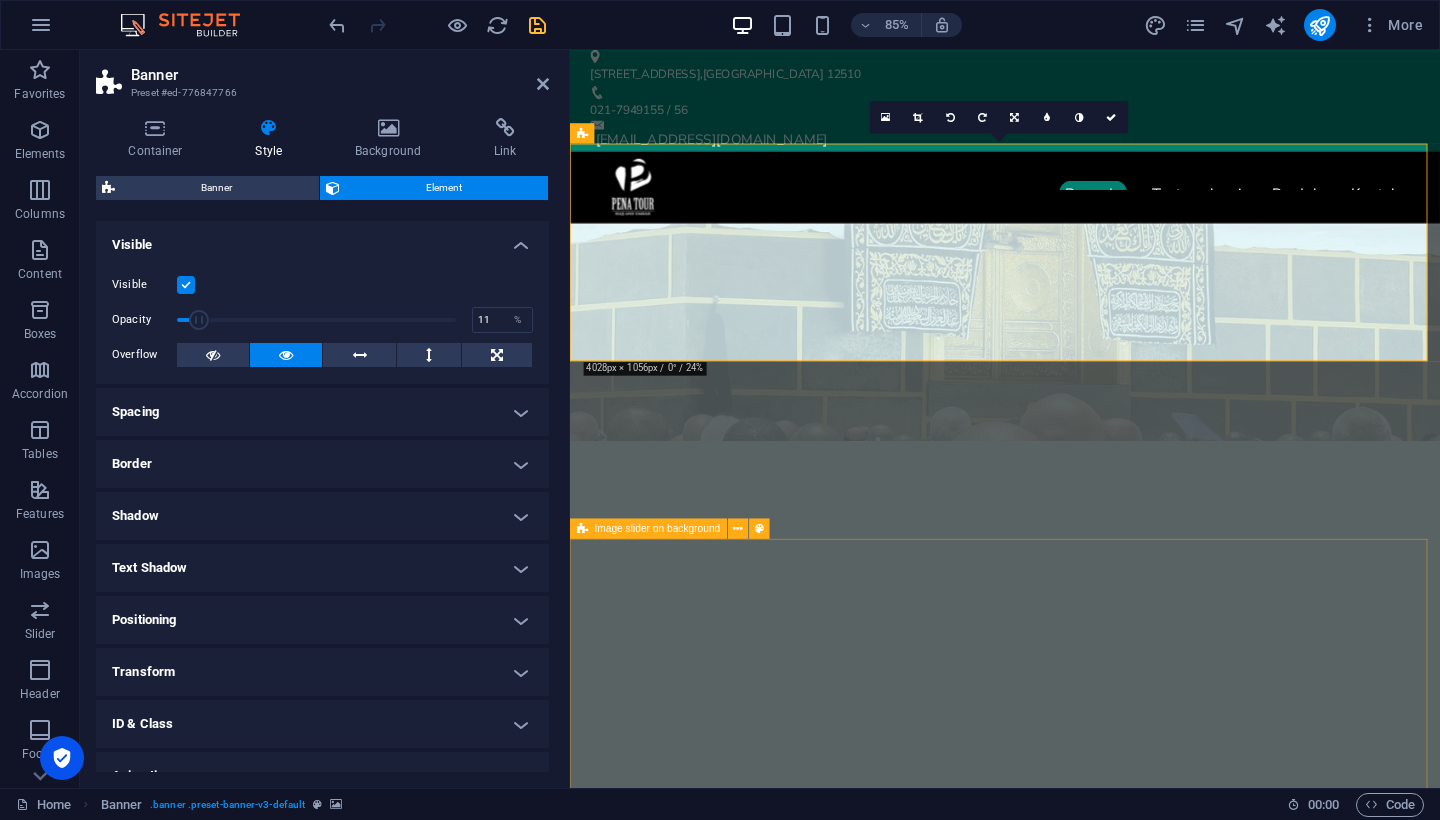 drag, startPoint x: 228, startPoint y: 316, endPoint x: 199, endPoint y: 314, distance: 29.068884 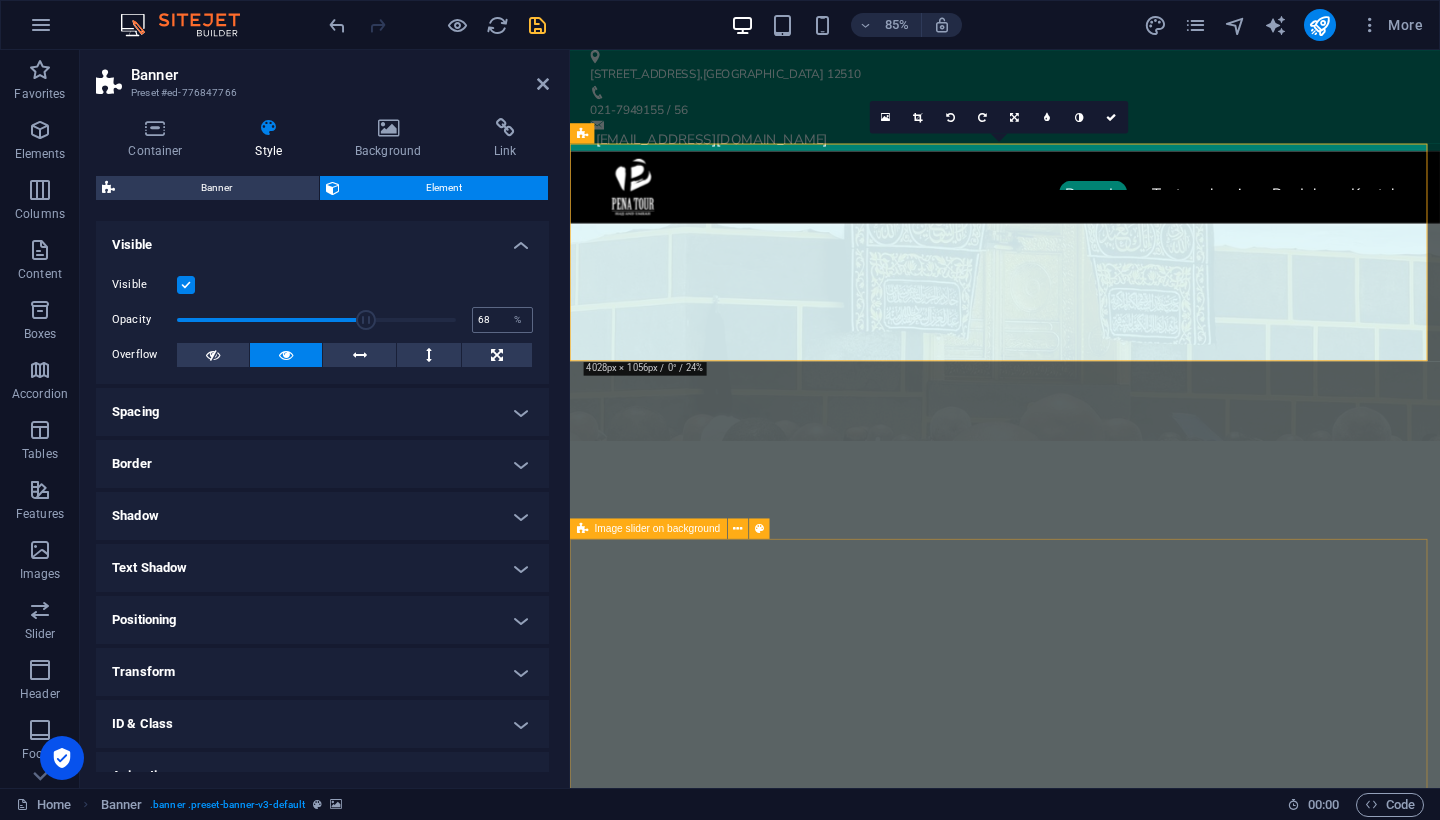 type on "100" 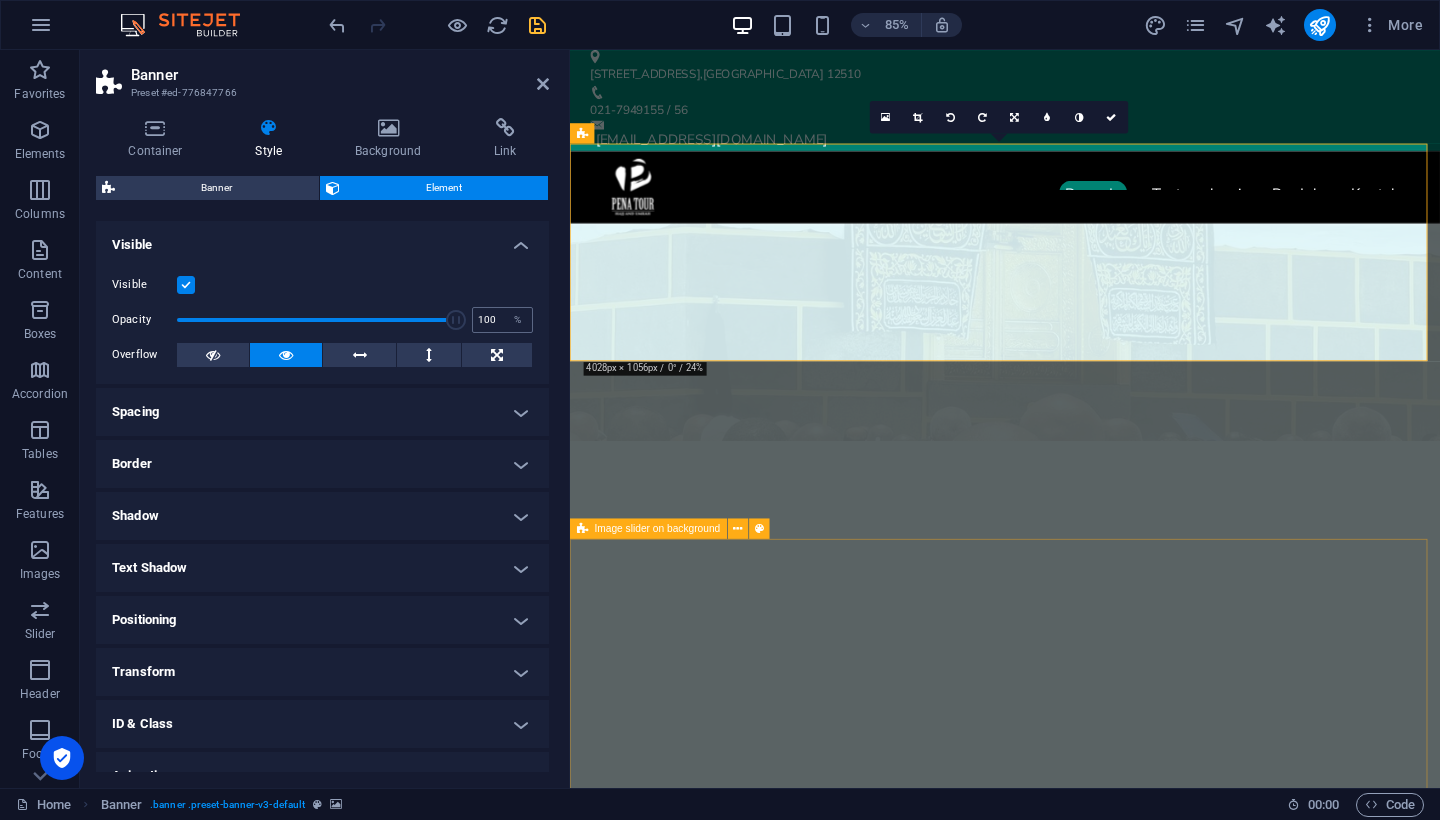 drag, startPoint x: 199, startPoint y: 314, endPoint x: 483, endPoint y: 321, distance: 284.08624 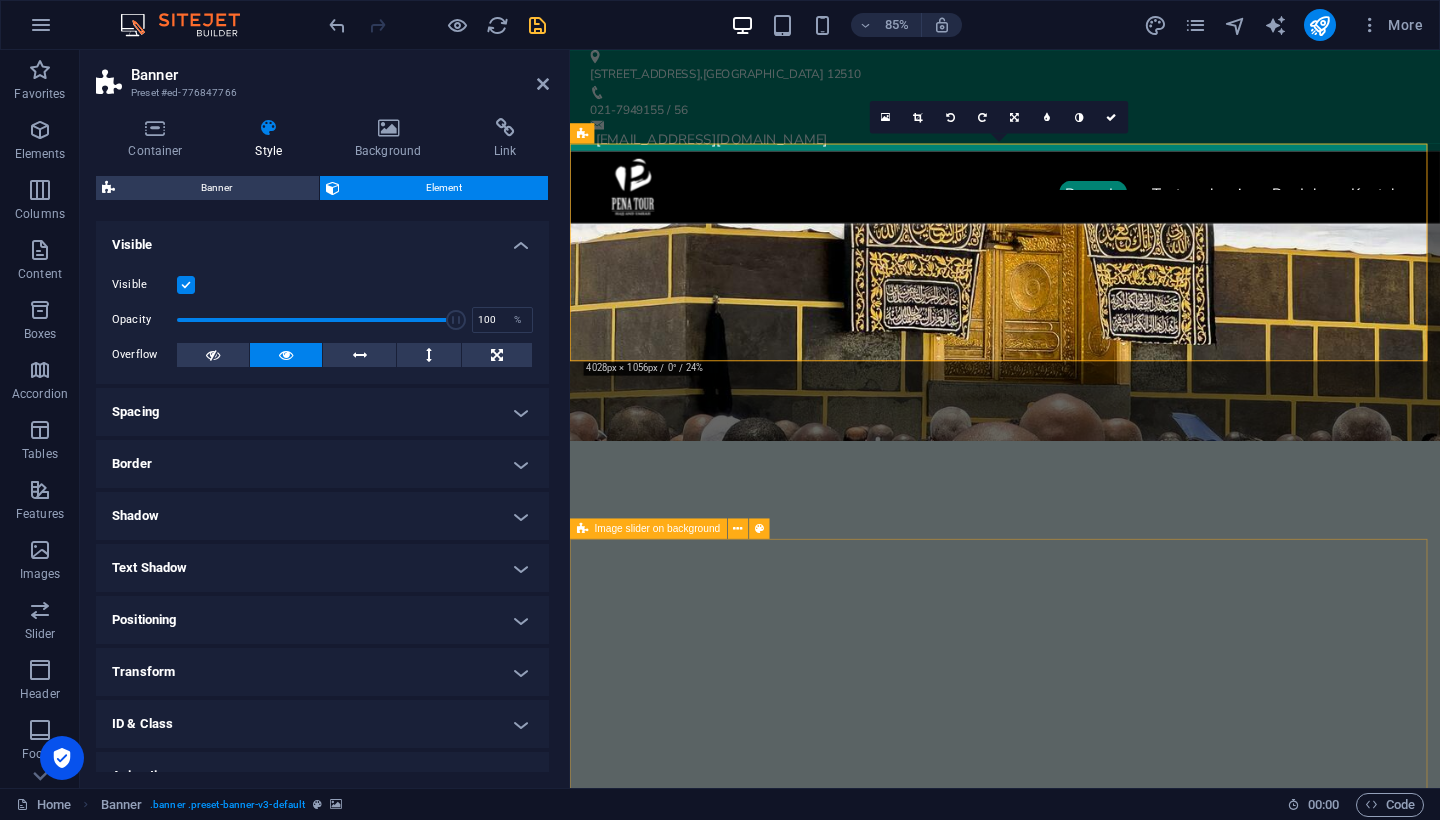 click at bounding box center (186, 285) 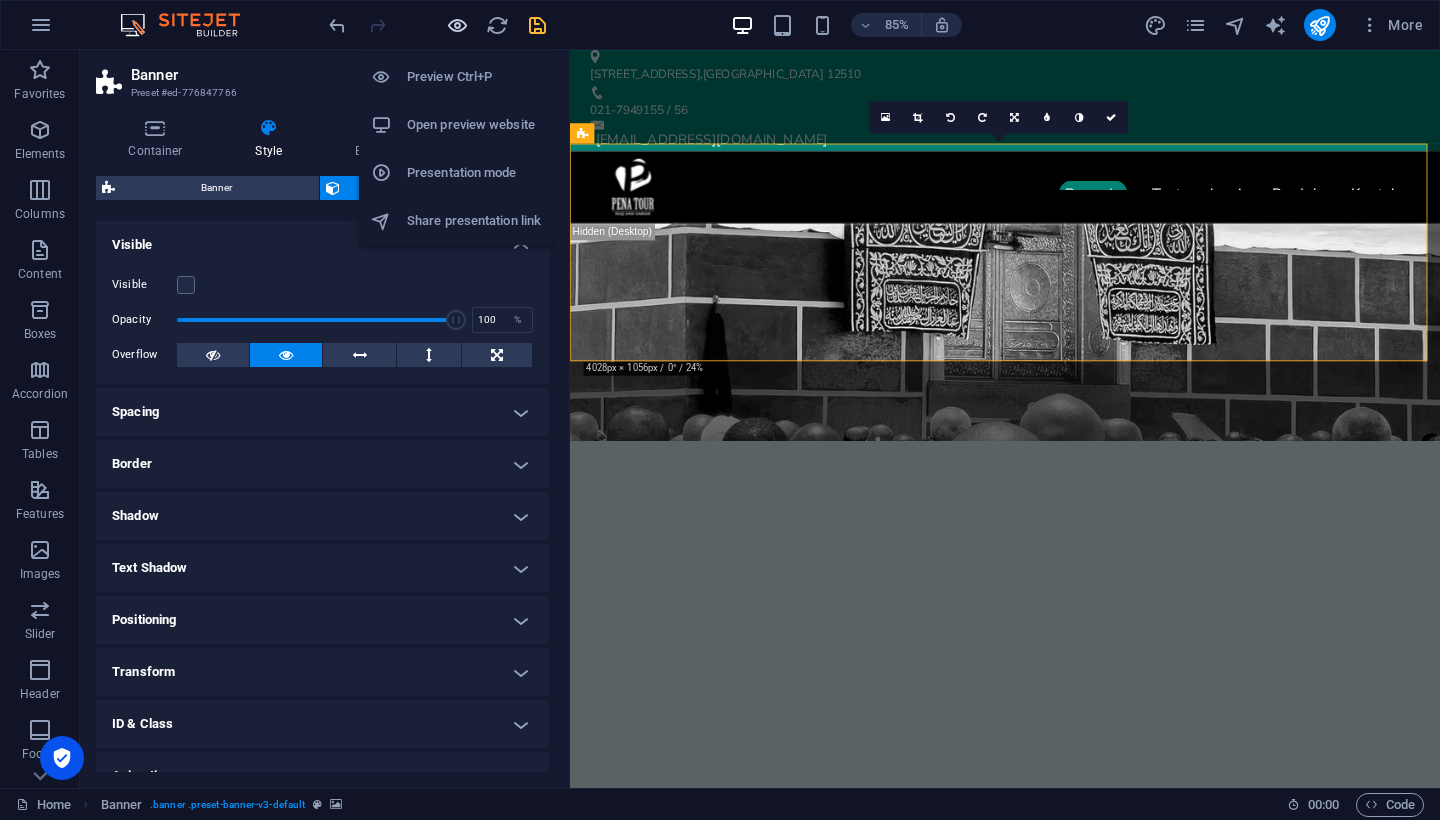 click at bounding box center (457, 25) 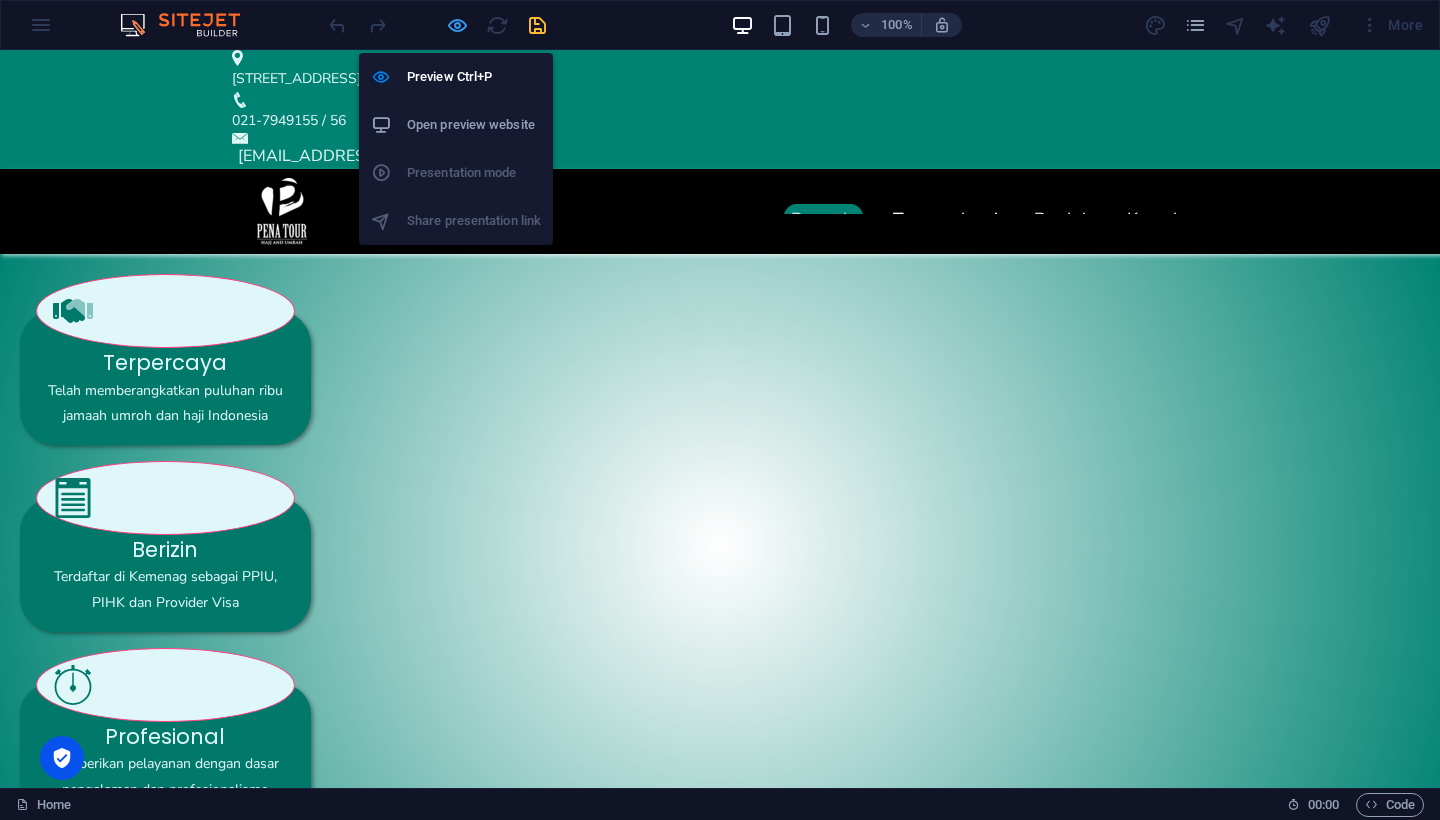 click at bounding box center (457, 25) 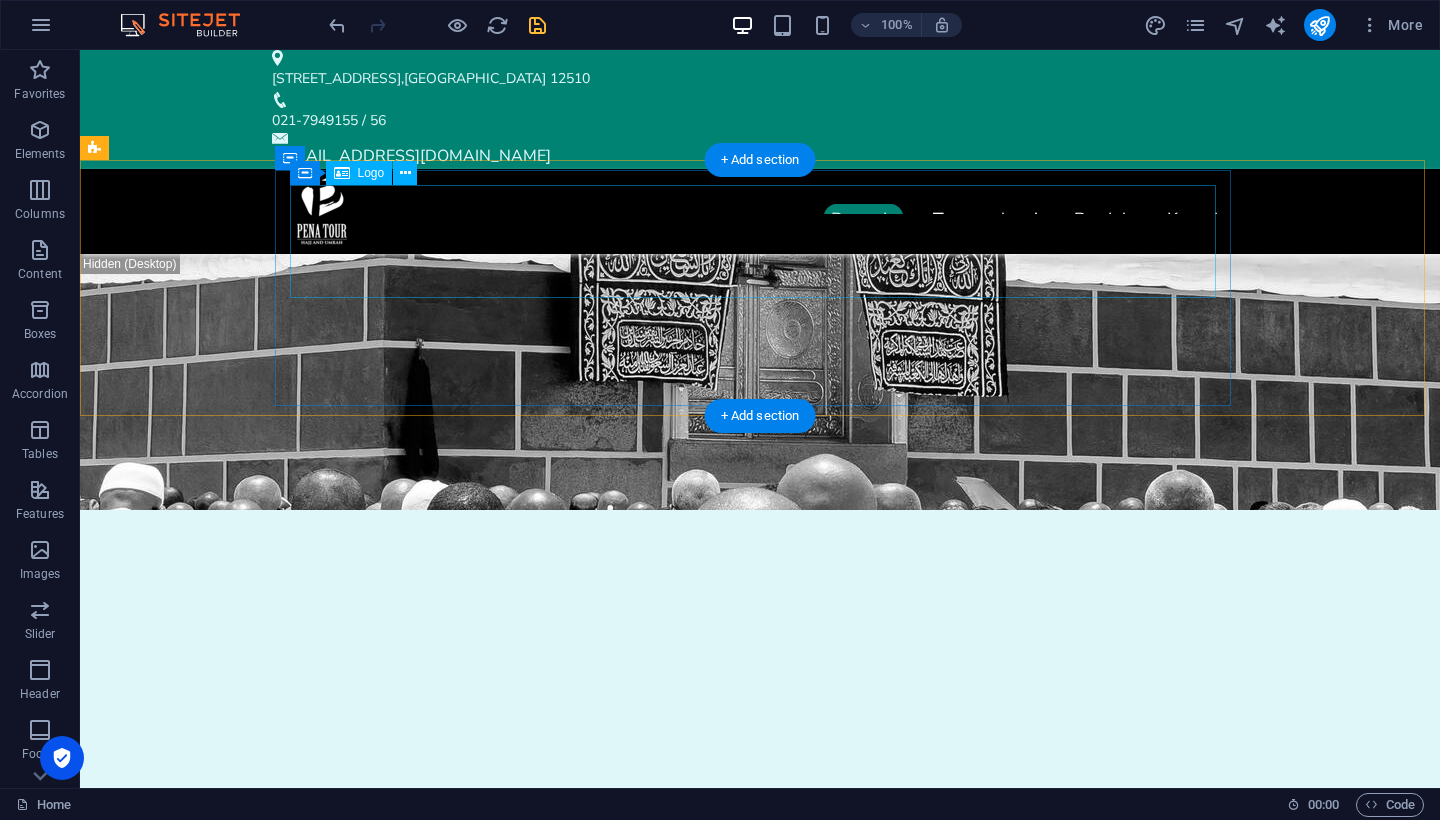 click on "Logo" at bounding box center [371, 173] 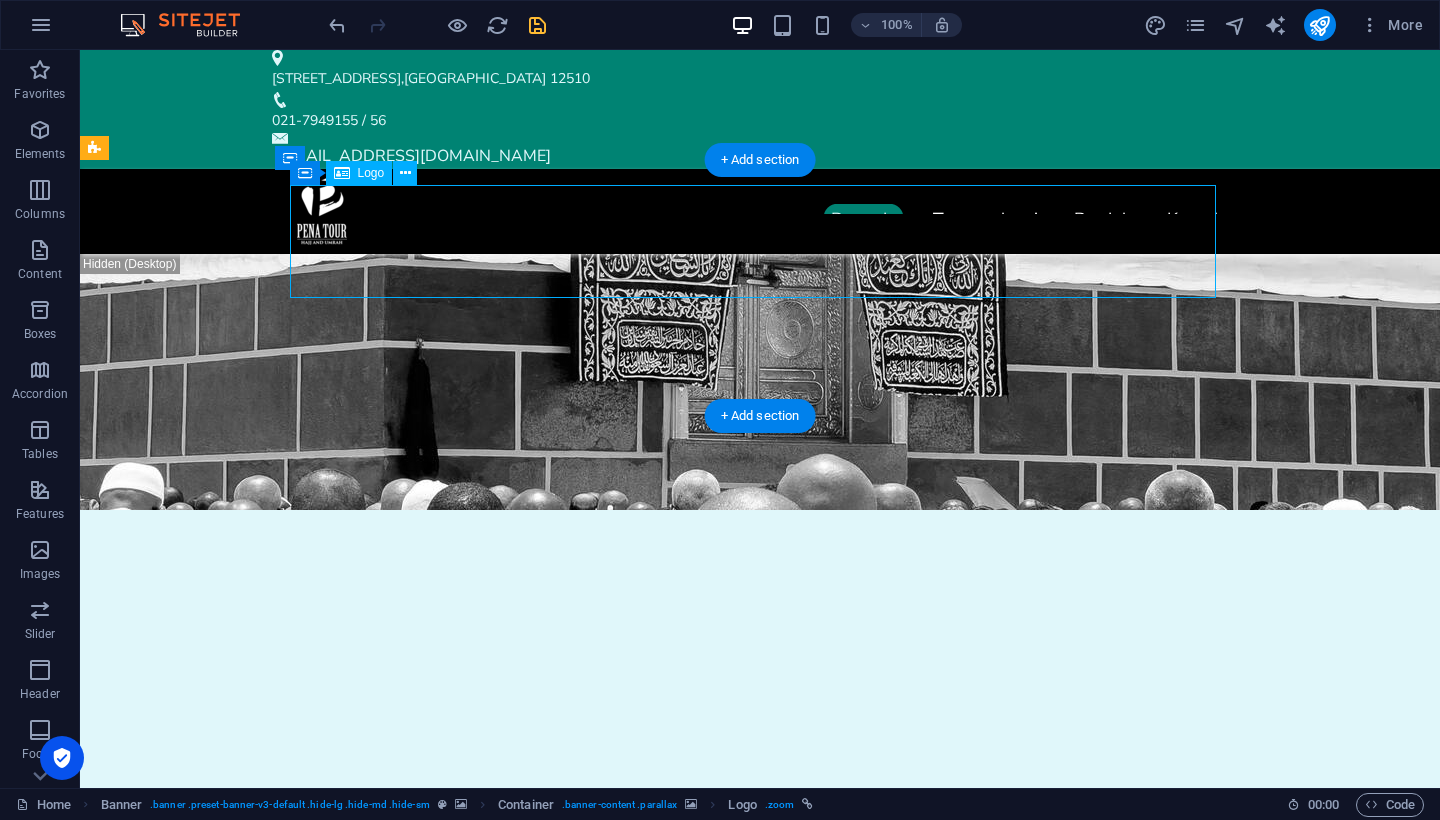 click on "Logo" at bounding box center (371, 173) 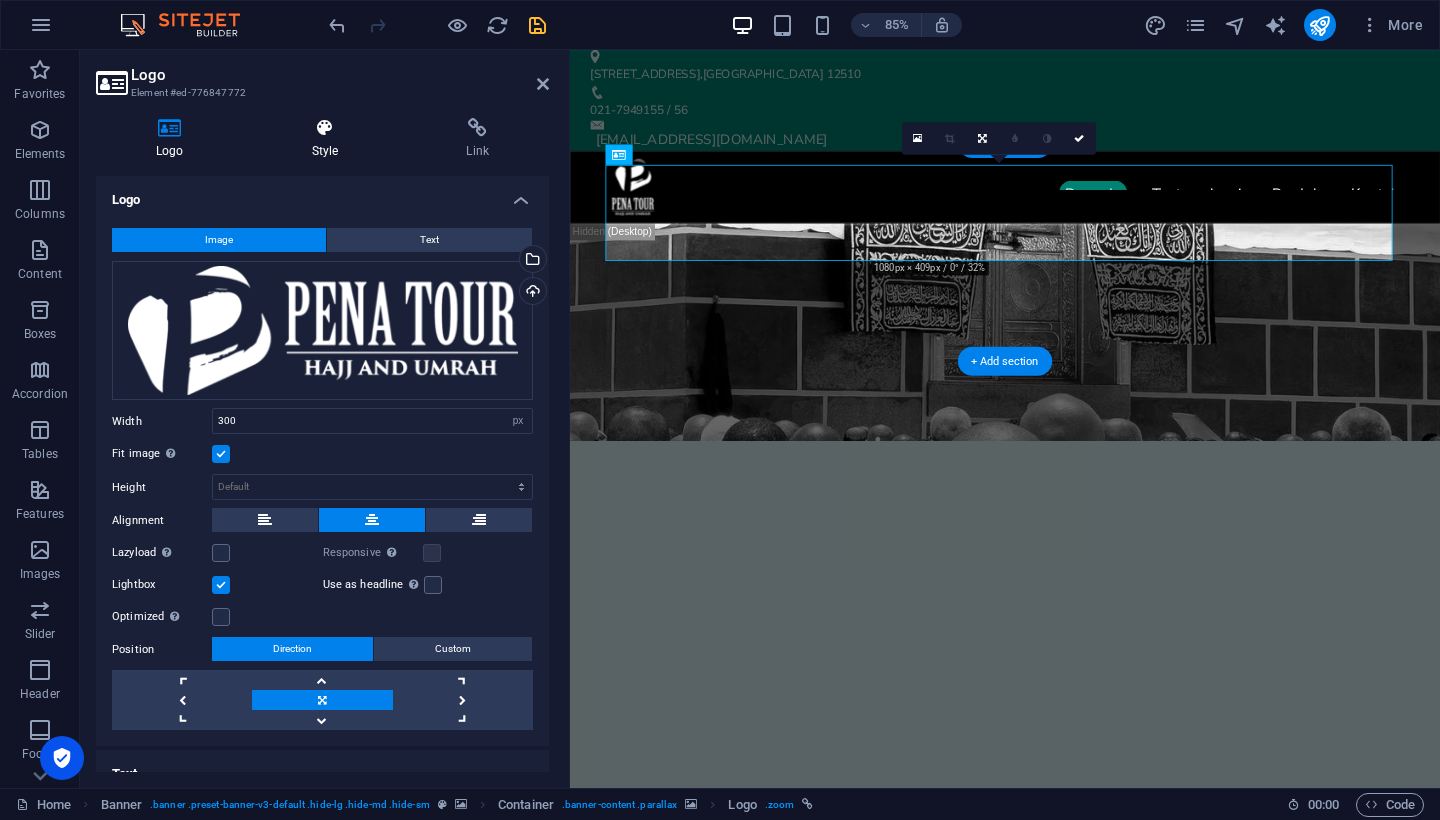click at bounding box center [325, 128] 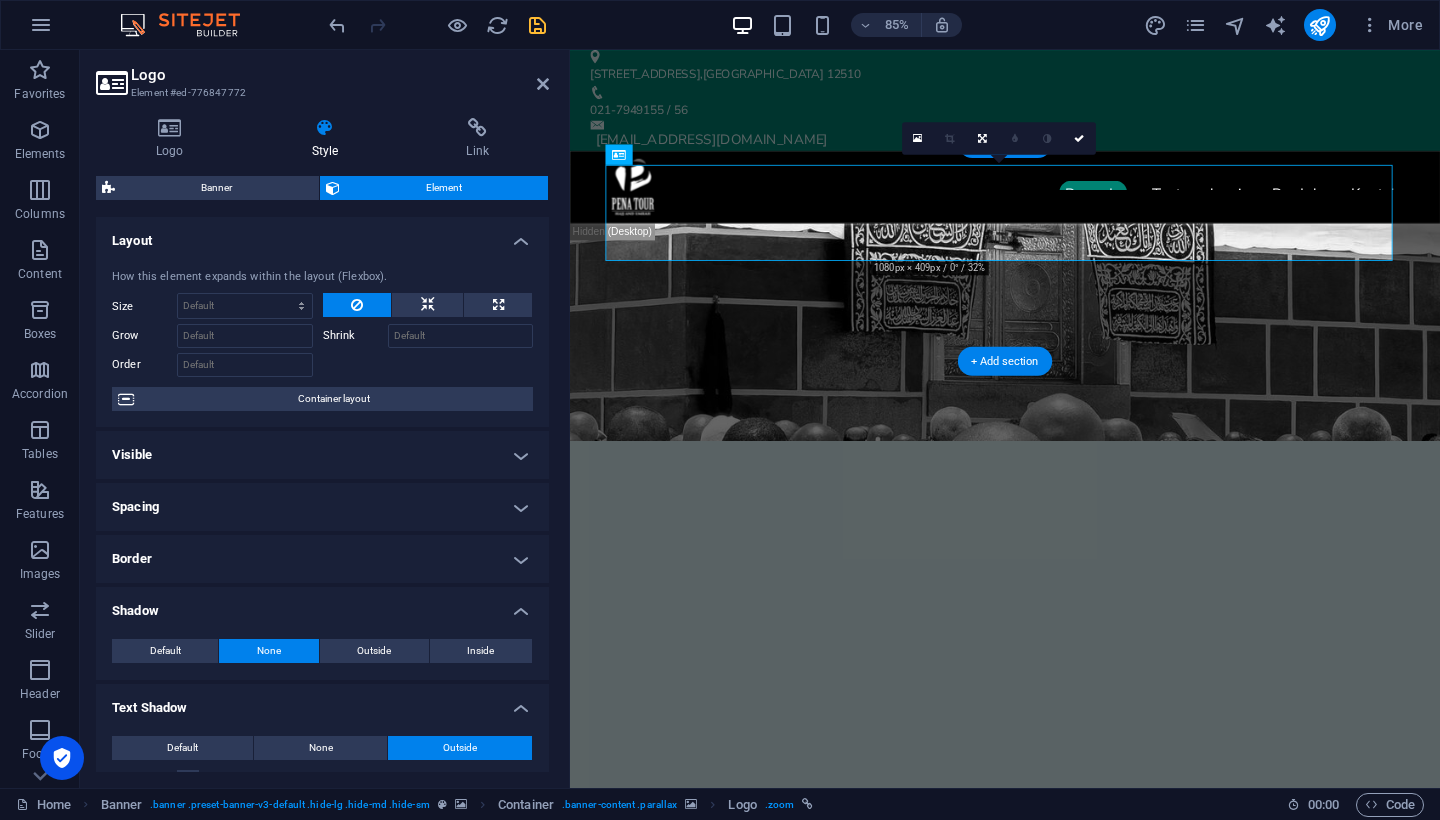 click on "Visible" at bounding box center (322, 455) 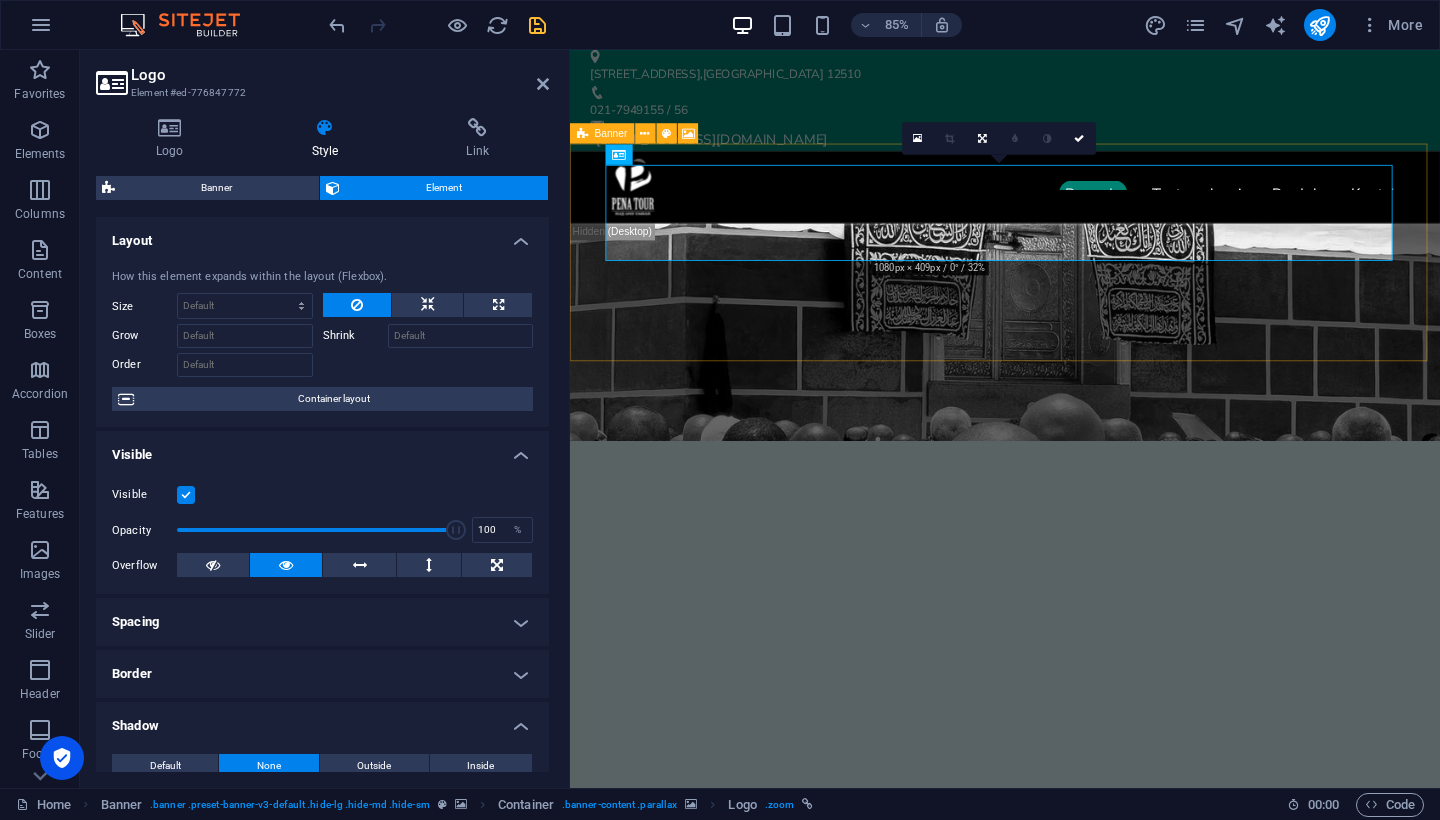 click on "Banner" at bounding box center (611, 133) 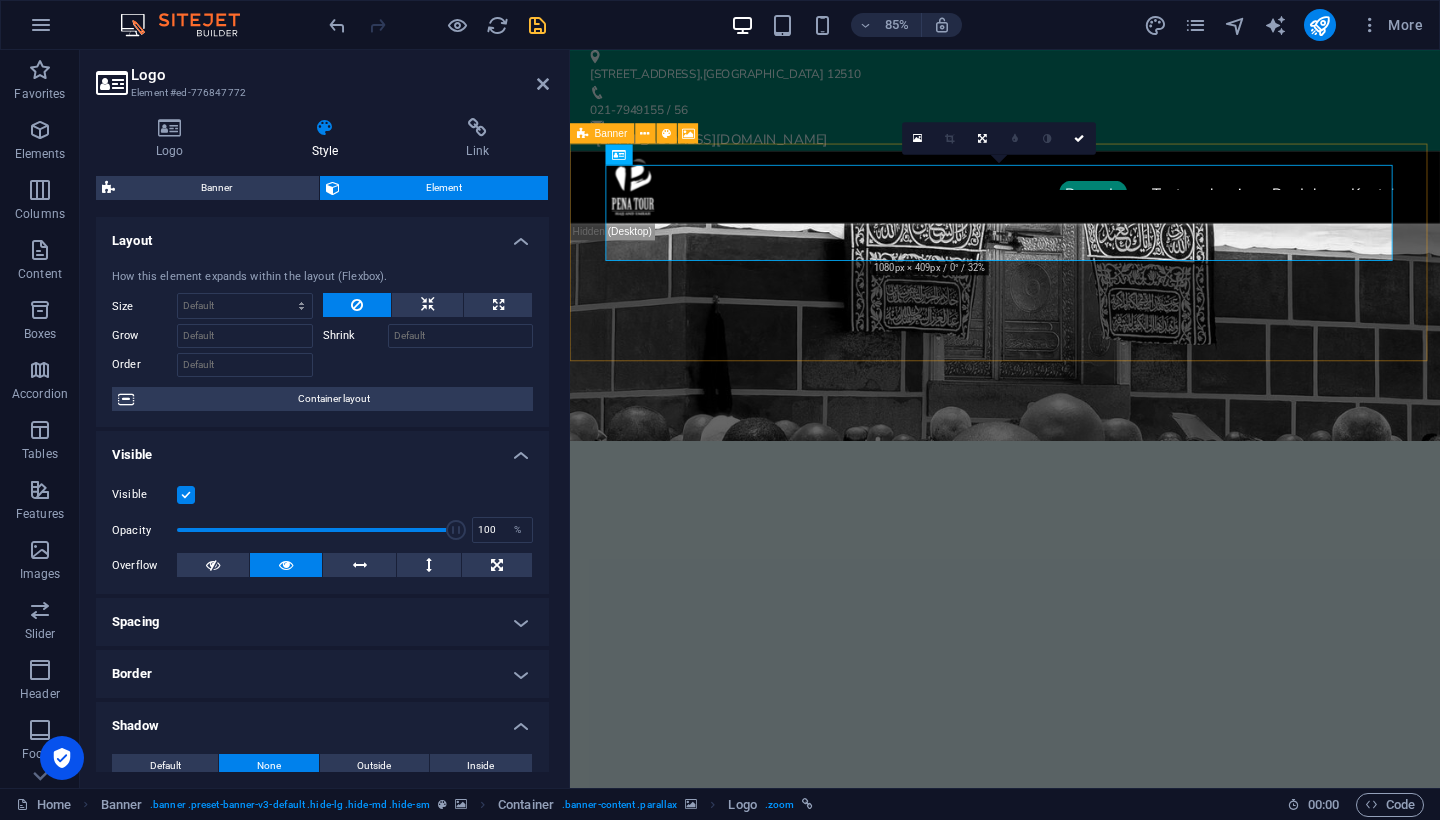 click on "Banner" at bounding box center (611, 133) 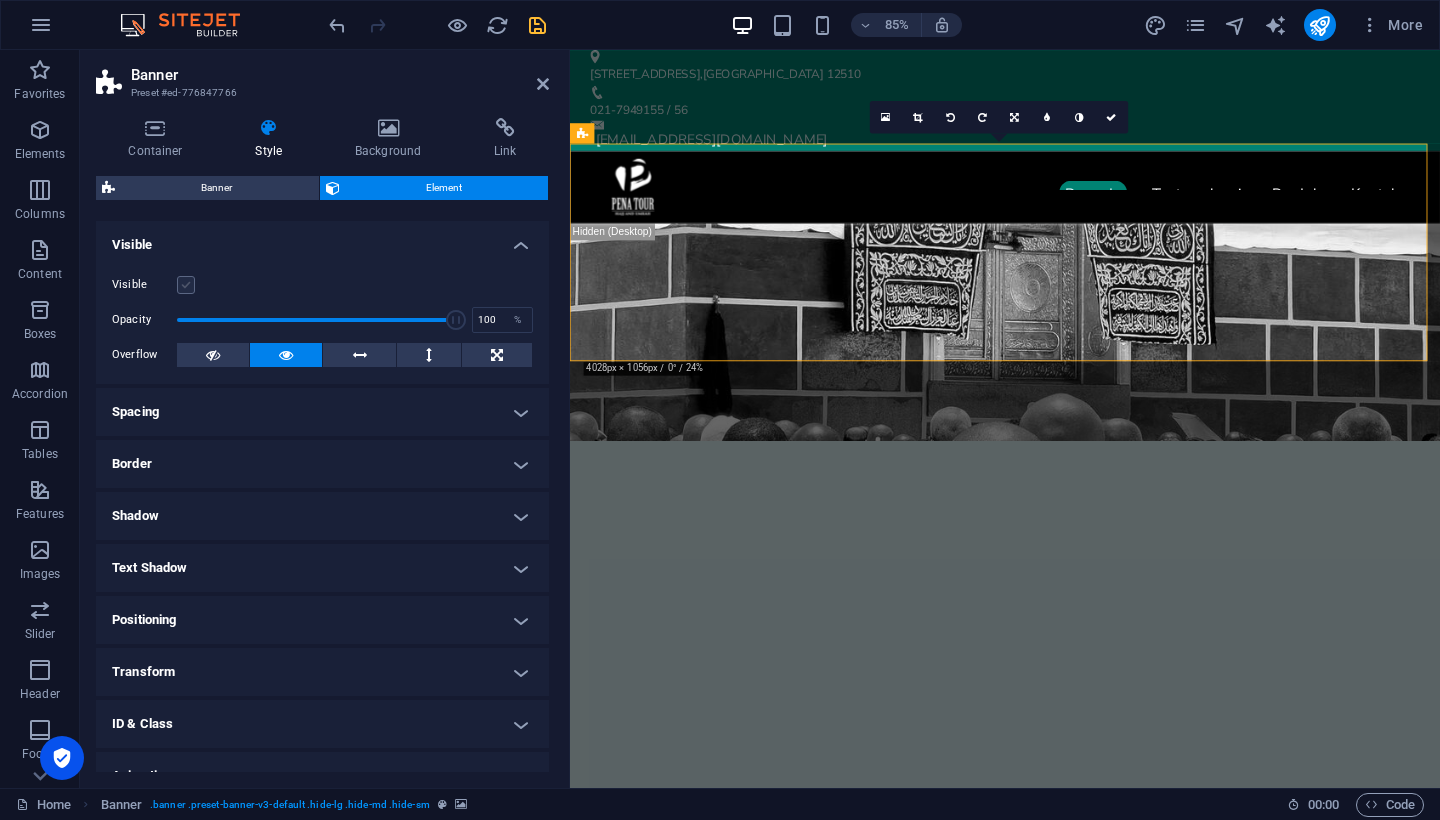 click at bounding box center [186, 285] 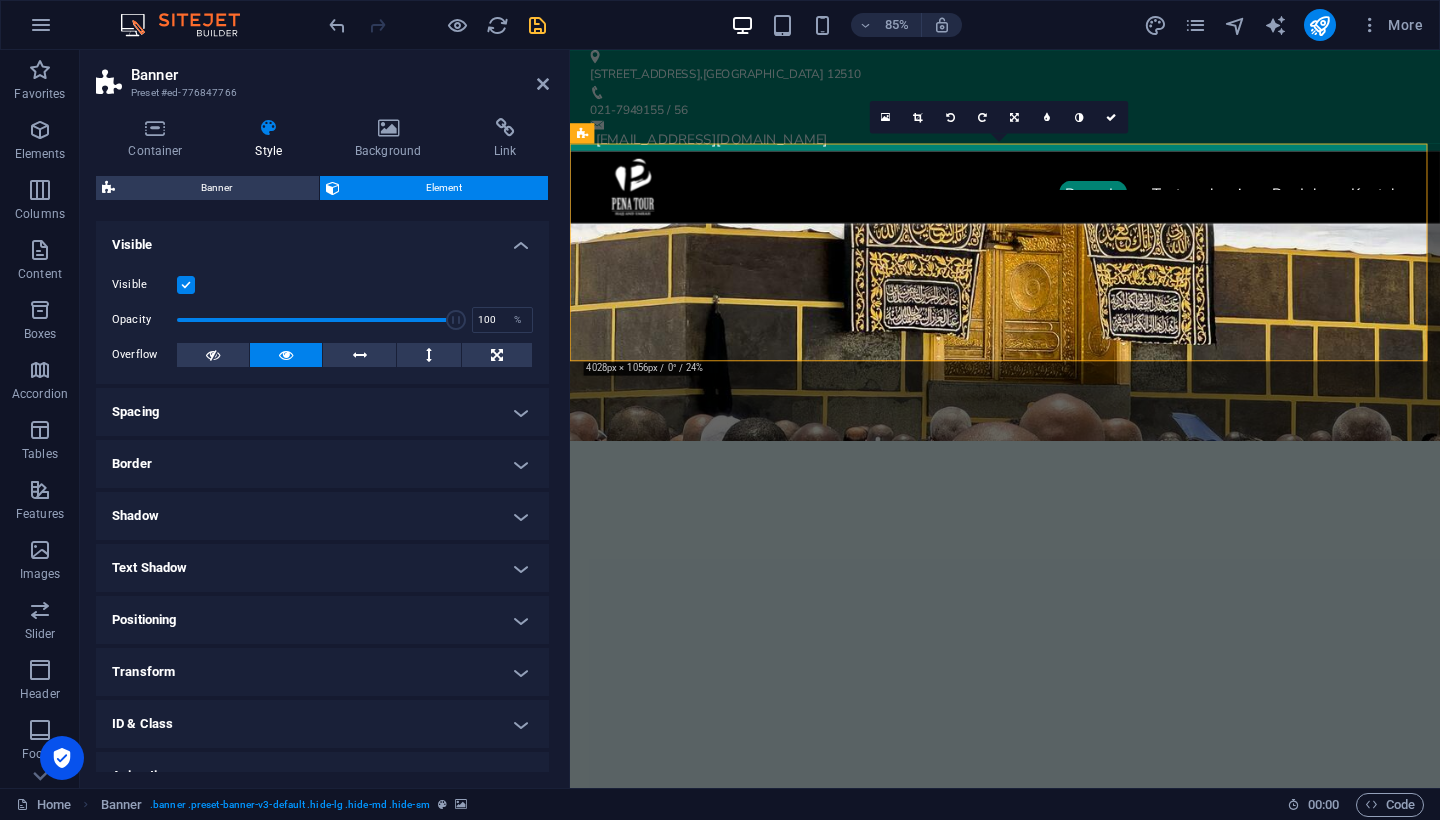 click at bounding box center (316, 320) 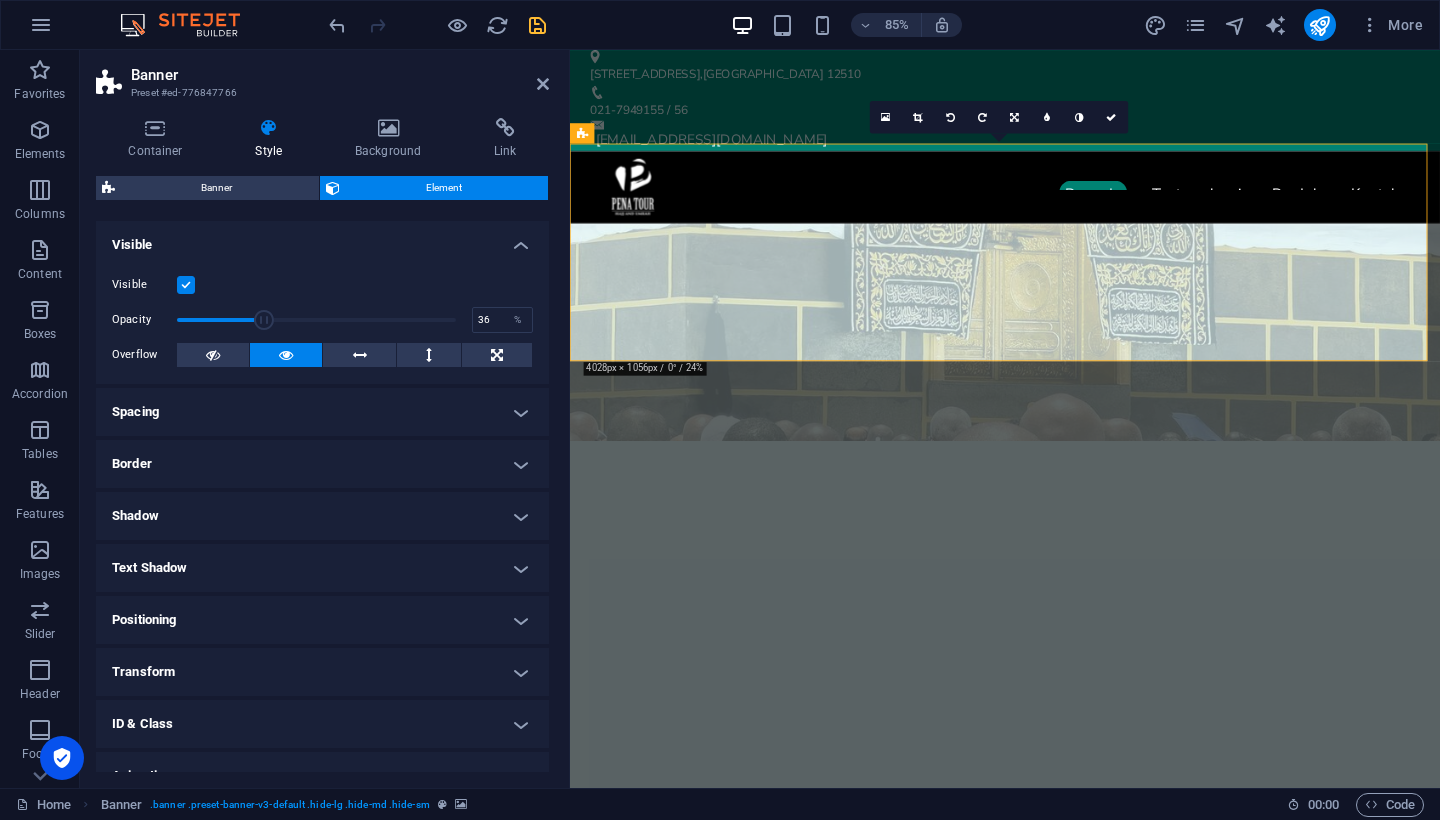 drag, startPoint x: 256, startPoint y: 316, endPoint x: 274, endPoint y: 316, distance: 18 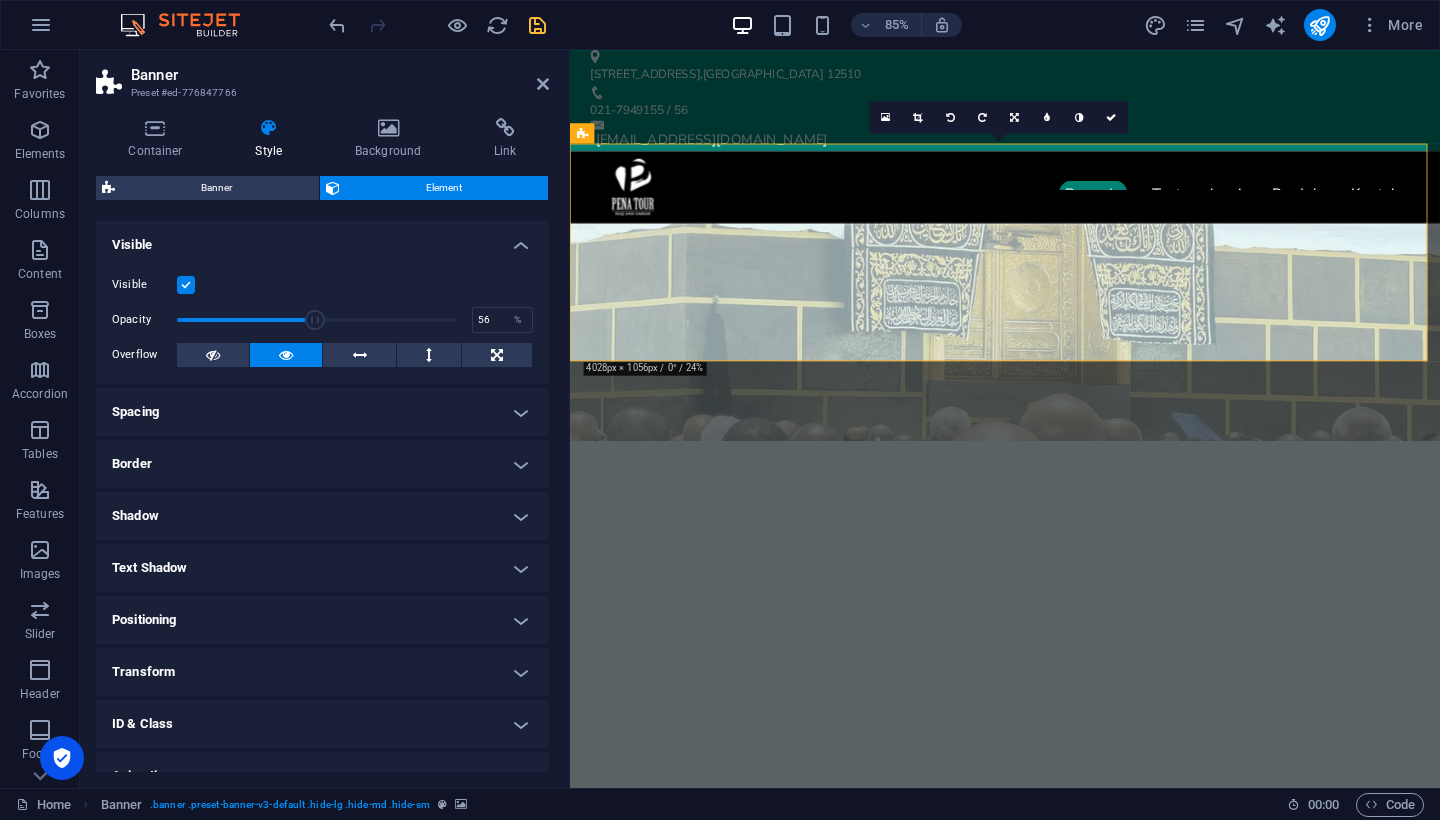 drag, startPoint x: 274, startPoint y: 316, endPoint x: 330, endPoint y: 320, distance: 56.142673 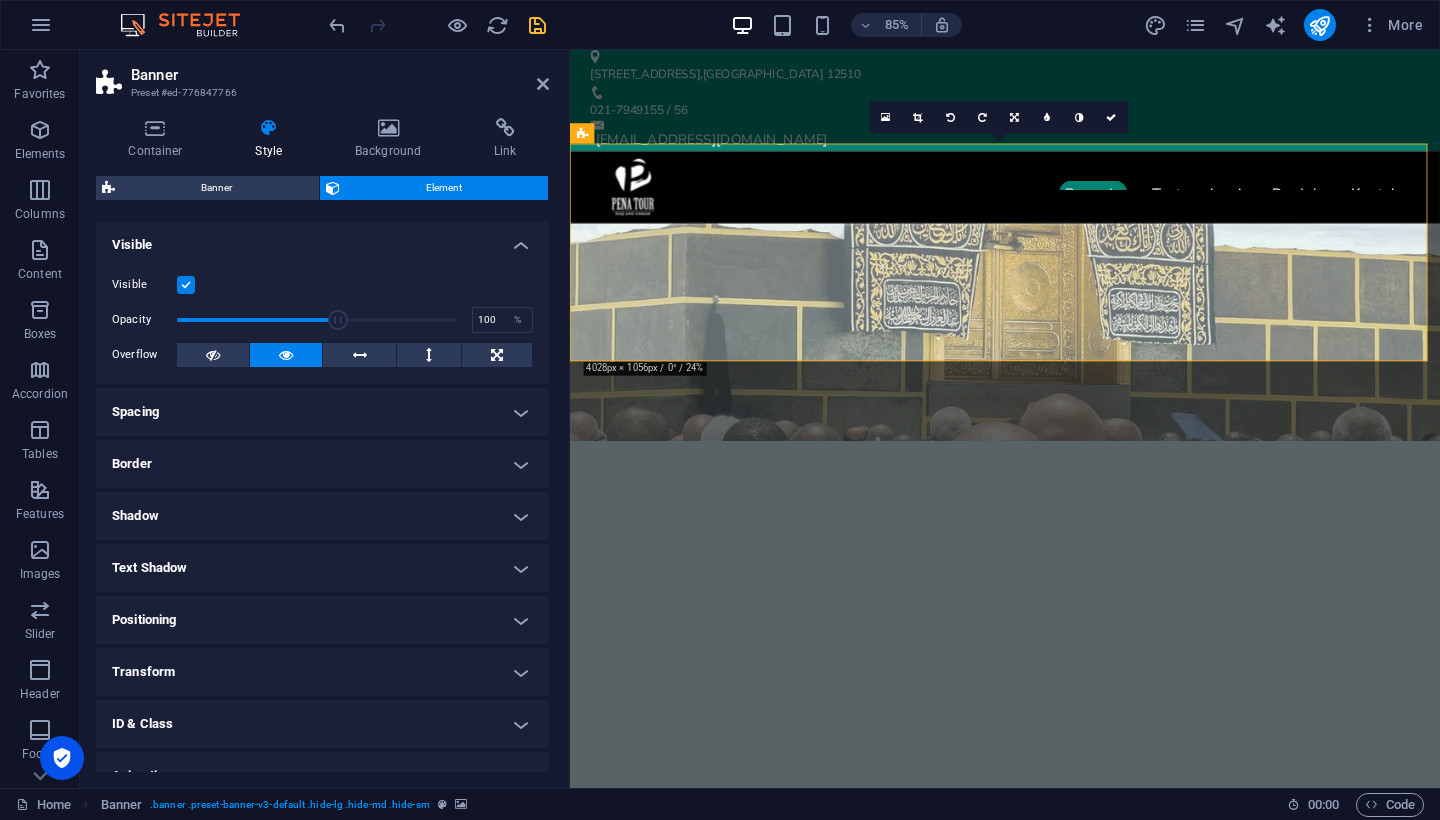 drag, startPoint x: 330, startPoint y: 320, endPoint x: 465, endPoint y: 320, distance: 135 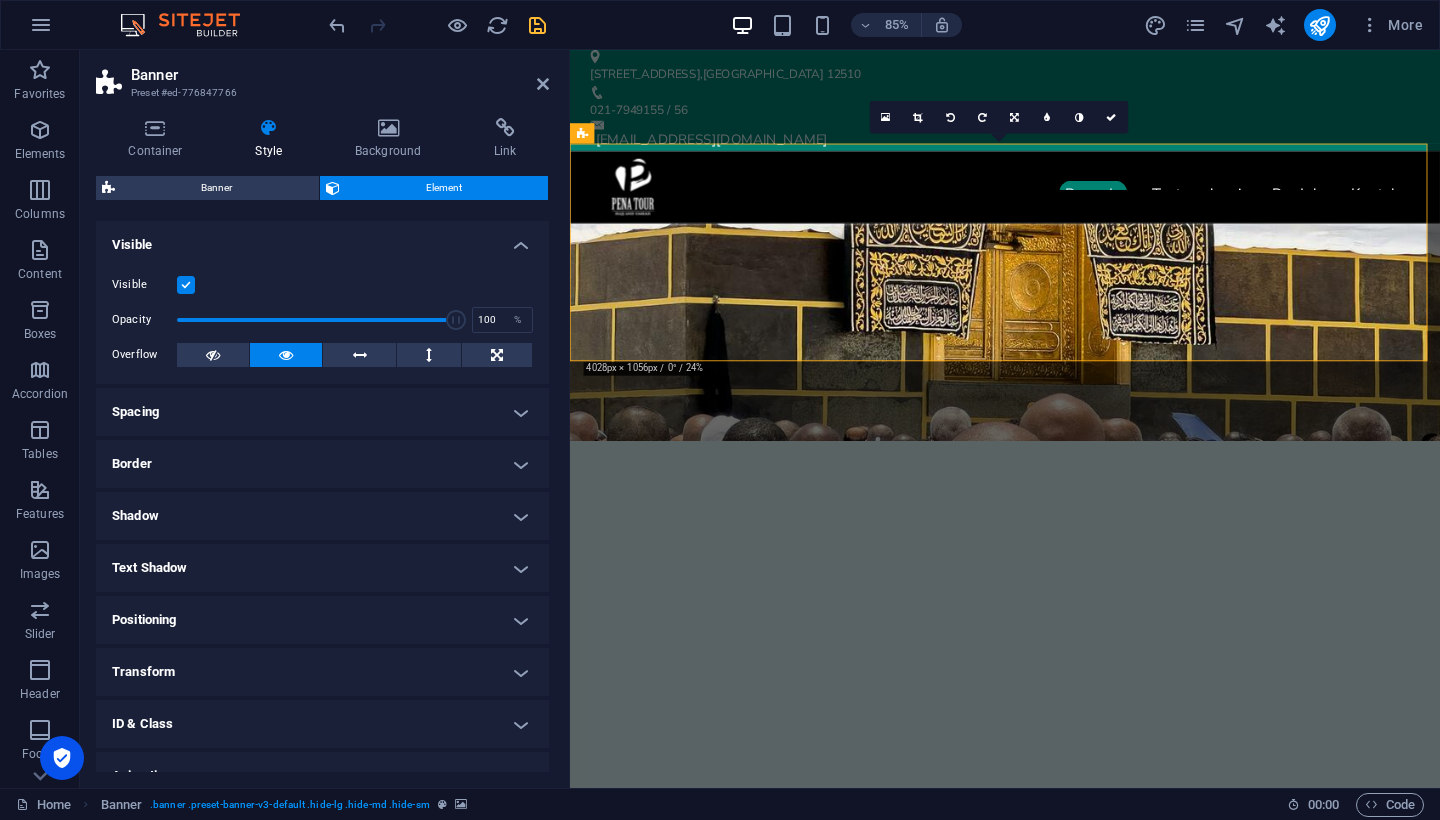 type on "100" 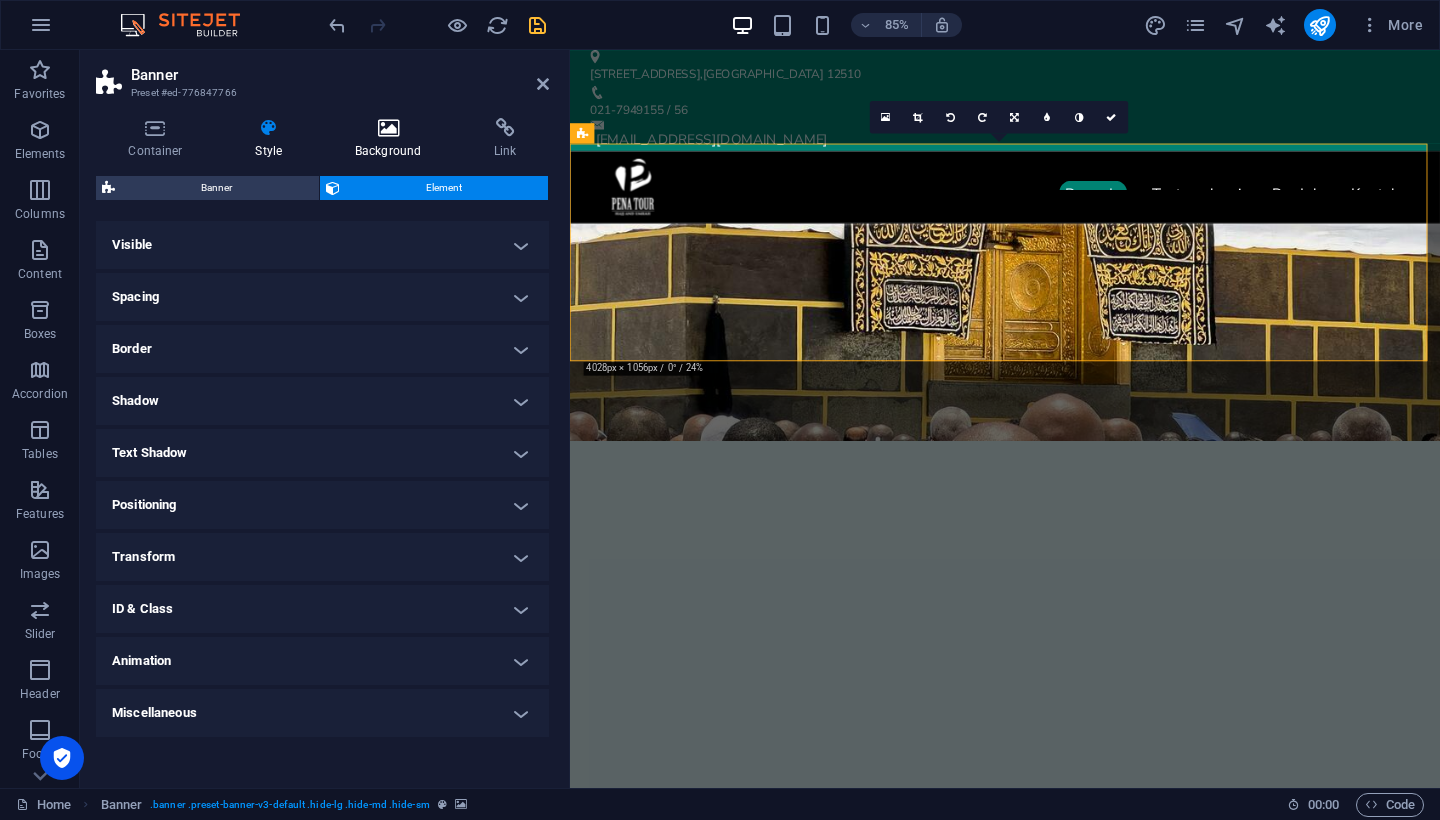 click at bounding box center (388, 128) 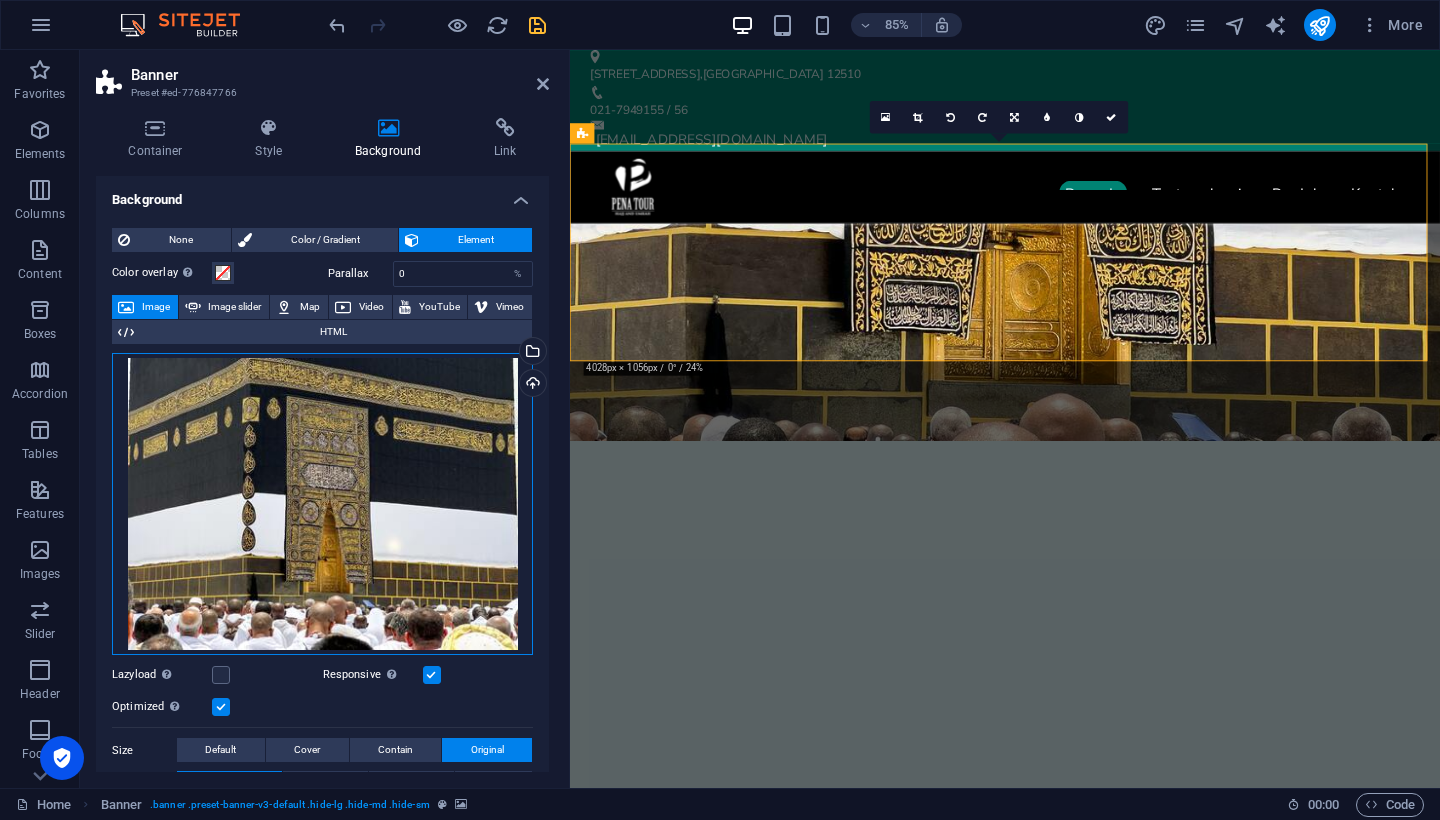 click on "Drag files here, click to choose files or select files from Files or our free stock photos & videos" at bounding box center [322, 504] 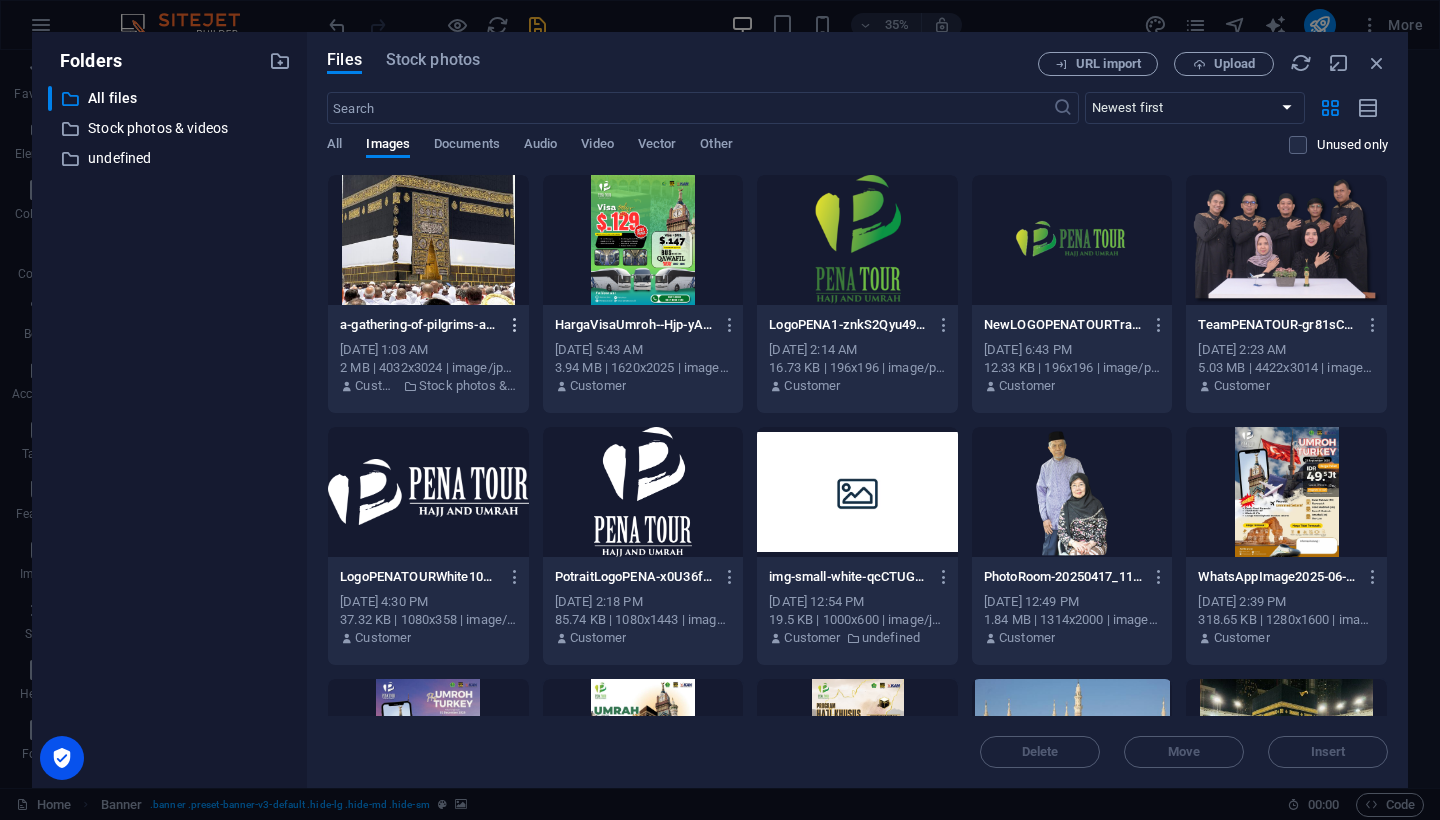 click at bounding box center [515, 325] 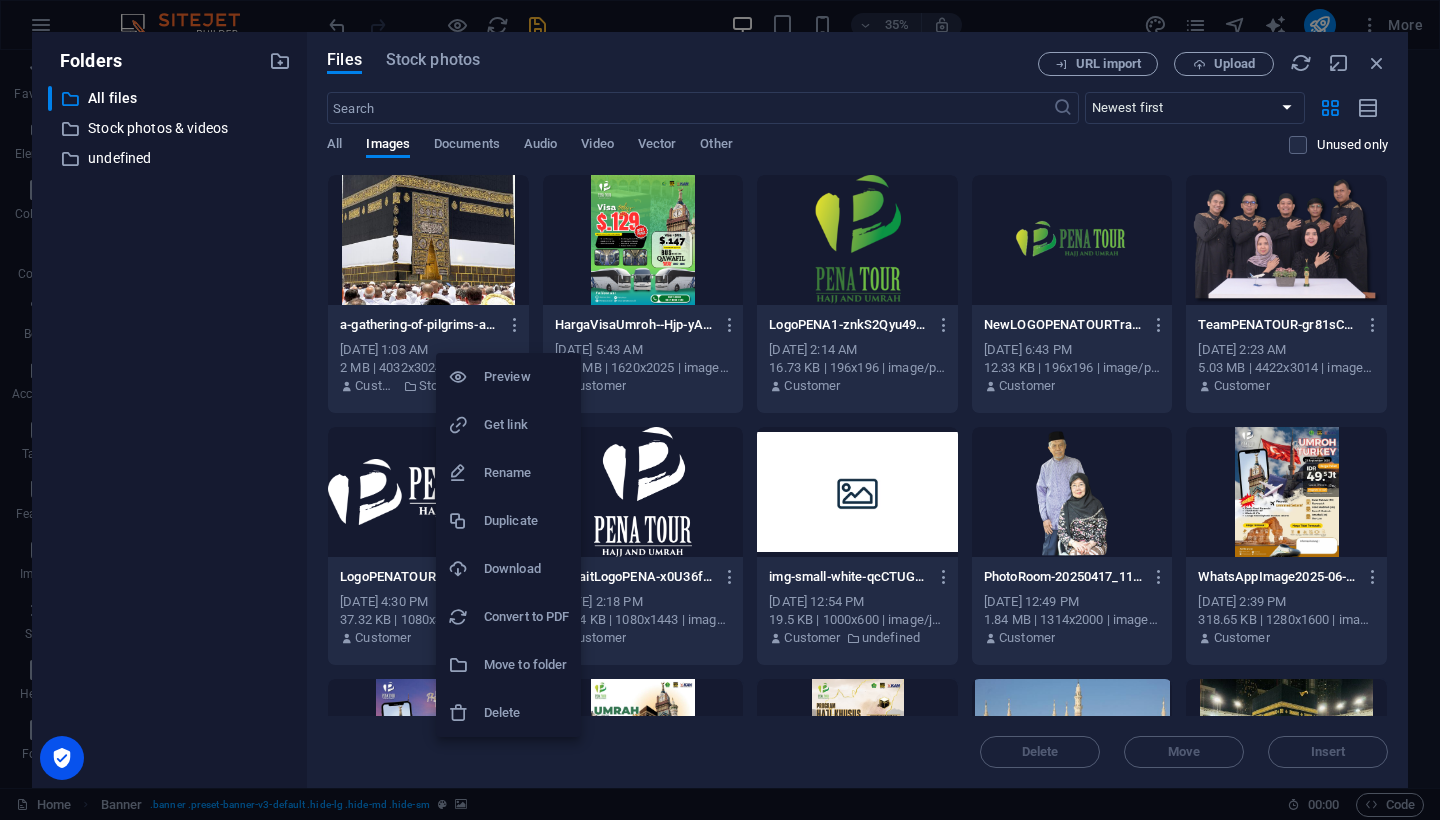 click on "Download" at bounding box center [526, 569] 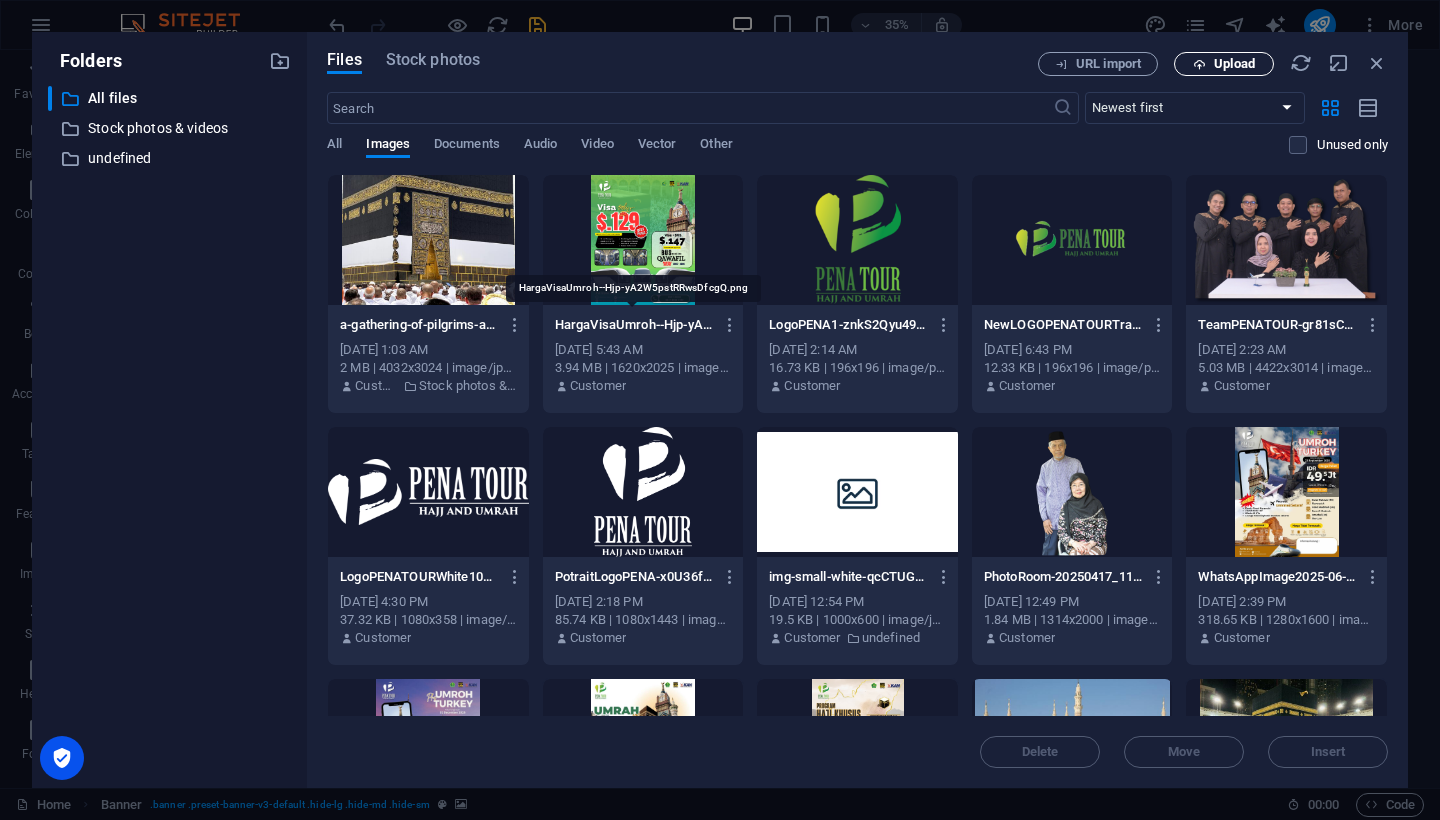 click on "Upload" at bounding box center (1224, 64) 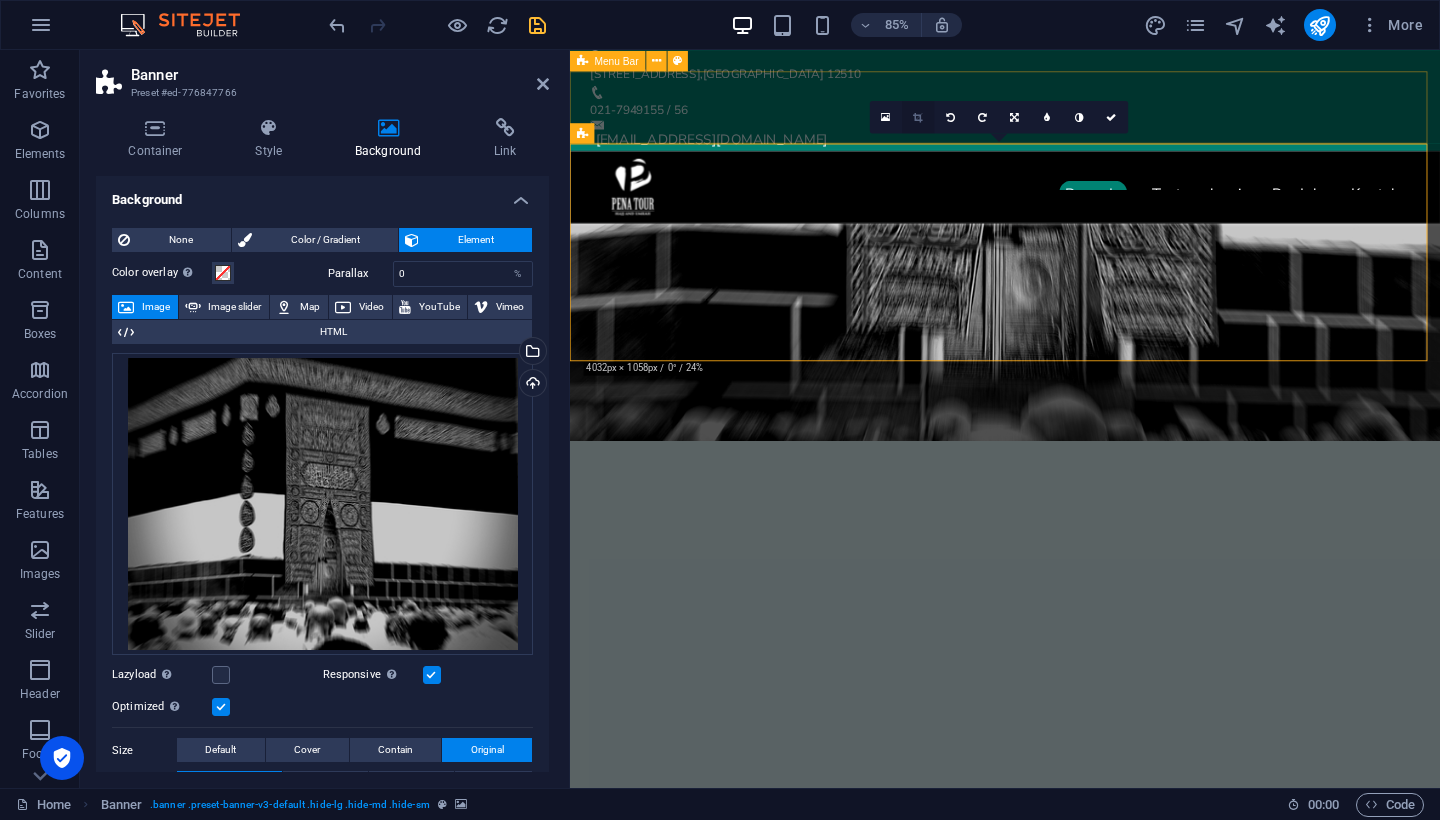 click at bounding box center (917, 117) 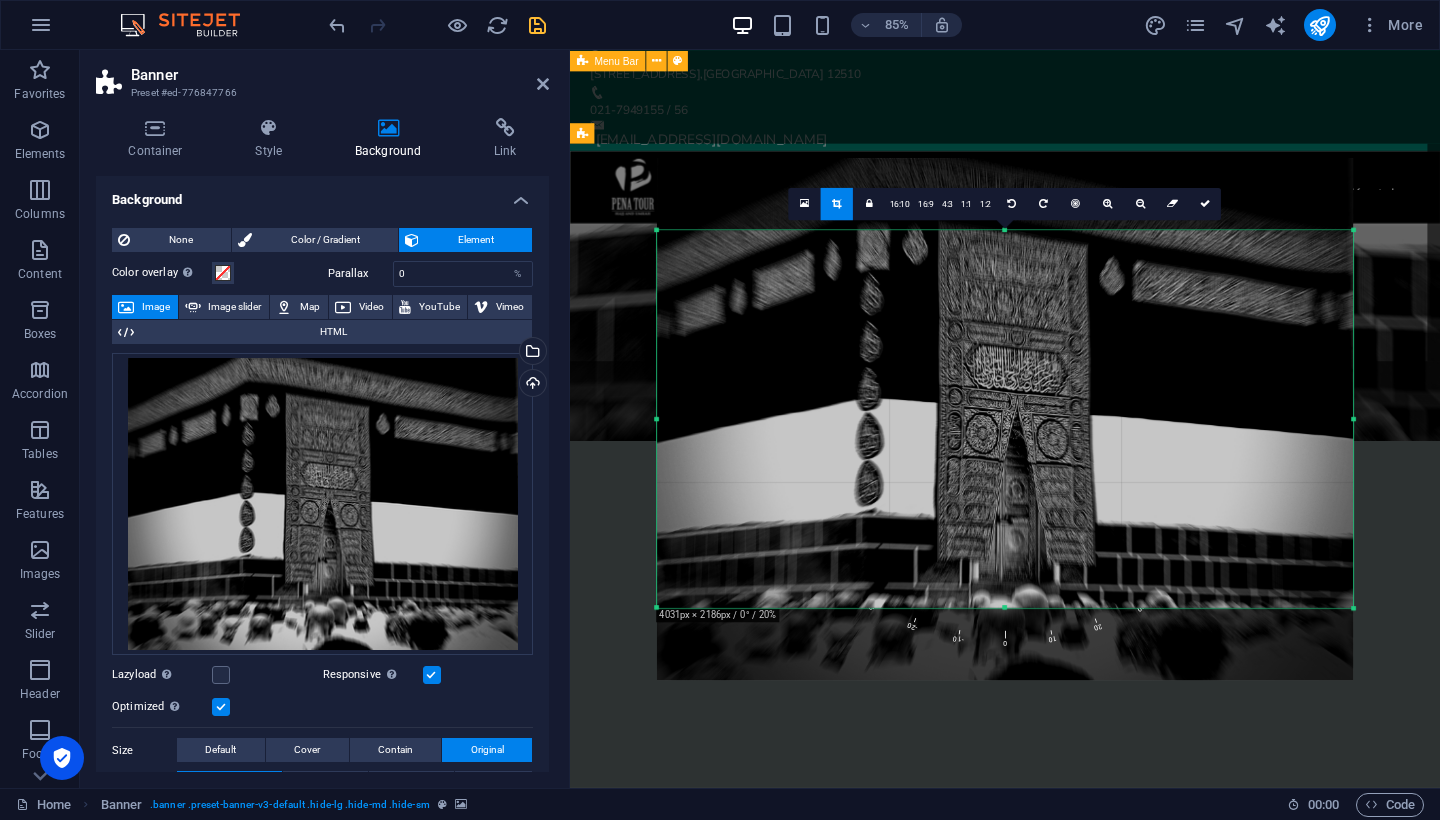 drag, startPoint x: 1049, startPoint y: 369, endPoint x: 1050, endPoint y: 352, distance: 17.029387 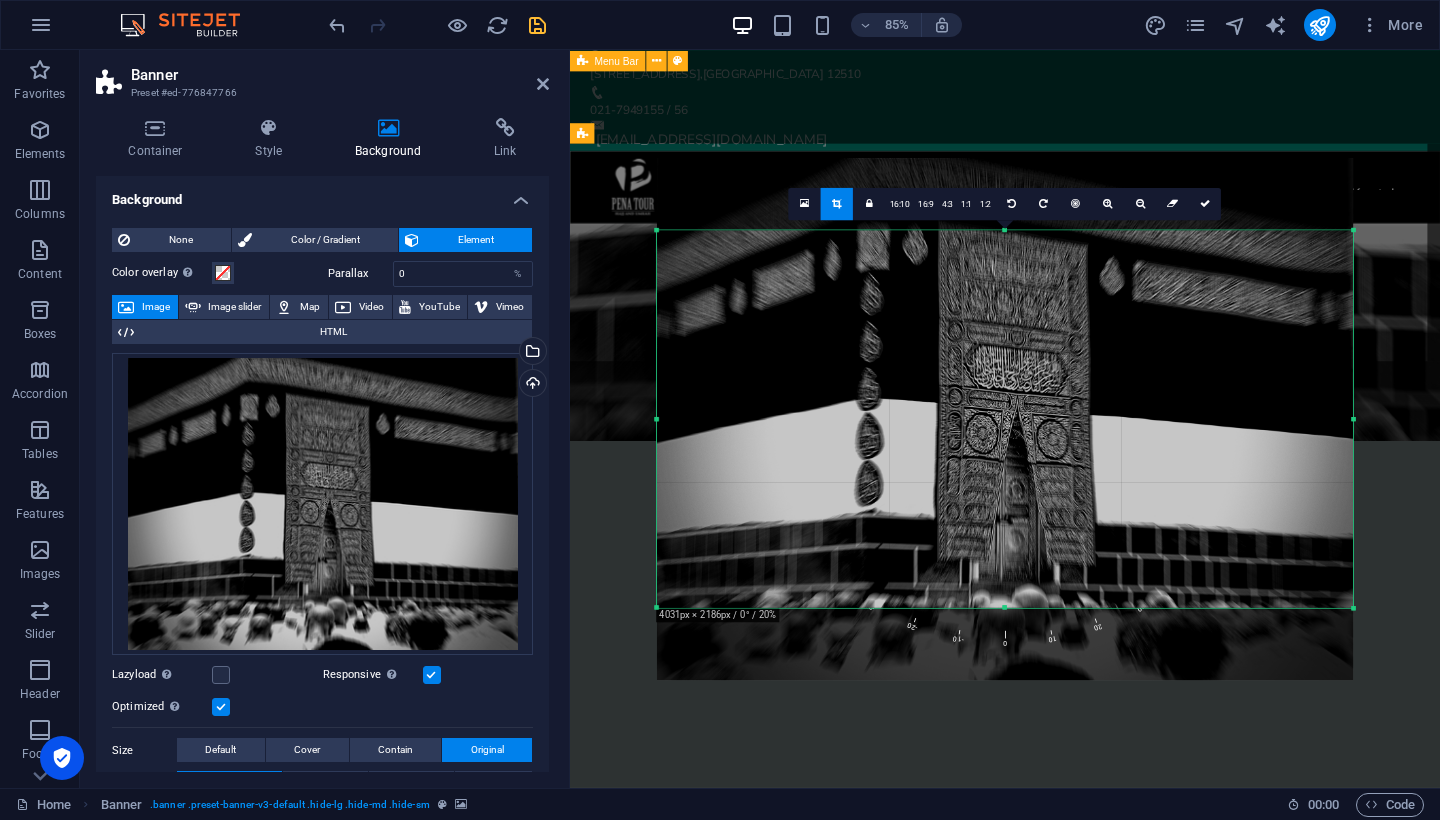 drag, startPoint x: 1052, startPoint y: 331, endPoint x: 1022, endPoint y: 469, distance: 141.22322 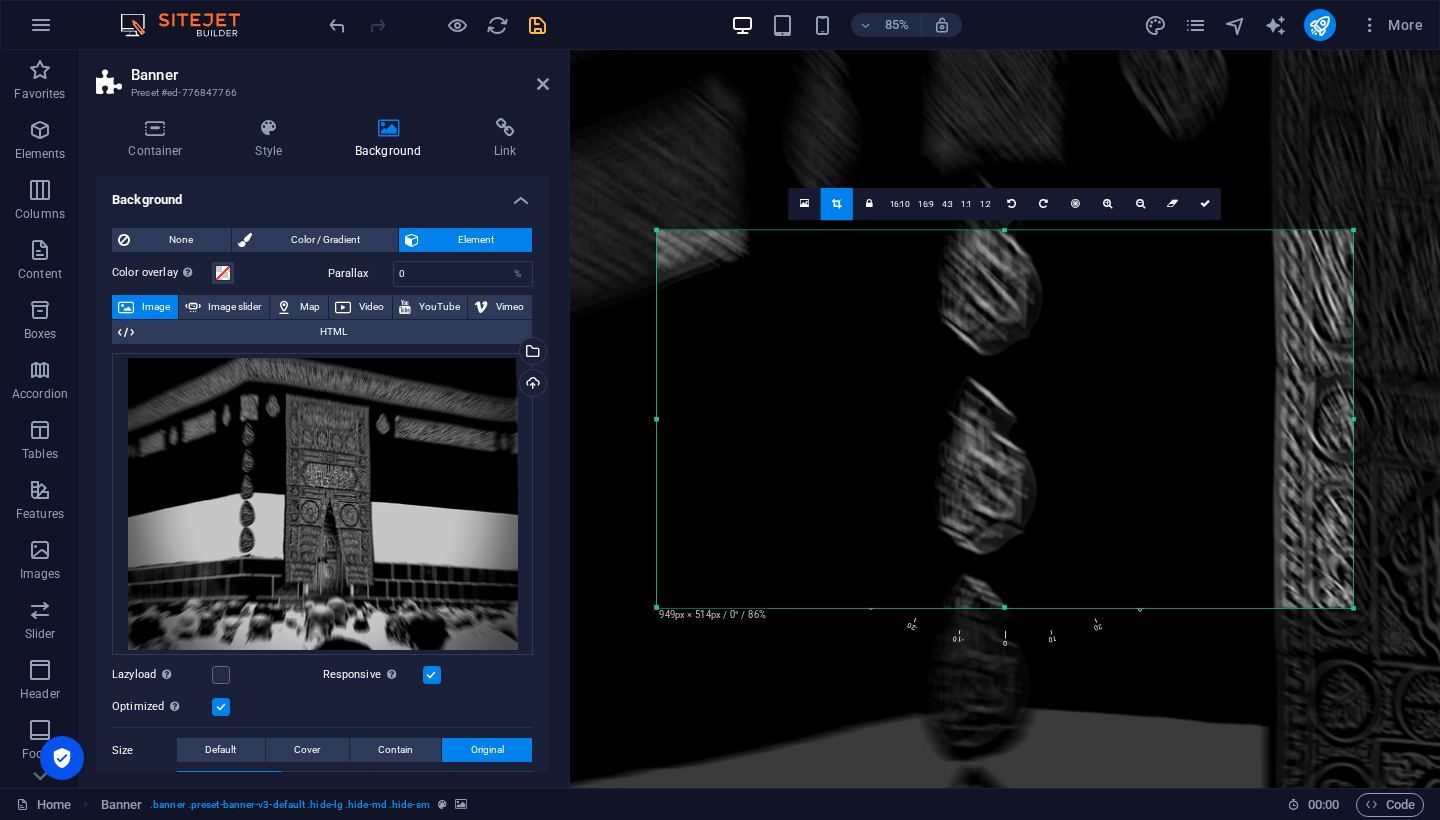 click at bounding box center (837, 204) 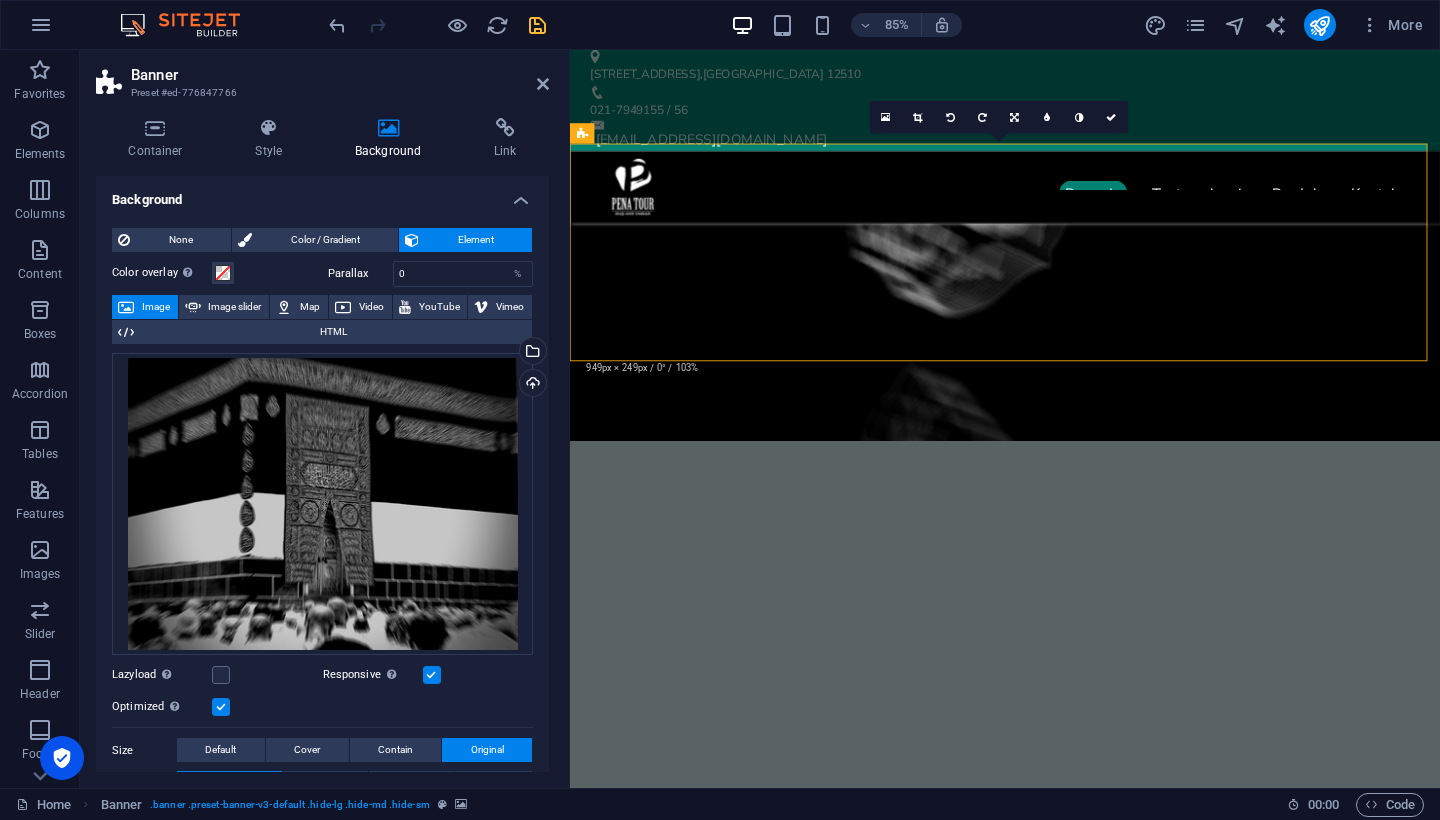 scroll, scrollTop: 4, scrollLeft: 0, axis: vertical 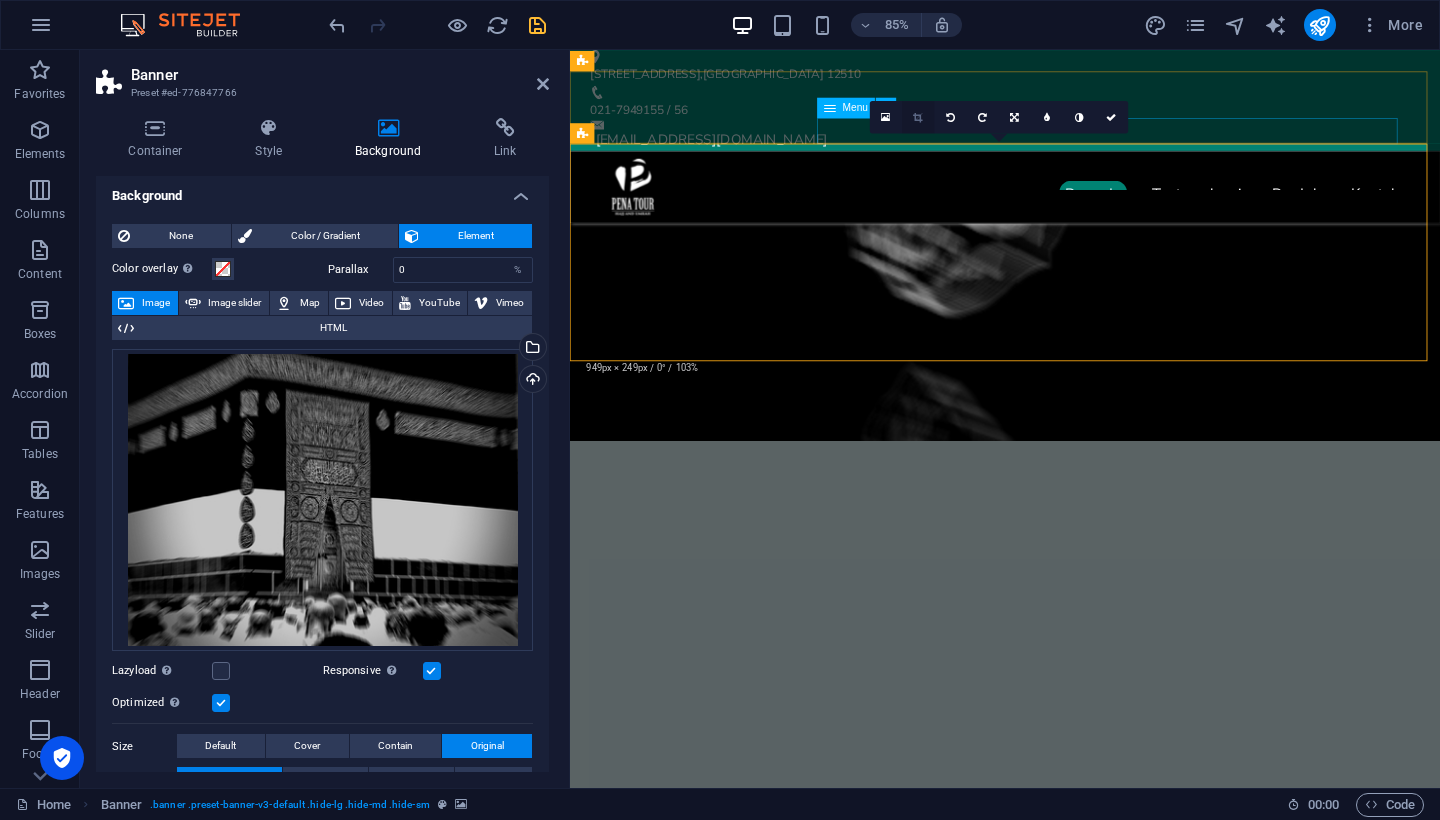 click at bounding box center [917, 117] 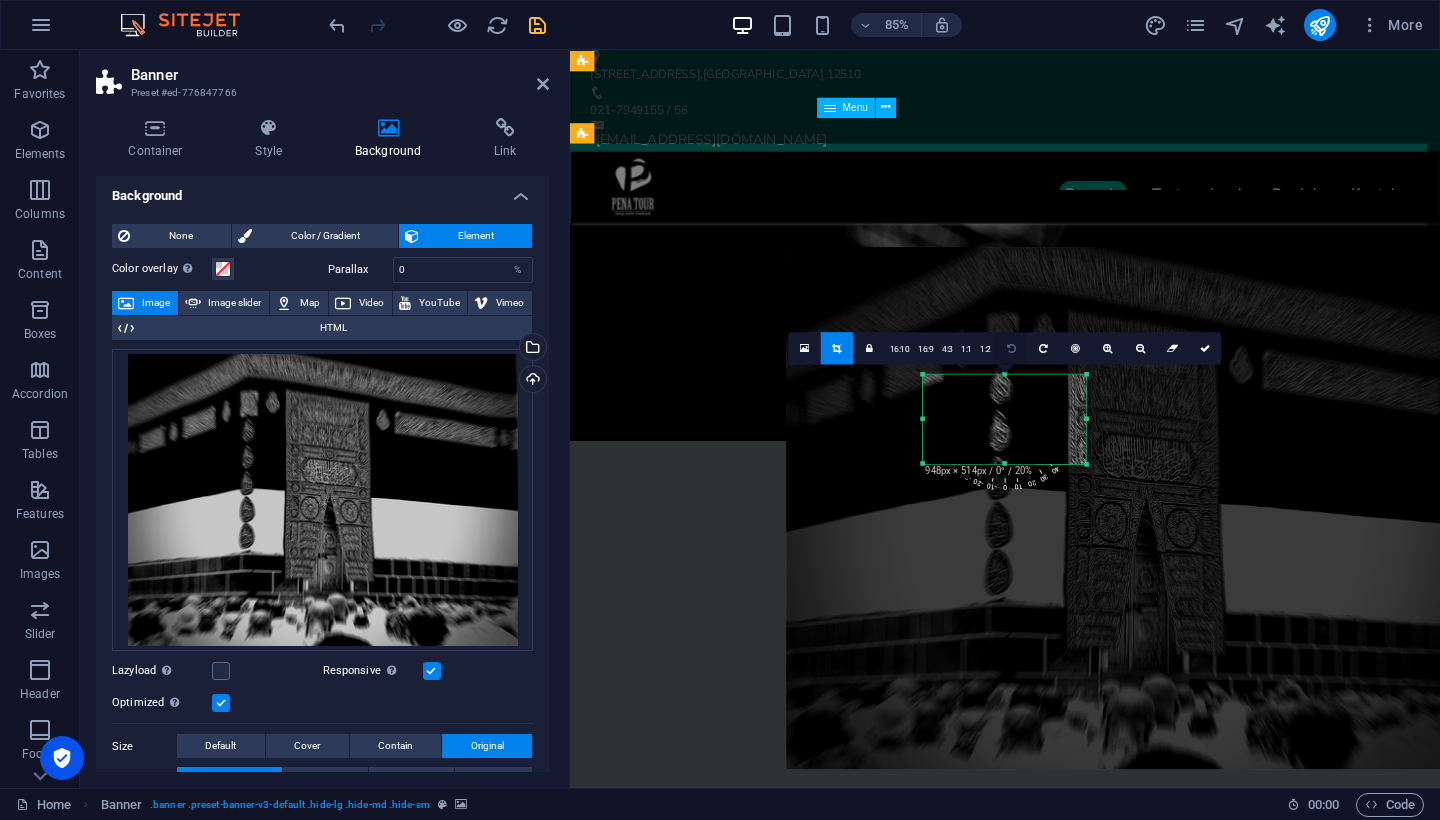 drag, startPoint x: 1023, startPoint y: 410, endPoint x: 994, endPoint y: 339, distance: 76.6942 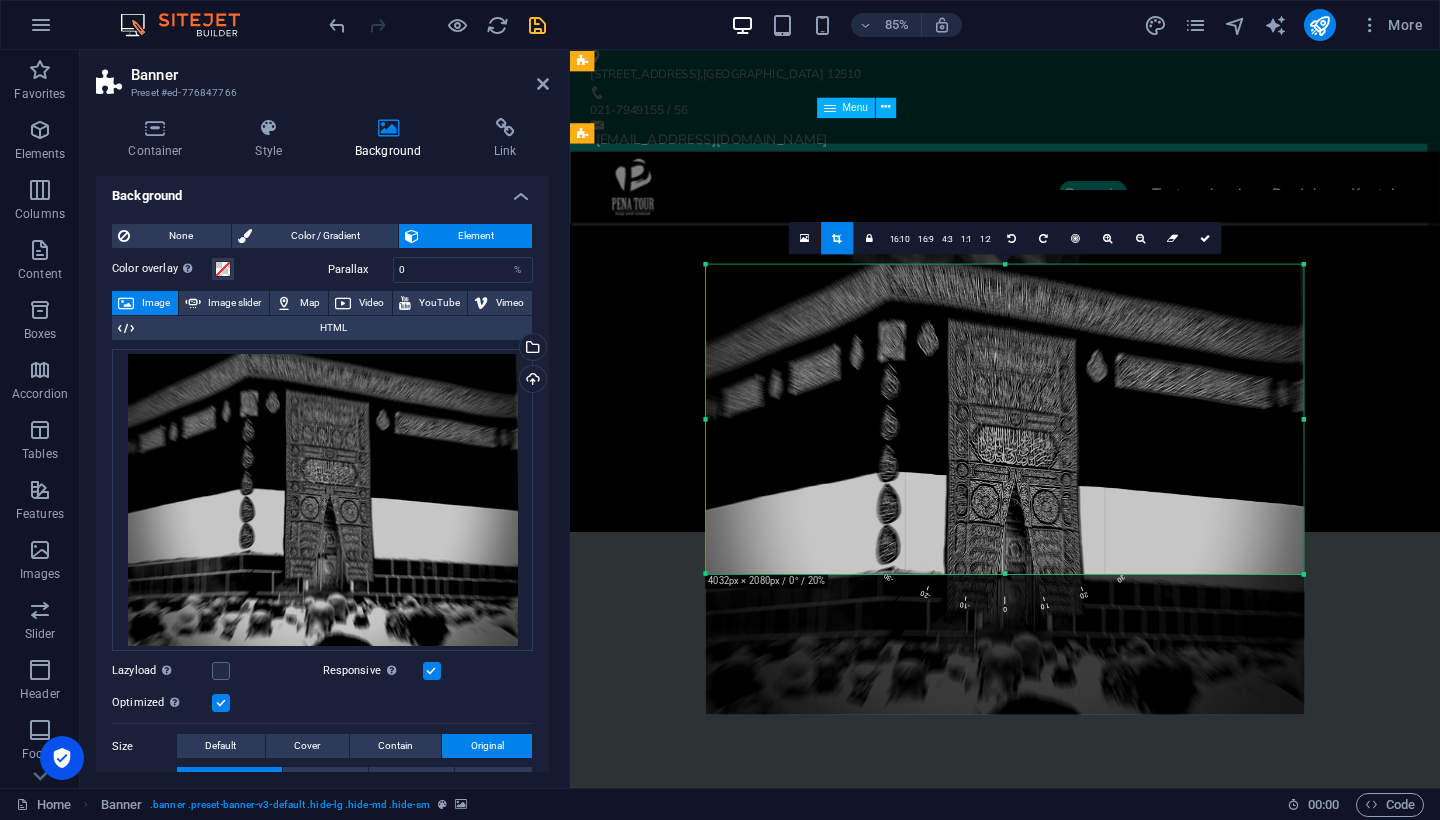 drag, startPoint x: 924, startPoint y: 374, endPoint x: 412, endPoint y: 115, distance: 573.7813 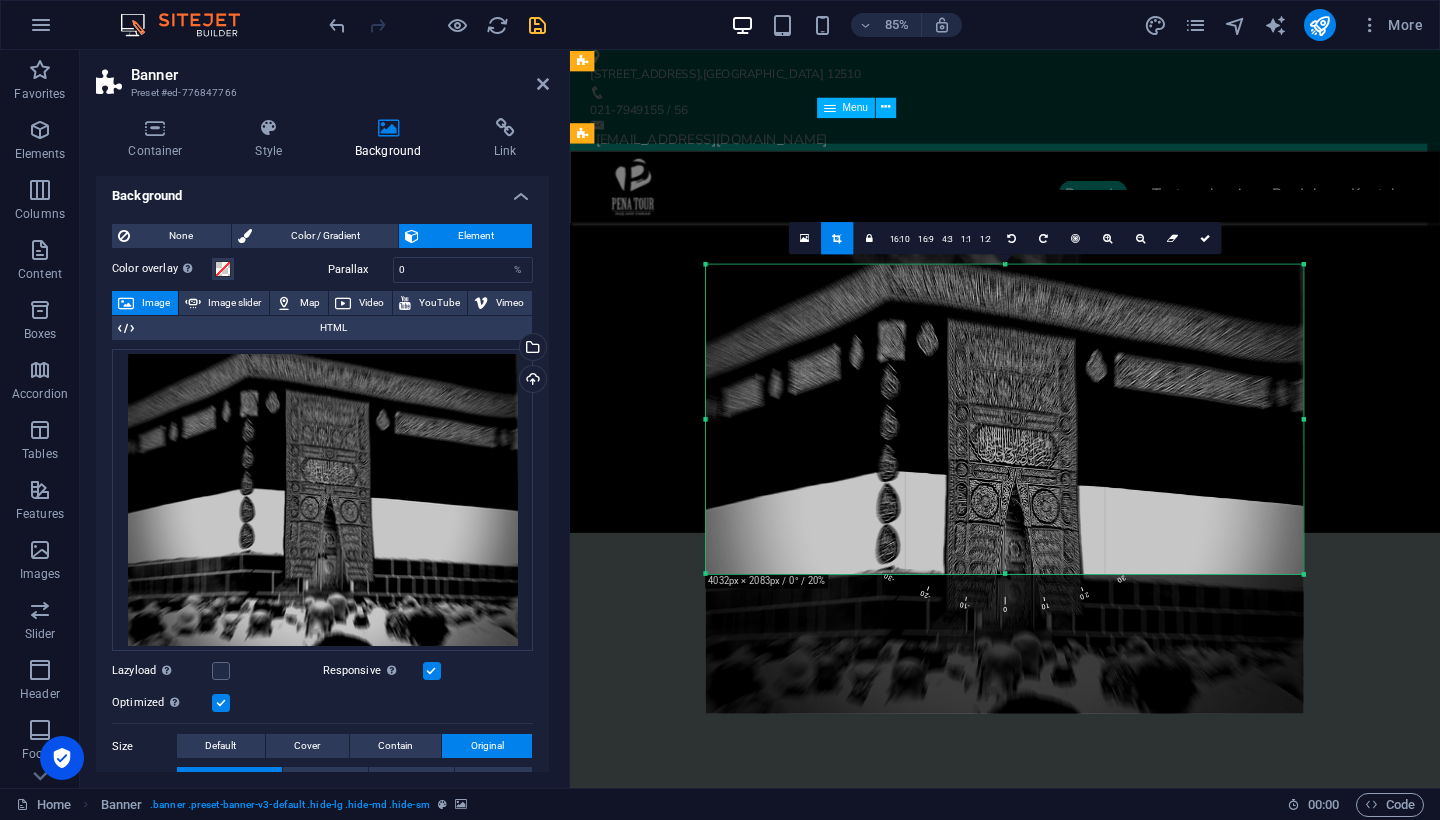 drag, startPoint x: 995, startPoint y: 432, endPoint x: 995, endPoint y: 392, distance: 40 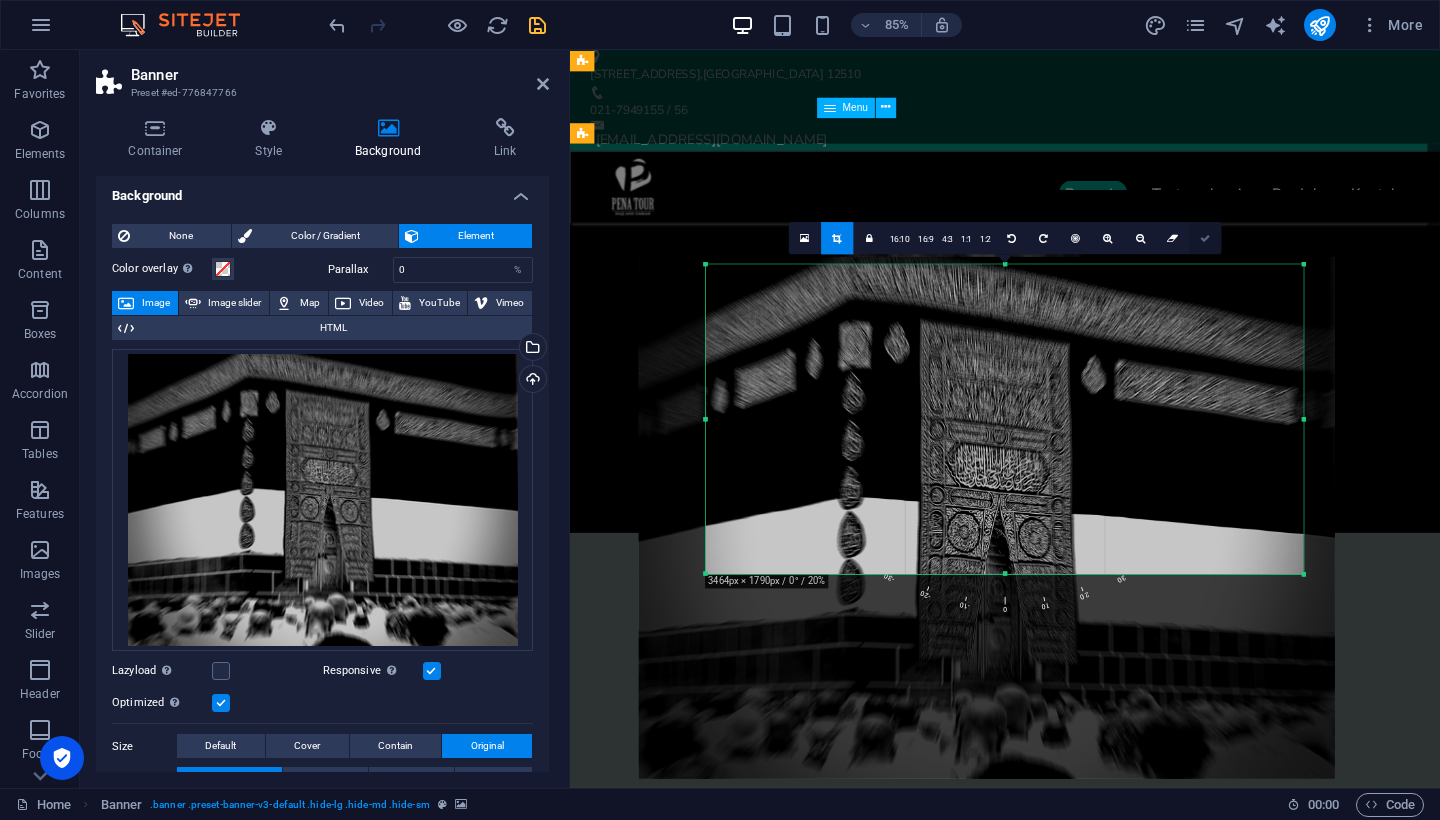 click at bounding box center (1205, 238) 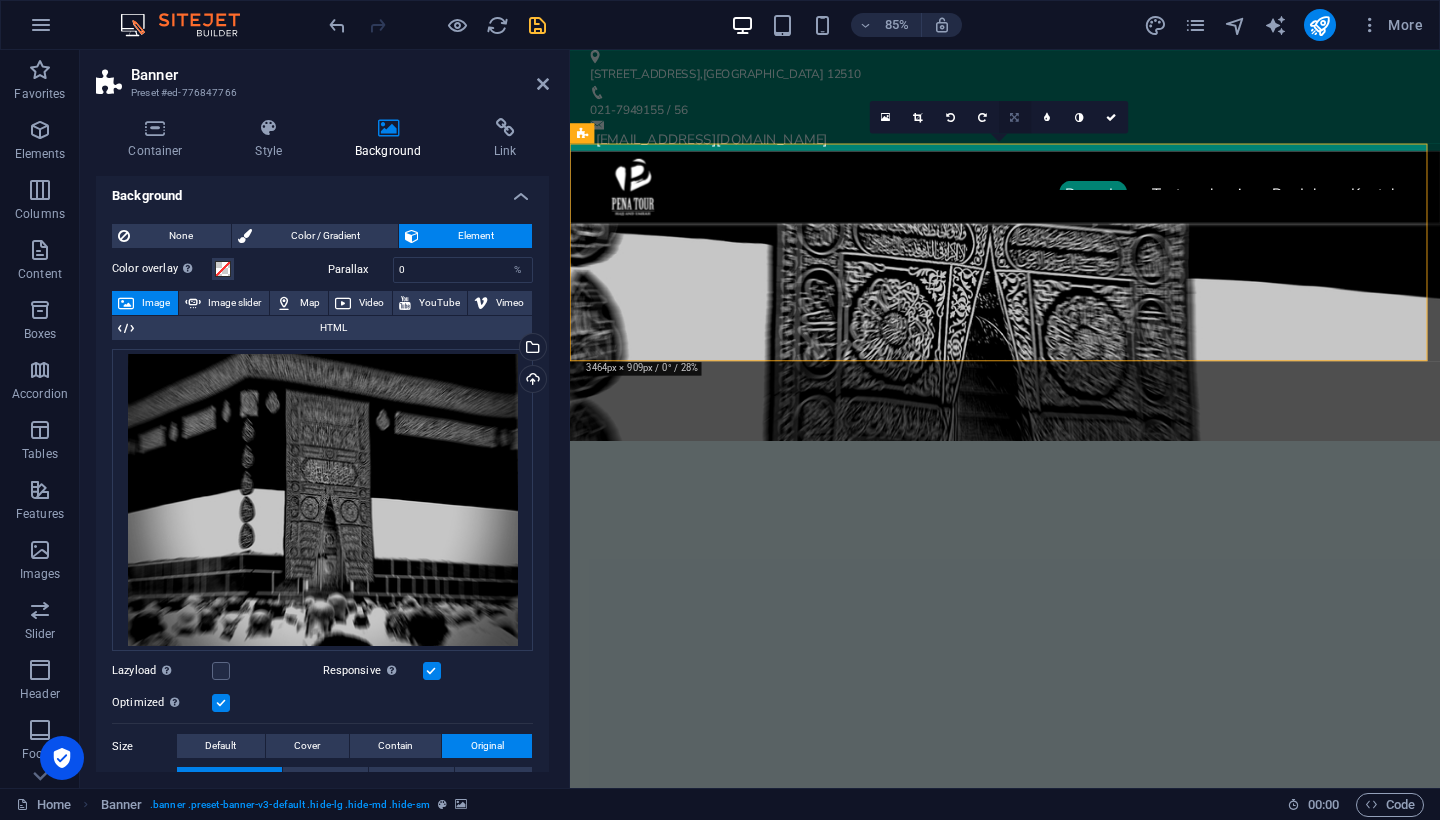 click at bounding box center (1015, 117) 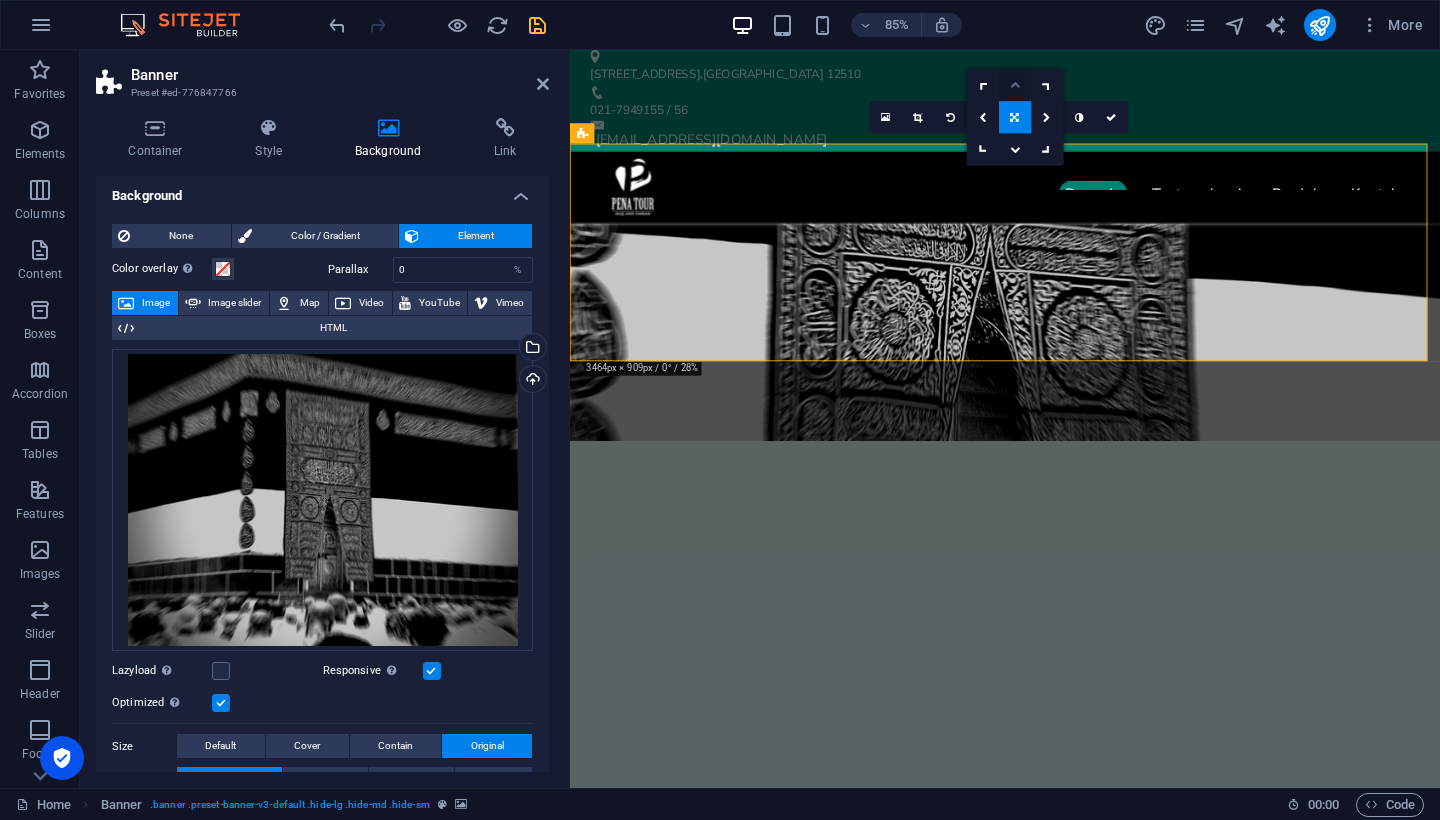 click at bounding box center [1015, 85] 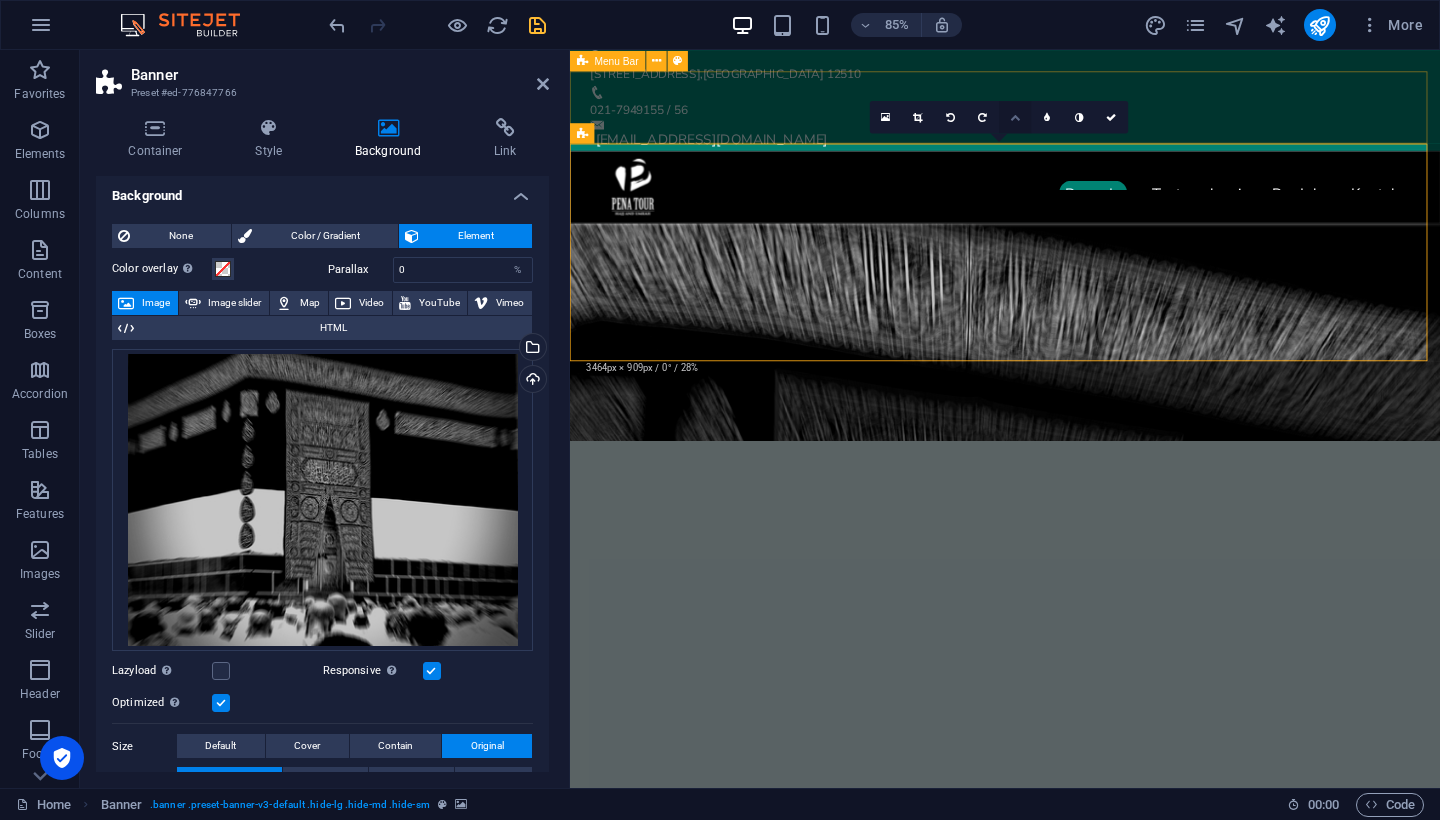 click at bounding box center (1015, 117) 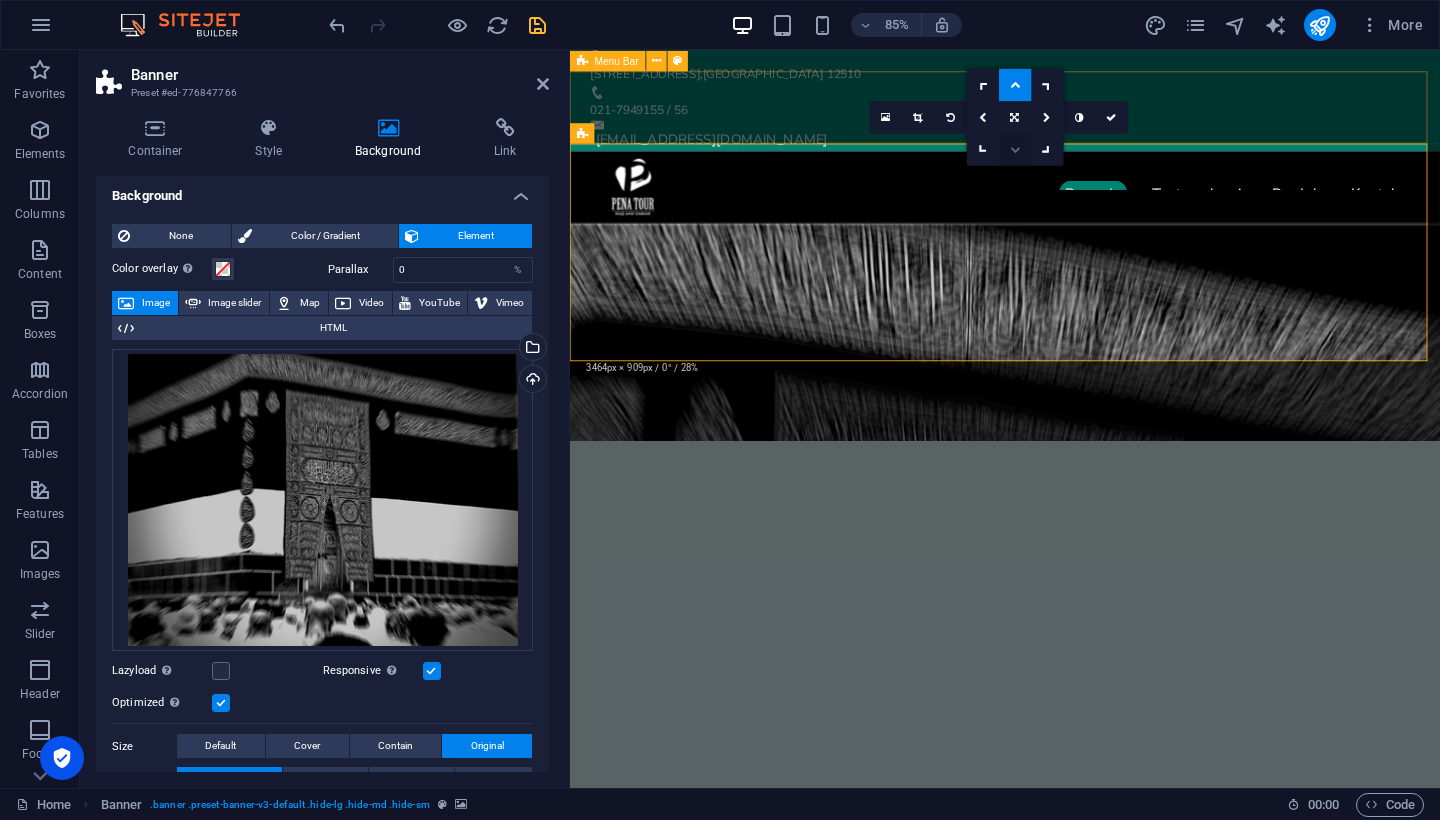 click at bounding box center (1015, 149) 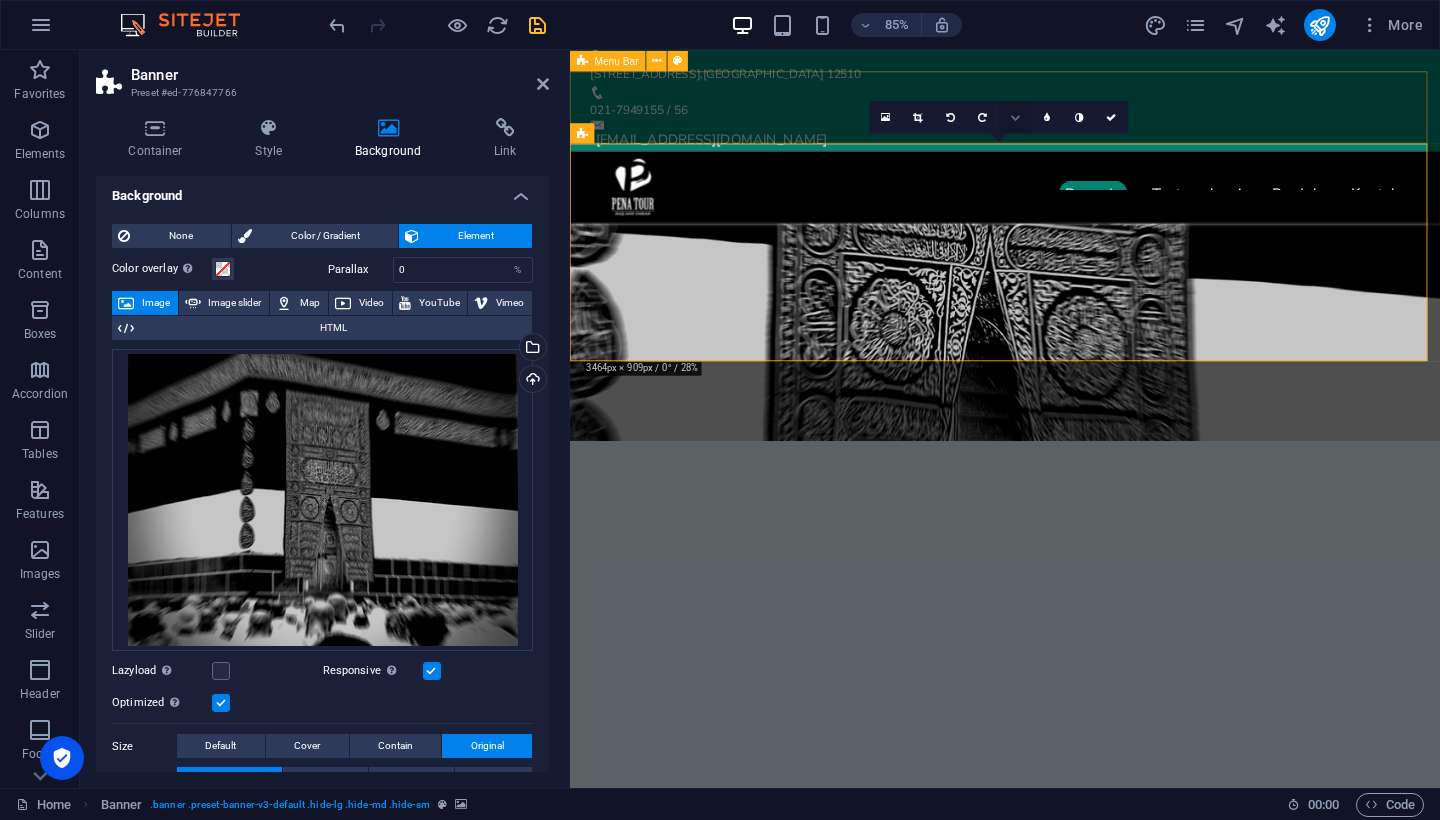 click at bounding box center [1015, 117] 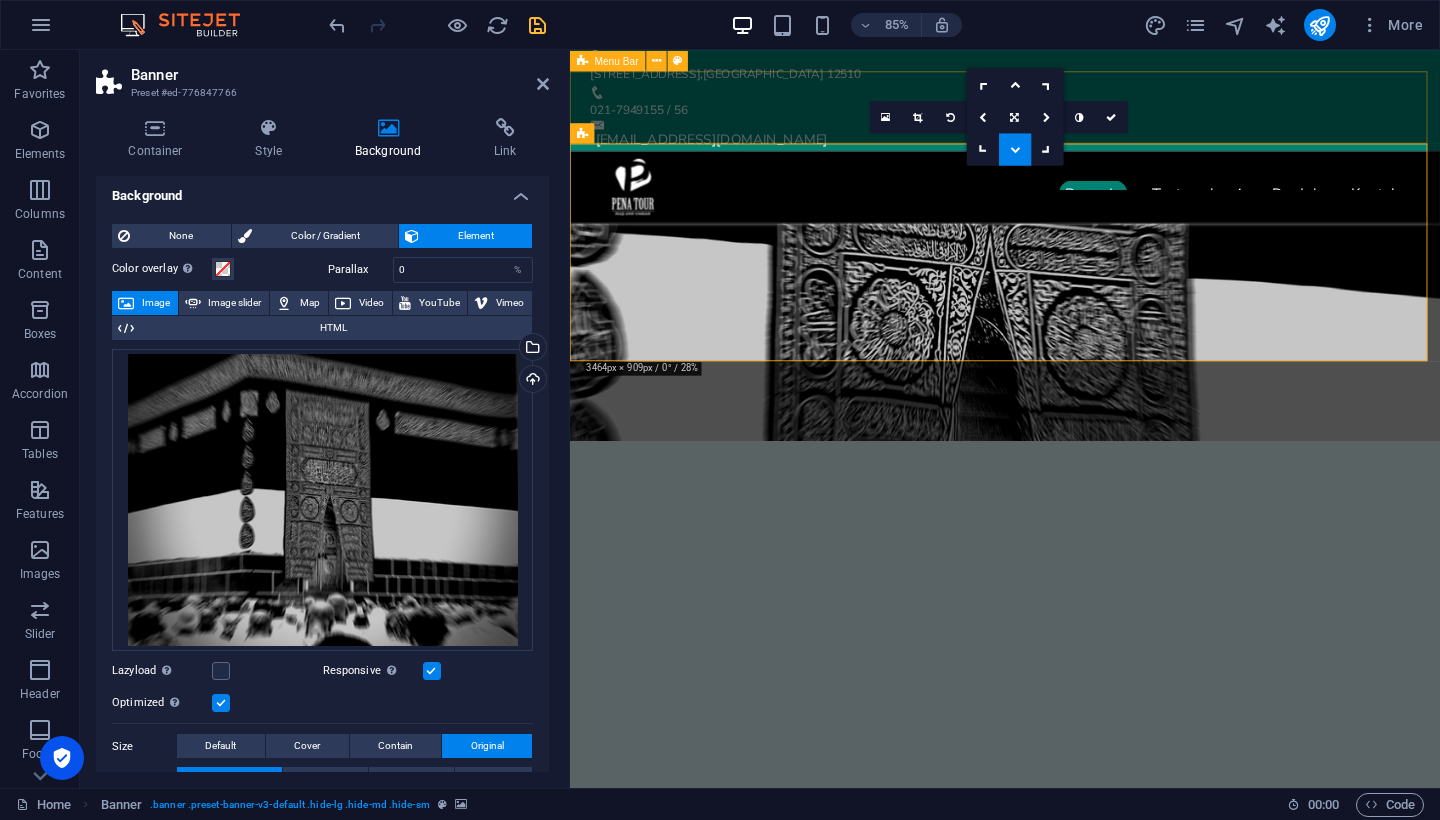click at bounding box center (1015, 149) 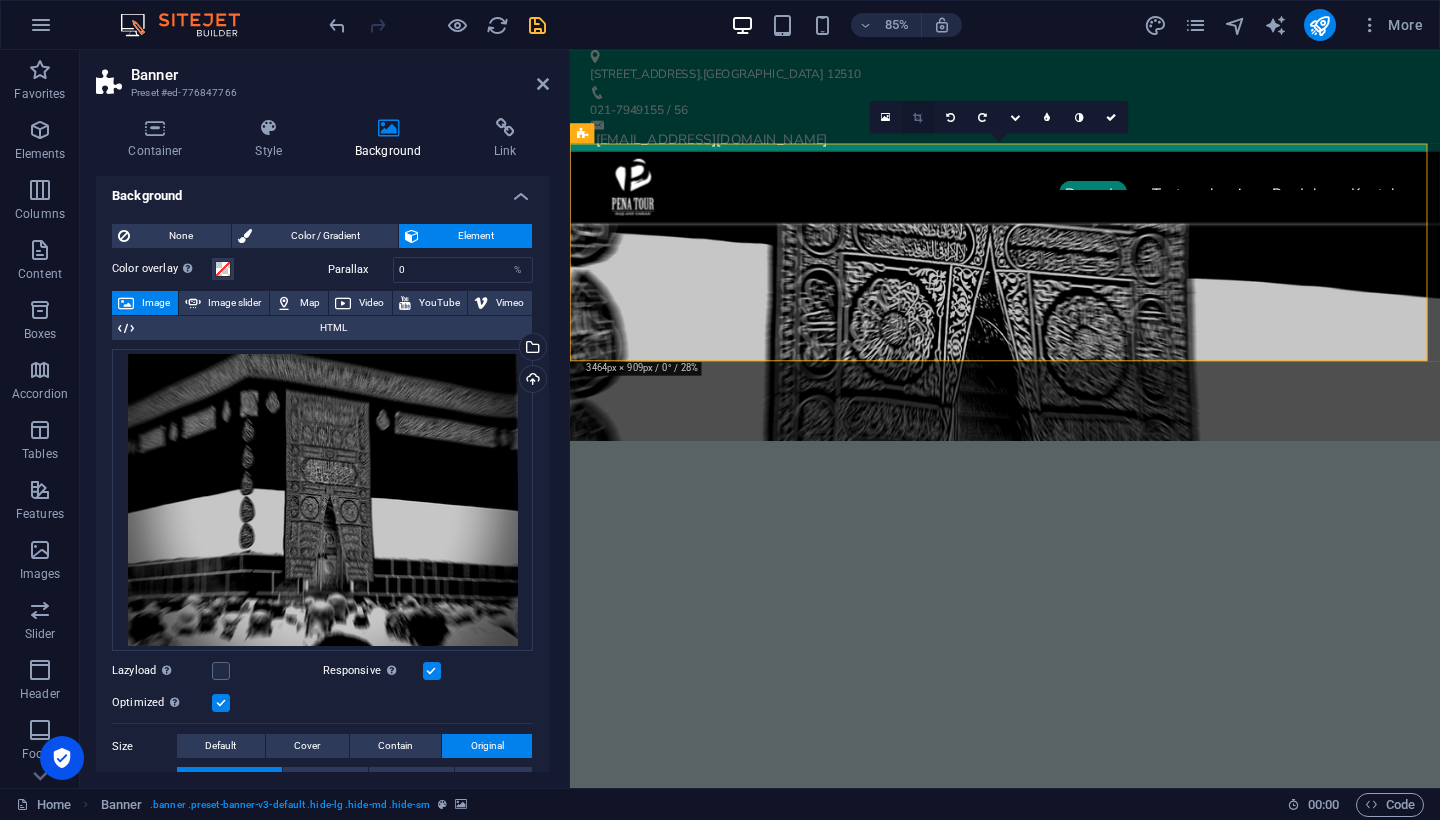 click at bounding box center [917, 117] 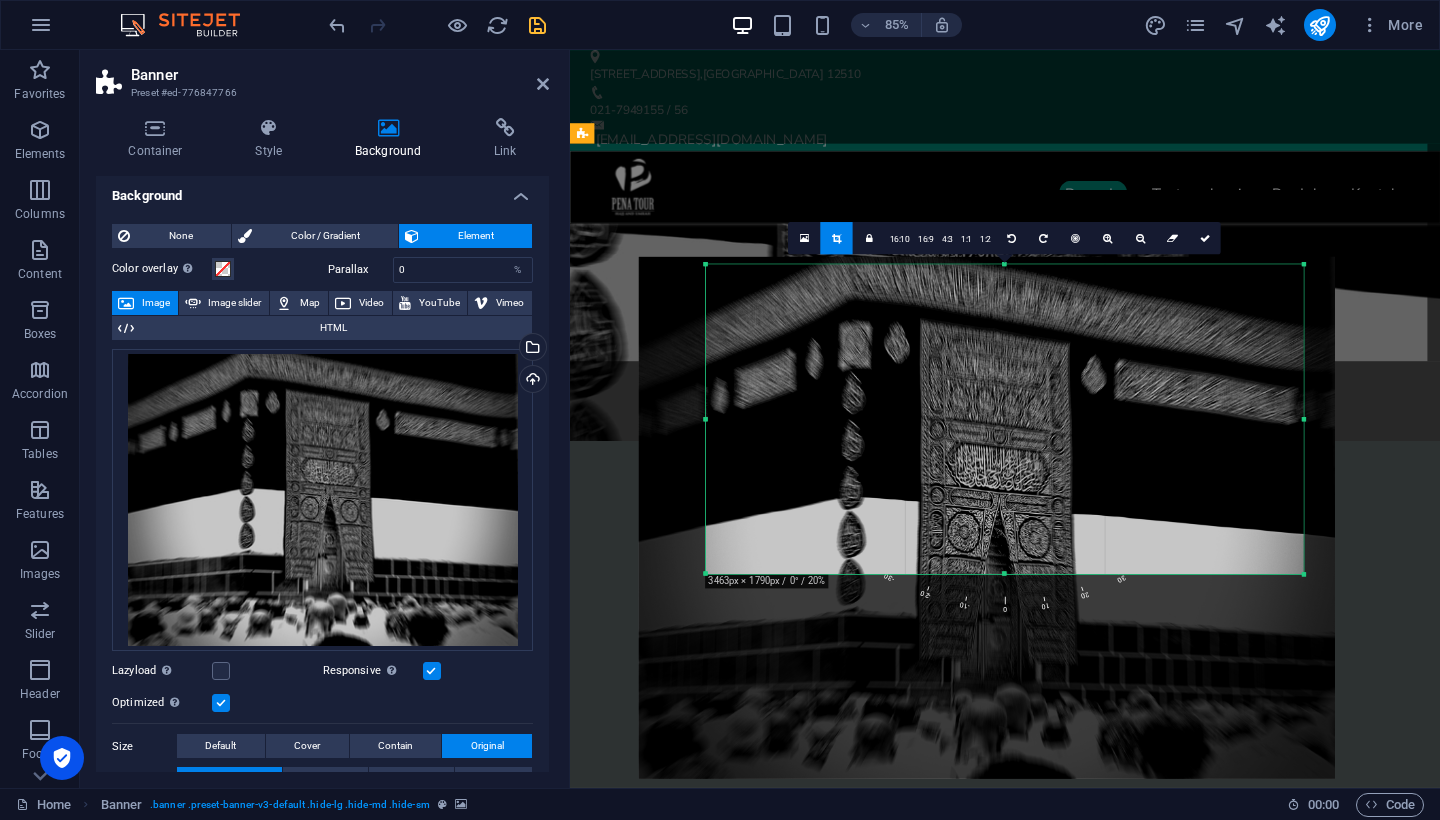 drag, startPoint x: 1024, startPoint y: 397, endPoint x: 1027, endPoint y: 349, distance: 48.09366 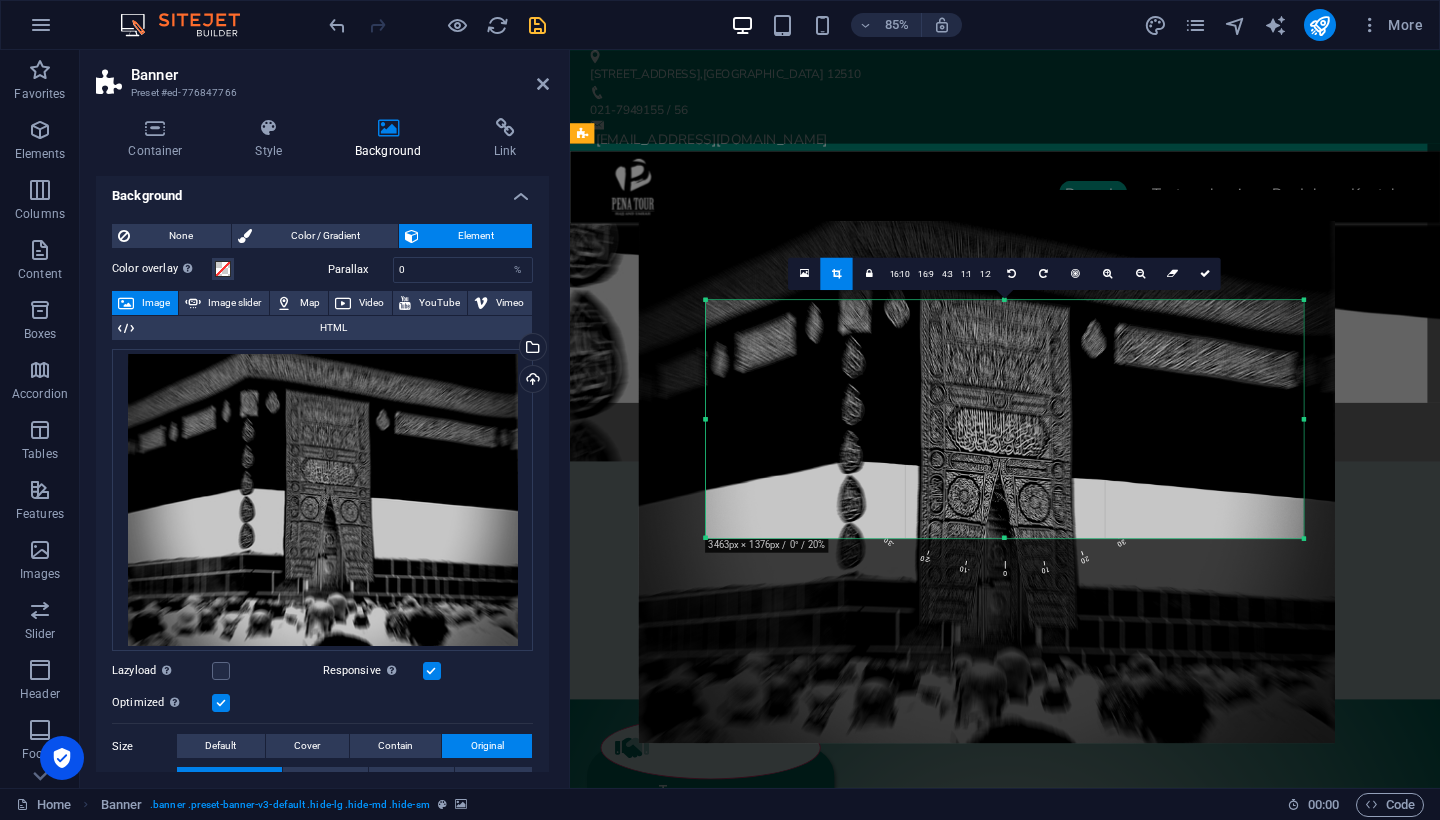 drag, startPoint x: 1008, startPoint y: 267, endPoint x: 1009, endPoint y: 351, distance: 84.00595 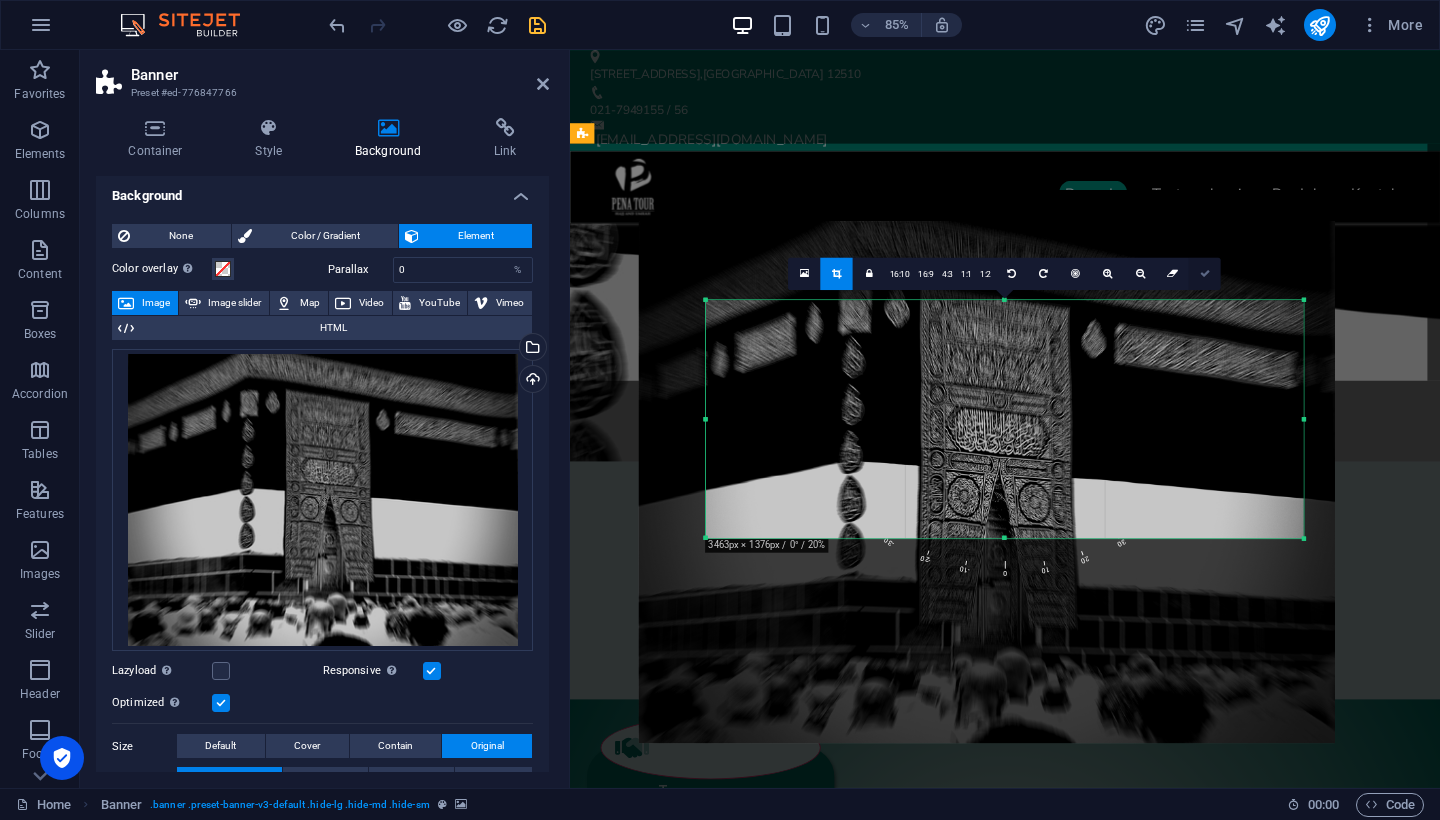 click at bounding box center (1205, 274) 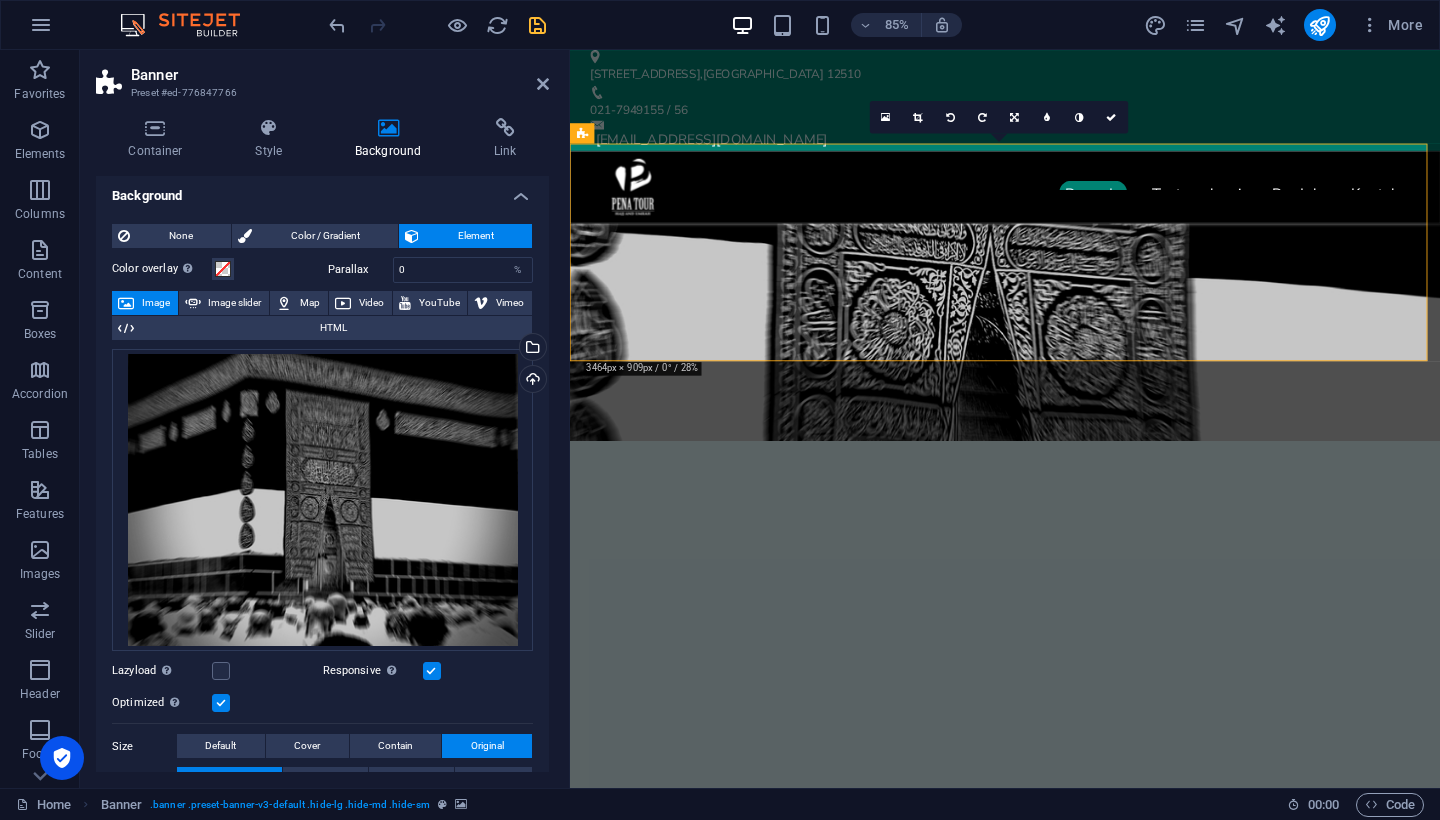 click at bounding box center [322, 863] 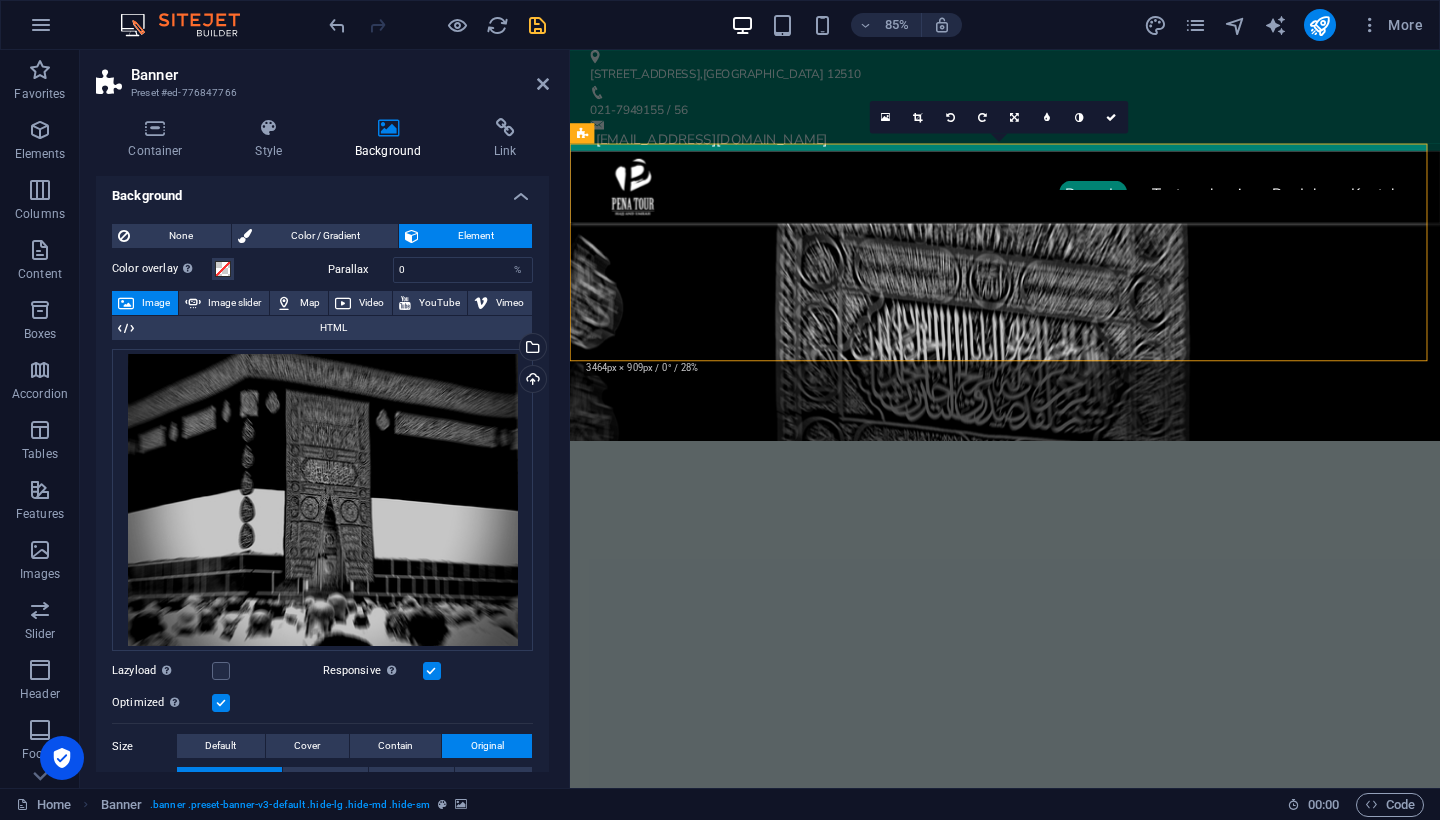 scroll, scrollTop: 317, scrollLeft: 0, axis: vertical 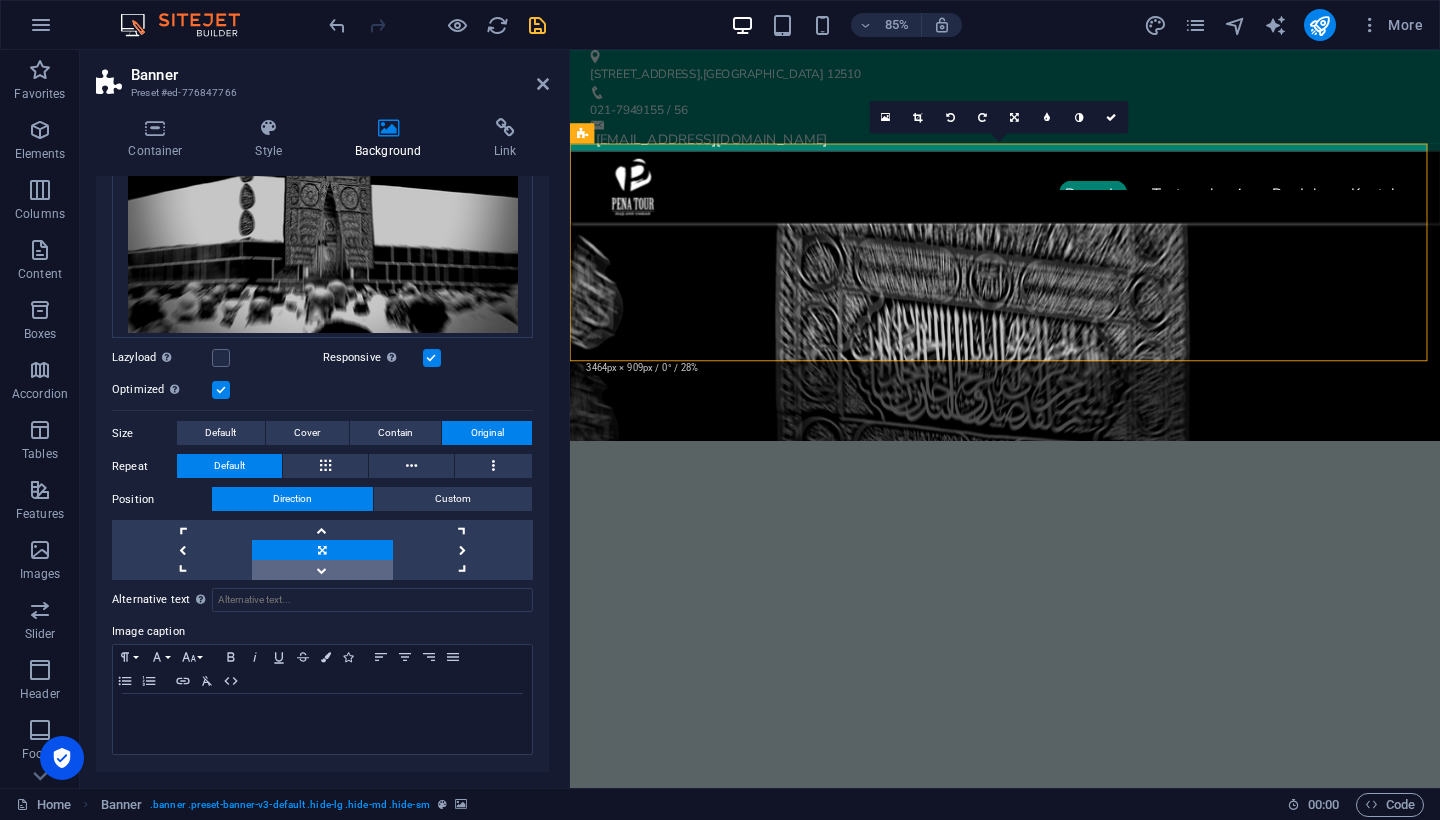 click at bounding box center [322, 570] 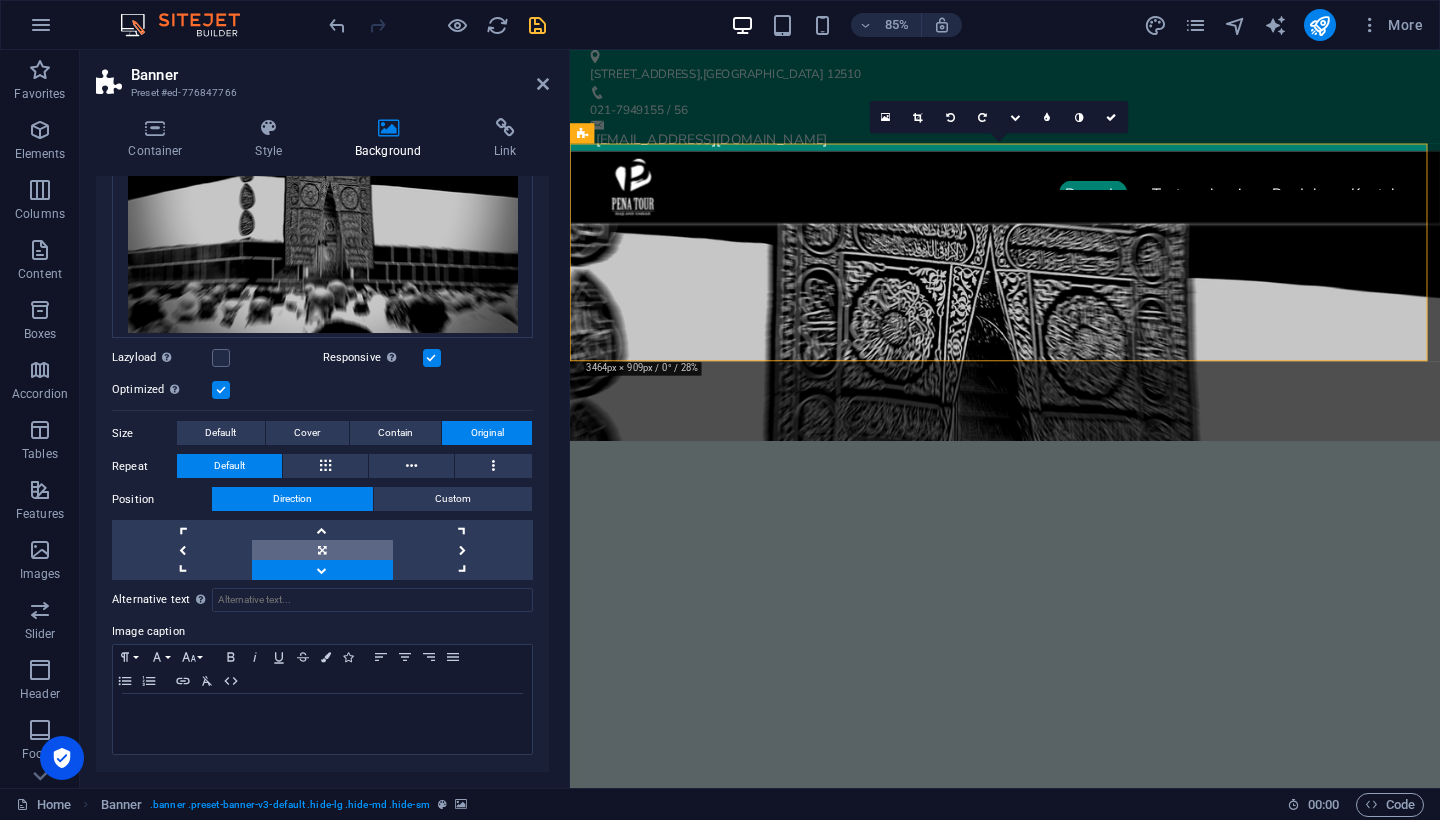 click at bounding box center [322, 550] 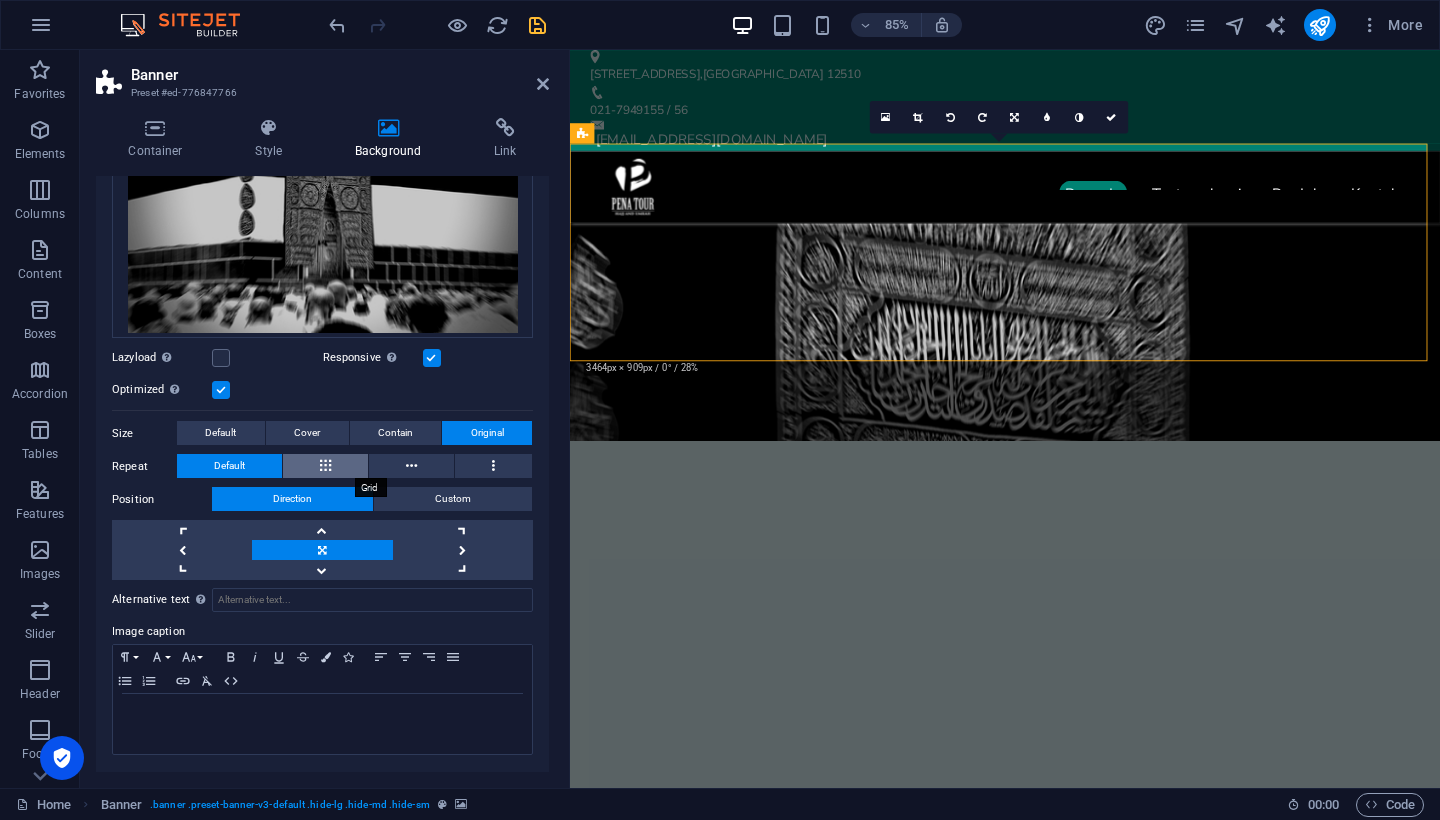 click at bounding box center (325, 466) 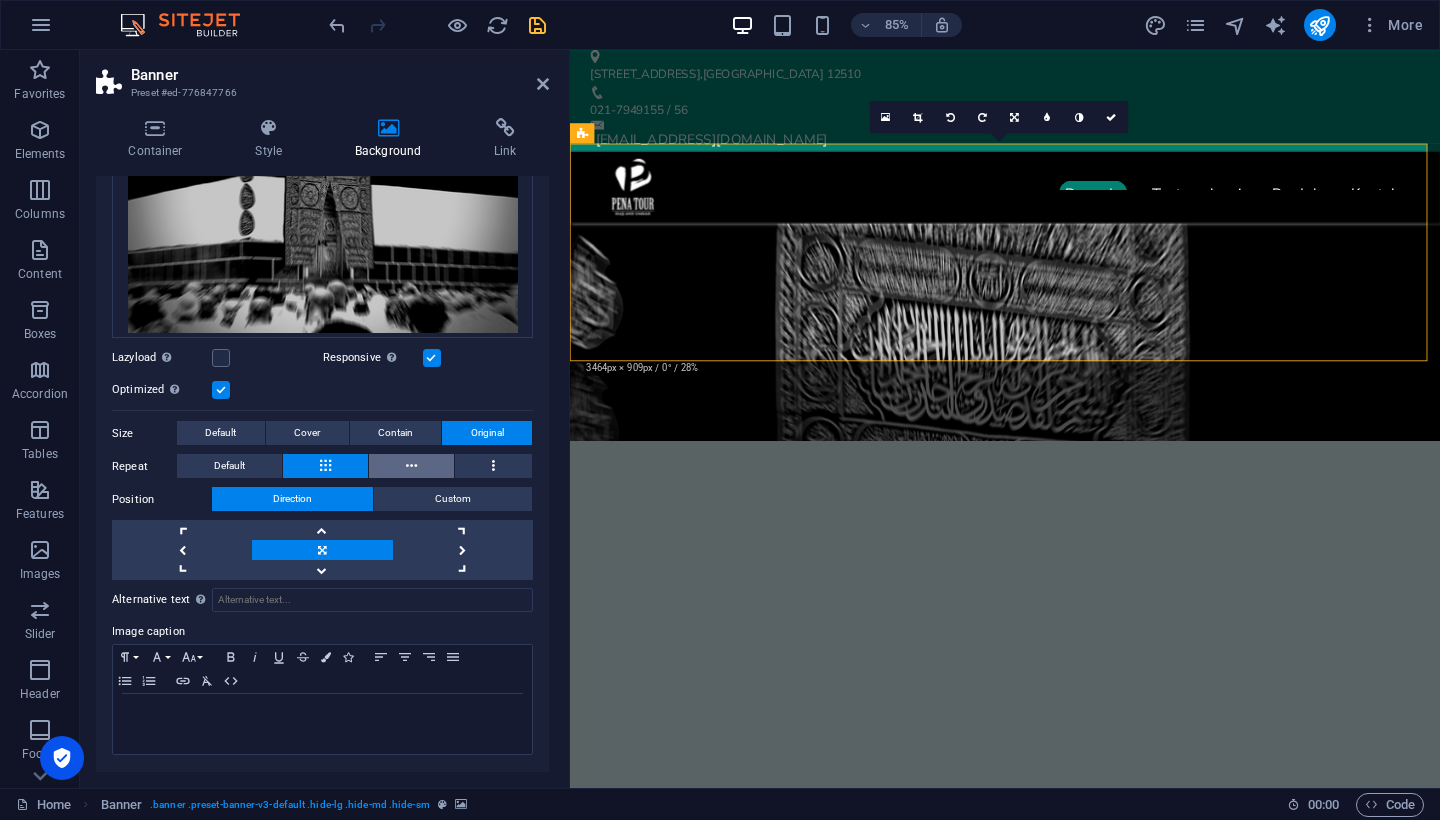 click at bounding box center [411, 466] 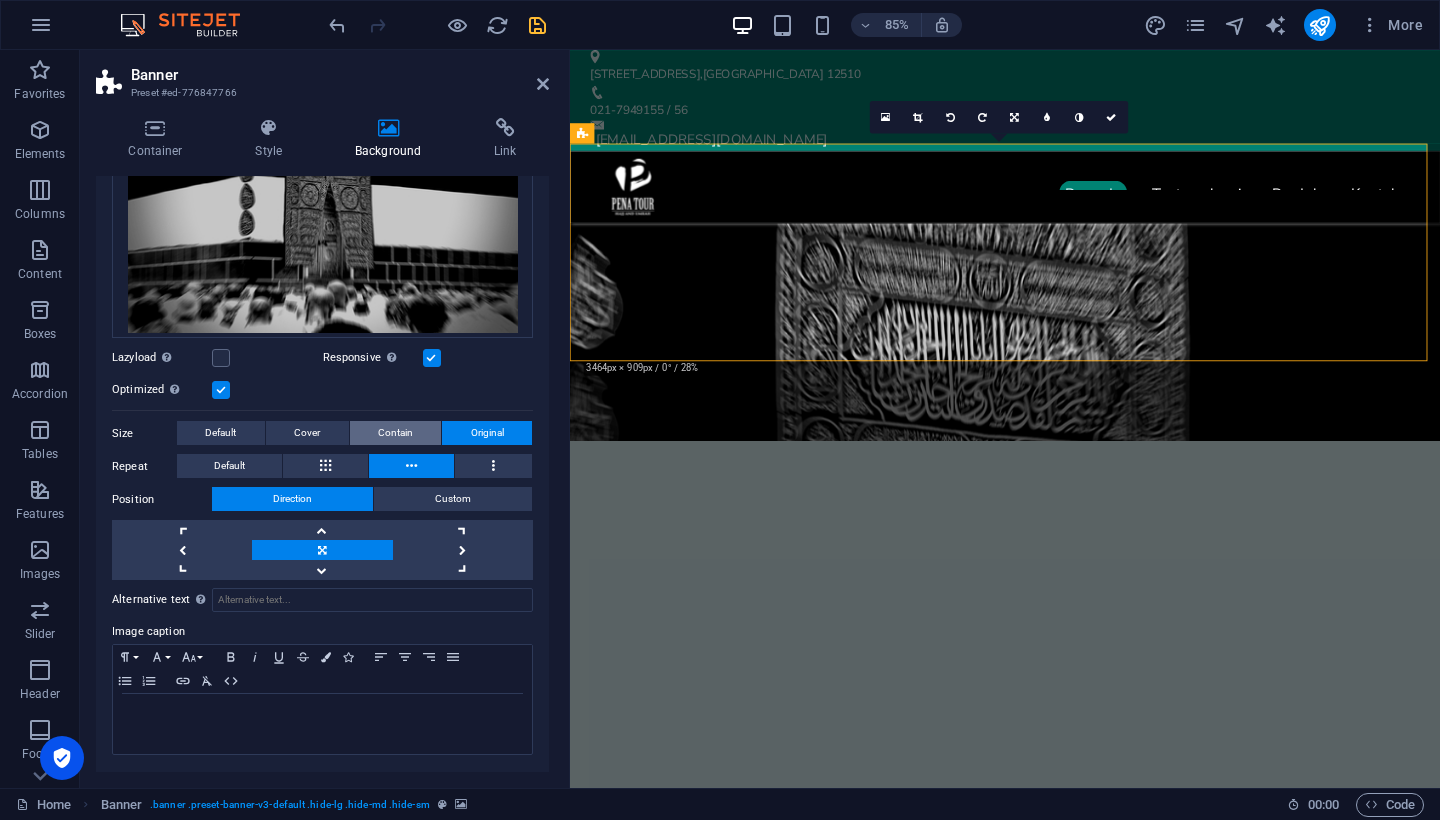 drag, startPoint x: 388, startPoint y: 435, endPoint x: 373, endPoint y: 435, distance: 15 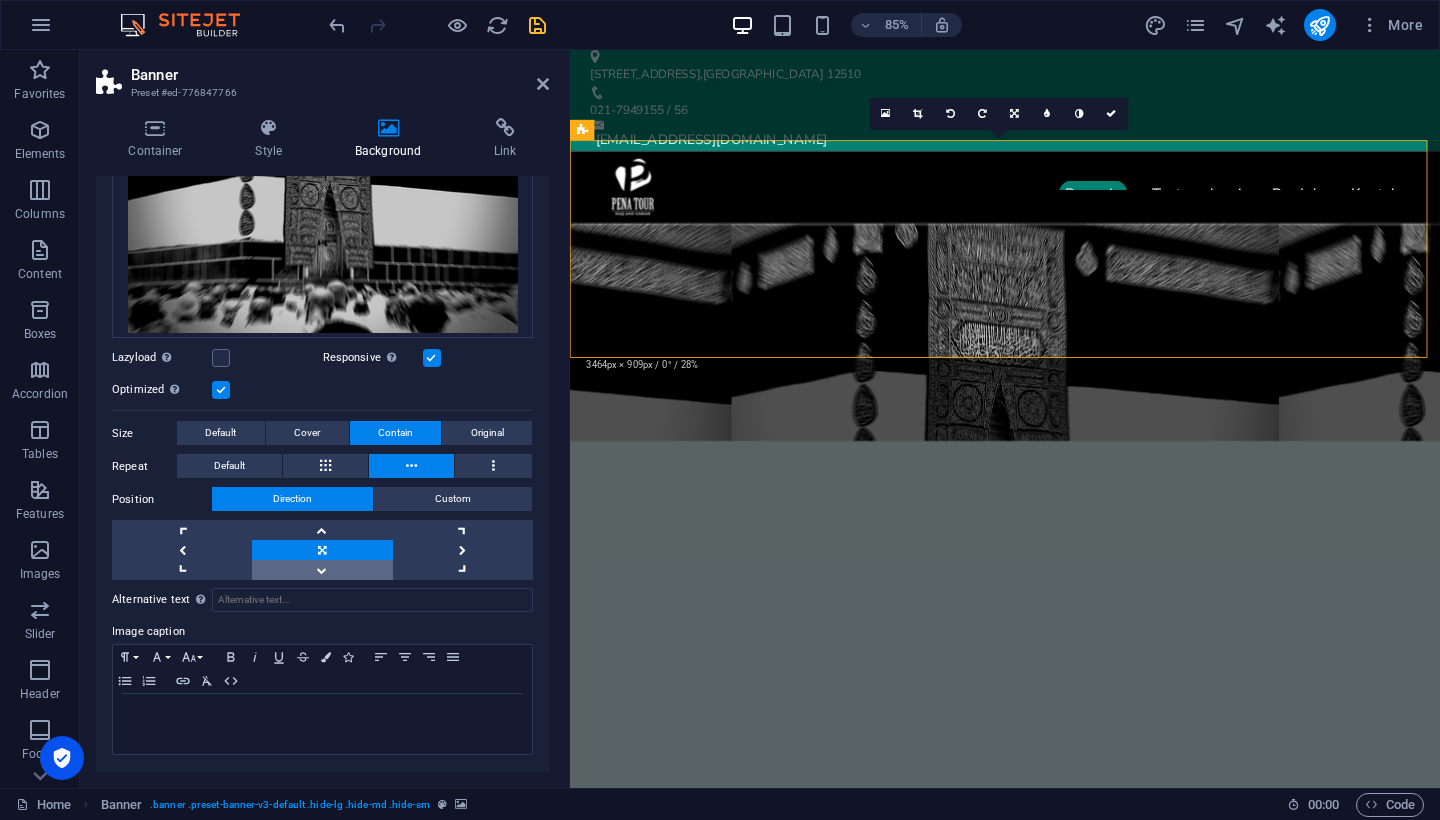 scroll, scrollTop: 4, scrollLeft: 0, axis: vertical 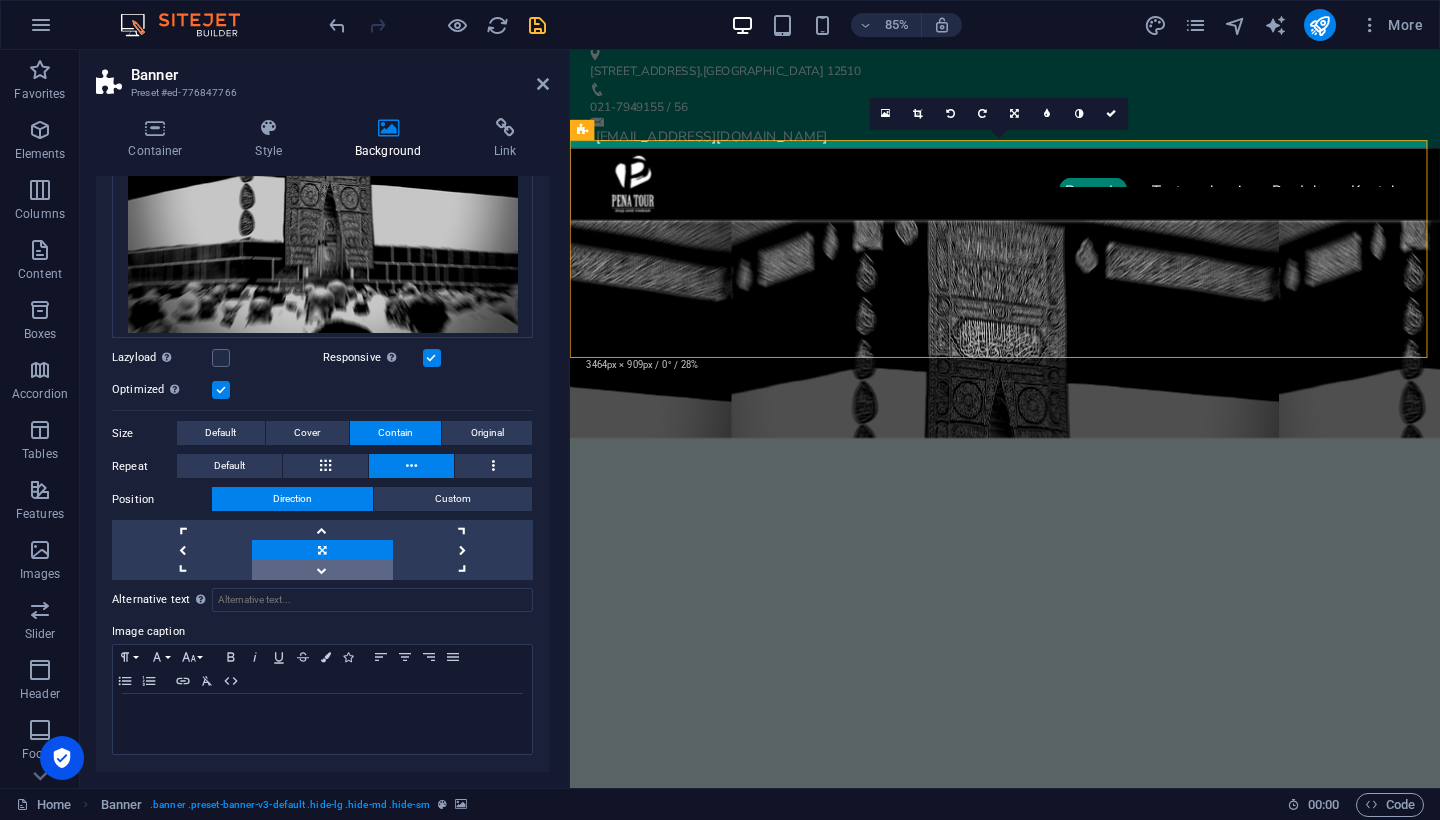 click at bounding box center (322, 570) 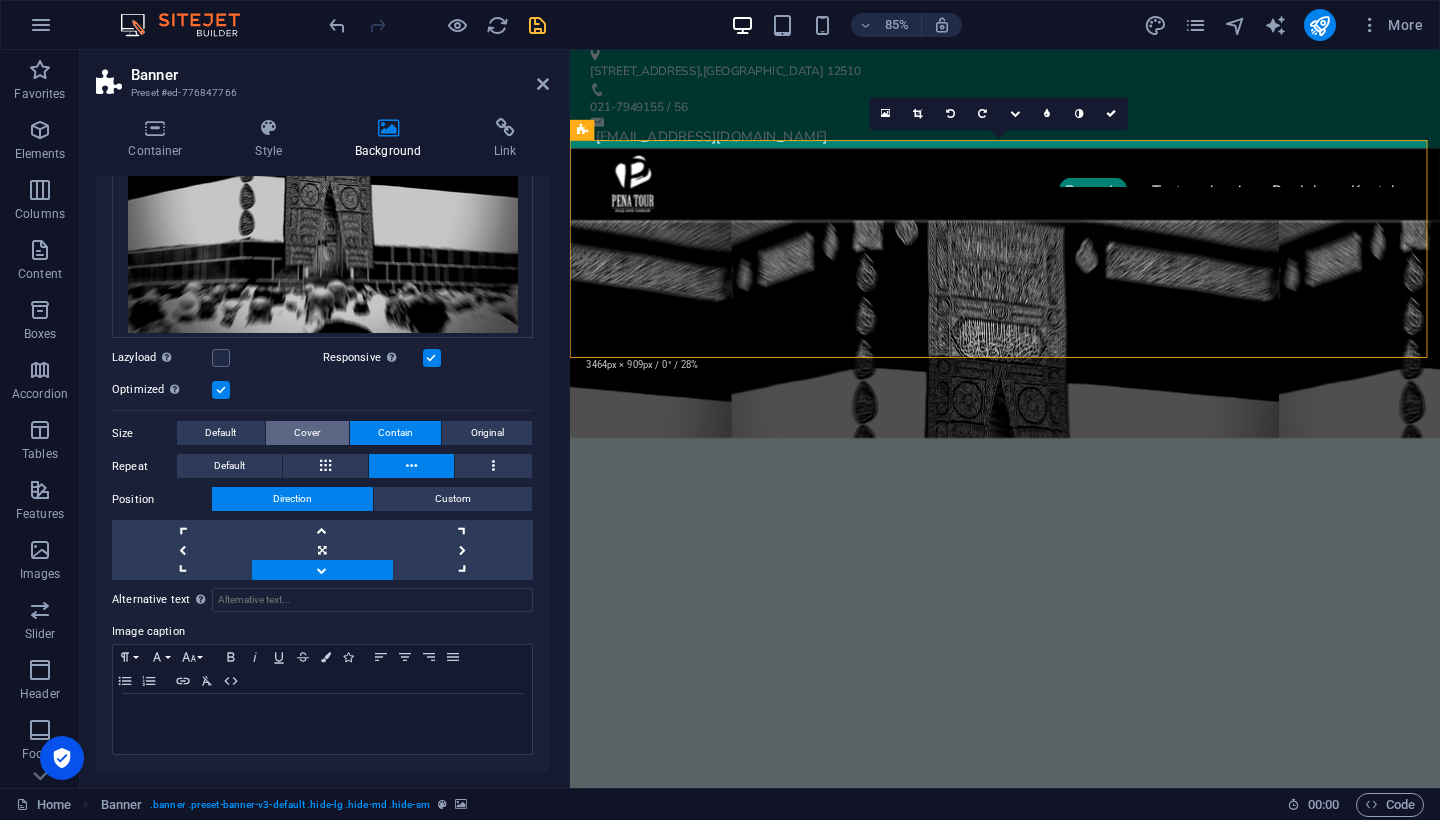 click on "Cover" at bounding box center [307, 433] 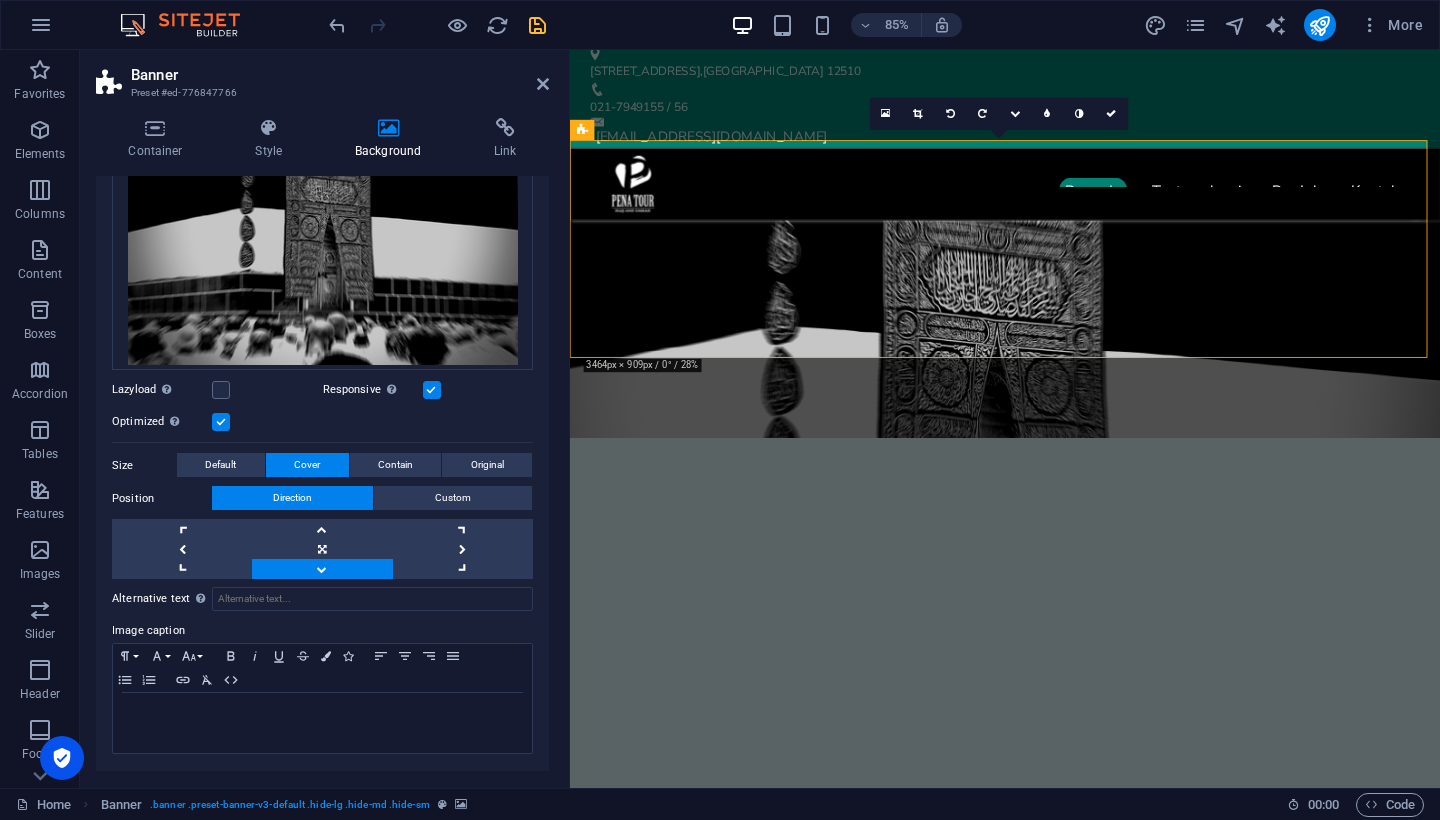 scroll, scrollTop: 284, scrollLeft: 0, axis: vertical 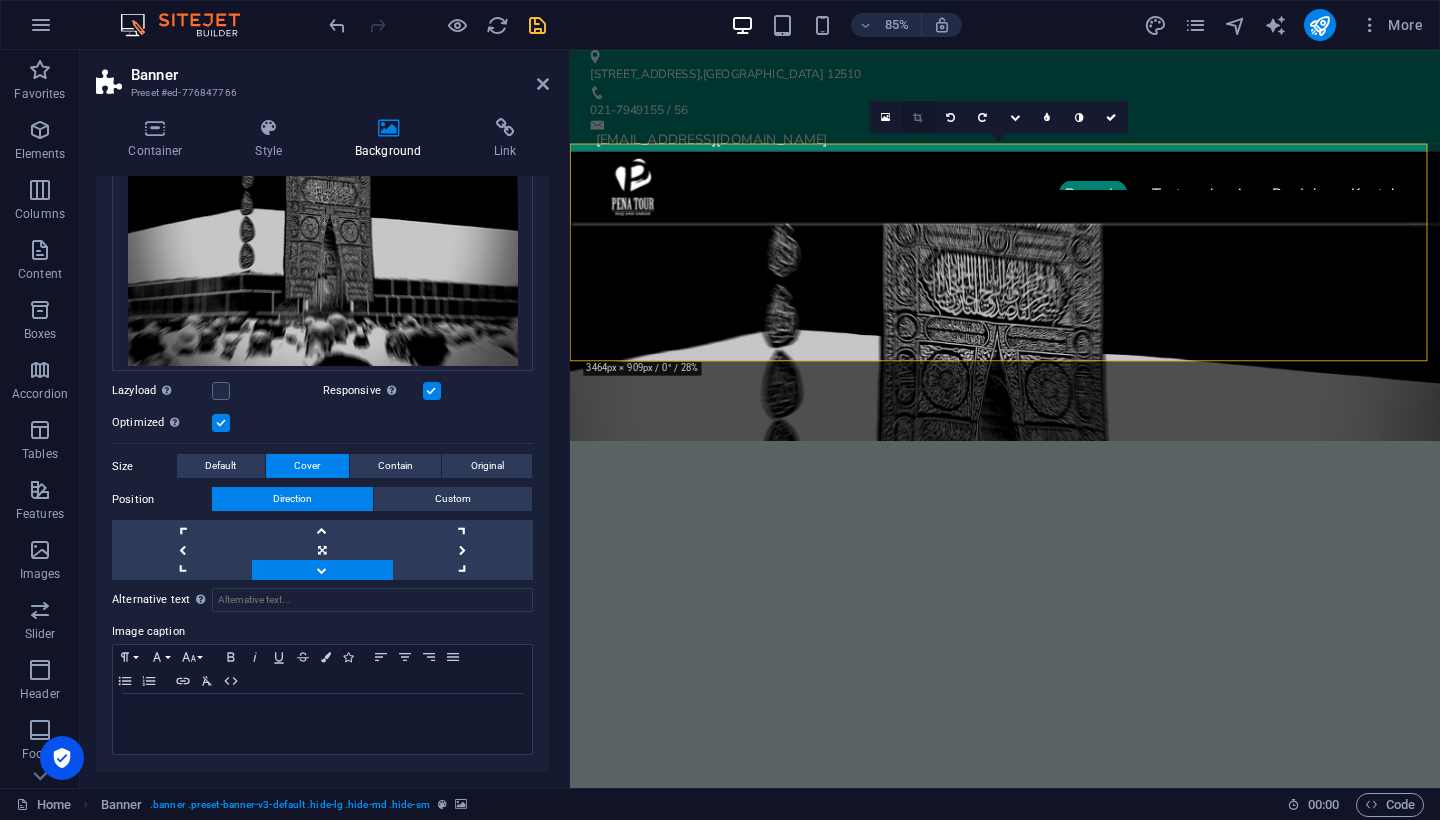 click at bounding box center (917, 117) 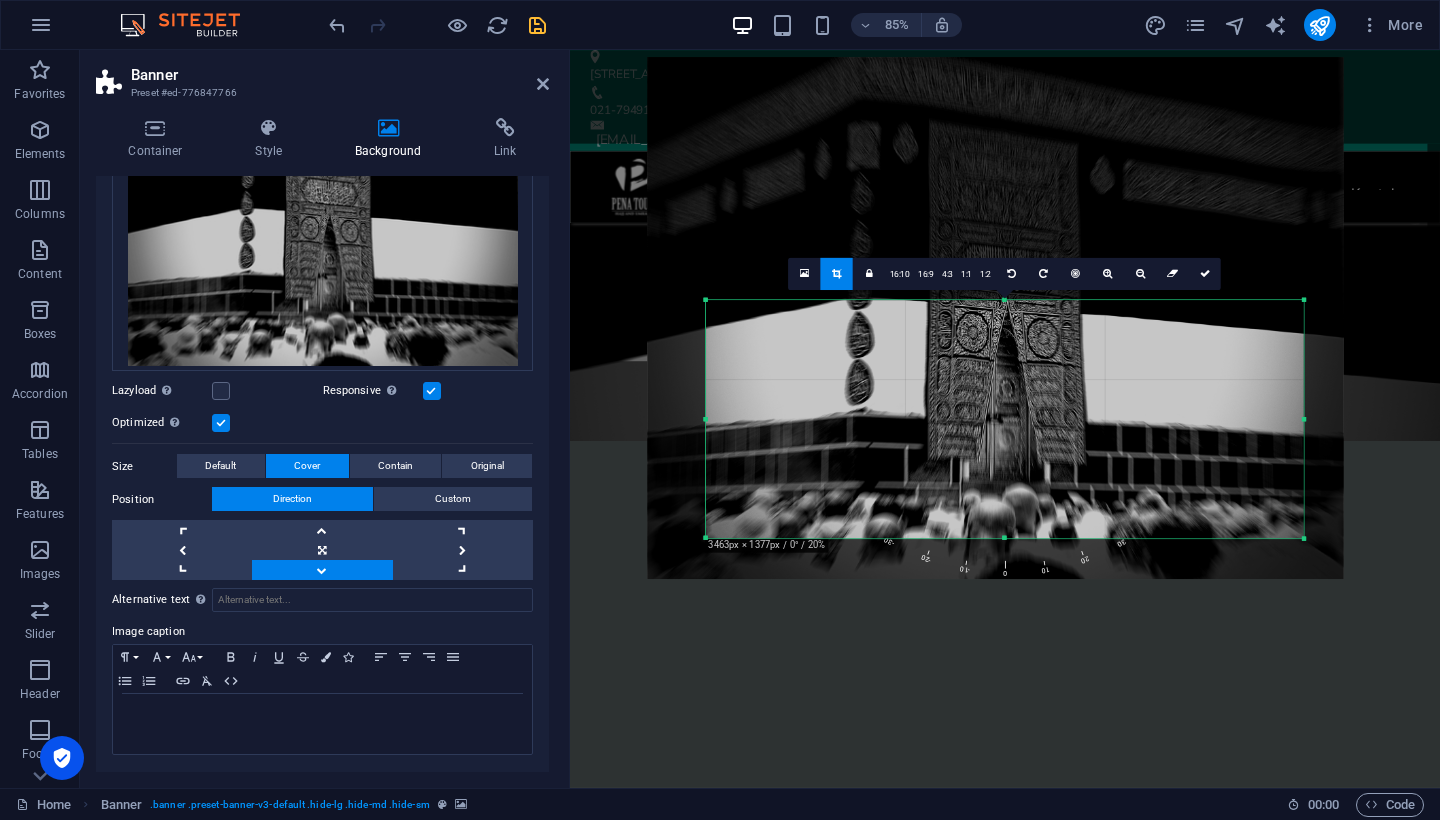 drag, startPoint x: 1037, startPoint y: 441, endPoint x: 1035, endPoint y: 234, distance: 207.00966 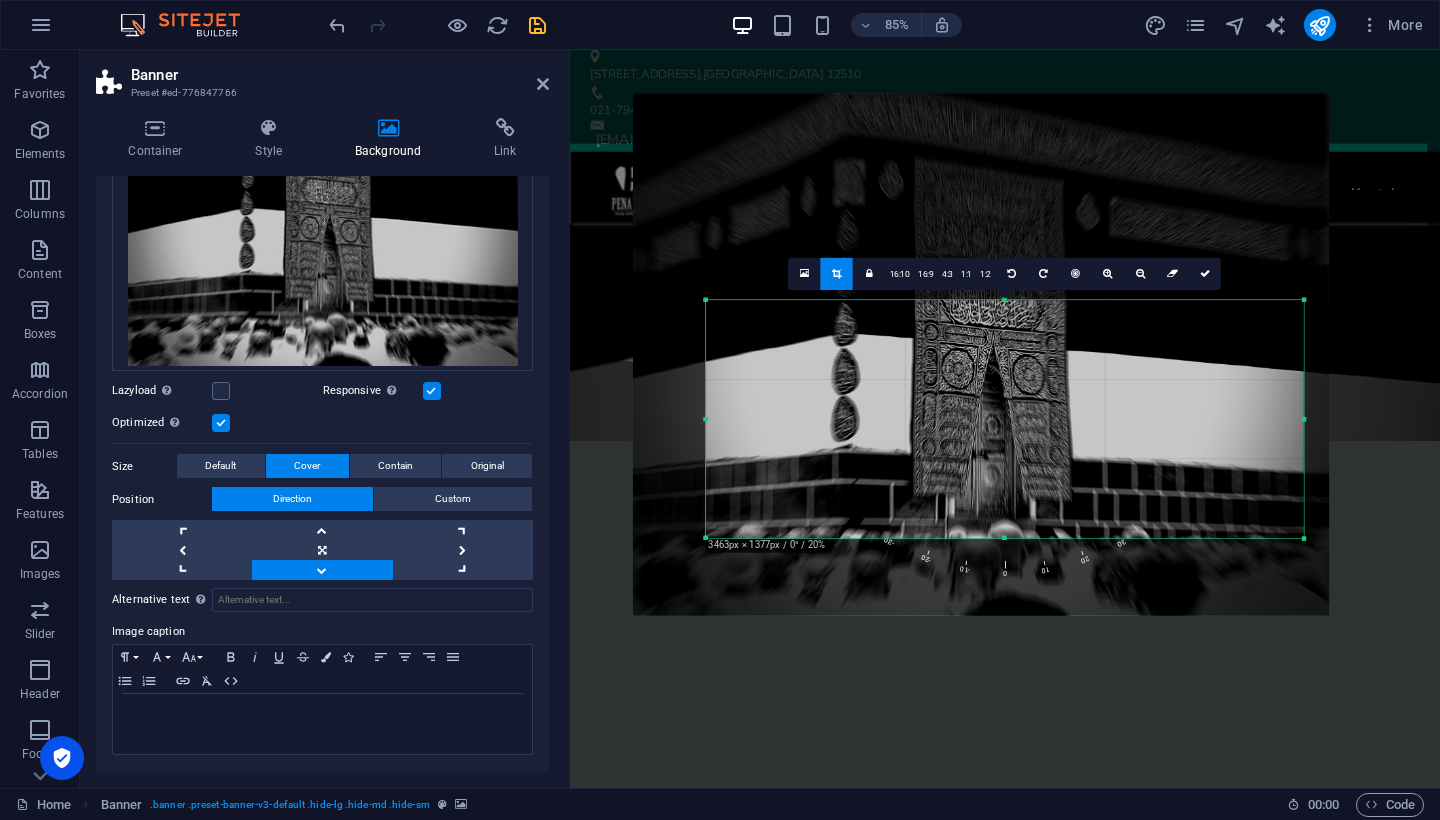 drag, startPoint x: 1152, startPoint y: 459, endPoint x: 1123, endPoint y: 459, distance: 29 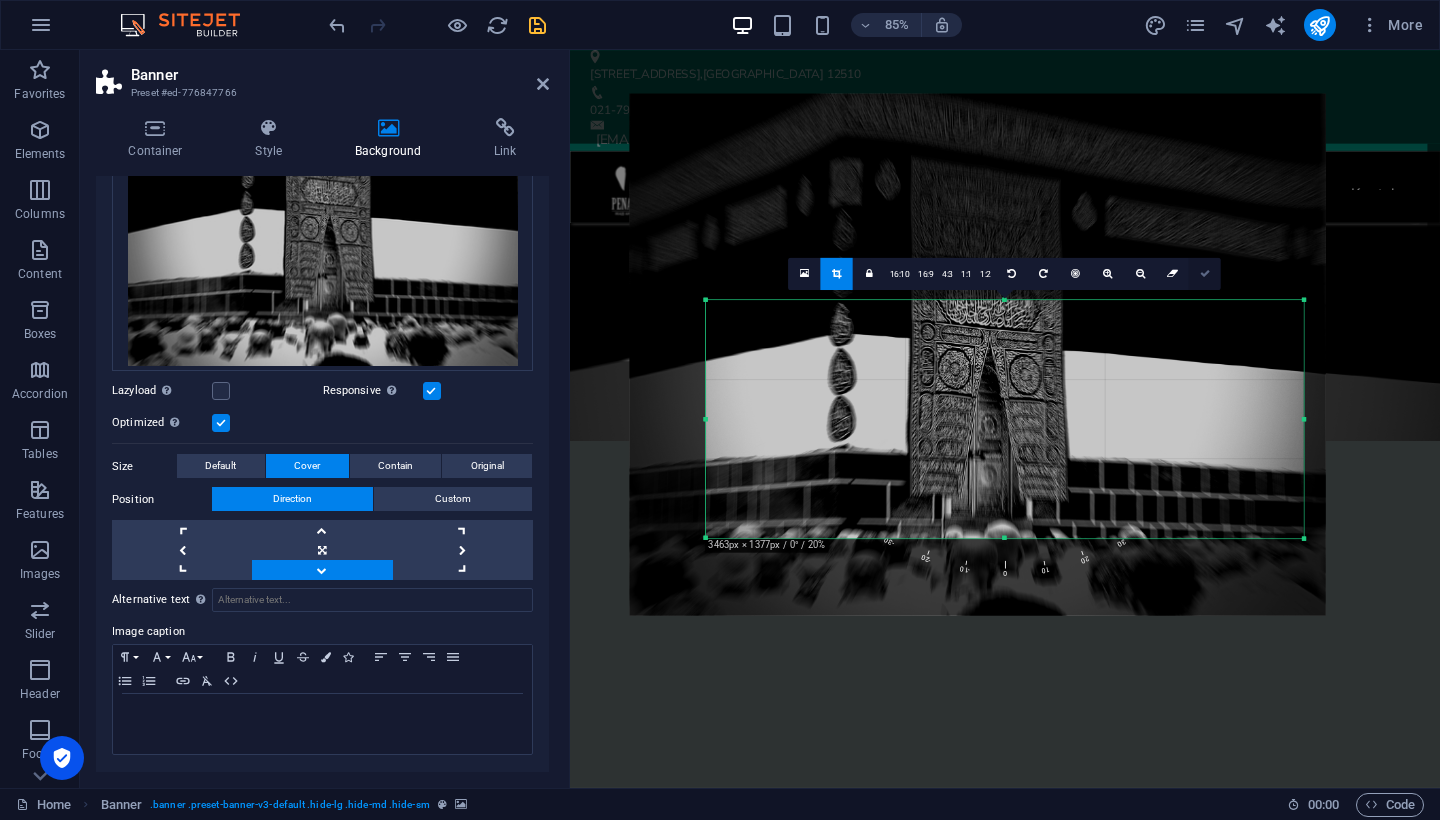 click at bounding box center [1205, 274] 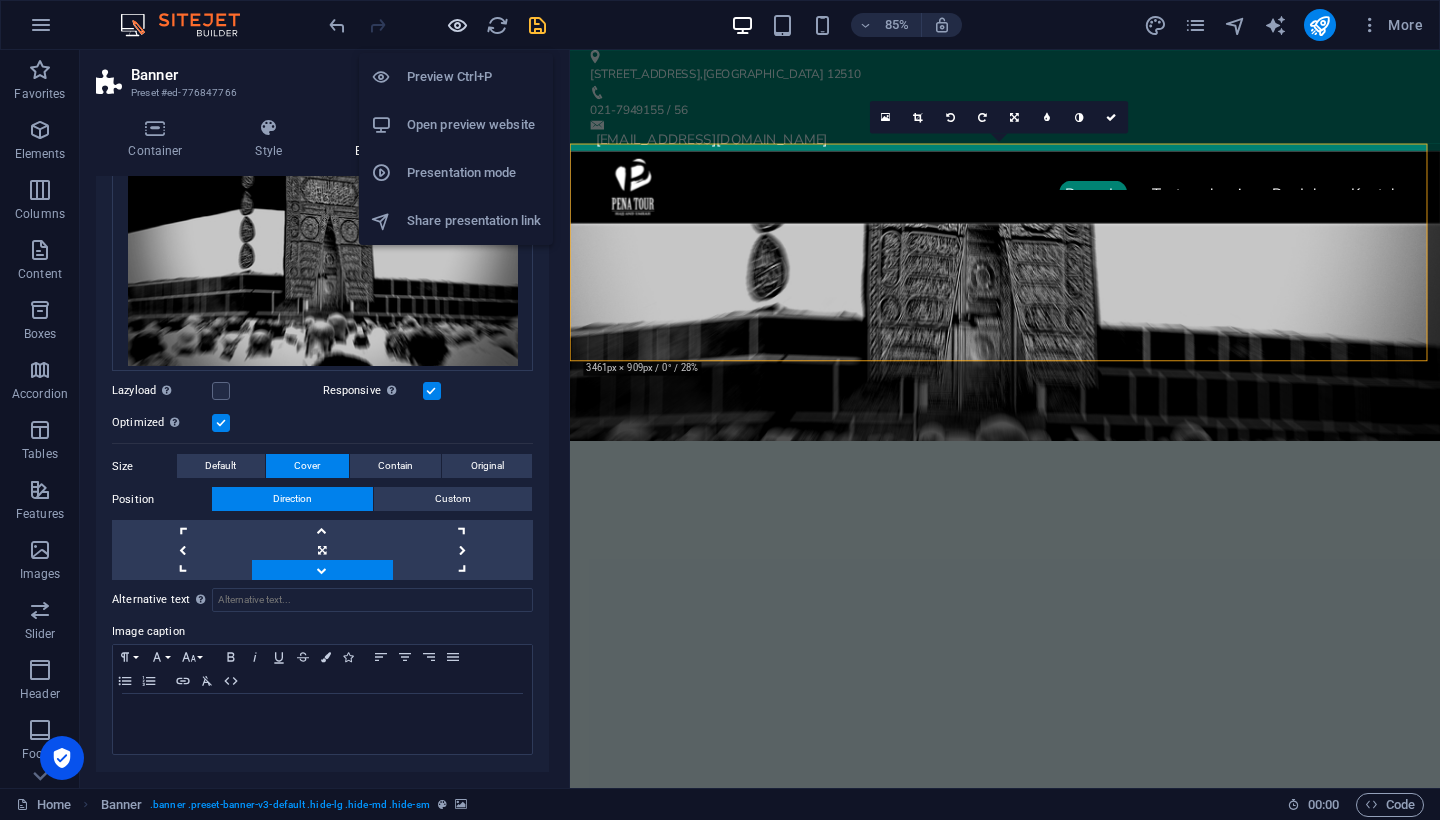 click at bounding box center [457, 25] 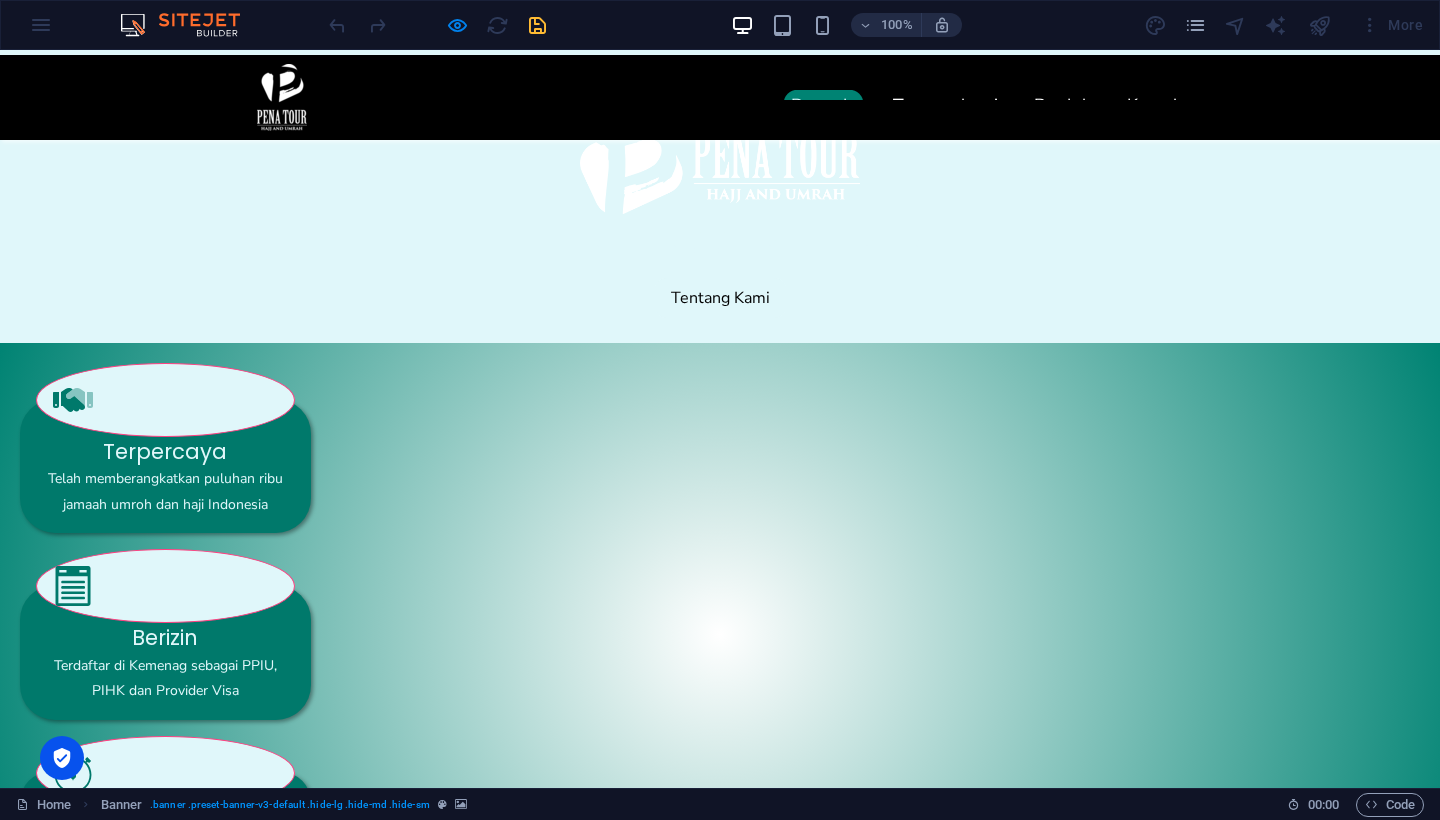 scroll, scrollTop: 0, scrollLeft: 0, axis: both 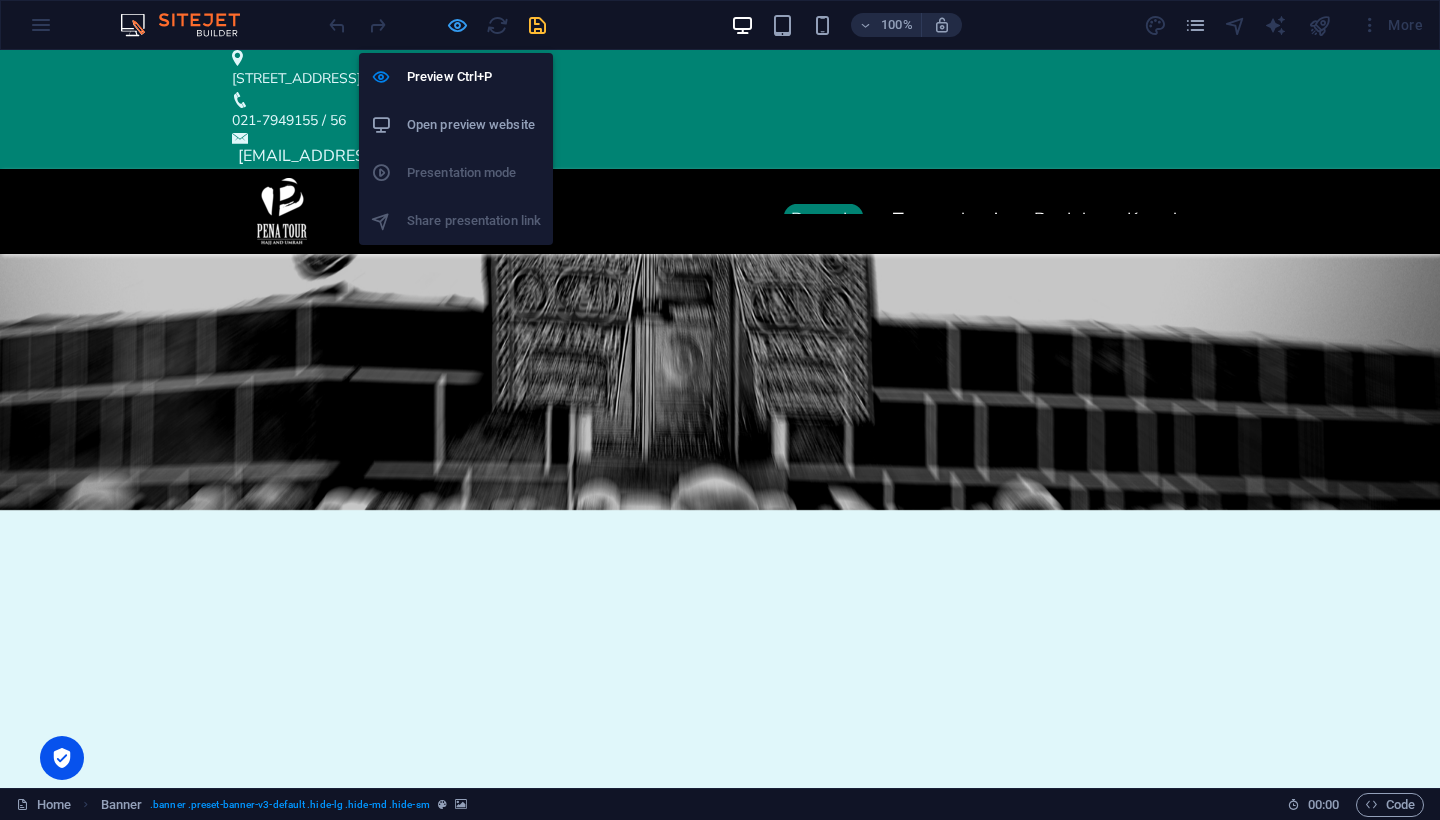 click at bounding box center (457, 25) 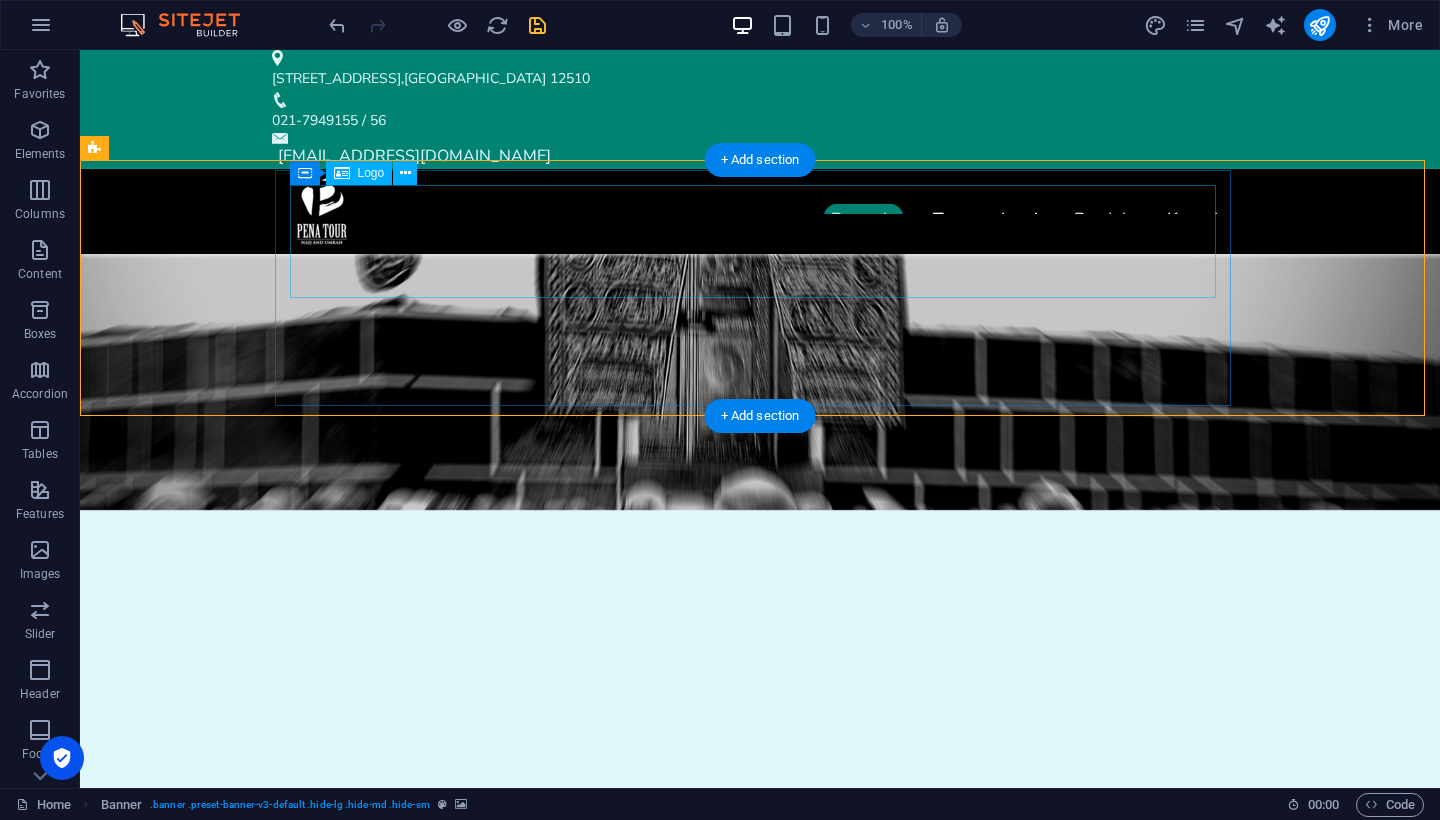 drag, startPoint x: 364, startPoint y: 176, endPoint x: 284, endPoint y: 134, distance: 90.35486 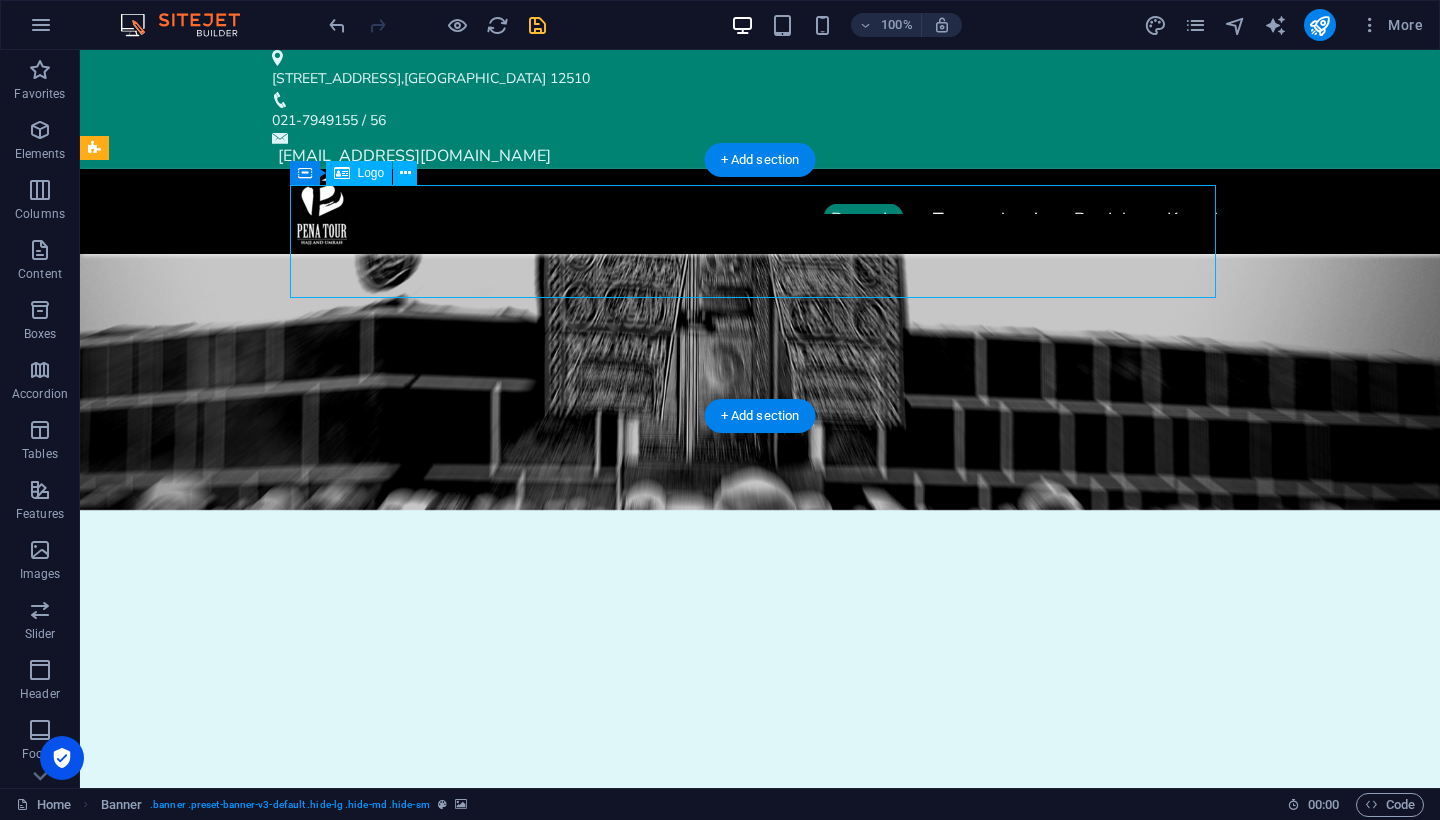 click on "Logo" at bounding box center (371, 173) 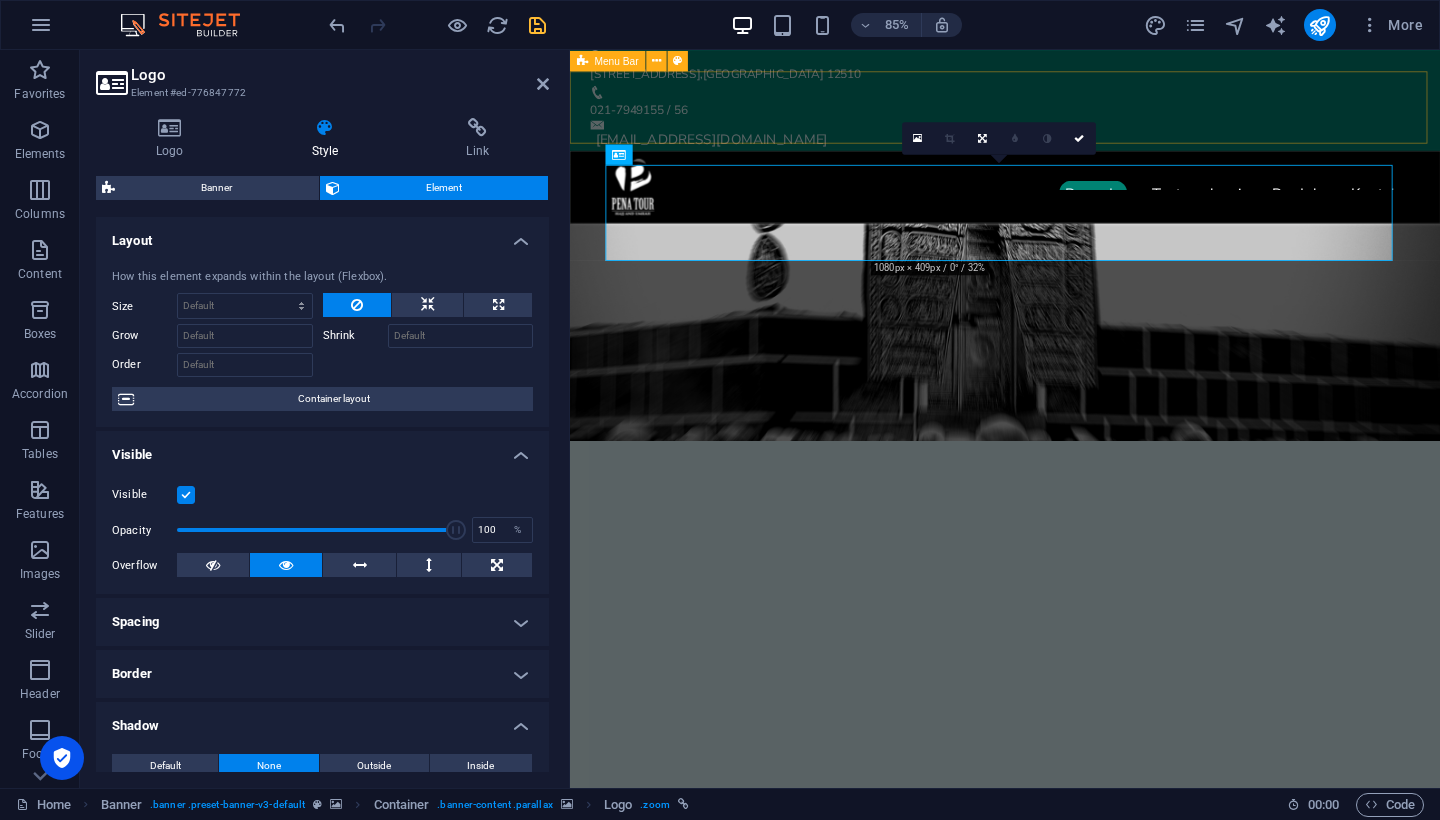 click at bounding box center (1082, 382) 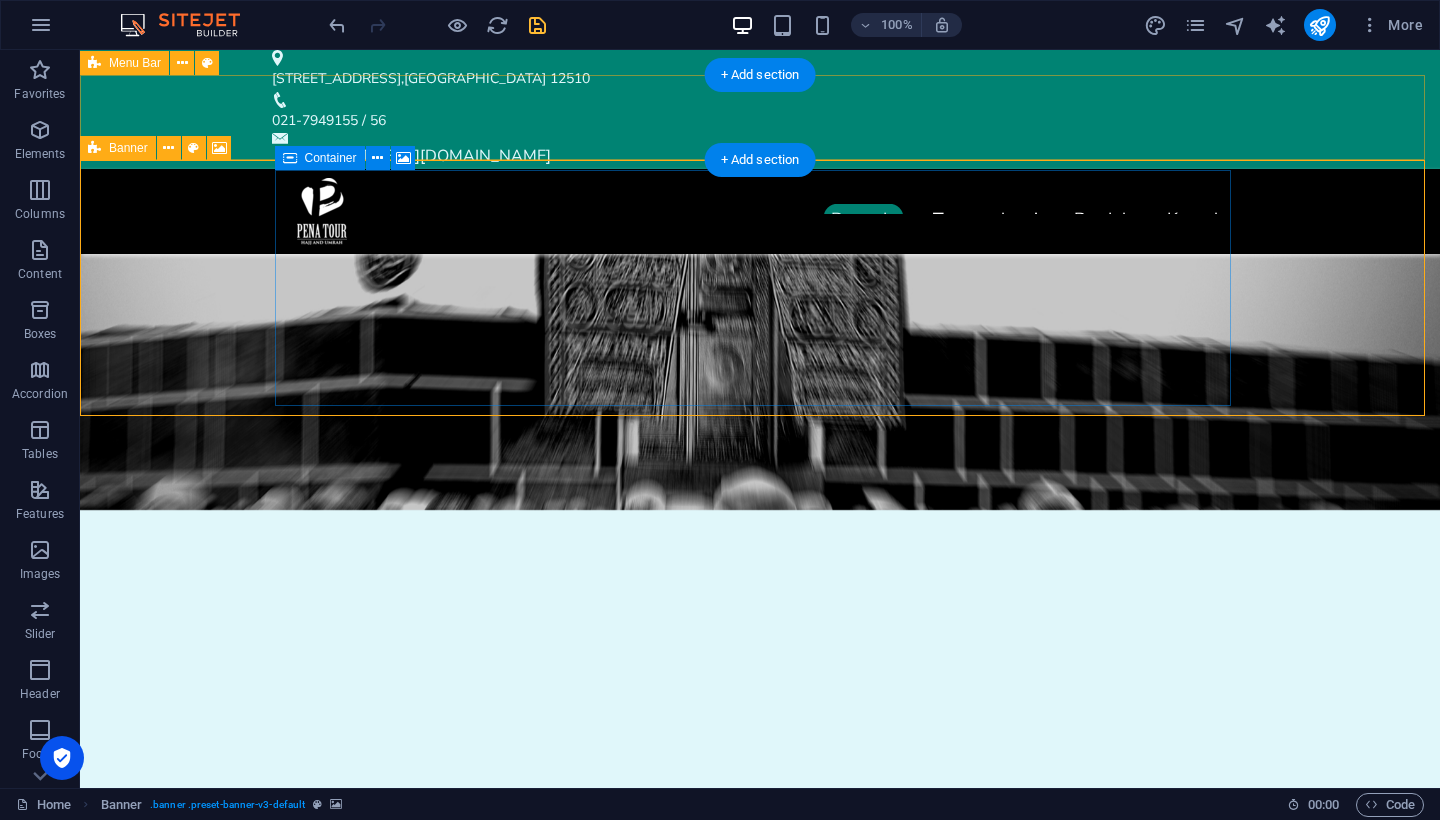 click on "Banner" at bounding box center [128, 148] 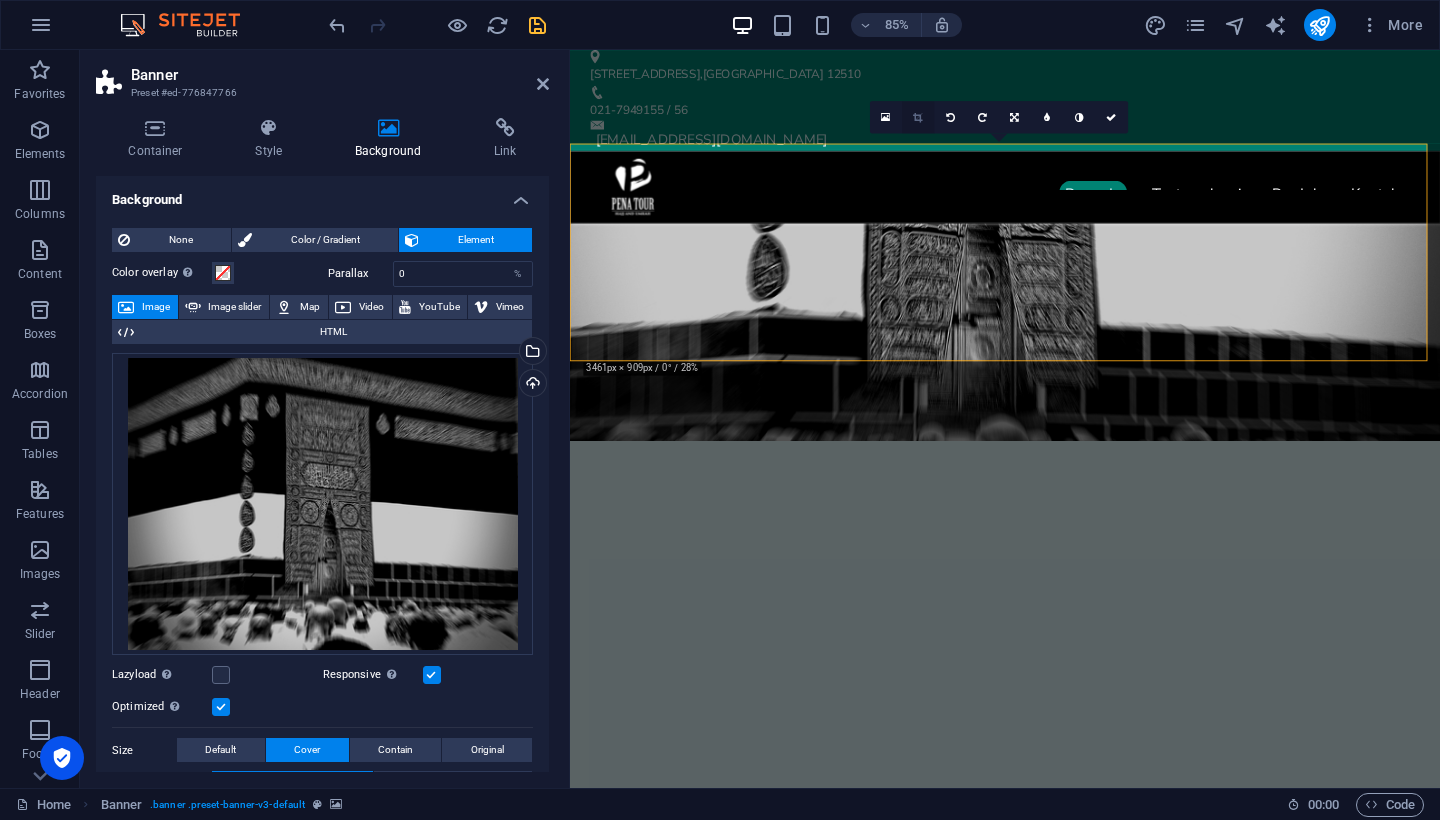 drag, startPoint x: 914, startPoint y: 115, endPoint x: 406, endPoint y: 113, distance: 508.00394 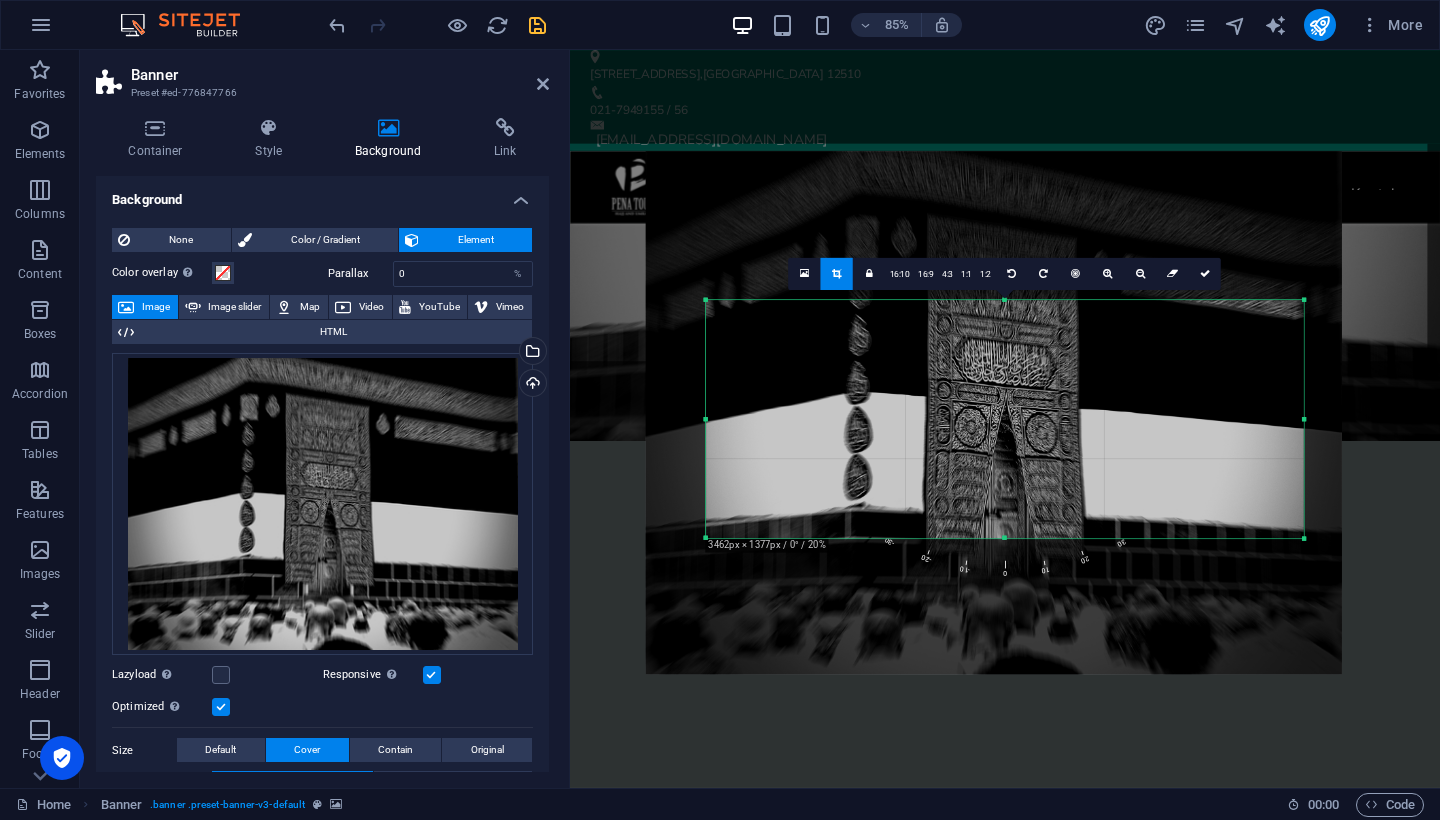 drag, startPoint x: 959, startPoint y: 418, endPoint x: 967, endPoint y: 436, distance: 19.697716 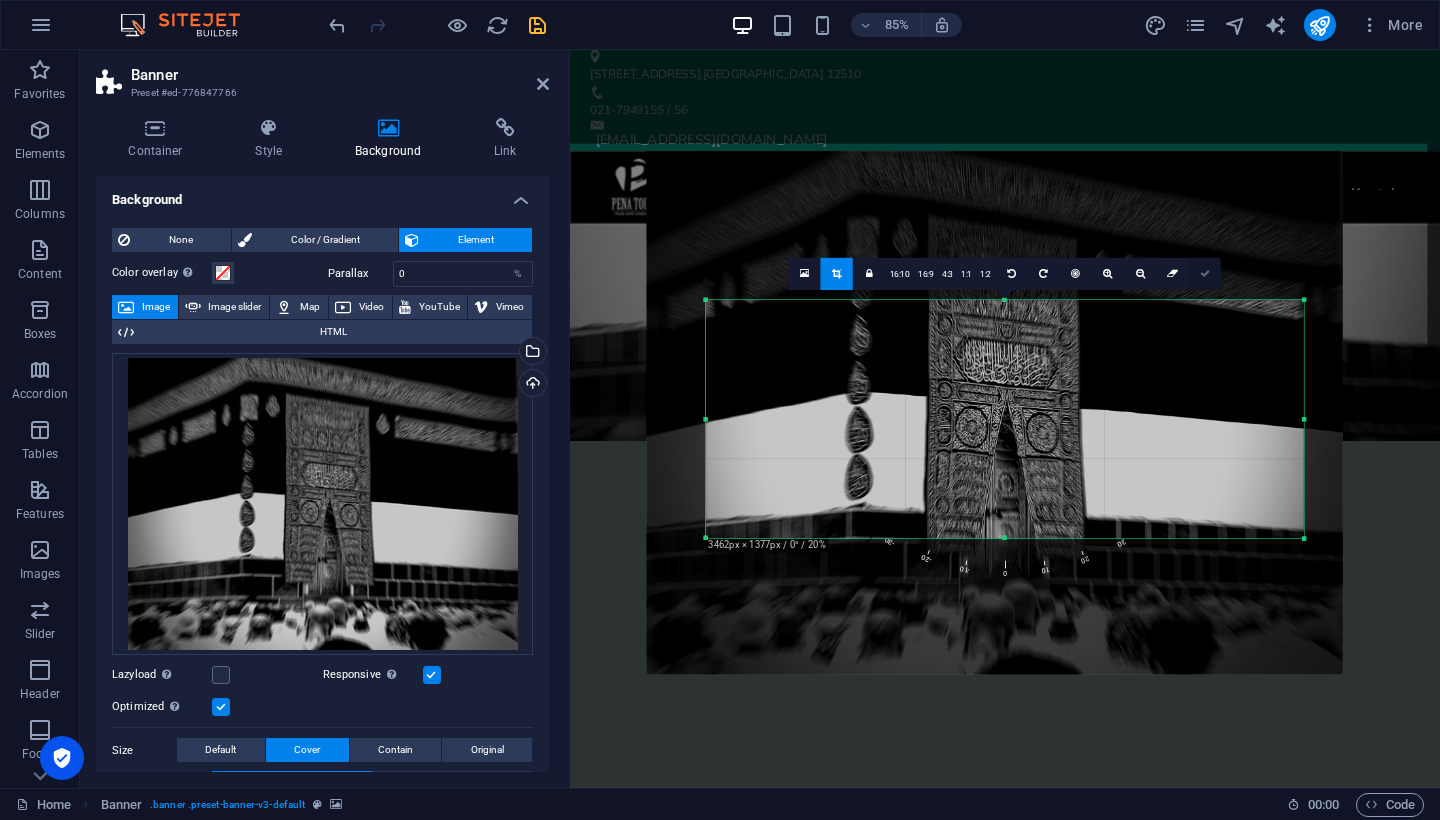click at bounding box center (1205, 274) 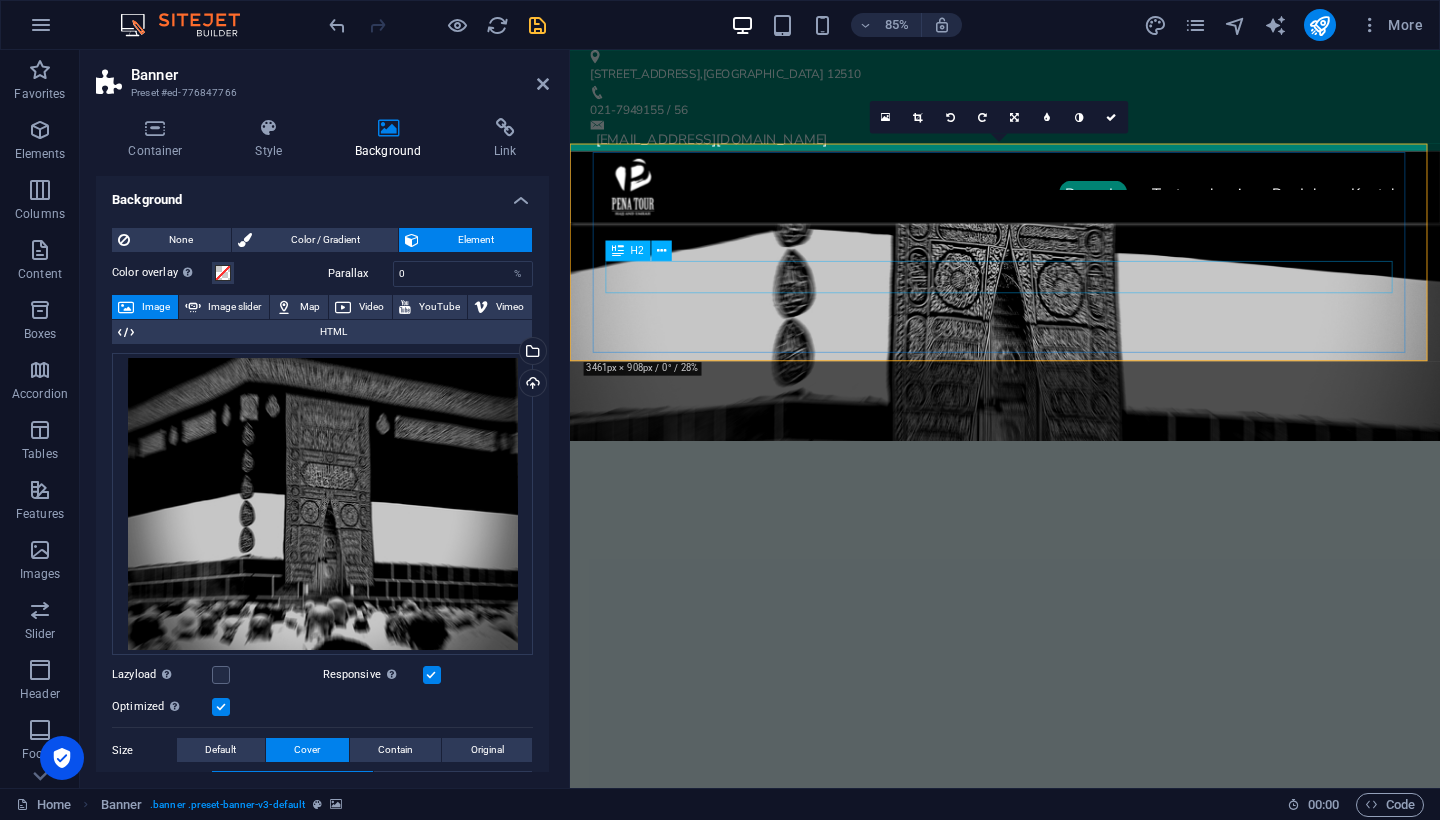 click on "AMAN MENGGAPAI IMPIAN" at bounding box center (1082, 1156) 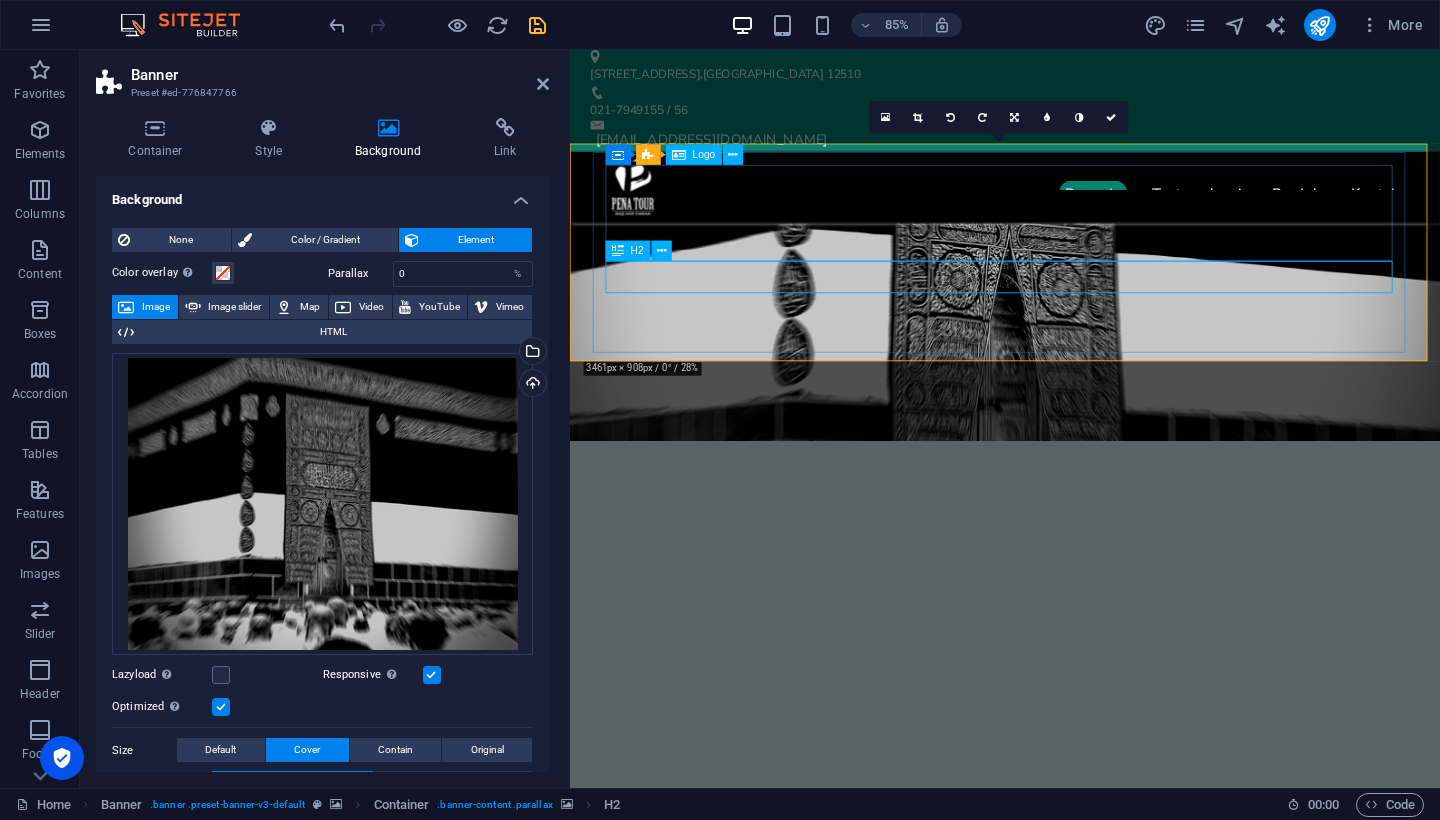 click on "H2" at bounding box center (637, 251) 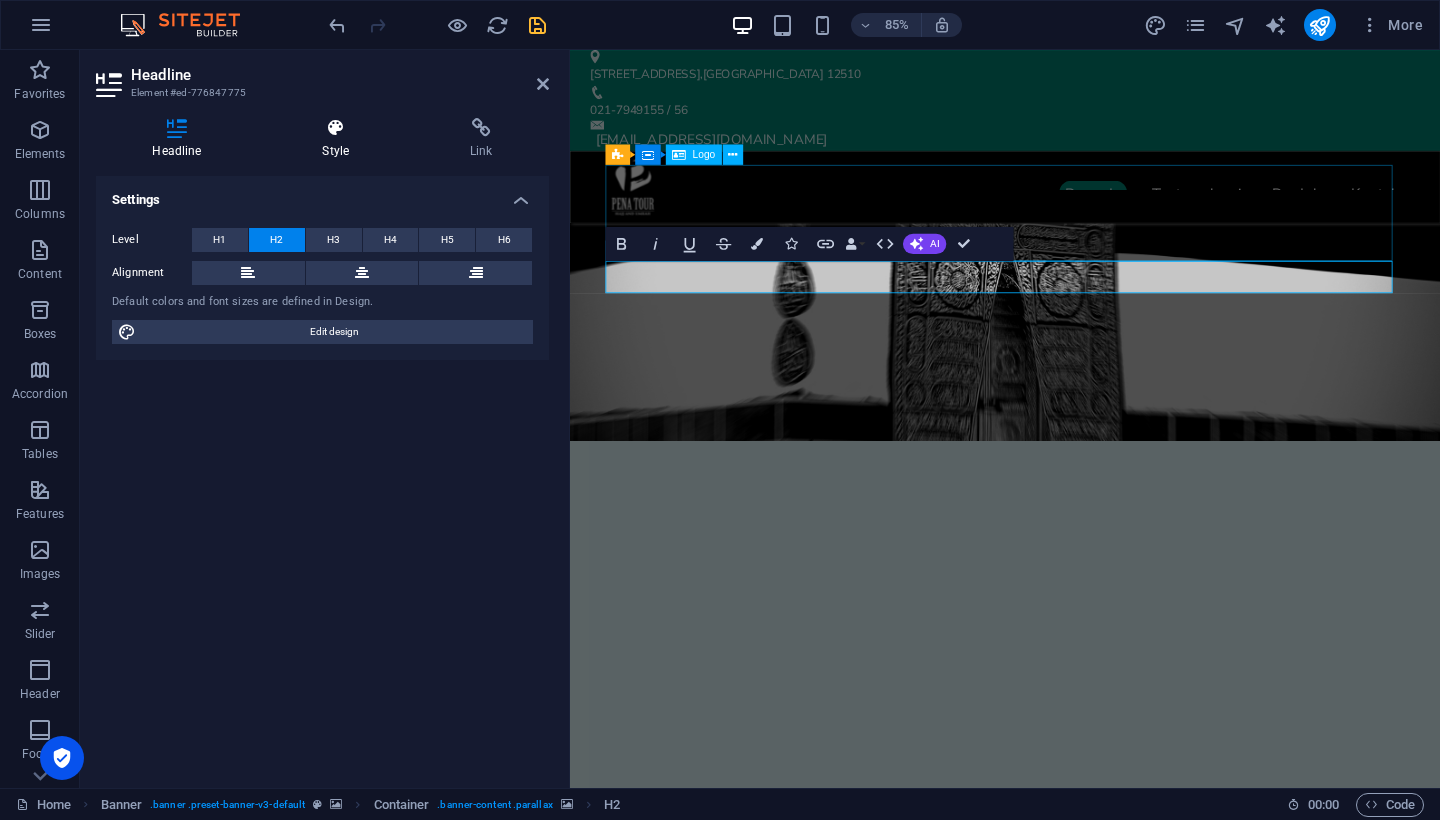click on "Style" at bounding box center [340, 139] 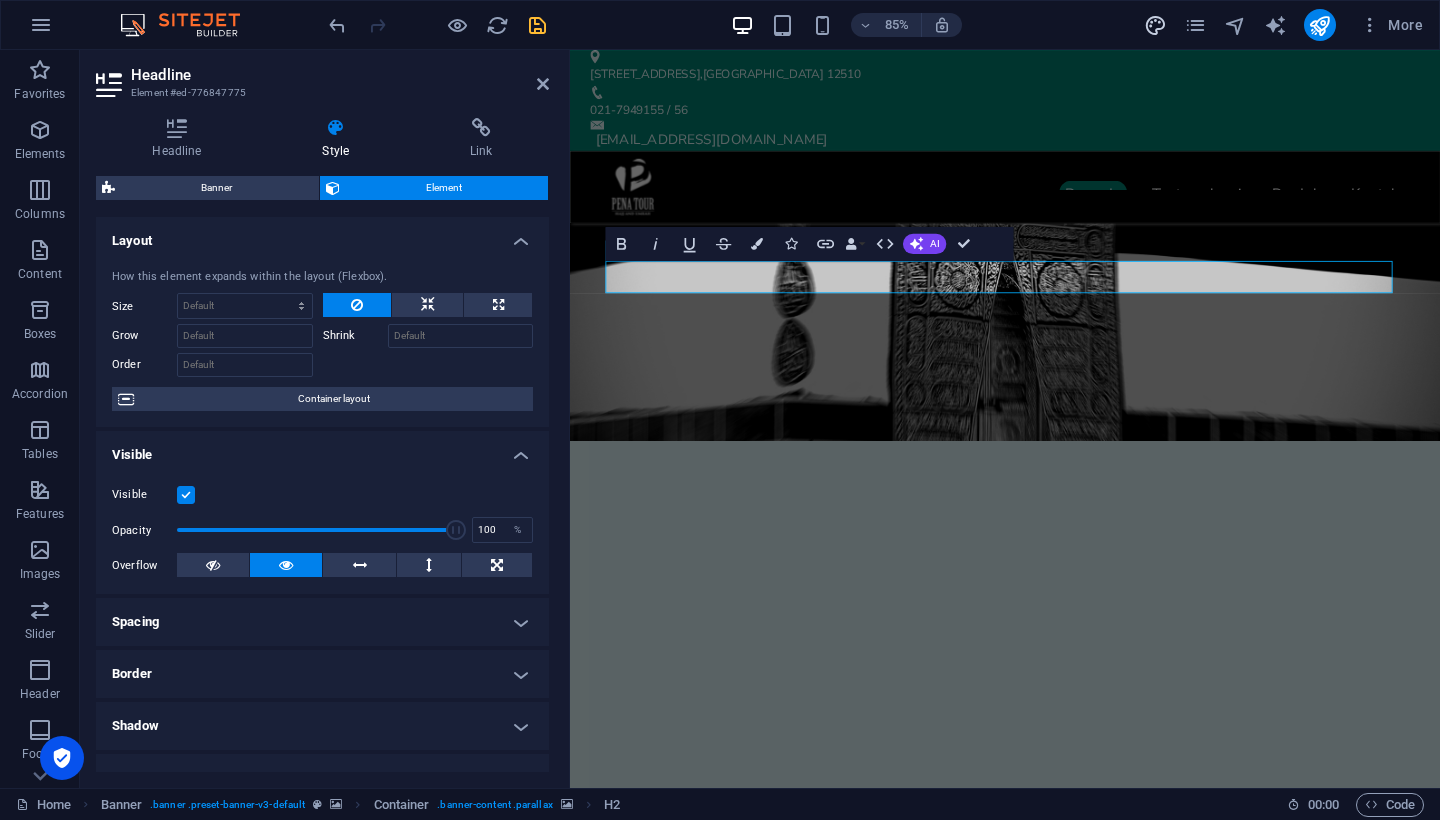 click at bounding box center [1155, 25] 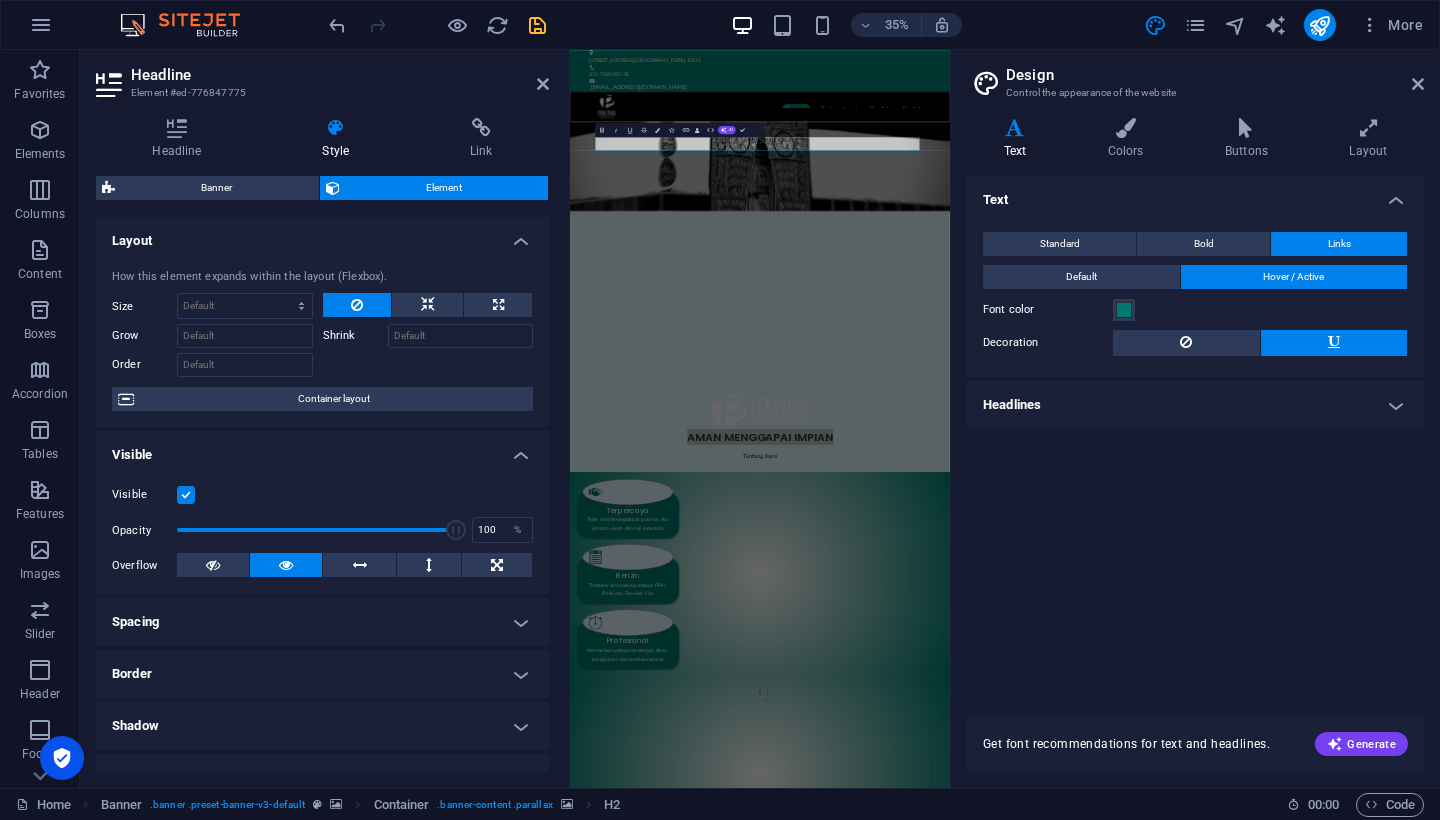 click on "Headlines" at bounding box center (1195, 405) 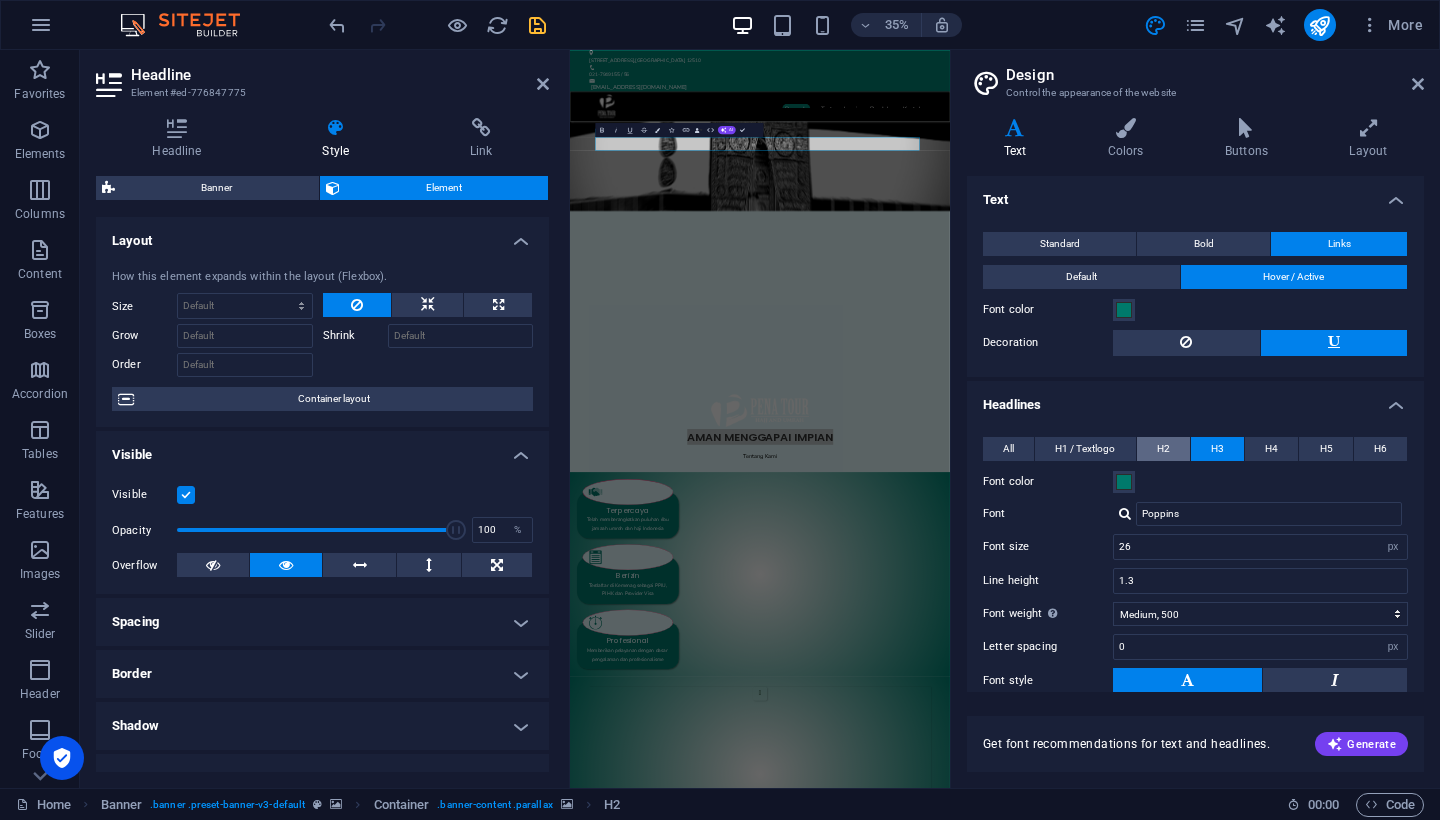 click on "H2" at bounding box center [1163, 449] 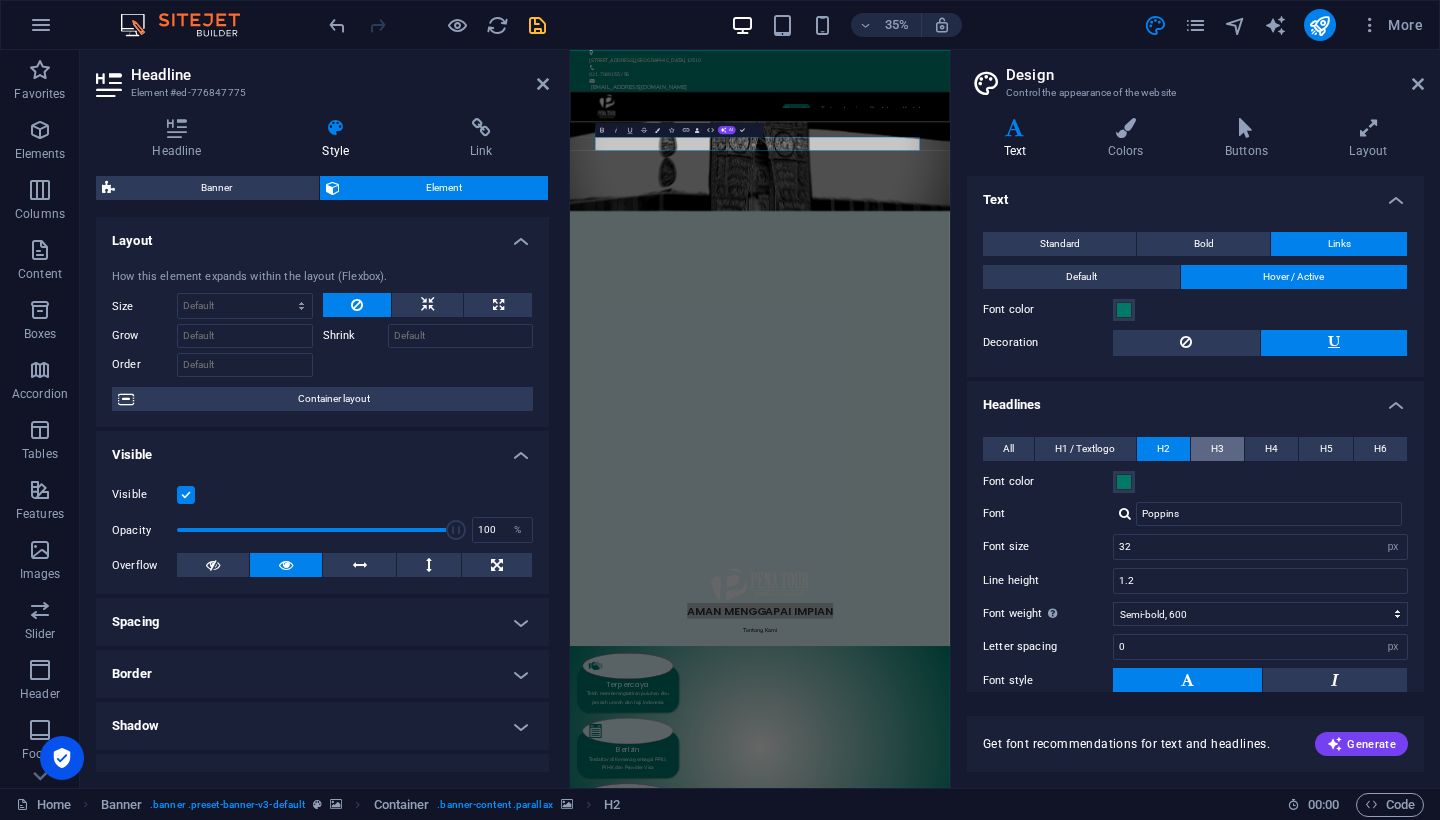 click on "H3" at bounding box center (1217, 449) 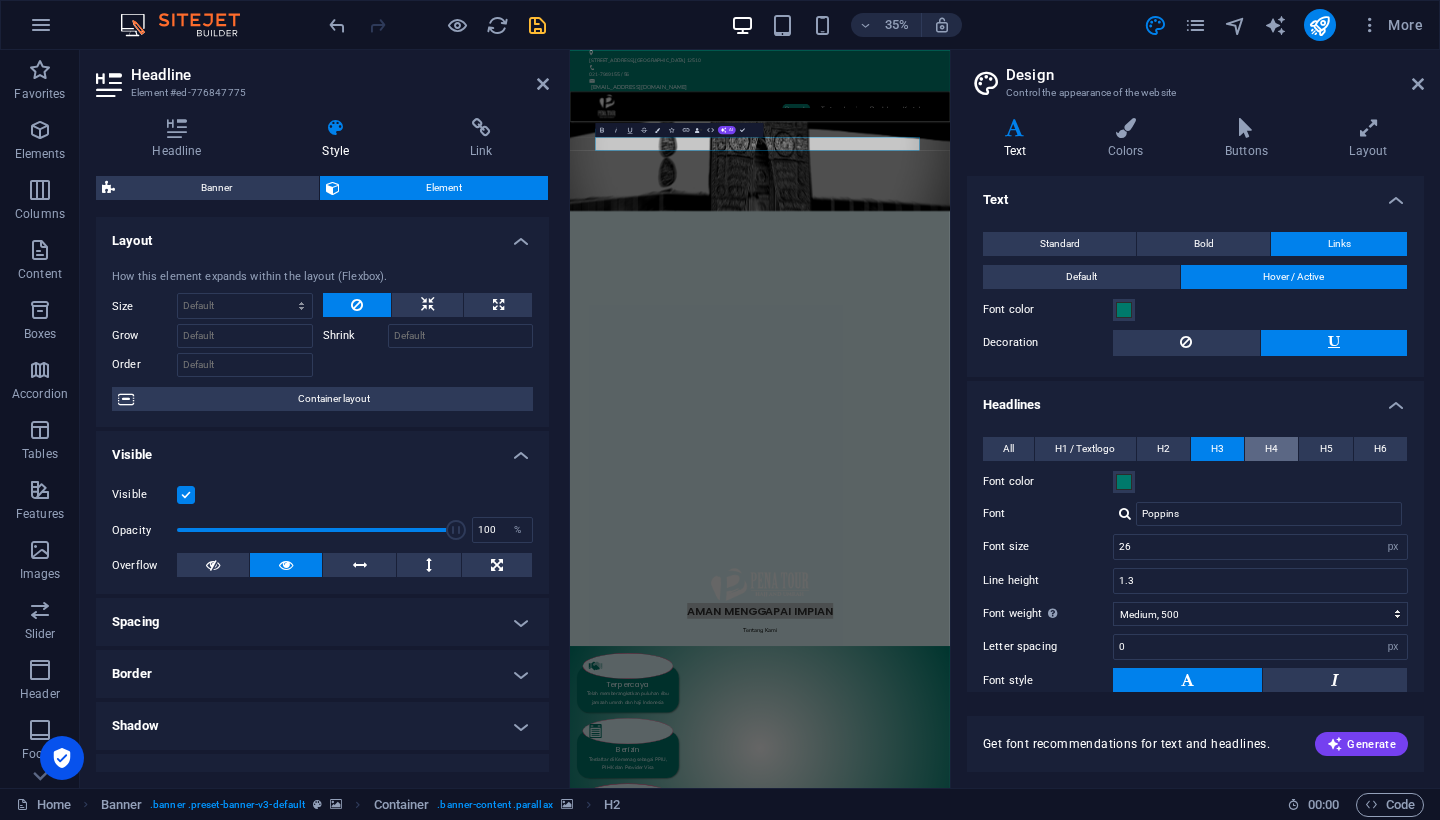 click on "H4" at bounding box center [1271, 449] 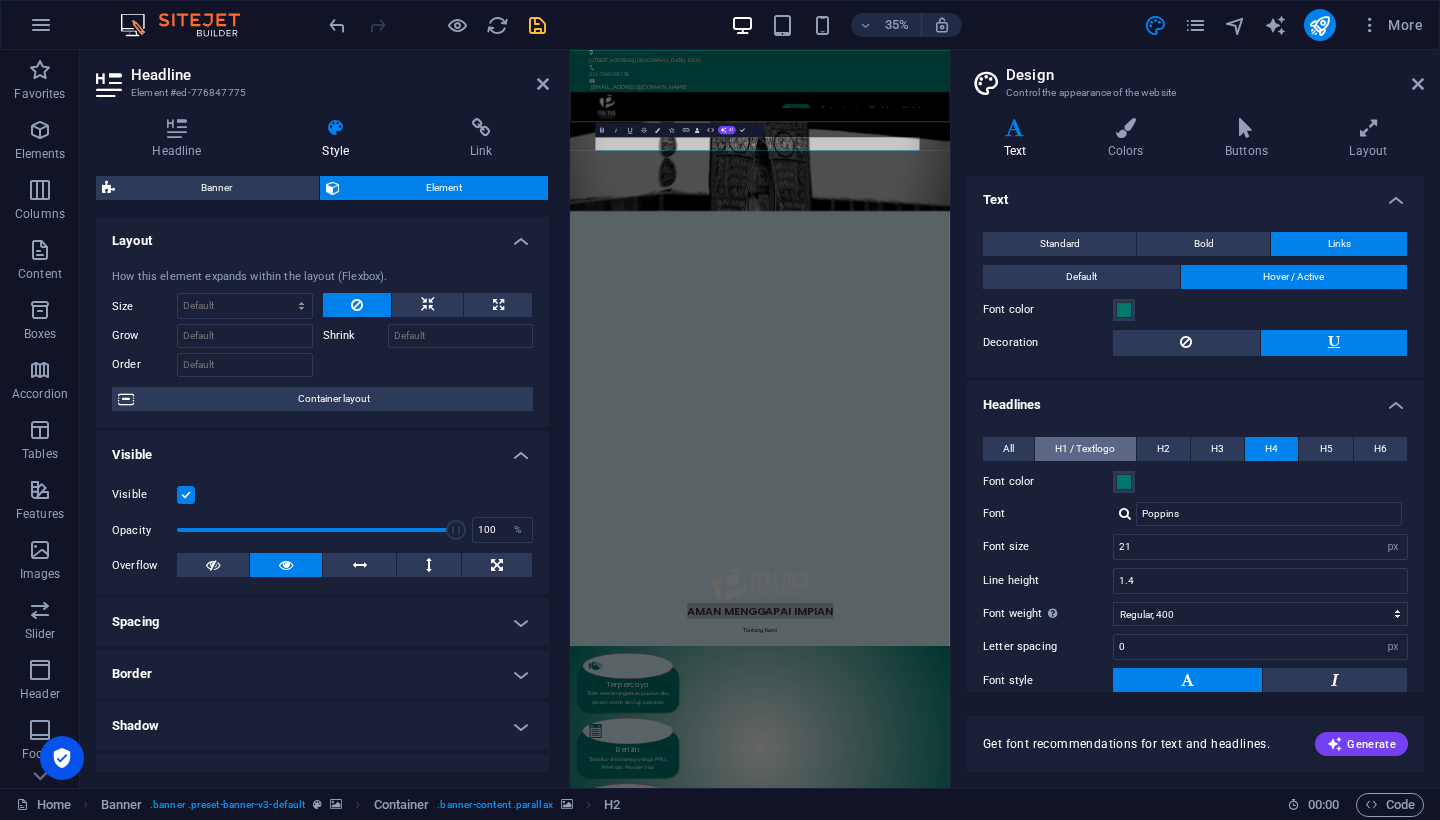 click on "H1 / Textlogo" at bounding box center (1085, 449) 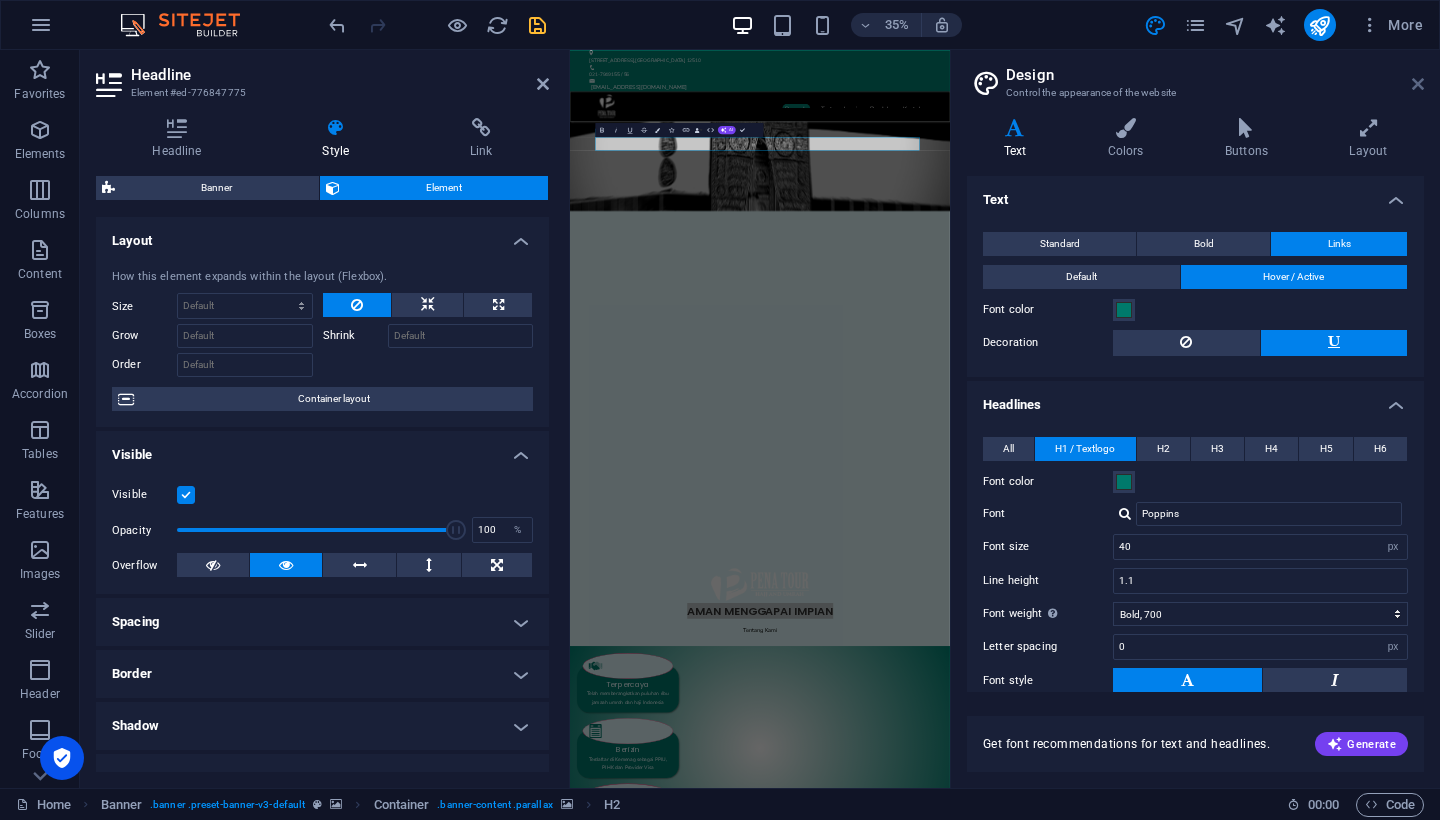 drag, startPoint x: 1414, startPoint y: 83, endPoint x: 705, endPoint y: 153, distance: 712.4472 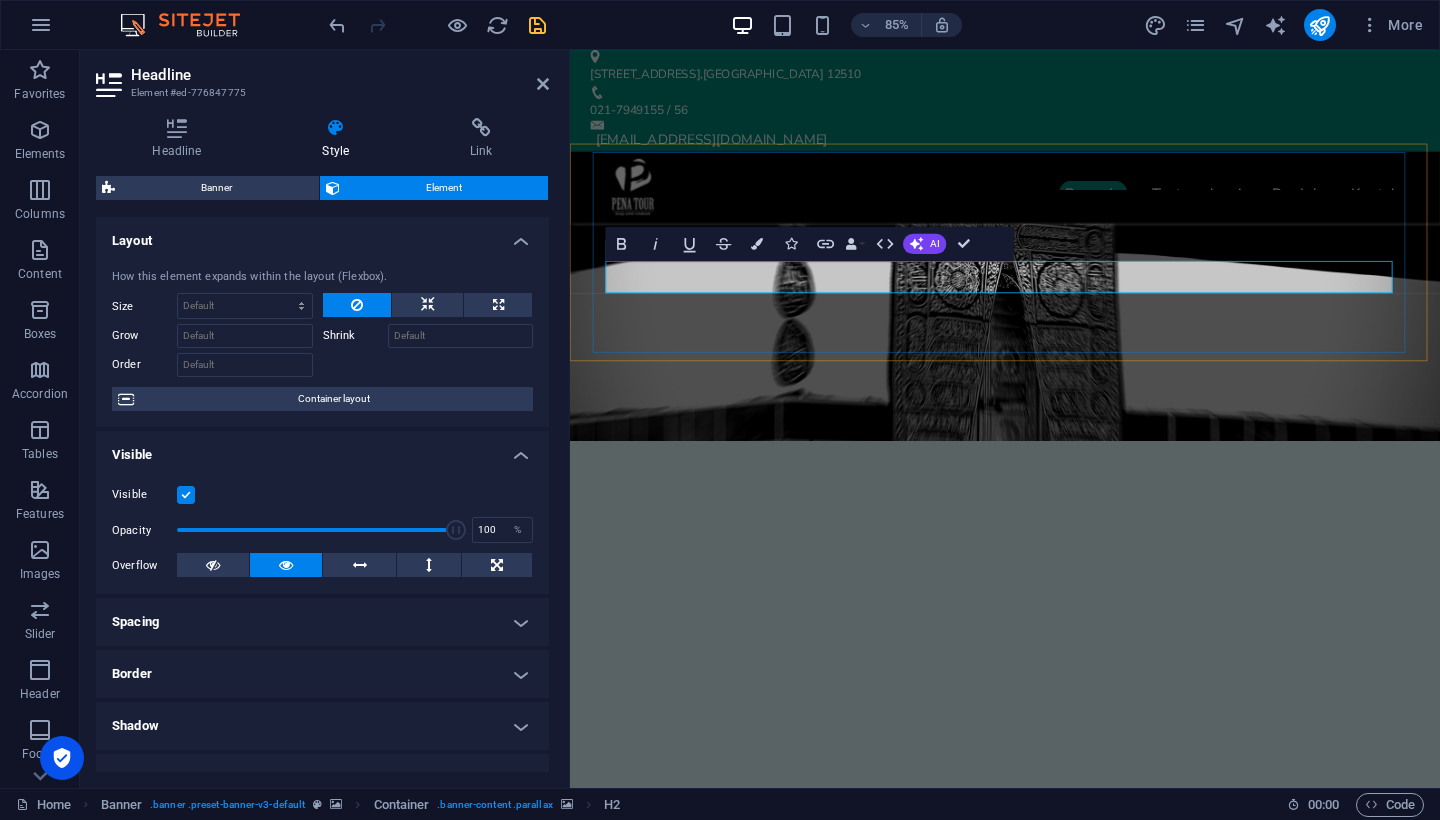 click on "AMAN MENGGAPAI IMPIAN" at bounding box center [1082, 1652] 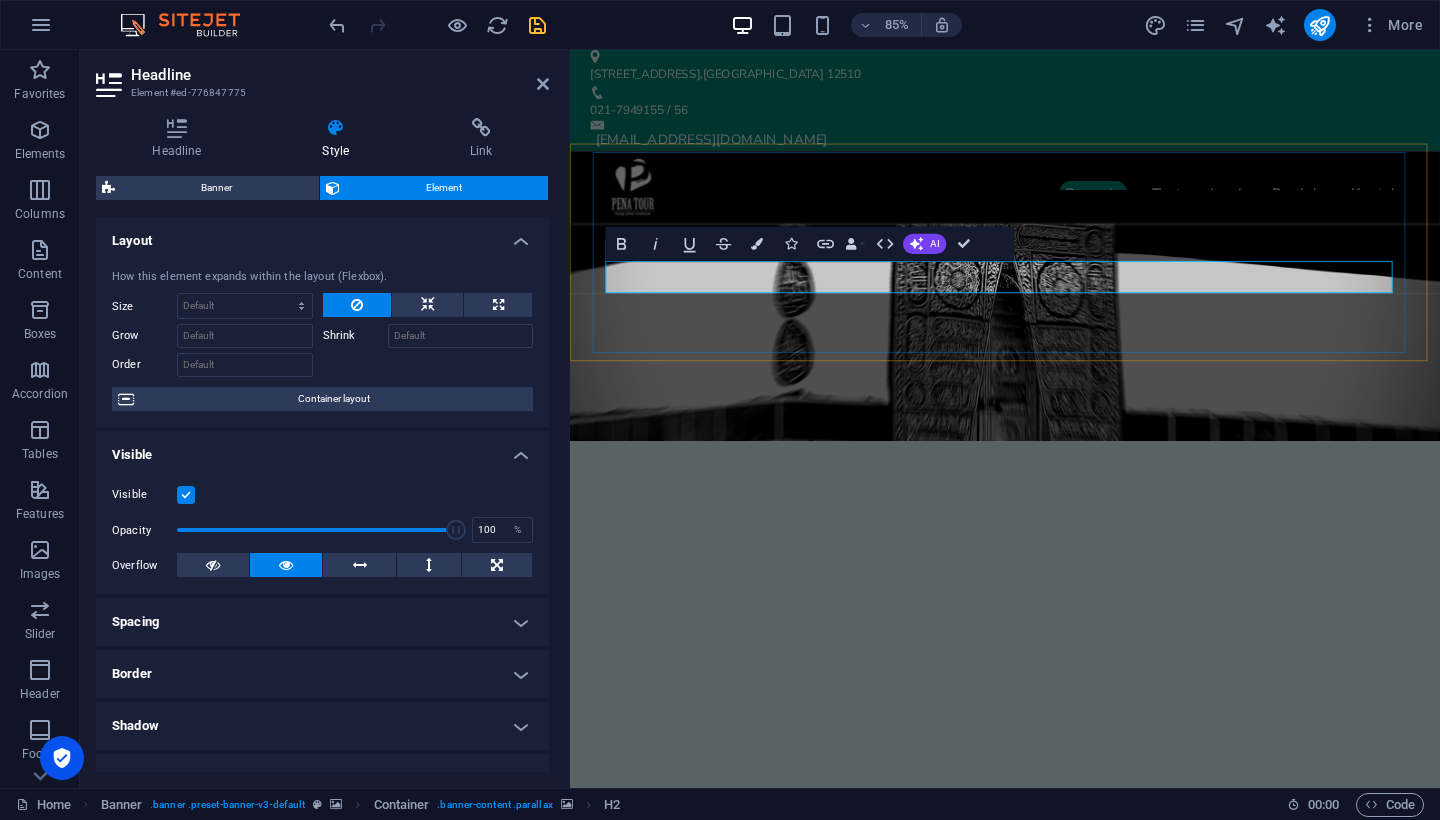 drag, startPoint x: 864, startPoint y: 317, endPoint x: 1336, endPoint y: 308, distance: 472.0858 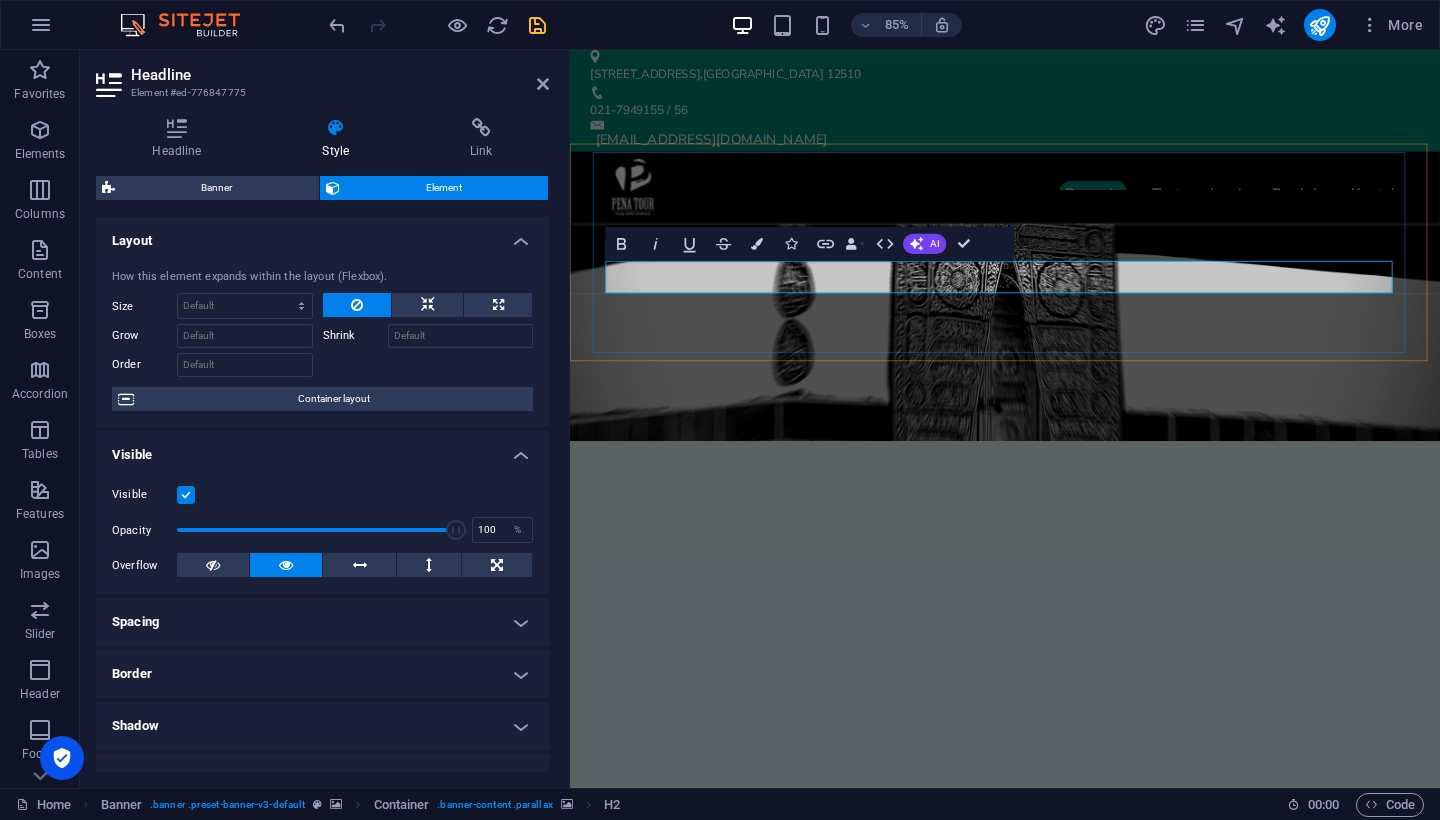 click on "AMAN MENGGAPAI IMPIAN" at bounding box center [1082, 1653] 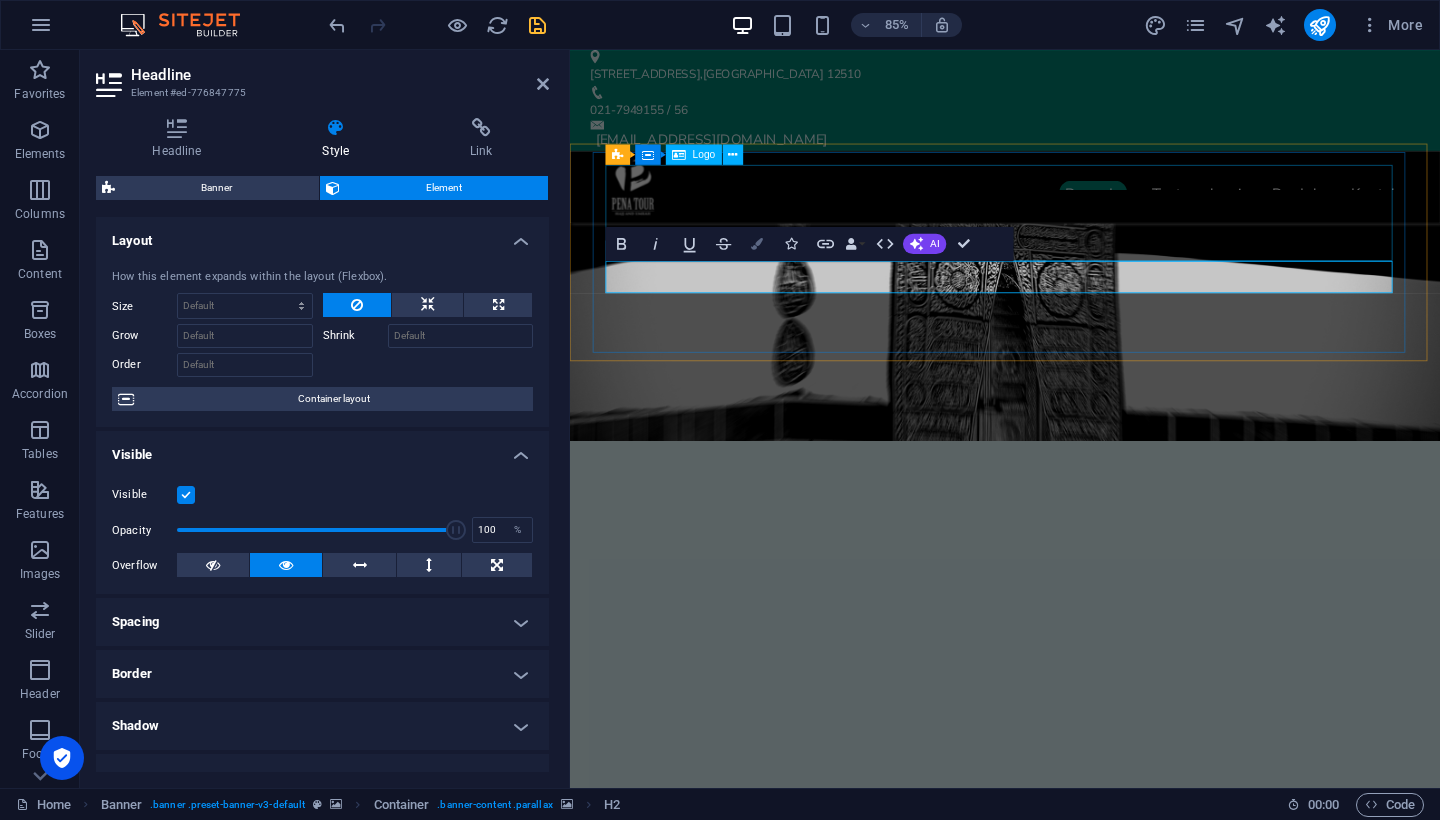 click at bounding box center (757, 244) 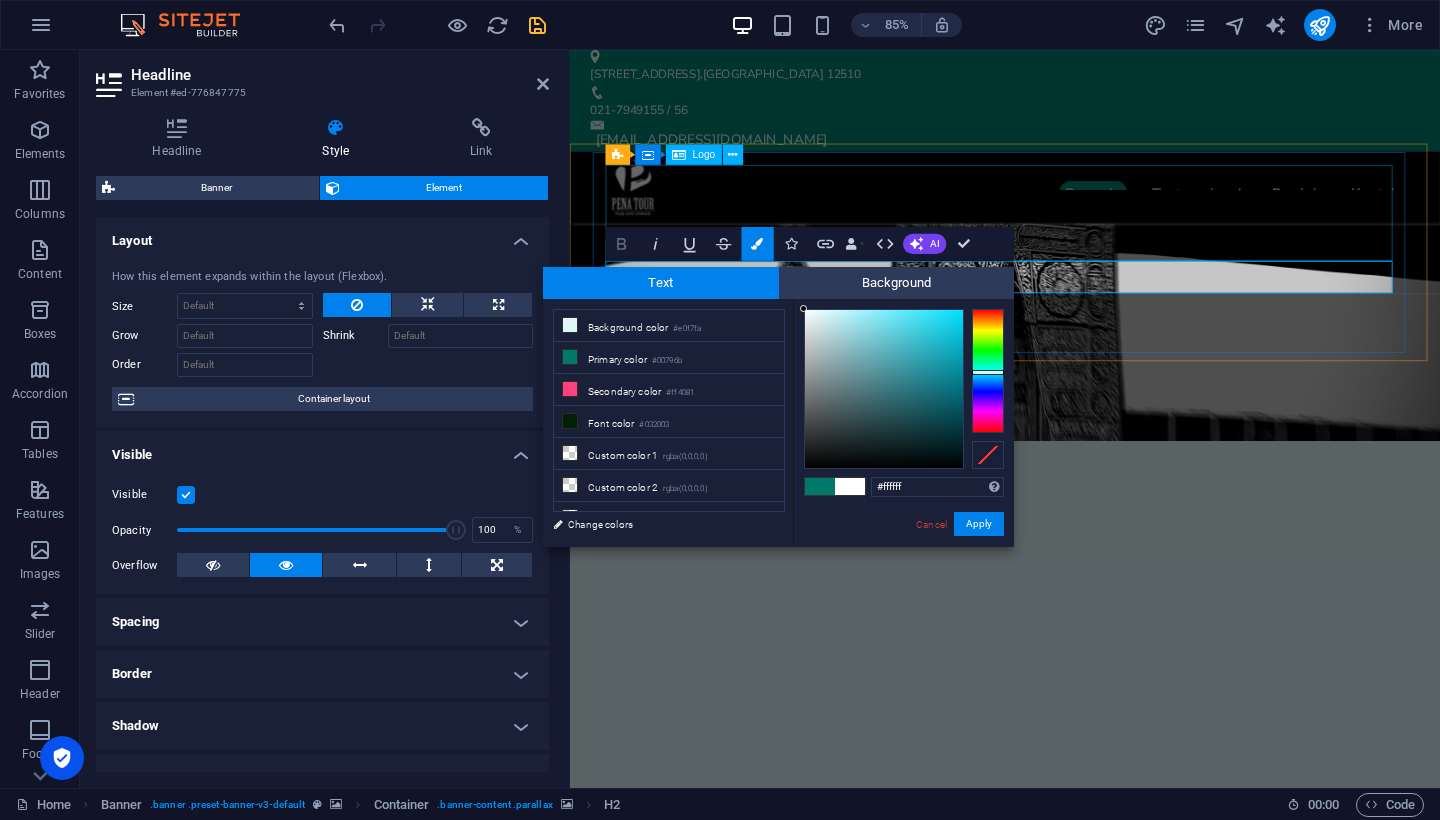 drag, startPoint x: 820, startPoint y: 311, endPoint x: 635, endPoint y: 260, distance: 191.90102 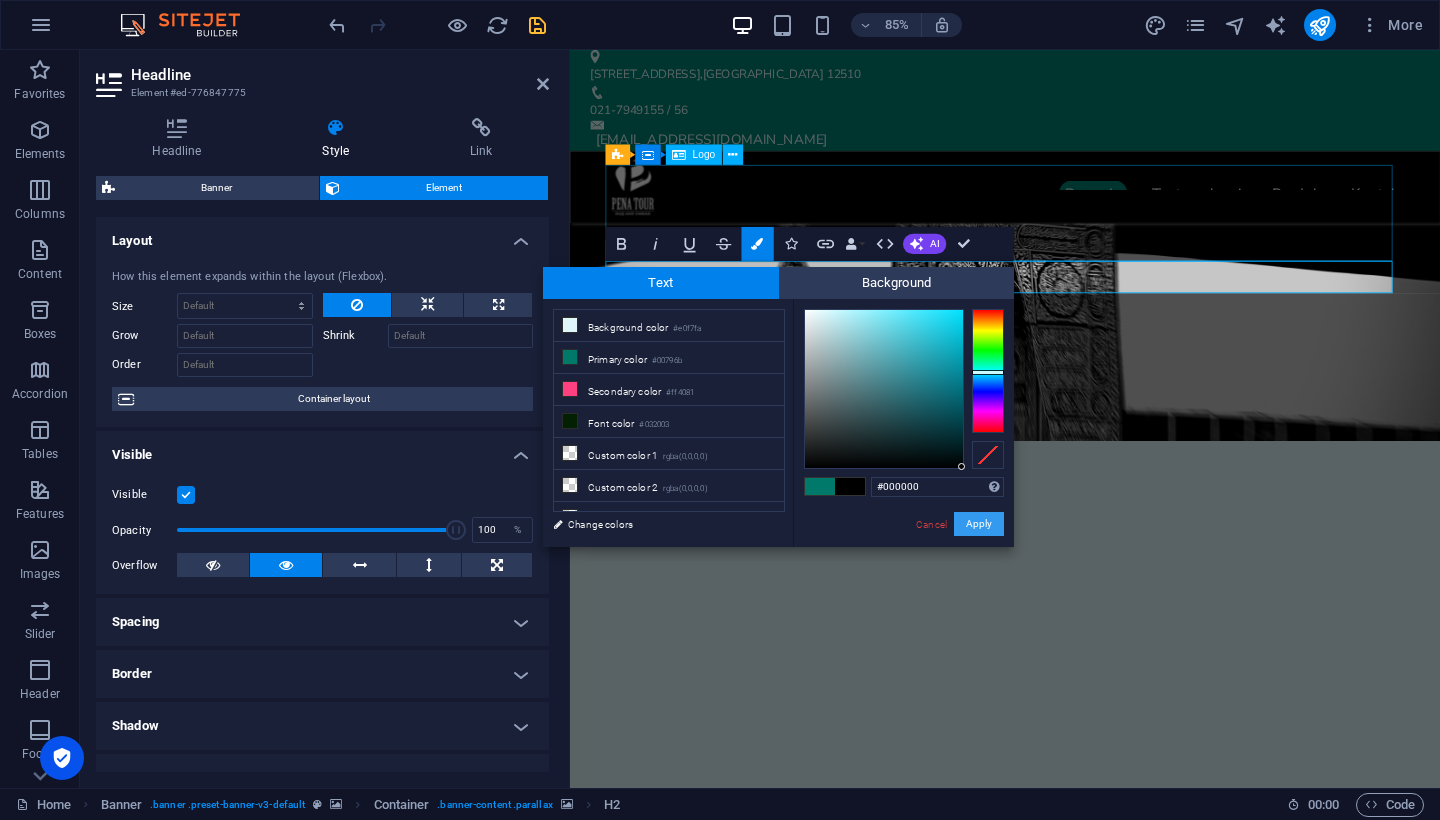 click on "Apply" at bounding box center [979, 524] 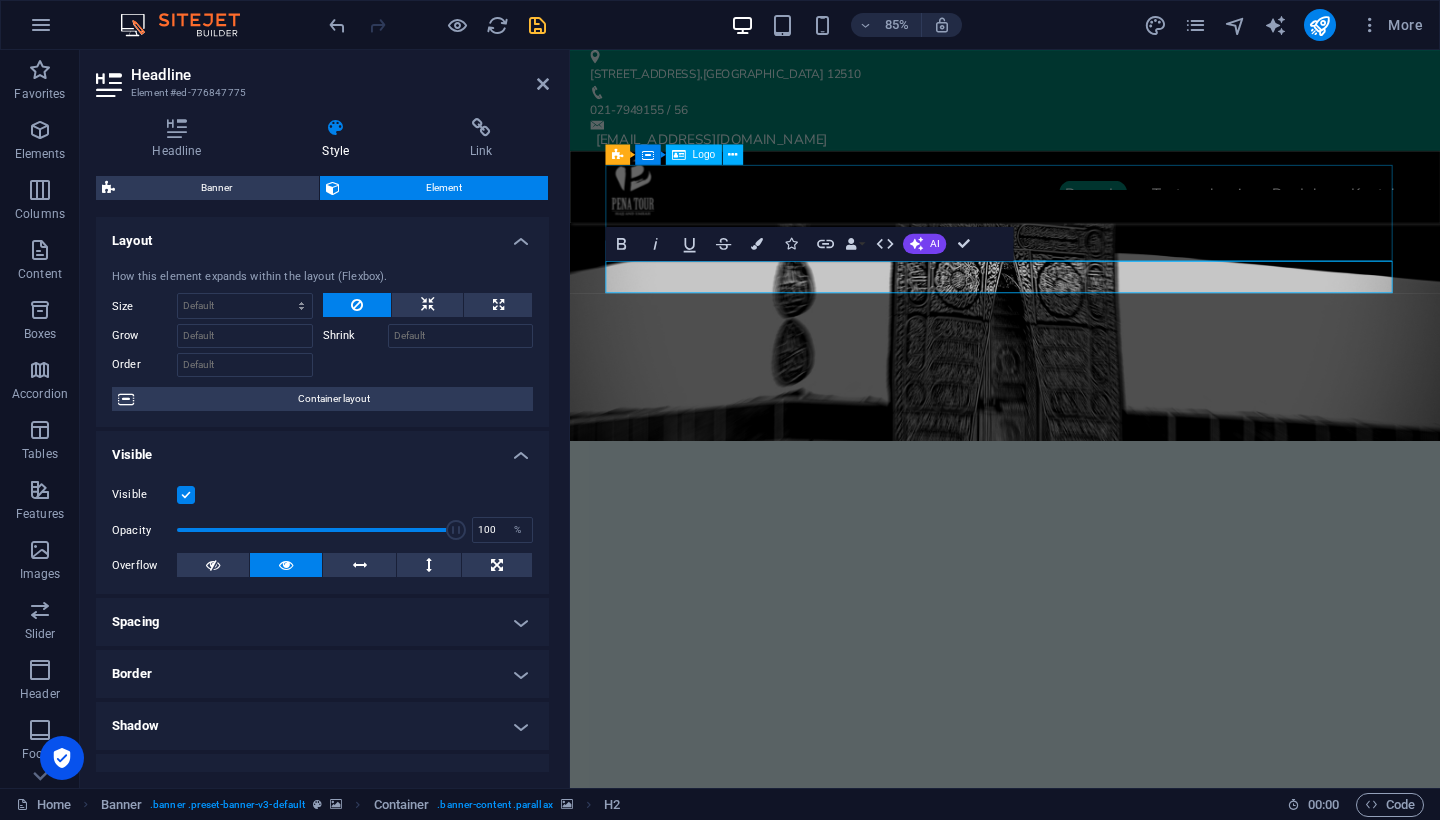 click on "H2   Banner   Banner   Container   Text   Info Bar   Container   Menu   Menu Bar   Banner   Container   Logo   Spacer   Button   Container   H4   Boxes   Container   Container   Container   Image slider   Image slider on background   Container   Image   Cards   Container   HTML   Container   Image   Floating Image   Form   Contact Form   Checkbox   Textarea   Floating Image   Text   Button   Container   Container   Image   H3   Text   Icon   Container   Container   Container   H4   Container   Container   Text   Container   Image   Container   Container   Info Bar   Text   Container   Container   H4   Container   Container   Text   Logo   Container   Image   Container   Icon   Email   Container   Text   H3   Text   Container Bold Italic Underline Strikethrough Colors Icons Link Data Bindings Company First name Last name Street ZIP code City Email Phone Mobile Fax Custom field 1 Custom field 2 Custom field 3 Custom field 4 Custom field 5 Custom field 6 HTML AI Improve Make shorter     Icon" at bounding box center (1005, 419) 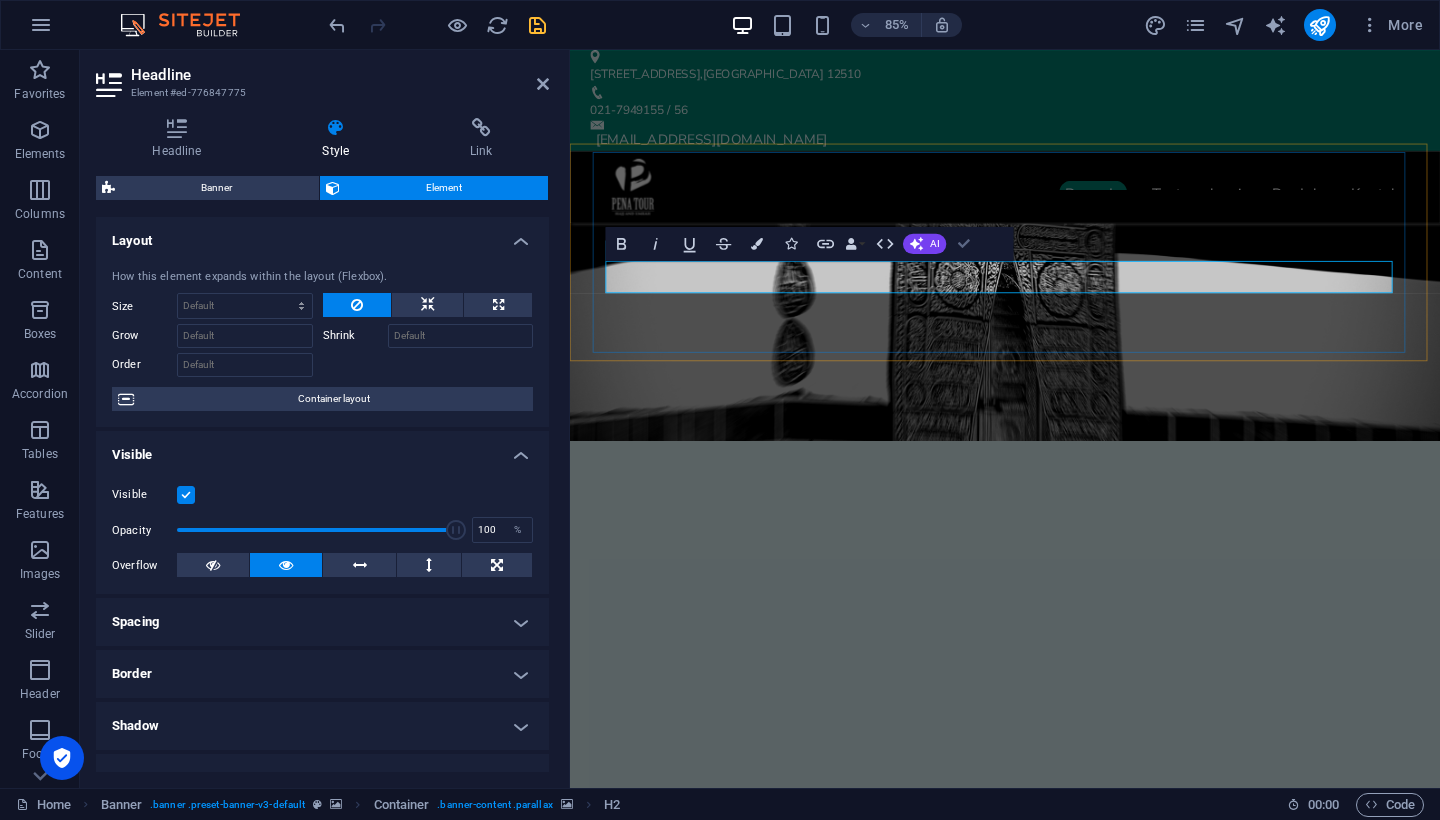 drag, startPoint x: 966, startPoint y: 245, endPoint x: 832, endPoint y: 286, distance: 140.13208 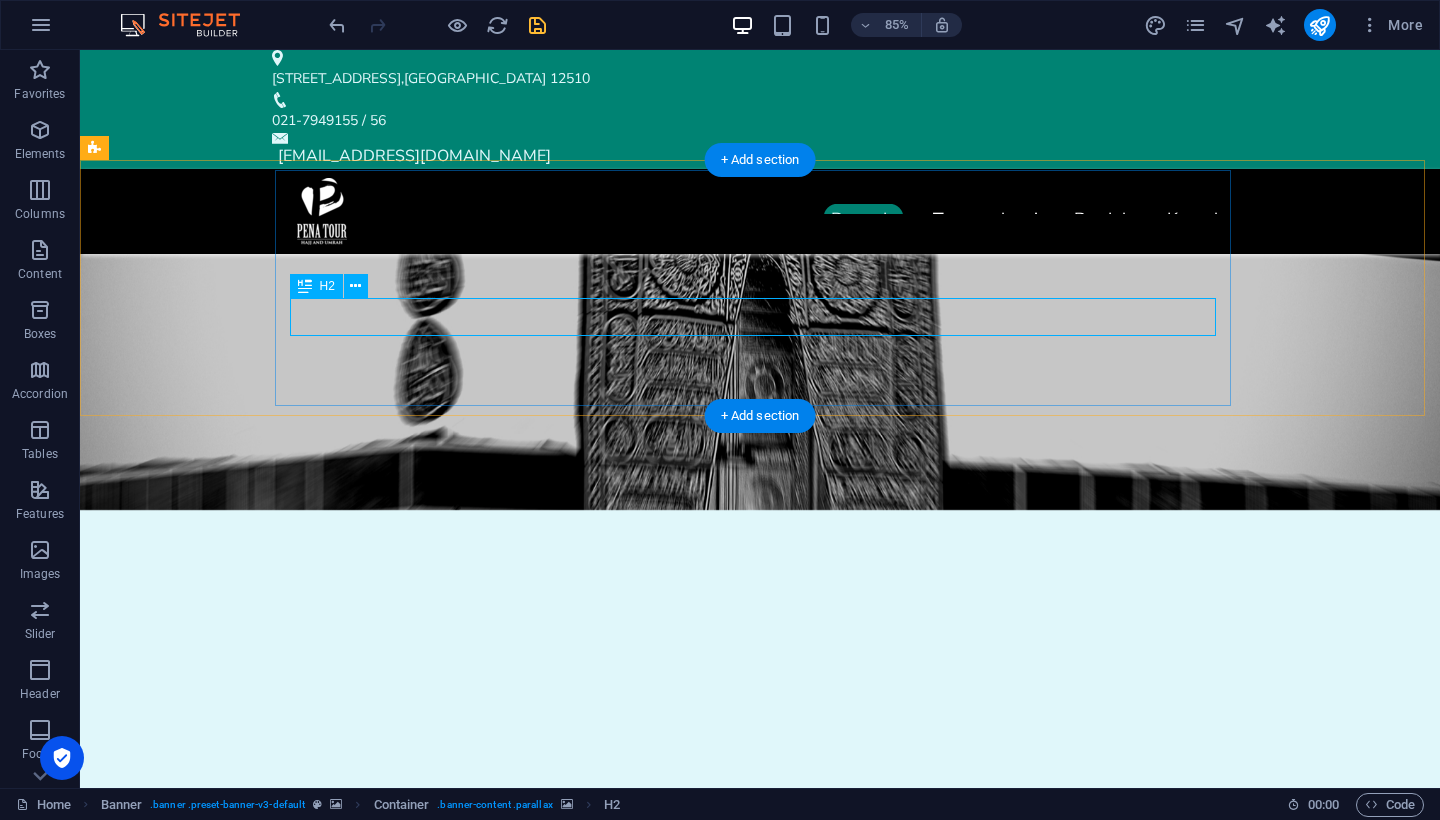 click on "AMAN MENGGAPAI IMPIAN" at bounding box center [760, 1104] 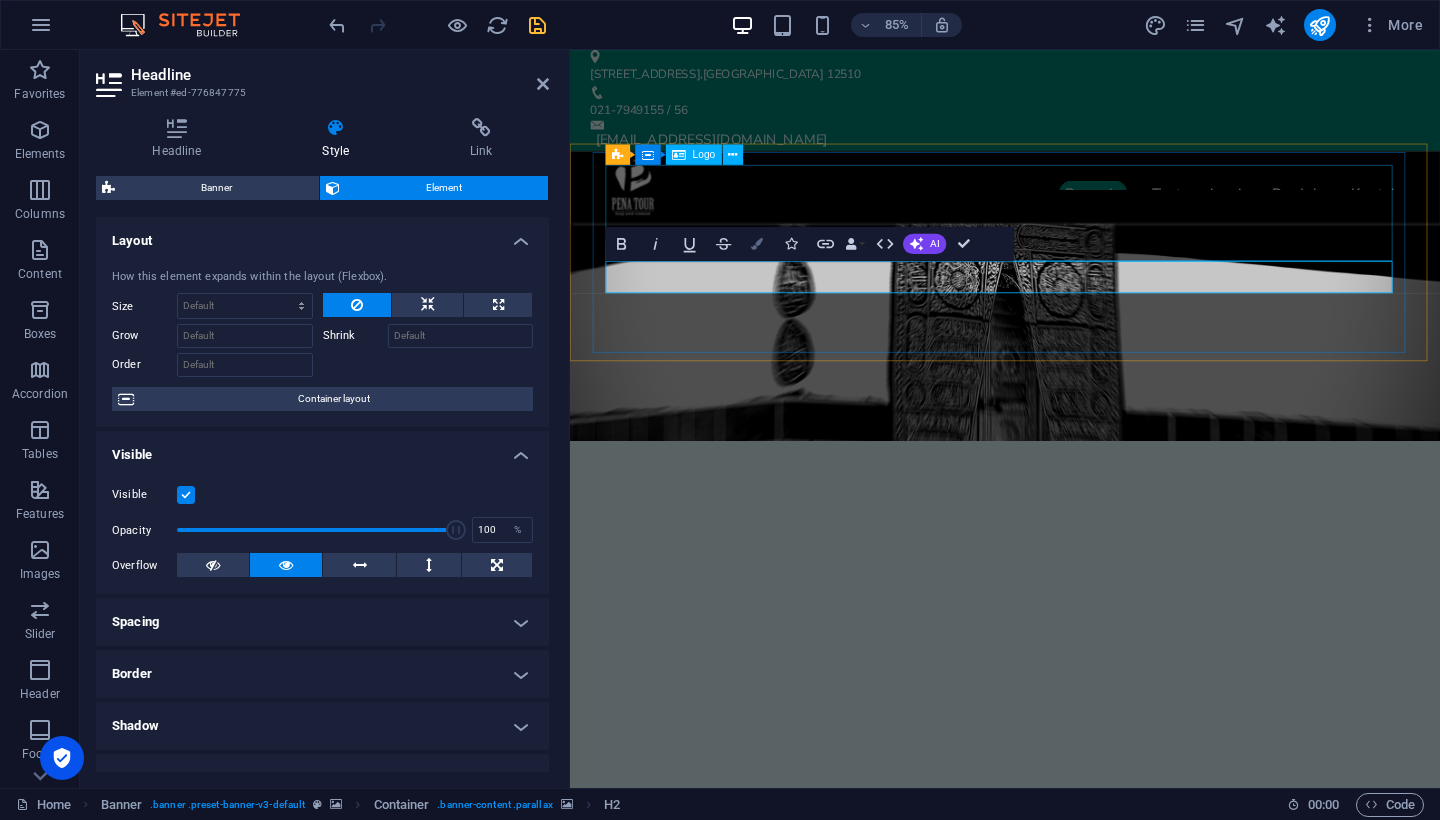 click at bounding box center [757, 244] 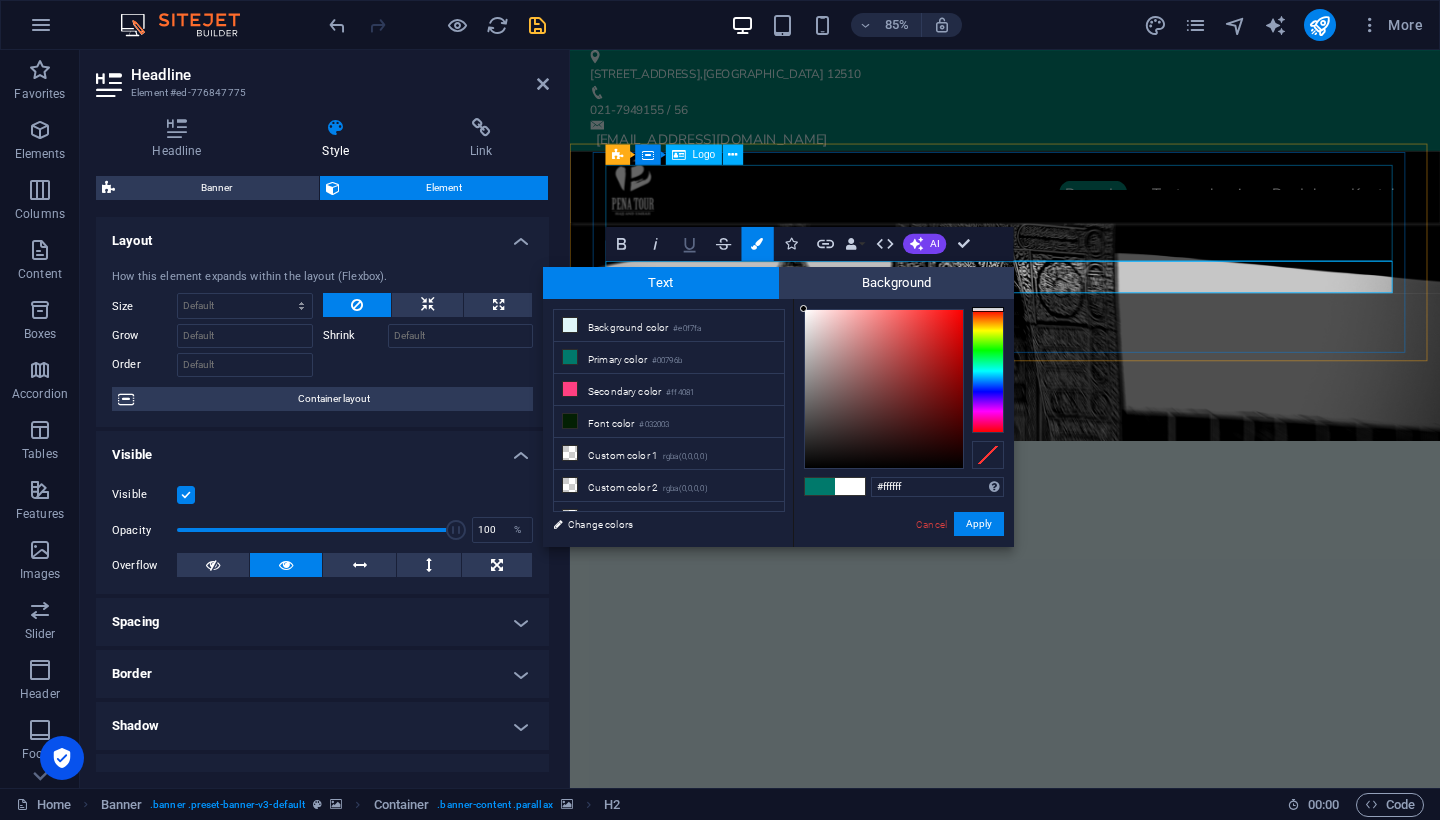 drag, startPoint x: 745, startPoint y: 287, endPoint x: 703, endPoint y: 254, distance: 53.413483 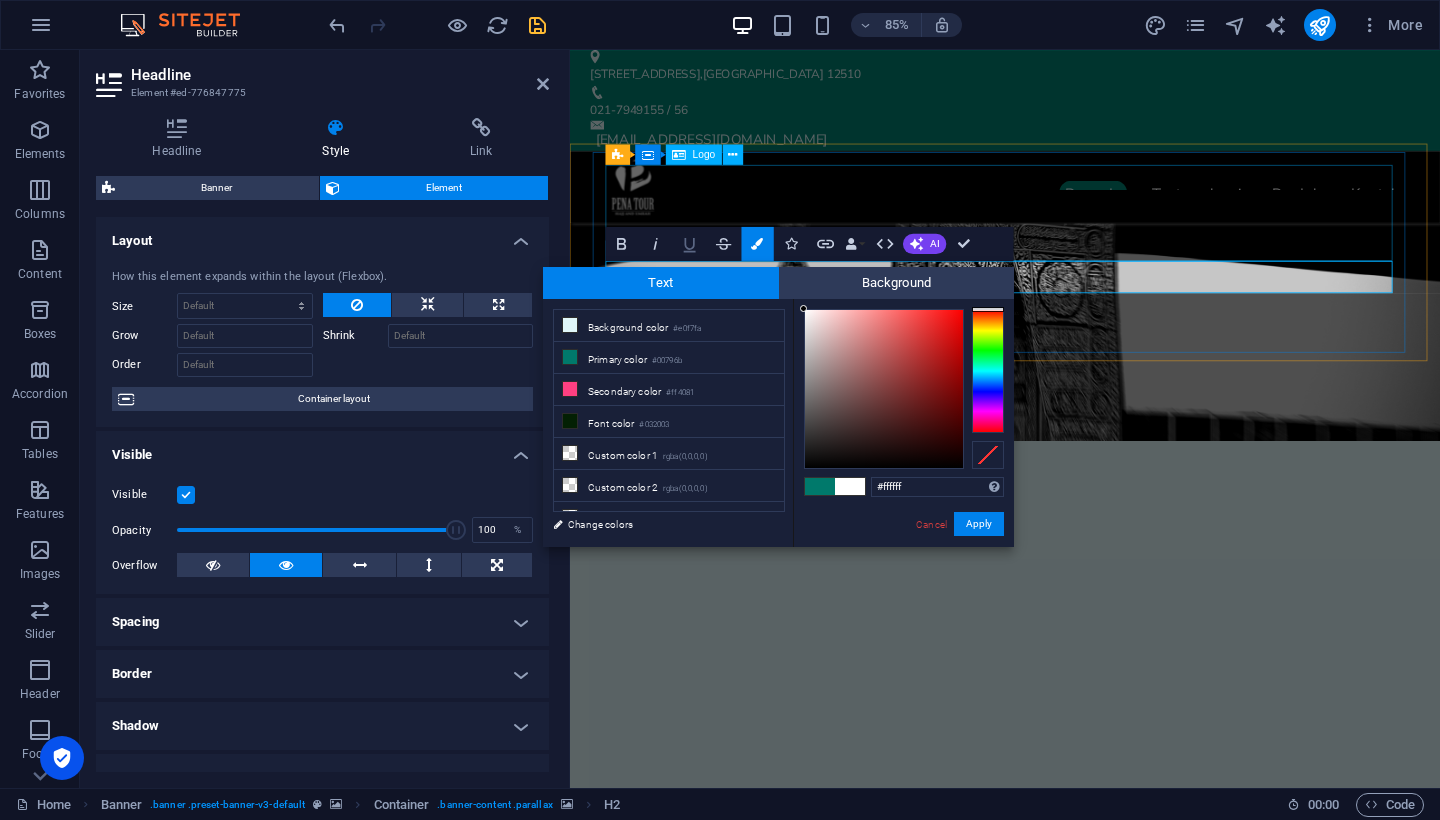 click on "[PERSON_NAME] TOUR Home Favorites Elements Columns Content Boxes Accordion Tables Features Images Slider Header Footer Forms Marketing Collections Headline Element #ed-776847775 Headline Style Link Settings Level H1 H2 H3 H4 H5 H6 Alignment Default colors and font sizes are defined in Design. Edit design Banner Element Layout How this element expands within the layout (Flexbox). Size Default auto px % 1/1 1/2 1/3 1/4 1/5 1/6 1/7 1/8 1/9 1/10 Grow Shrink Order Container layout Visible Visible Opacity 100 % Overflow Spacing Margin Default auto px % rem vw vh Custom Custom auto px % rem vw vh auto px % rem vw vh auto px % rem vw vh auto px % rem vw vh Padding Default px rem % vh vw Custom Custom px rem % vh vw px rem % vh vw px rem % vh vw px rem % vh vw Border Style              - Width 1 auto px rem % vh vw Custom Custom 1 auto px rem % vh vw 1 auto px rem % vh vw 1 auto px rem % vh vw 1 auto px rem % vh vw  - Color Round corners" at bounding box center [720, 410] 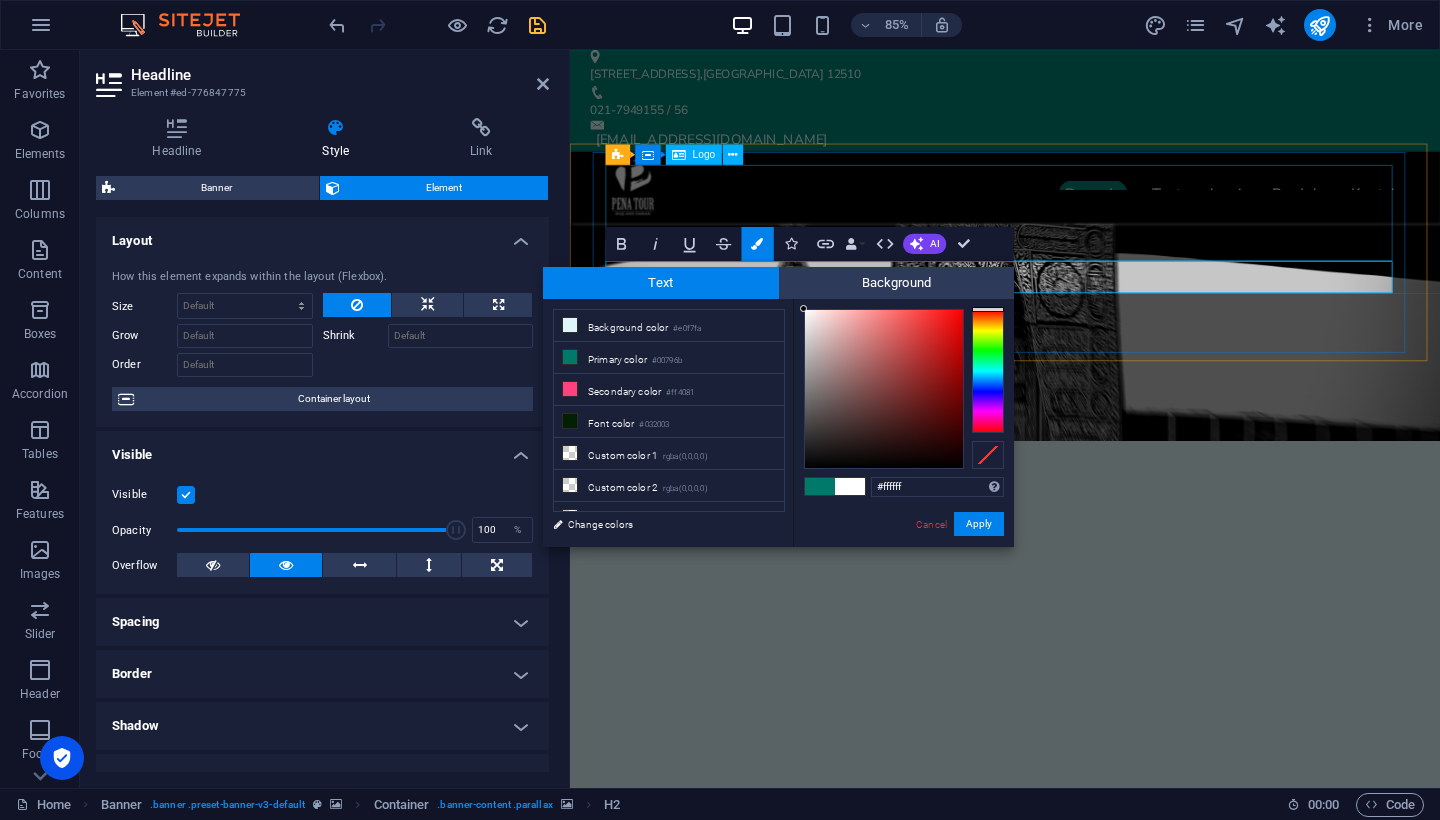 click on "less
Background color
#e0f7fa
Primary color
#00796b
Secondary color
#ff4081
Font color
#ffffff" at bounding box center (778, 423) 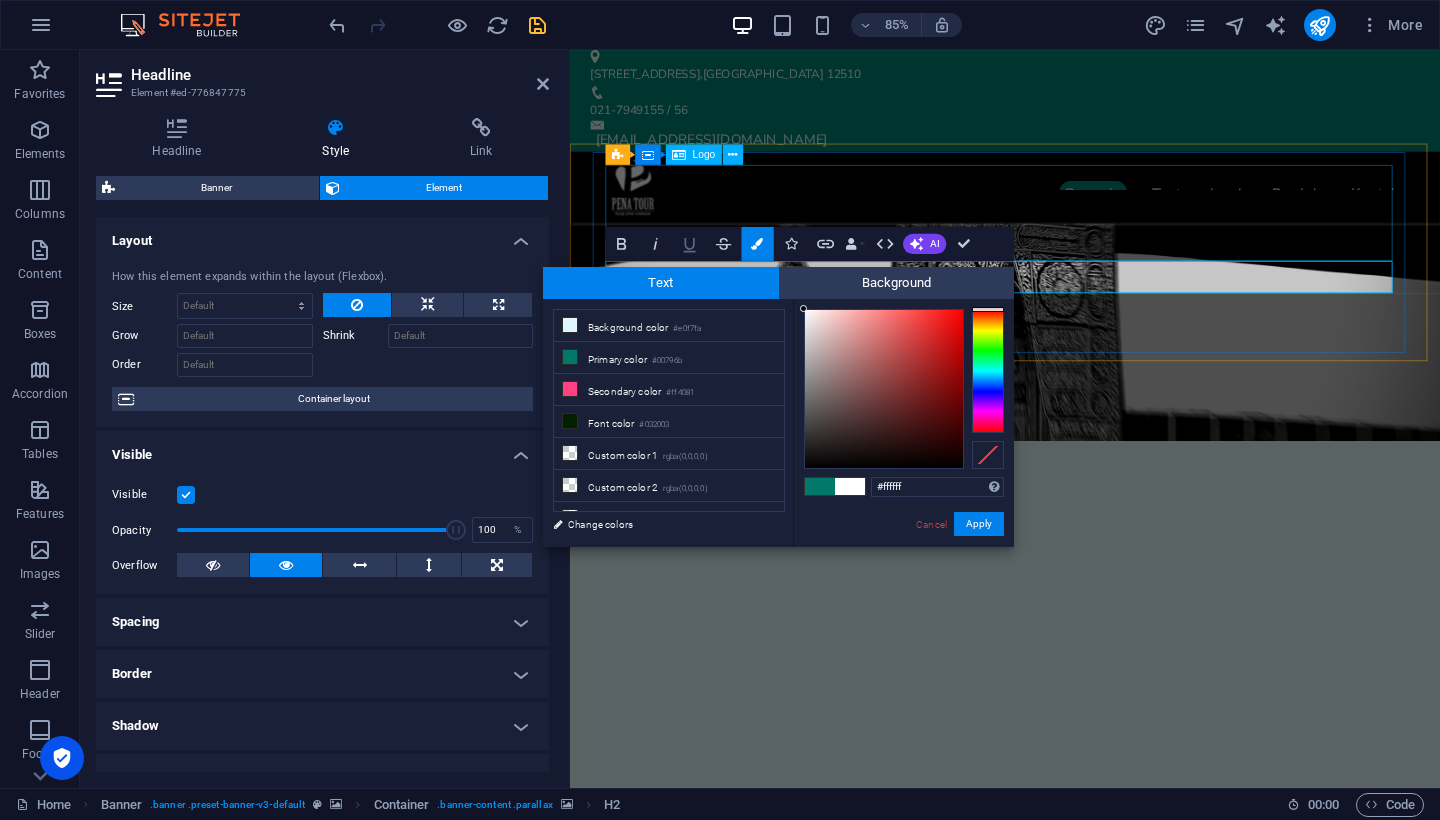 click on "Underline" at bounding box center (689, 244) 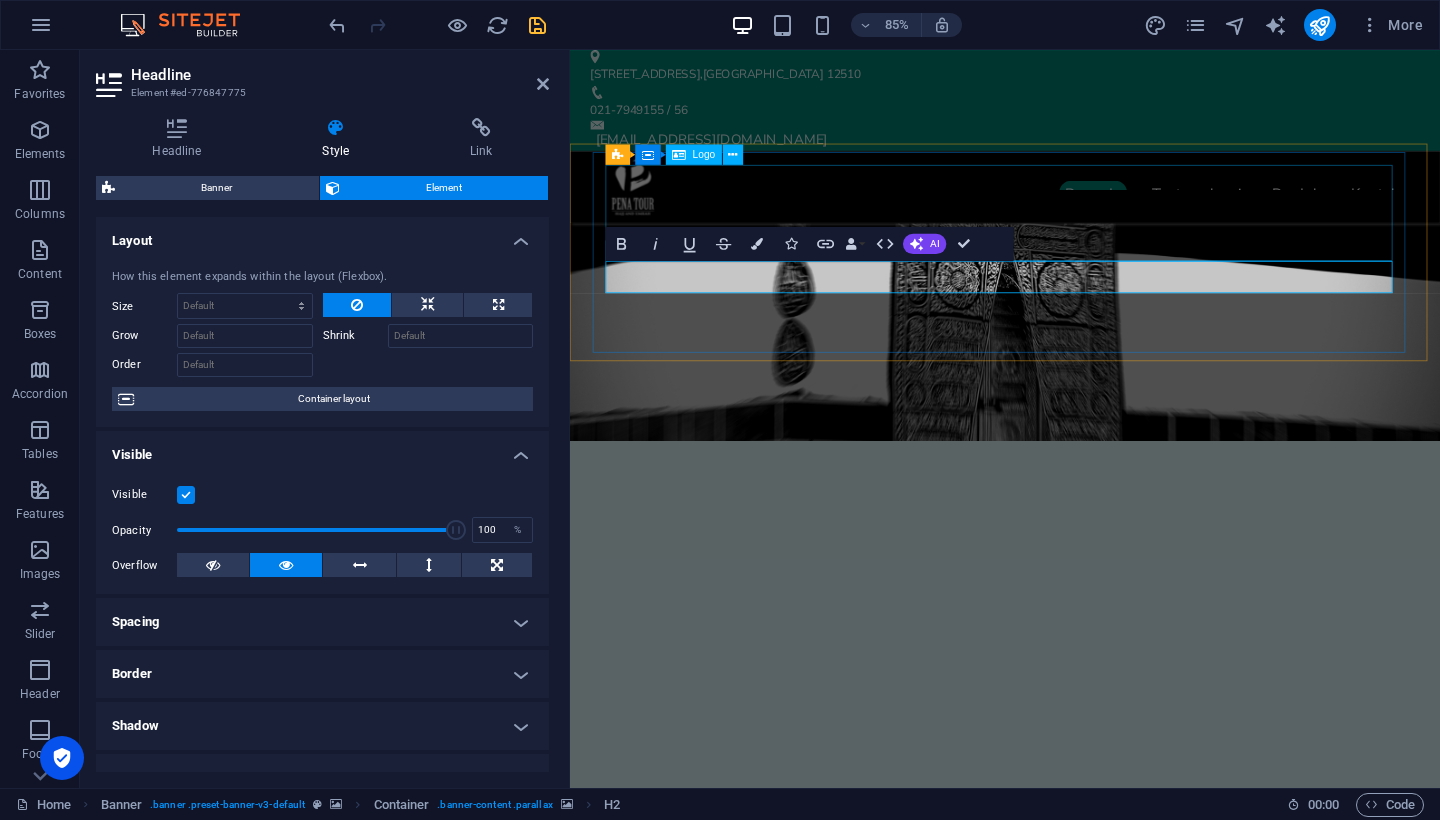 click on "H2   Banner   Banner   Container   Text   Info Bar   Container   Menu   Menu Bar   Banner   Container   Logo   Spacer   Button   Container   H4   Boxes   Container   Container   Container   Image slider   Image slider on background   Container   Image   Cards   Container   HTML   Container   Image   Floating Image   Form   Contact Form   Checkbox   Textarea   Floating Image   Text   Button   Container   Container   Image   H3   Text   Icon   Container   Container   Container   H4   Container   Container   Text   Container   Image   Container   Container   Info Bar   Text   Container   Container   H4   Container   Container   Text   Logo   Container   Image   Container   Icon   Email   Container   Text   H3   Text   Container   Container   Icon Bold Italic Underline Strikethrough Colors Icons Link Data Bindings Company First name Last name Street ZIP code City Email Phone Mobile Fax Custom field 1 Custom field 2 Custom field 3 Custom field 4 Custom field 5 Custom field 6 HTML AI Improve" at bounding box center [1005, 419] 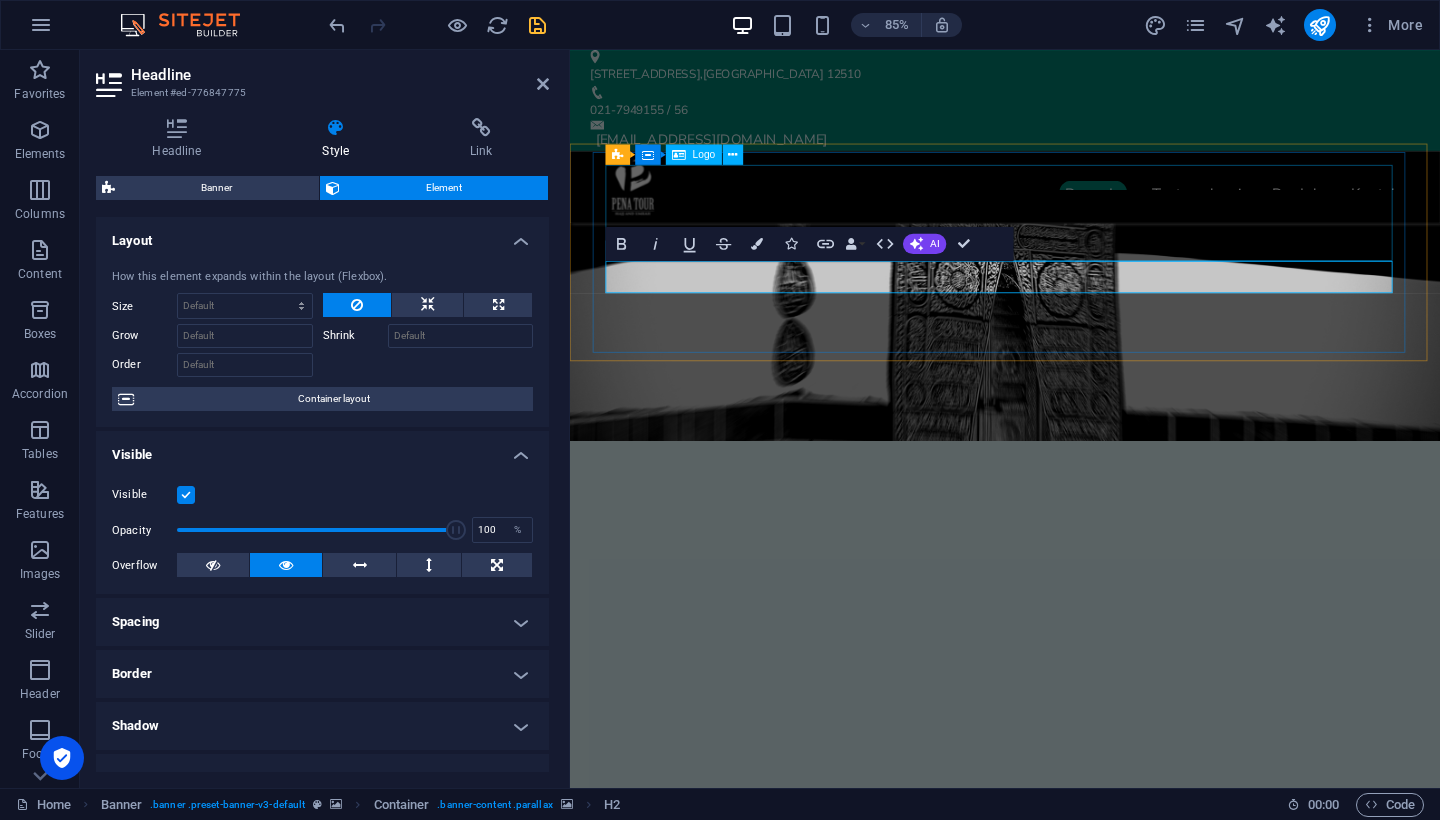 click on "AMAN MENGGAPAI IMPIAN" at bounding box center [1082, 1155] 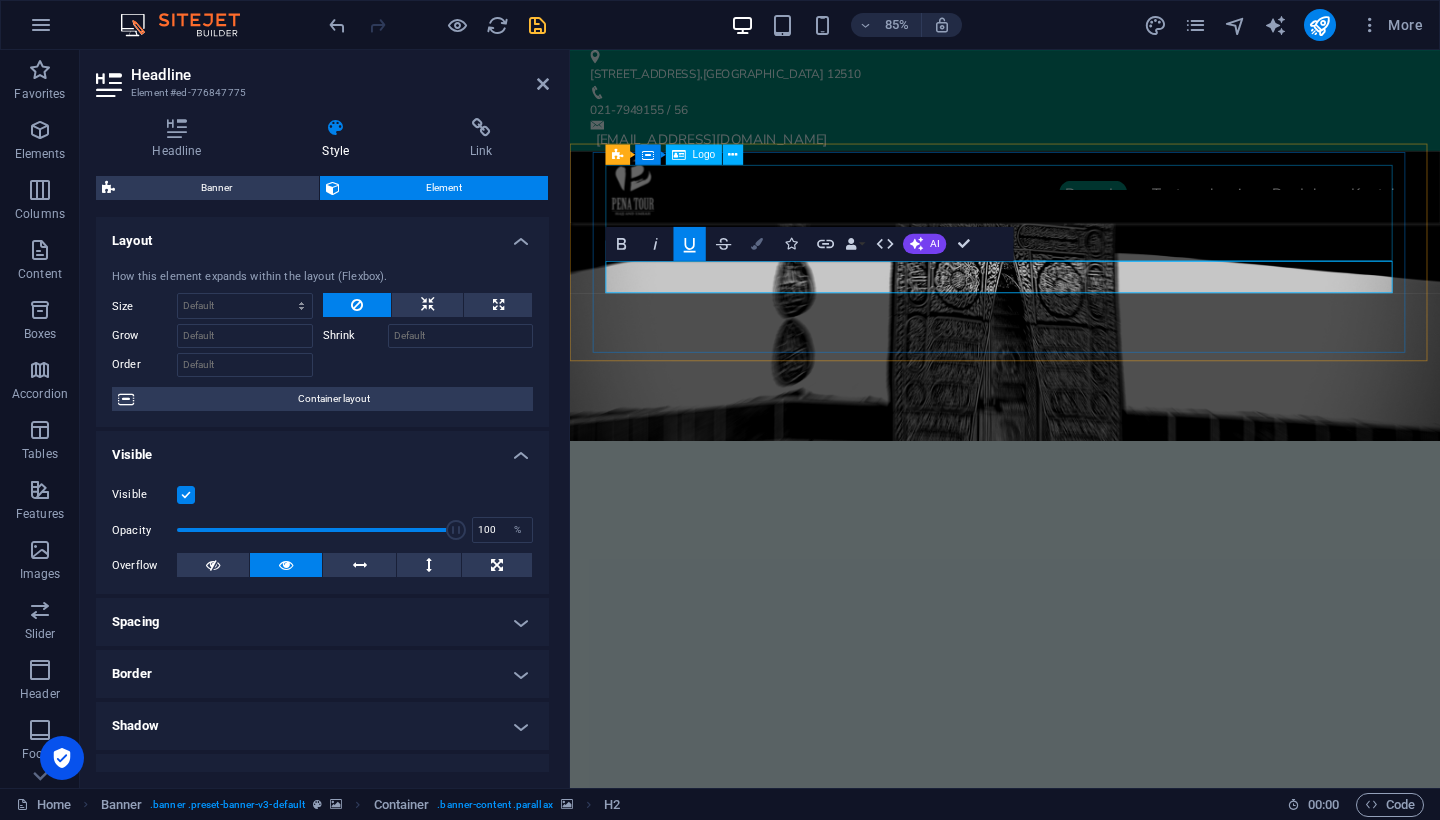 click on "Colors" at bounding box center (757, 244) 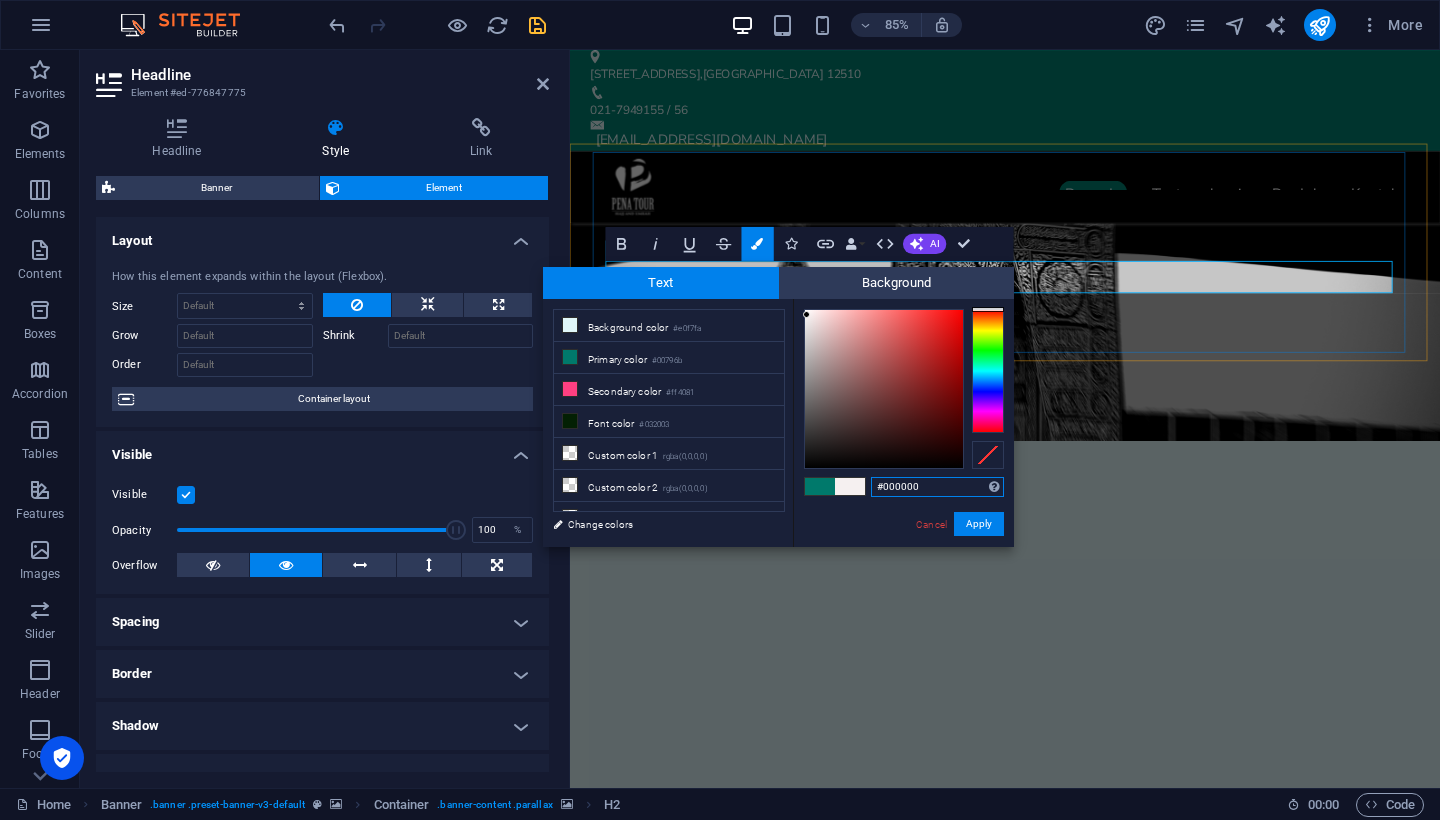 click at bounding box center [884, 389] 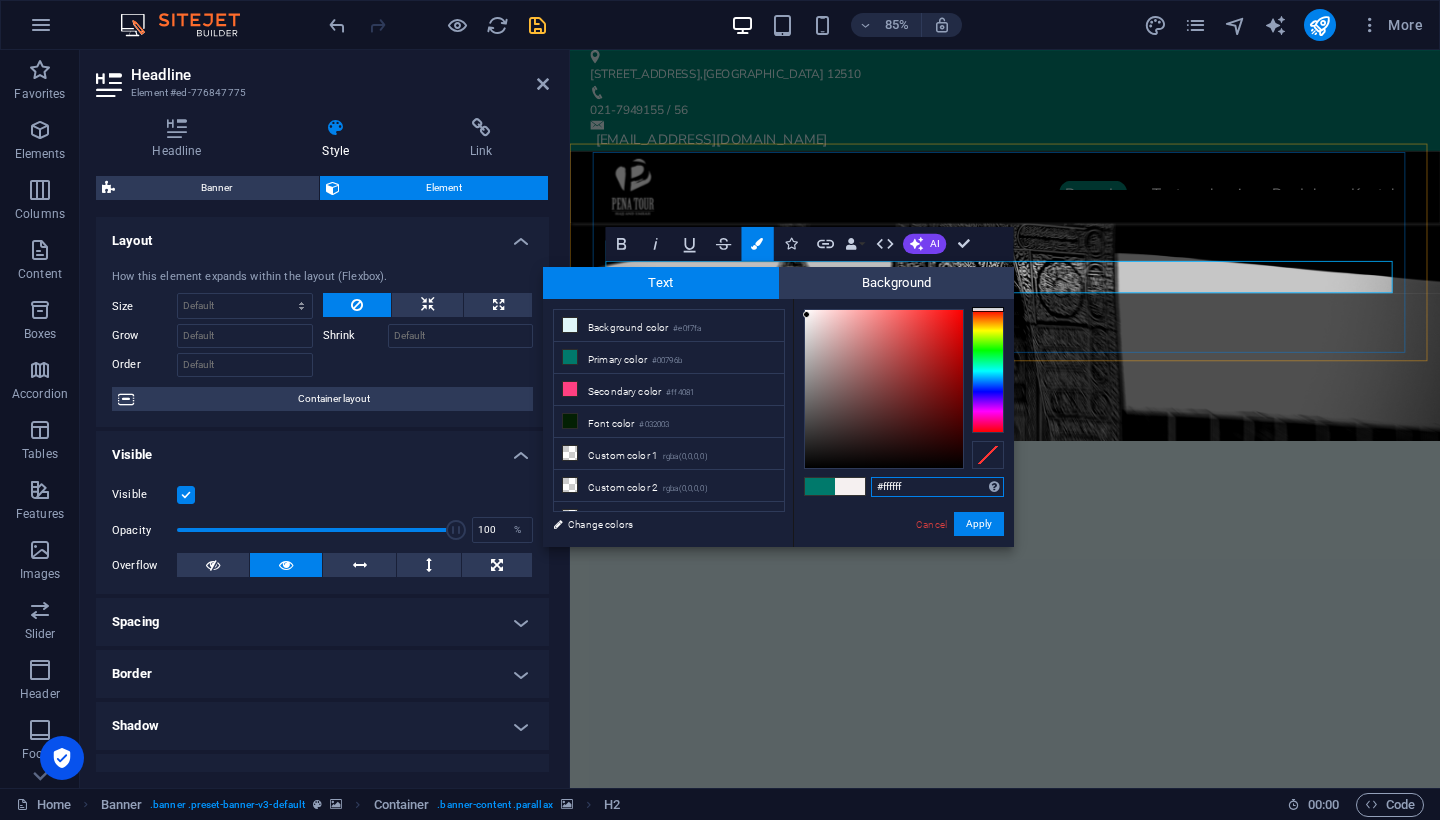 drag, startPoint x: 807, startPoint y: 315, endPoint x: 802, endPoint y: 303, distance: 13 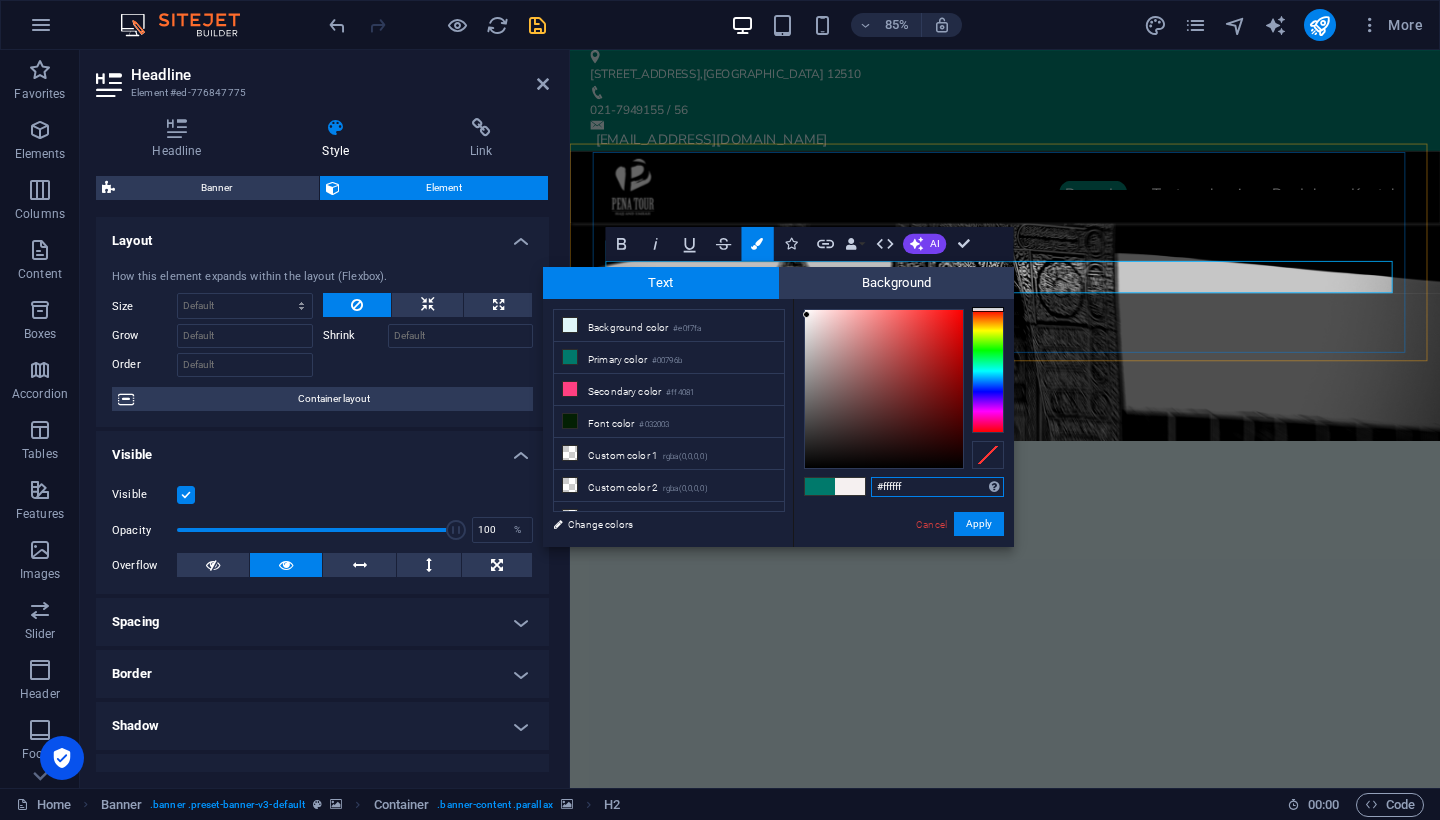click on "#ffffff Supported formats #0852ed rgb(8, 82, 237) rgba(8, 82, 237, 90%) hsv(221,97,93) hsl(221, 93%, 48%) Cancel Apply" at bounding box center (903, 568) 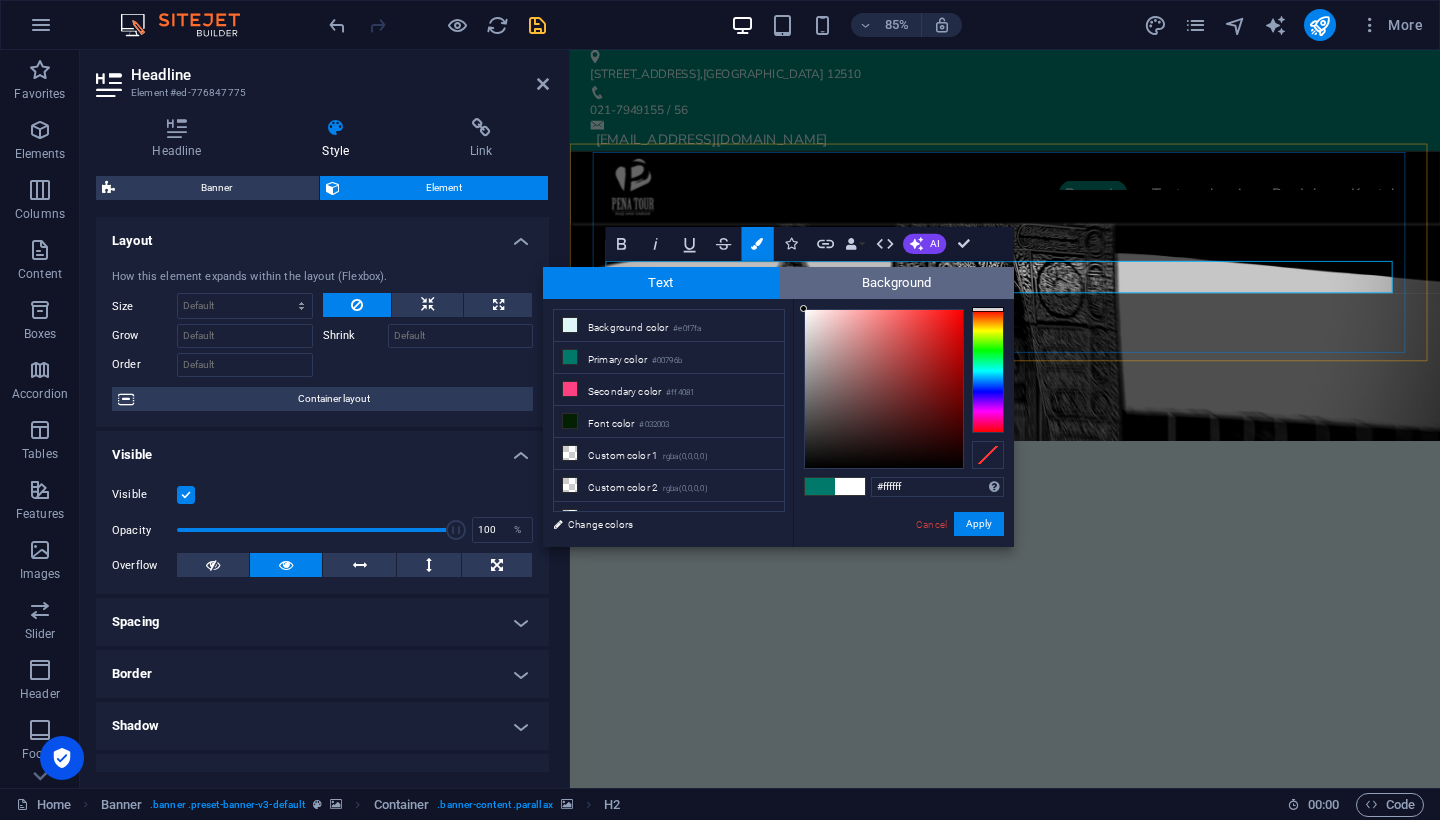 click on "Background" at bounding box center [897, 283] 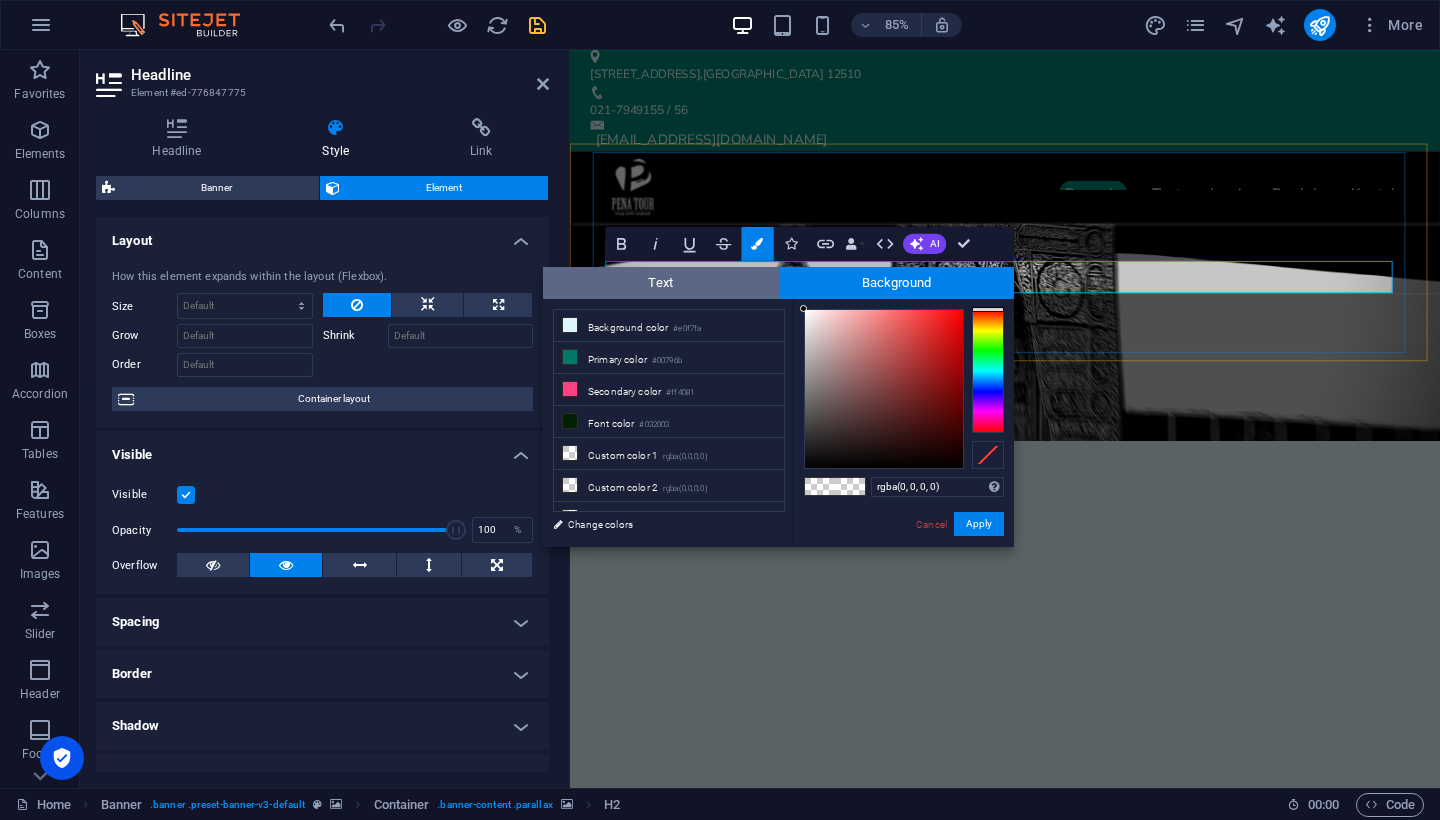 click on "Text" at bounding box center (661, 283) 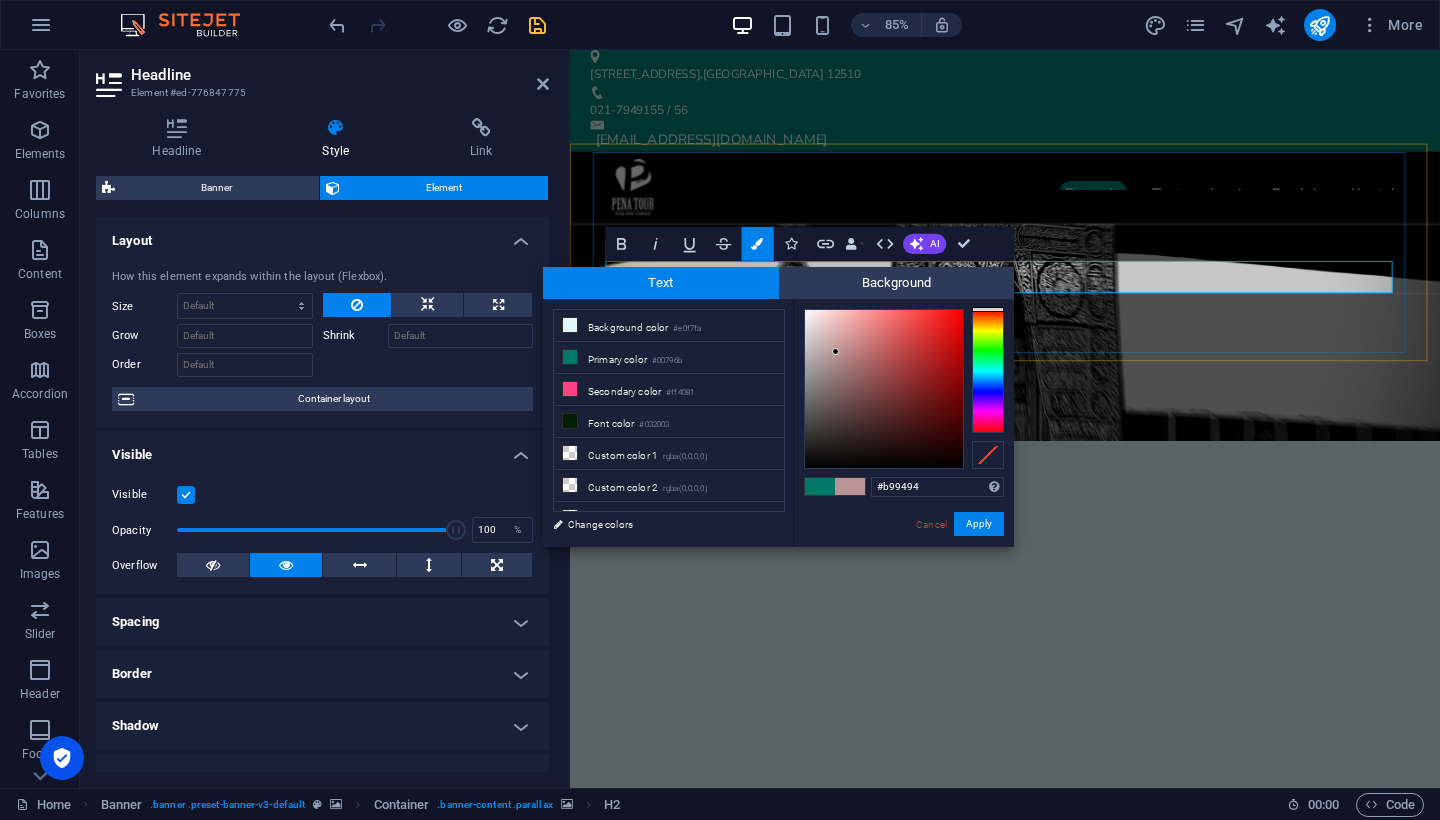 click at bounding box center (835, 351) 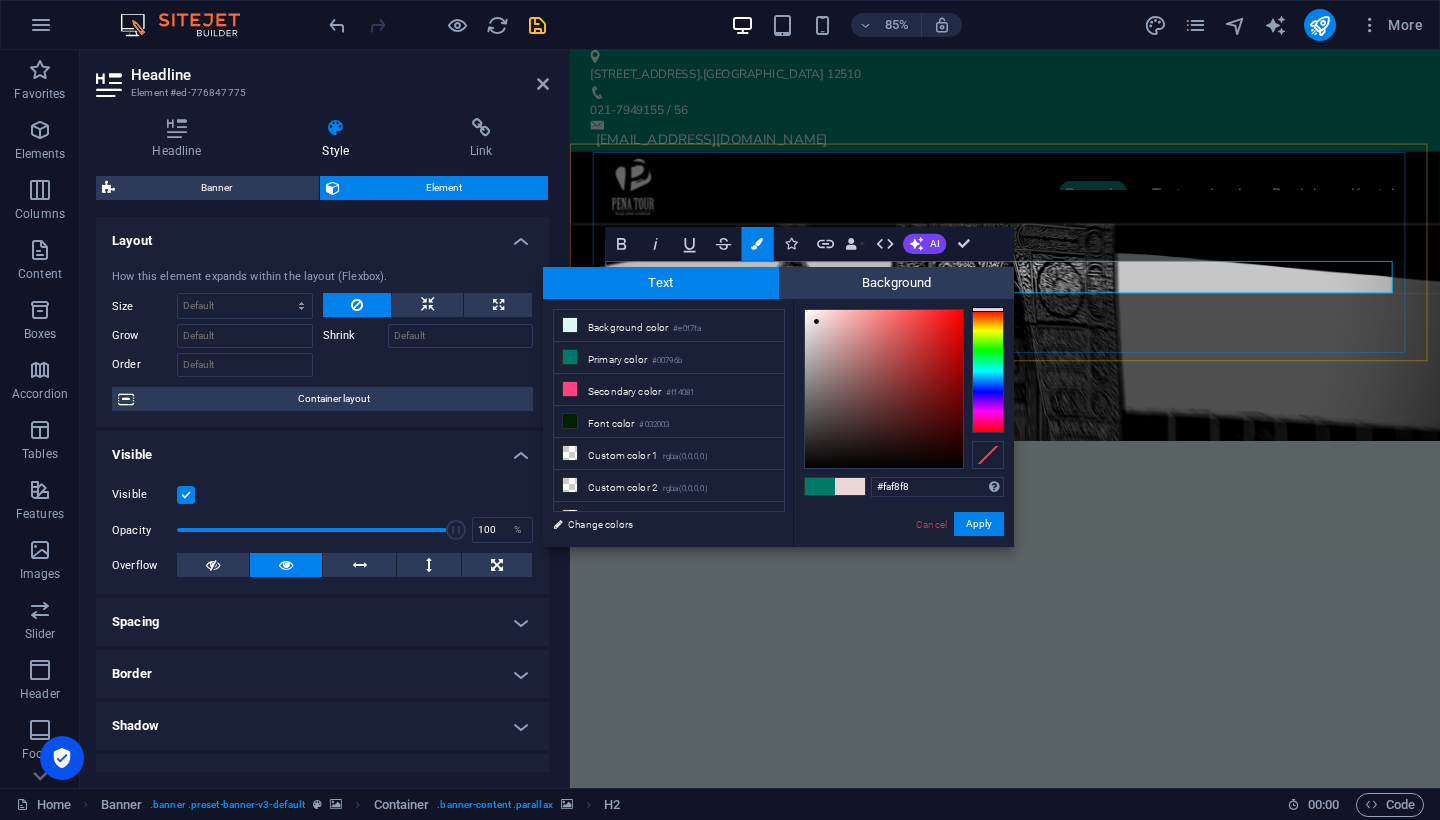 drag, startPoint x: 806, startPoint y: 312, endPoint x: 797, endPoint y: 303, distance: 12.727922 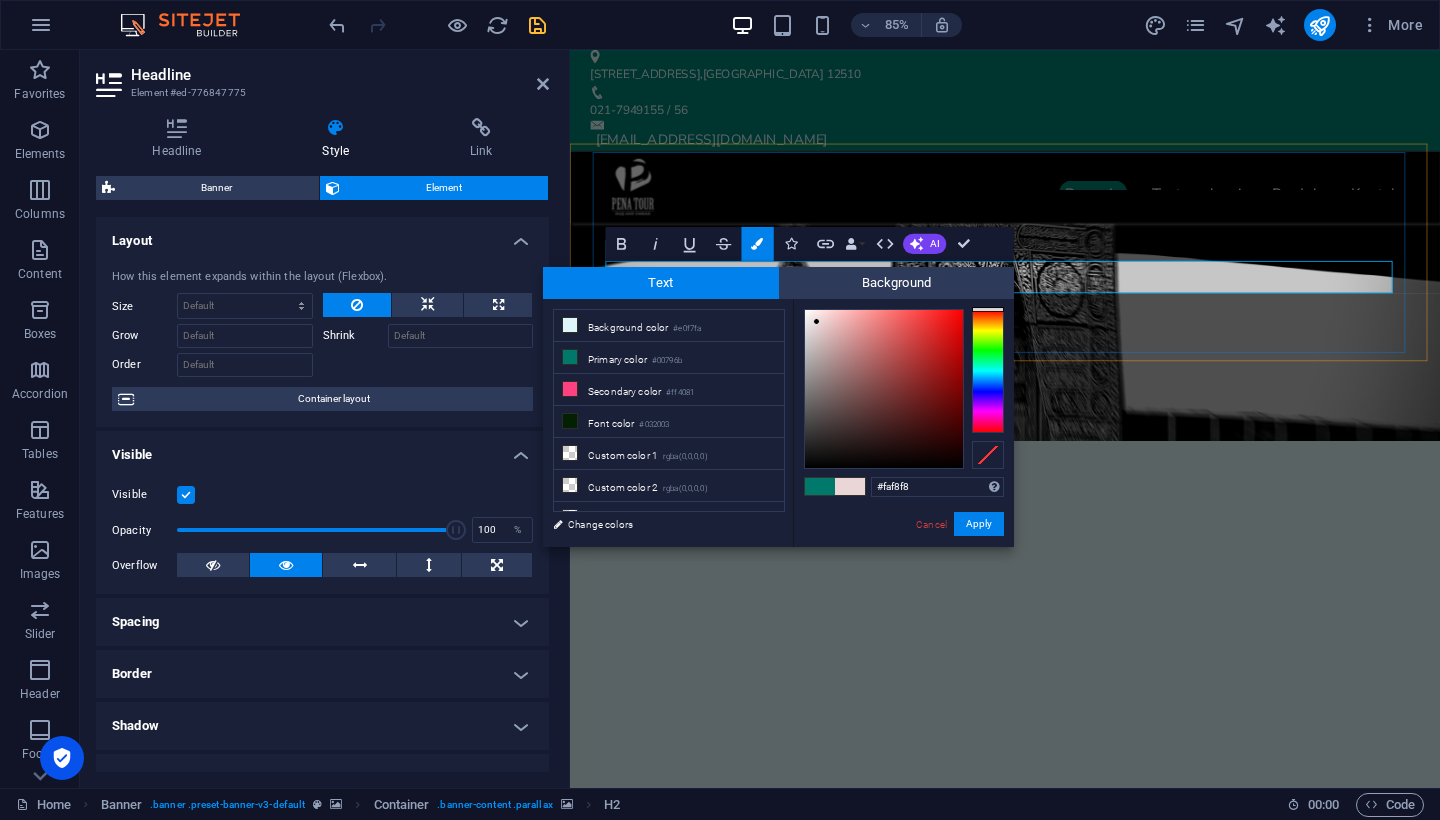 click on "#faf8f8 Supported formats #0852ed rgb(8, 82, 237) rgba(8, 82, 237, 90%) hsv(221,97,93) hsl(221, 93%, 48%) Cancel Apply" at bounding box center [903, 568] 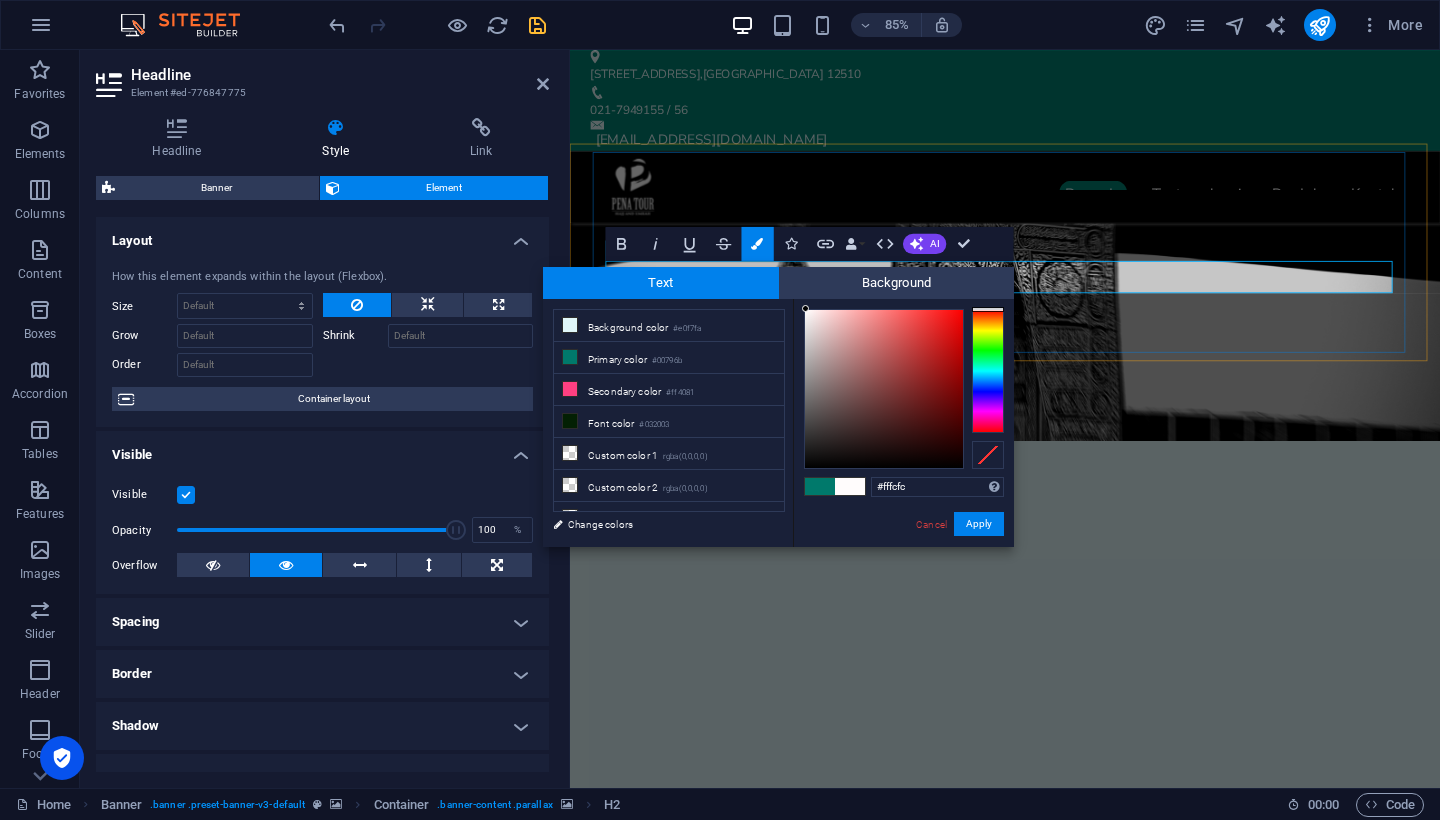 type on "#ffffff" 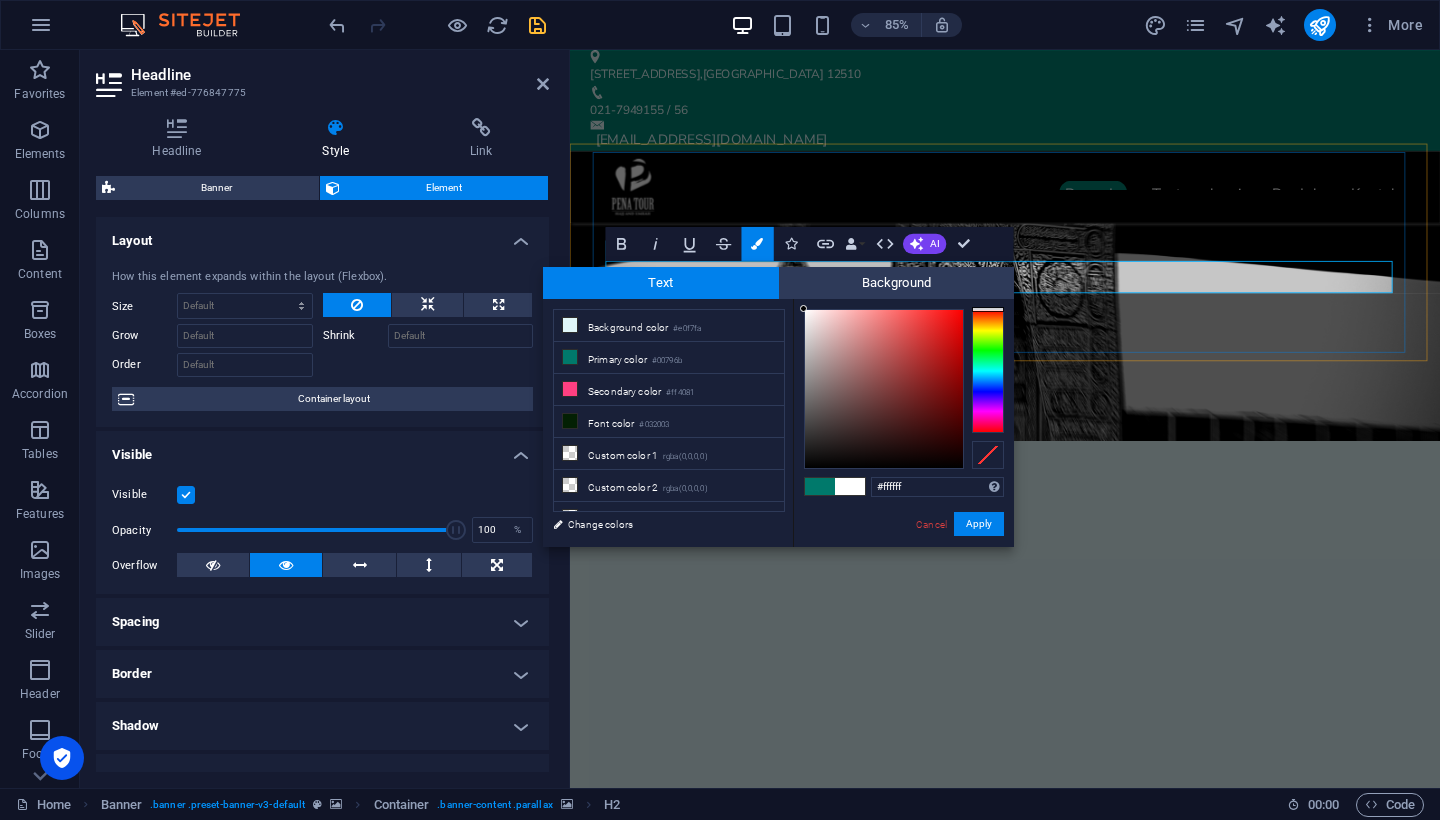 click at bounding box center [803, 308] 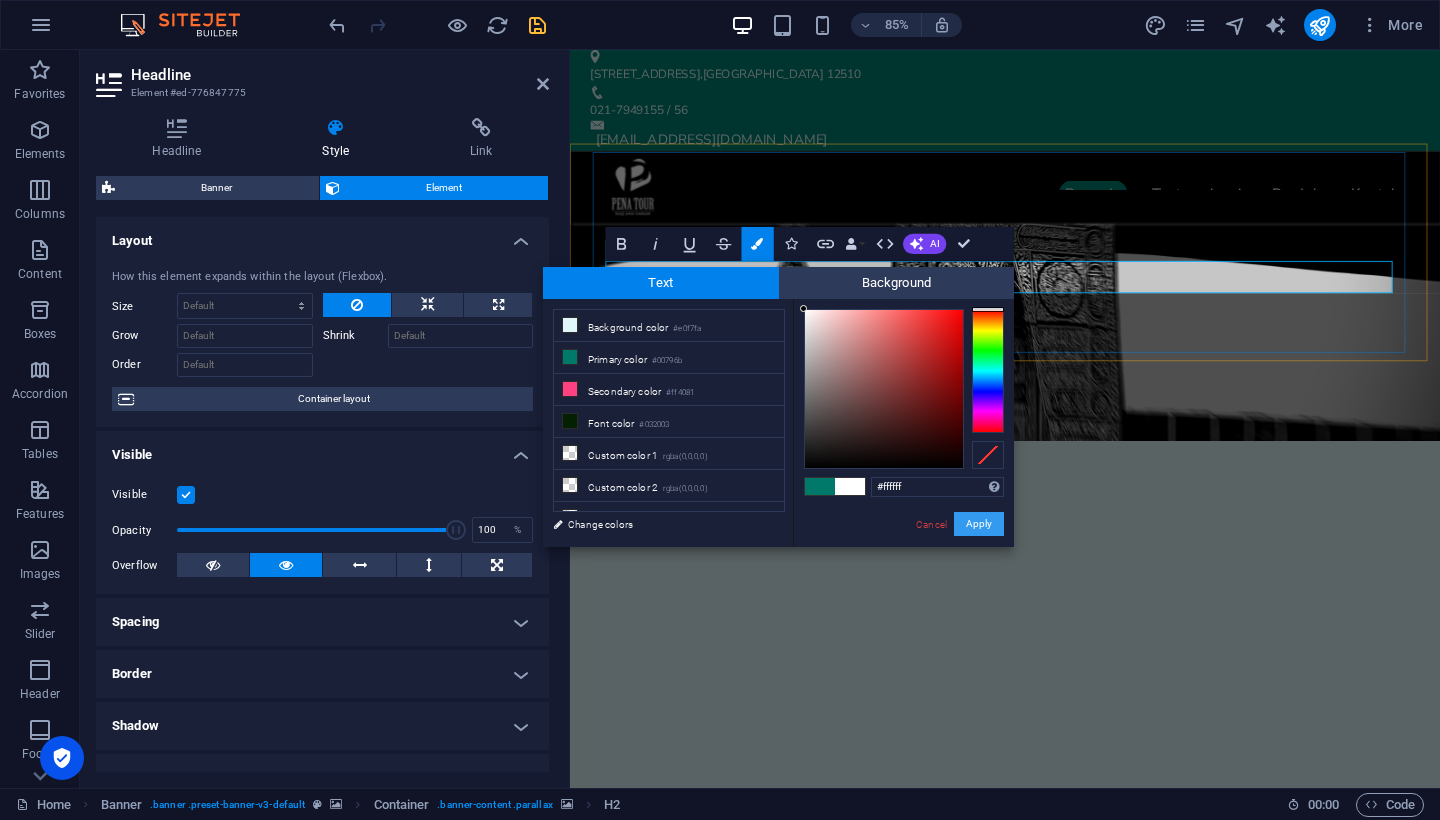 click on "Apply" at bounding box center (979, 524) 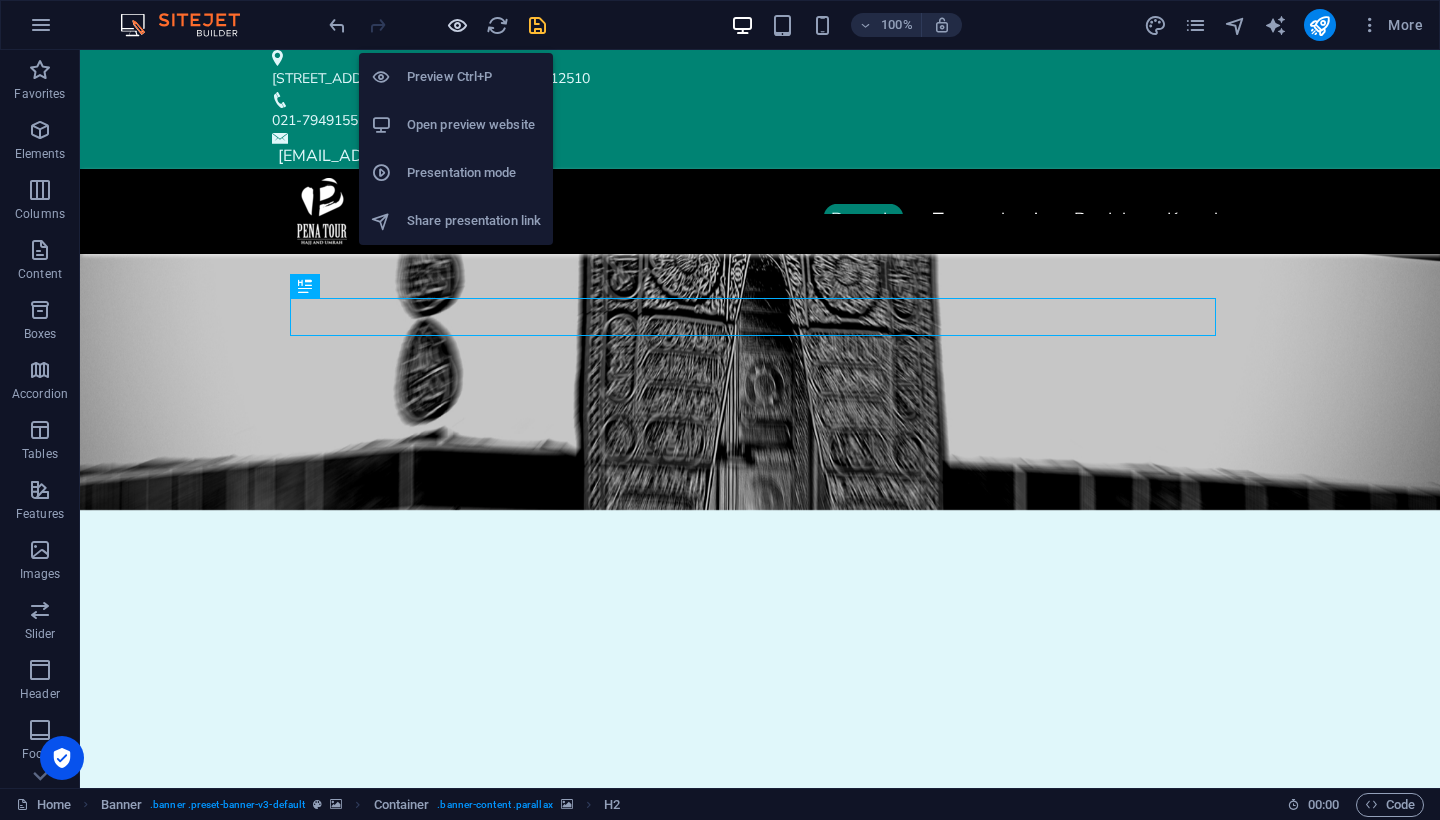 click at bounding box center (457, 25) 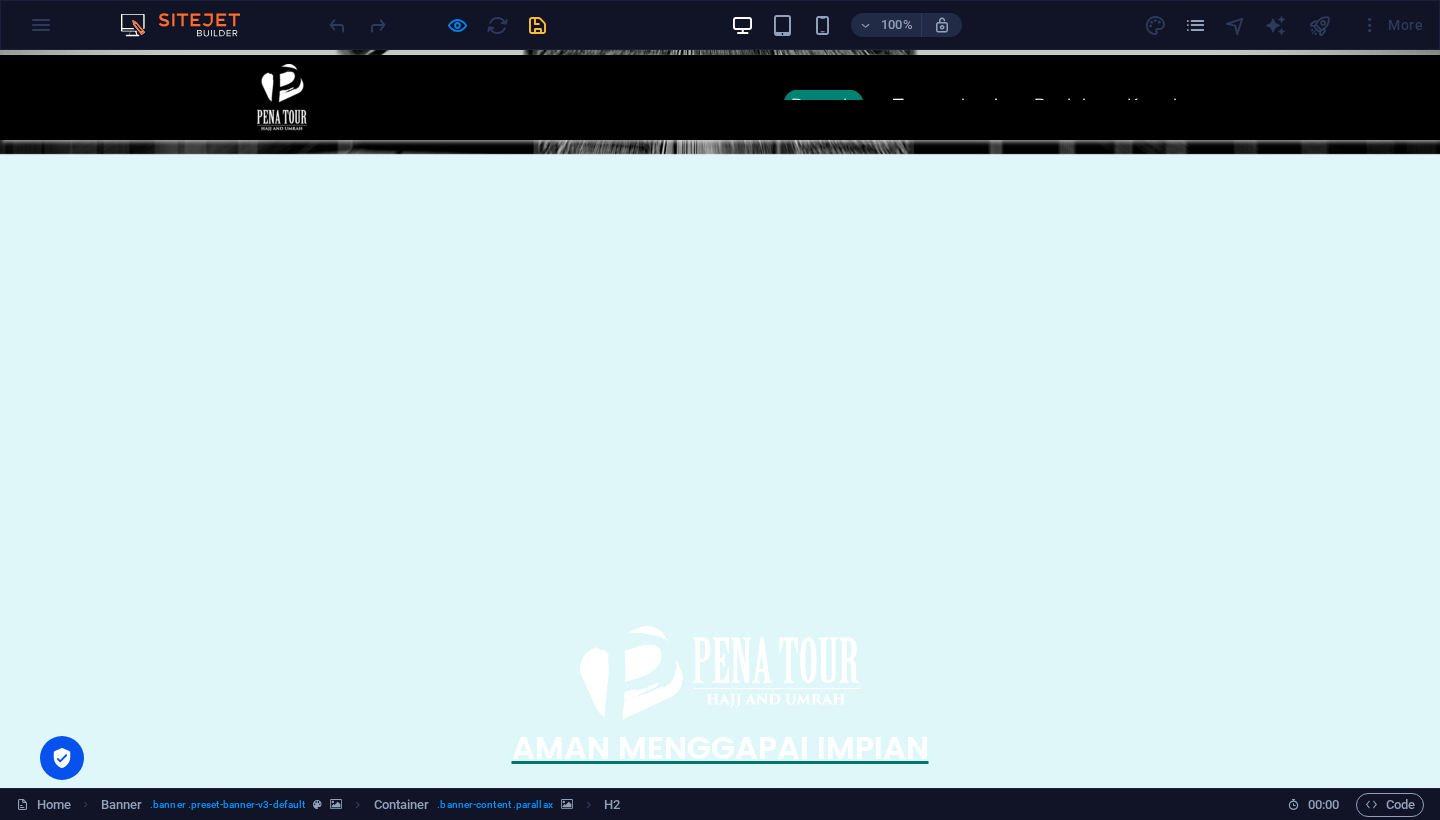 scroll, scrollTop: 0, scrollLeft: 0, axis: both 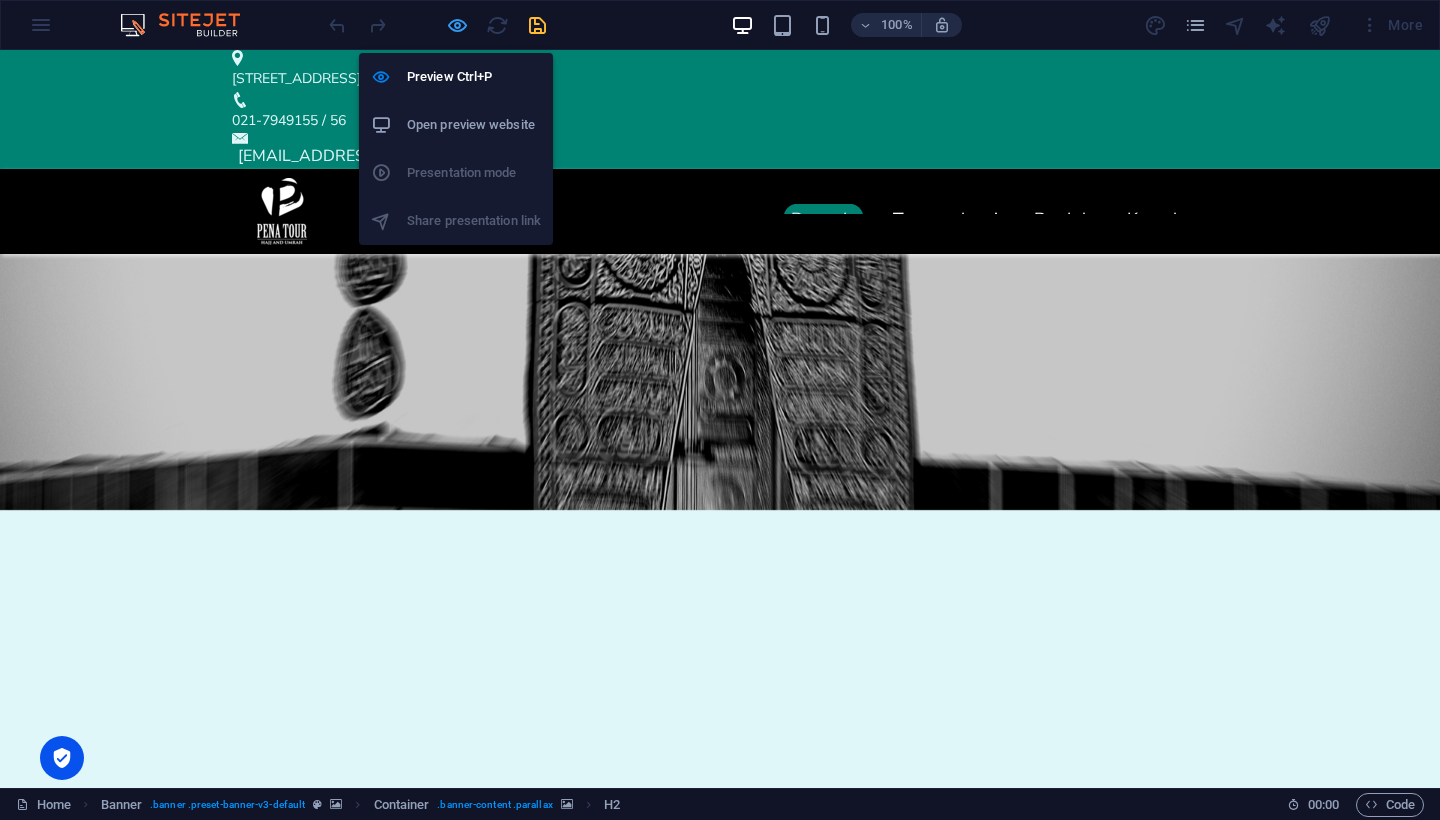 click at bounding box center (457, 25) 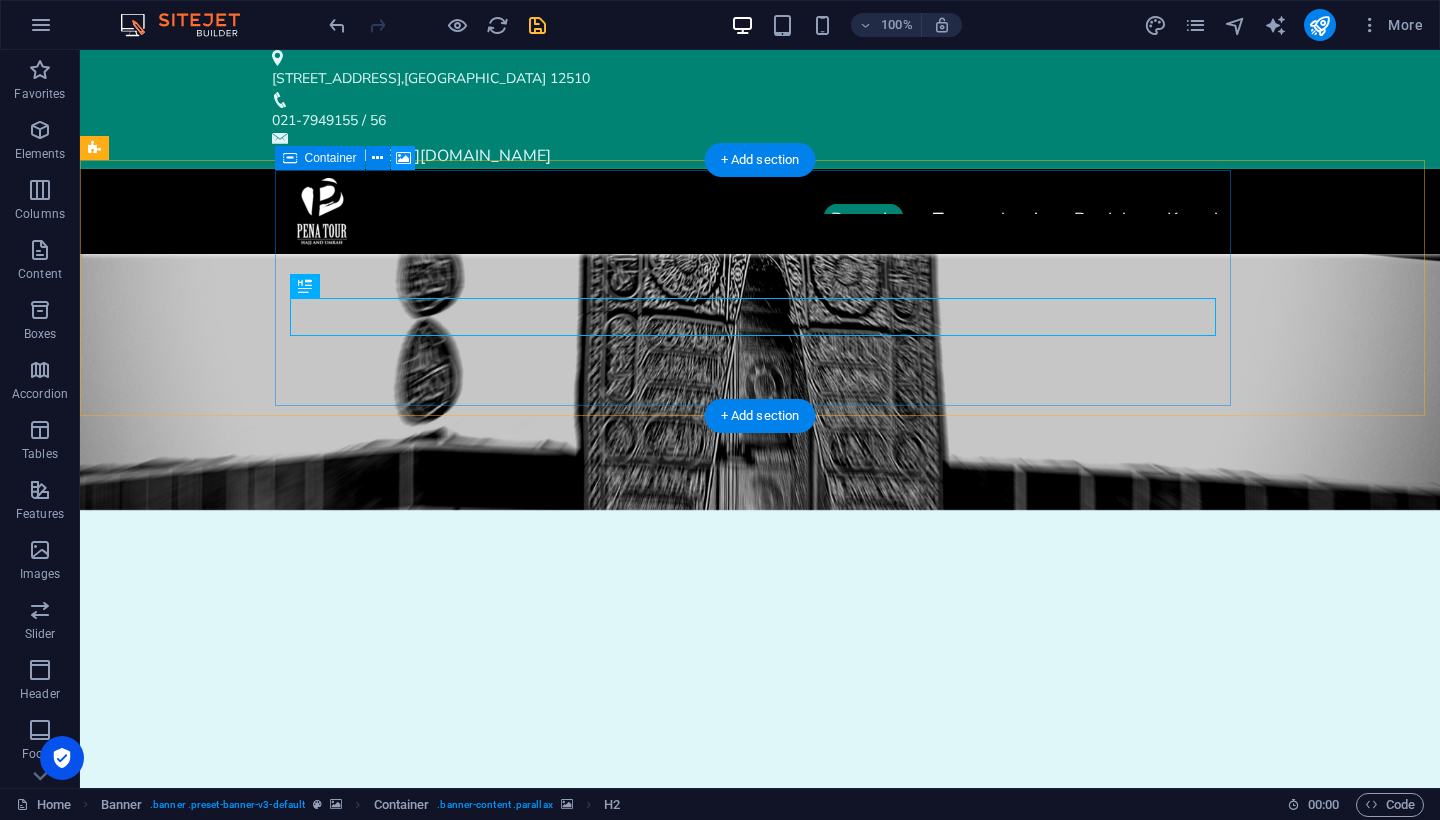 click at bounding box center [403, 158] 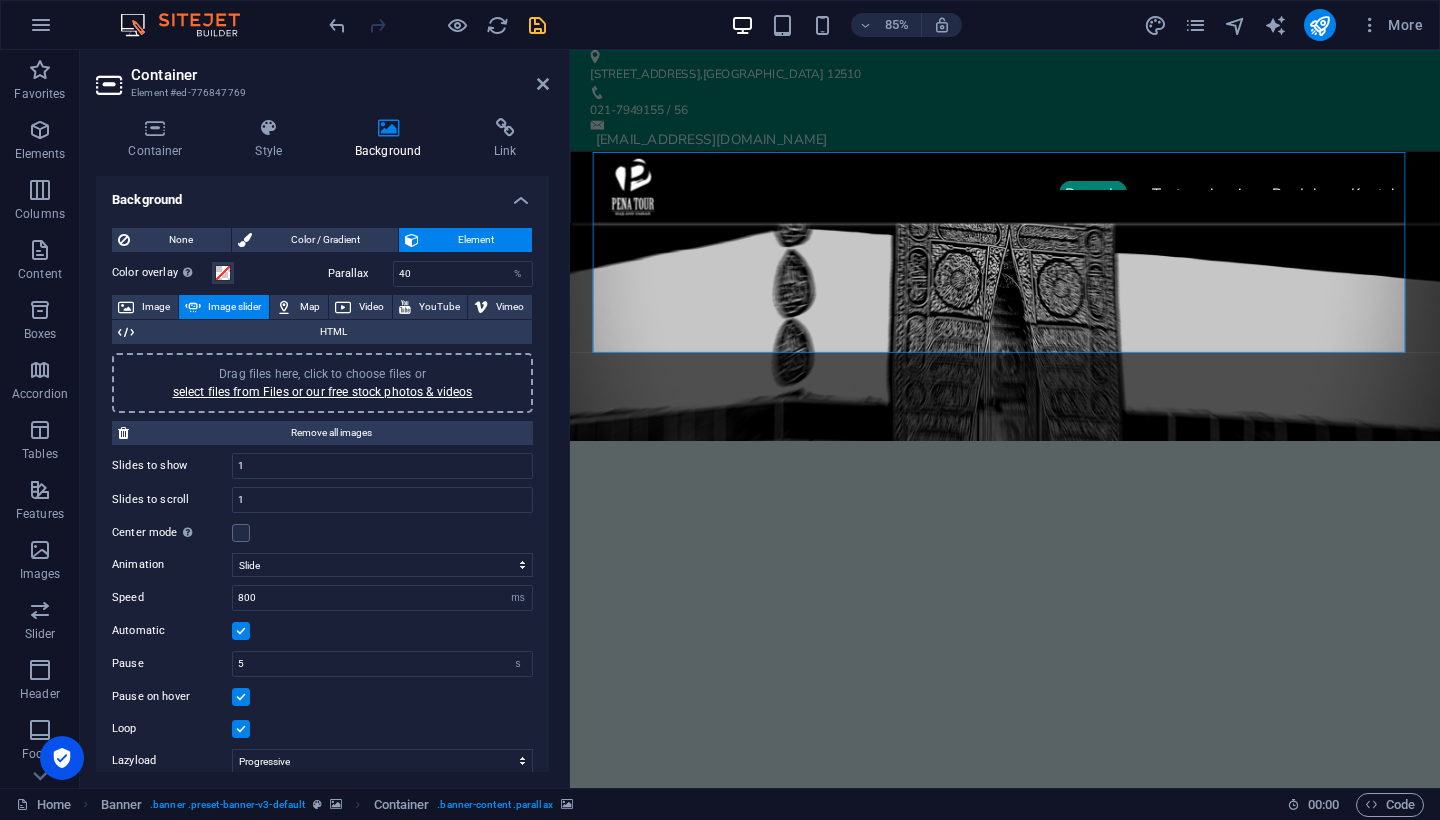 click at bounding box center [1082, 382] 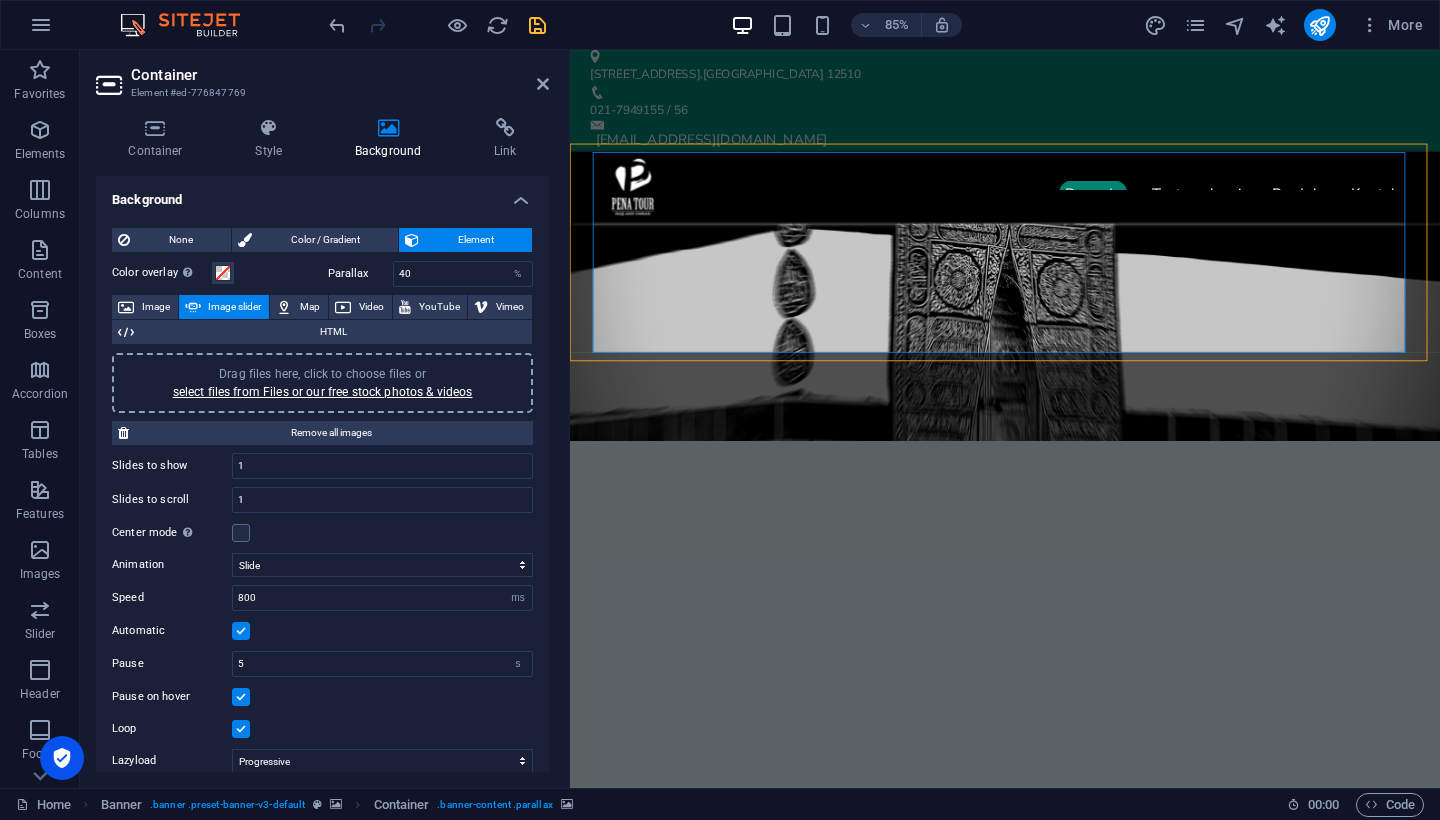 click at bounding box center [1082, 382] 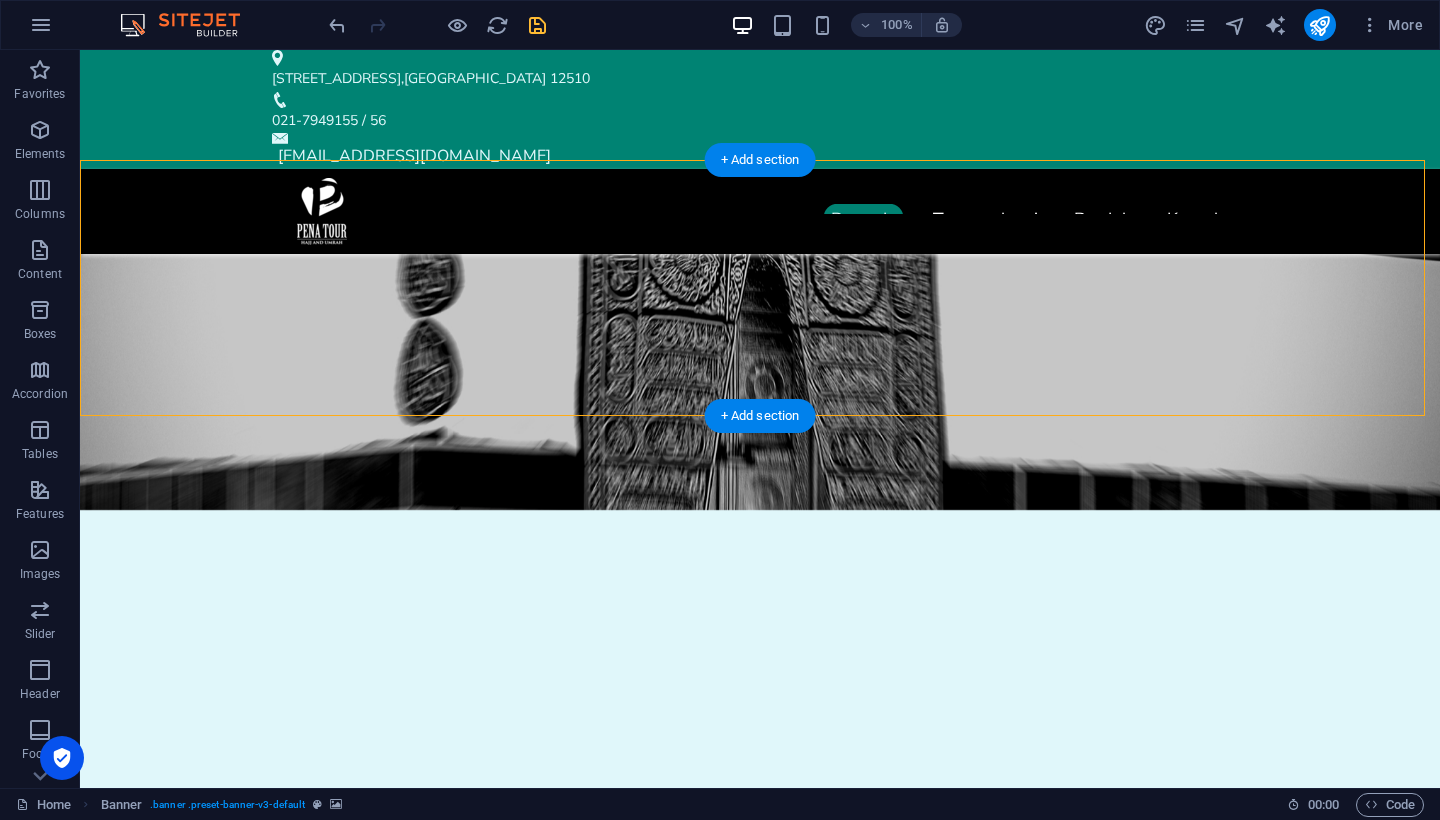 click at bounding box center (760, 382) 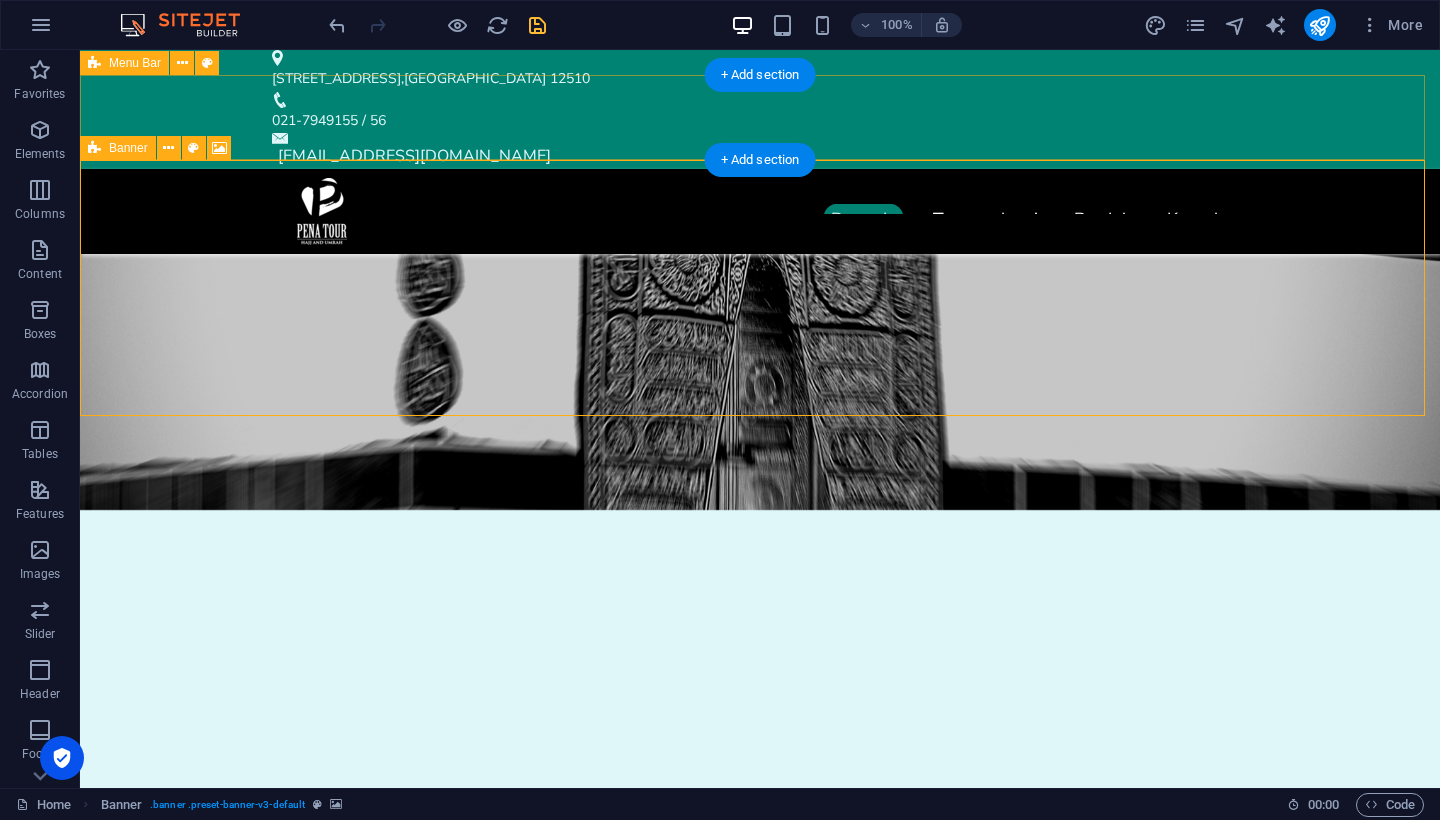 click on "Banner" at bounding box center [118, 148] 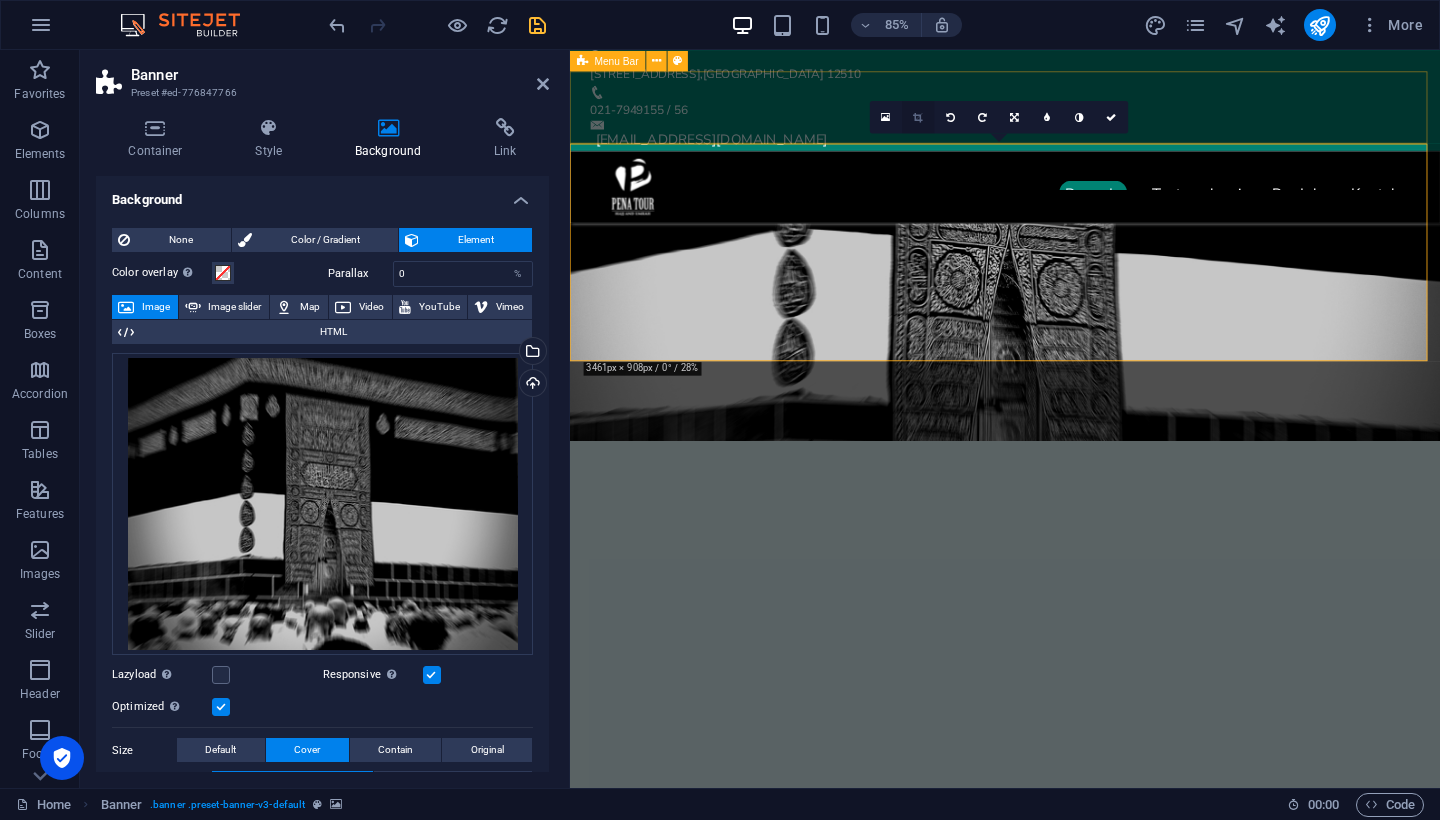 drag, startPoint x: 918, startPoint y: 116, endPoint x: 515, endPoint y: 60, distance: 406.87222 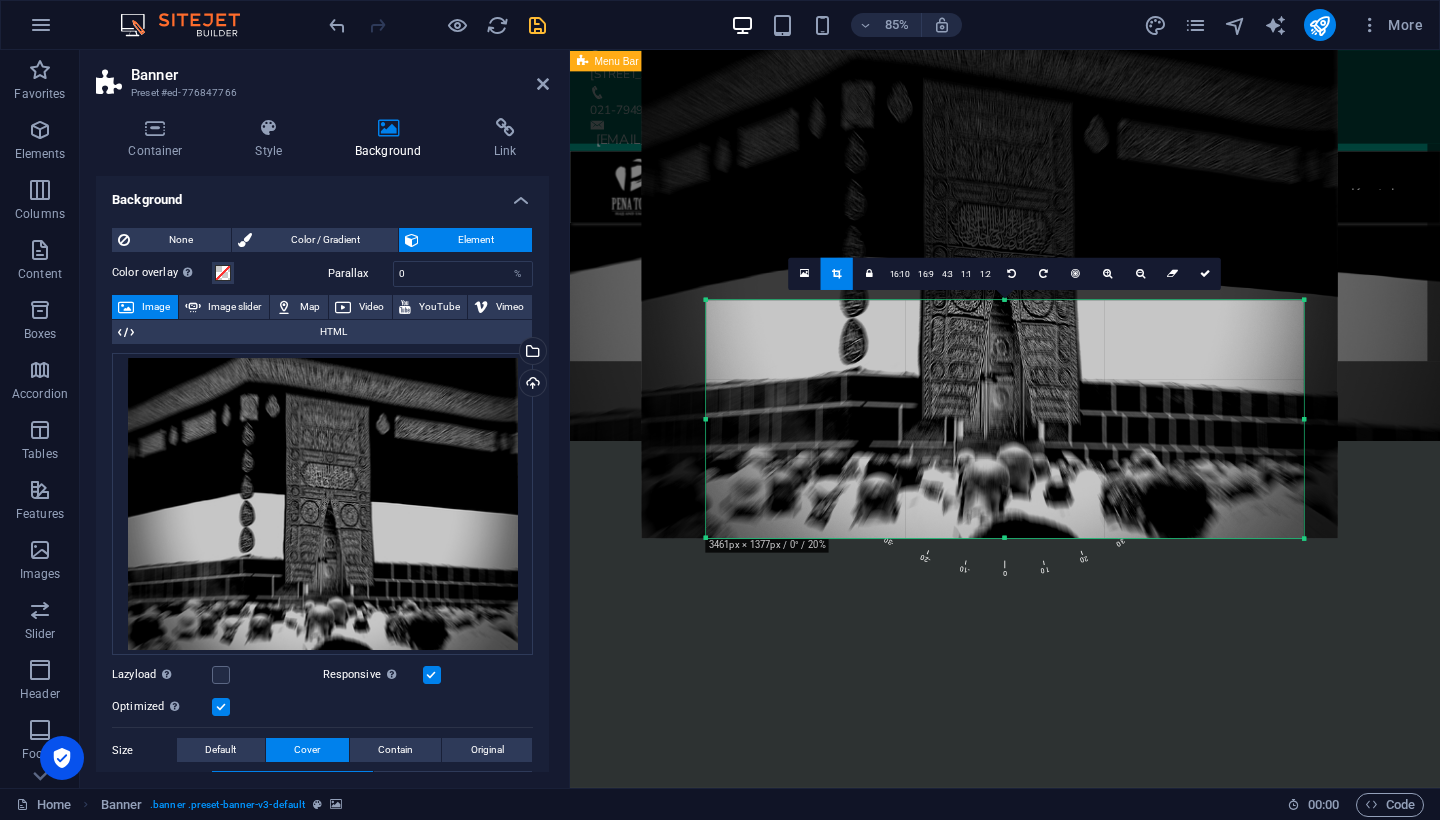 drag, startPoint x: 1007, startPoint y: 412, endPoint x: 998, endPoint y: 232, distance: 180.22485 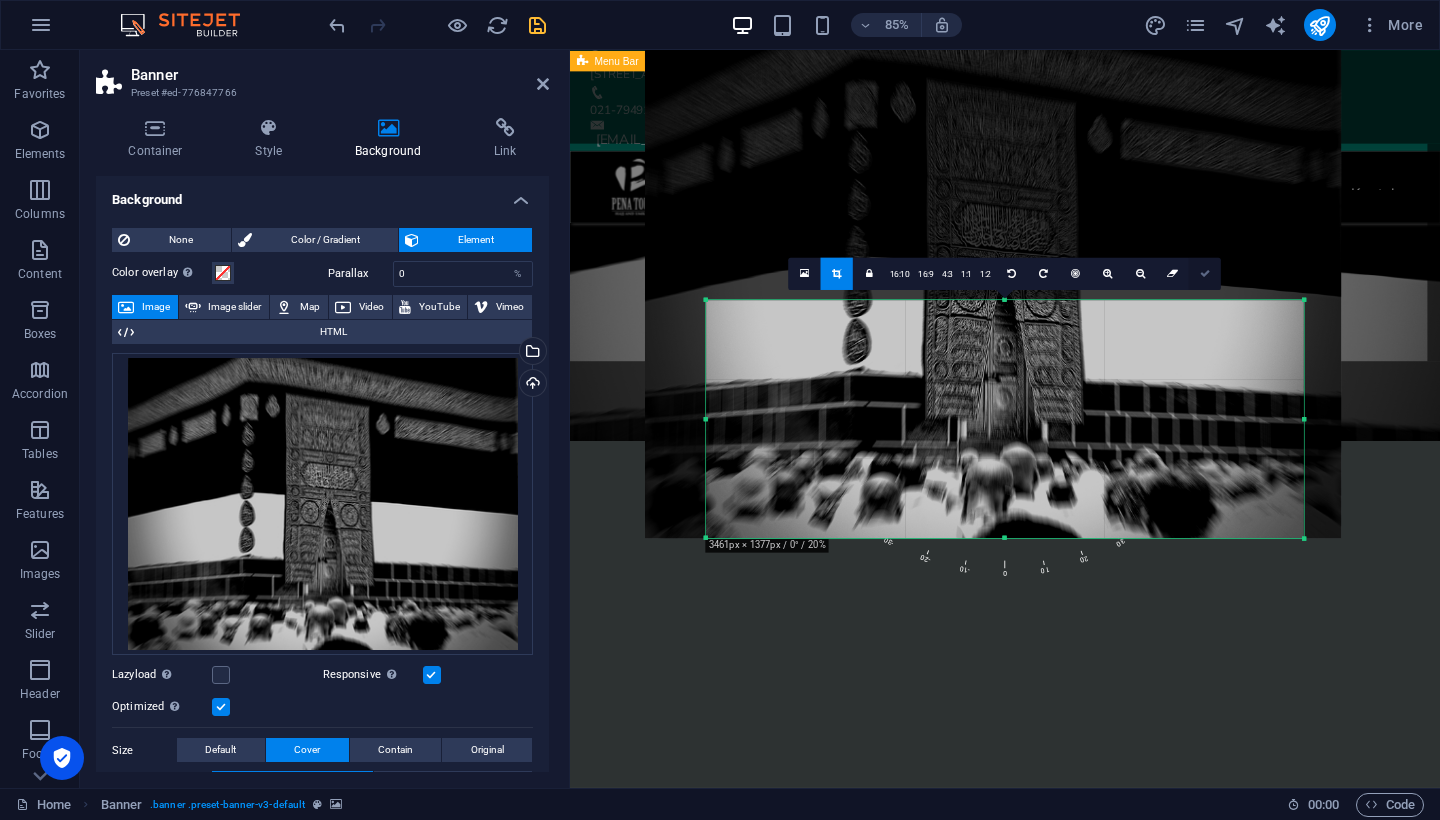 drag, startPoint x: 1201, startPoint y: 274, endPoint x: 387, endPoint y: 645, distance: 894.5597 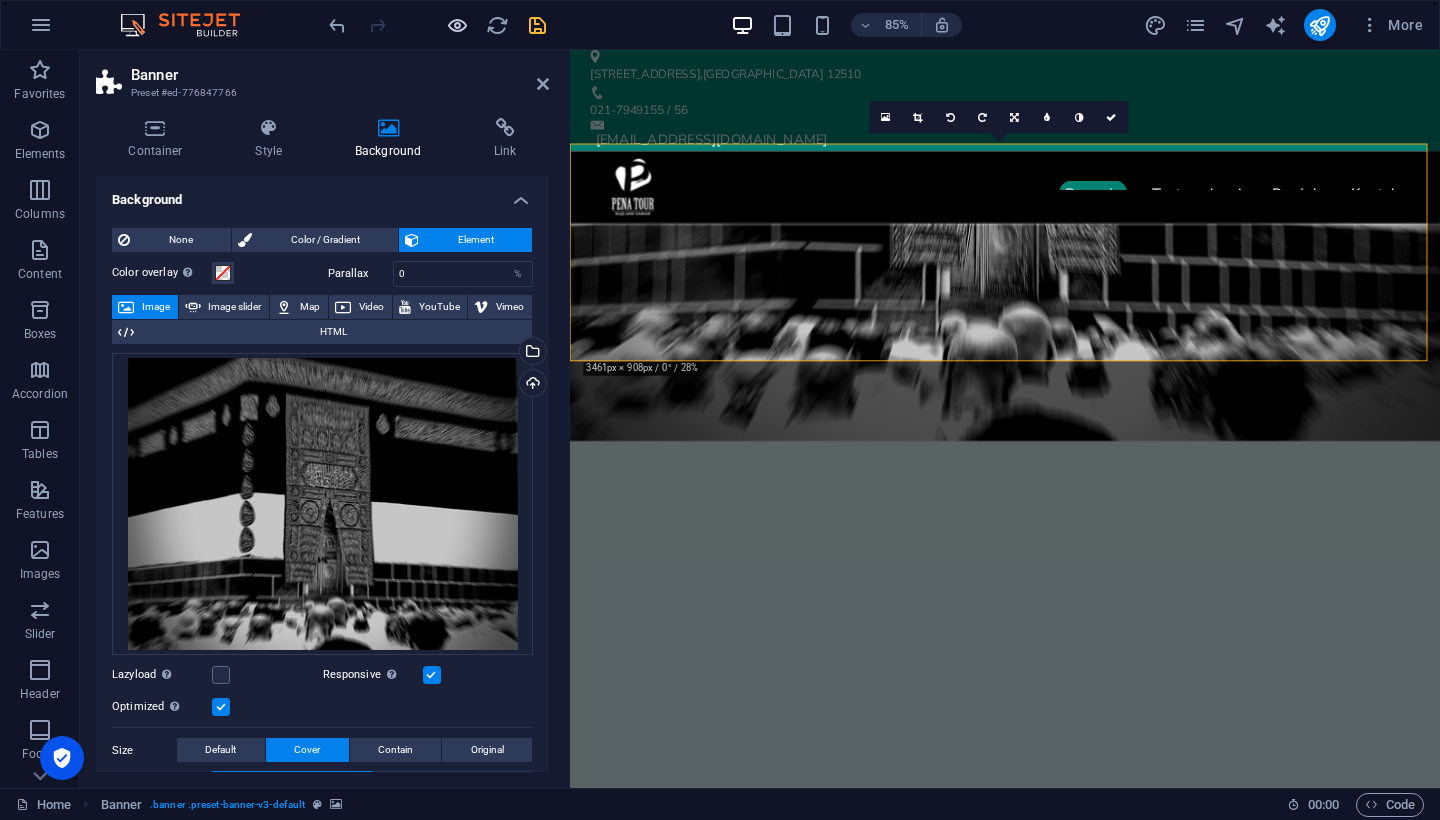 click at bounding box center [457, 25] 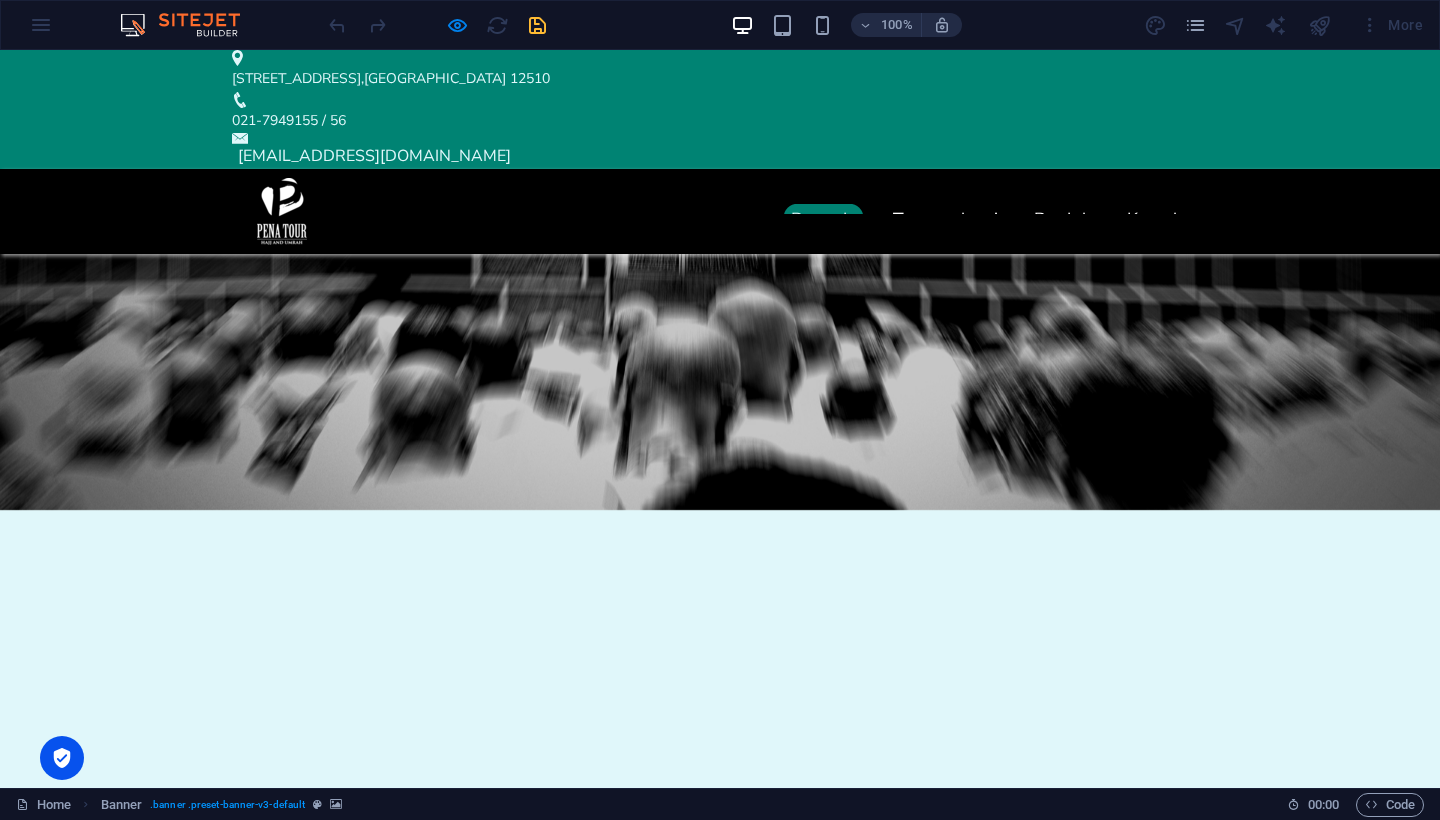 click at bounding box center [720, 382] 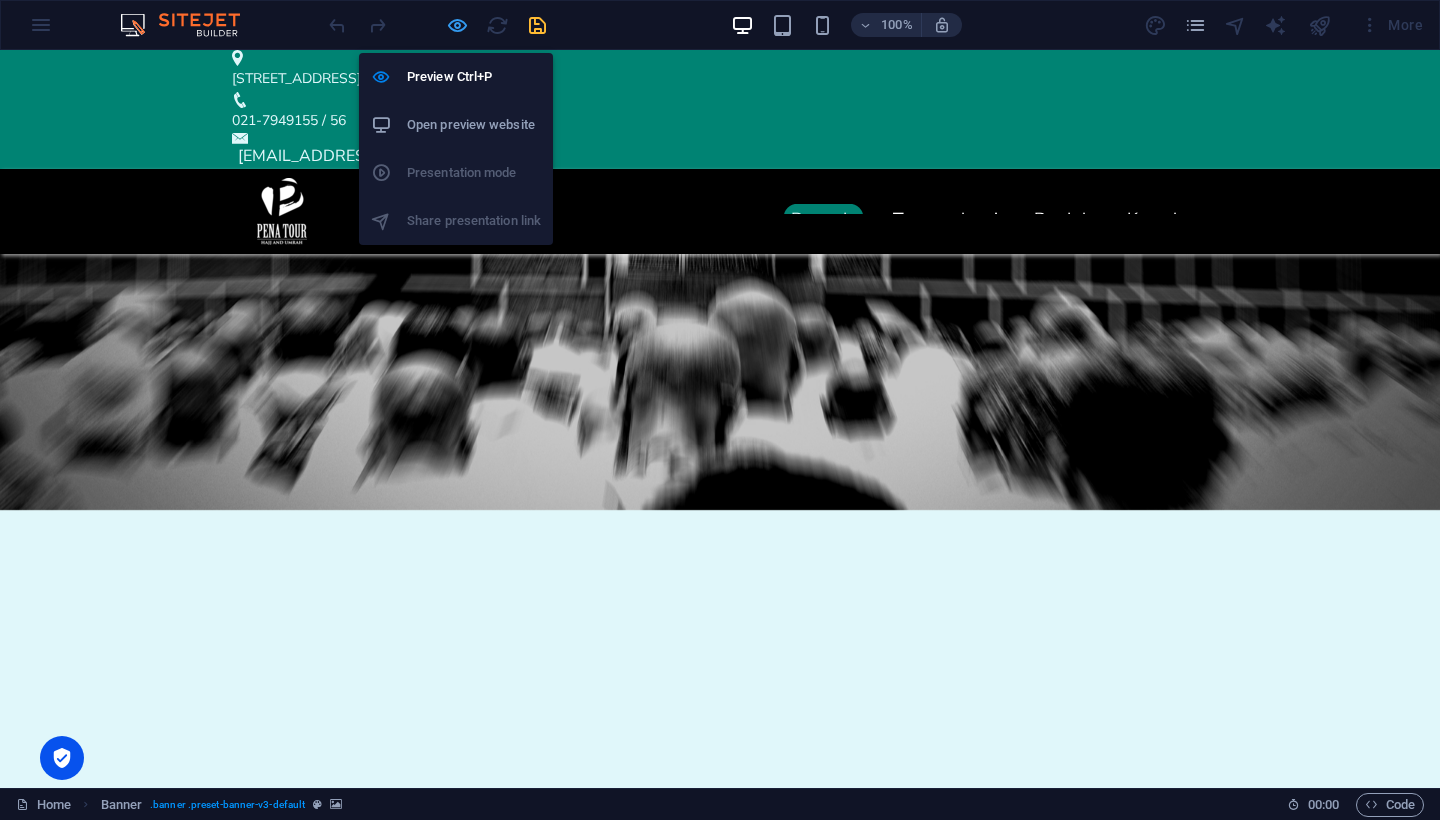 click at bounding box center (457, 25) 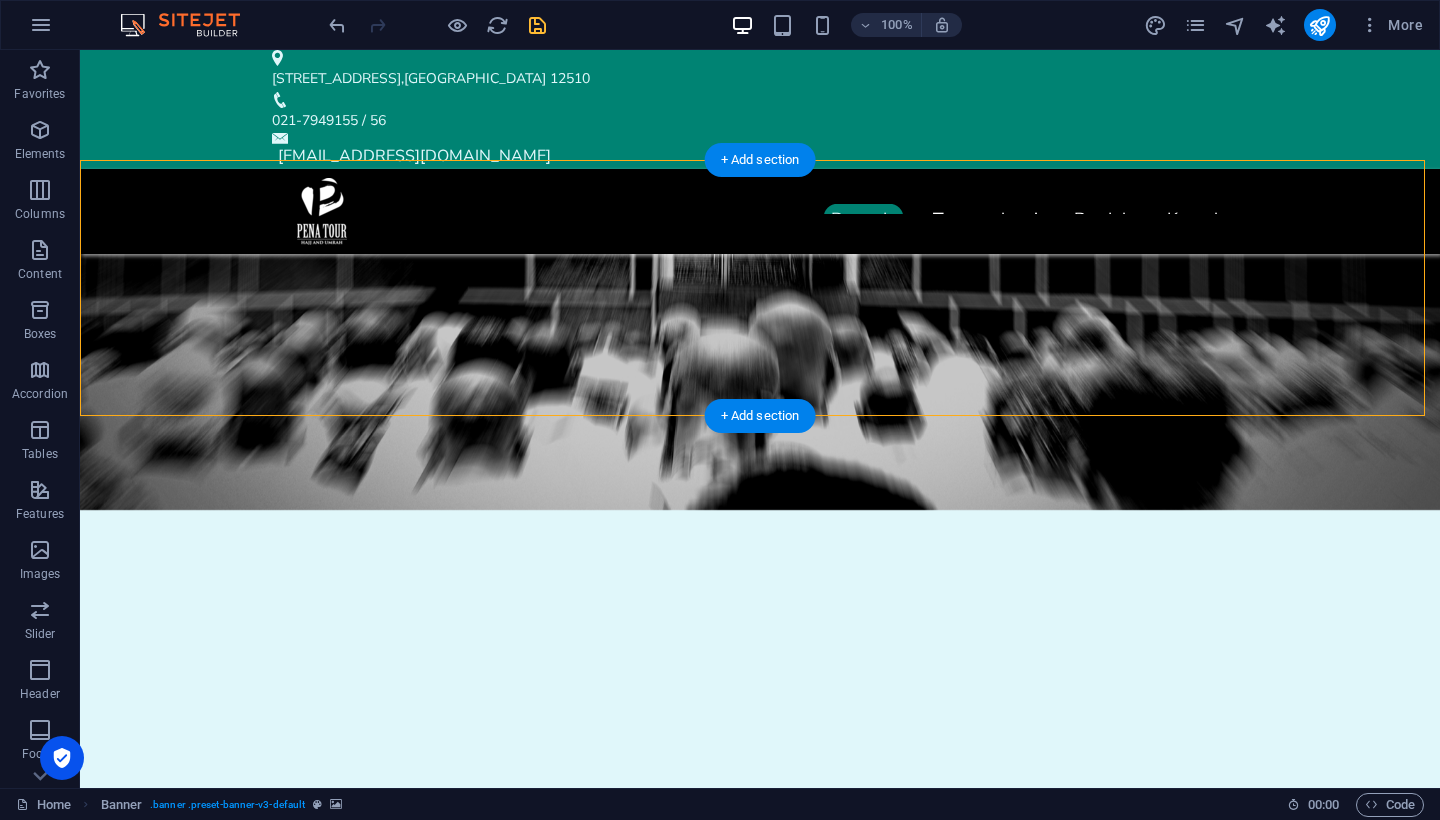 click at bounding box center (760, 1028) 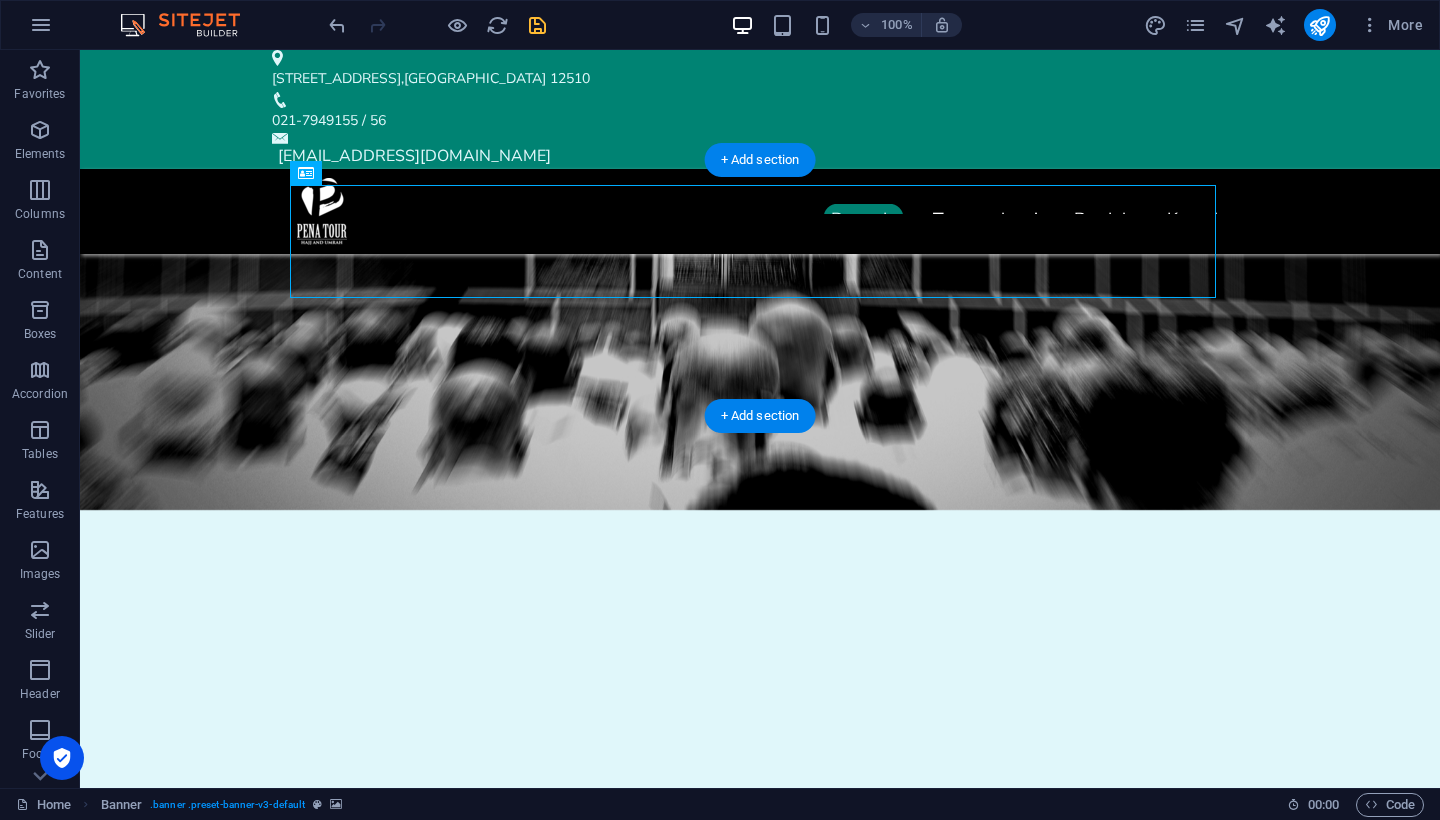 click at bounding box center [760, 382] 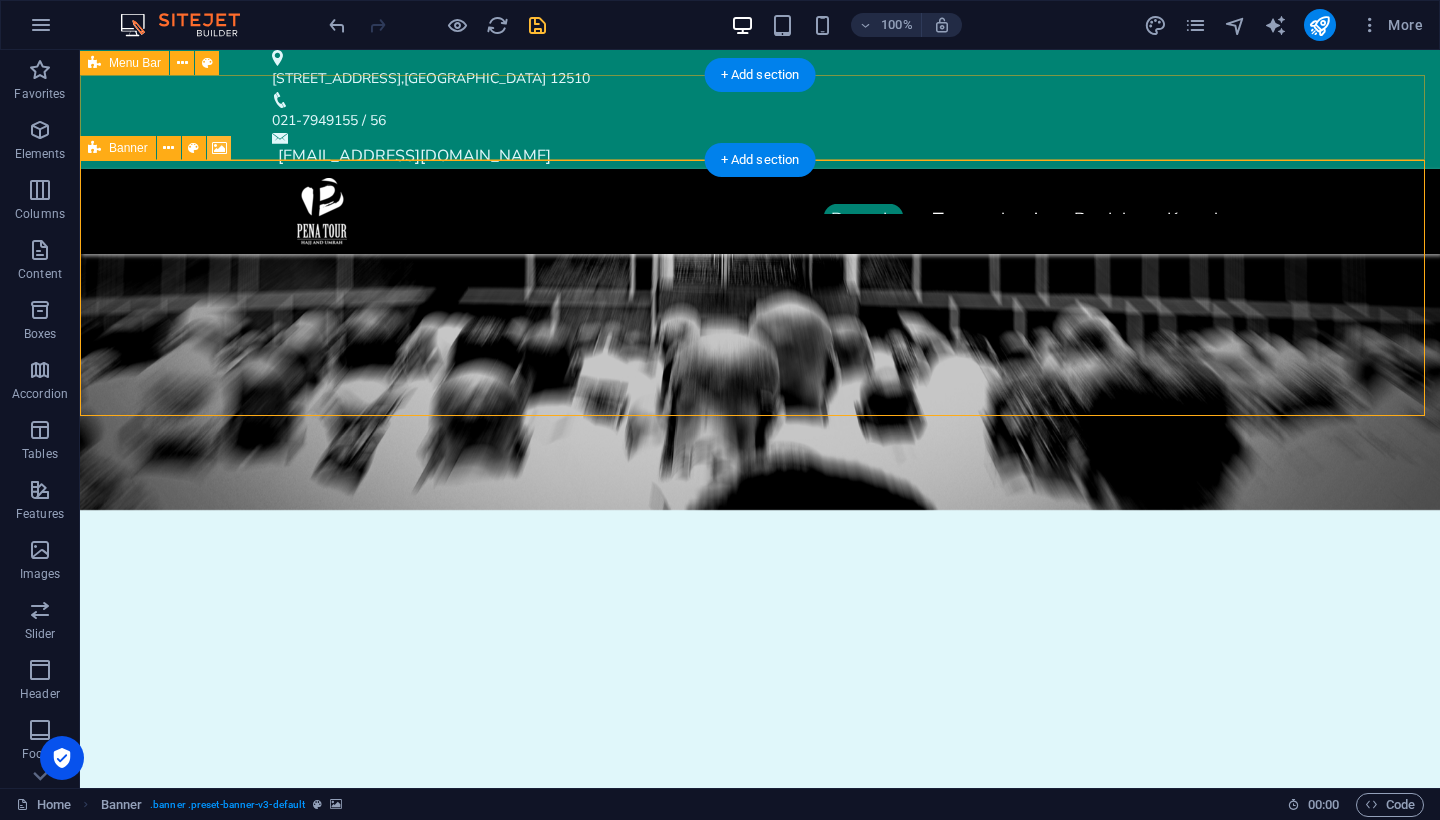 drag, startPoint x: 220, startPoint y: 144, endPoint x: 508, endPoint y: 112, distance: 289.77234 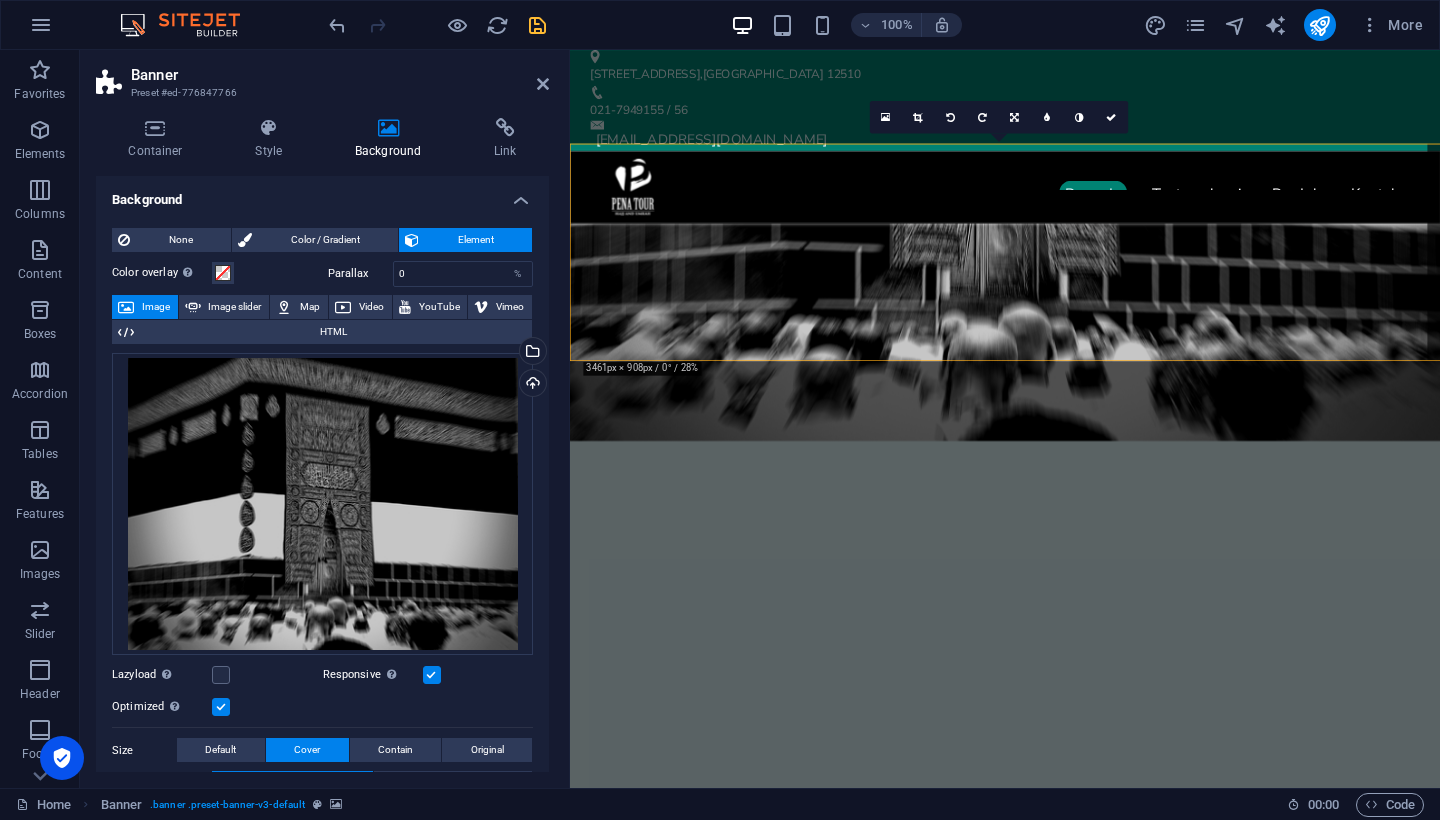 click at bounding box center [917, 117] 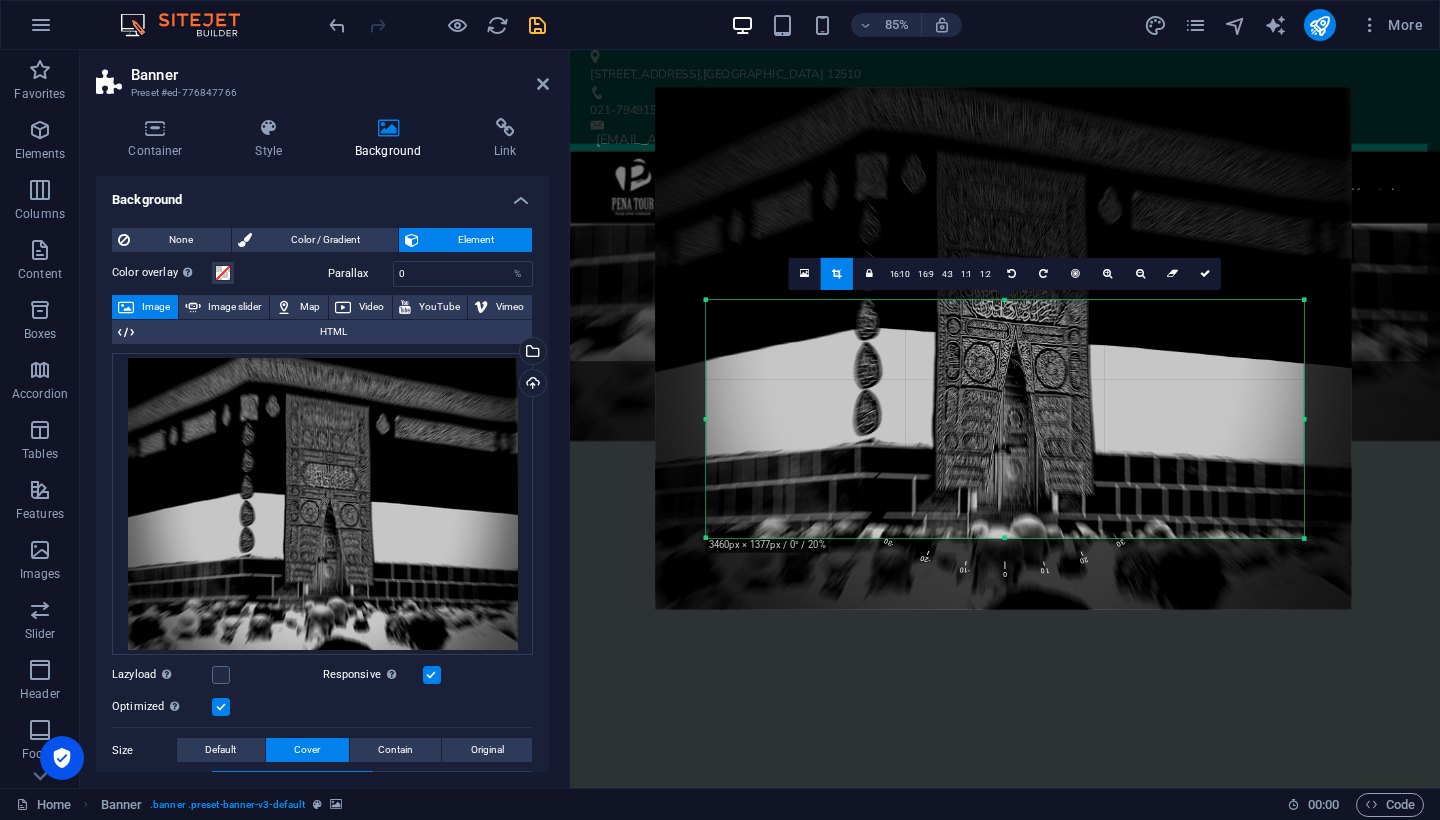 drag, startPoint x: 990, startPoint y: 382, endPoint x: 986, endPoint y: 356, distance: 26.305893 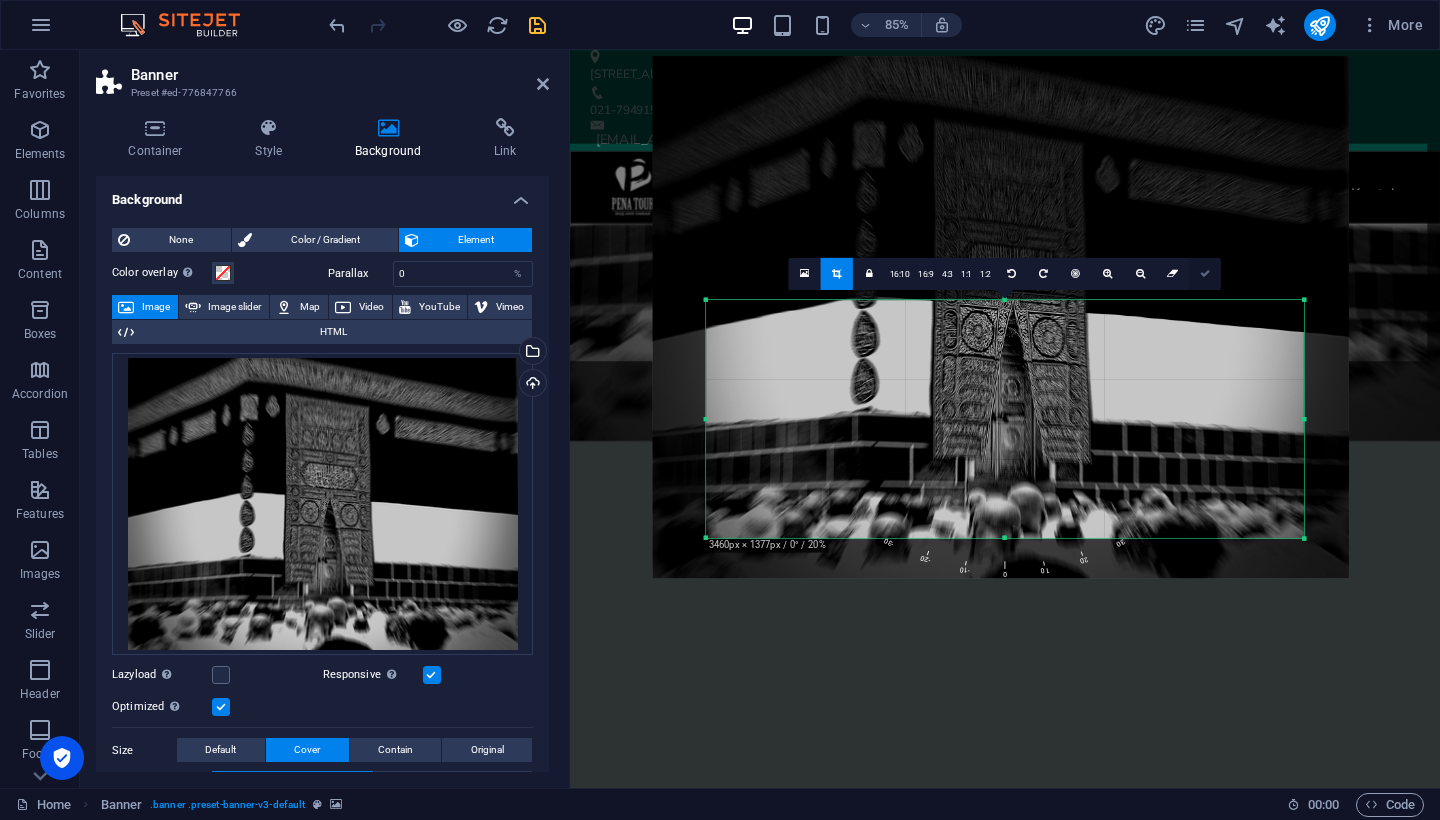 click at bounding box center [1205, 274] 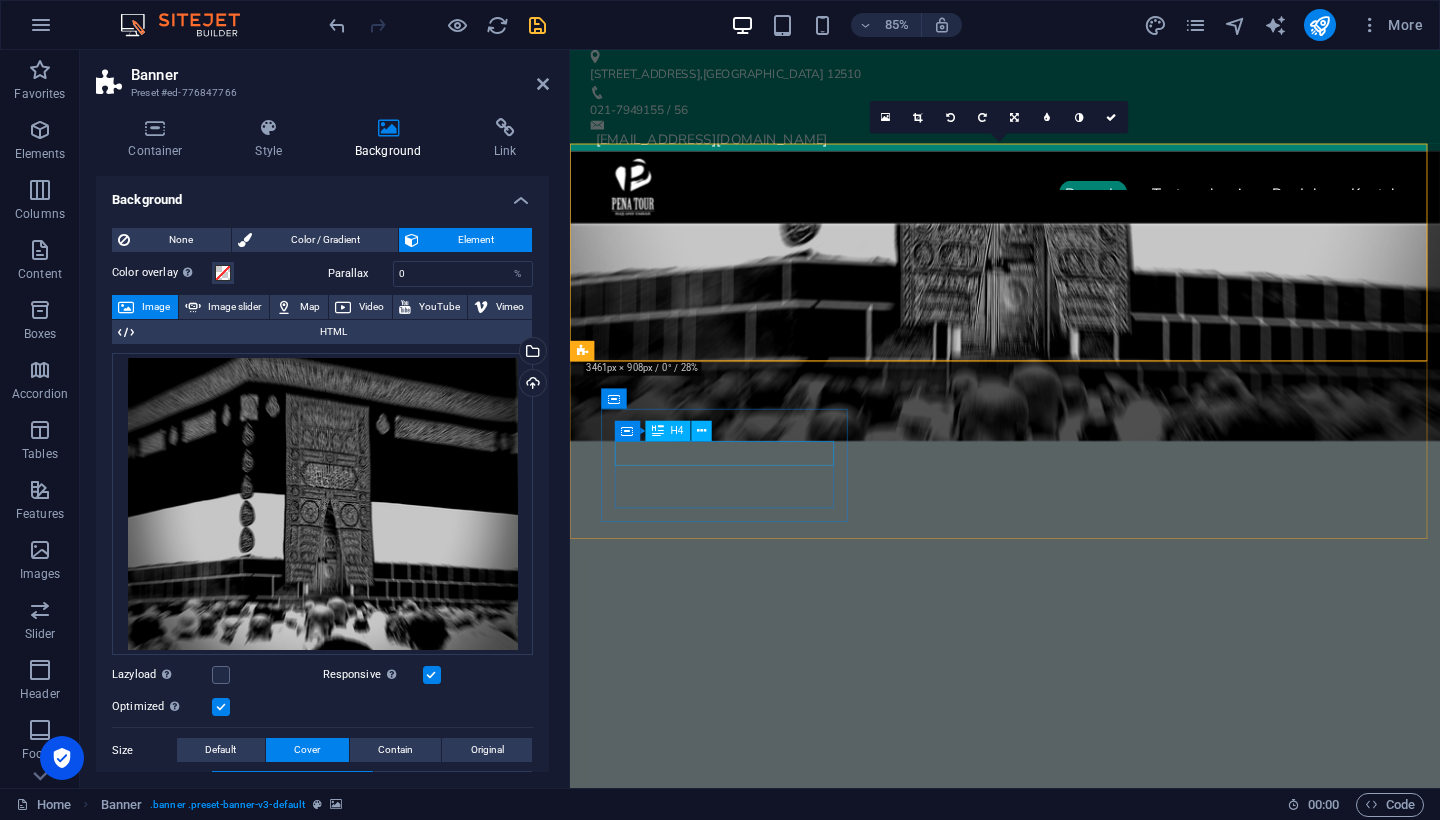 click on "AMAN MENGGAPAI IMPIAN" at bounding box center (1082, 1156) 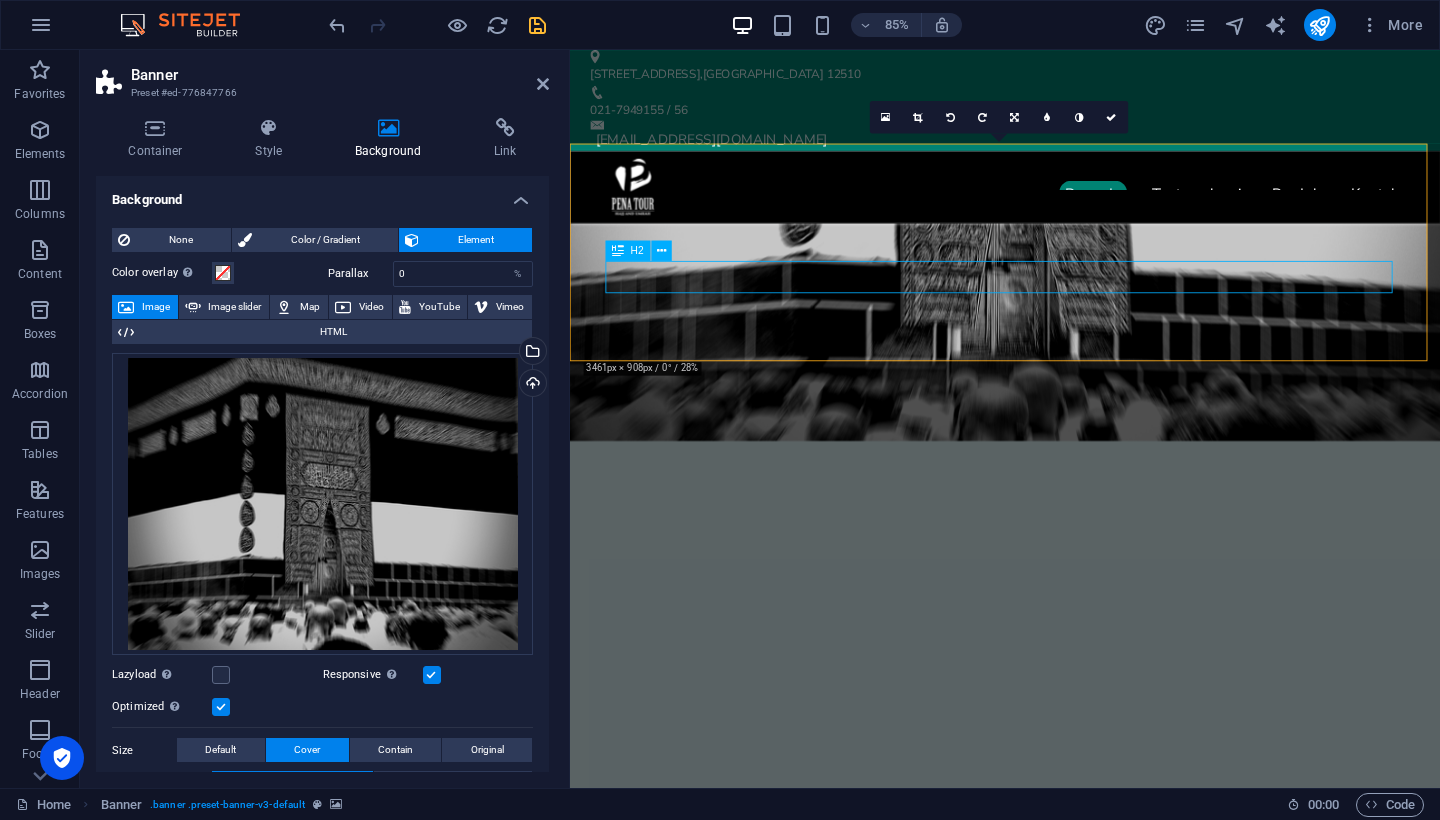 click on "AMAN MENGGAPAI IMPIAN" at bounding box center [1082, 1156] 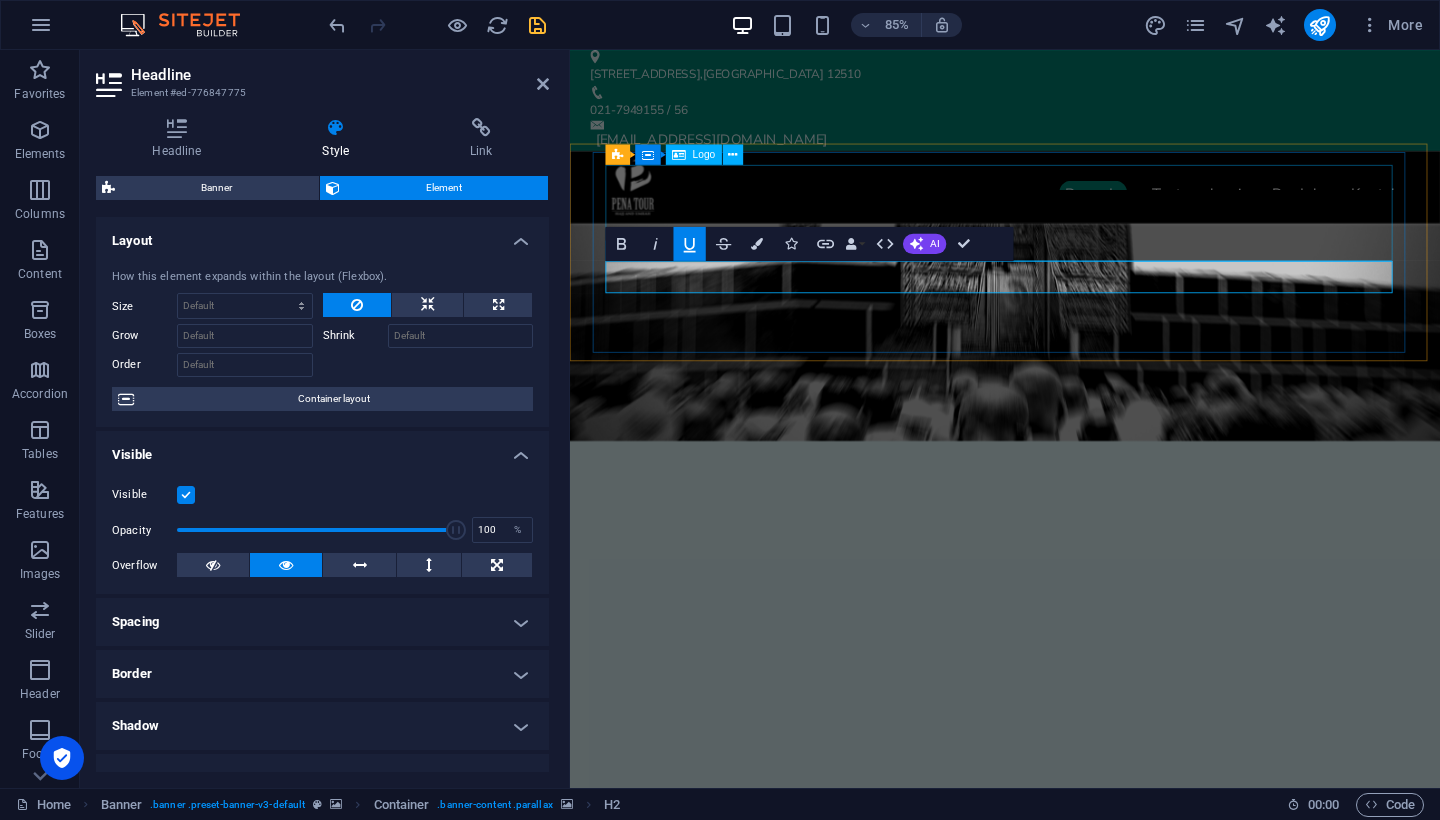 click 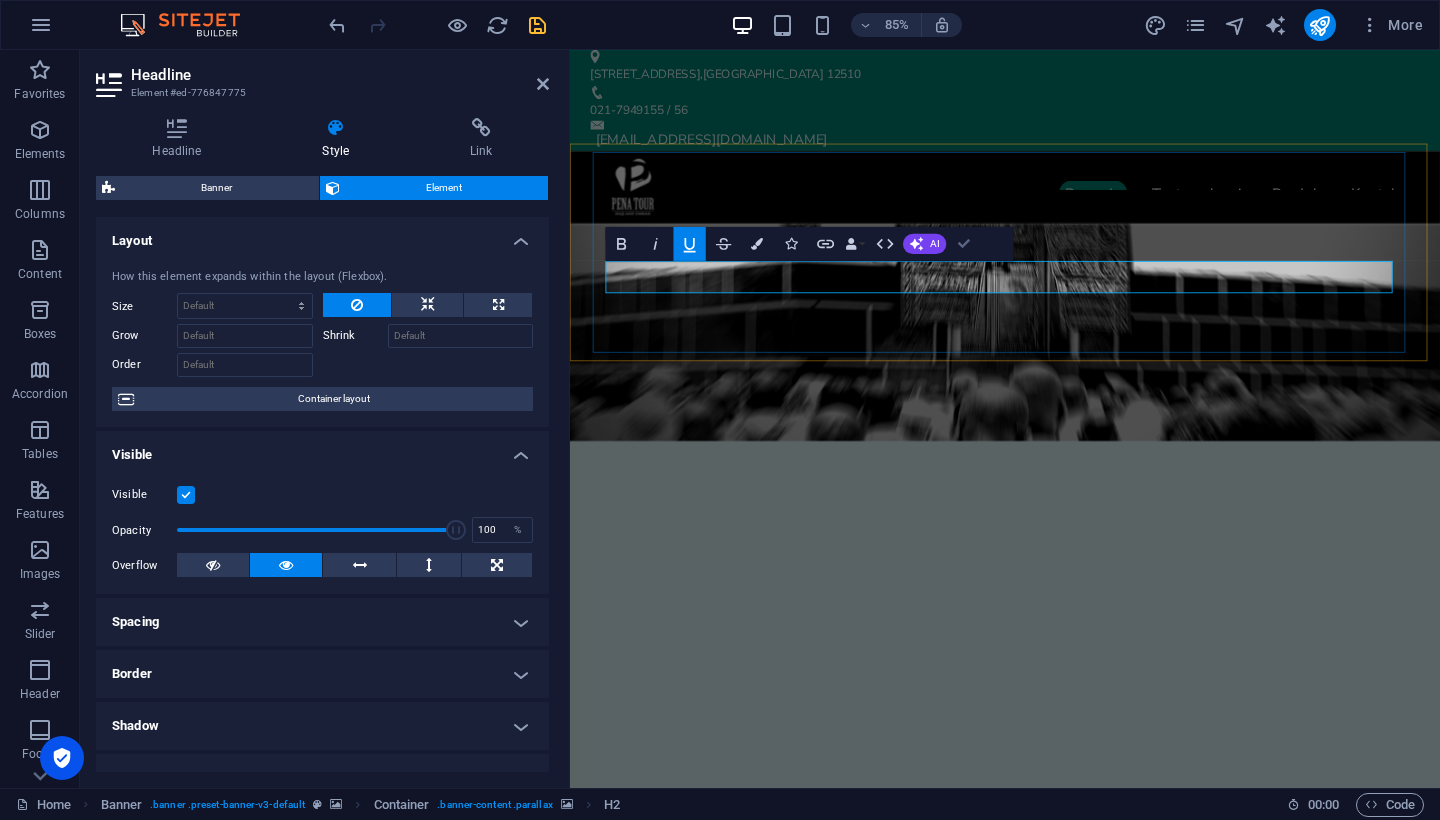 drag, startPoint x: 970, startPoint y: 243, endPoint x: 887, endPoint y: 193, distance: 96.89685 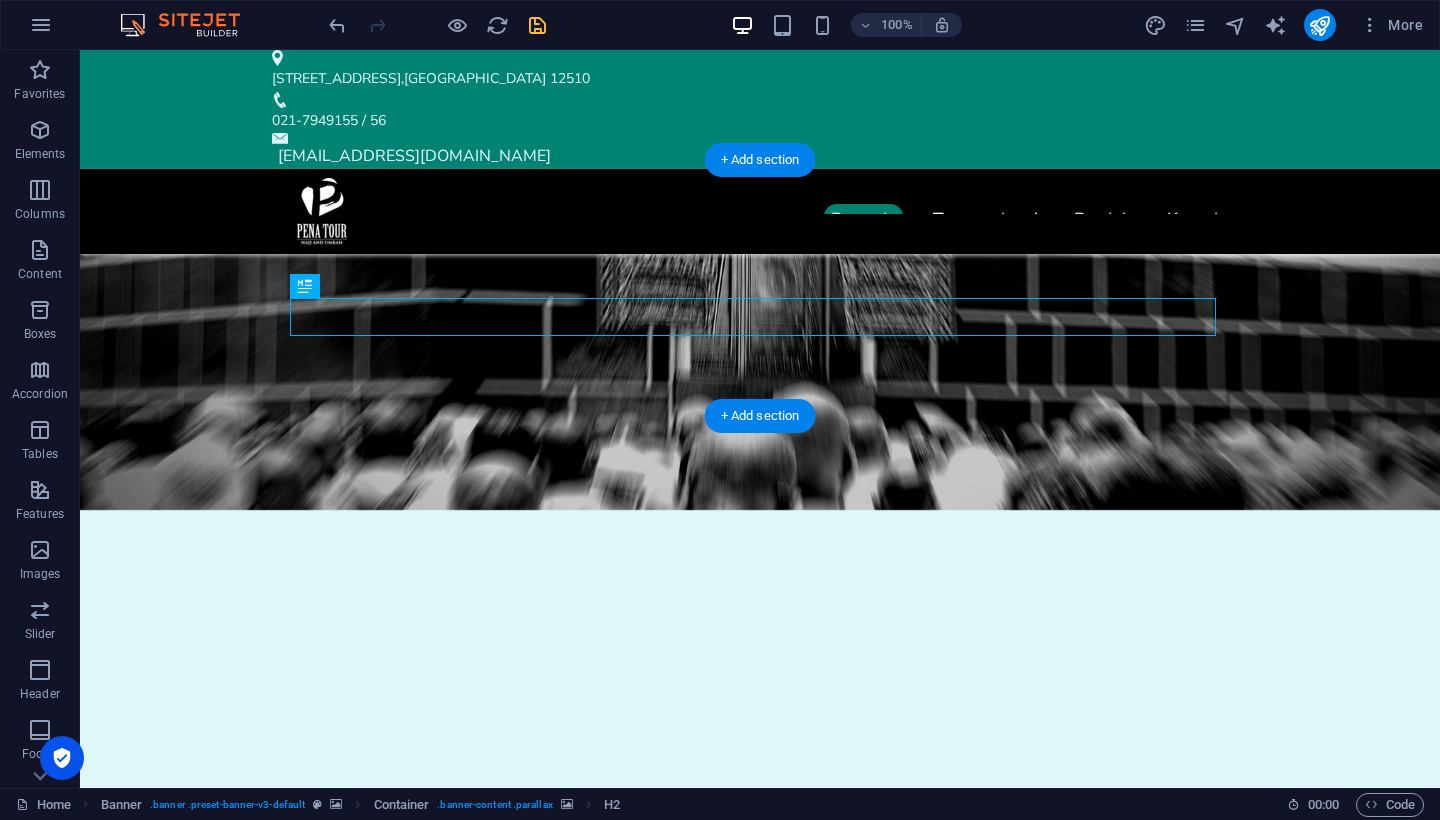 click at bounding box center [760, 382] 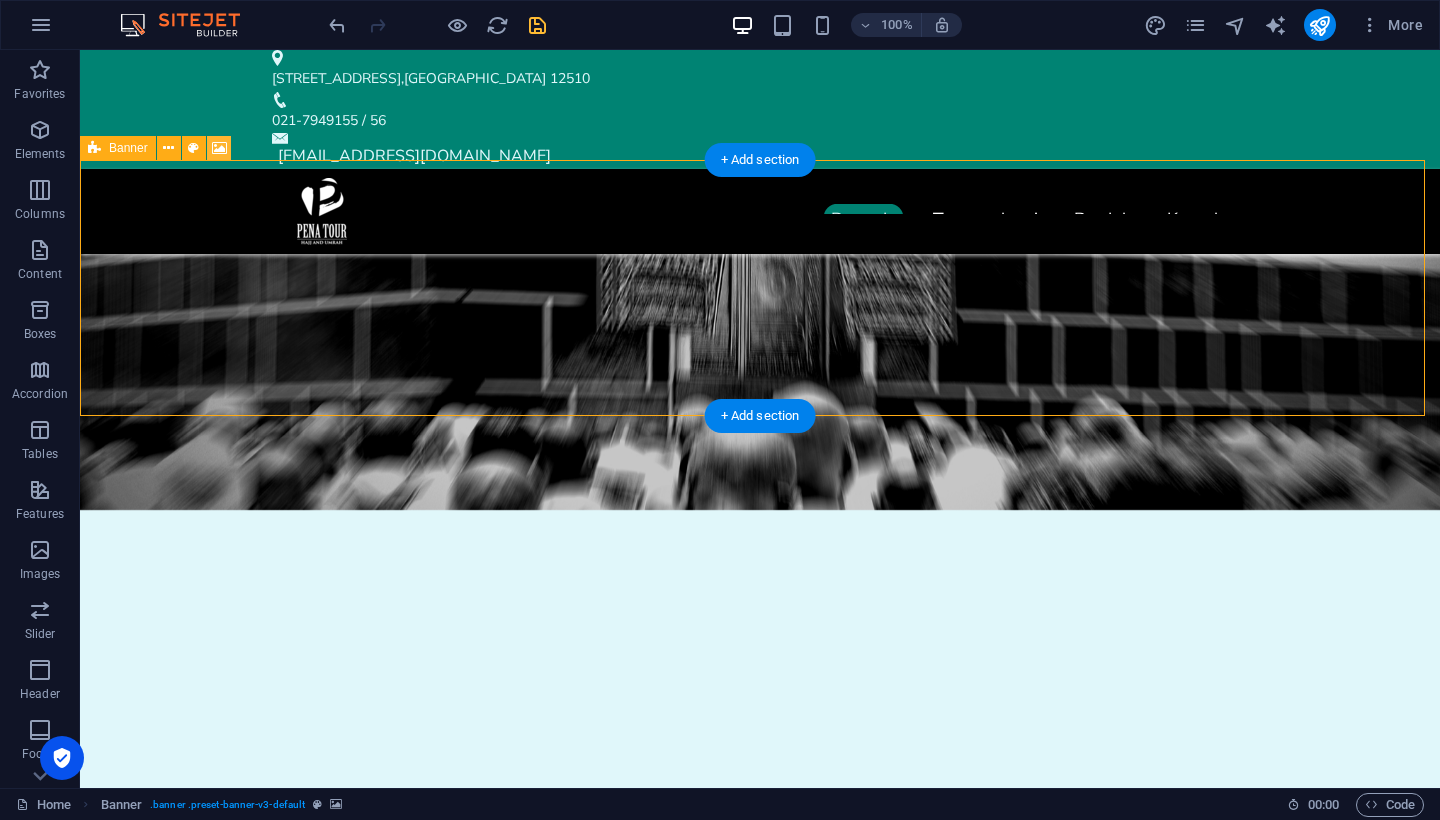 click at bounding box center (219, 148) 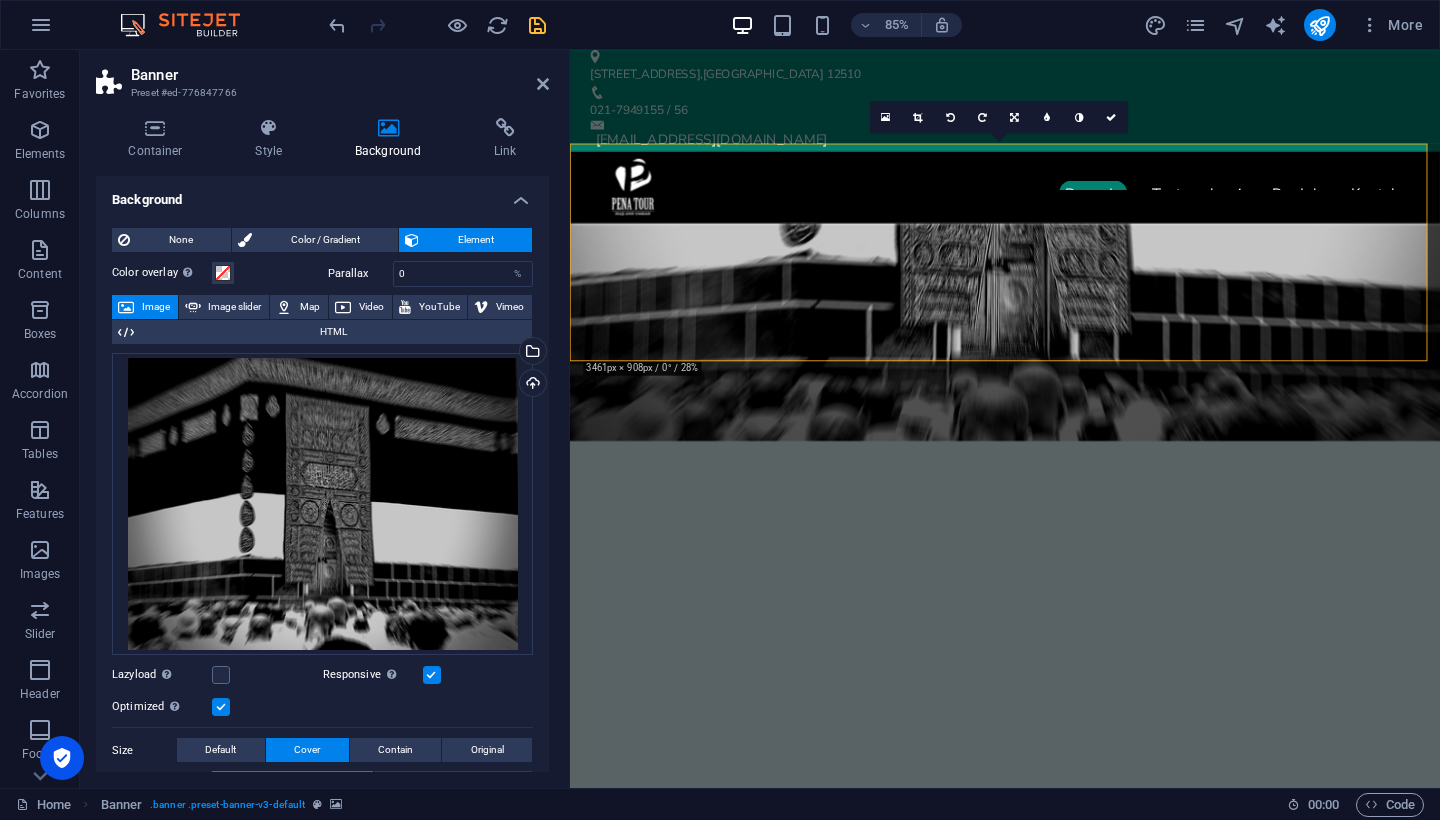 click at bounding box center [918, 117] 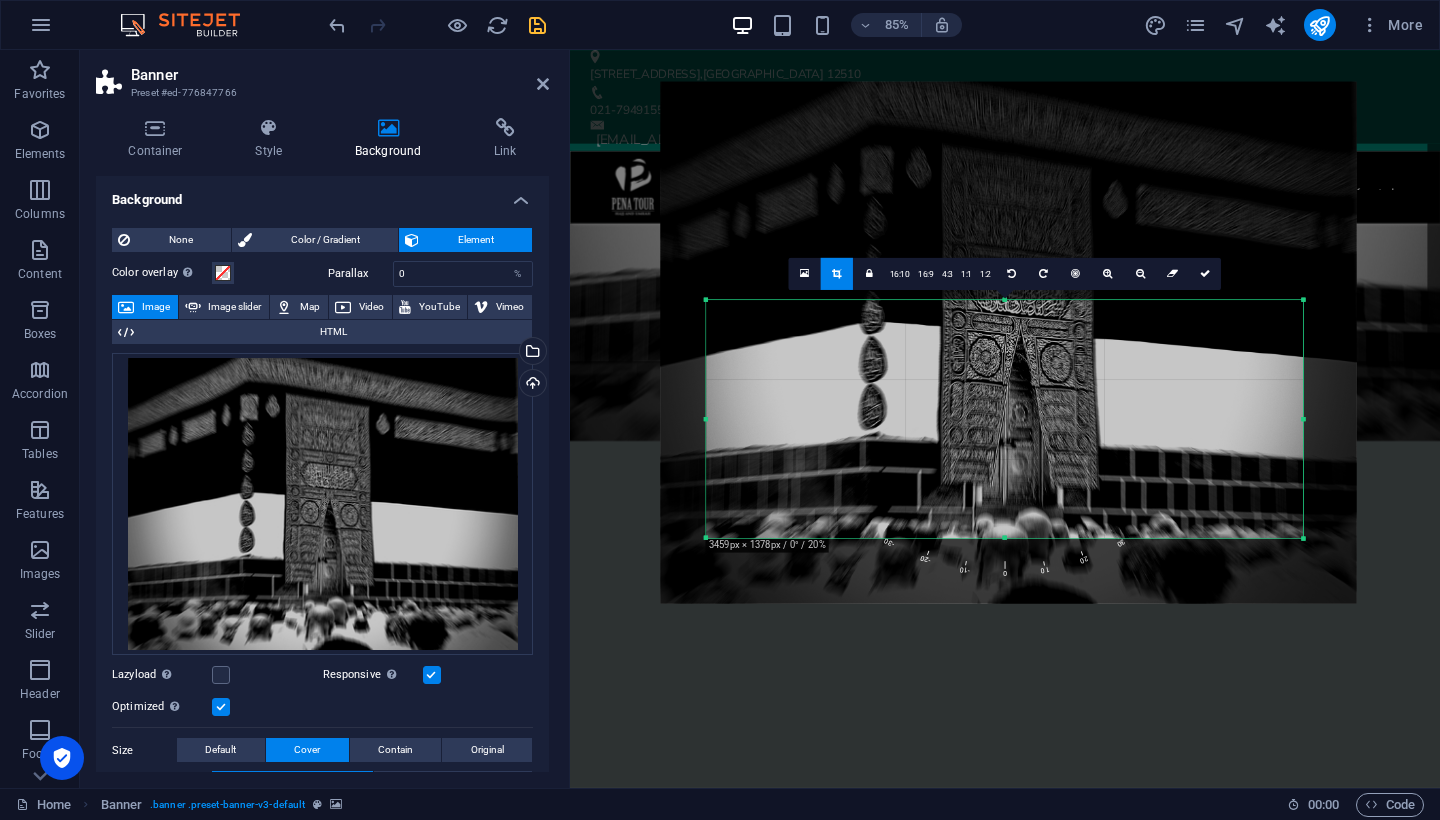 drag, startPoint x: 1070, startPoint y: 395, endPoint x: 1070, endPoint y: 382, distance: 13 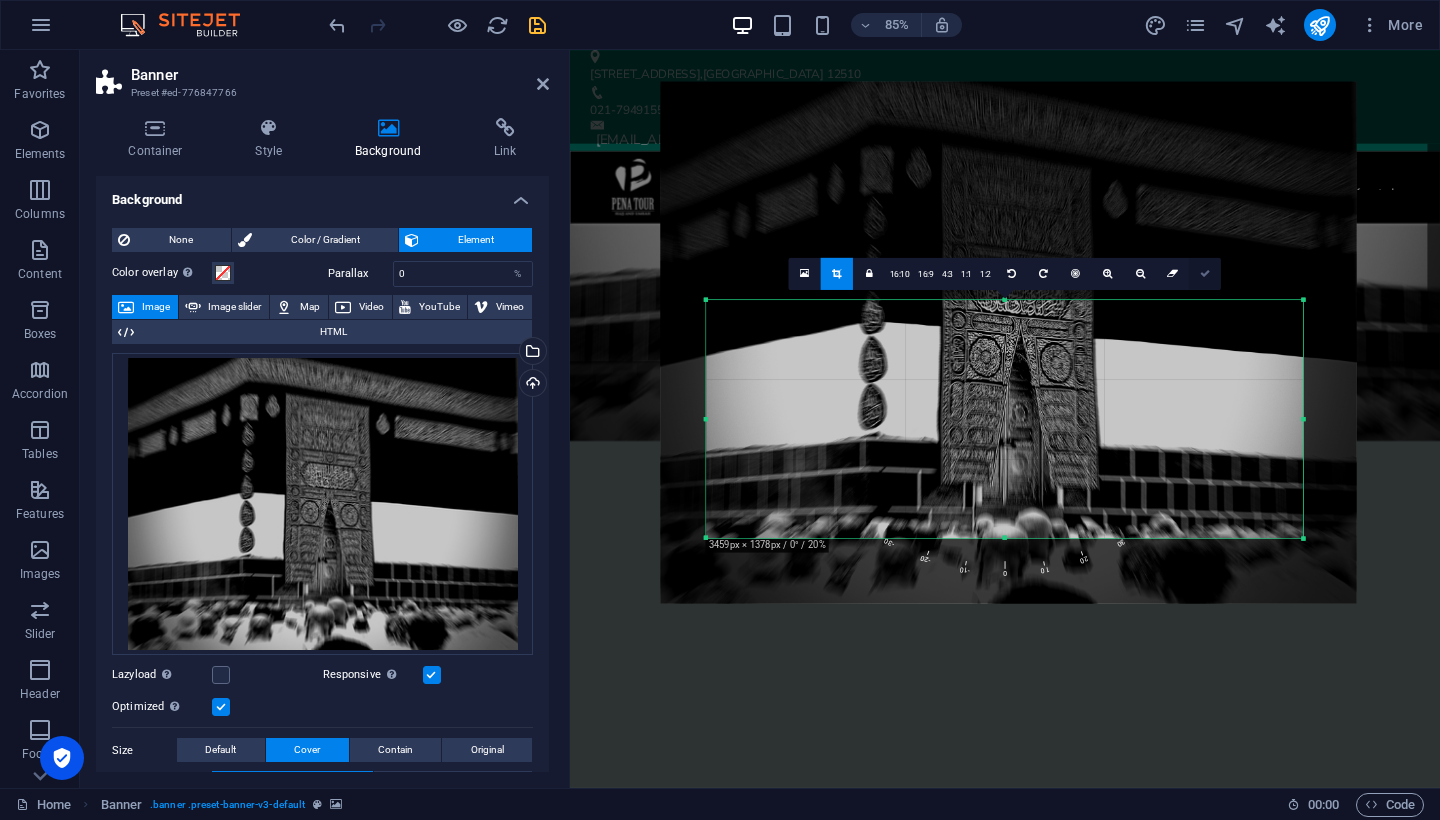 click at bounding box center [1205, 274] 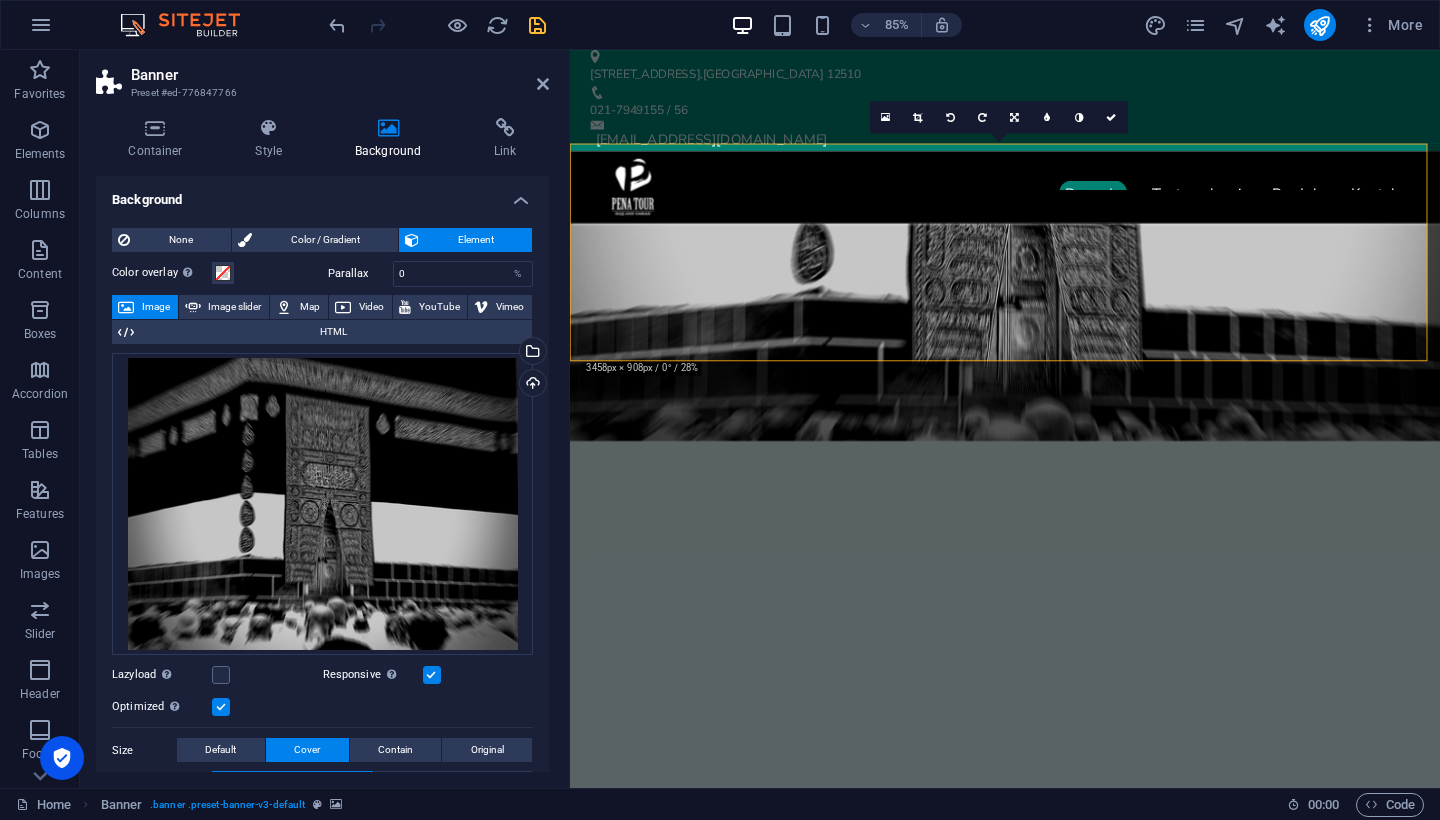 drag, startPoint x: 533, startPoint y: 26, endPoint x: 39, endPoint y: 64, distance: 495.45938 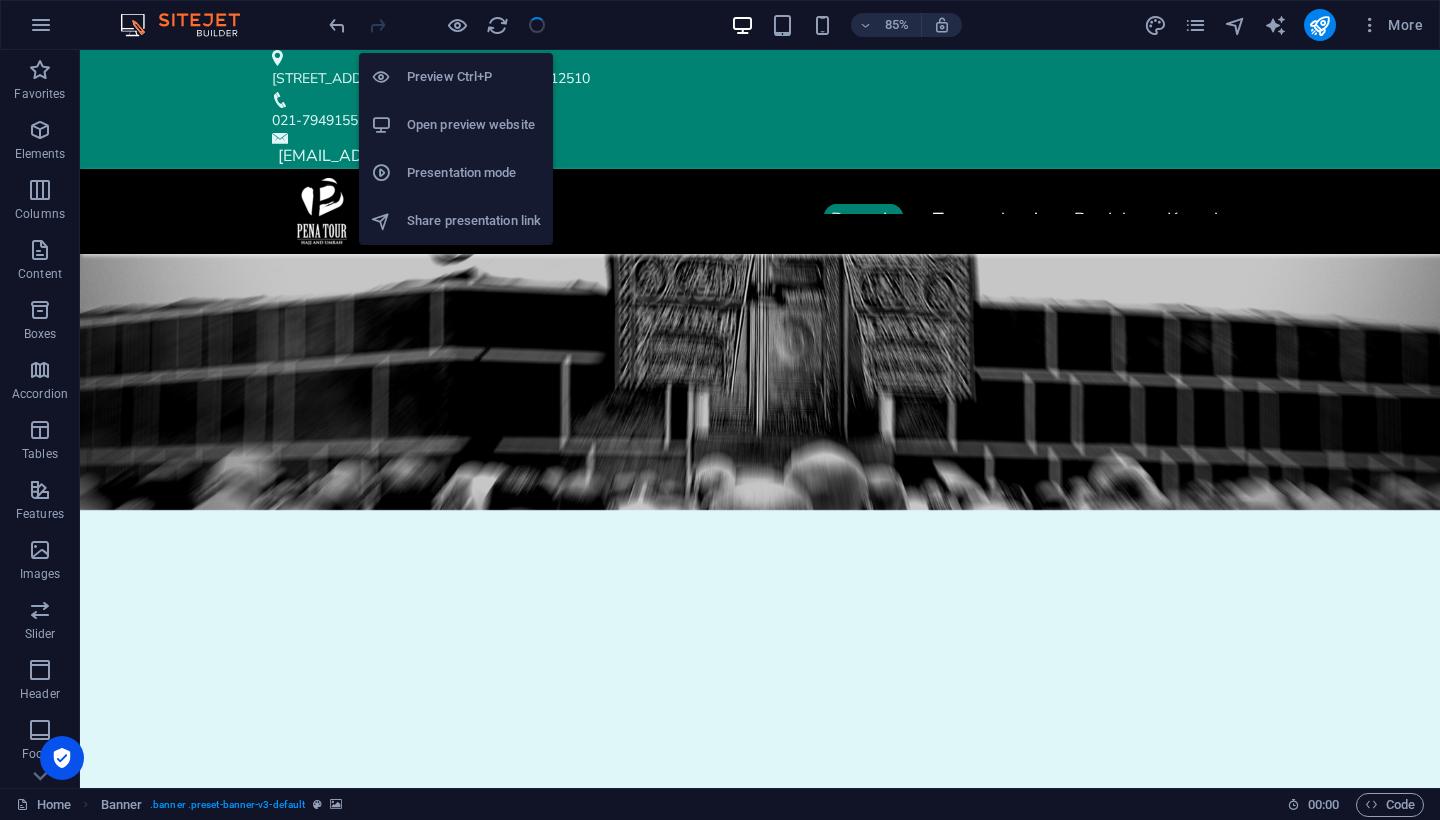 click on "Preview Ctrl+P" at bounding box center [474, 77] 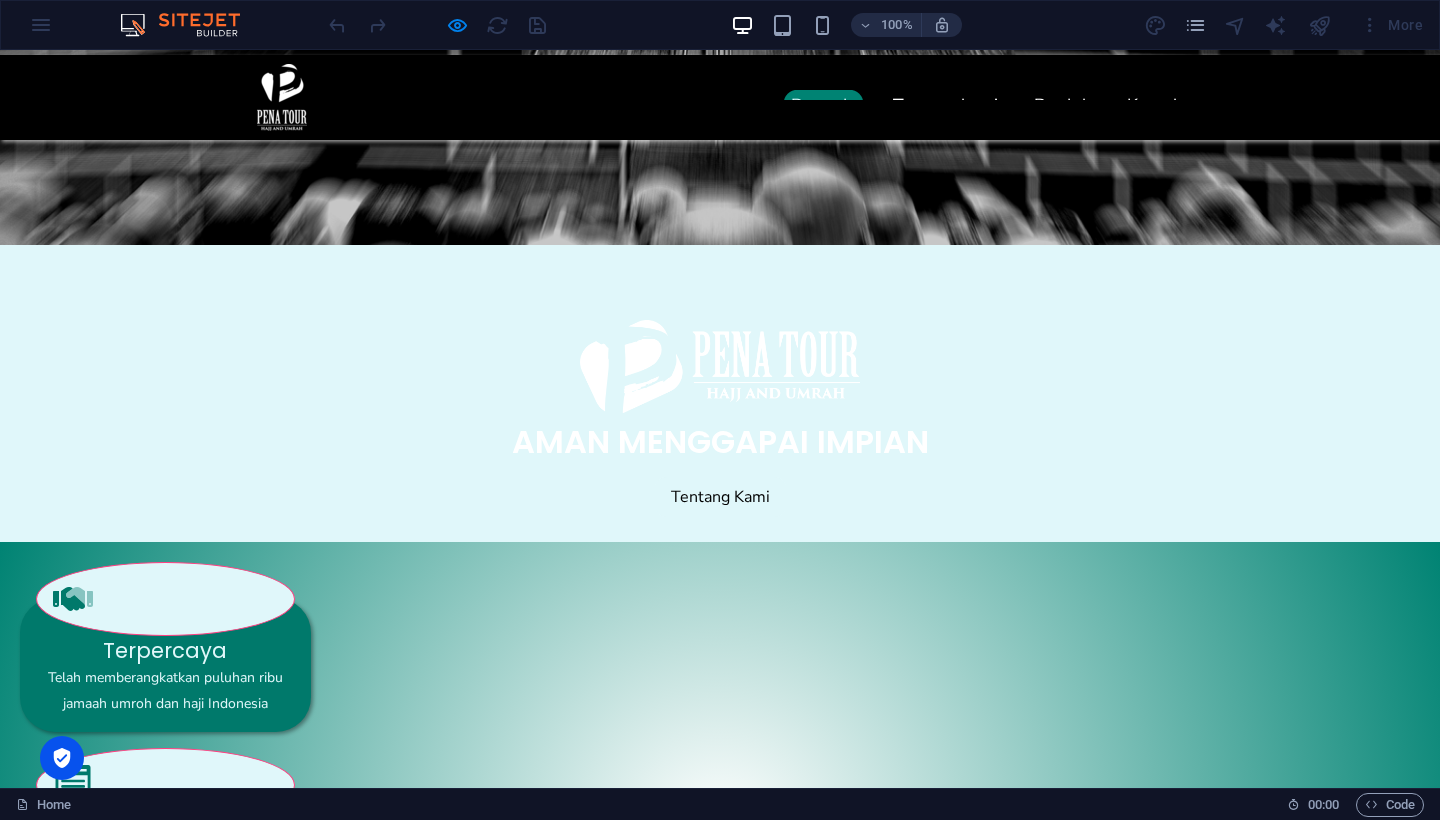 scroll, scrollTop: 1720, scrollLeft: 0, axis: vertical 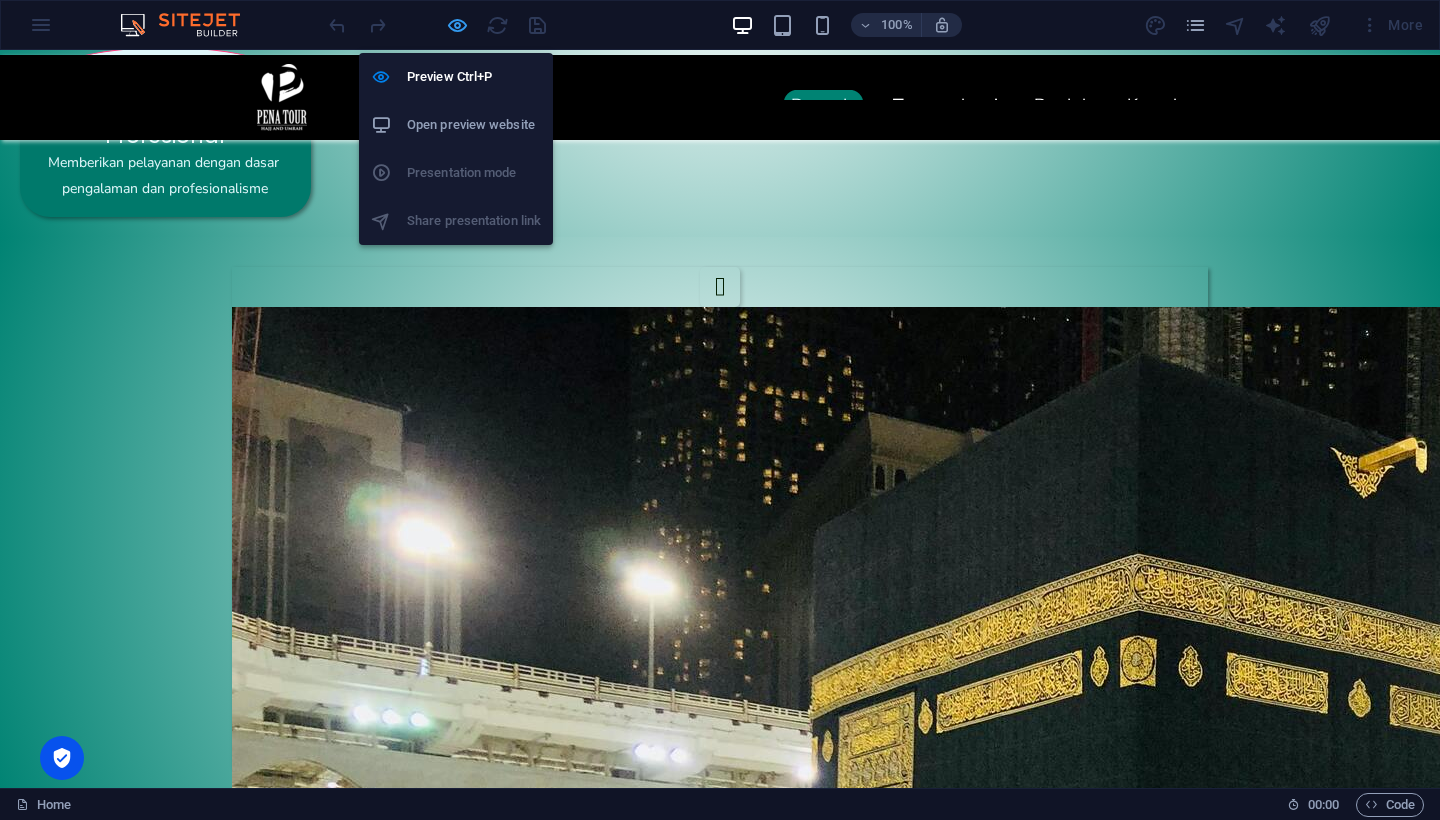 drag, startPoint x: 456, startPoint y: 21, endPoint x: 770, endPoint y: 643, distance: 696.764 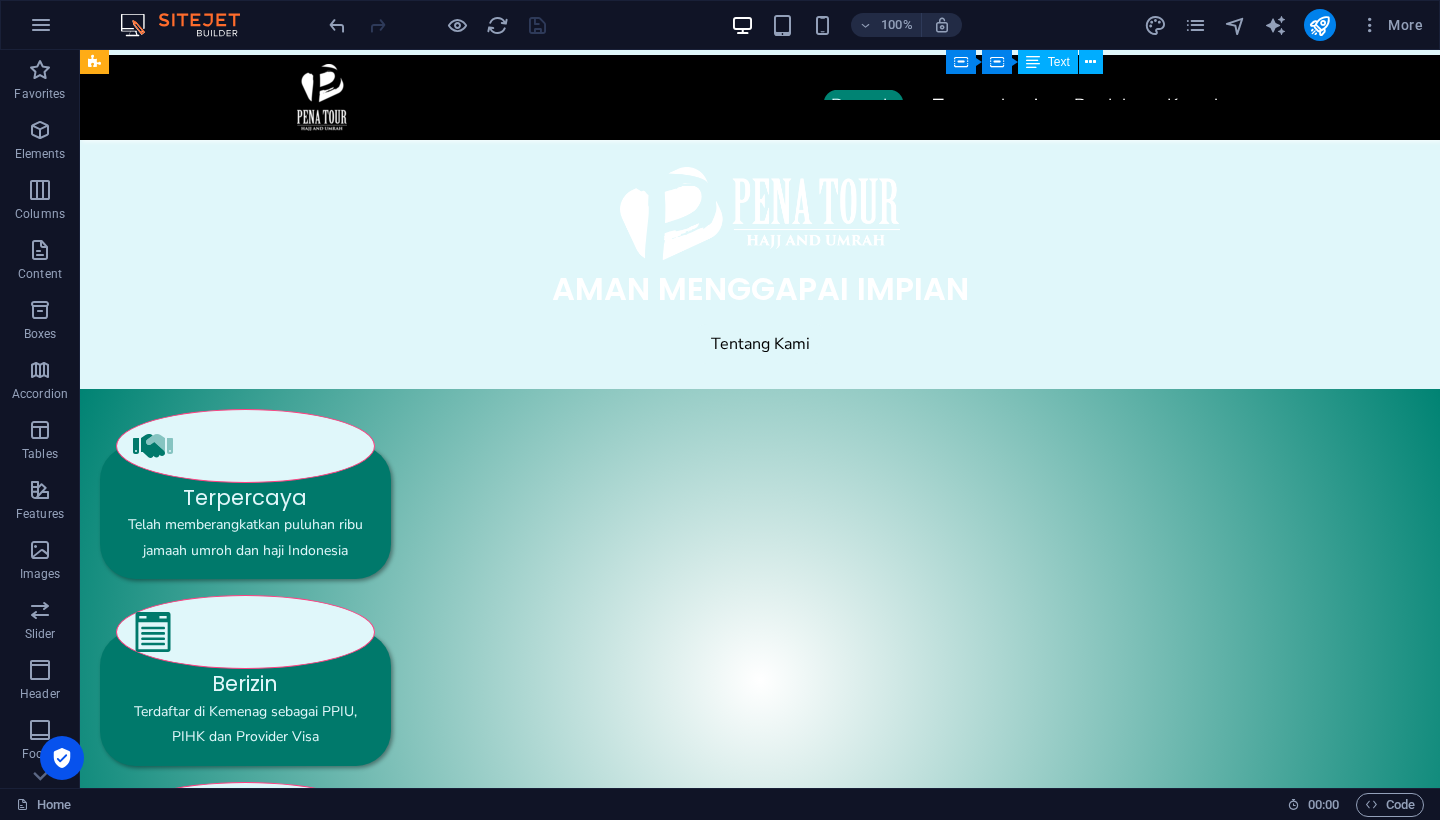 scroll, scrollTop: 1728, scrollLeft: 0, axis: vertical 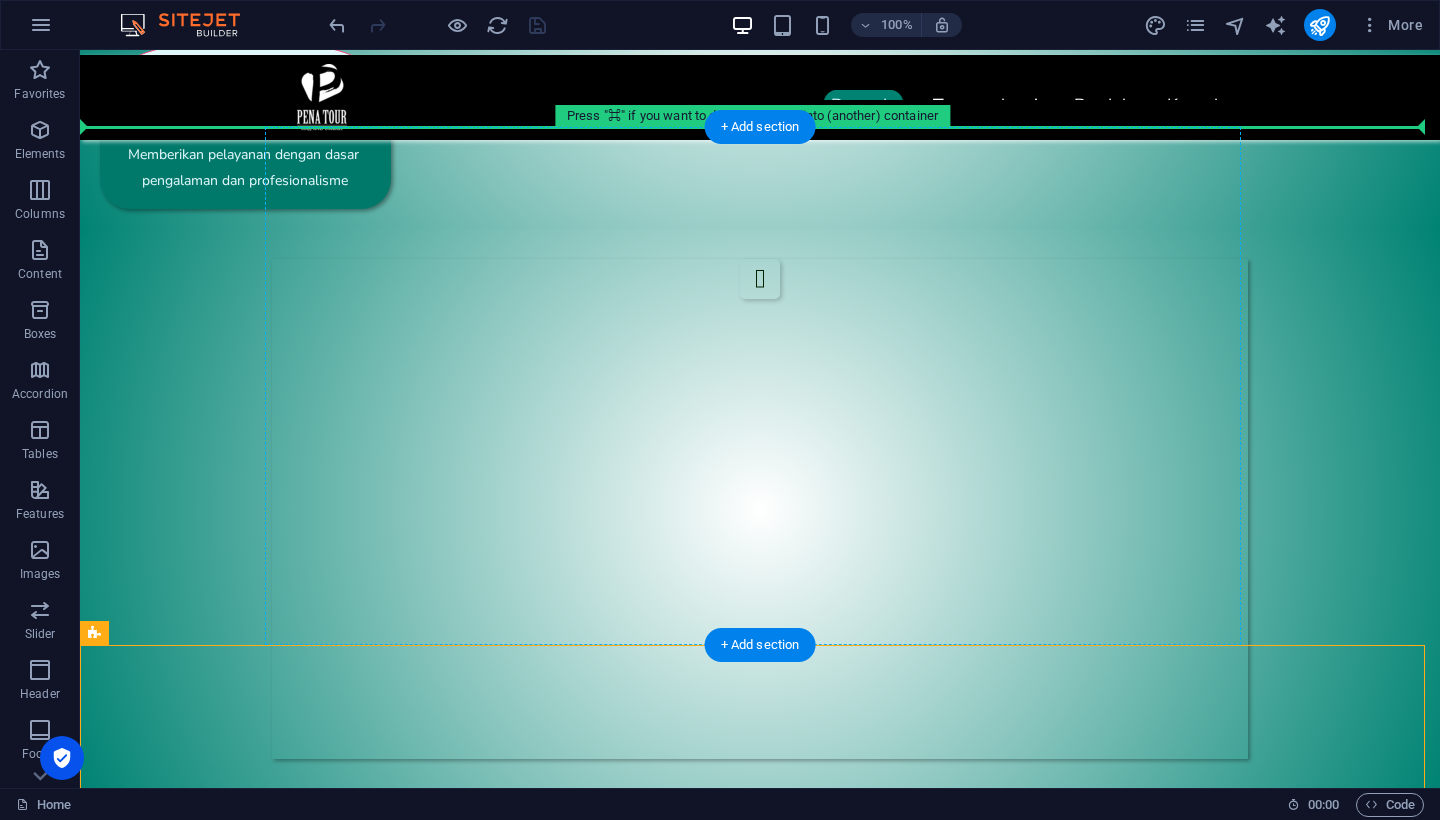 drag, startPoint x: 929, startPoint y: 672, endPoint x: 928, endPoint y: 187, distance: 485.00104 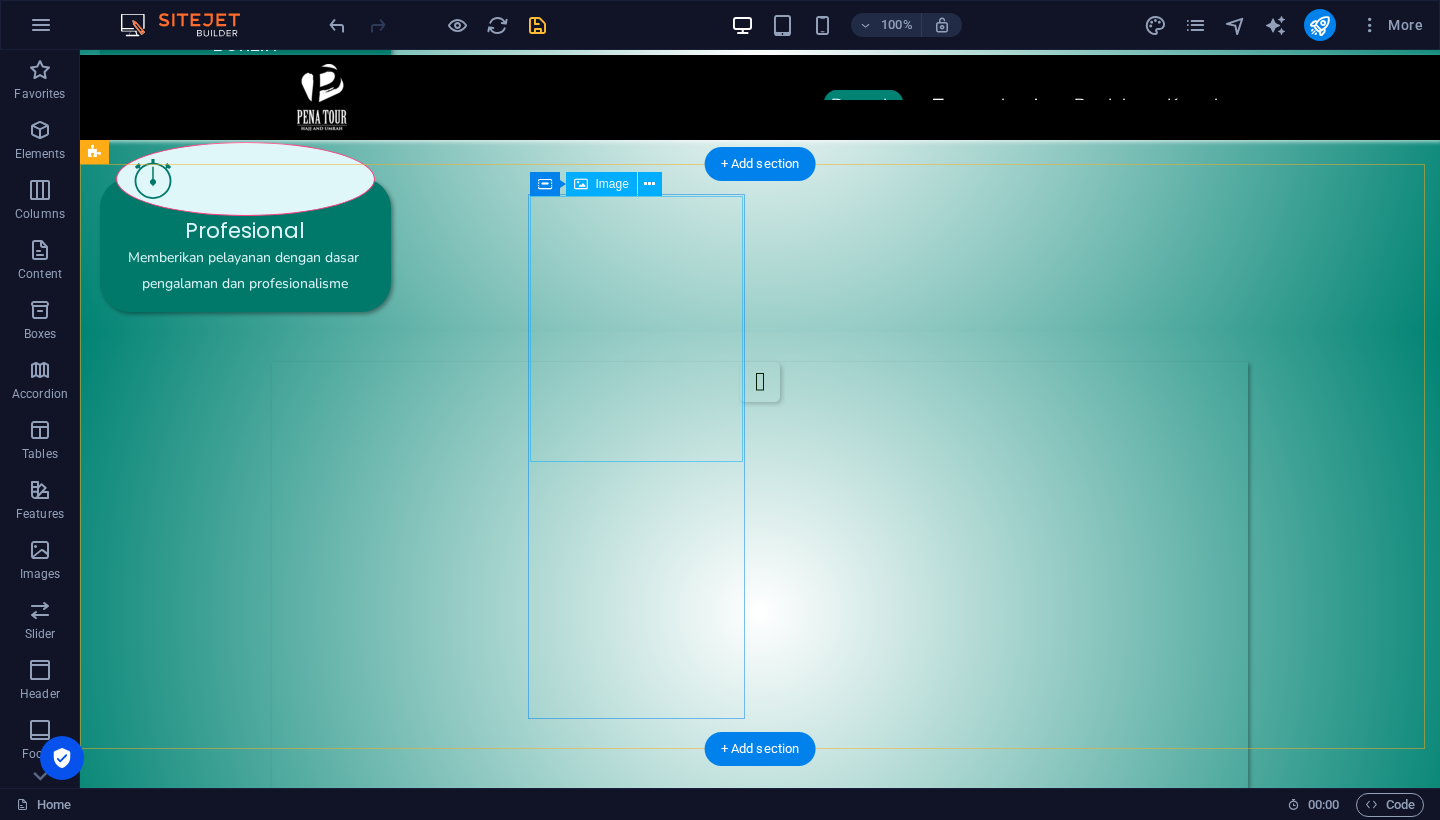 scroll, scrollTop: 1439, scrollLeft: 0, axis: vertical 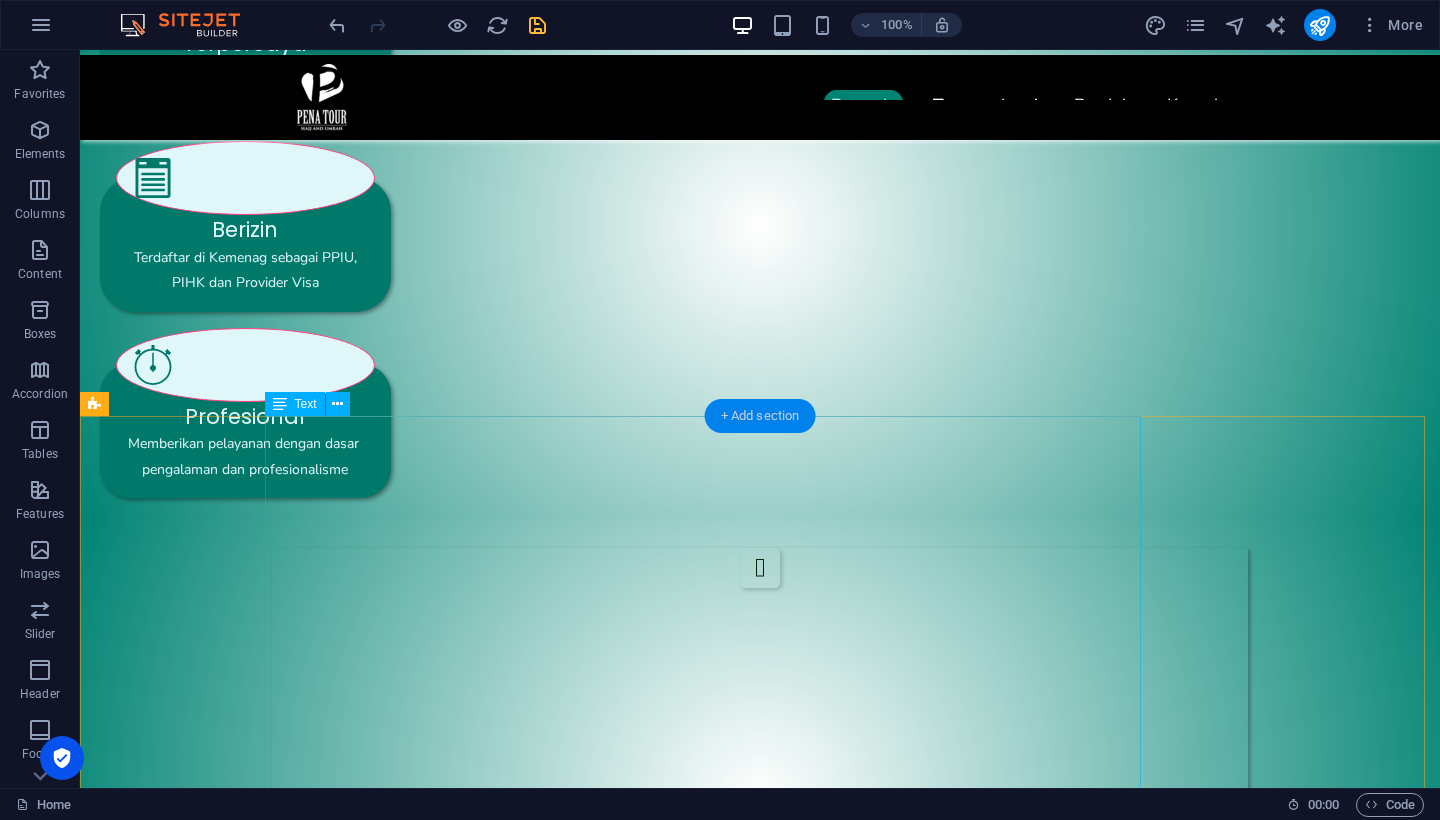 click on "+ Add section" at bounding box center (760, 416) 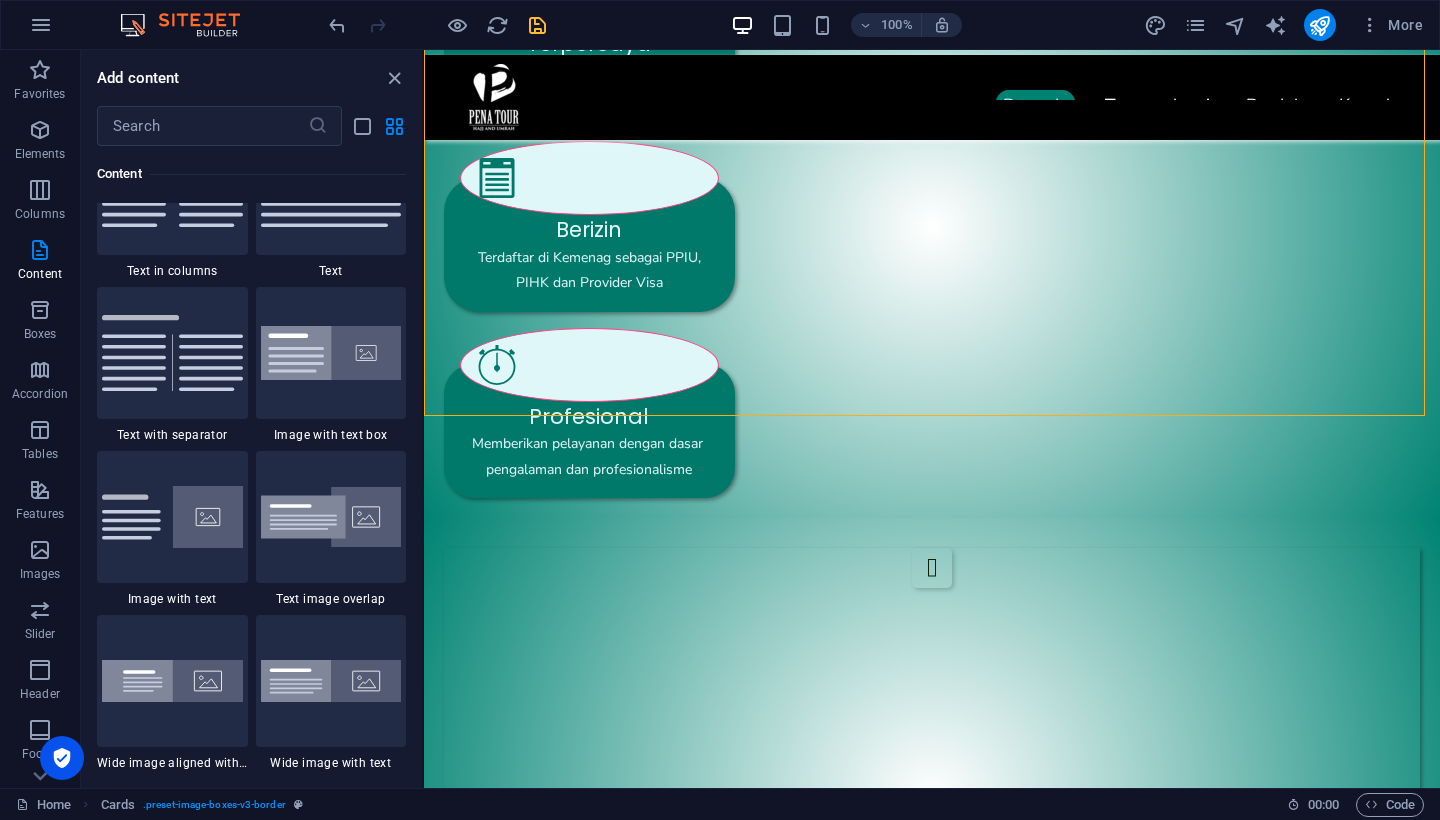 scroll, scrollTop: 4211, scrollLeft: 0, axis: vertical 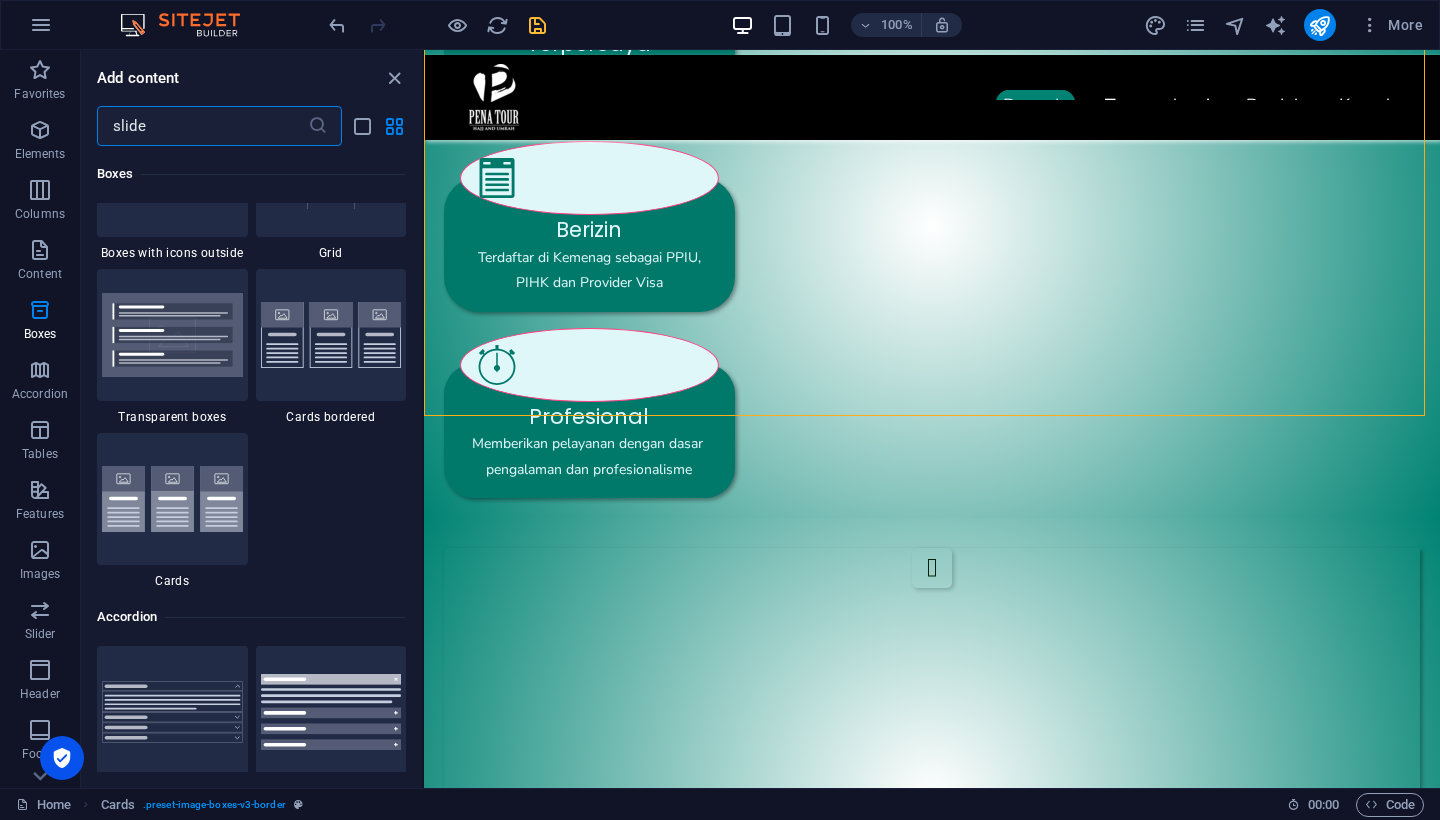 type on "slider" 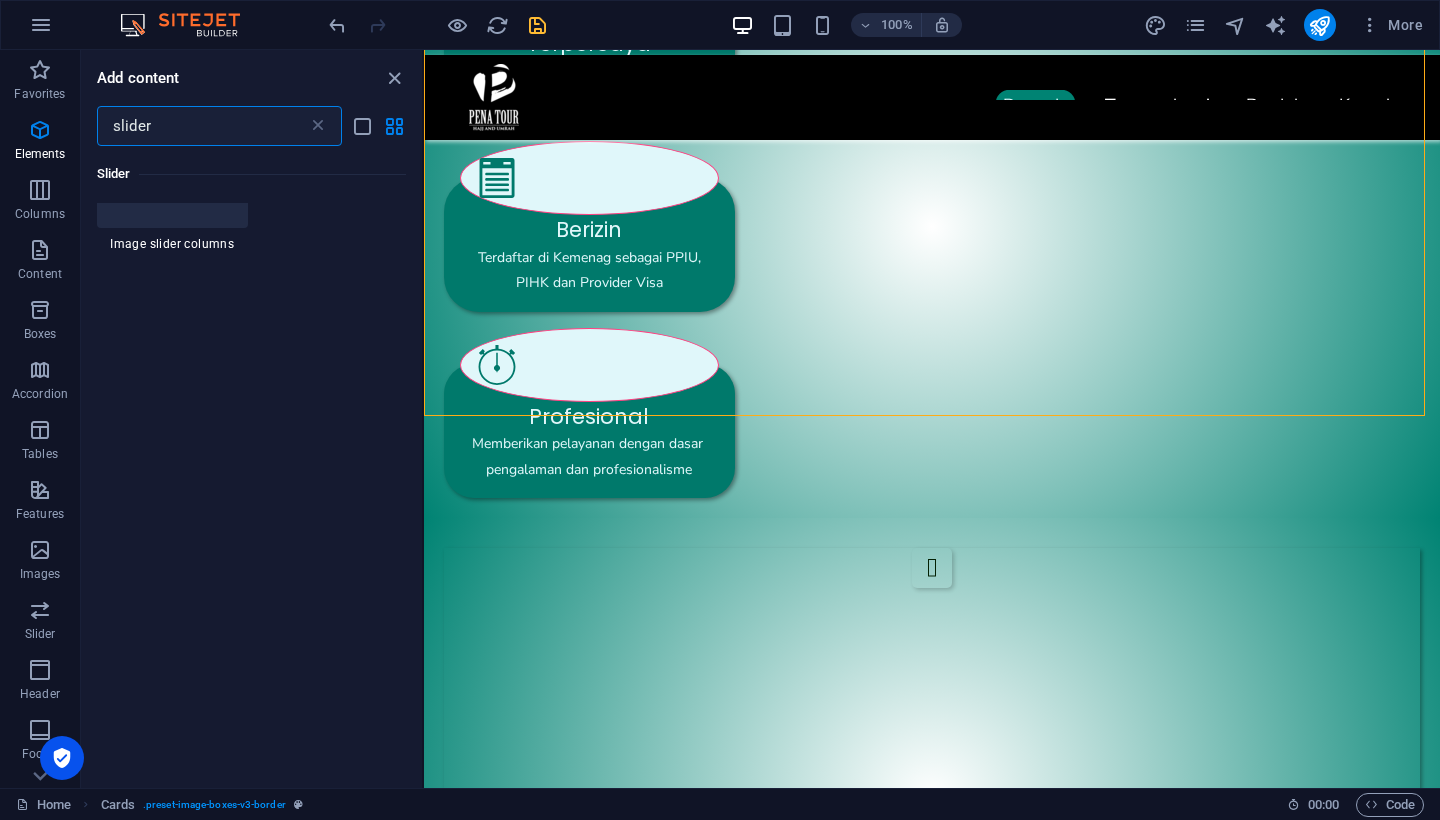 scroll, scrollTop: 0, scrollLeft: 0, axis: both 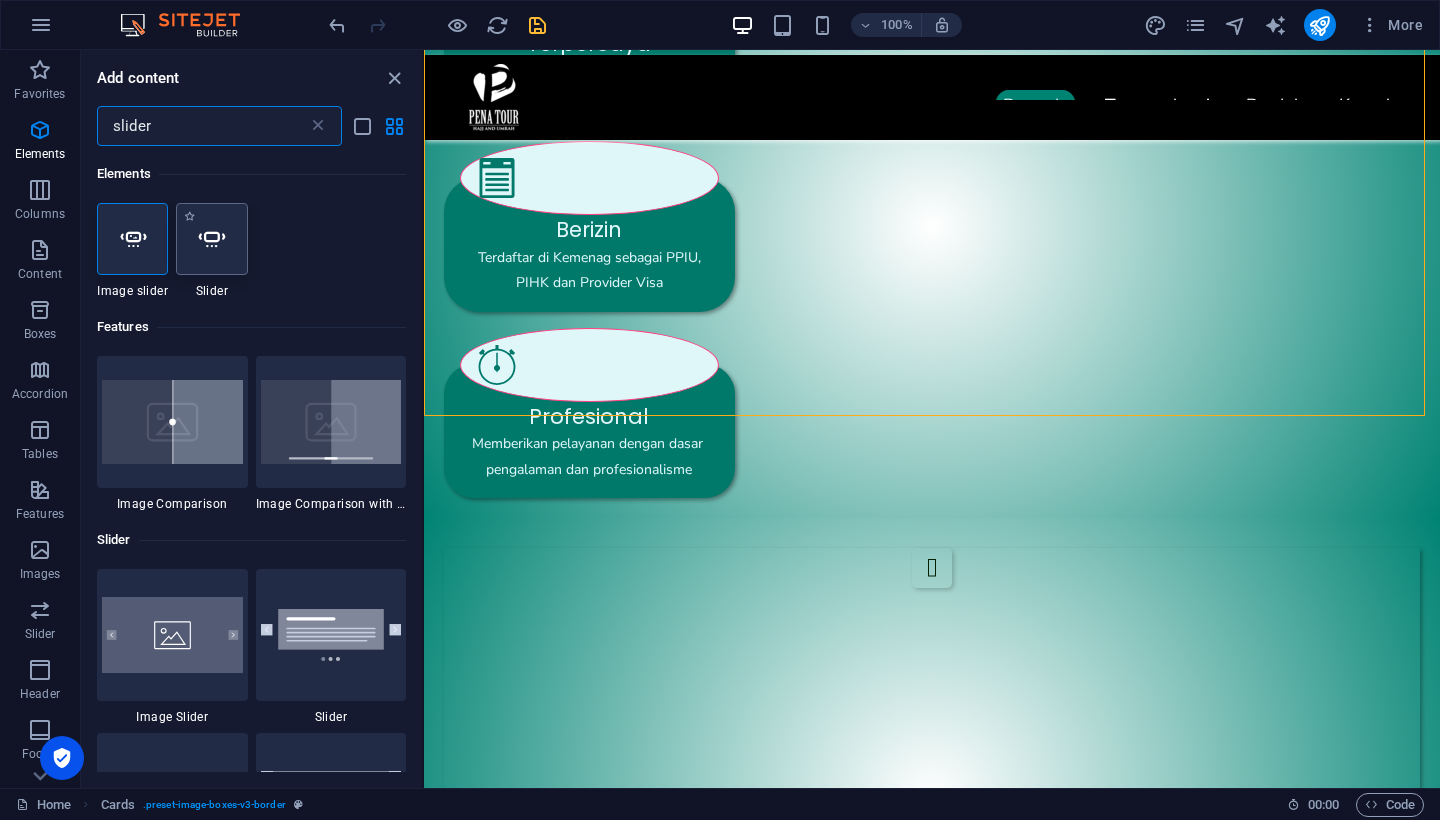 click at bounding box center (211, 239) 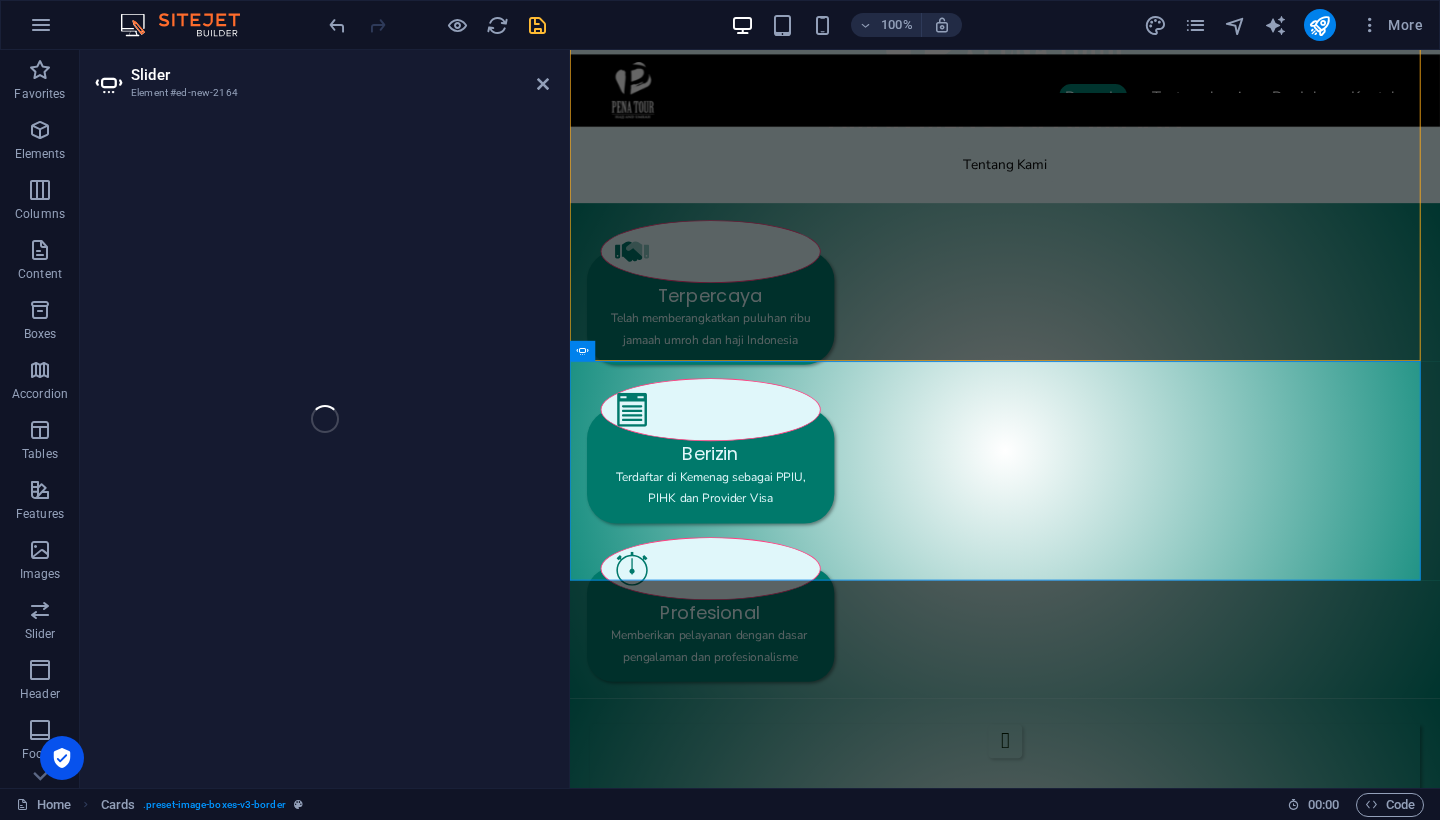 select on "ms" 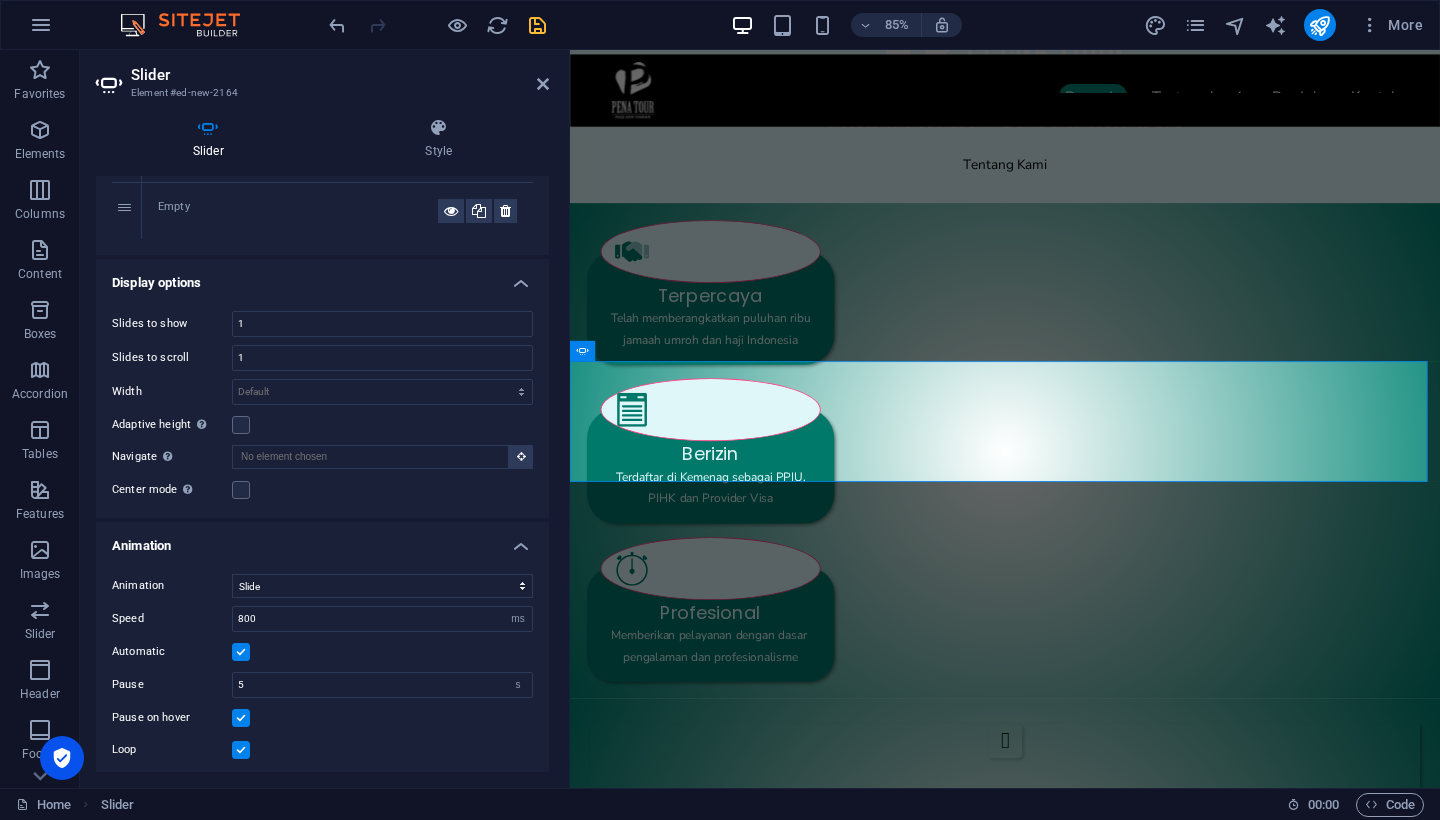 scroll, scrollTop: 257, scrollLeft: 0, axis: vertical 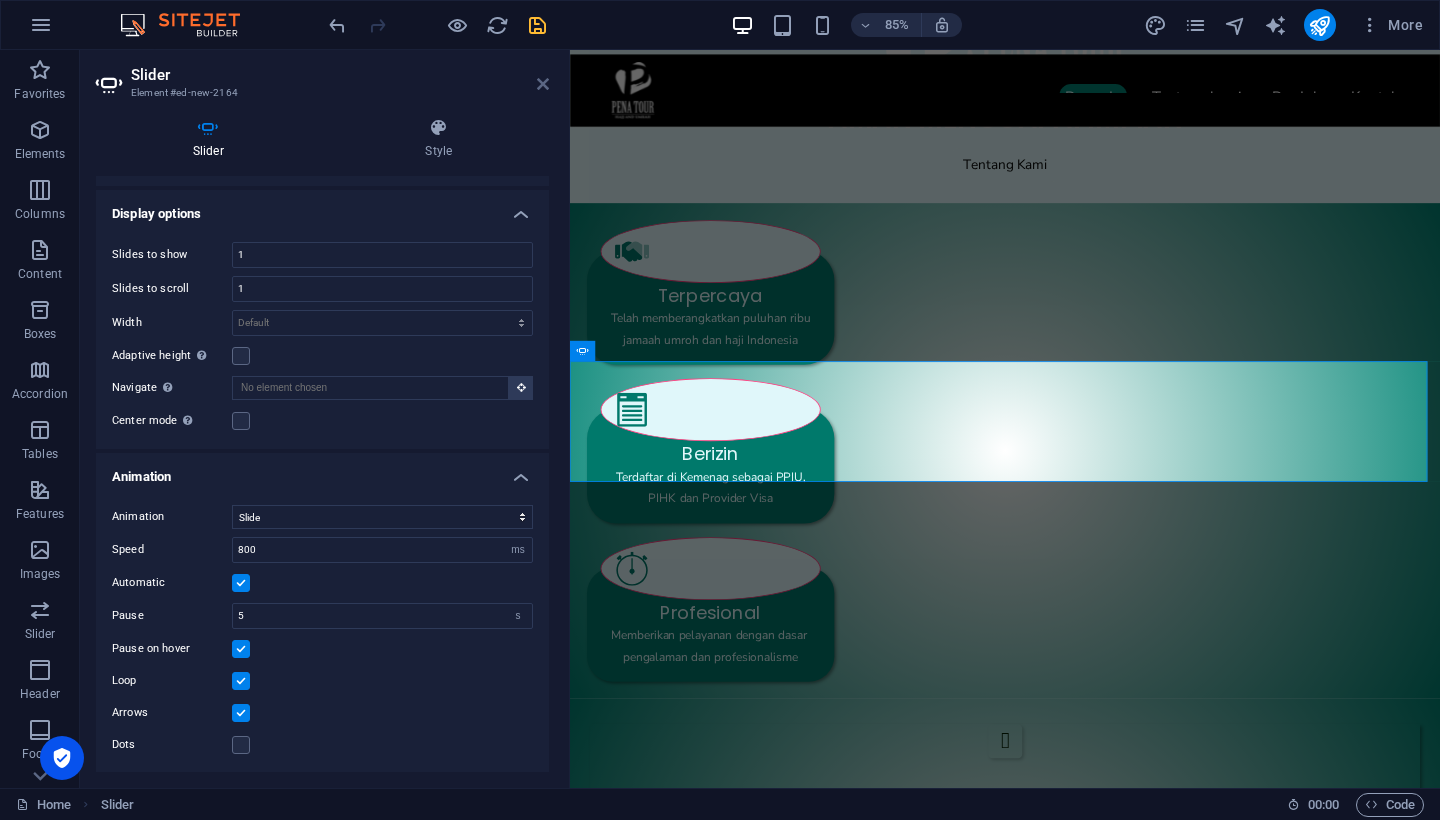 click at bounding box center [543, 84] 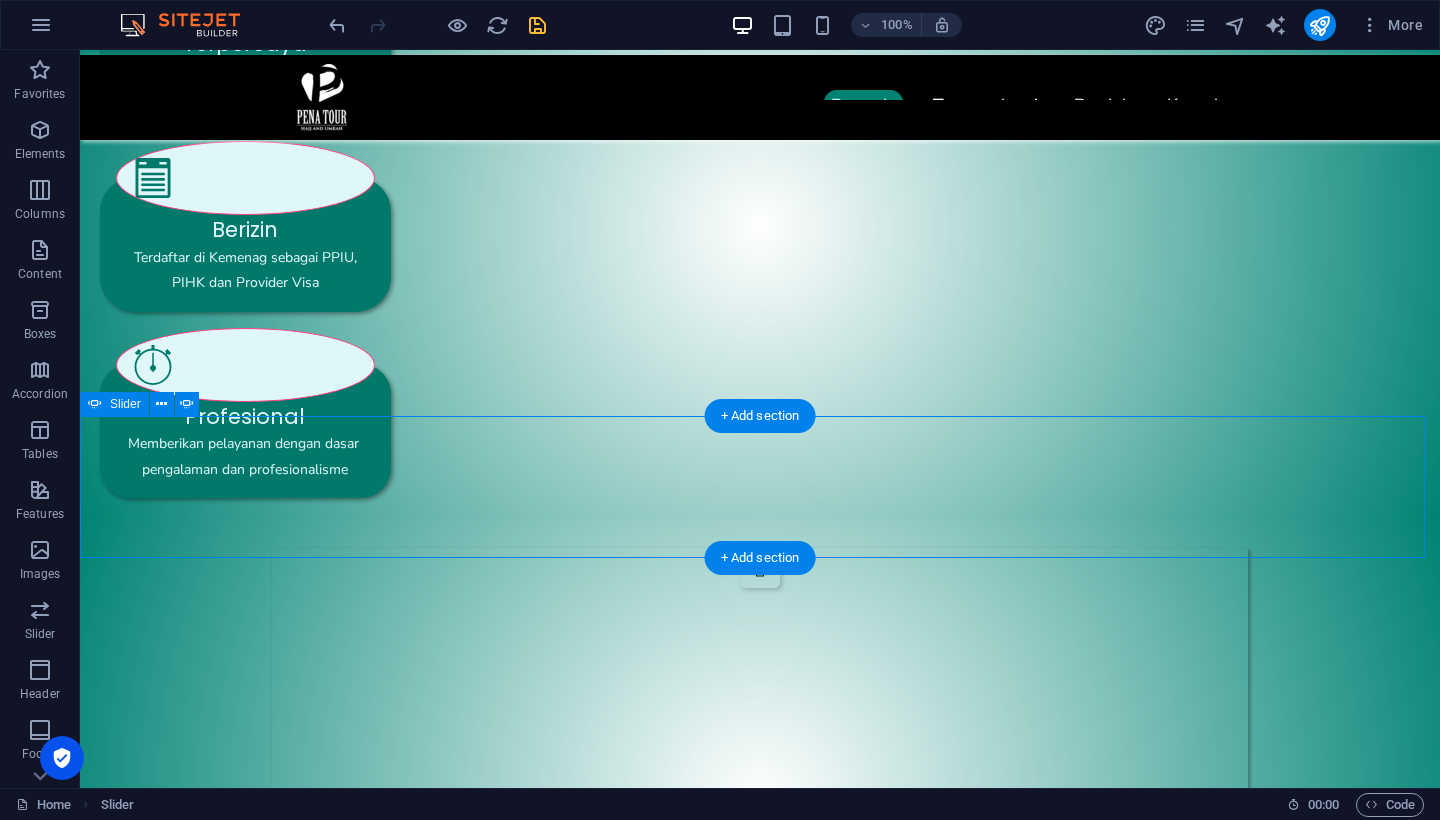 click on "Add elements" at bounding box center [-652, 6533] 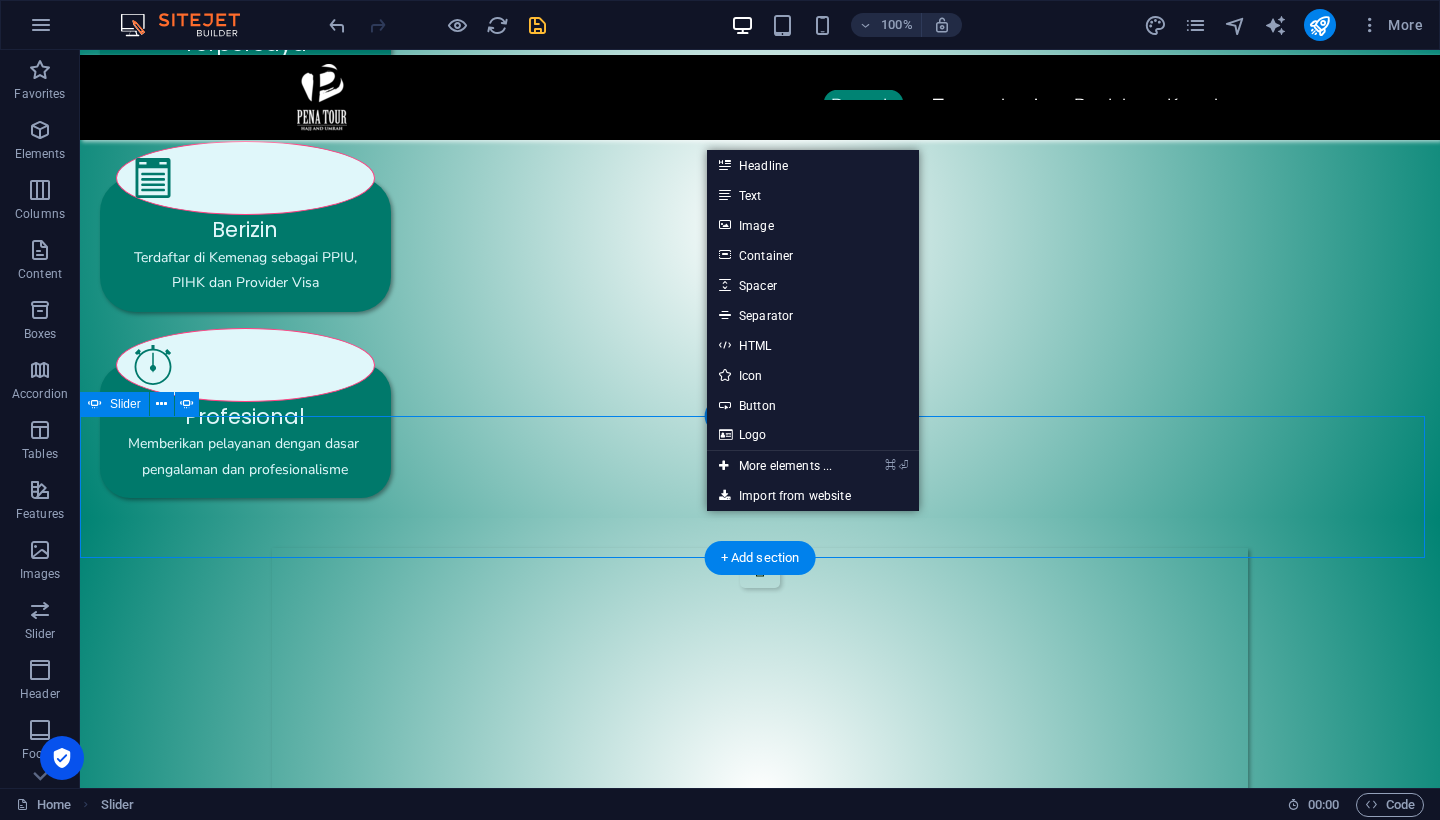 click on "Add elements" at bounding box center (-652, 6533) 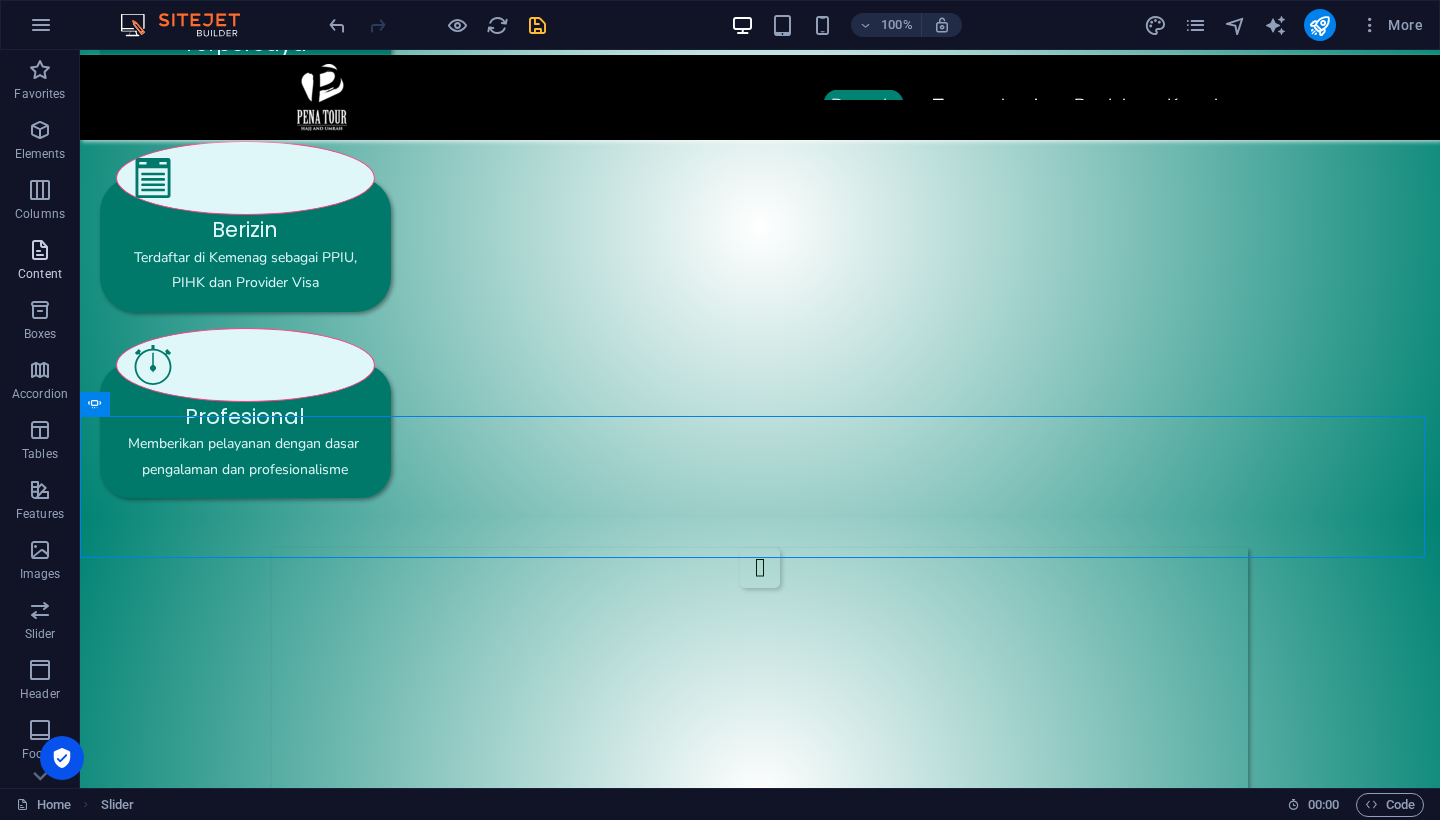 click at bounding box center (40, 250) 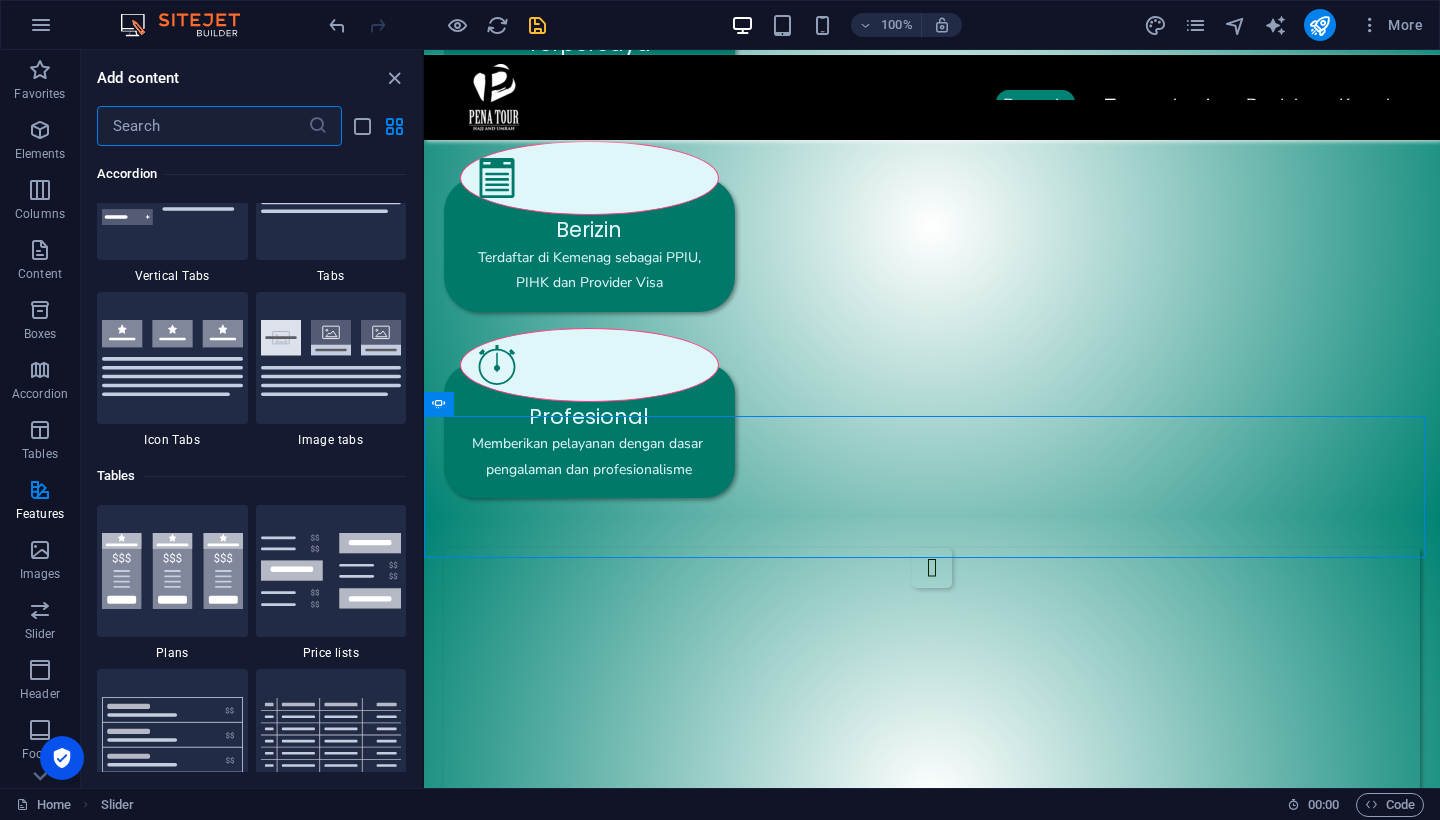 scroll, scrollTop: 8308, scrollLeft: 0, axis: vertical 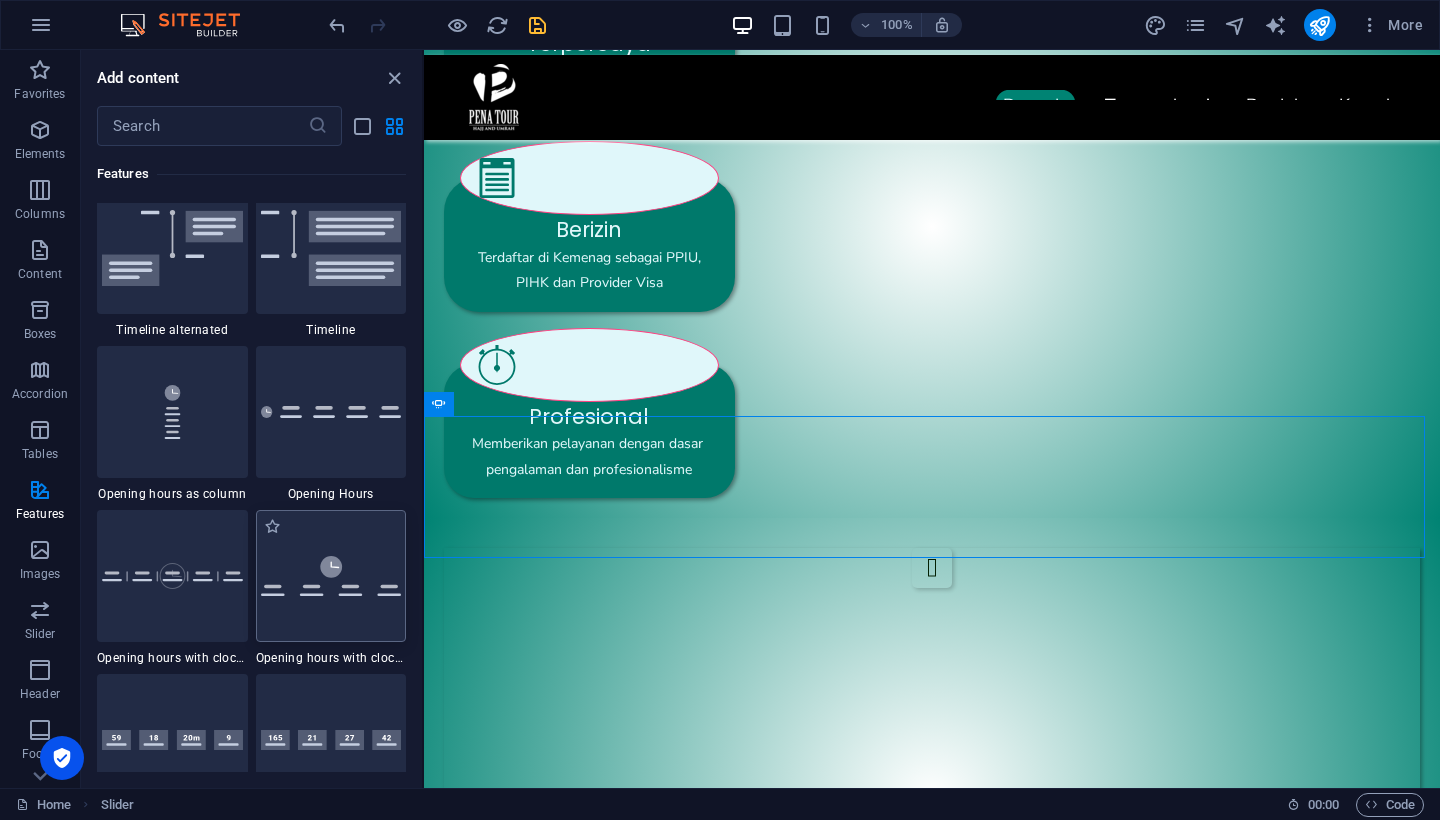 click at bounding box center [331, 576] 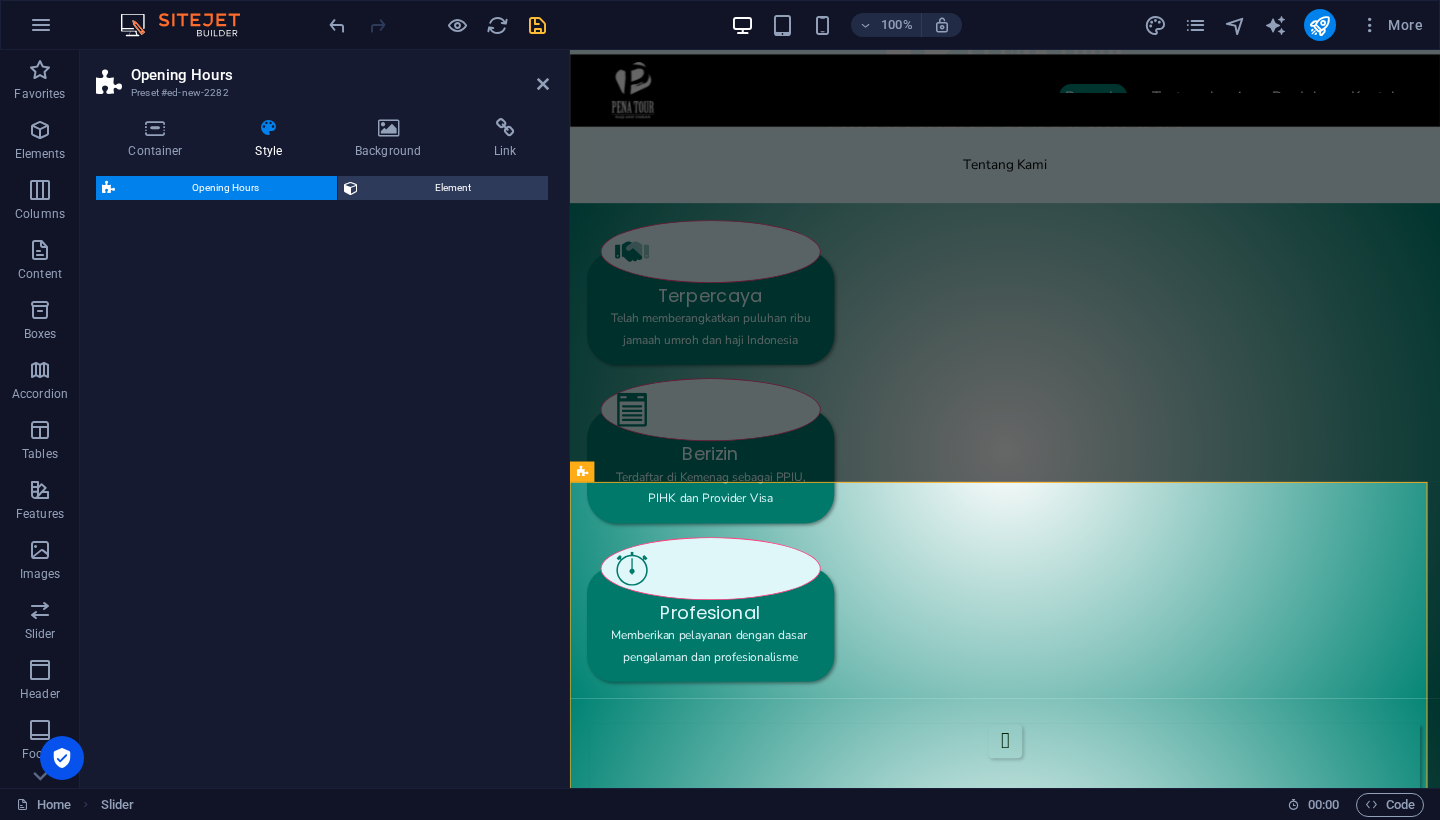 select on "rem" 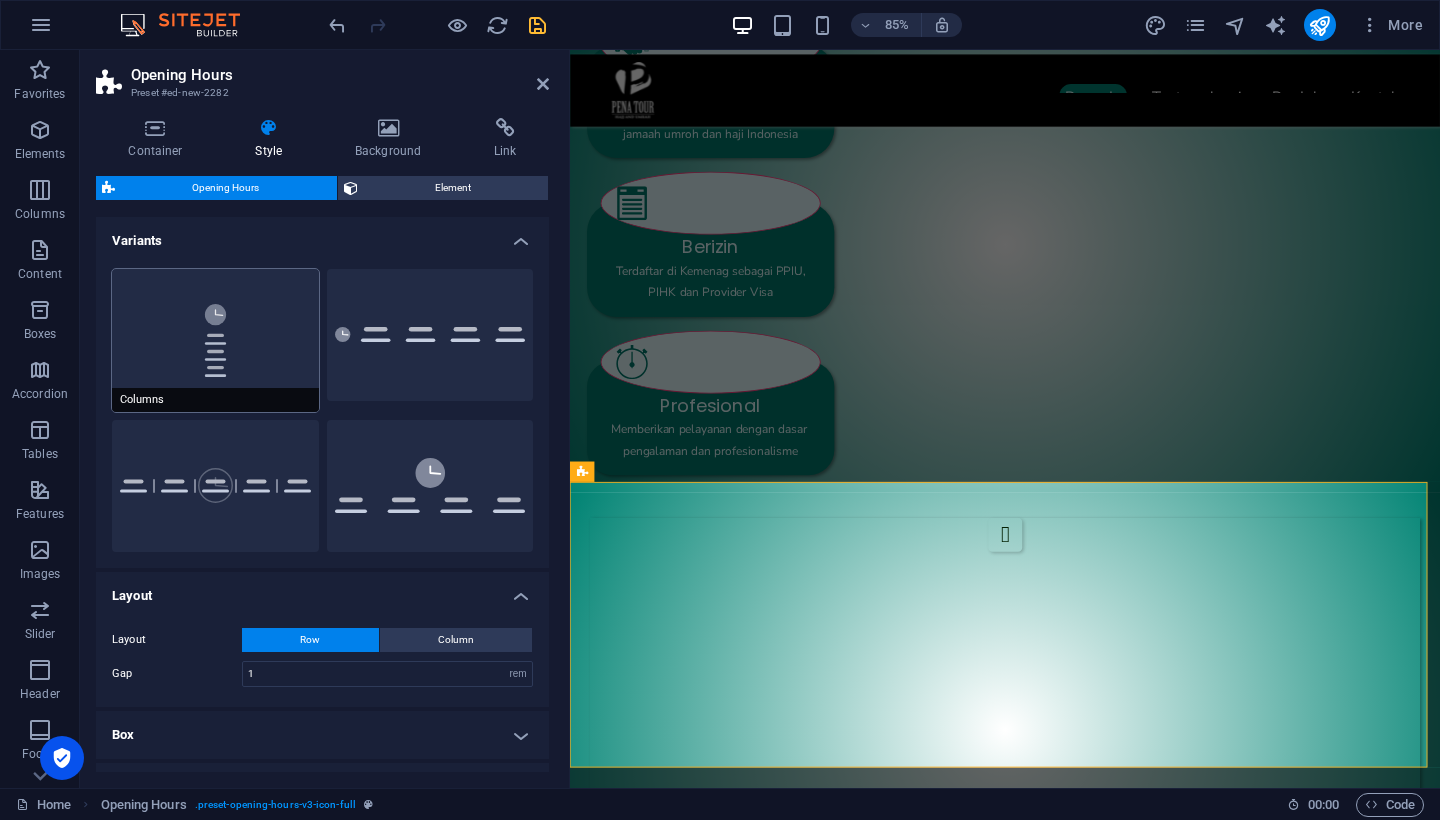 click on "Columns" at bounding box center [215, 340] 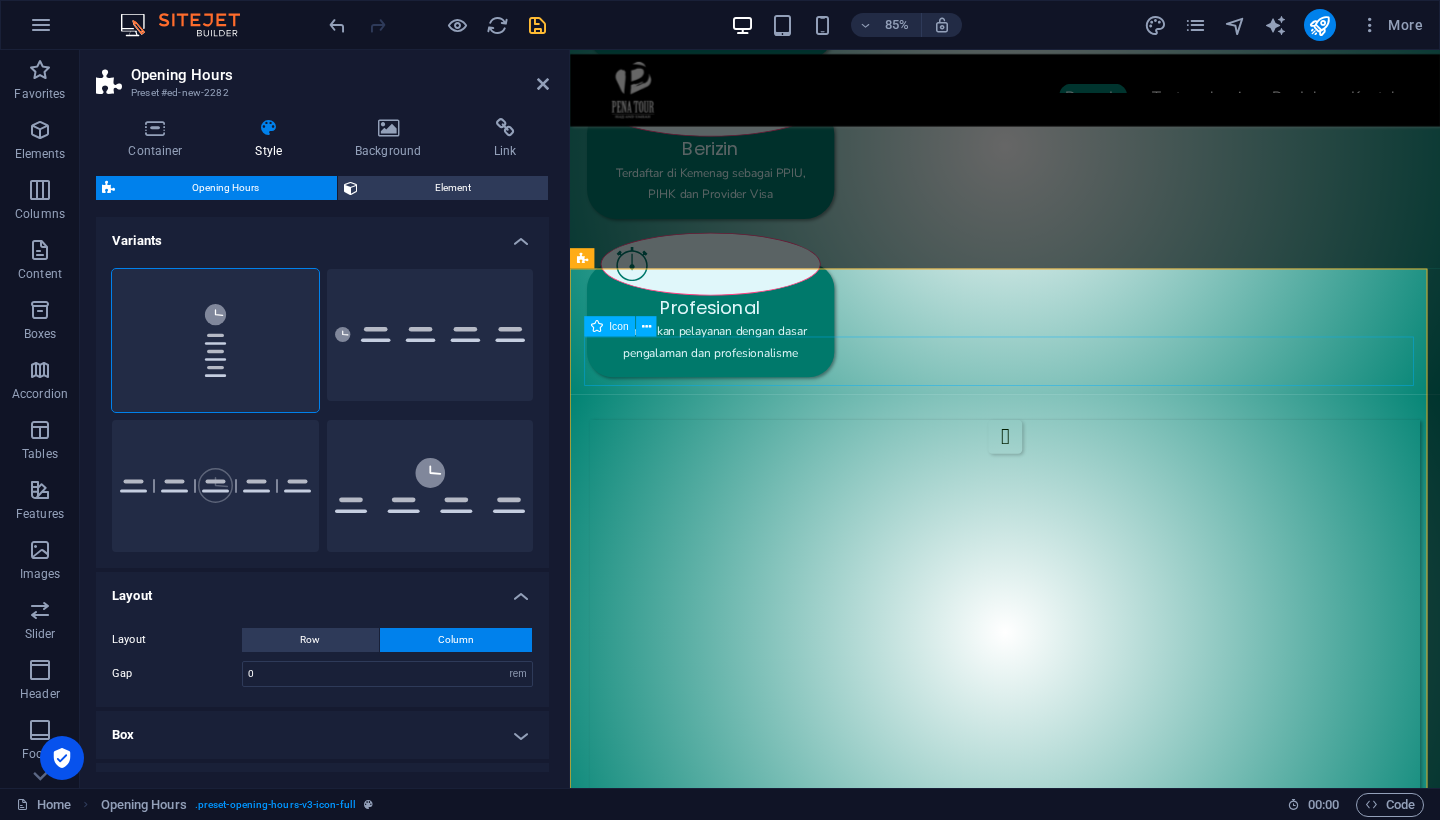 scroll, scrollTop: 1690, scrollLeft: 0, axis: vertical 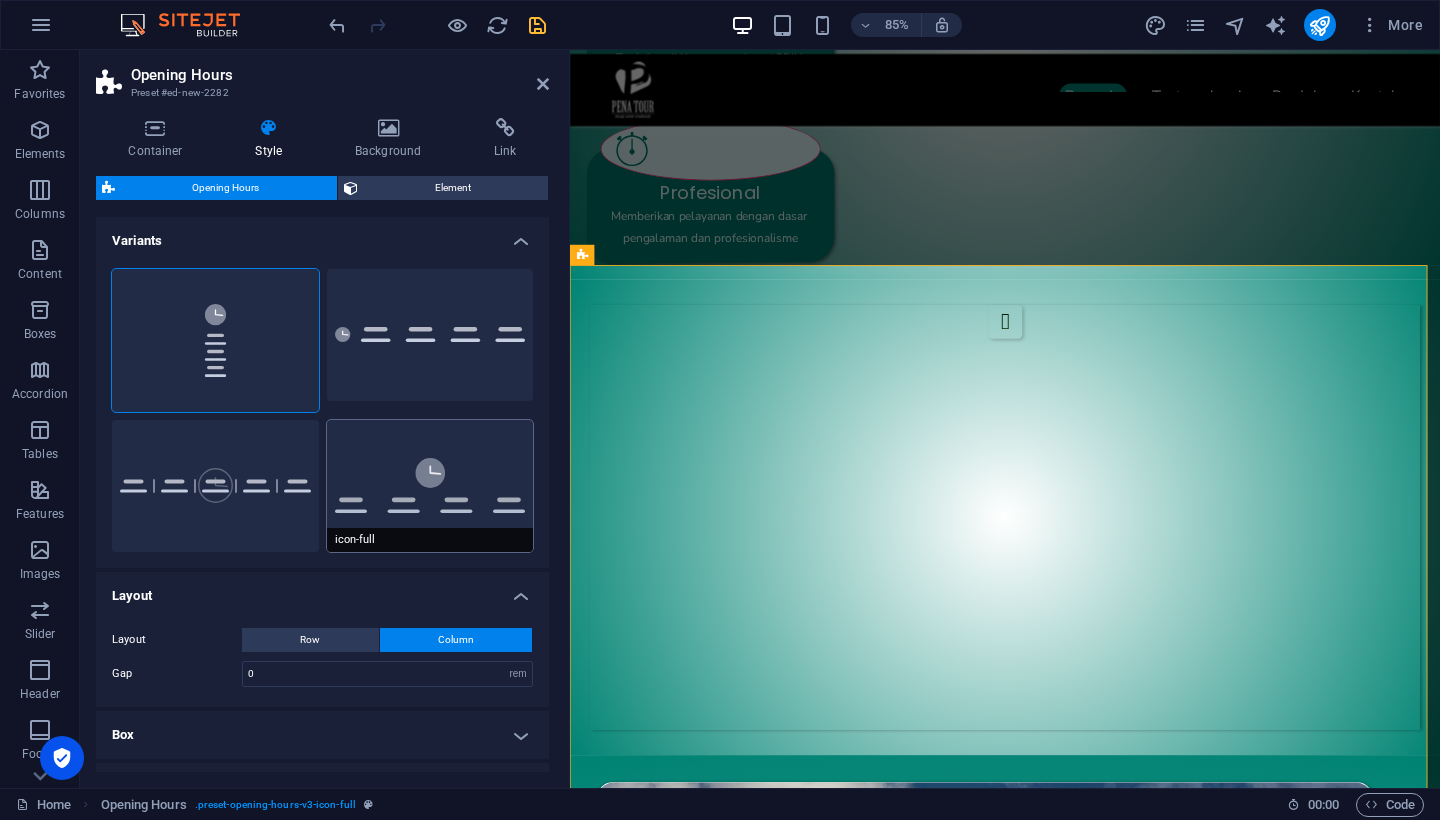 drag, startPoint x: 461, startPoint y: 476, endPoint x: 43, endPoint y: 500, distance: 418.68842 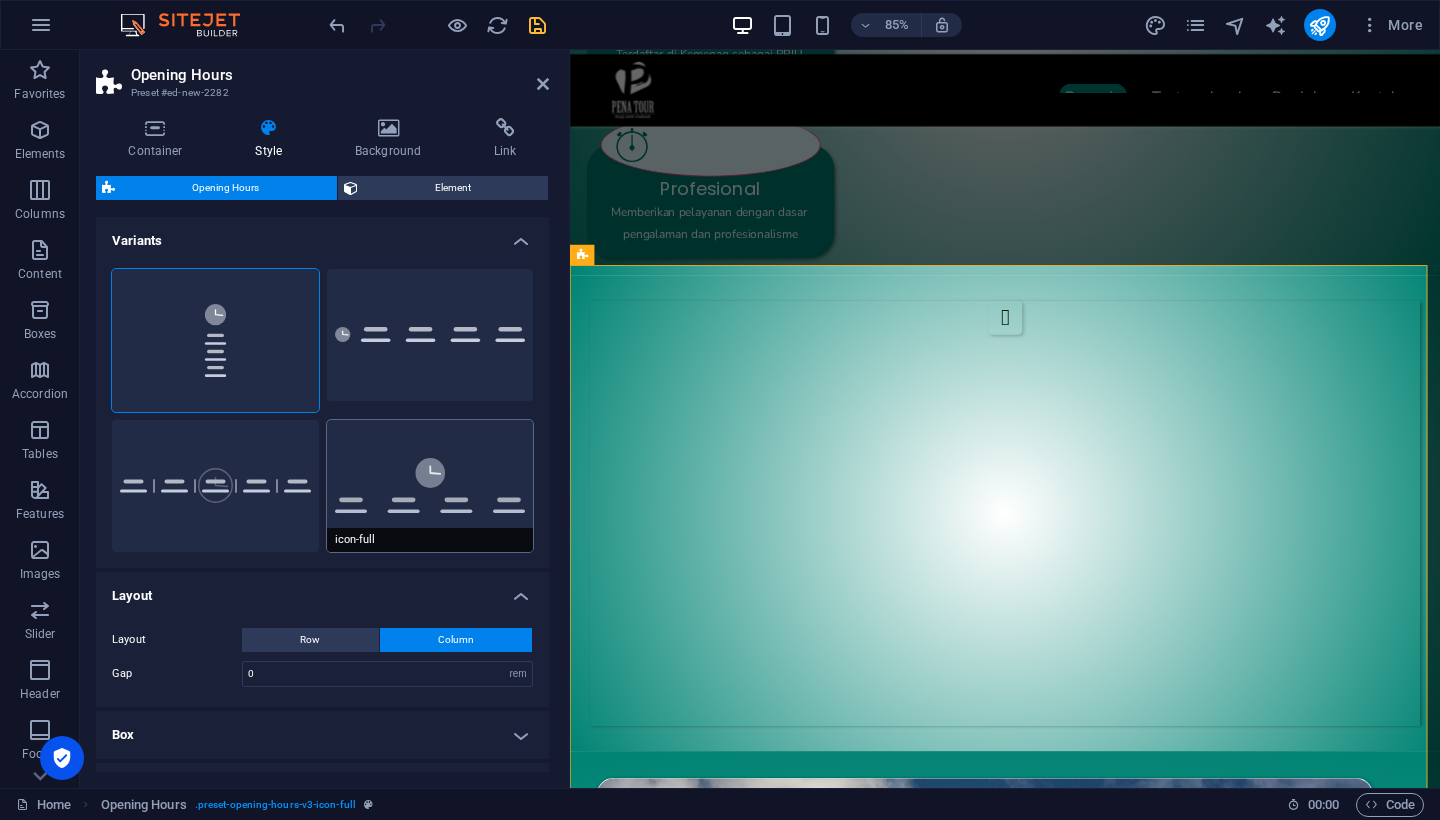 type on "1" 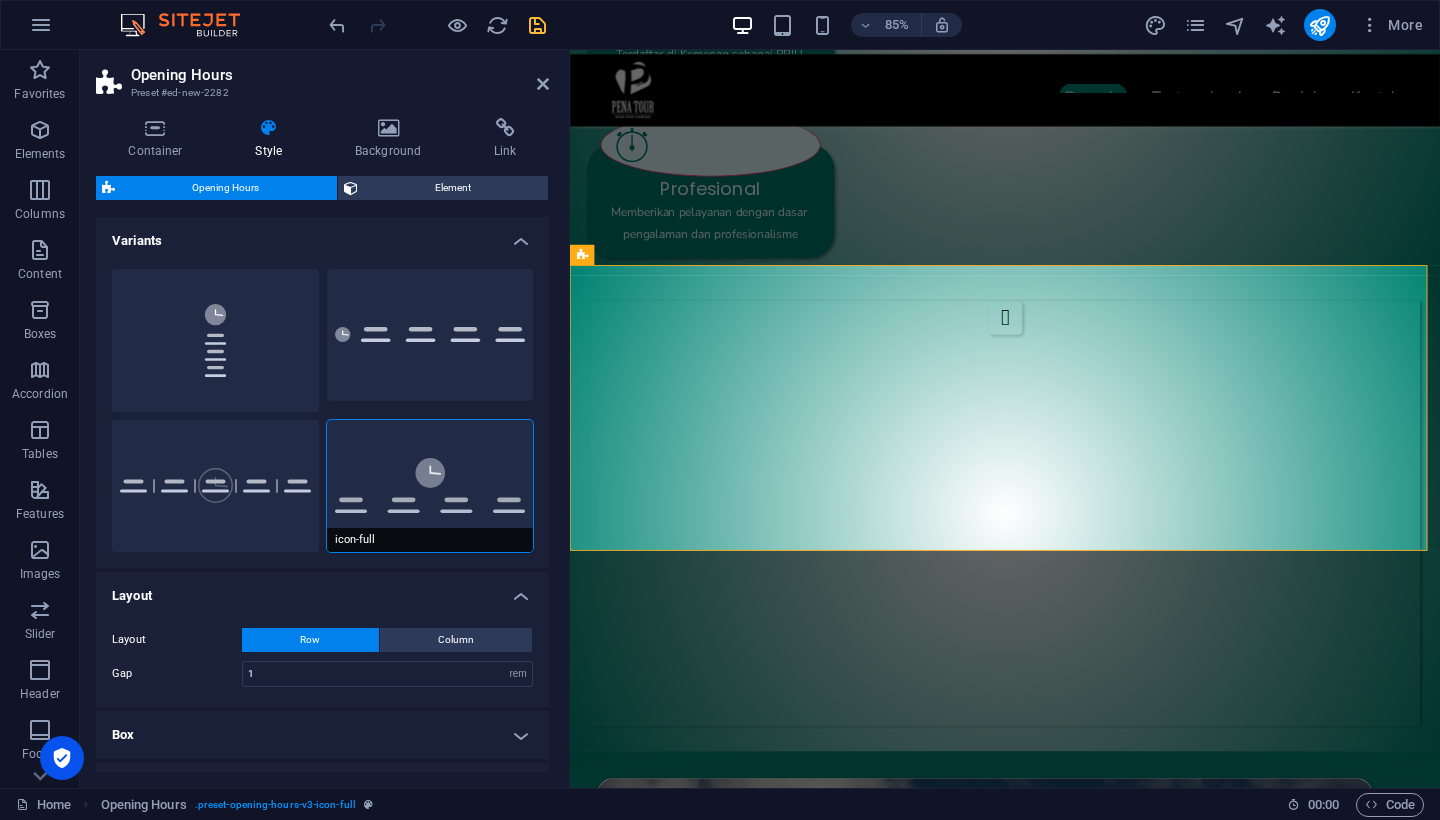 scroll, scrollTop: 169, scrollLeft: 0, axis: vertical 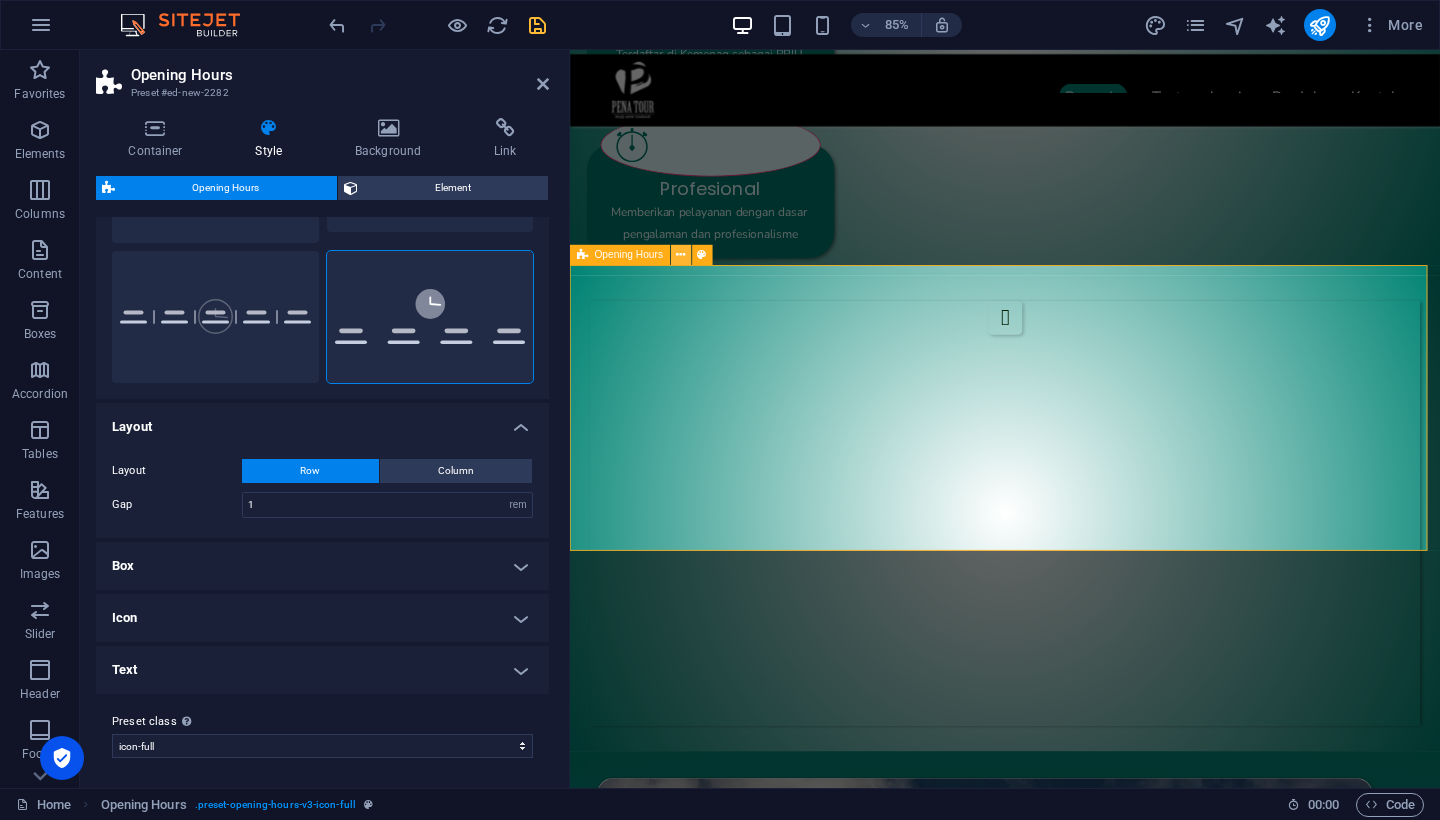 click at bounding box center [680, 255] 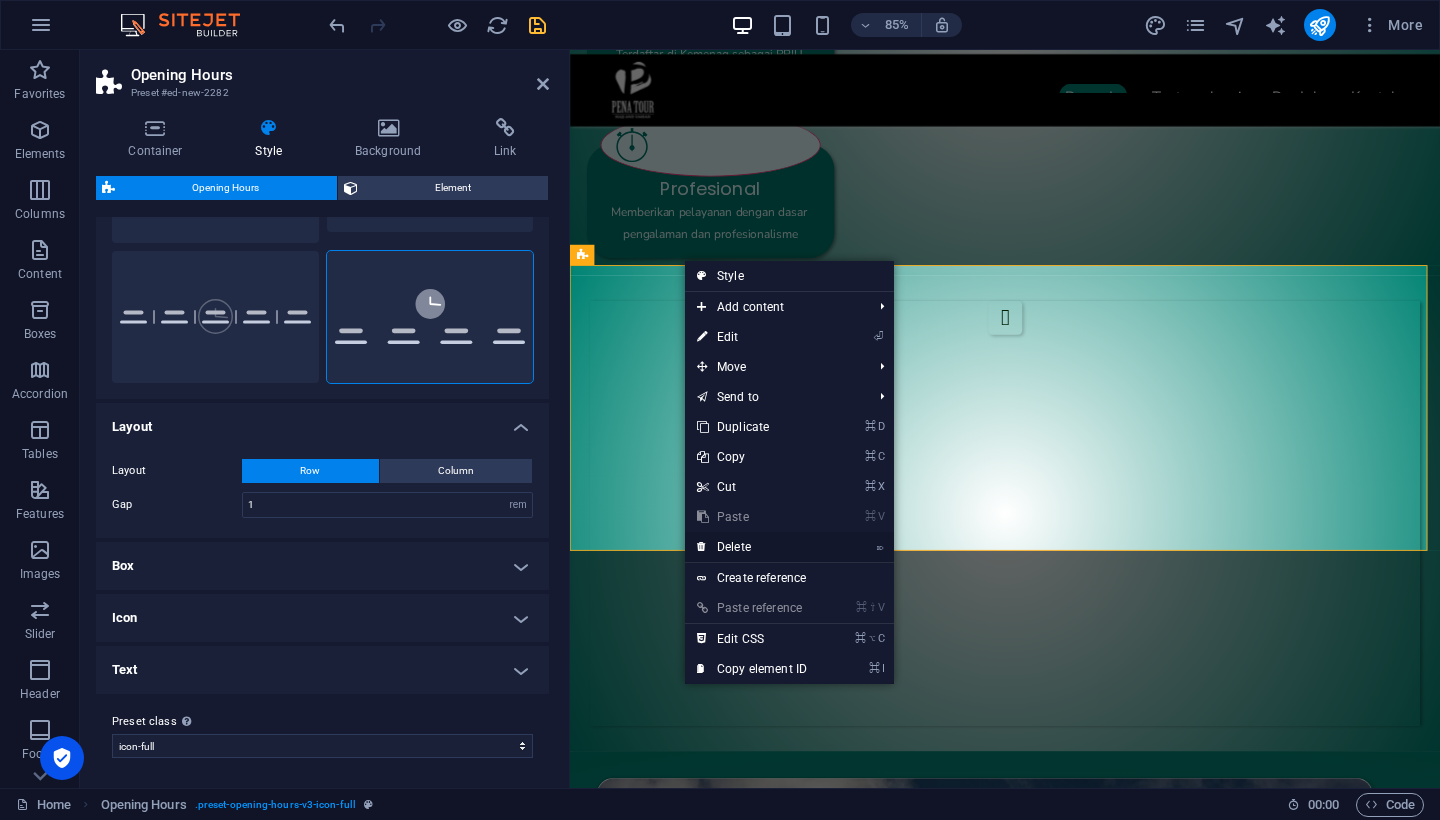 click on "⌦  Delete" at bounding box center (752, 547) 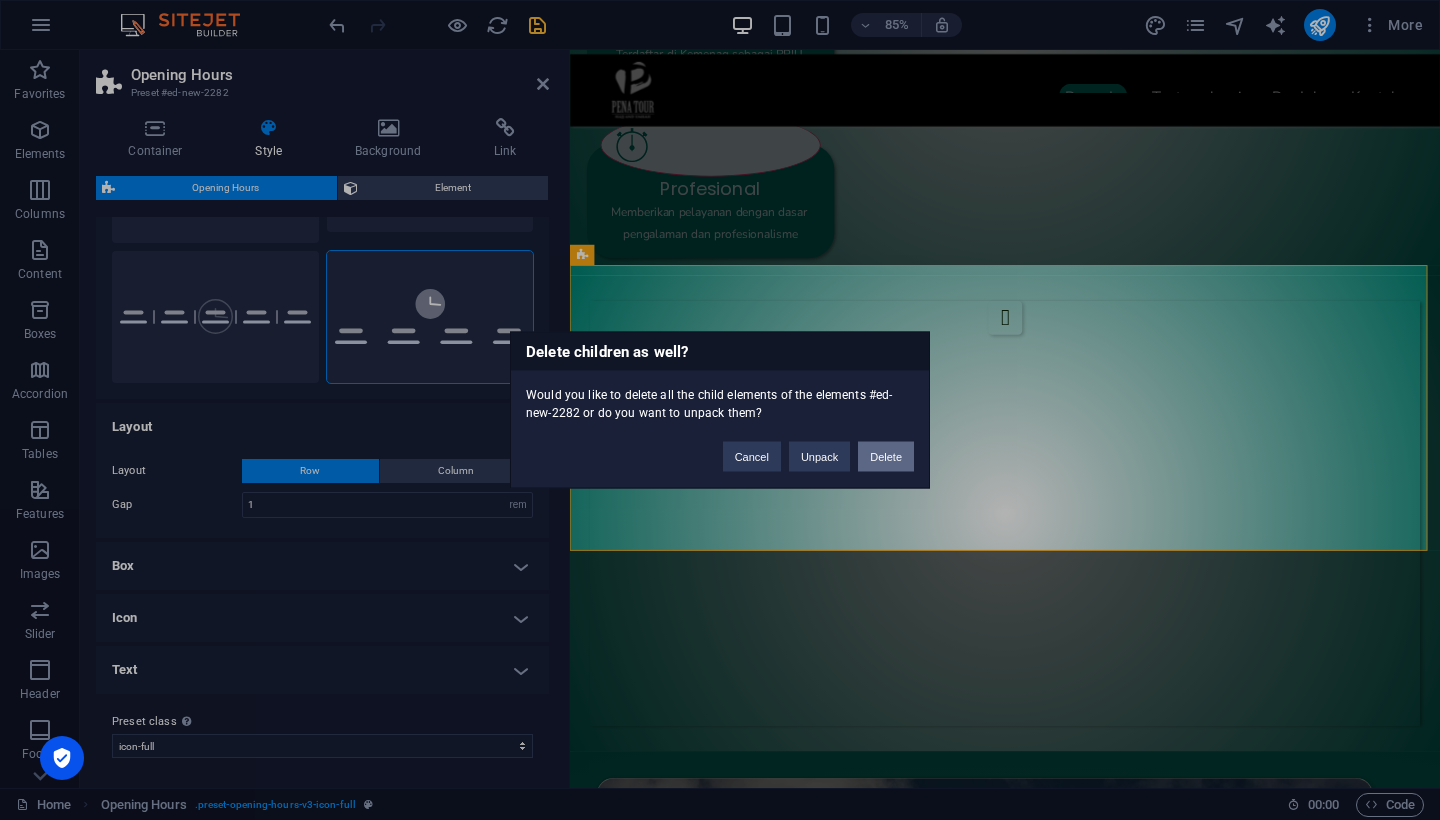 click on "Delete" at bounding box center (886, 457) 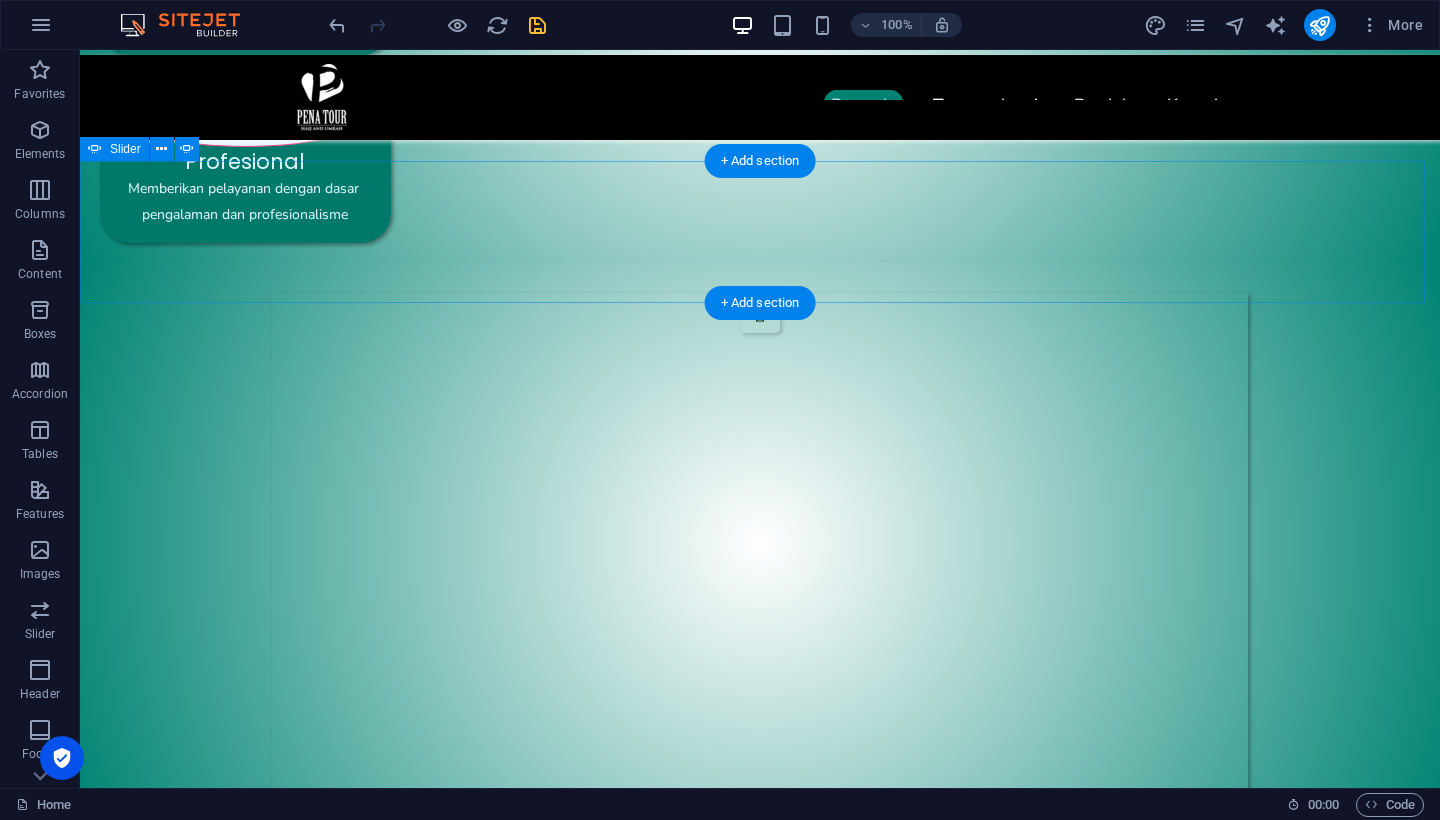 click on "Add elements" at bounding box center [-3342, 6562] 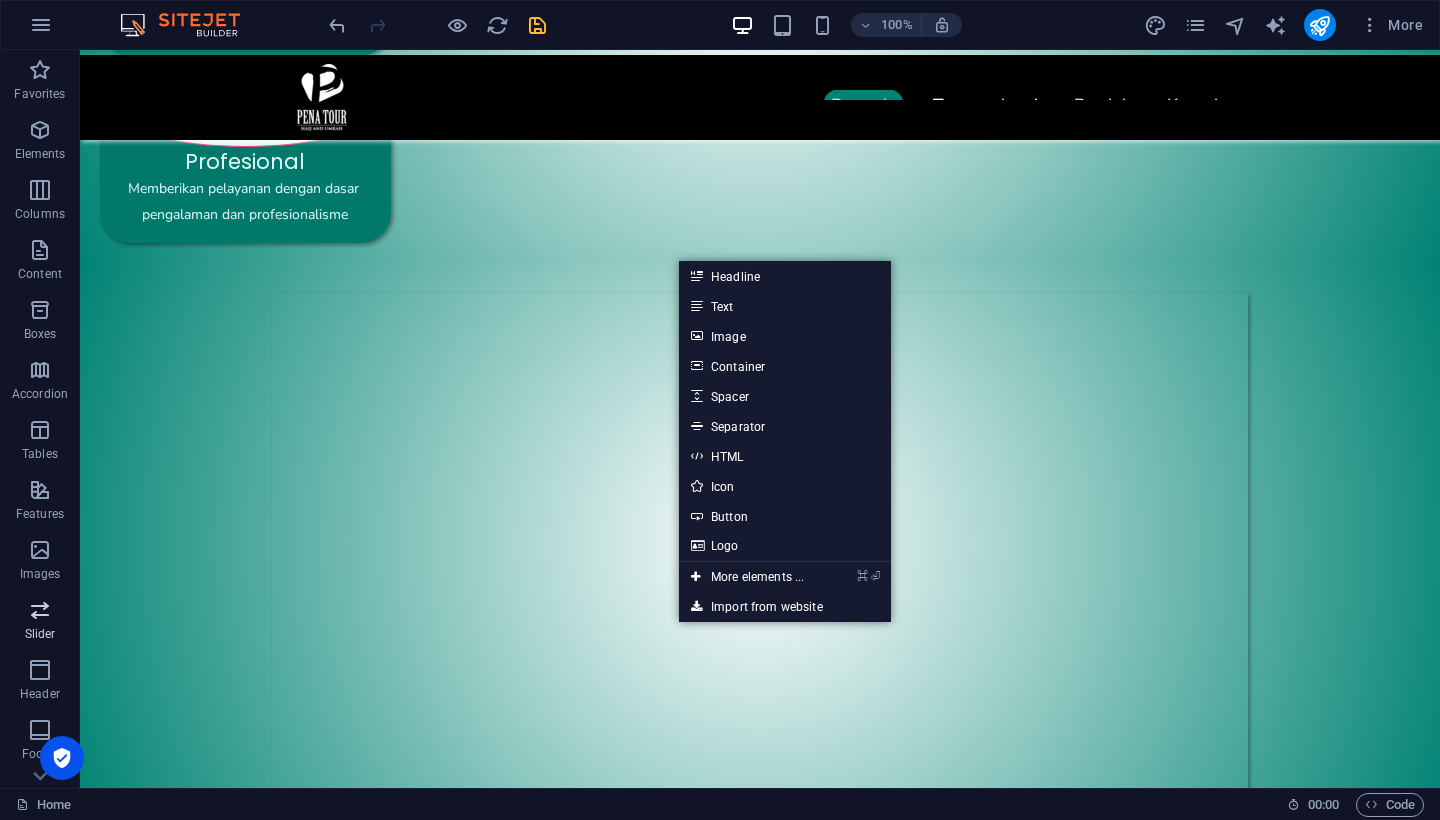 click at bounding box center (40, 610) 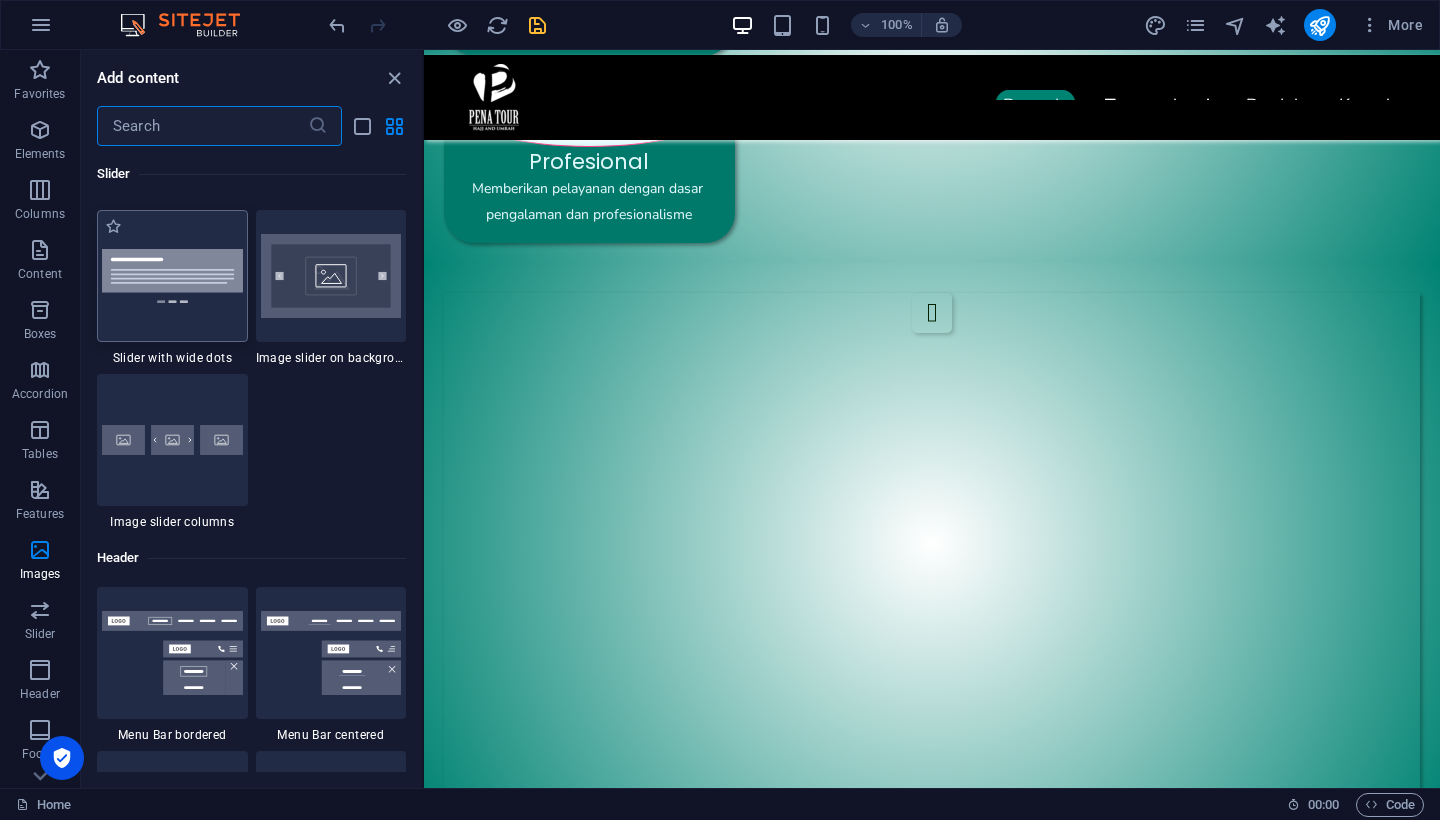 scroll, scrollTop: 11064, scrollLeft: 0, axis: vertical 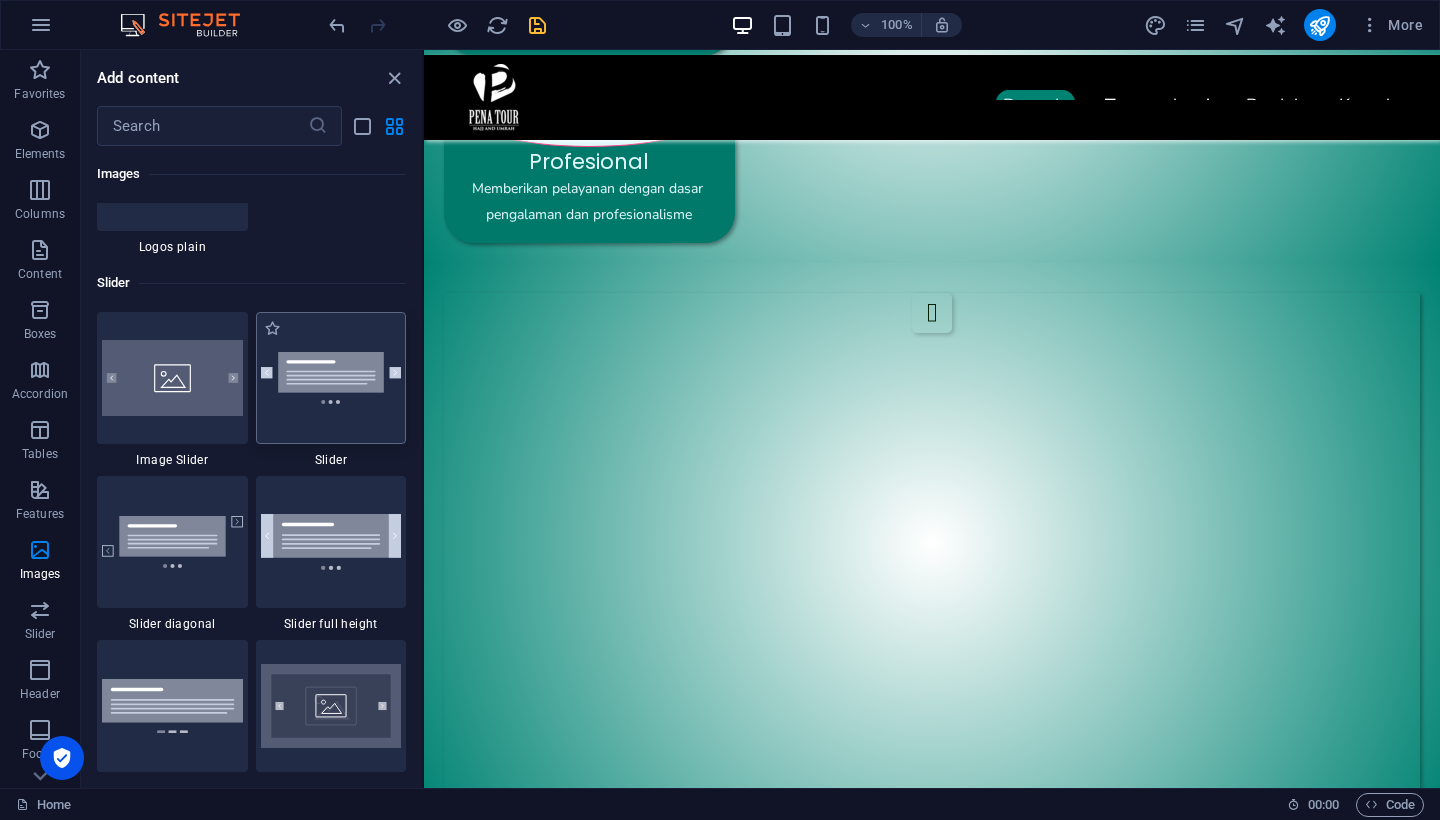 click at bounding box center [331, 378] 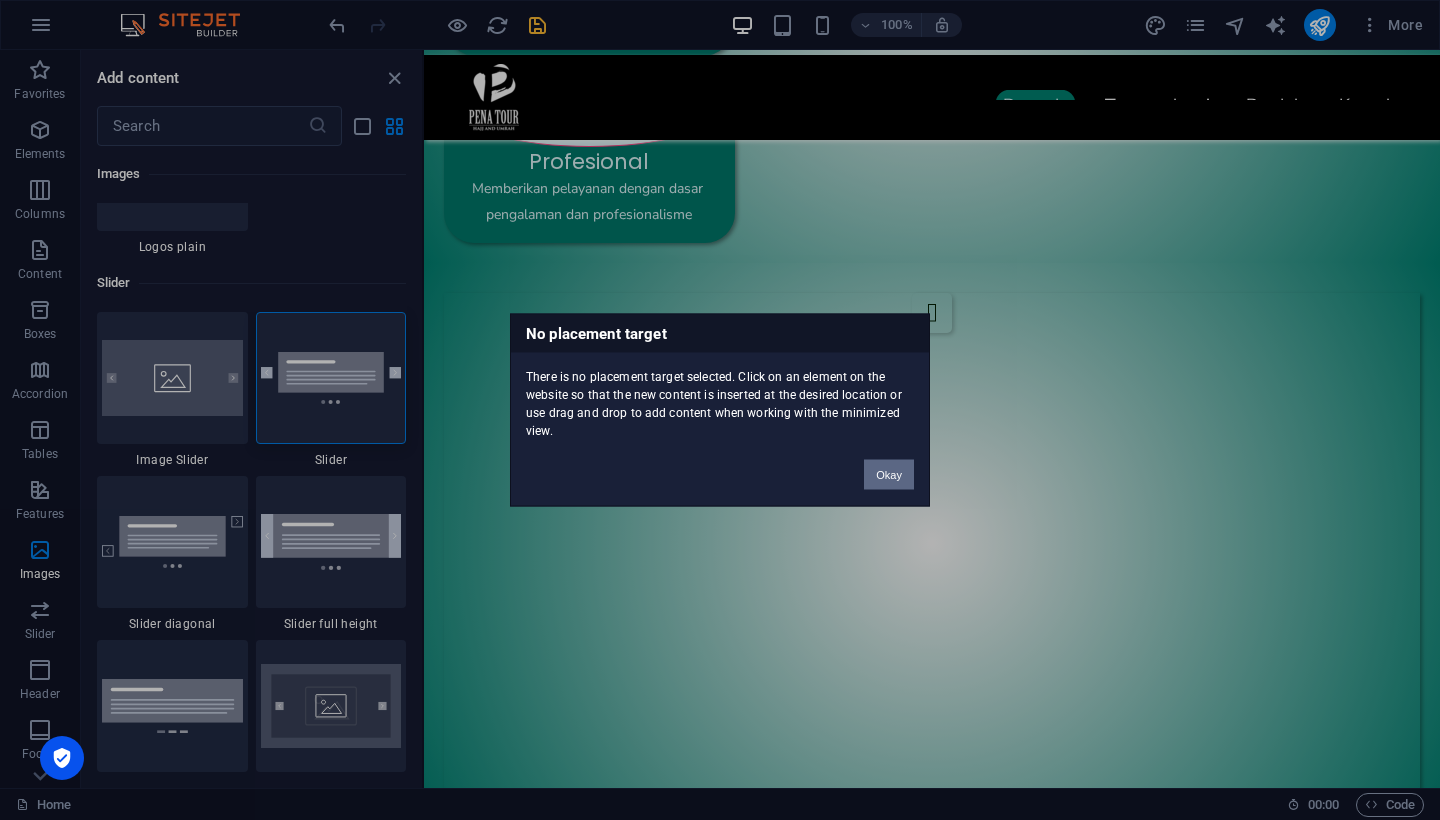click on "Okay" at bounding box center [889, 475] 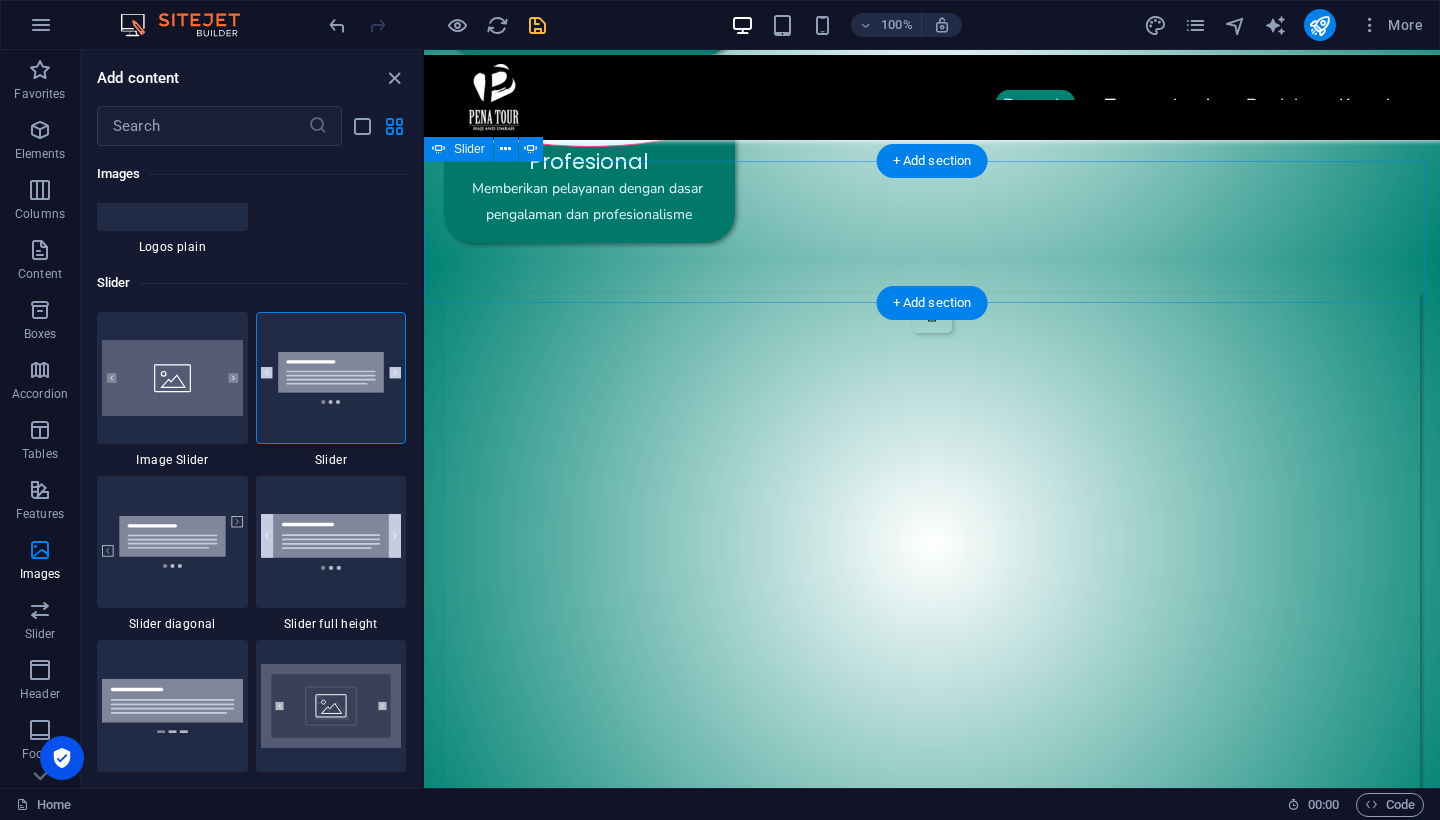 click on "Drop content here or  Add elements  Paste clipboard" at bounding box center [-1078, 6390] 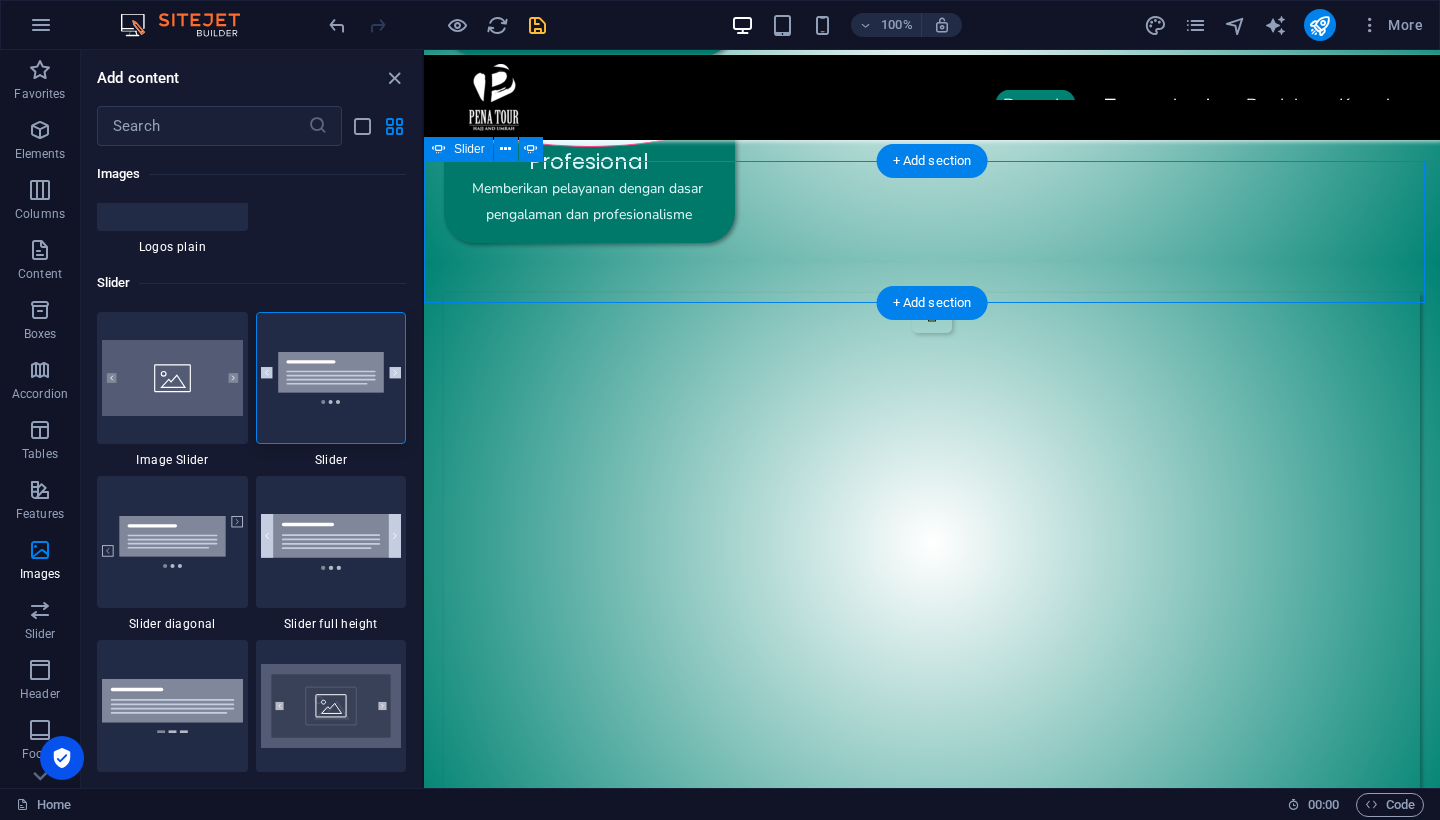 click on "Drop content here or  Add elements  Paste clipboard" at bounding box center (-1078, 6390) 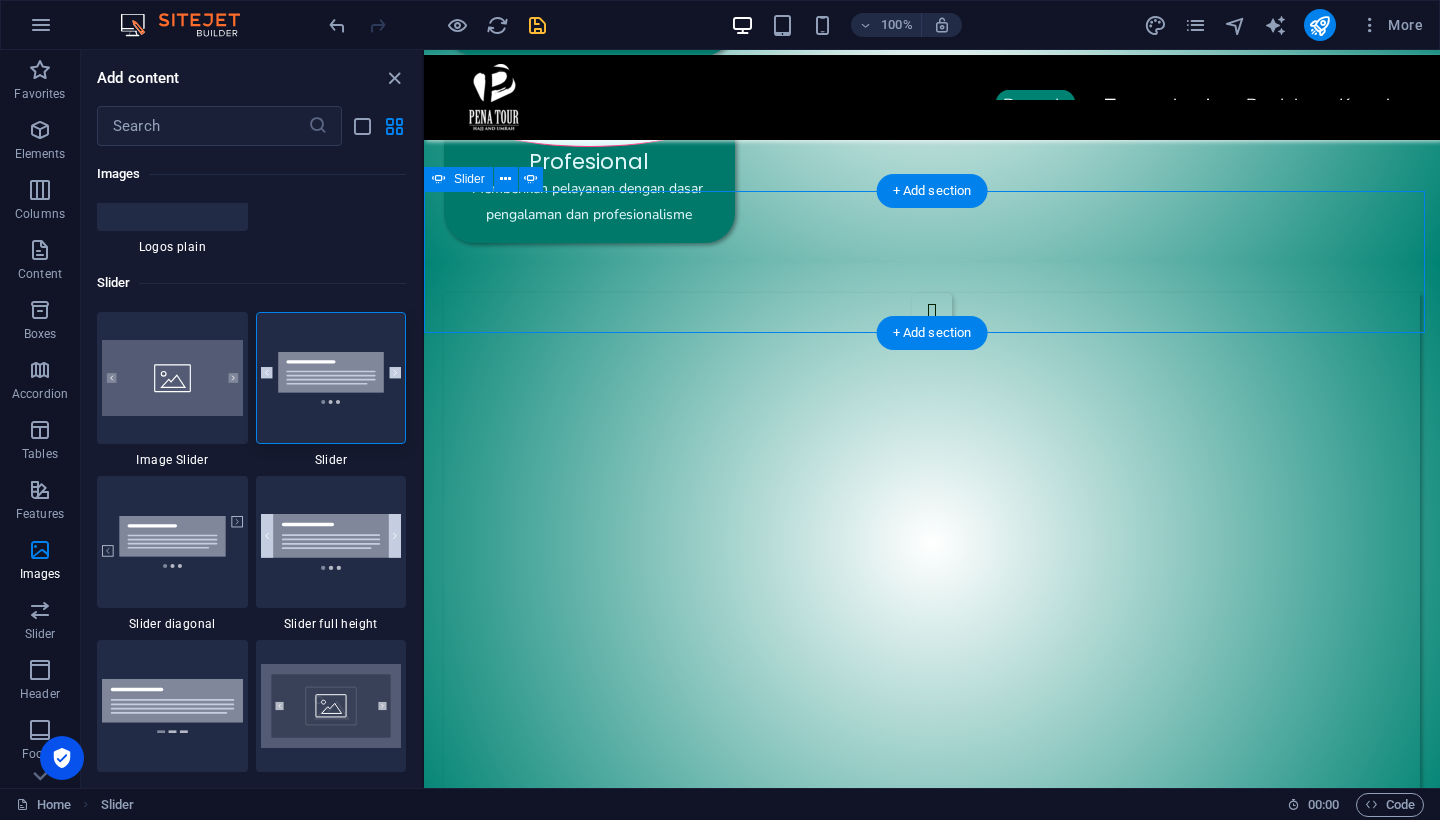scroll, scrollTop: 1632, scrollLeft: 0, axis: vertical 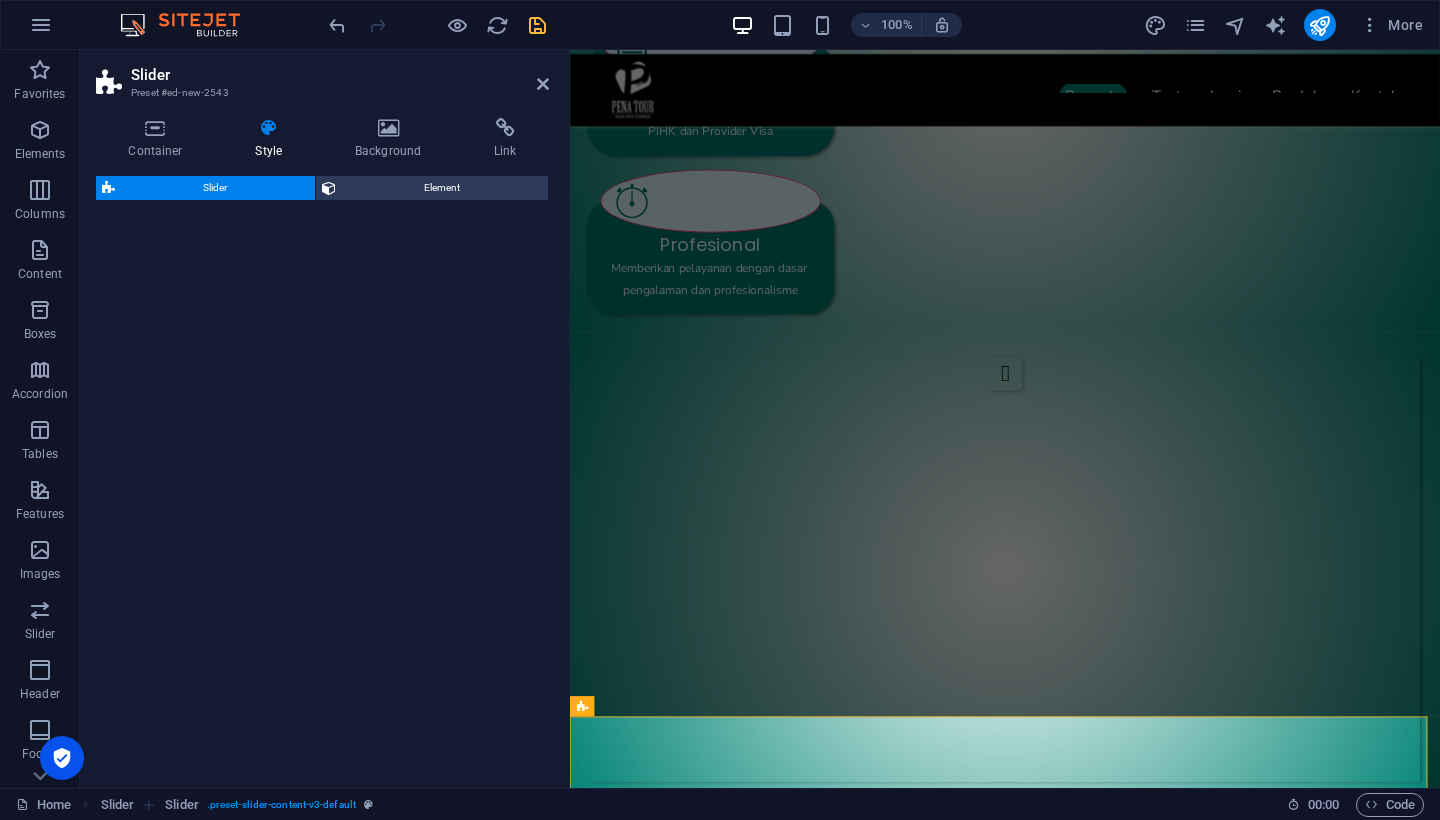 select on "rem" 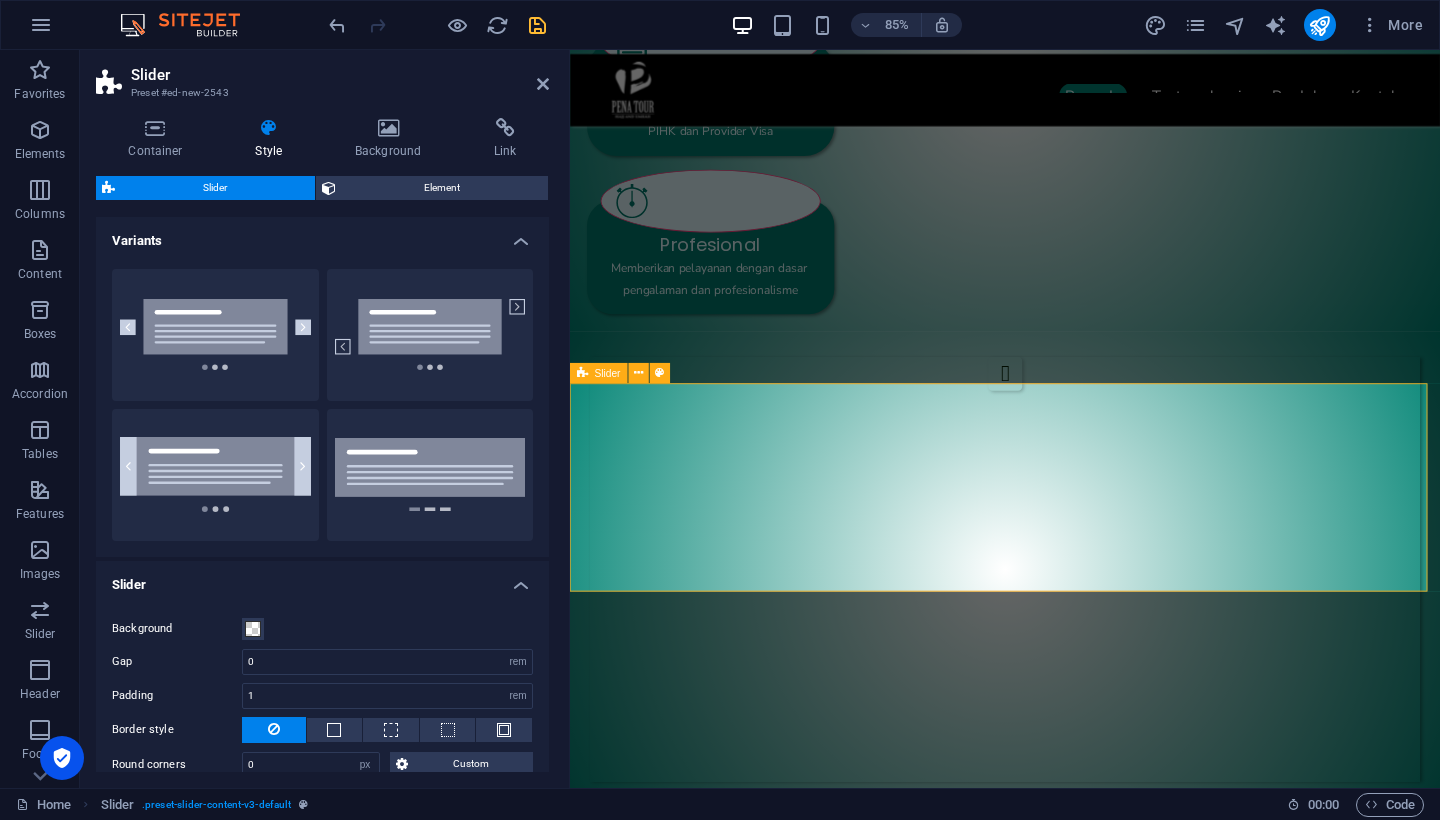 scroll, scrollTop: 2020, scrollLeft: 0, axis: vertical 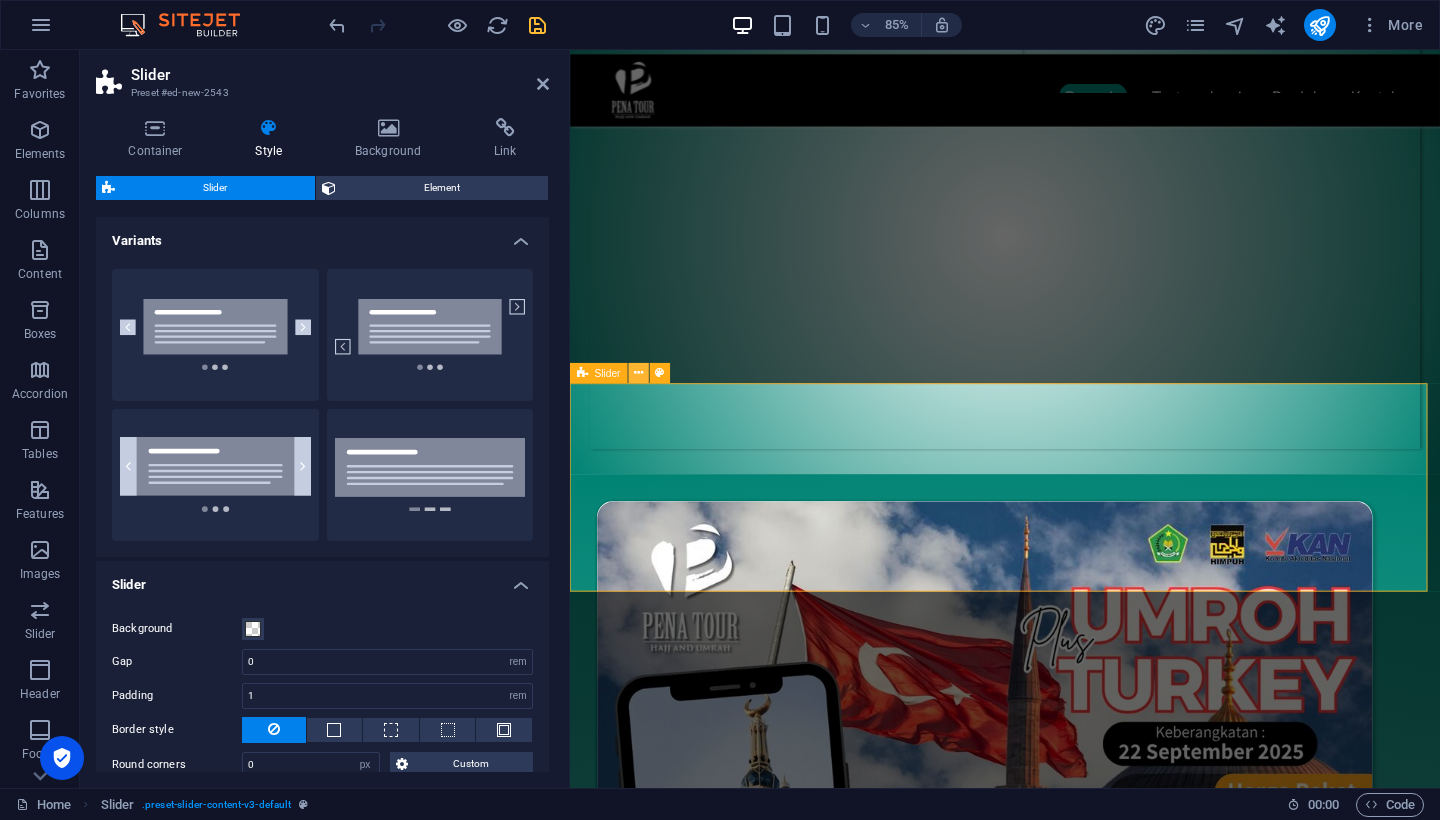 click at bounding box center (638, 373) 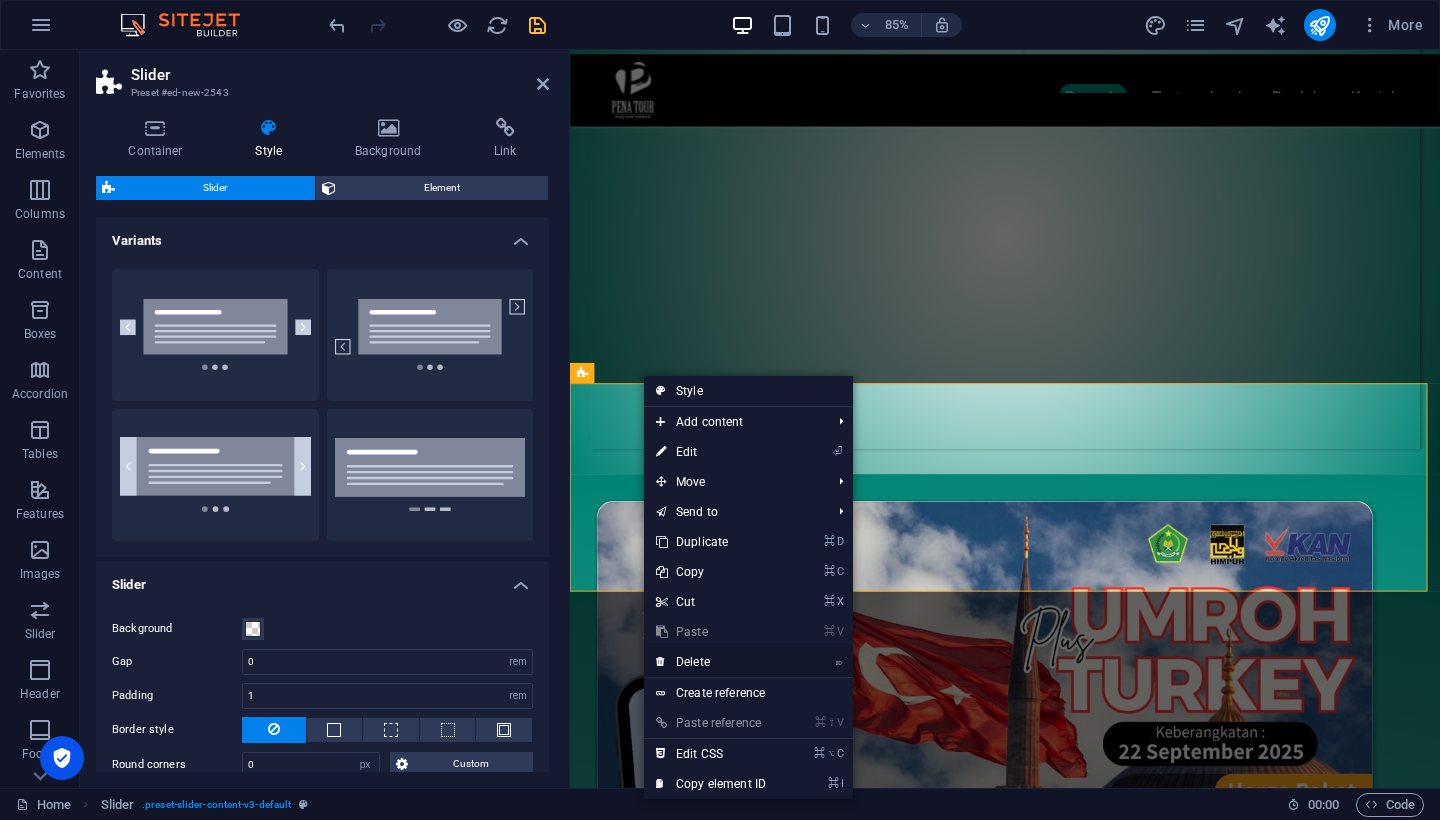 click on "⌦  Delete" at bounding box center (711, 662) 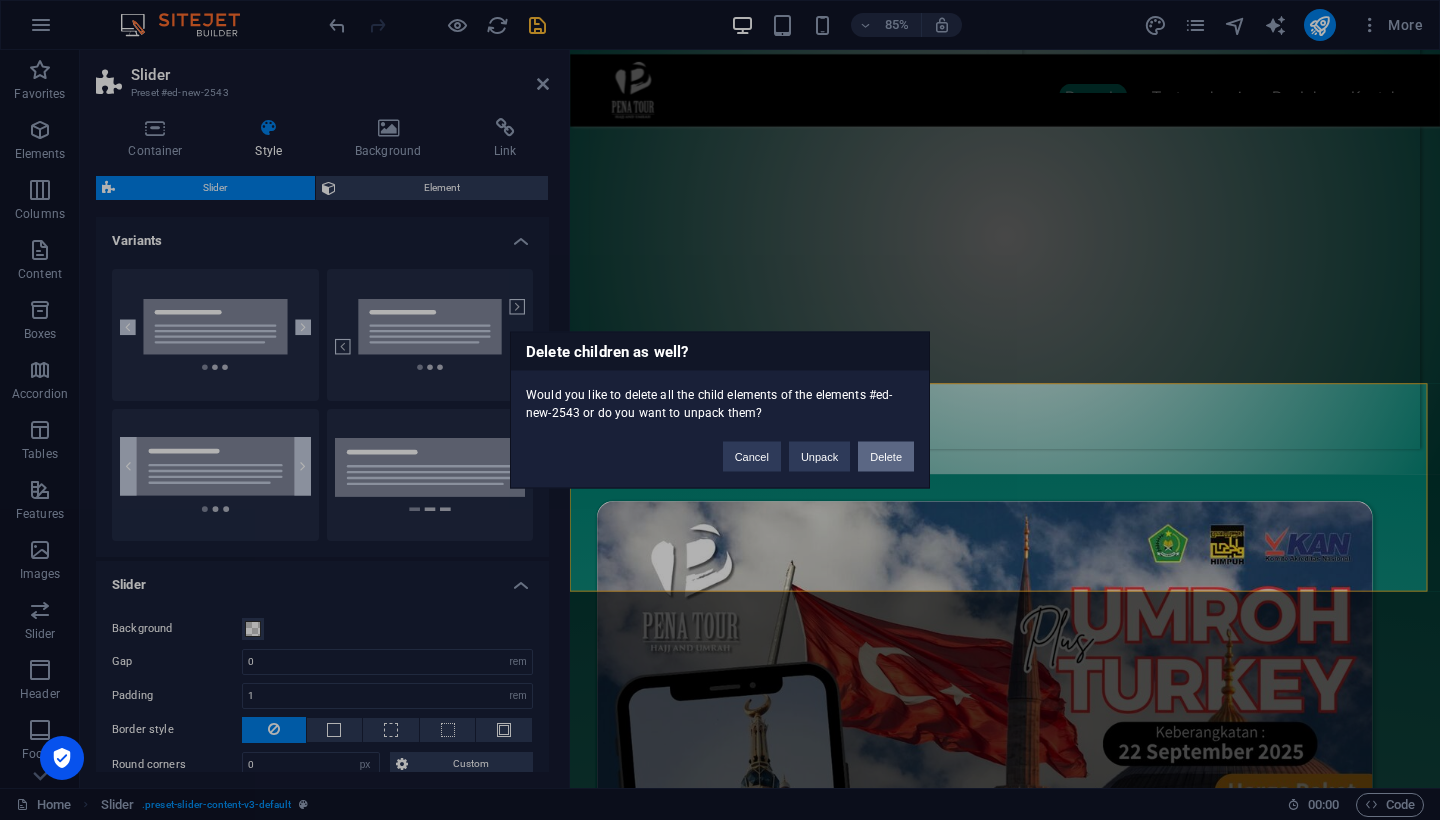 click on "Delete" at bounding box center [886, 457] 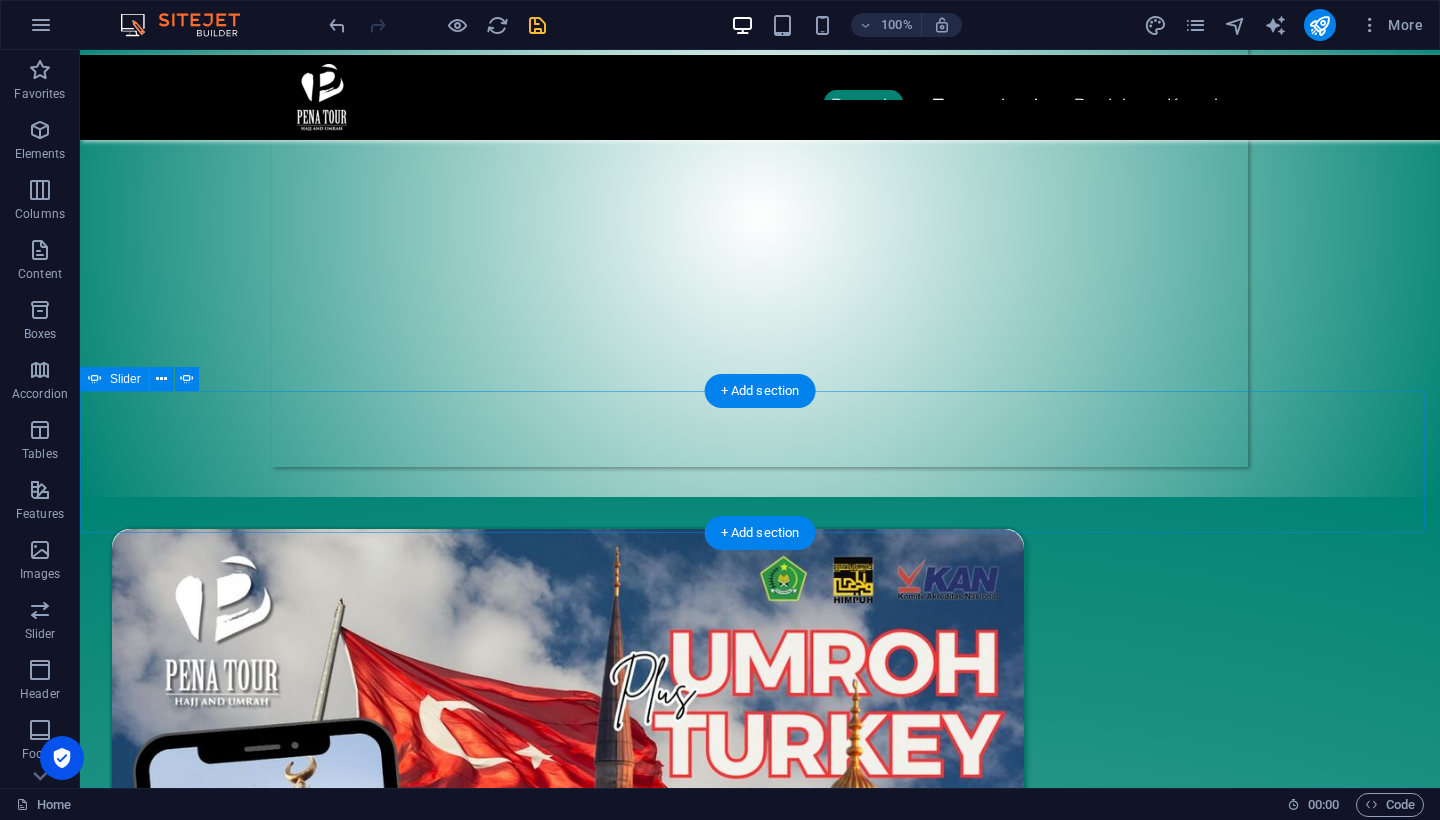 scroll, scrollTop: 1464, scrollLeft: 0, axis: vertical 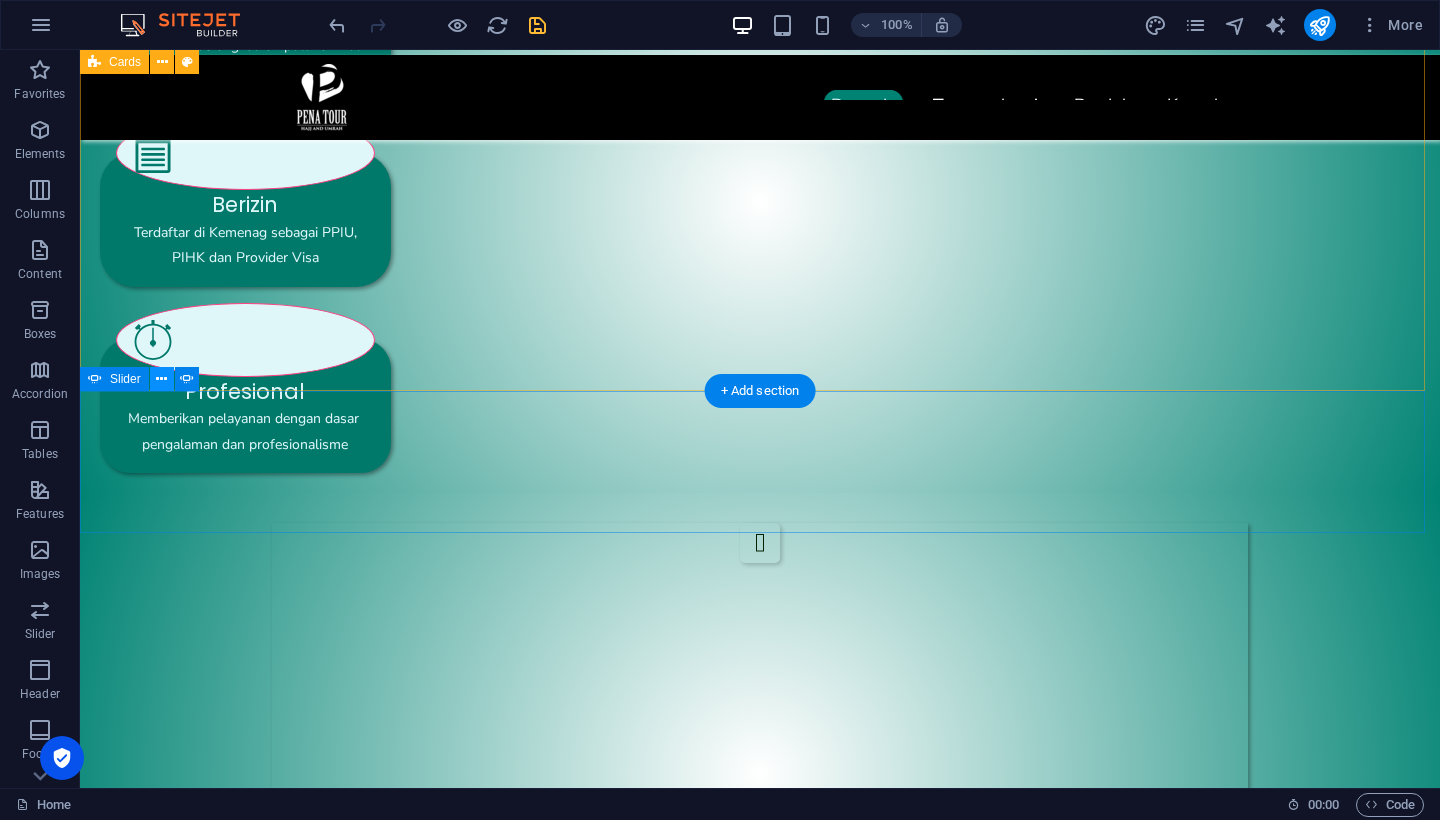 click at bounding box center [161, 379] 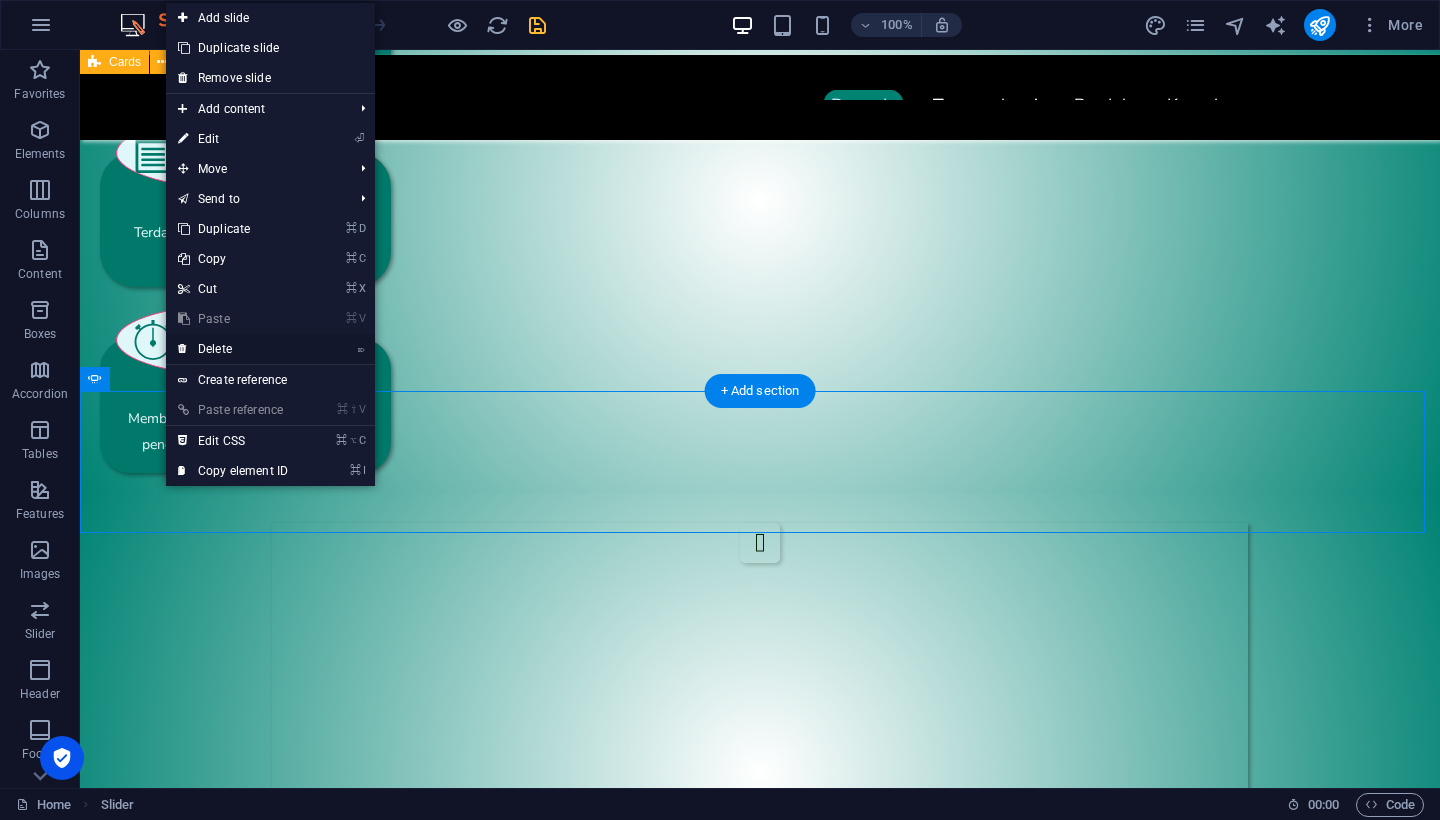 click on "⌦  Delete" at bounding box center [233, 349] 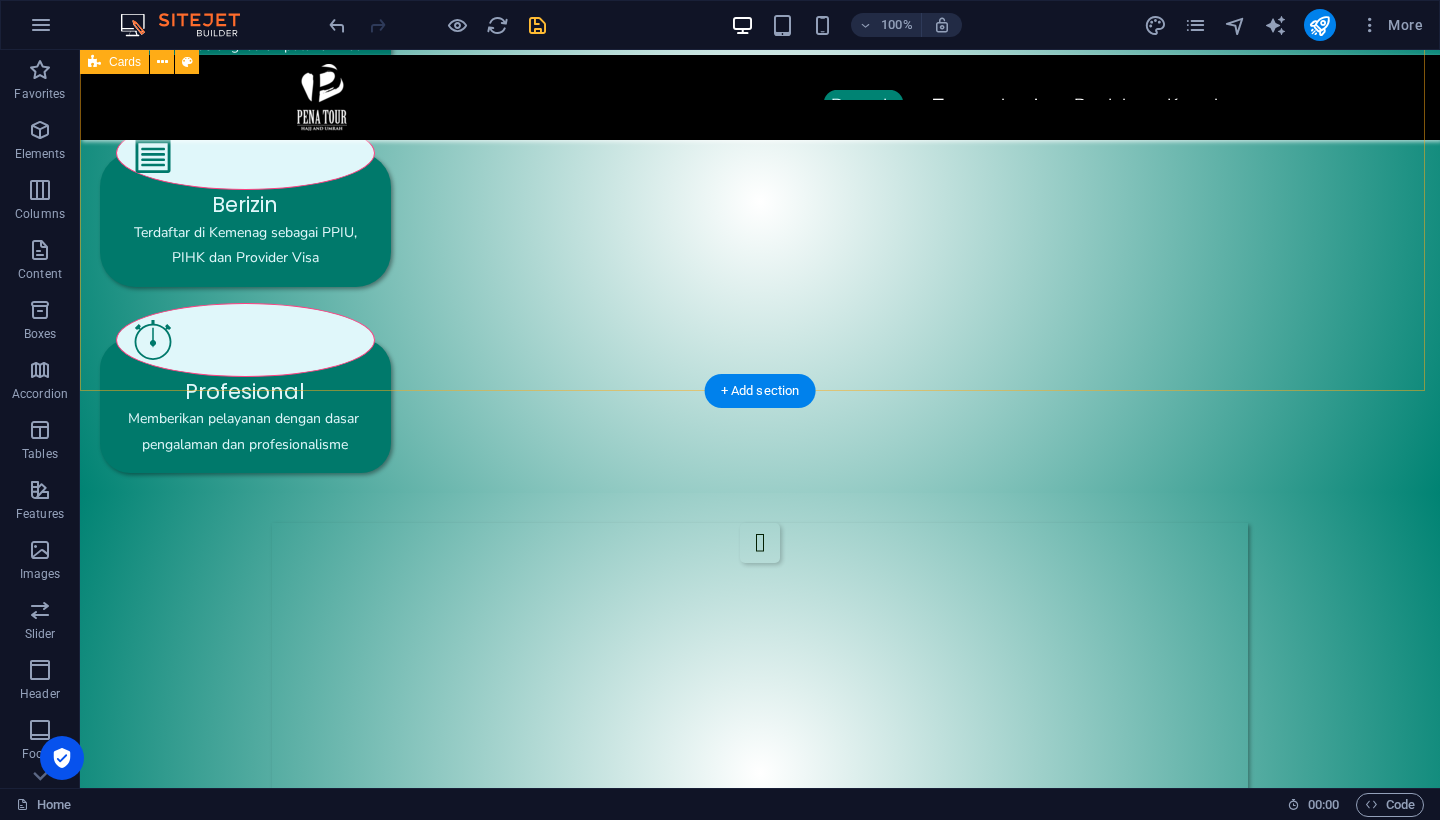 click on "+ Add section" at bounding box center (760, 391) 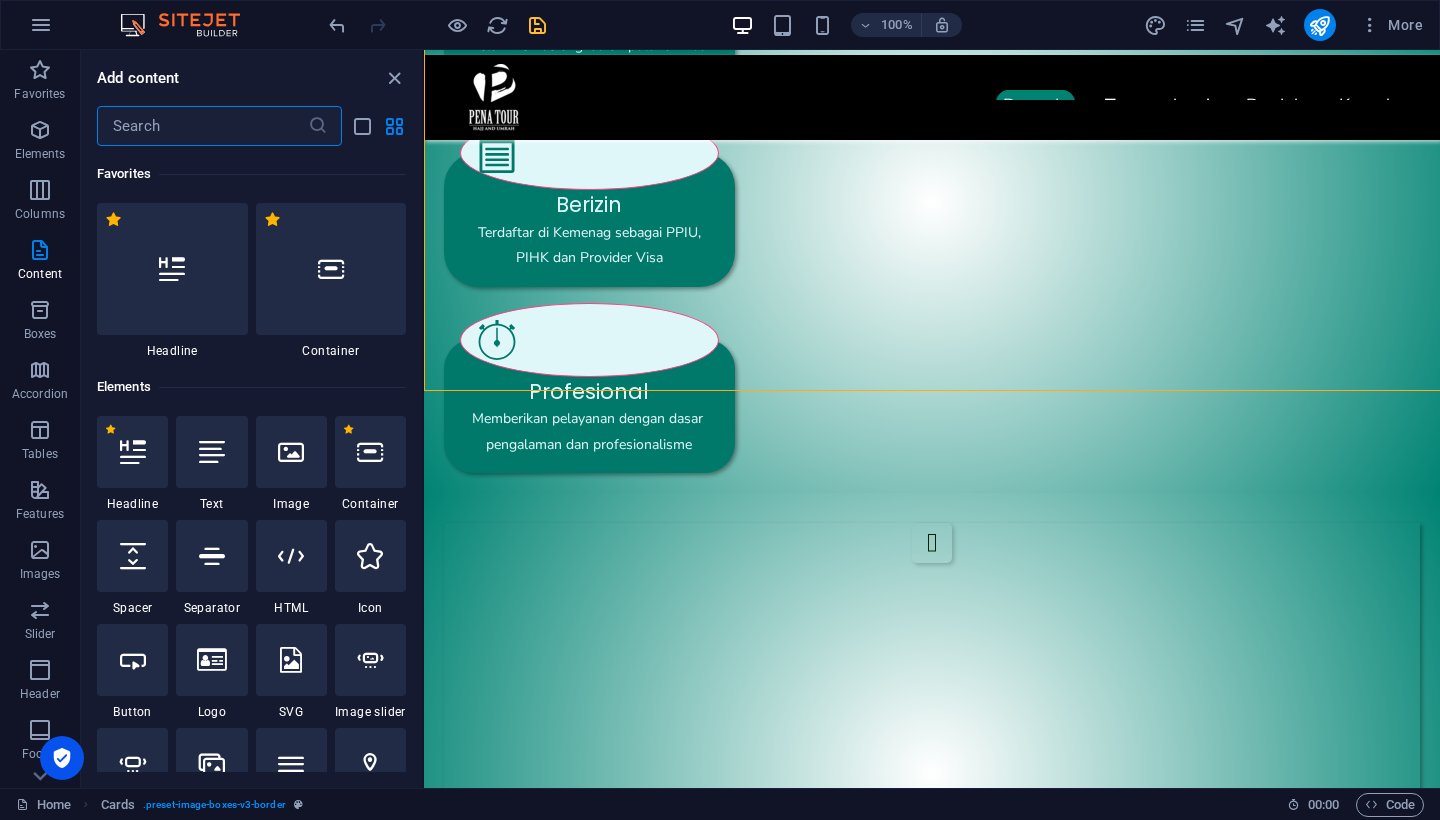 scroll, scrollTop: 1675, scrollLeft: 0, axis: vertical 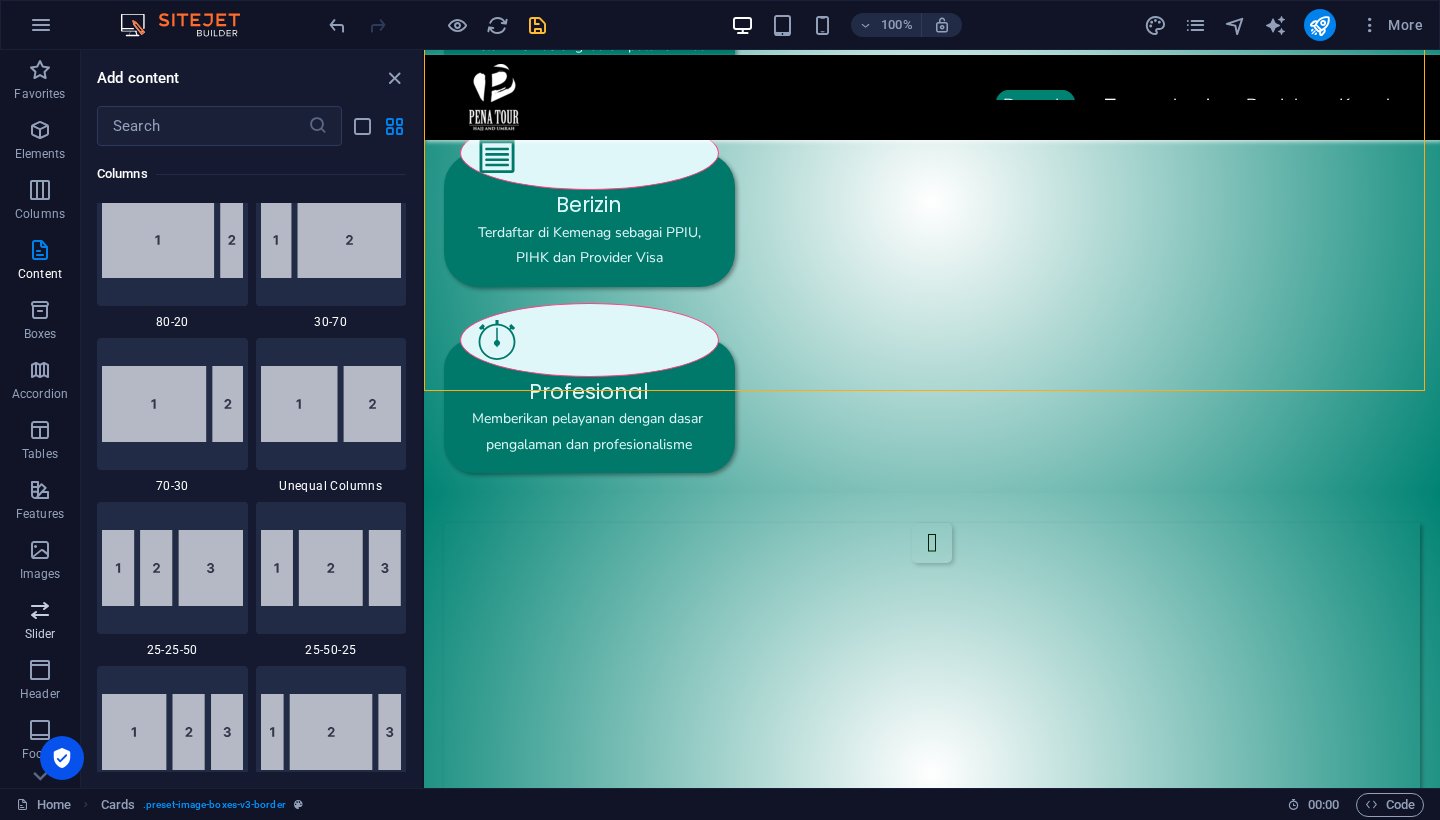 click on "Slider" at bounding box center [40, 622] 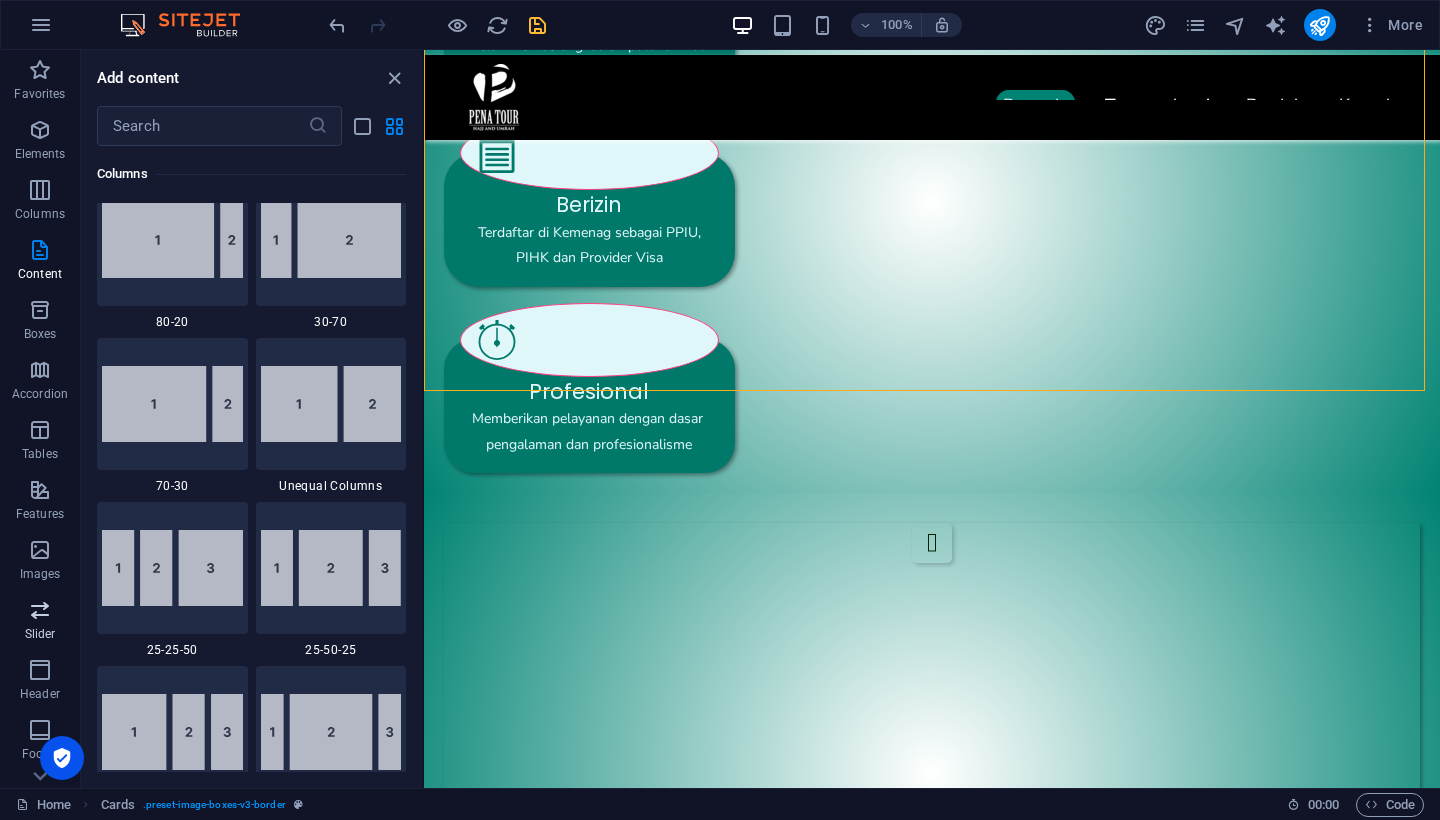 scroll, scrollTop: 11173, scrollLeft: 0, axis: vertical 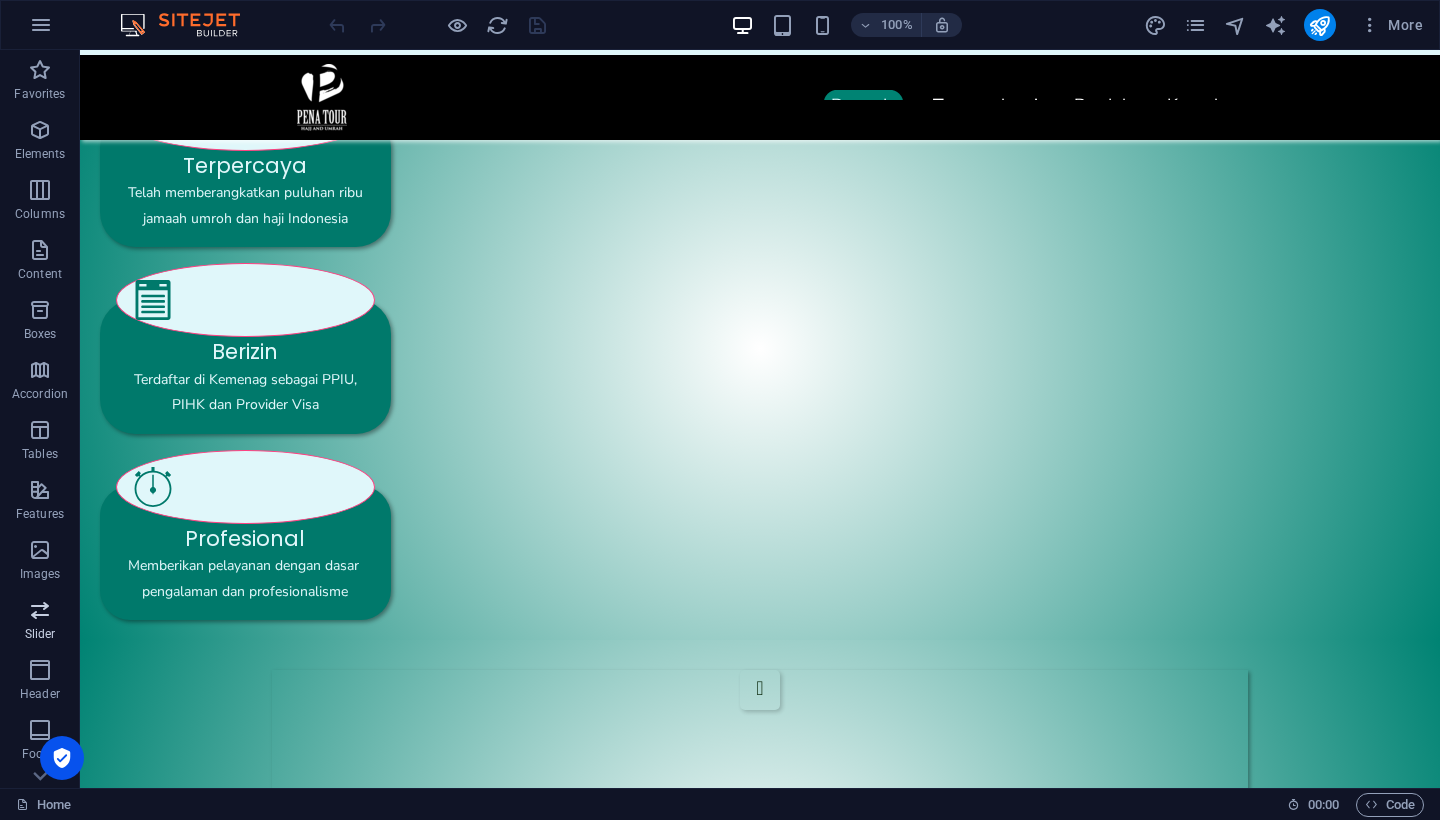click on "Slider" at bounding box center [40, 622] 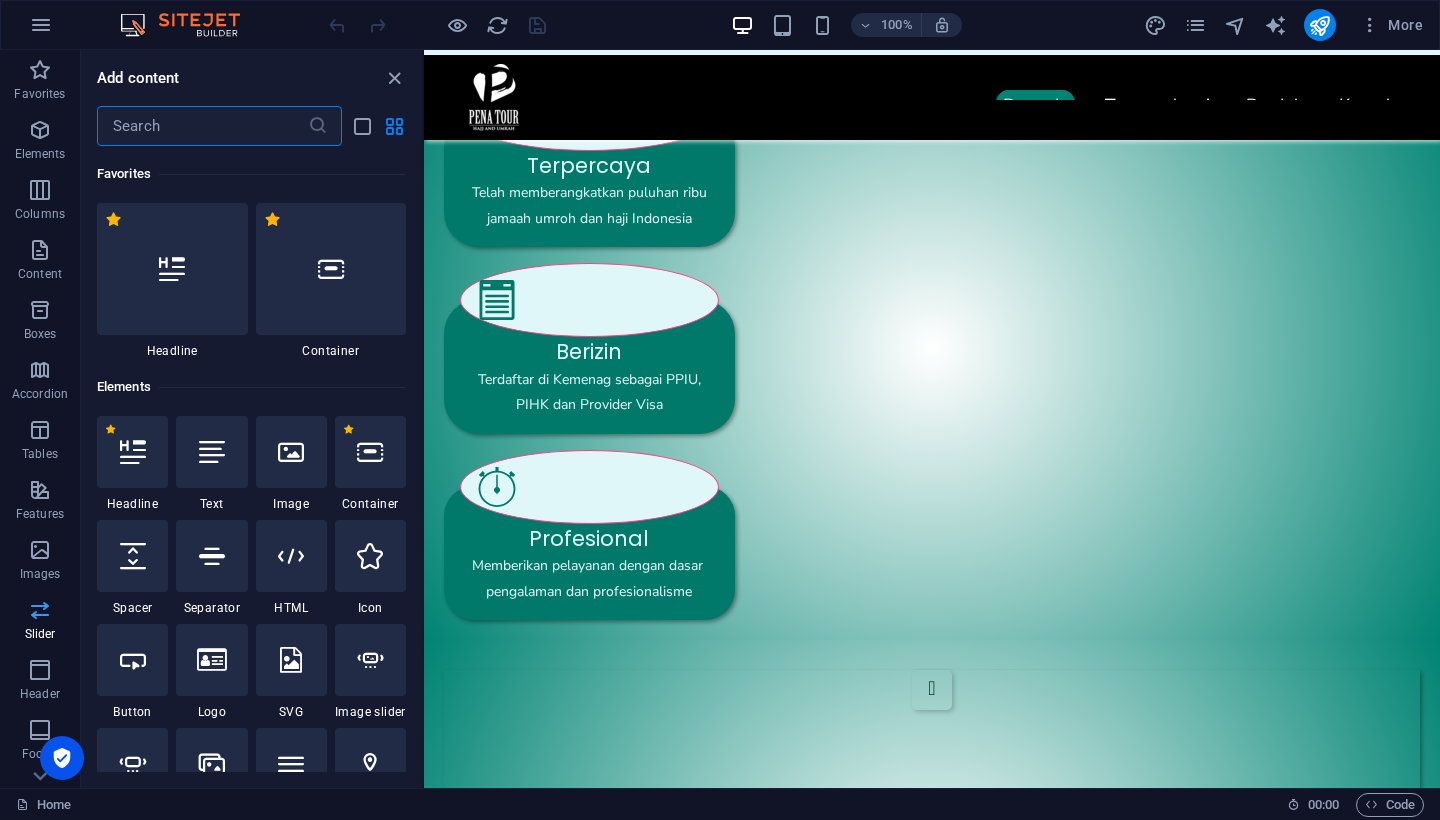 scroll, scrollTop: 11173, scrollLeft: 0, axis: vertical 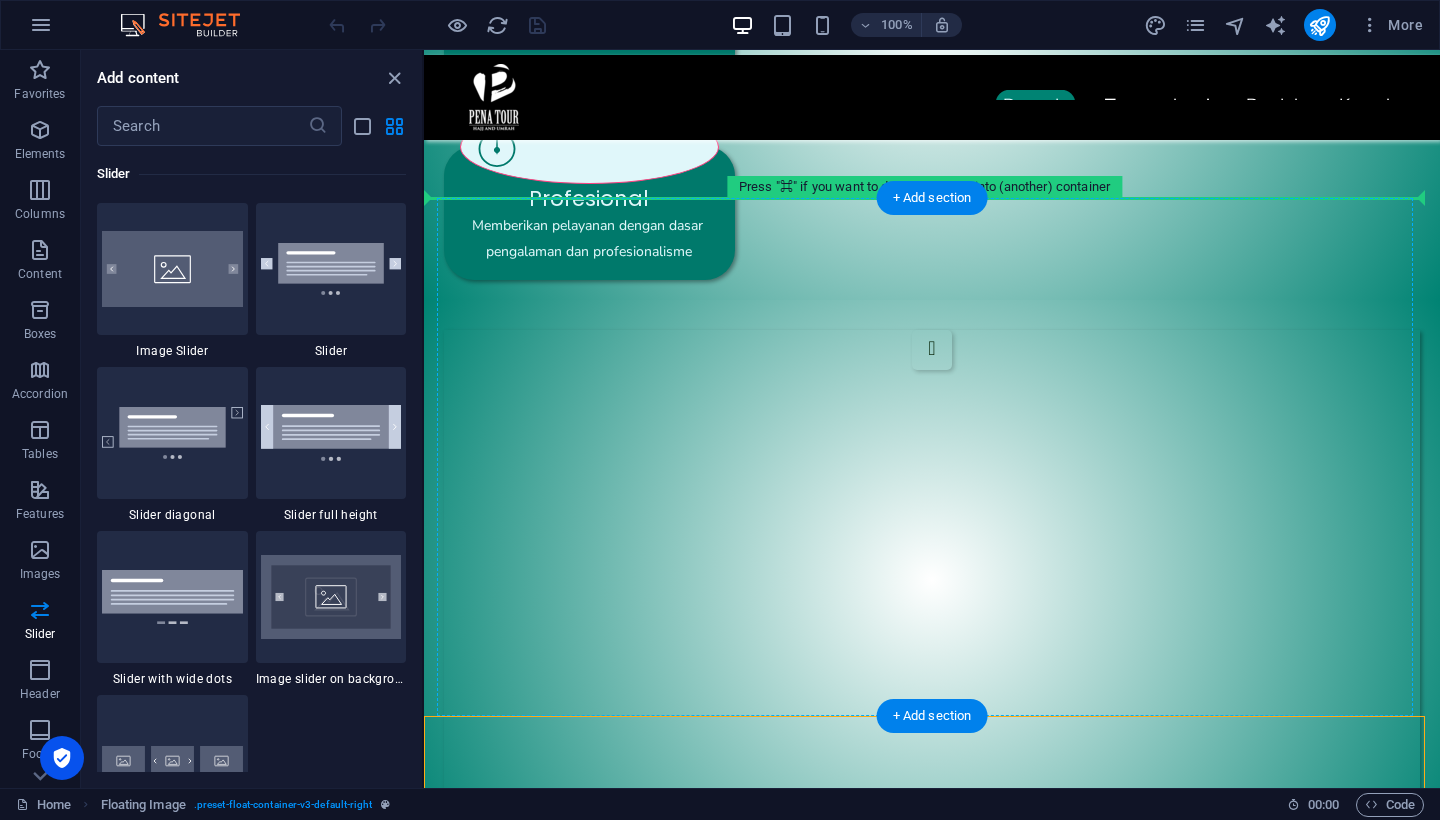 drag, startPoint x: 717, startPoint y: 743, endPoint x: 735, endPoint y: 250, distance: 493.3285 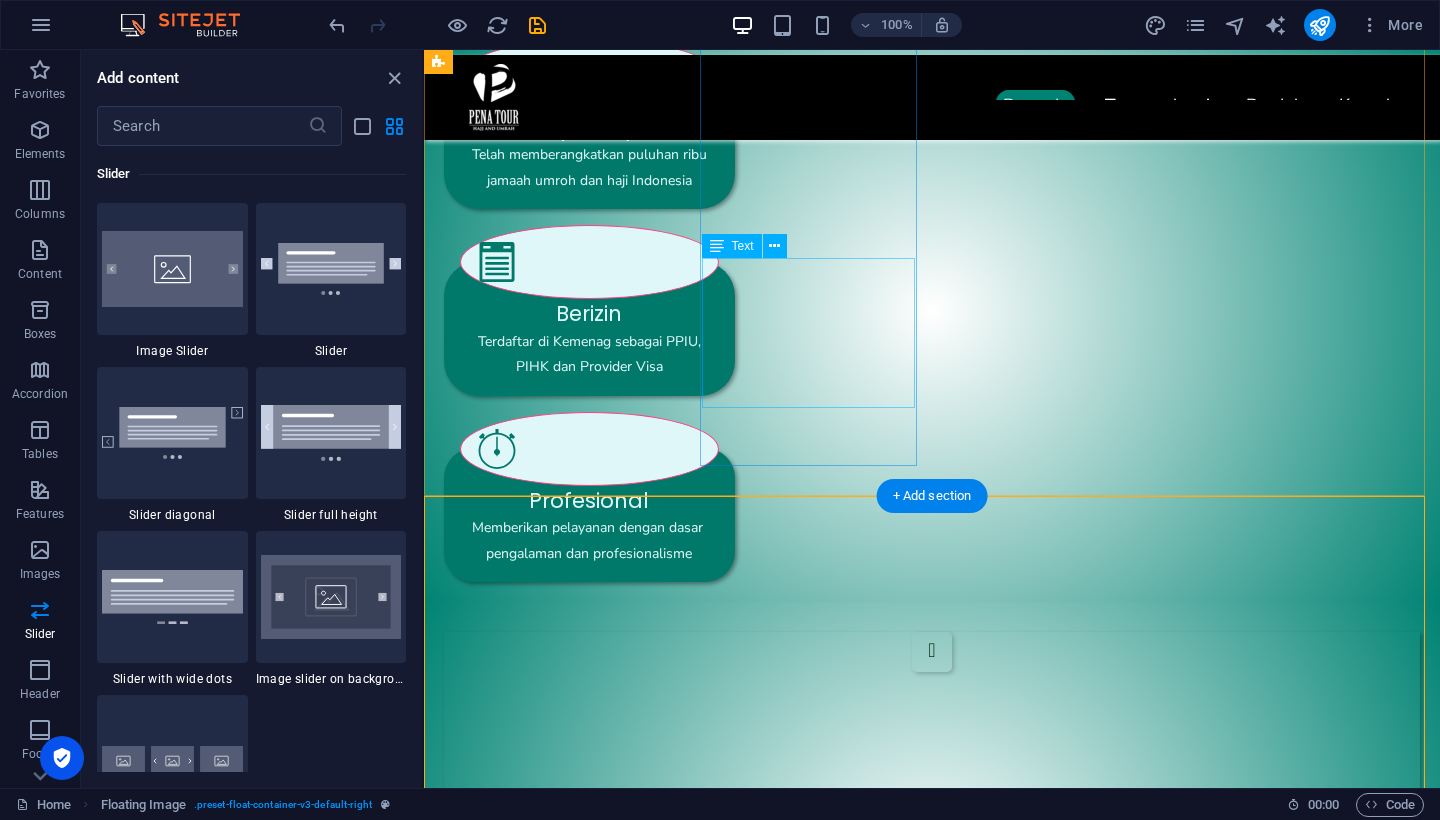 scroll, scrollTop: 1373, scrollLeft: 0, axis: vertical 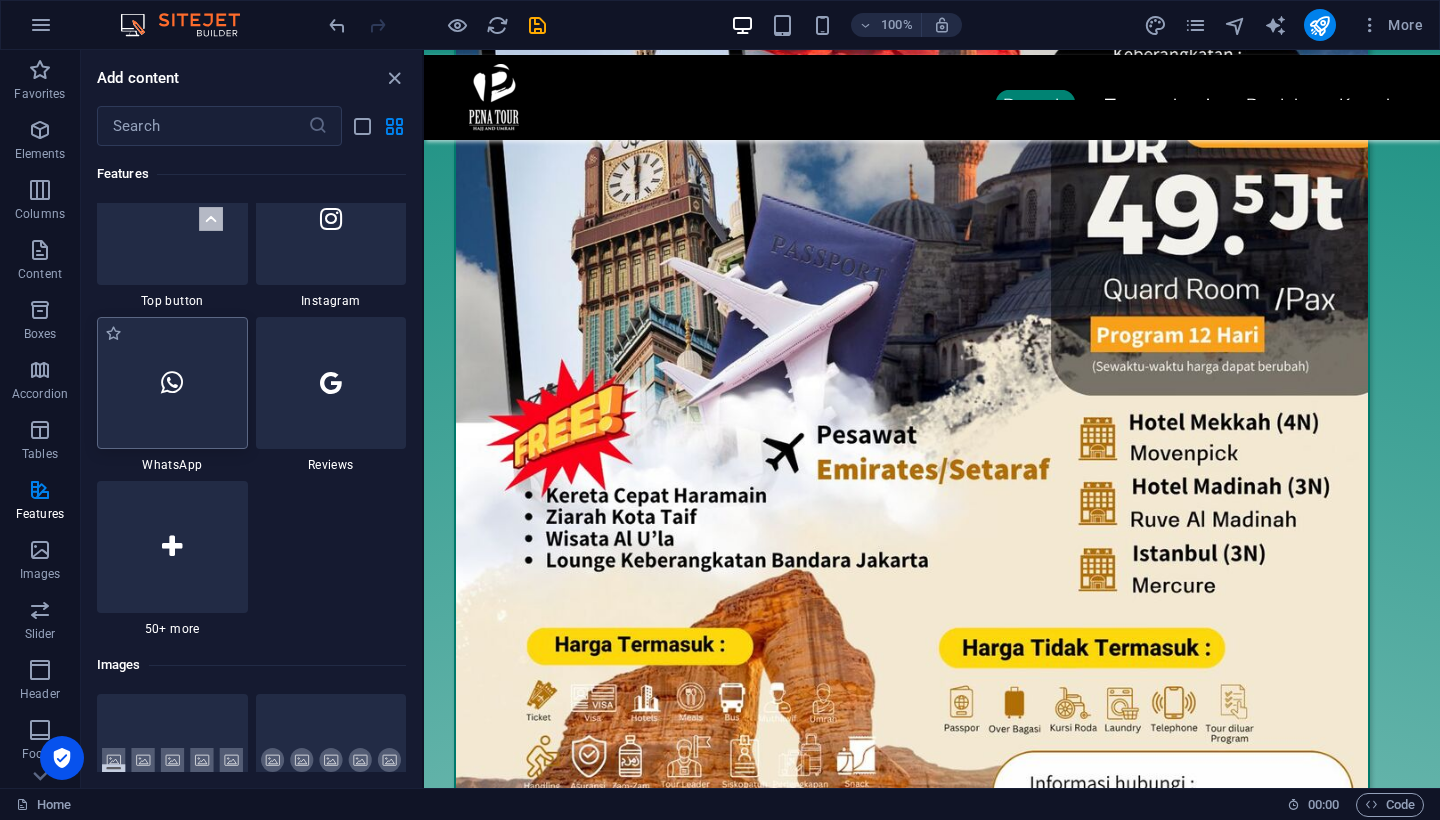 click at bounding box center [172, 383] 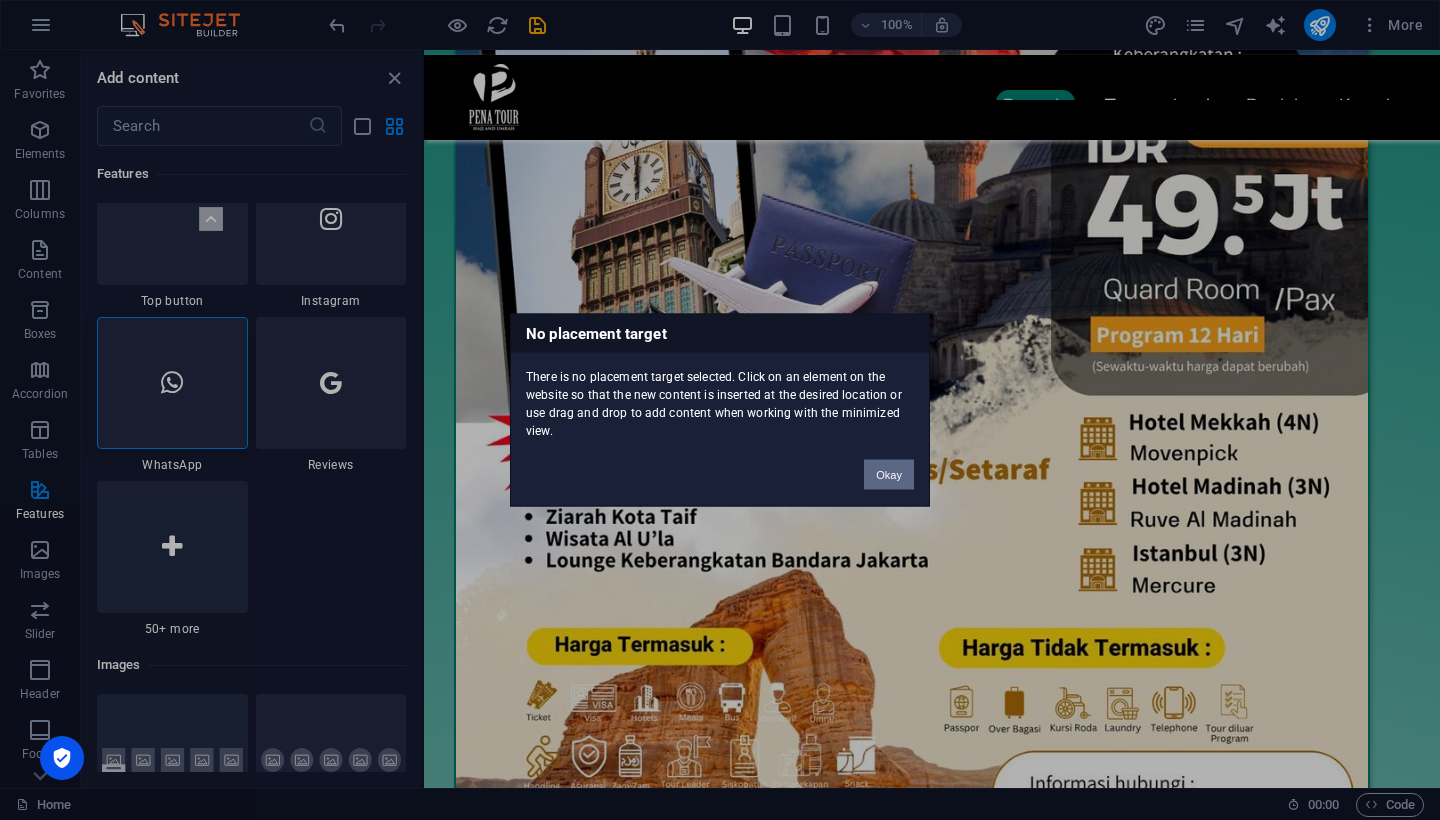 click on "Okay" at bounding box center [889, 475] 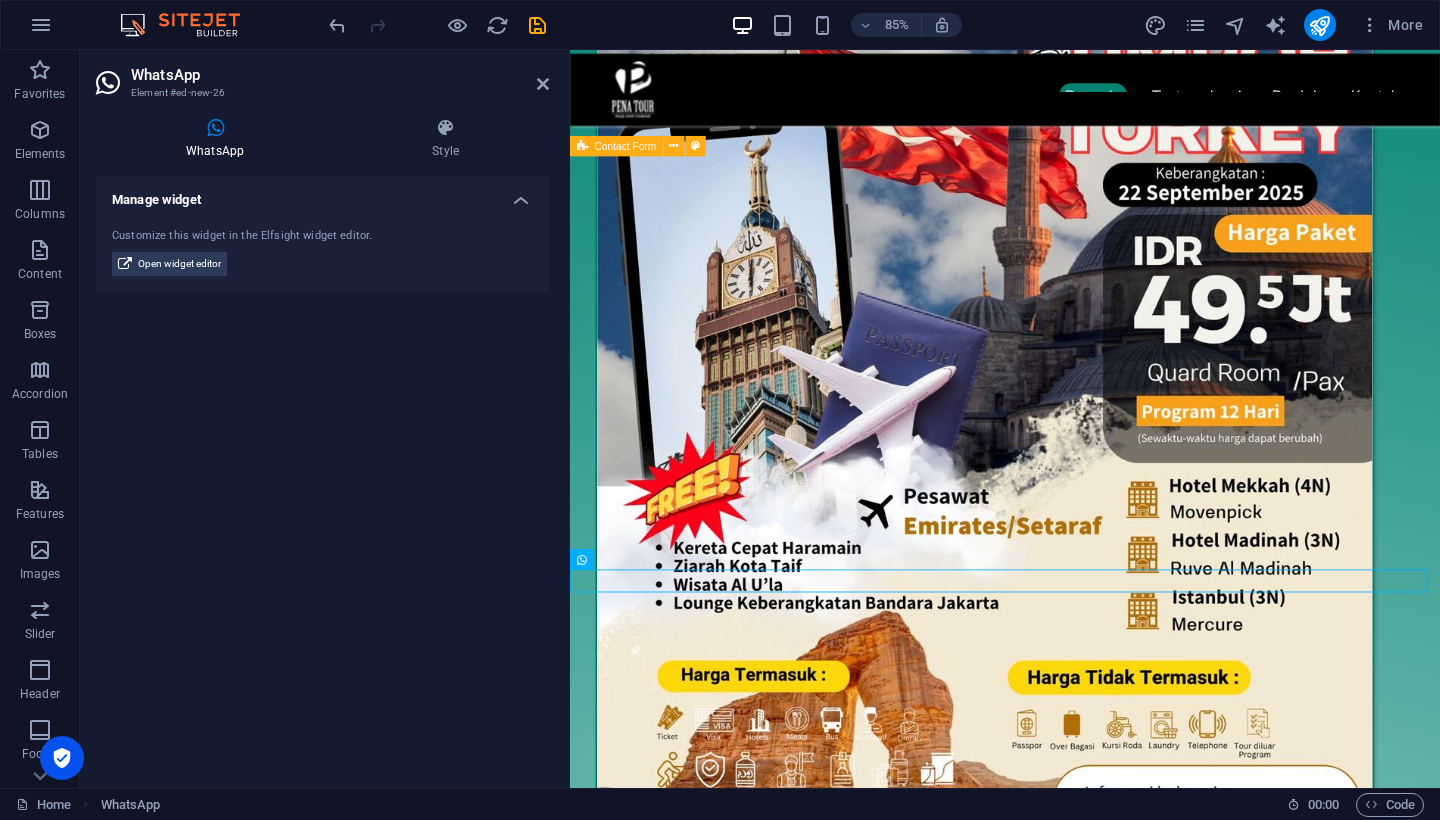 scroll, scrollTop: 2663, scrollLeft: 0, axis: vertical 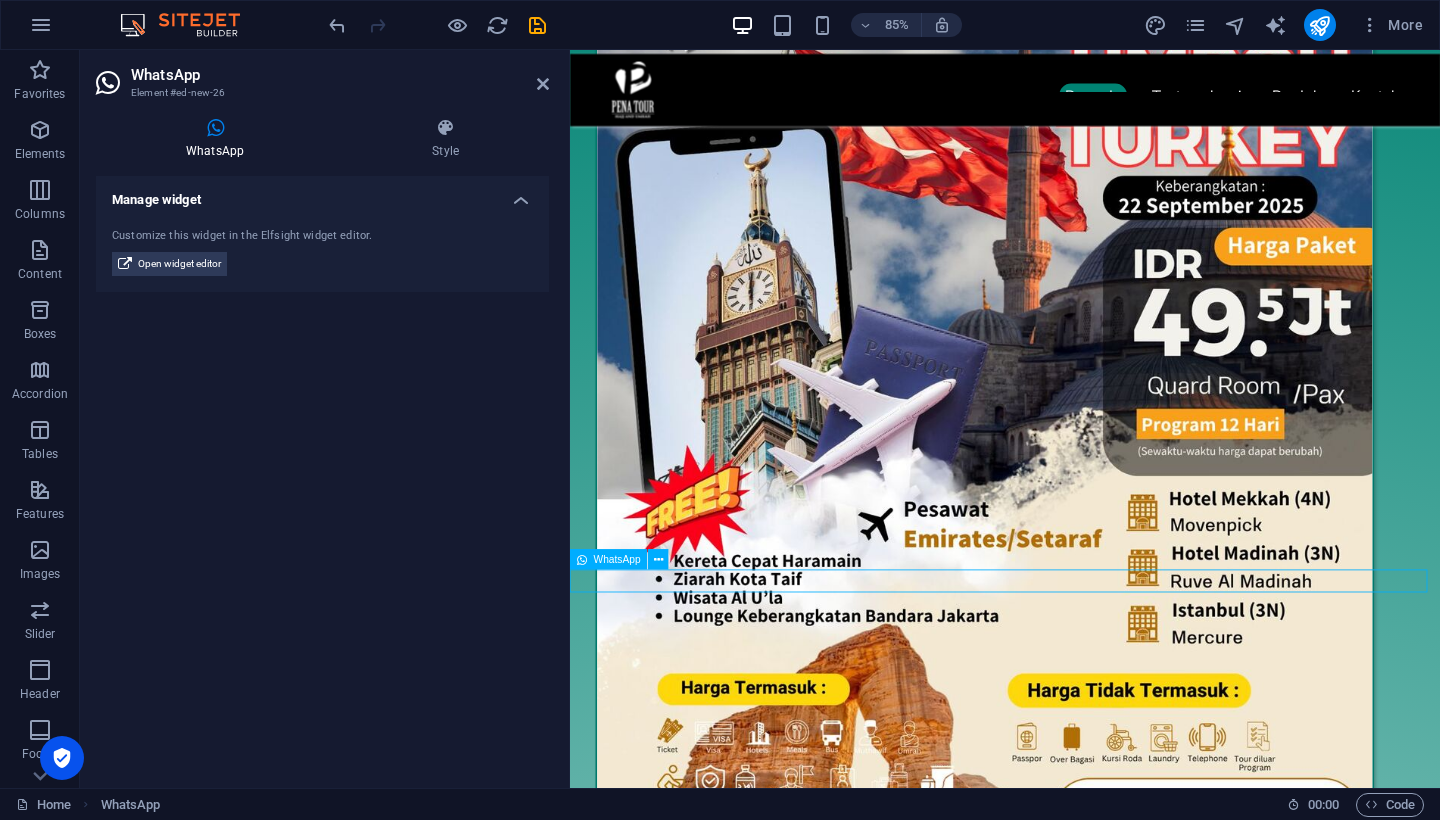 click at bounding box center (1082, 6617) 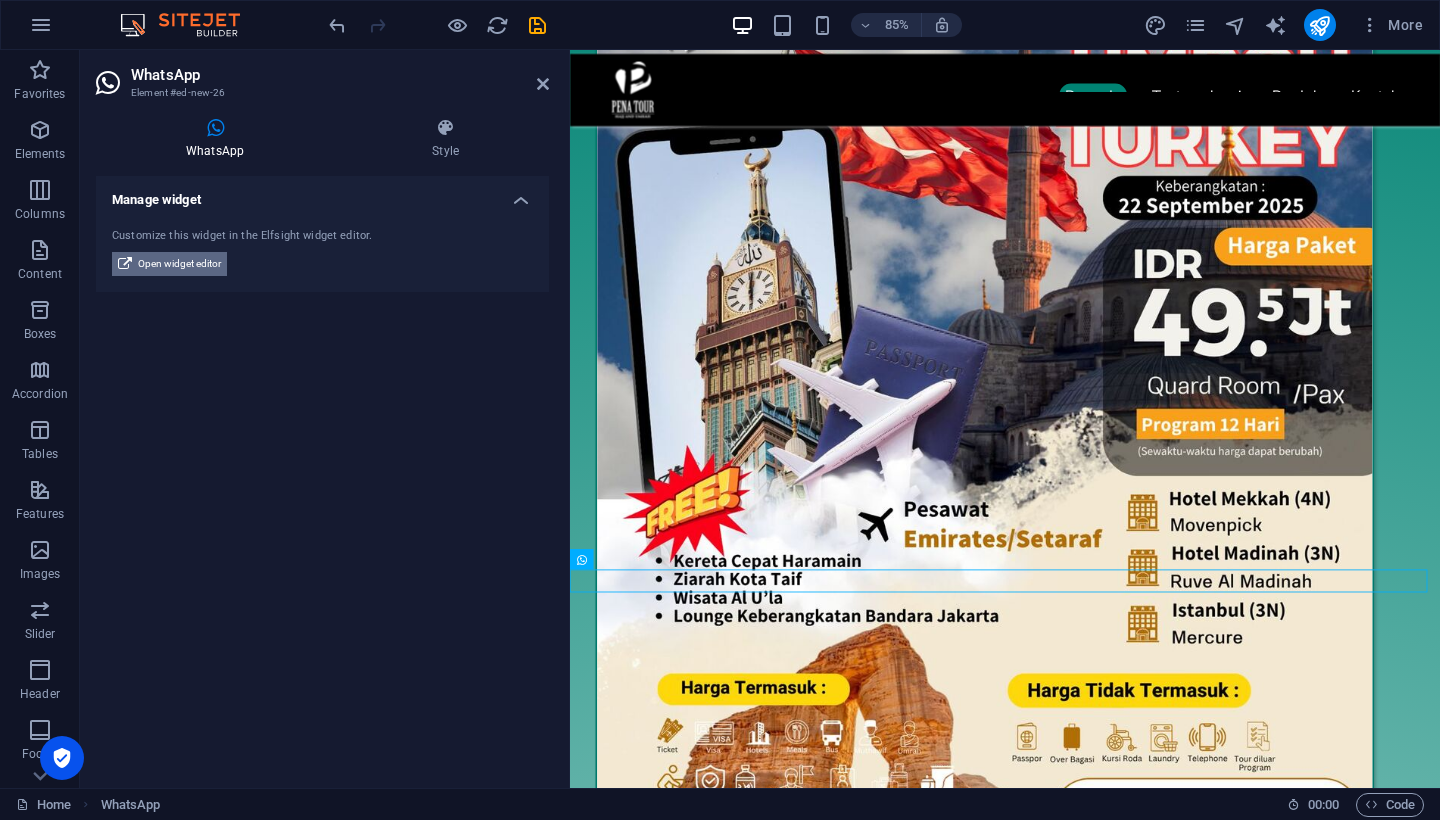 click on "Open widget editor" at bounding box center (179, 264) 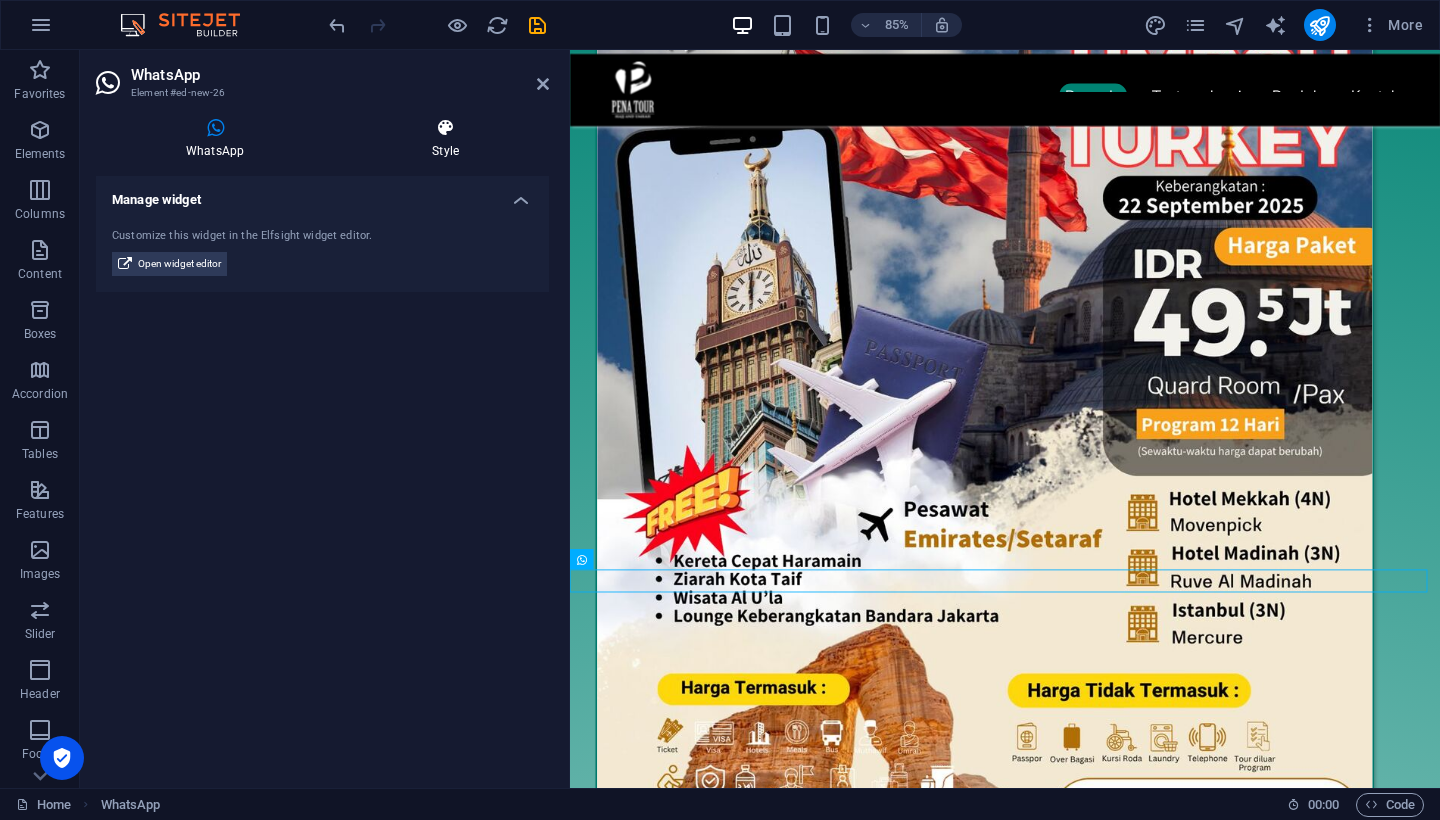 click on "Style" at bounding box center [445, 139] 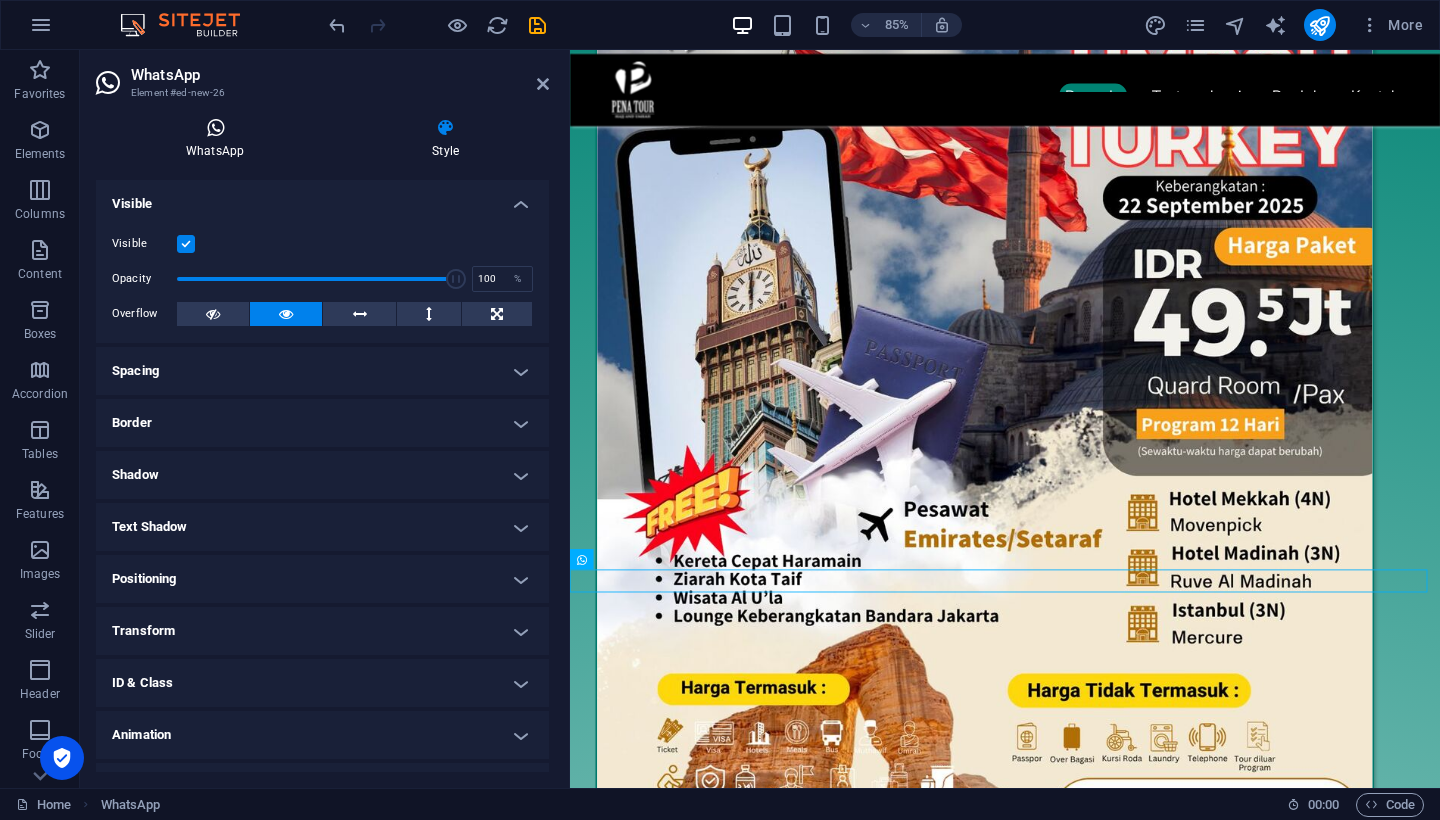 click at bounding box center [215, 128] 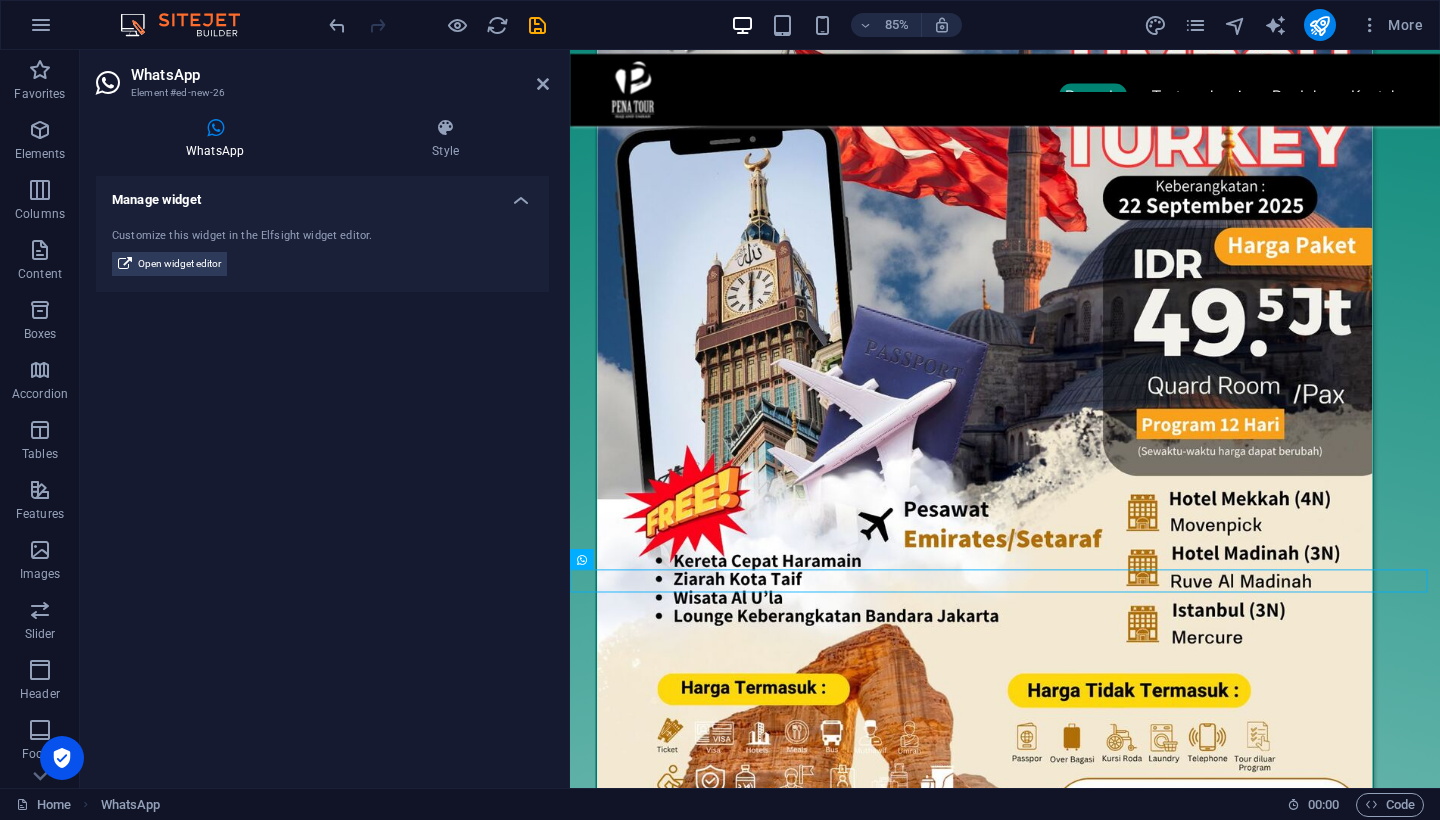 click at bounding box center (215, 128) 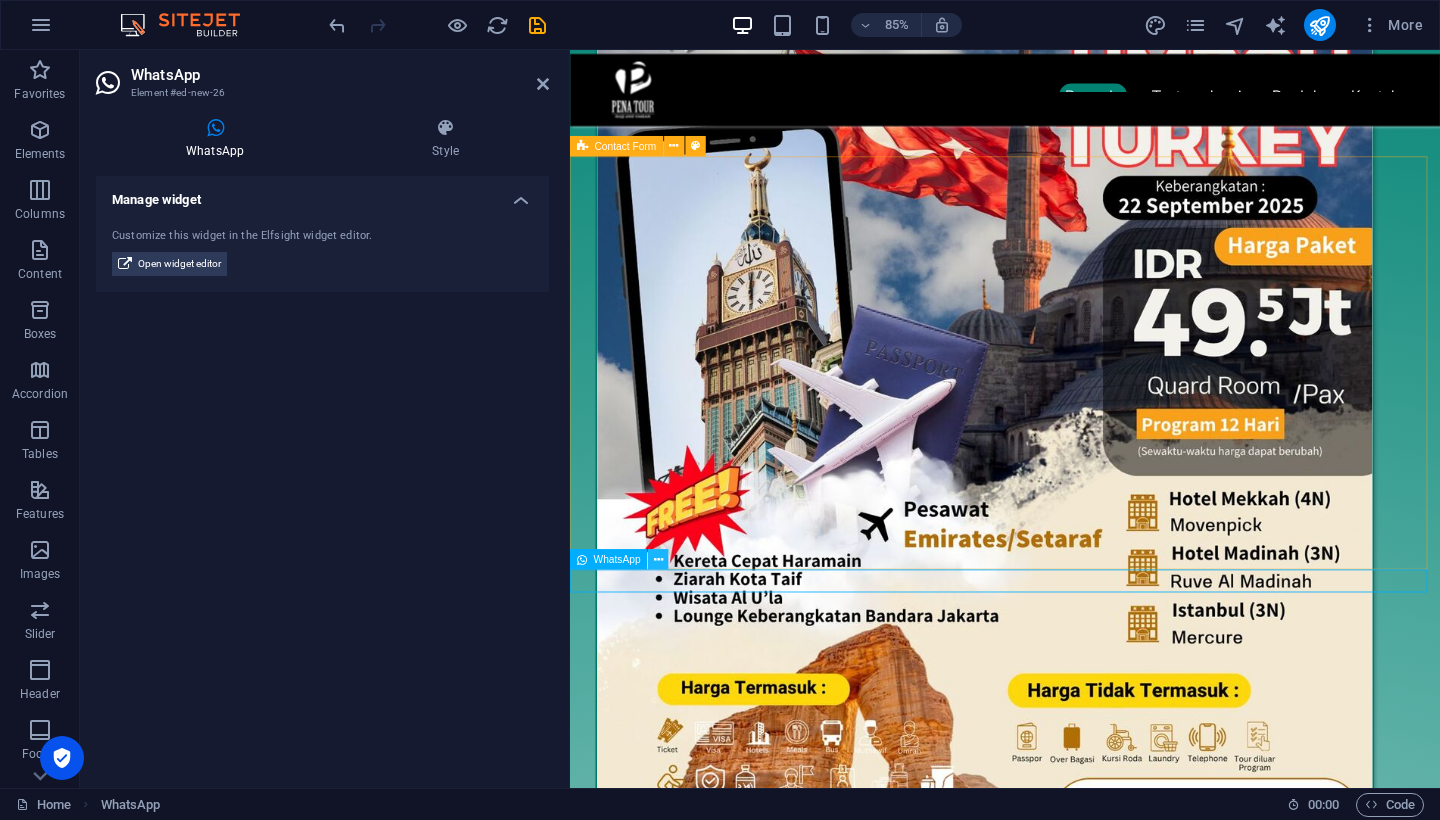 click at bounding box center (658, 559) 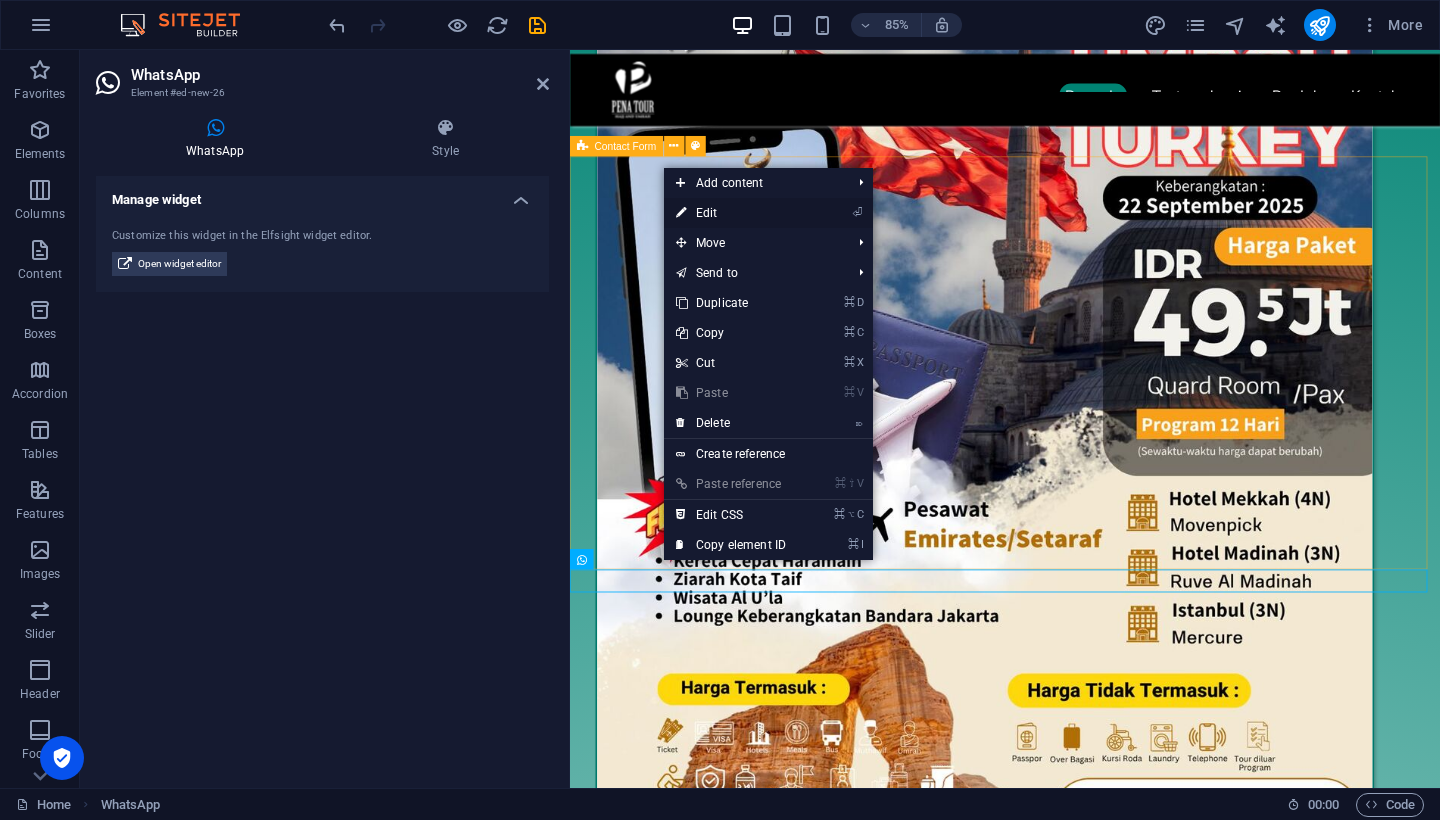 click on "⏎  Edit" at bounding box center (731, 213) 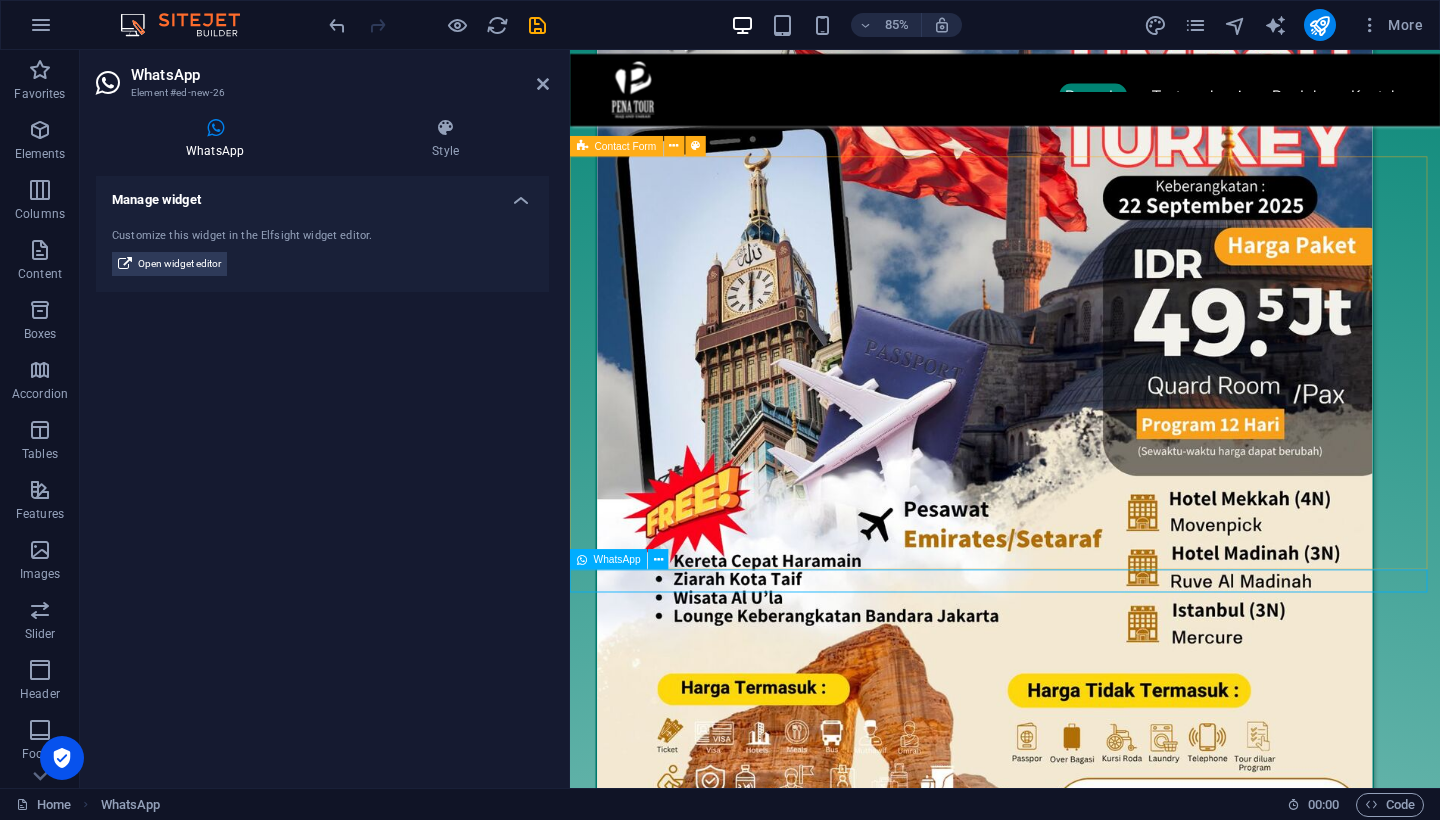 click at bounding box center [582, 559] 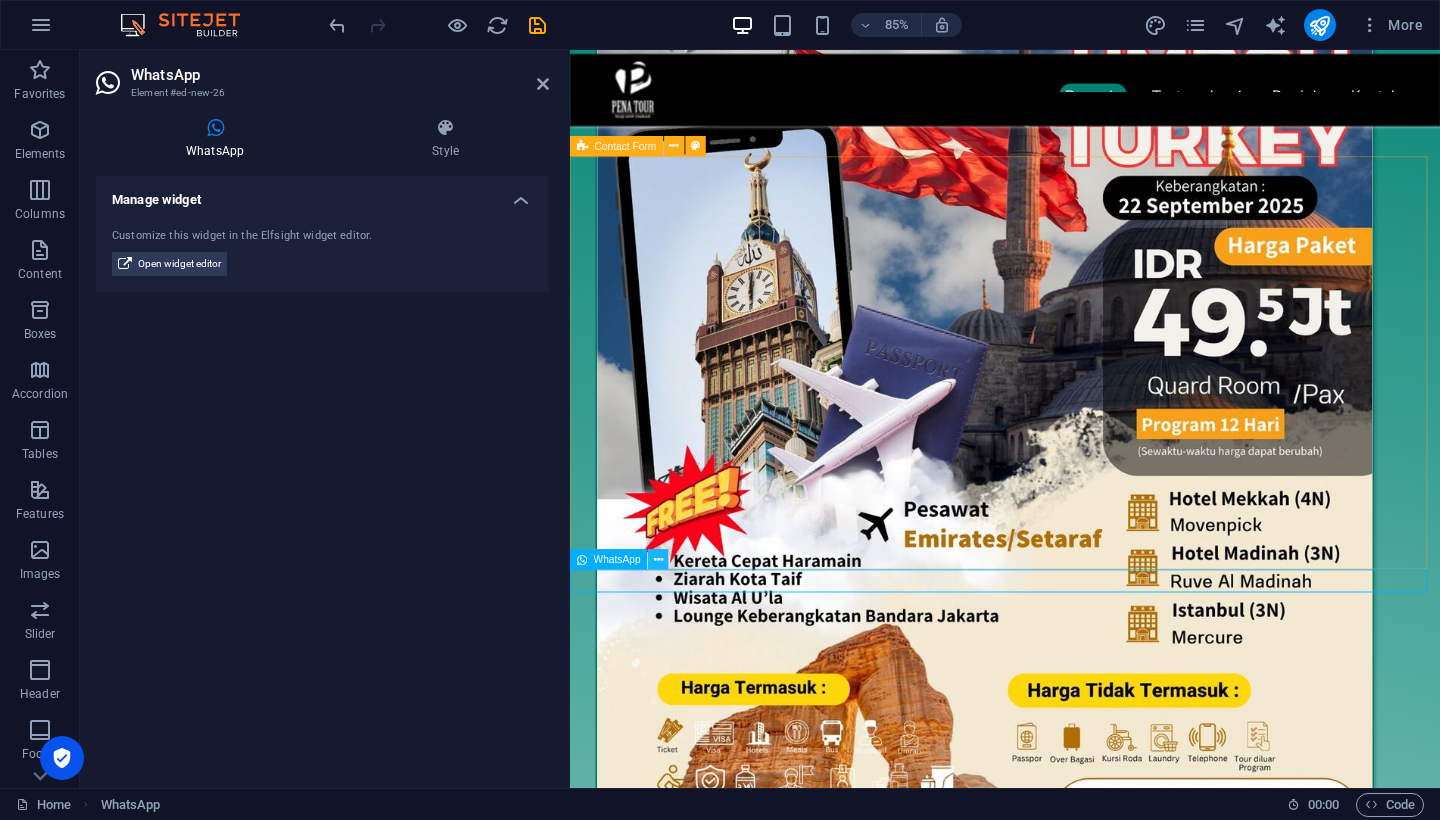 click at bounding box center (658, 559) 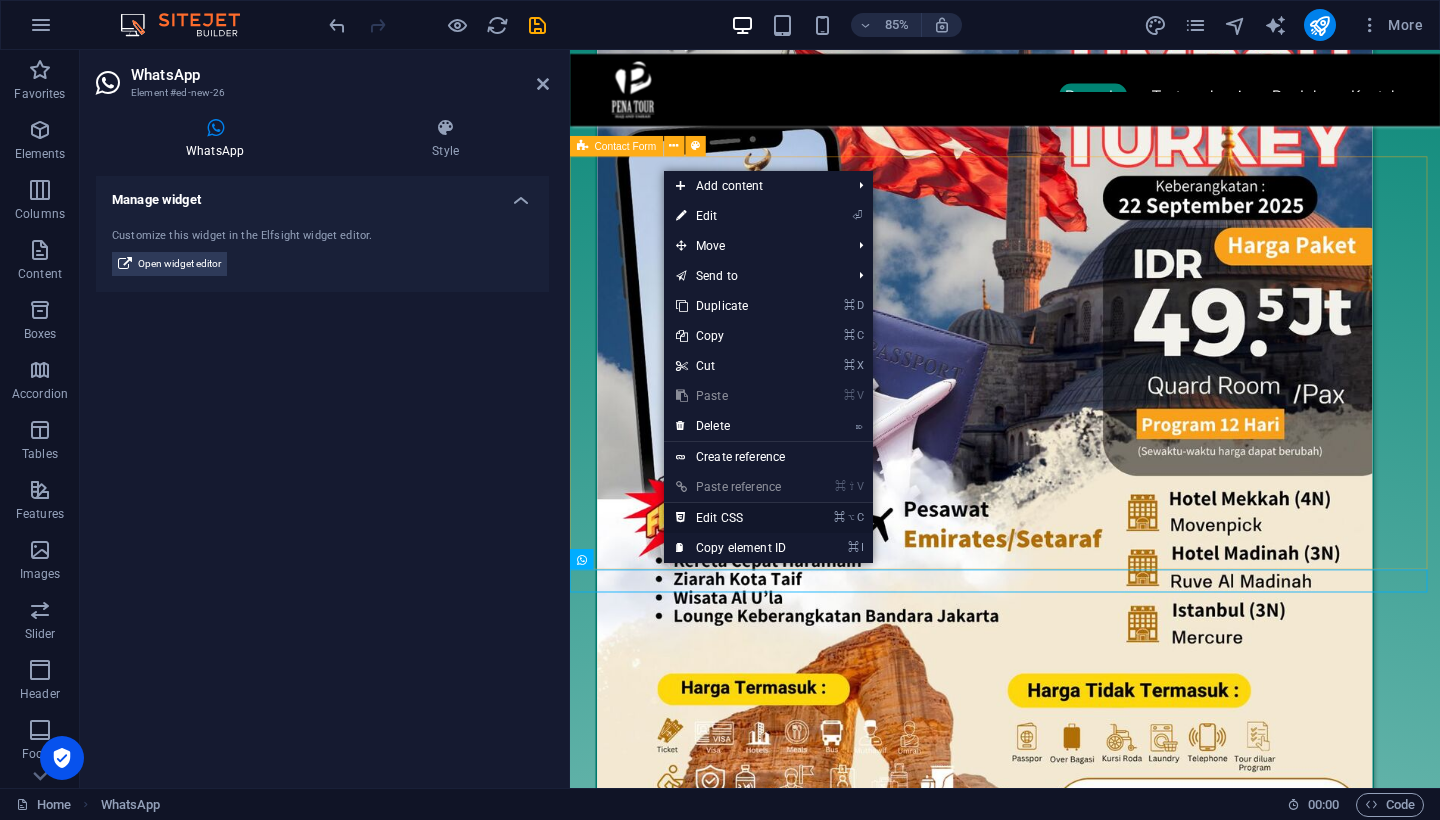 click on "⌘ ⌥ C  Edit CSS" at bounding box center [731, 518] 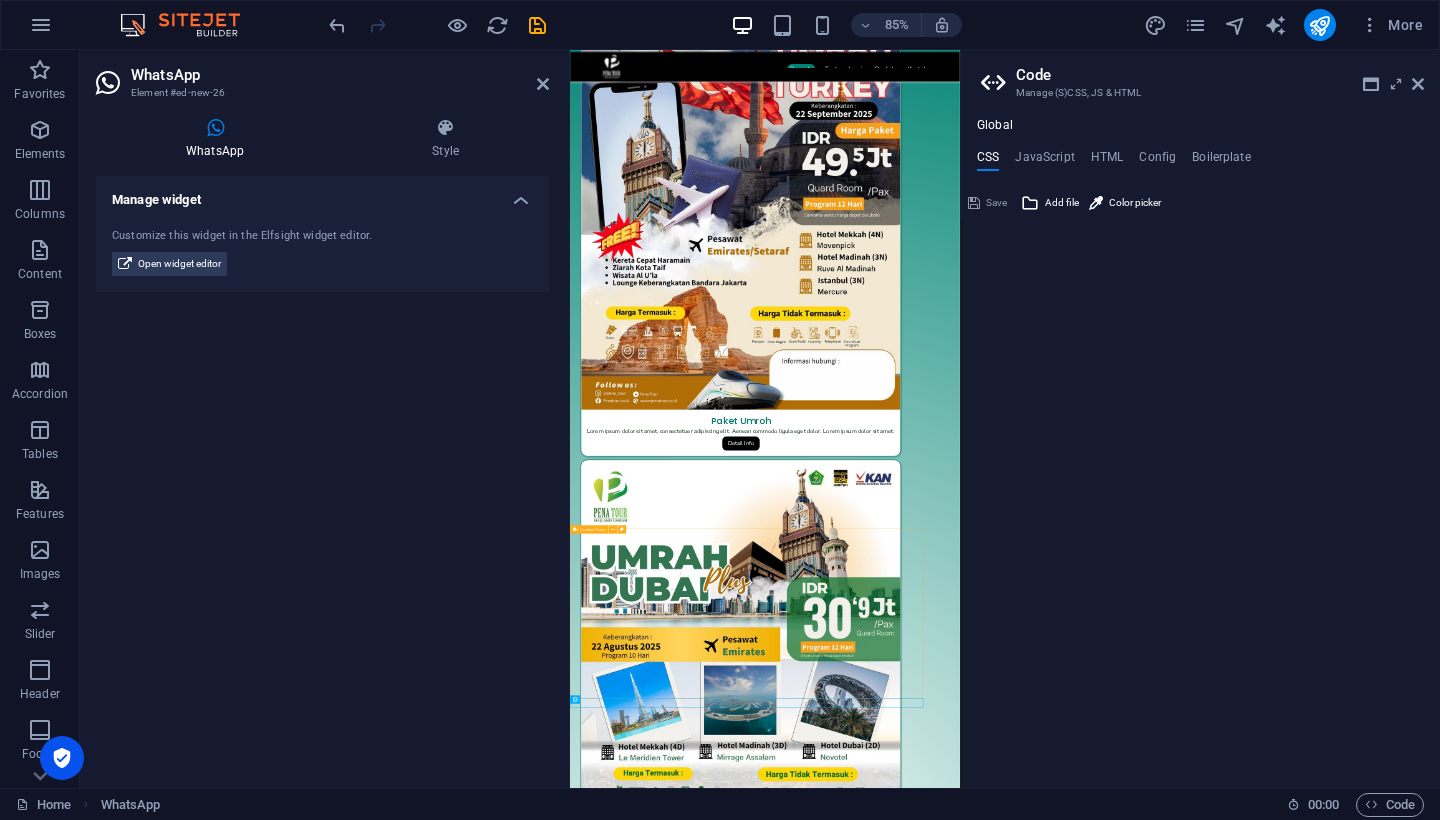 scroll, scrollTop: 1422, scrollLeft: 0, axis: vertical 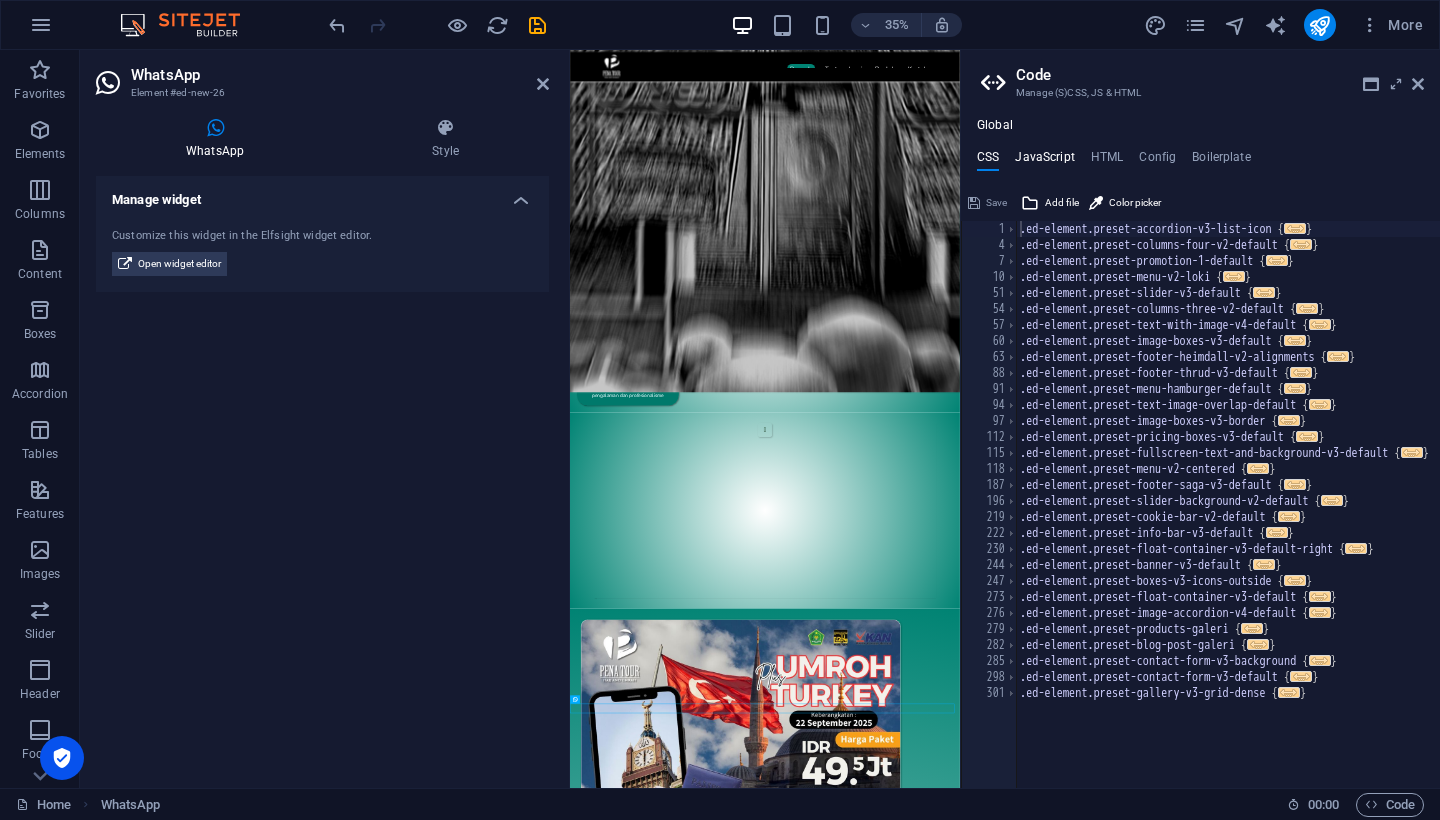 click on "JavaScript" at bounding box center (1044, 161) 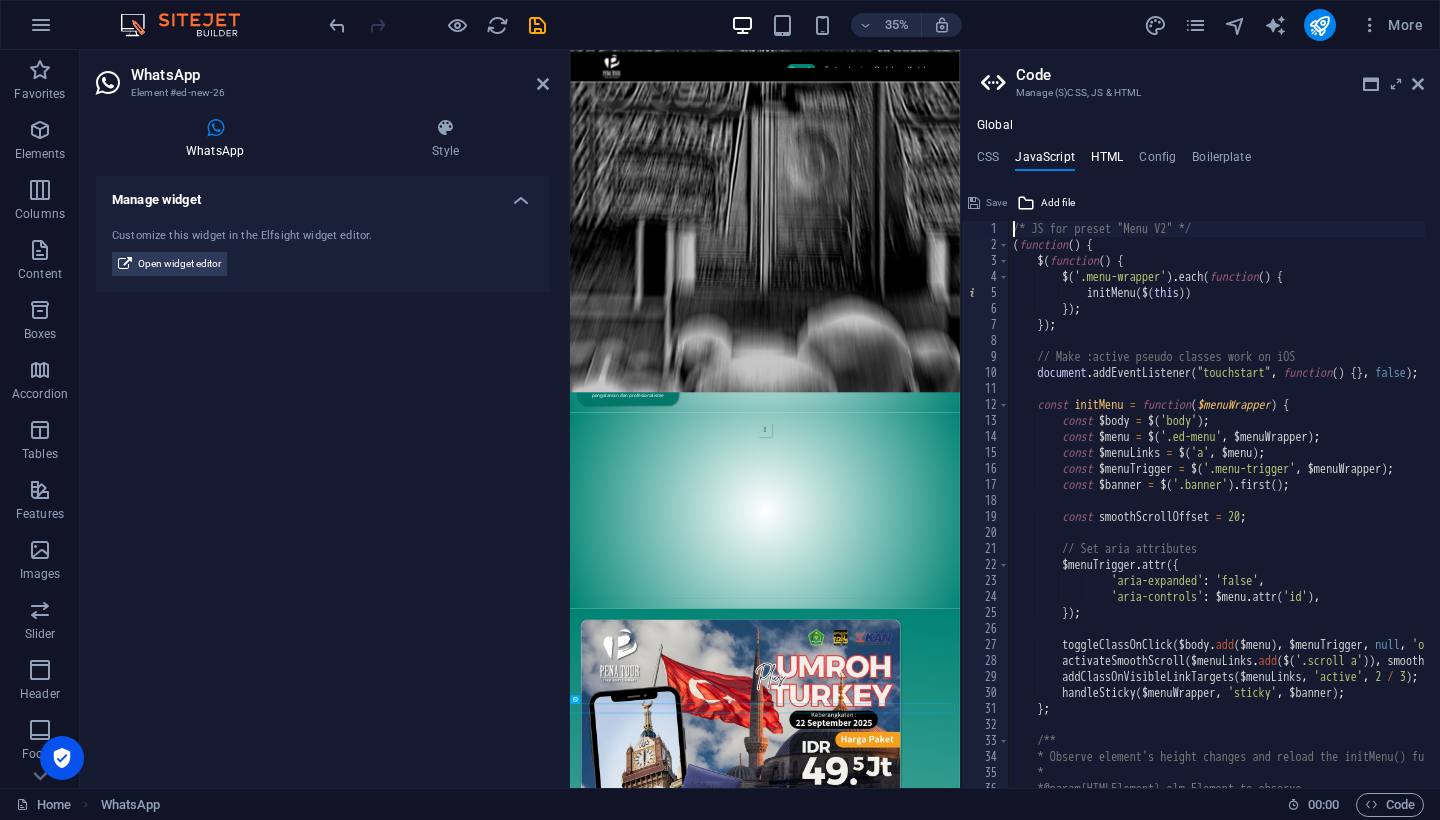 click on "HTML" at bounding box center (1107, 161) 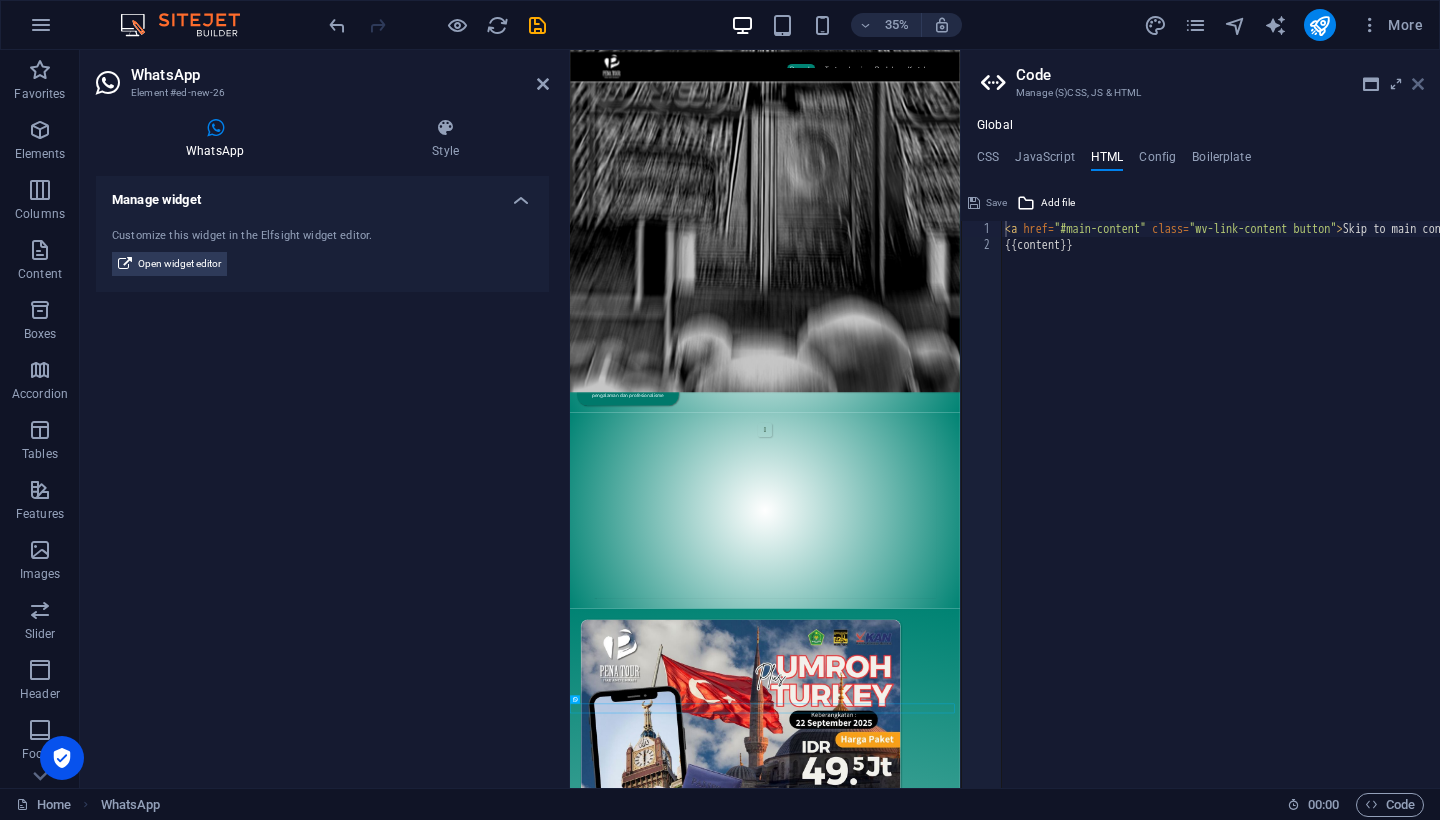 click at bounding box center (1418, 84) 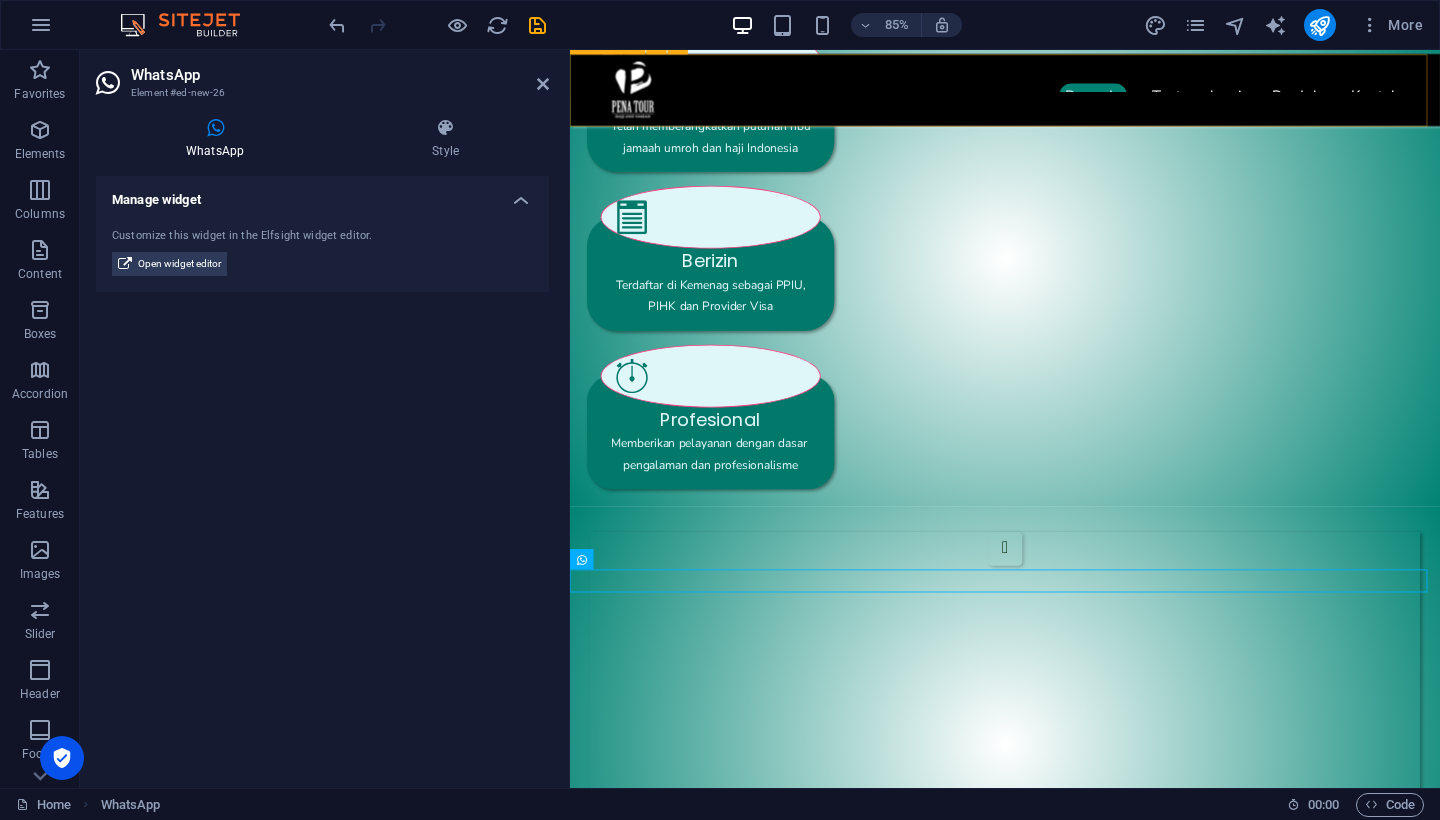 scroll, scrollTop: 2663, scrollLeft: 0, axis: vertical 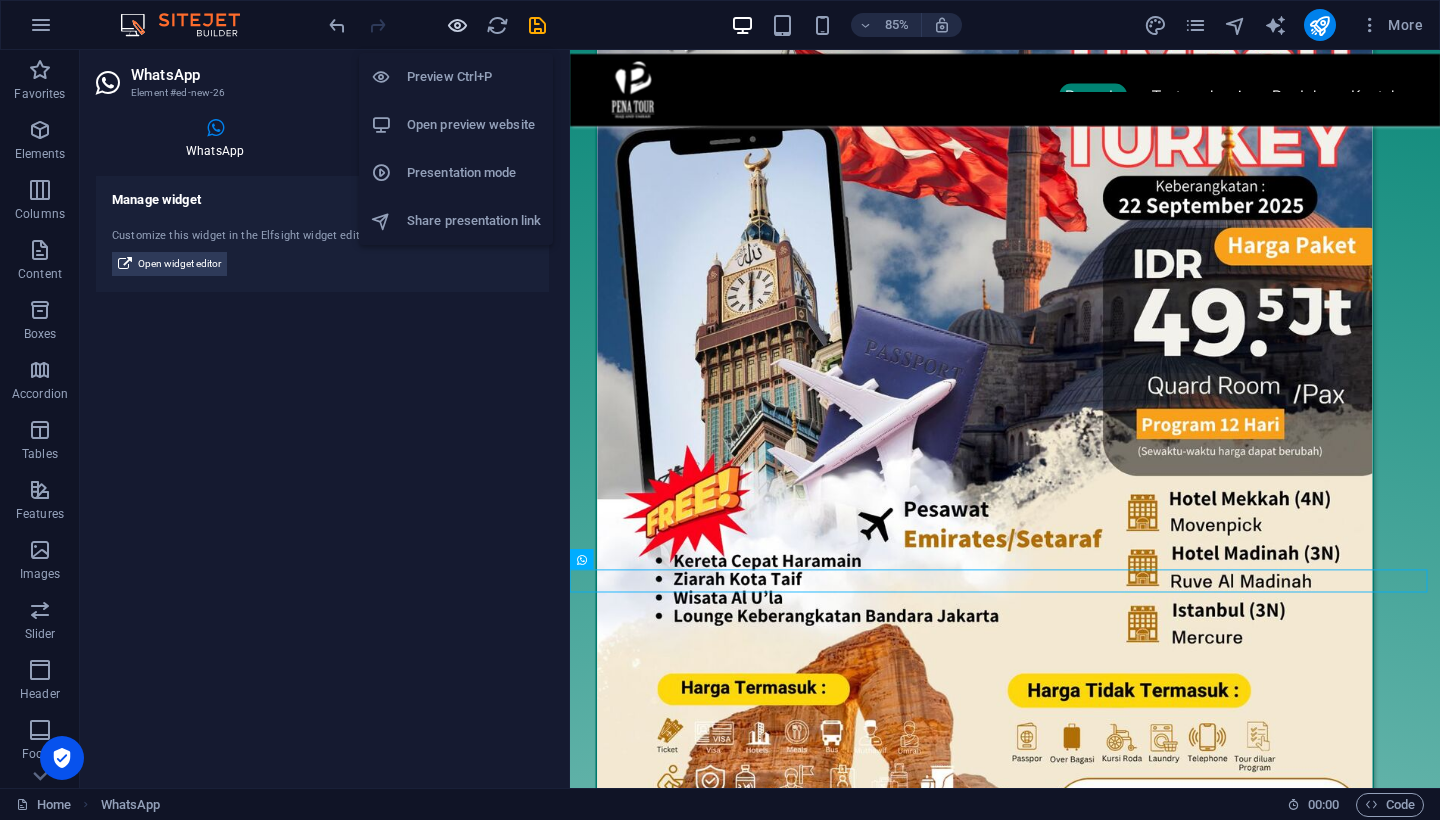 click at bounding box center (457, 25) 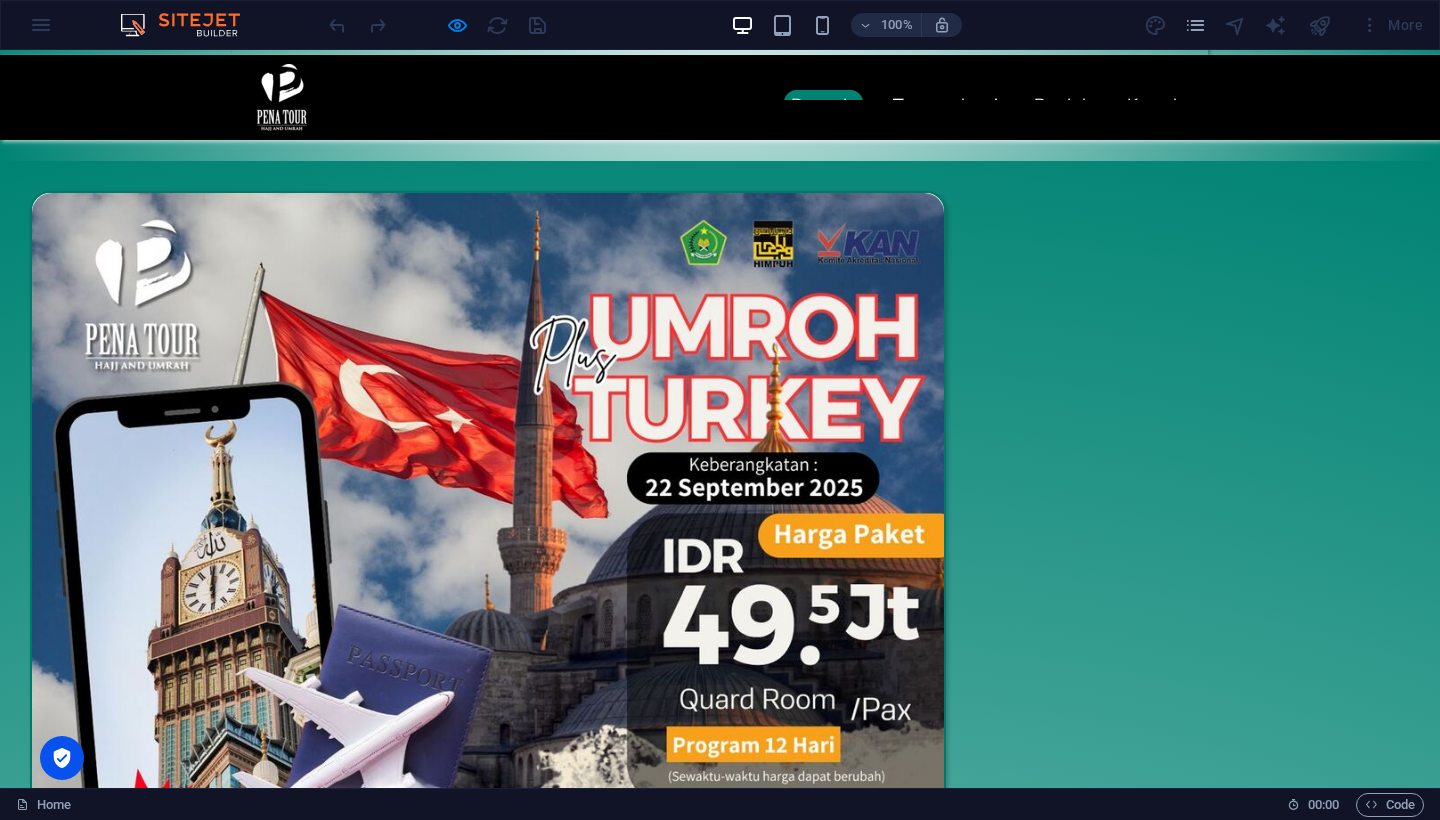 scroll, scrollTop: 2483, scrollLeft: 0, axis: vertical 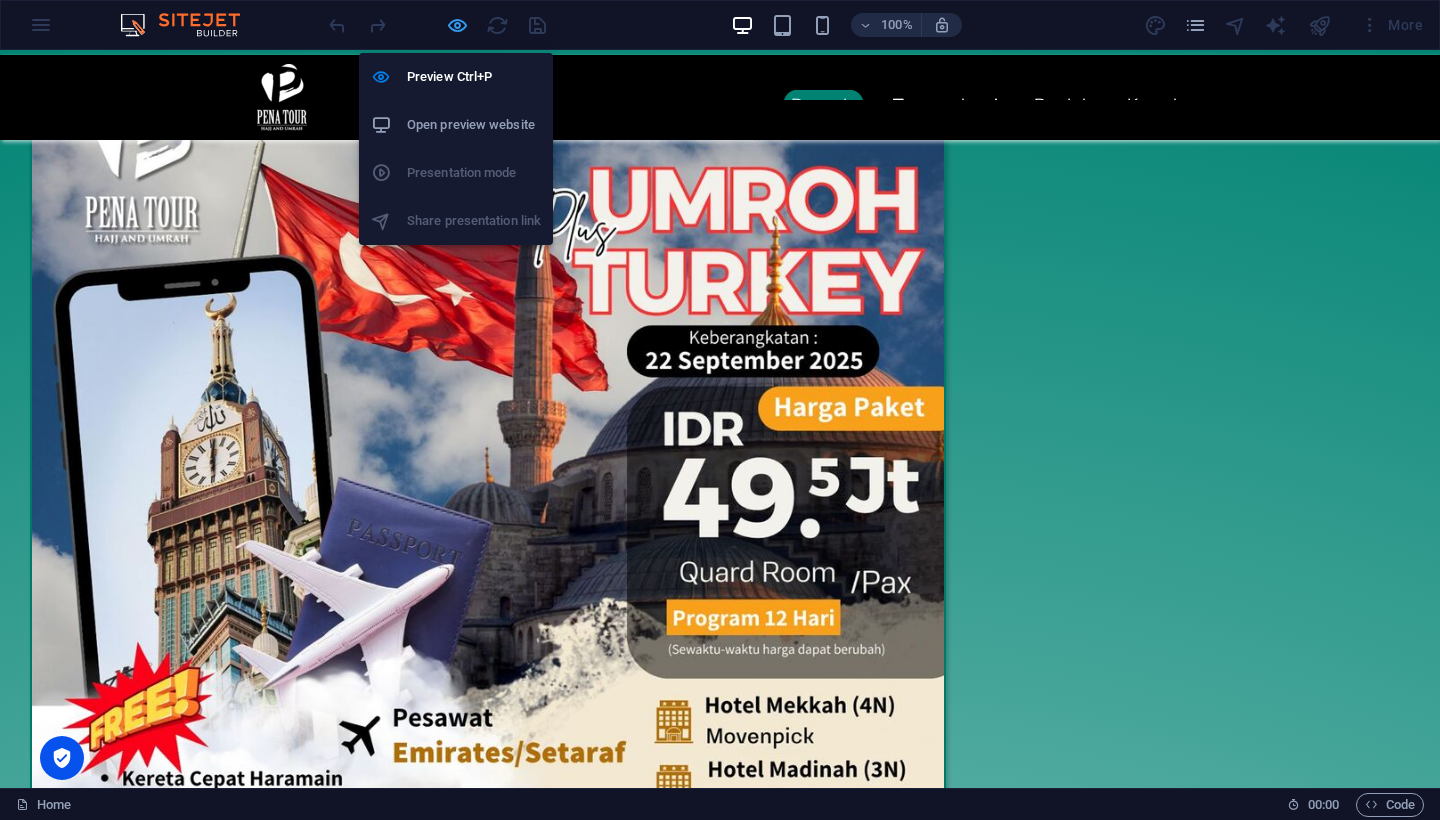 click at bounding box center [457, 25] 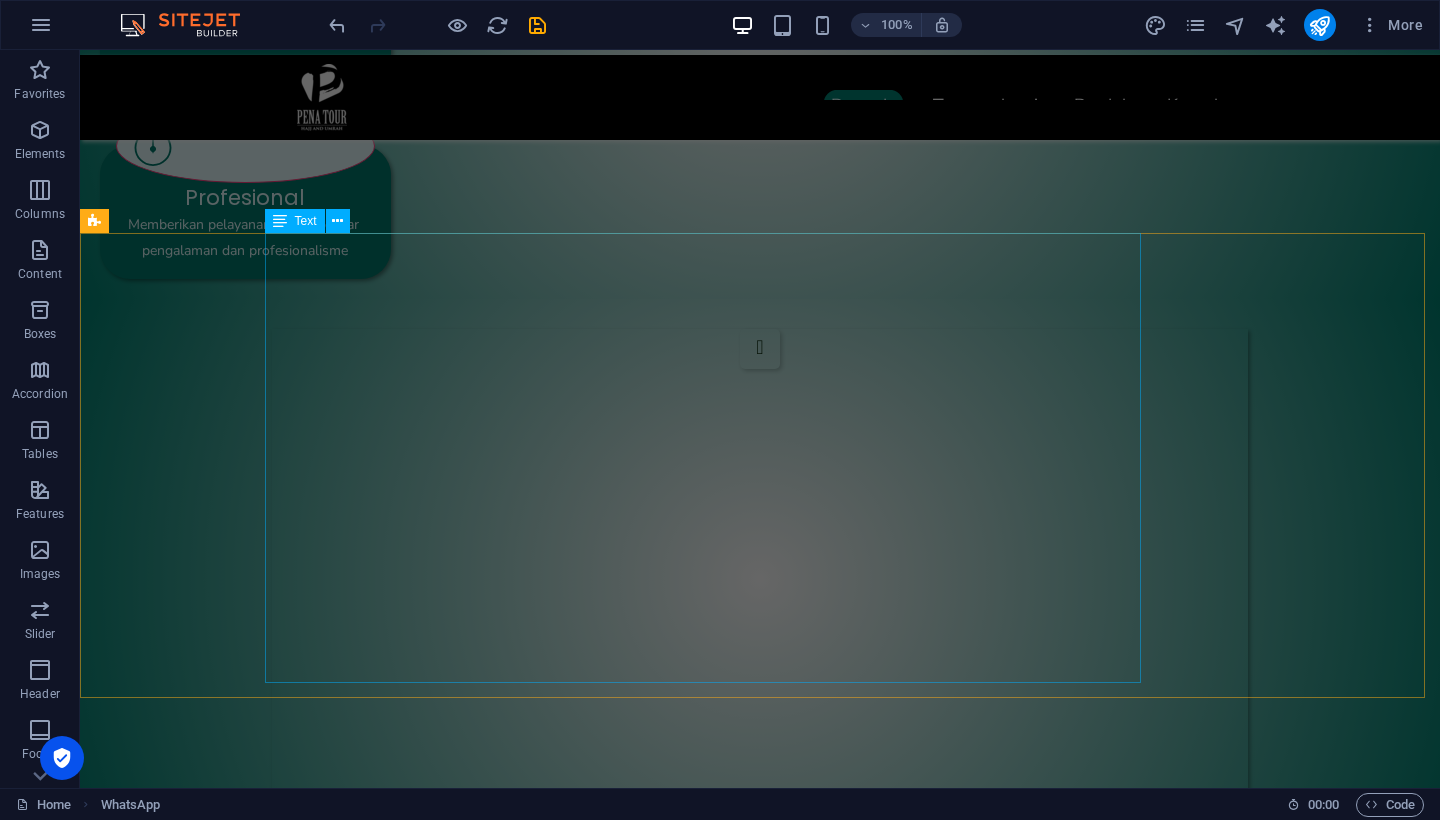 scroll, scrollTop: 1498, scrollLeft: 0, axis: vertical 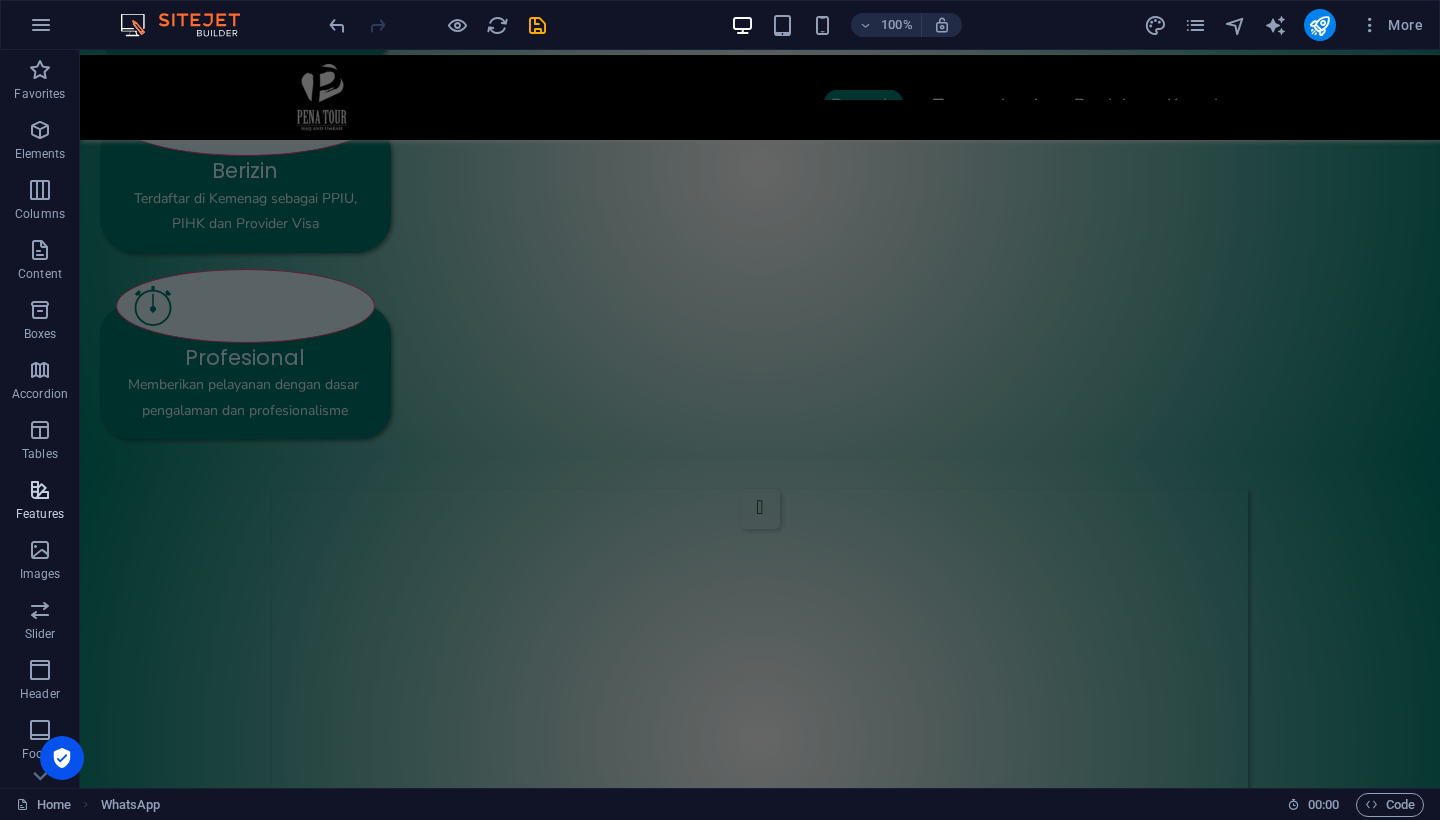 click on "Features" at bounding box center [40, 502] 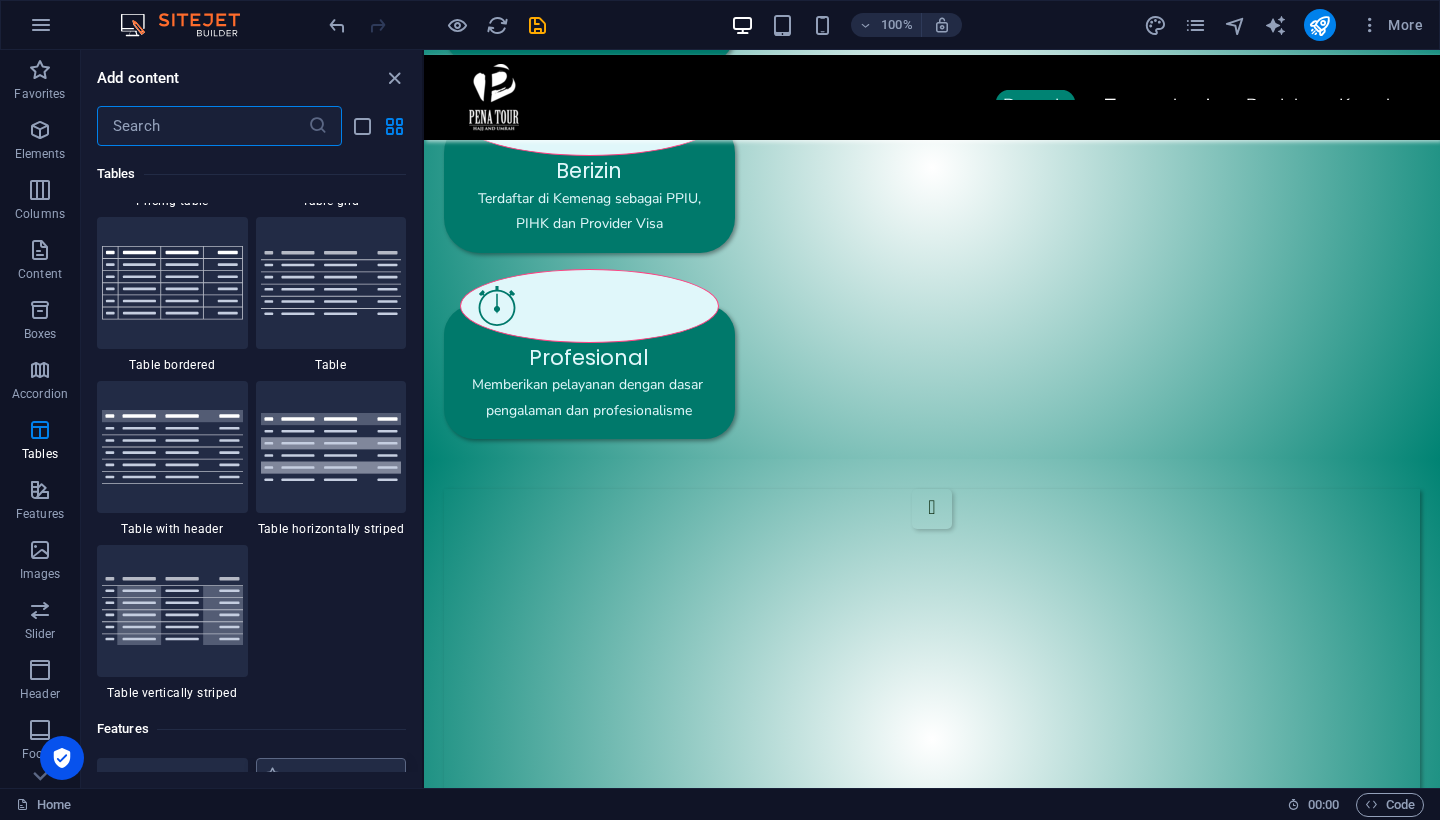 scroll, scrollTop: 6852, scrollLeft: 0, axis: vertical 